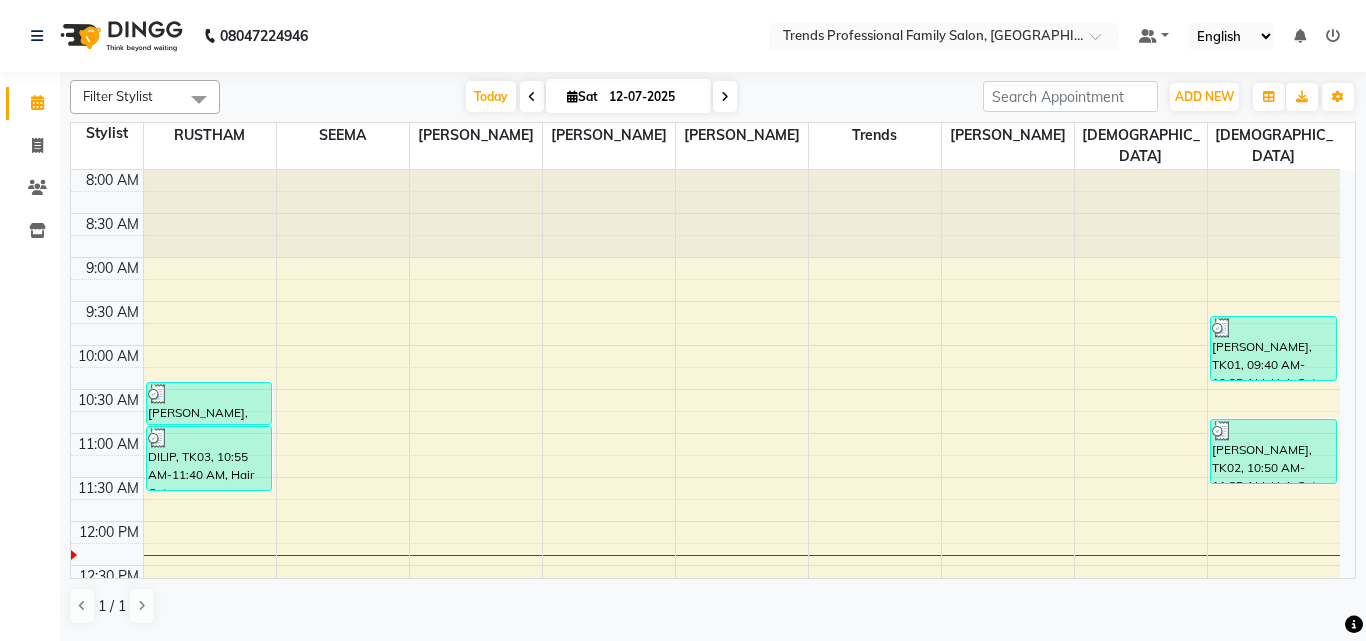 scroll, scrollTop: 0, scrollLeft: 0, axis: both 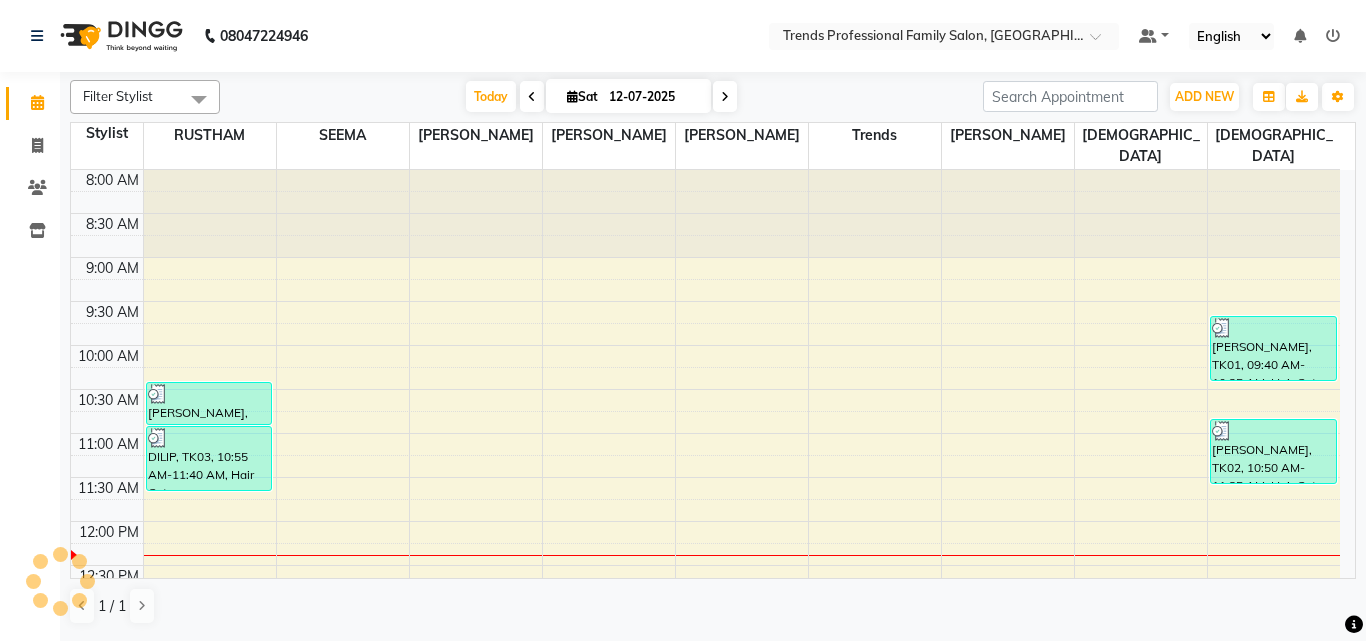 click at bounding box center (532, 96) 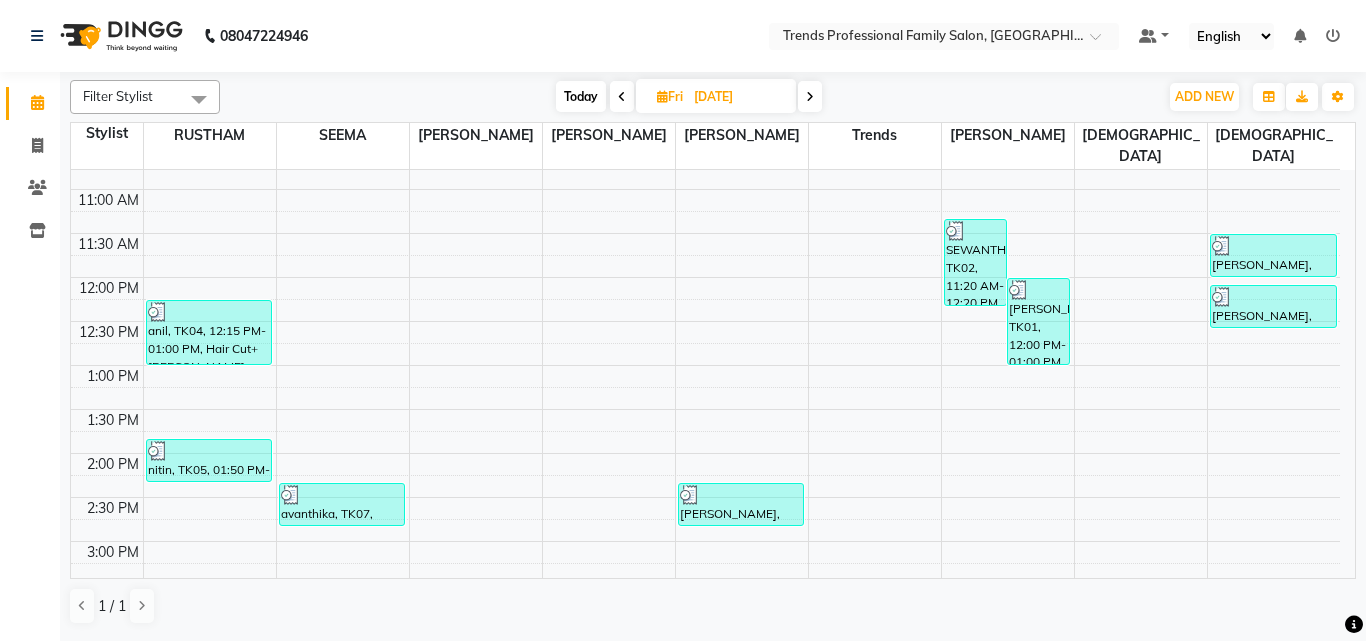 scroll, scrollTop: 0, scrollLeft: 0, axis: both 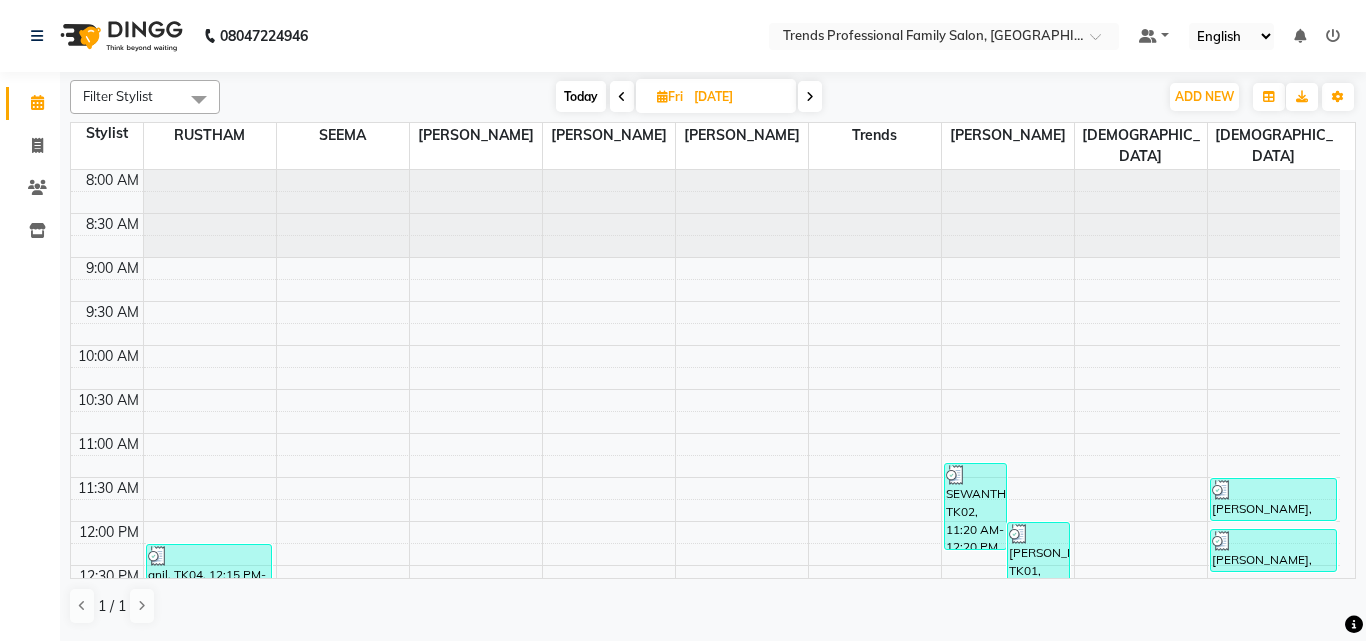 click at bounding box center [810, 97] 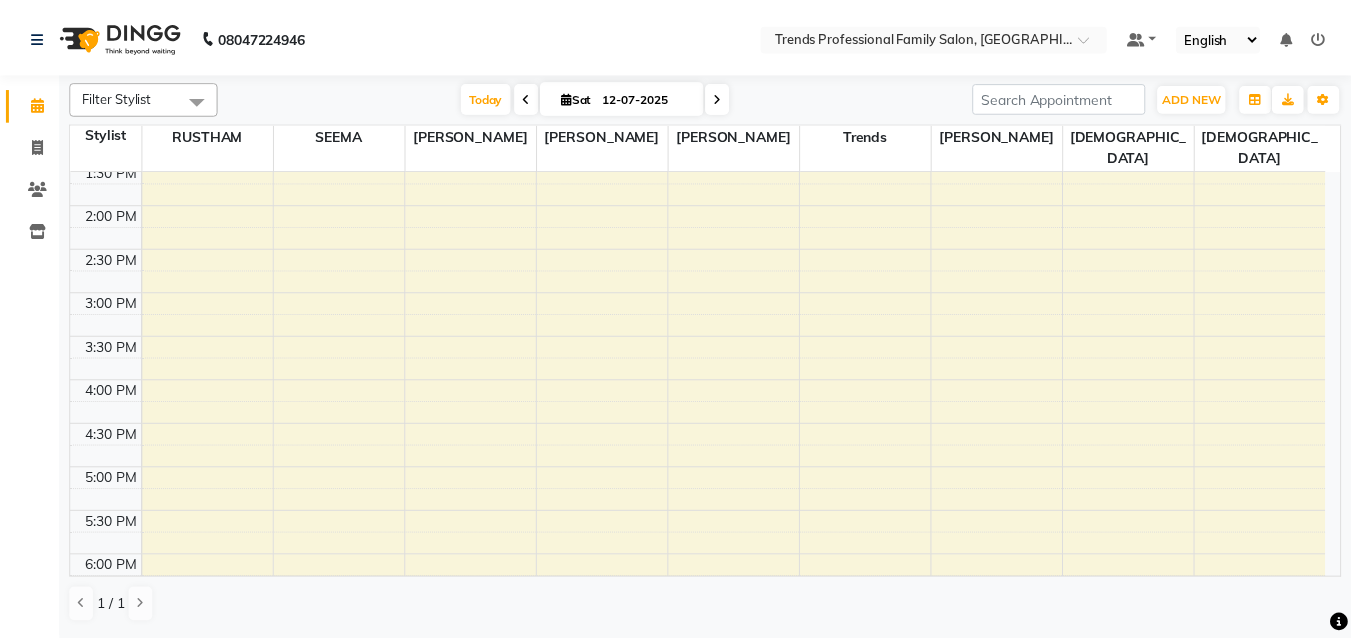 scroll, scrollTop: 0, scrollLeft: 0, axis: both 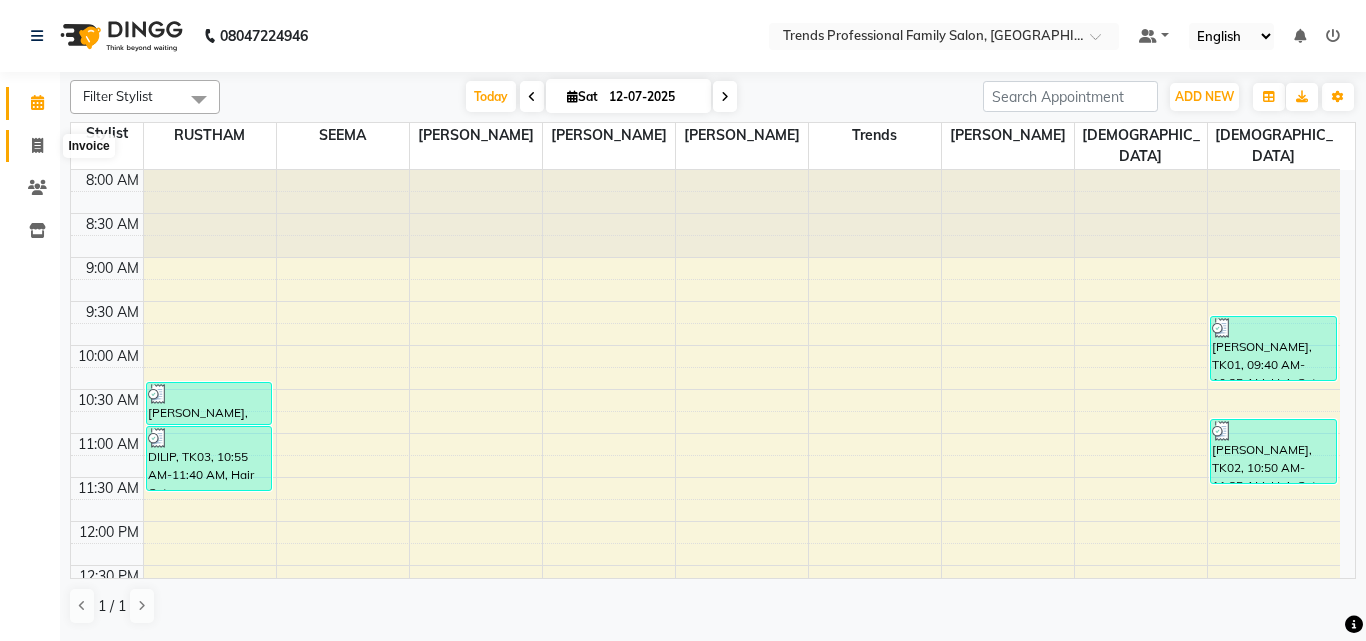 click 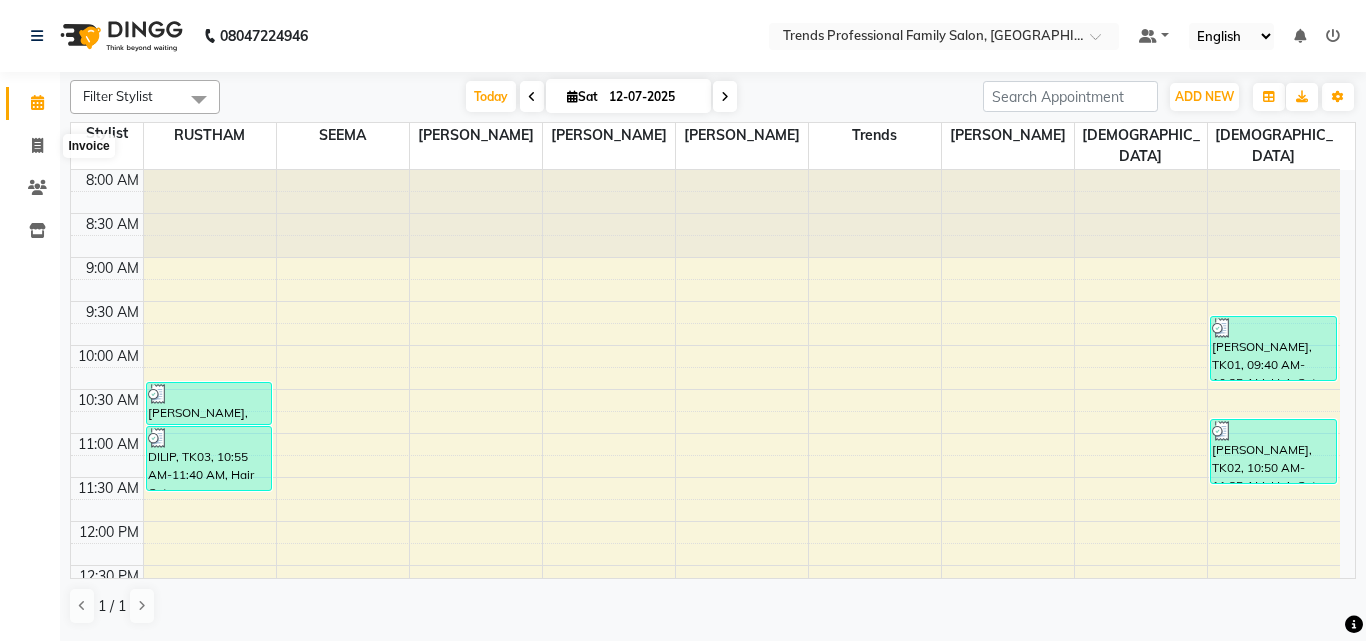 select on "service" 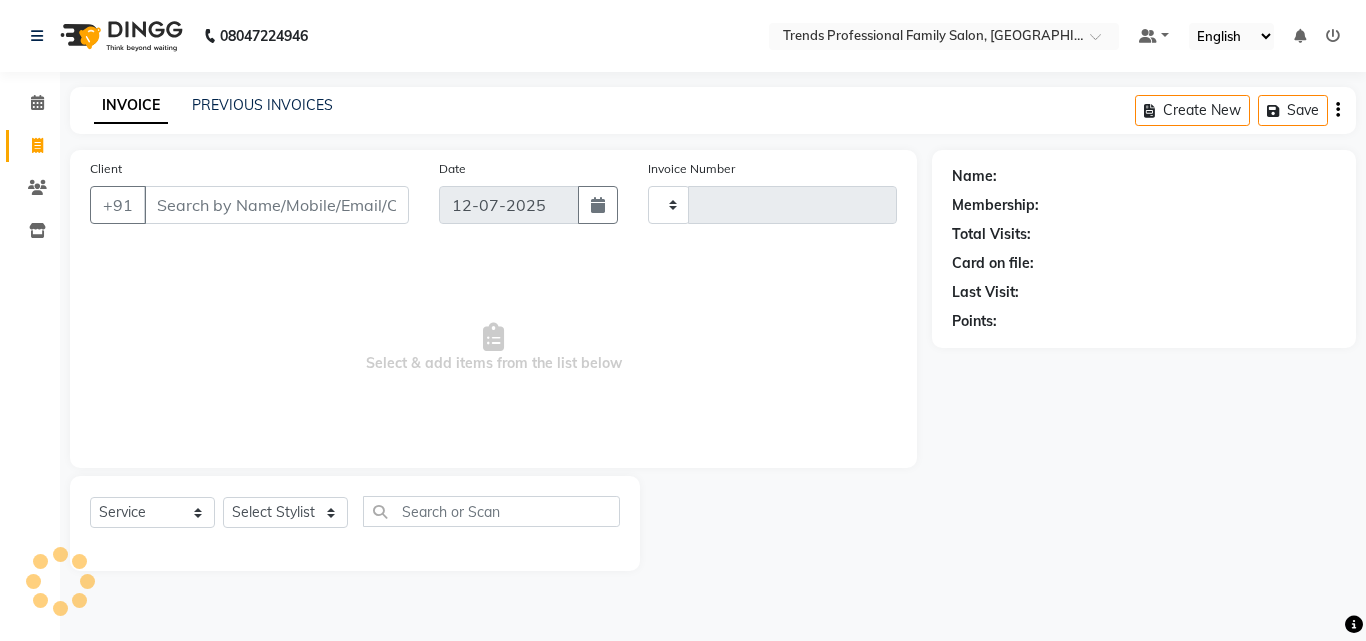 type on "1977" 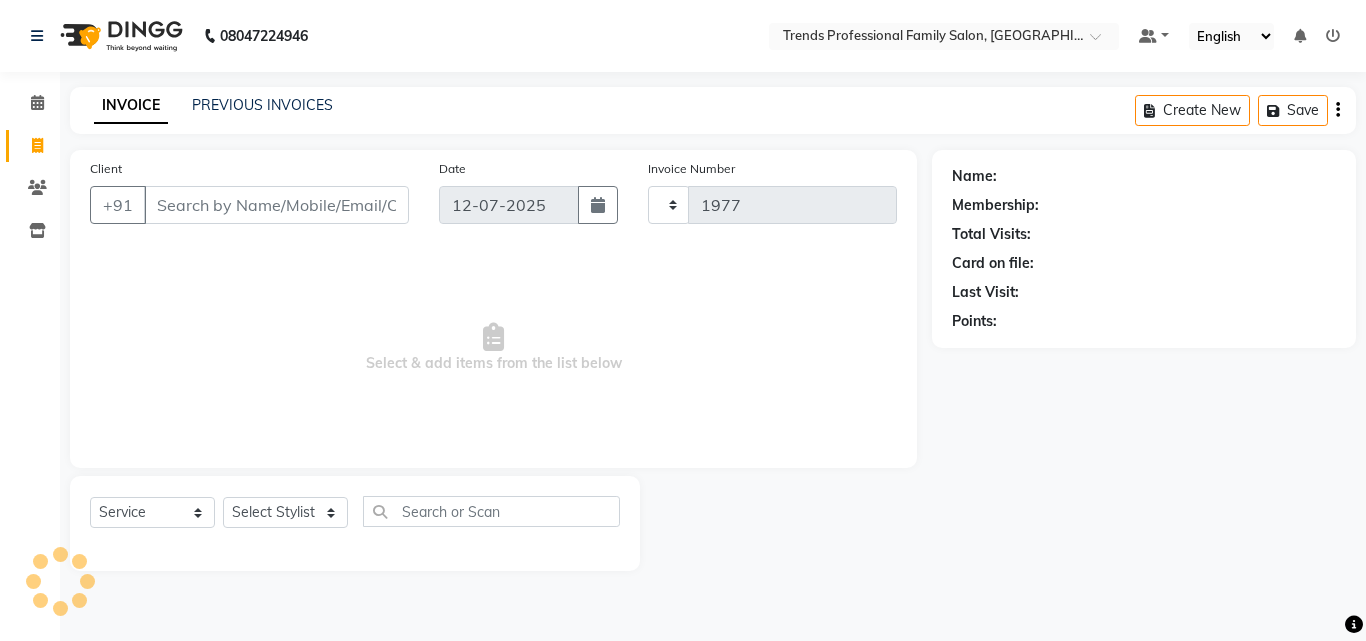 select on "7345" 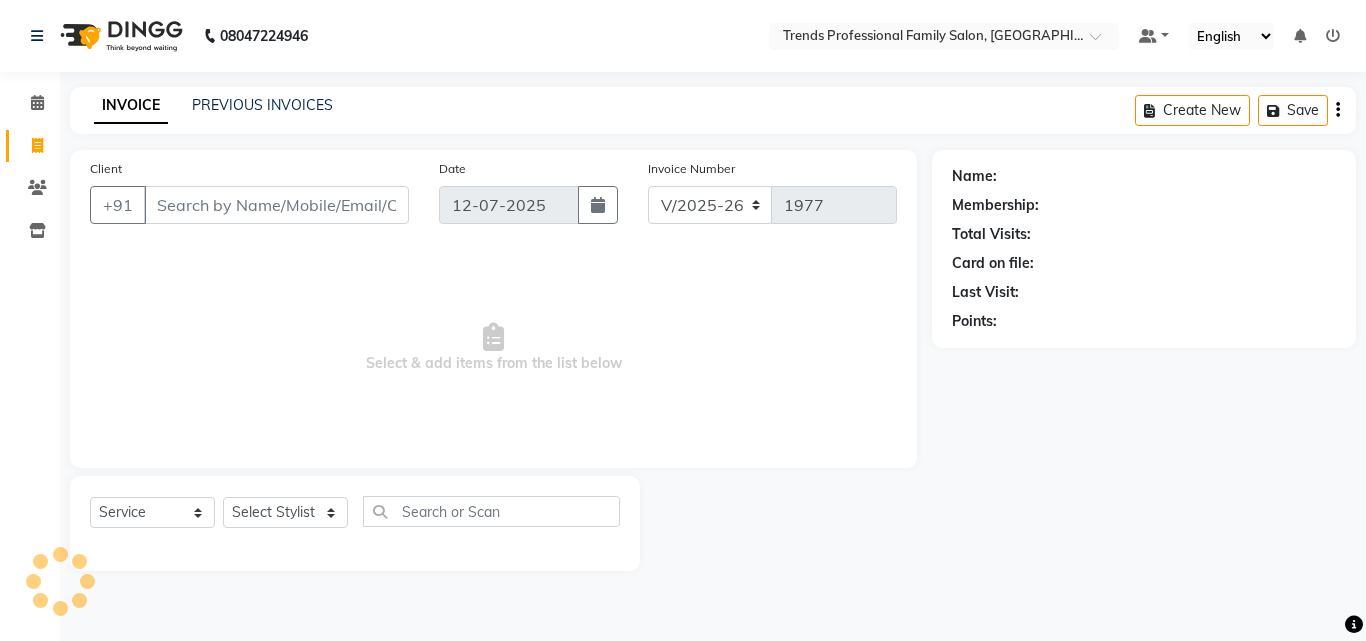 click on "Client" at bounding box center [276, 205] 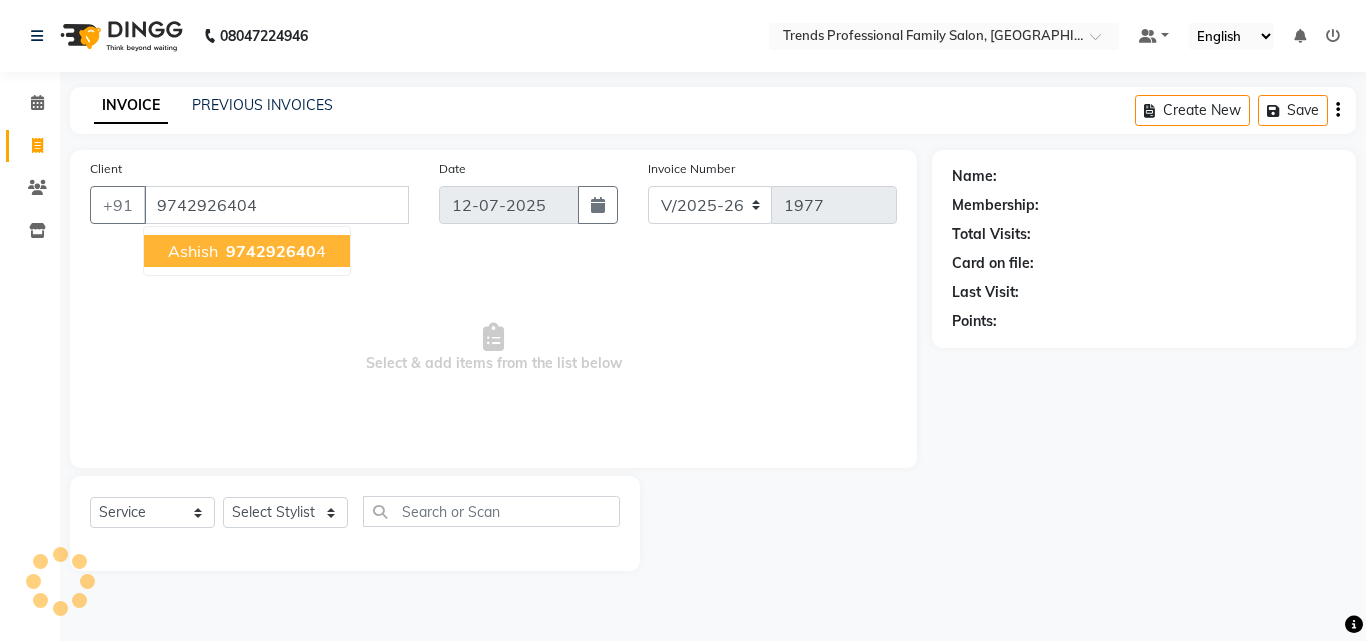 type on "9742926404" 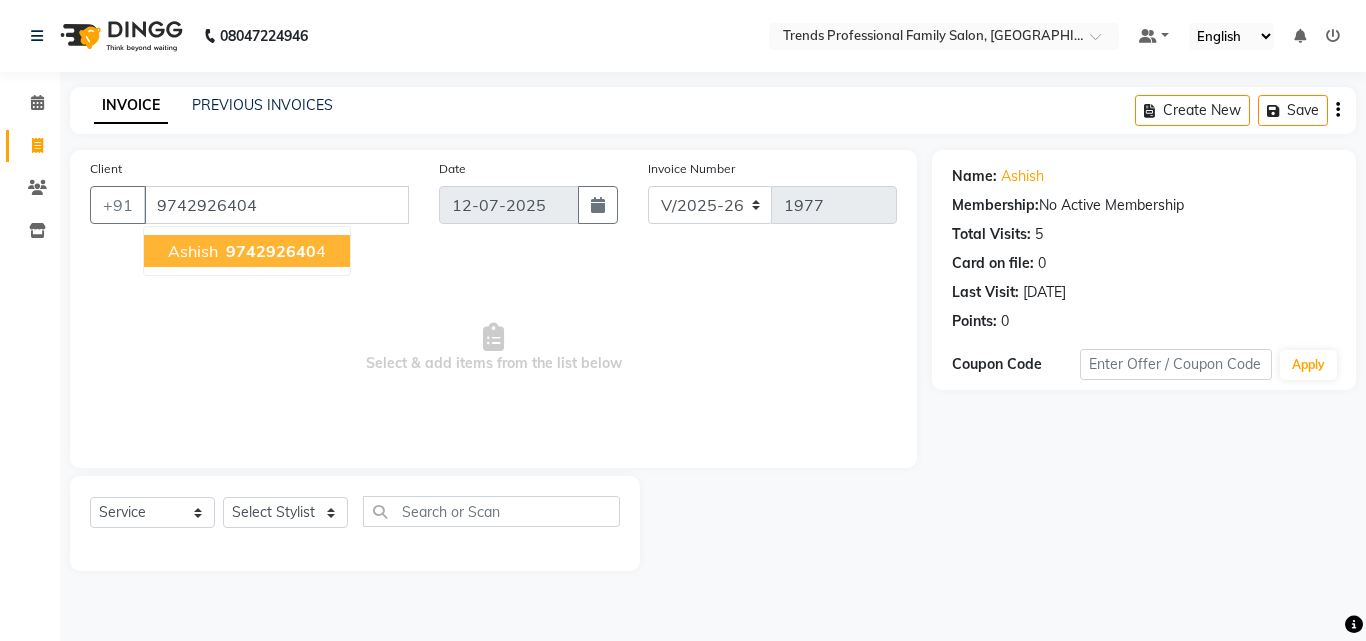 click on "974292640" at bounding box center (271, 251) 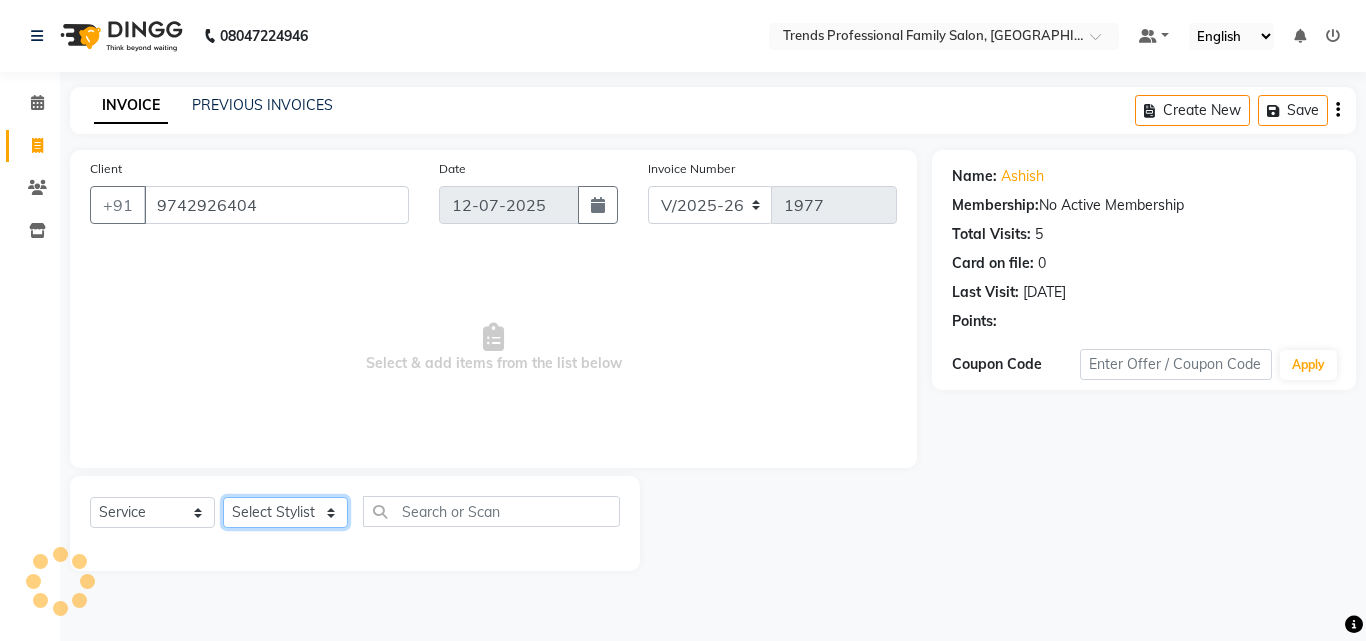 click on "Select Stylist [PERSON_NAME] [PERSON_NAME] [PERSON_NAME] [PERSON_NAME] [DEMOGRAPHIC_DATA][PERSON_NAME] Sumika Trends" 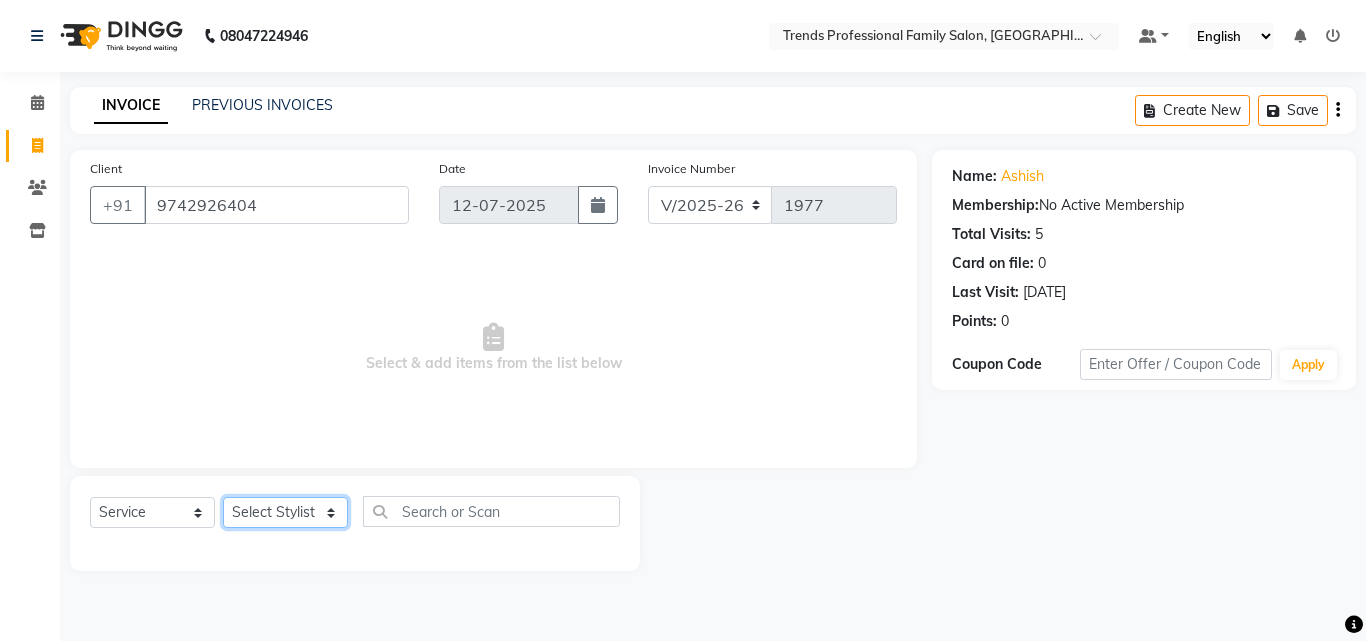 select on "64189" 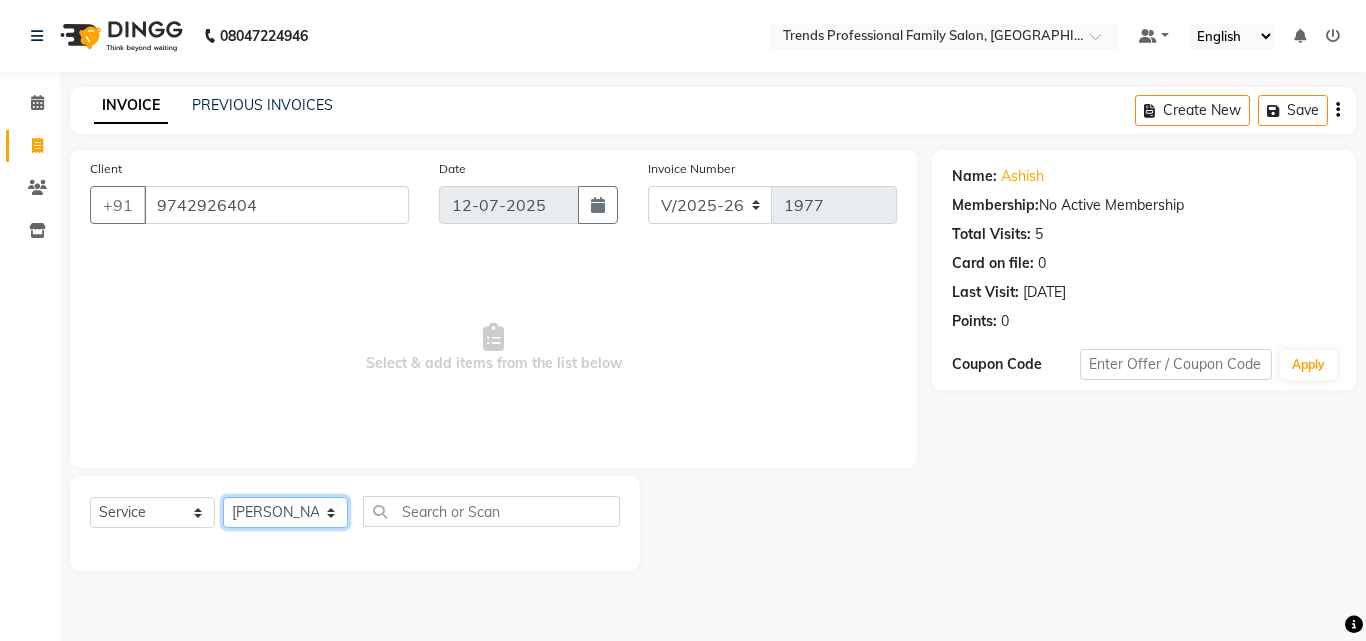 click on "Select Stylist [PERSON_NAME] [PERSON_NAME] [PERSON_NAME] [PERSON_NAME] [DEMOGRAPHIC_DATA][PERSON_NAME] Sumika Trends" 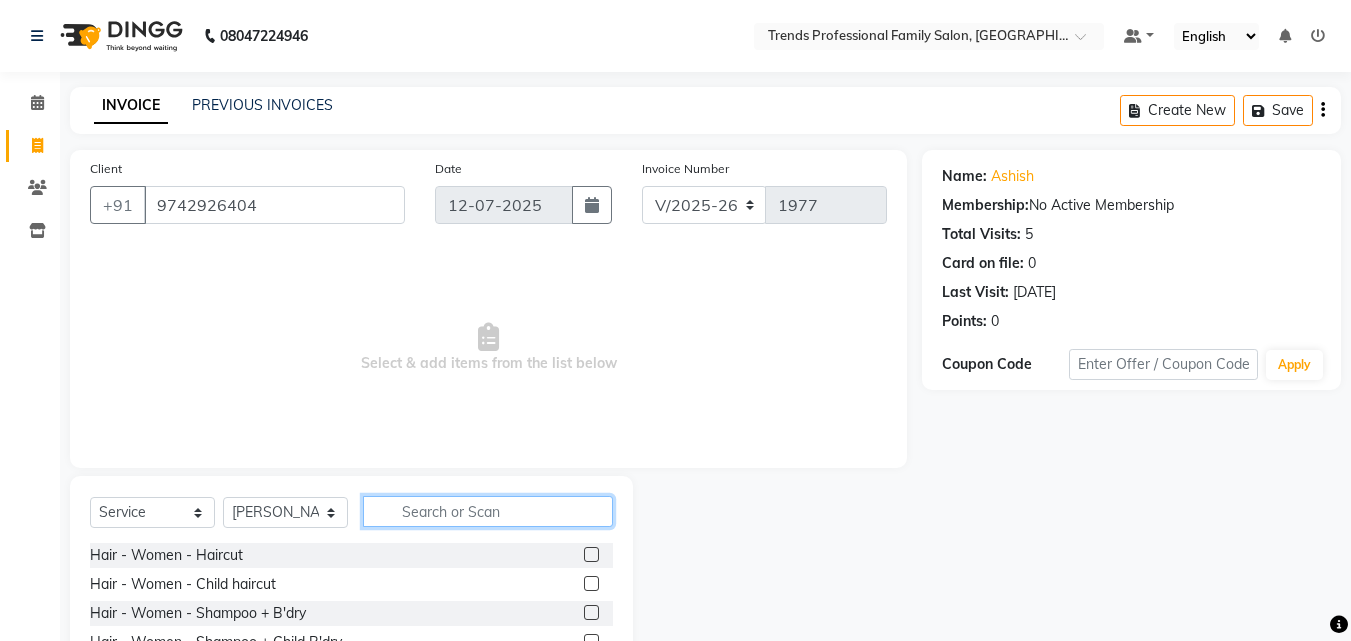 click 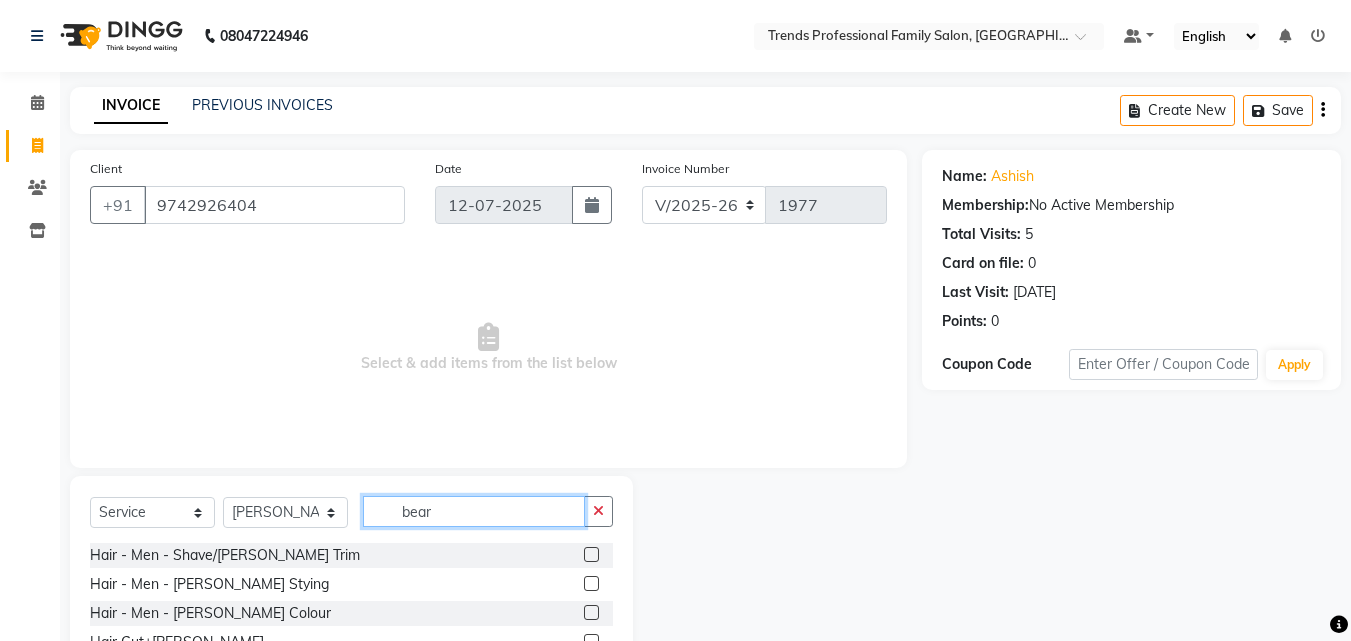 scroll, scrollTop: 76, scrollLeft: 0, axis: vertical 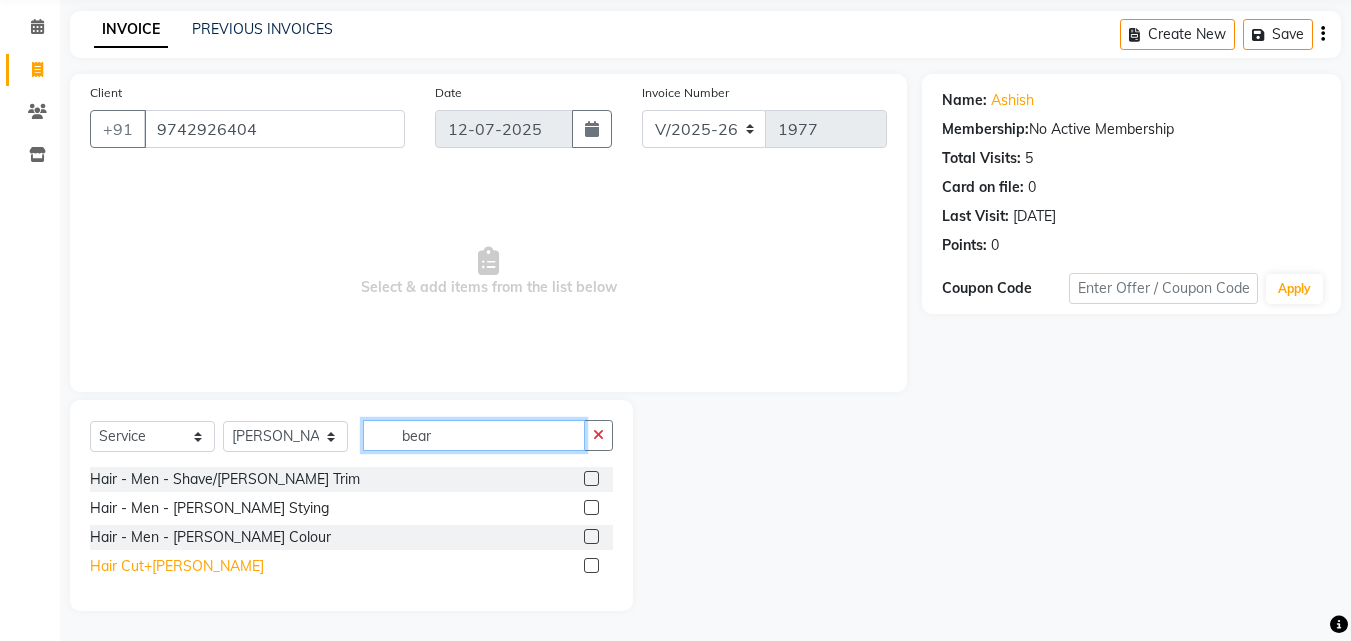 type on "bear" 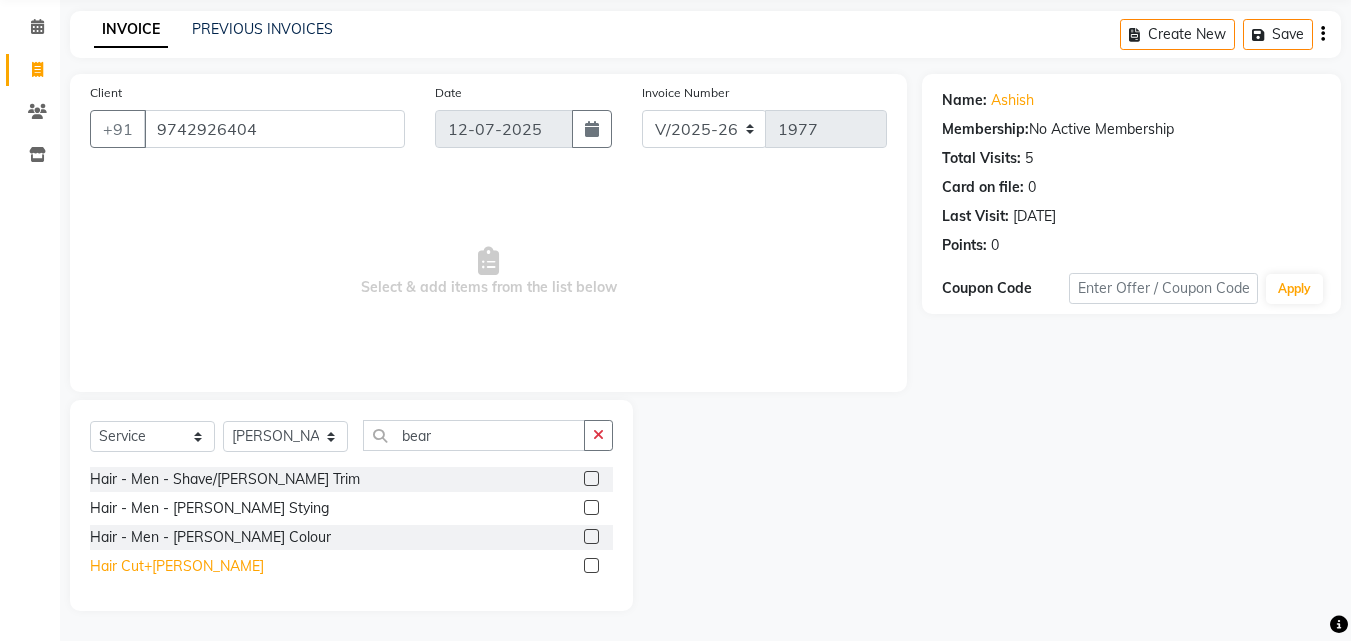 click on "Hair Cut+[PERSON_NAME]" 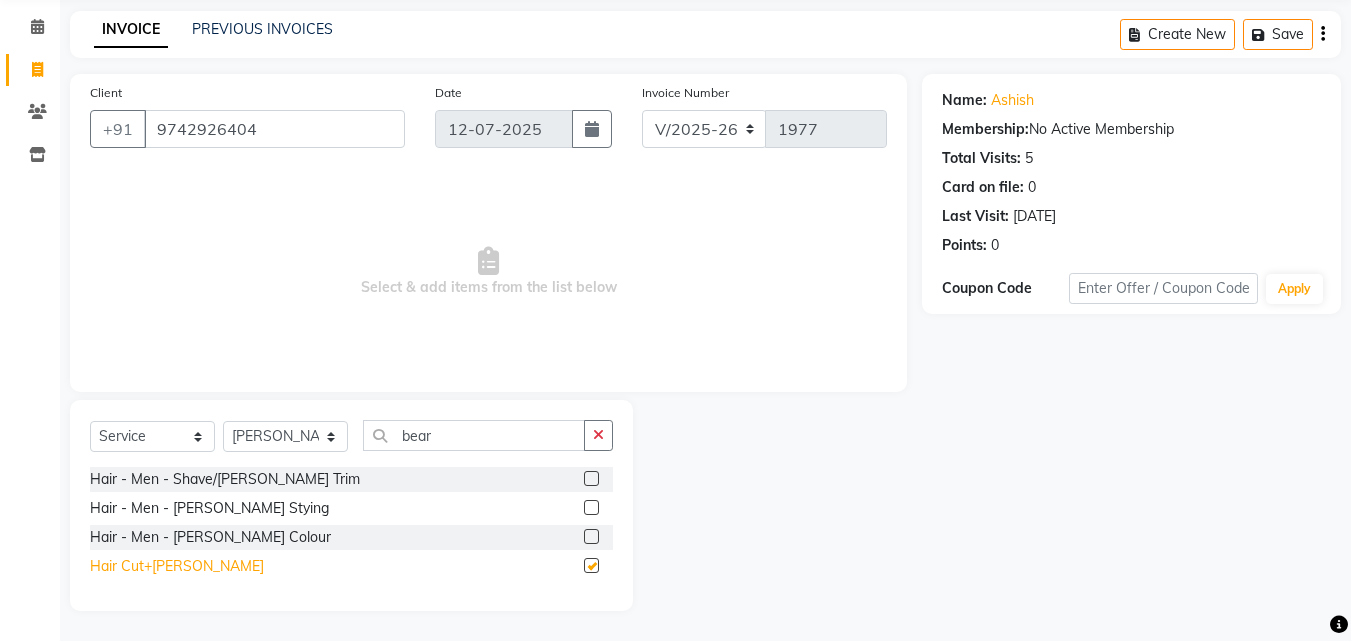 checkbox on "false" 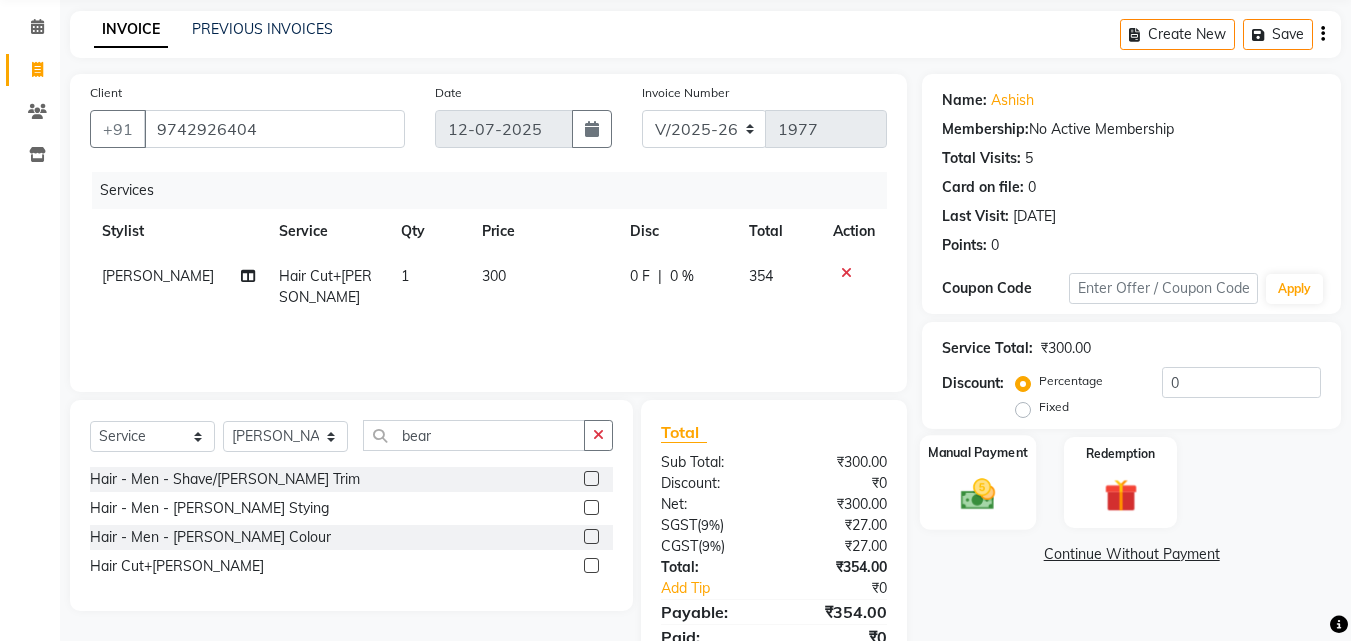 click 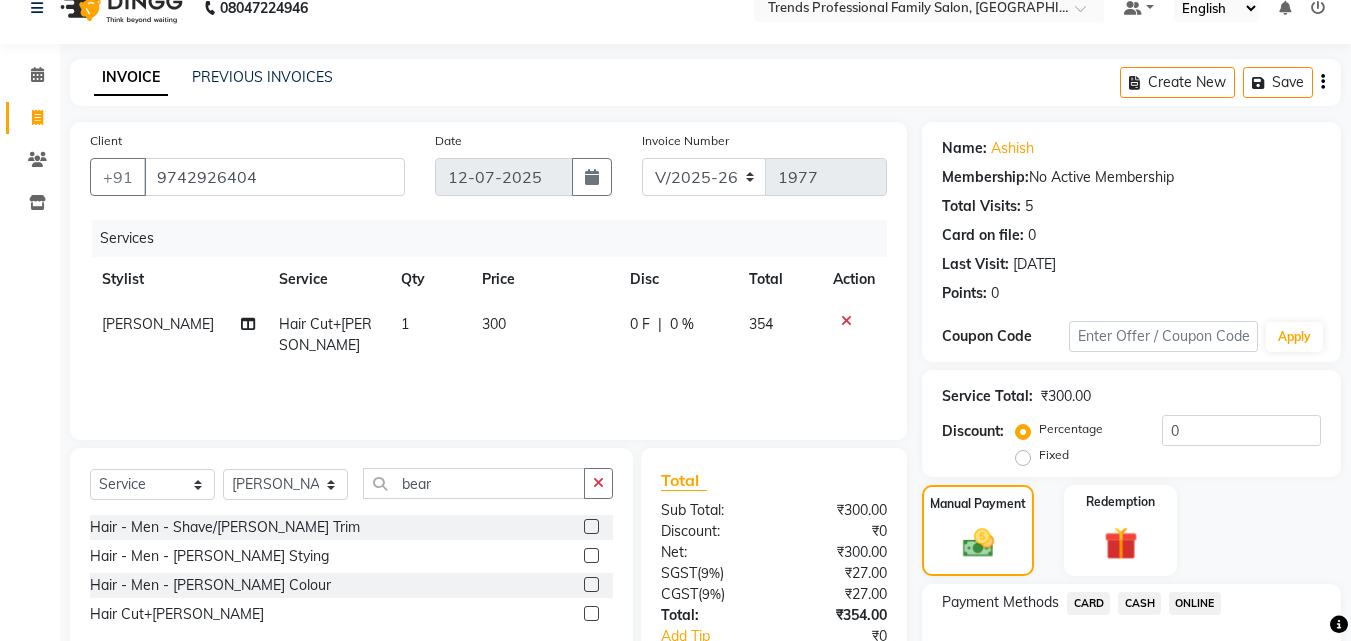 scroll, scrollTop: 0, scrollLeft: 0, axis: both 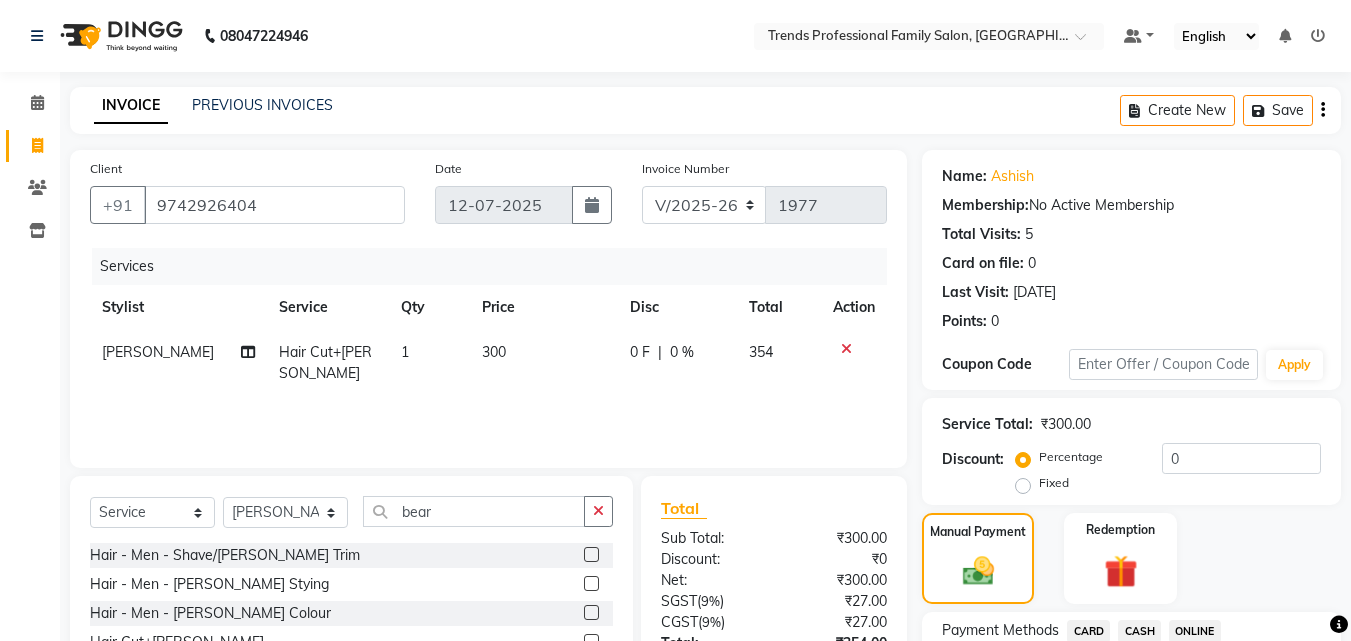 click on "Create New   Save" 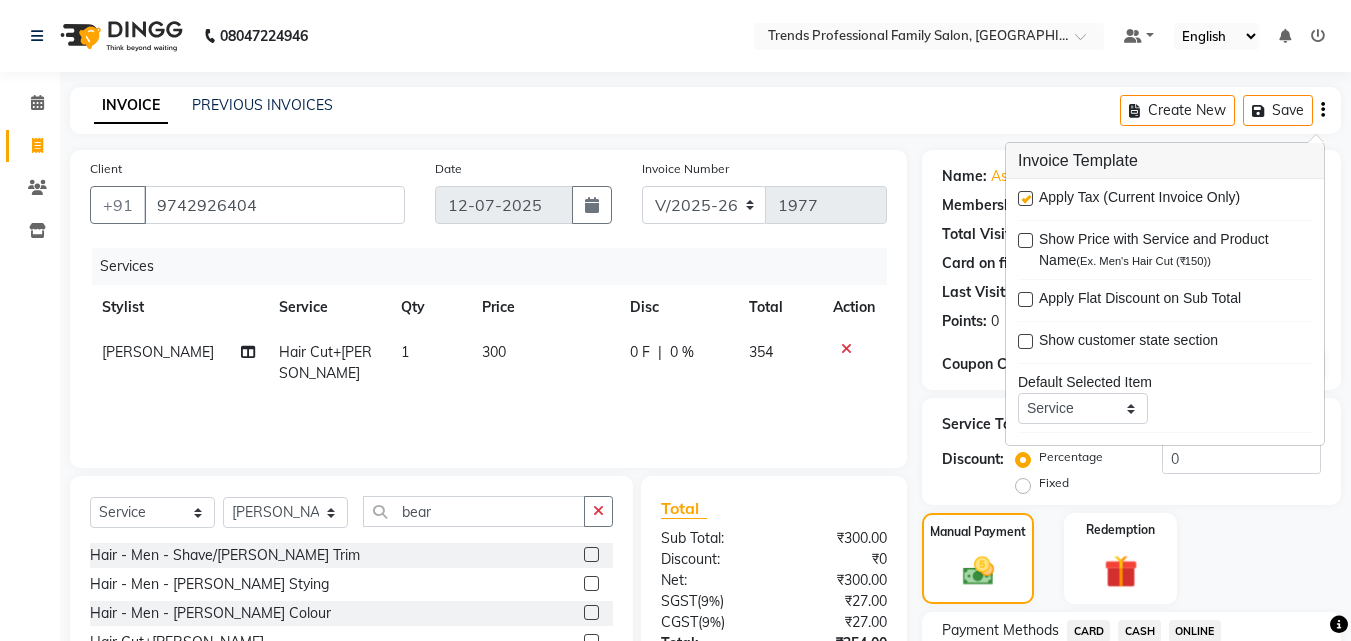 click at bounding box center (1025, 198) 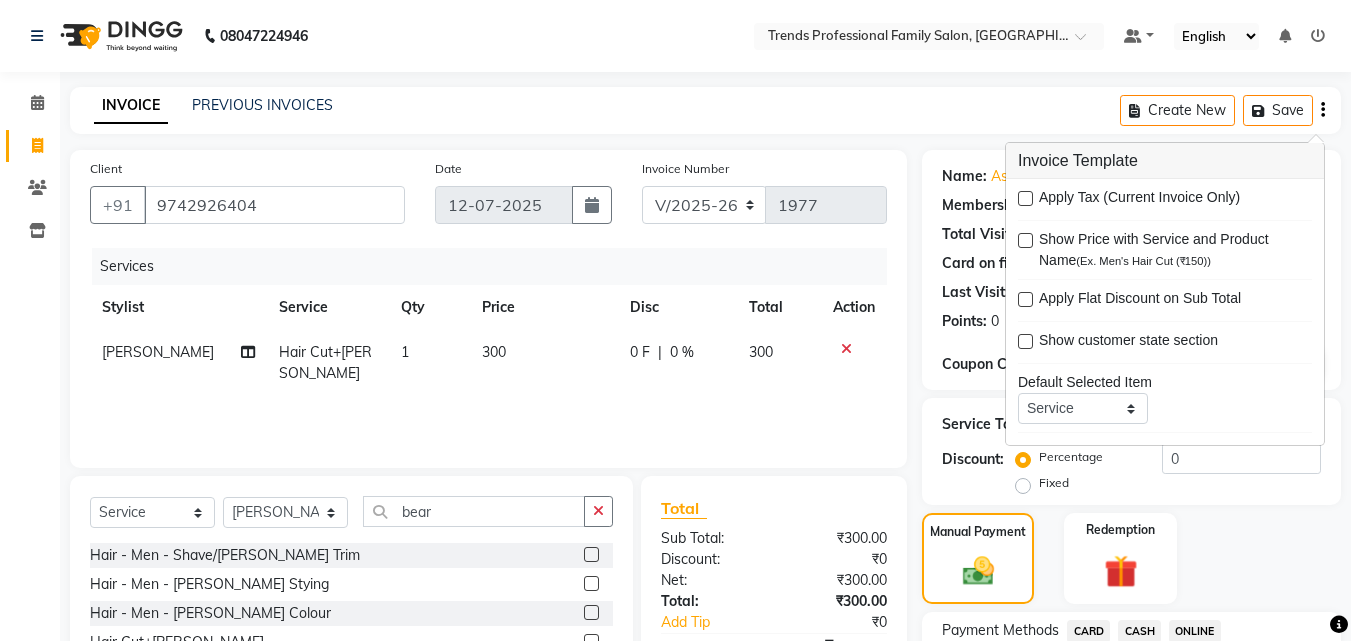 drag, startPoint x: 716, startPoint y: 95, endPoint x: 1016, endPoint y: 180, distance: 311.80923 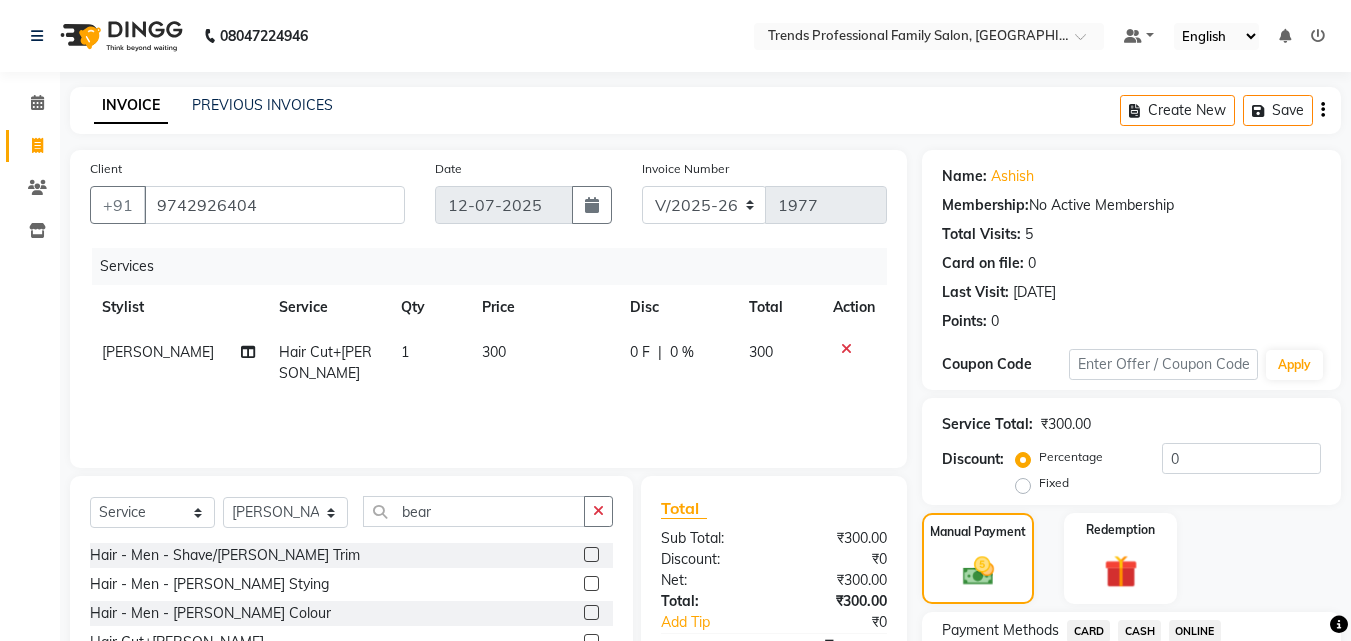 scroll, scrollTop: 162, scrollLeft: 0, axis: vertical 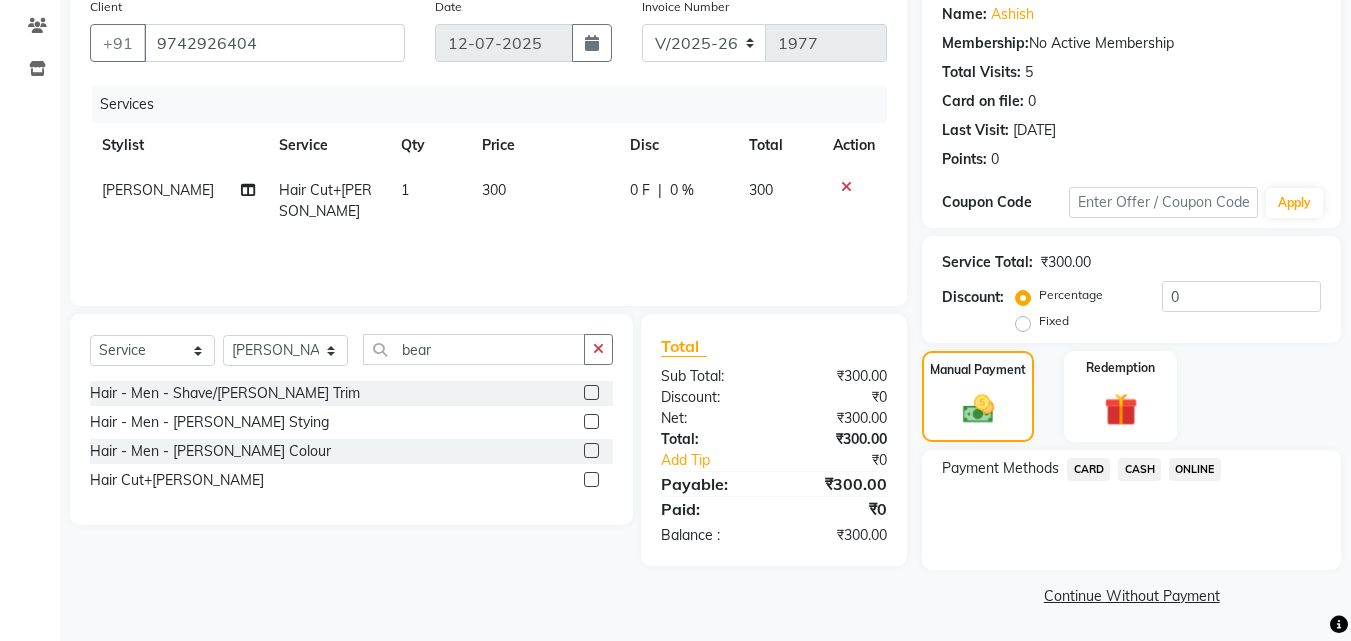 click on "ONLINE" 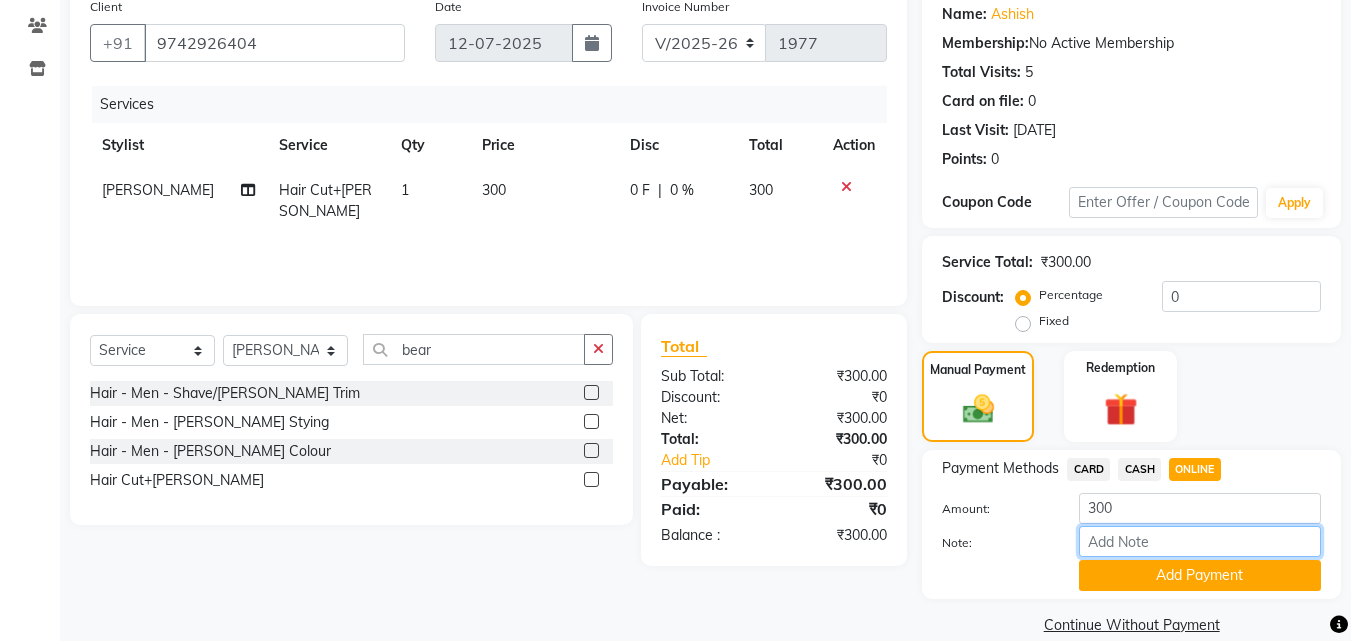 click on "Note:" at bounding box center (1200, 541) 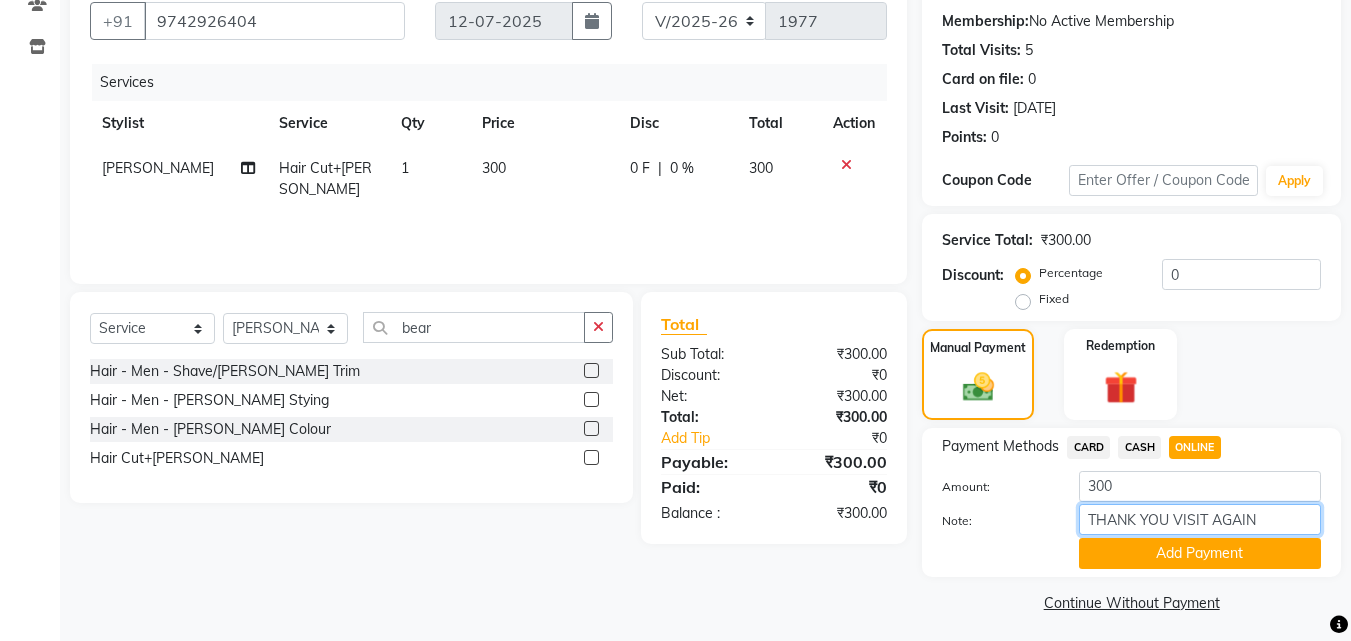 scroll, scrollTop: 191, scrollLeft: 0, axis: vertical 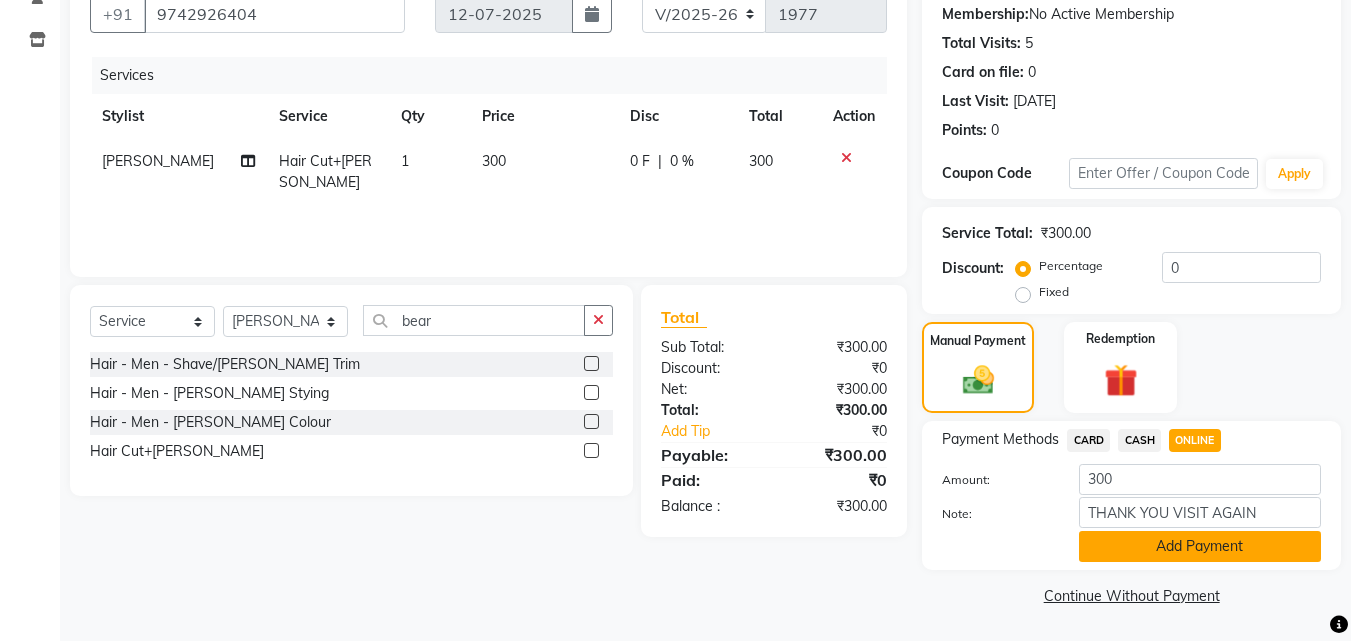 click on "Add Payment" 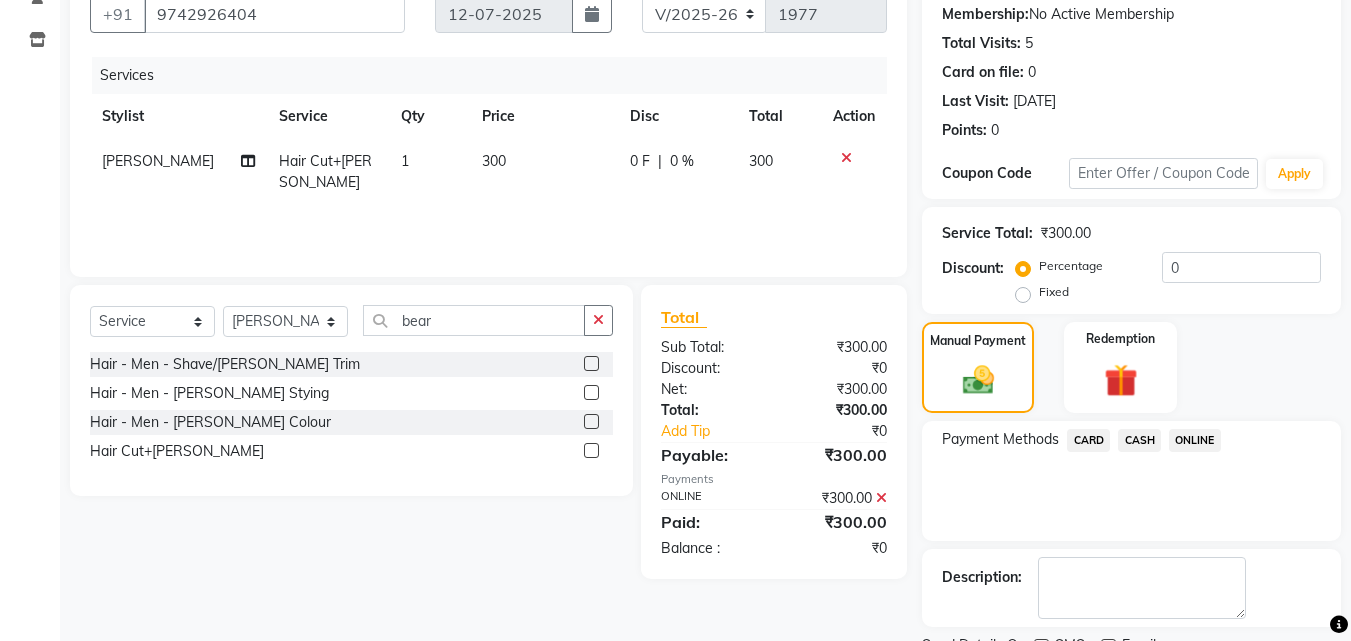 scroll, scrollTop: 275, scrollLeft: 0, axis: vertical 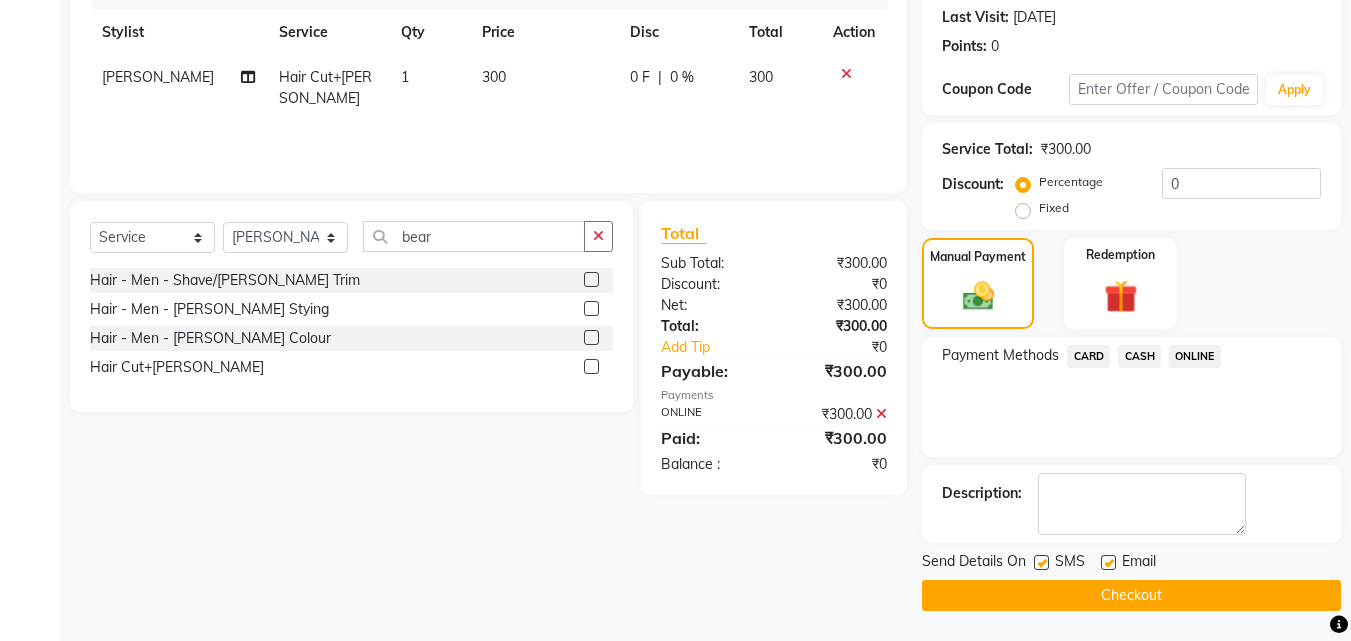click on "Checkout" 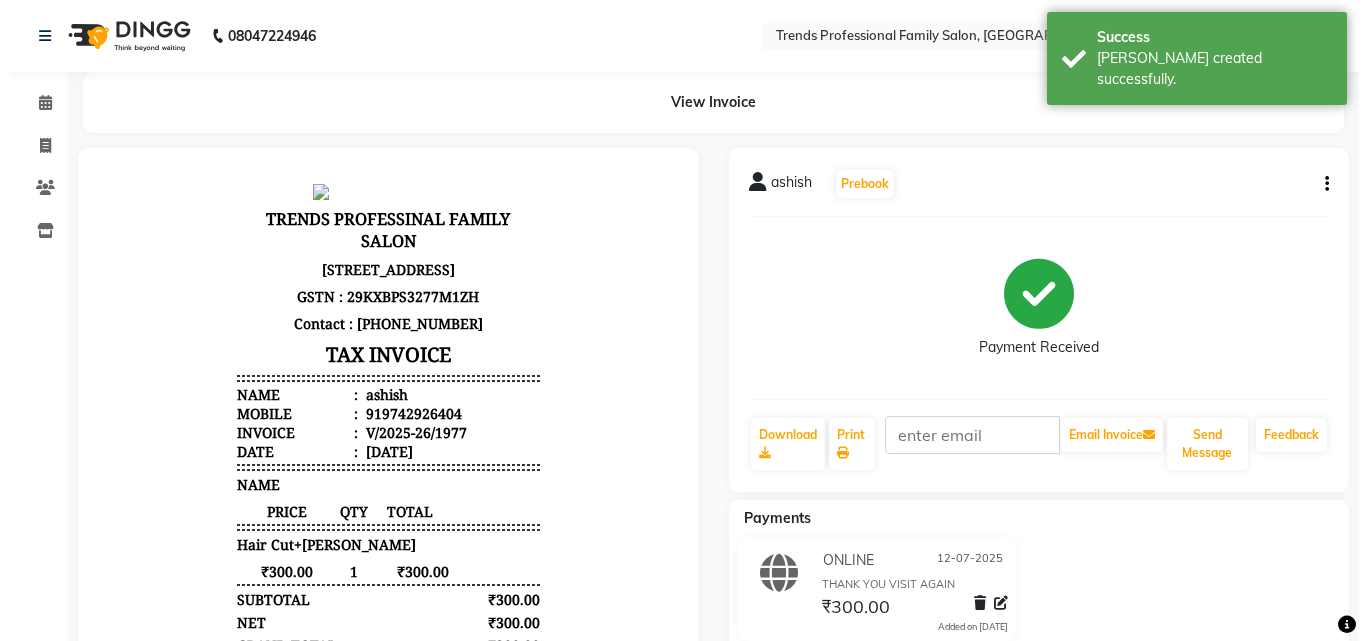scroll, scrollTop: 0, scrollLeft: 0, axis: both 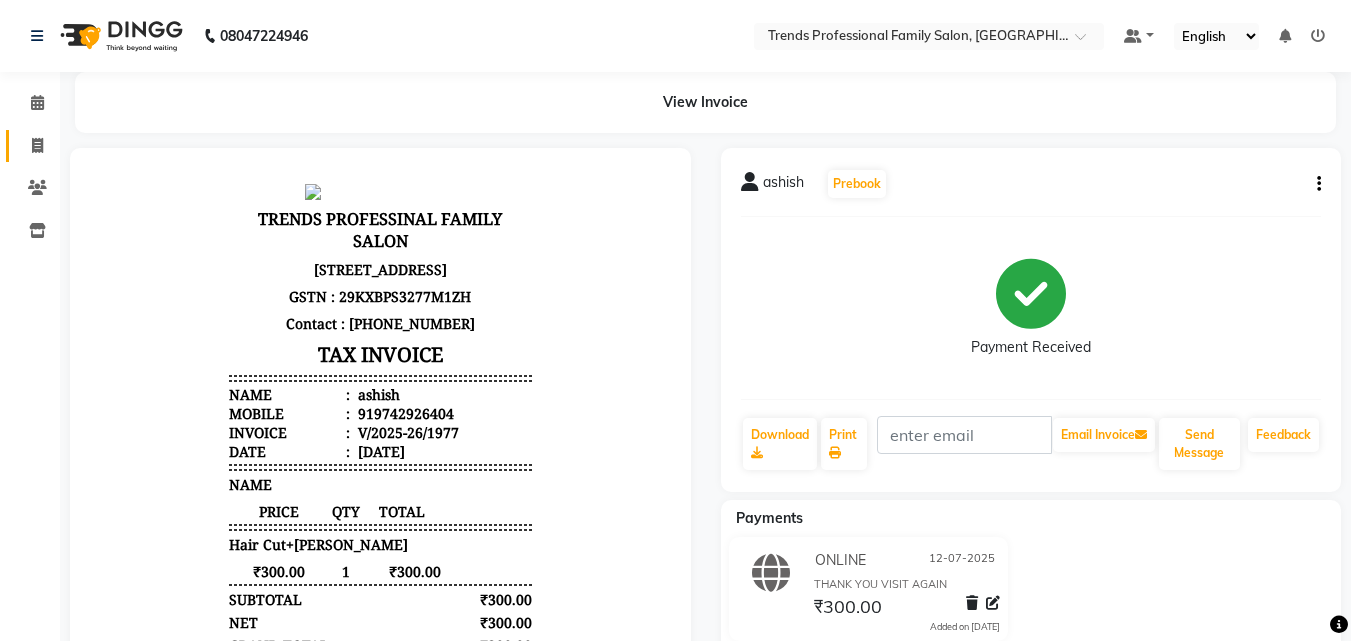click 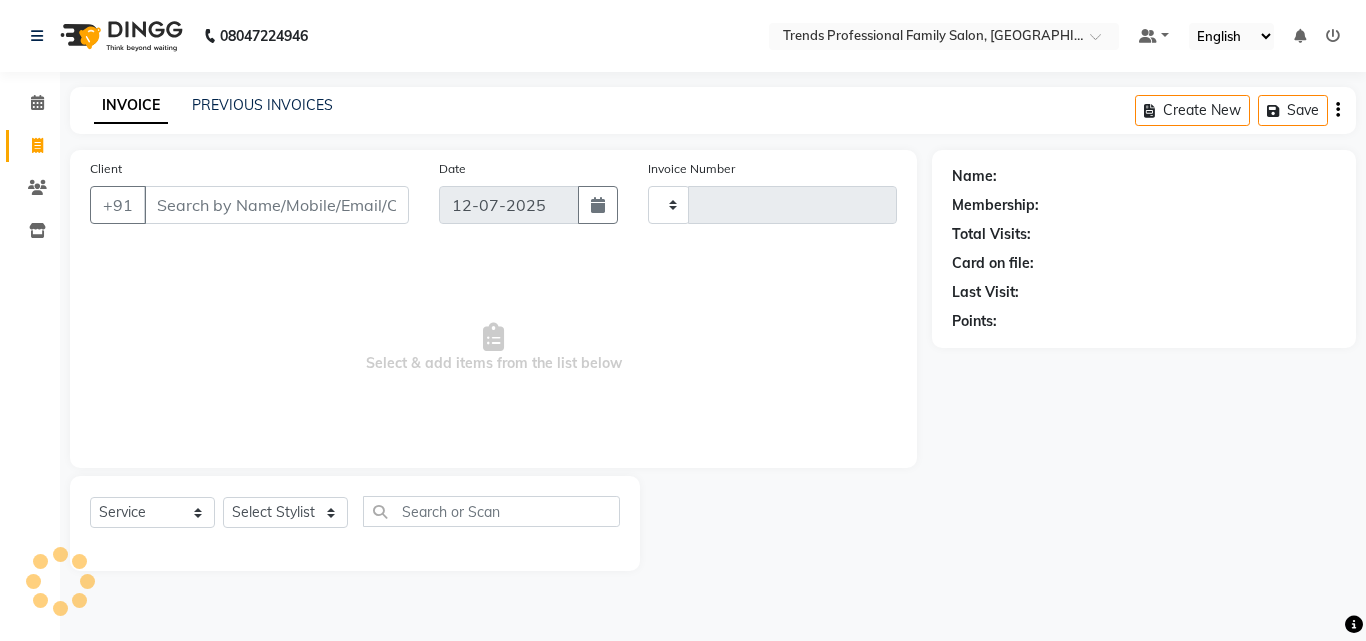 type on "1978" 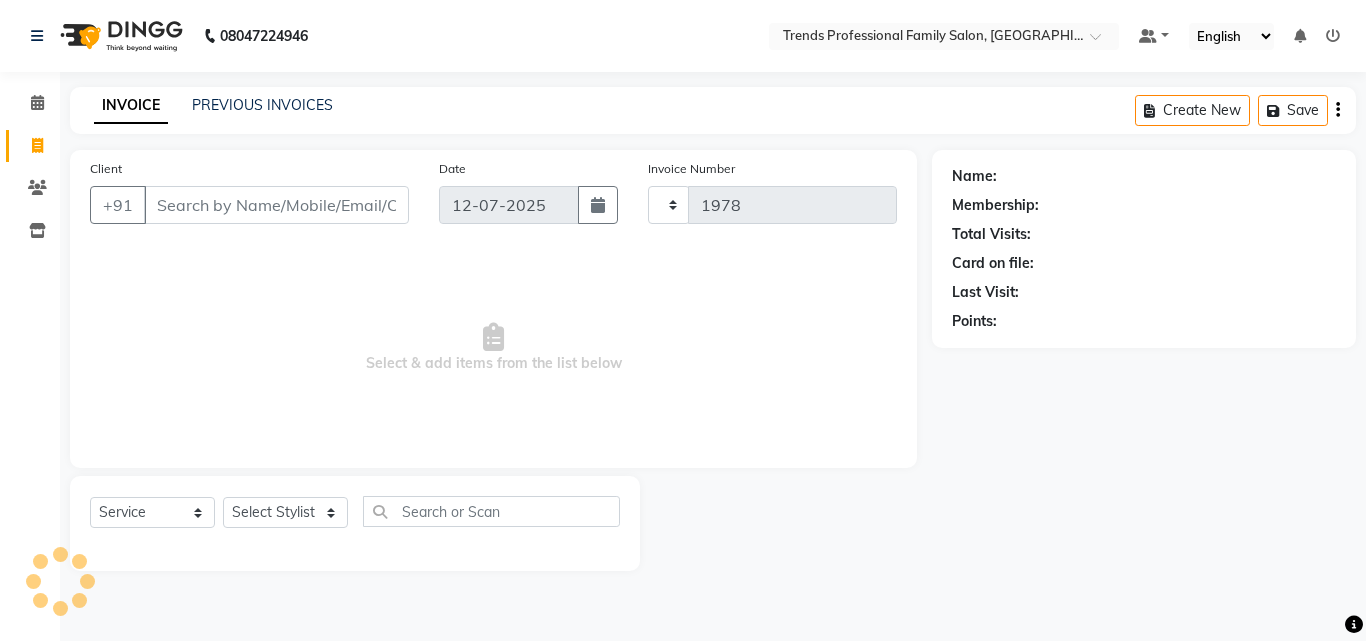 select on "7345" 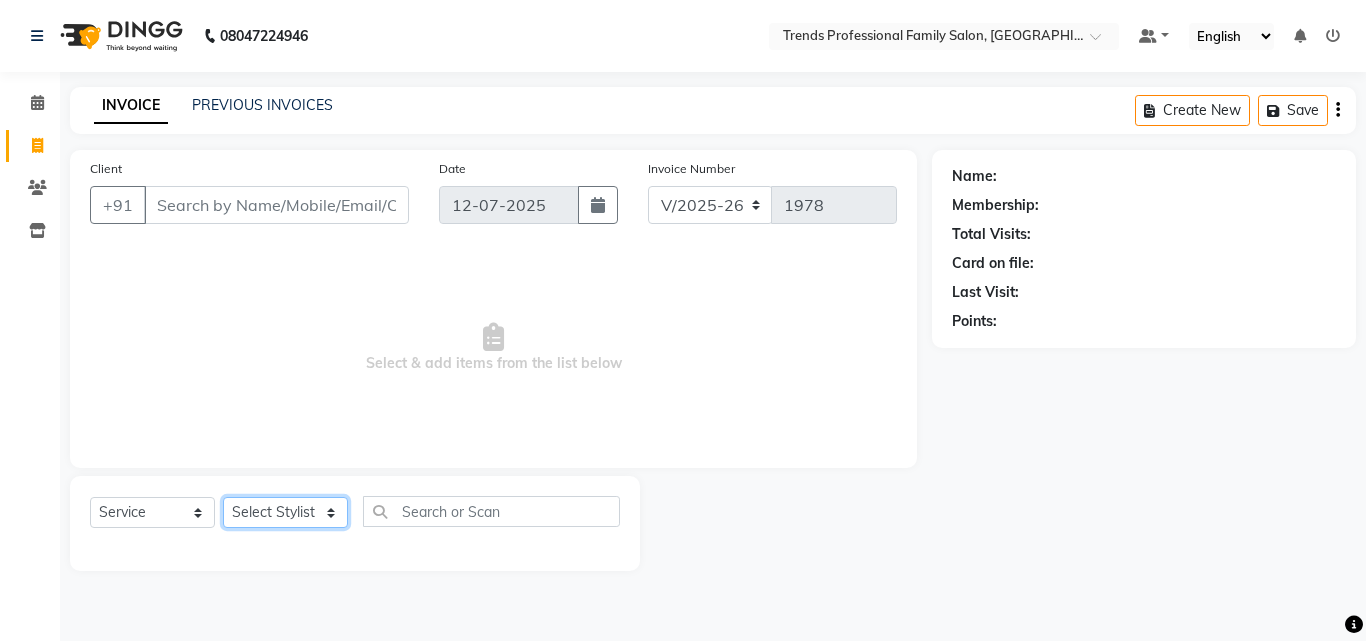 click on "Select Stylist [PERSON_NAME] [PERSON_NAME] [PERSON_NAME] [PERSON_NAME] [DEMOGRAPHIC_DATA][PERSON_NAME] Sumika Trends" 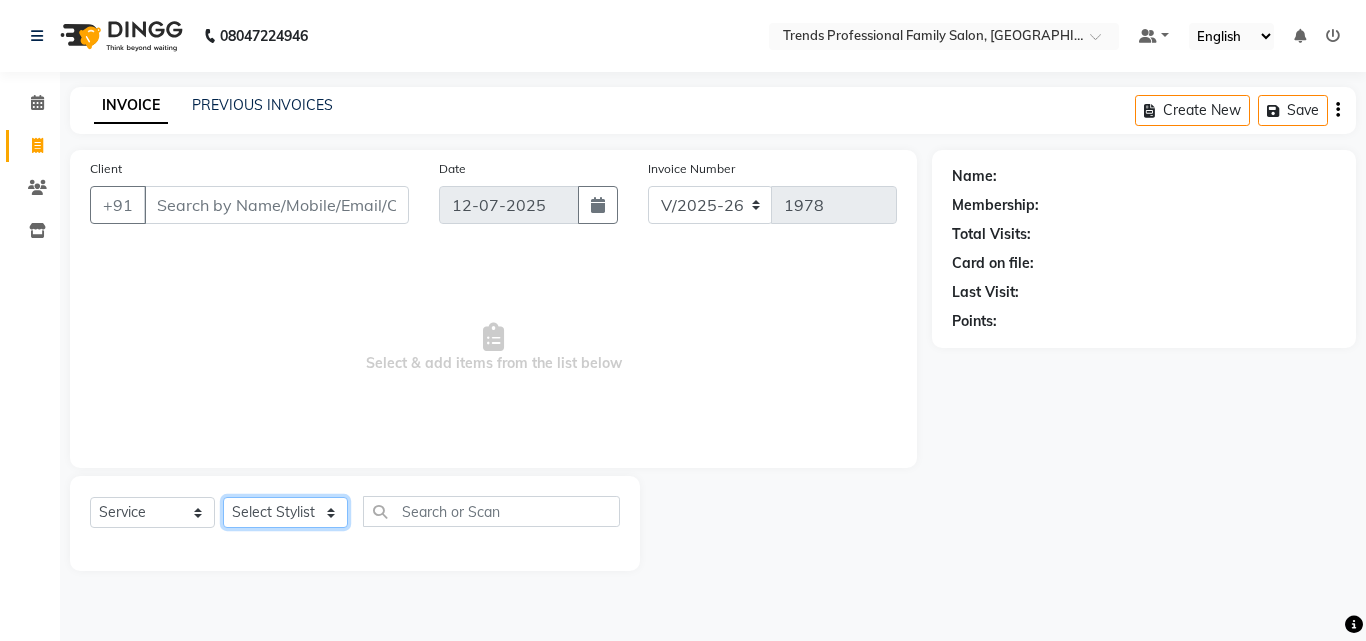 select on "63519" 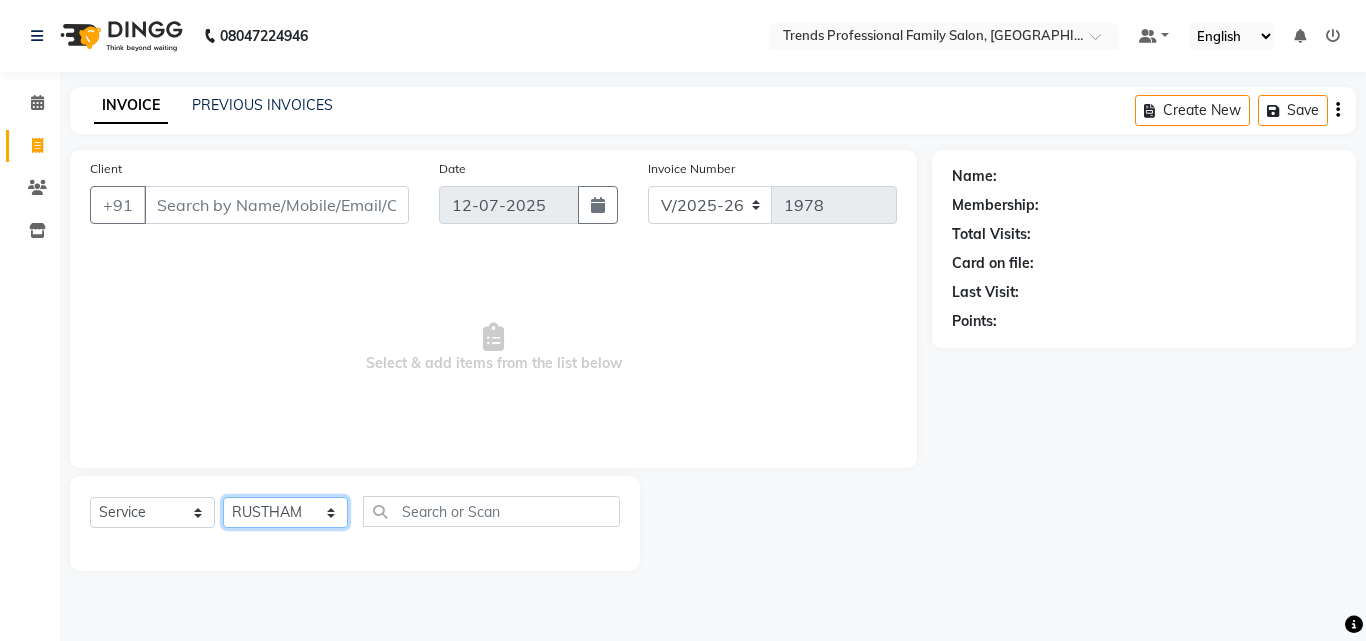click on "Select Stylist [PERSON_NAME] [PERSON_NAME] [PERSON_NAME] [PERSON_NAME] [DEMOGRAPHIC_DATA][PERSON_NAME] Sumika Trends" 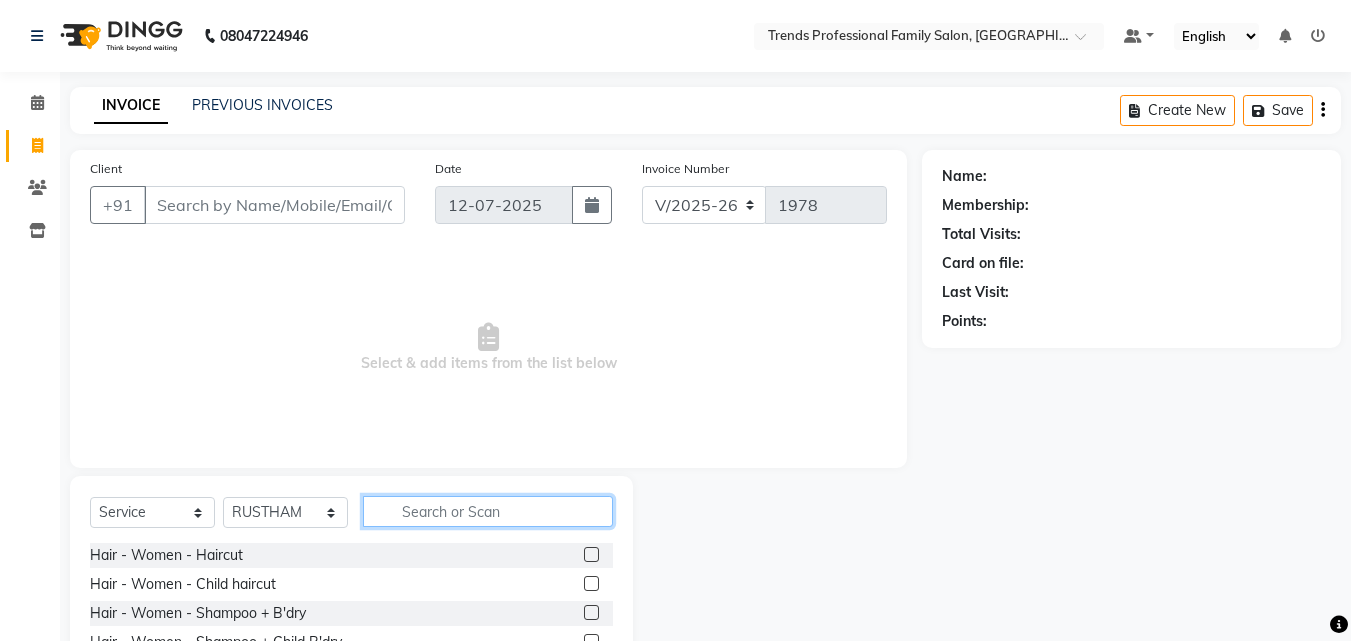click 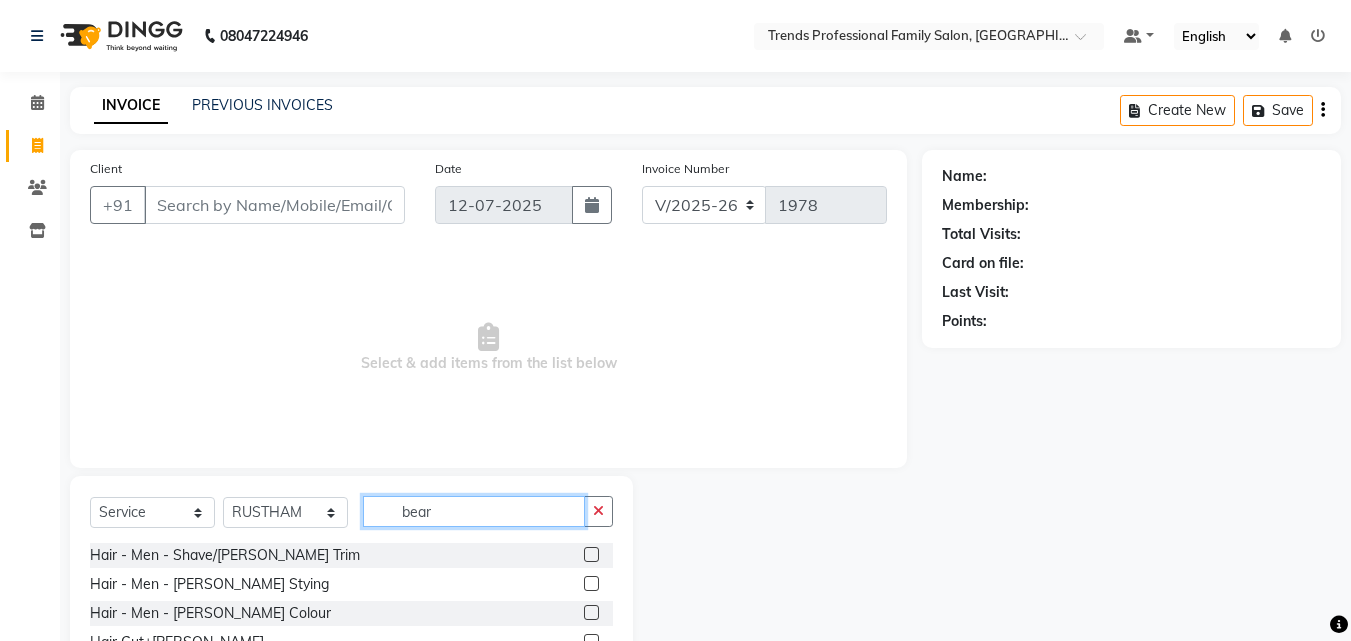 type on "bear" 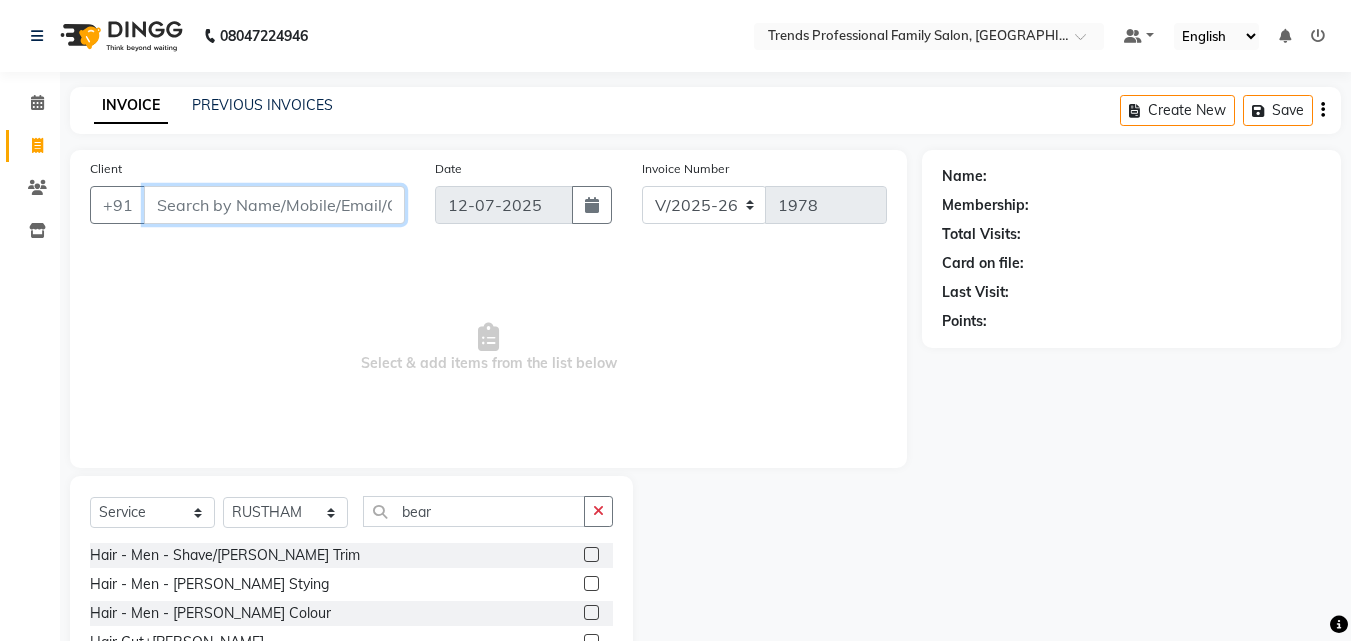 click on "Client" at bounding box center (274, 205) 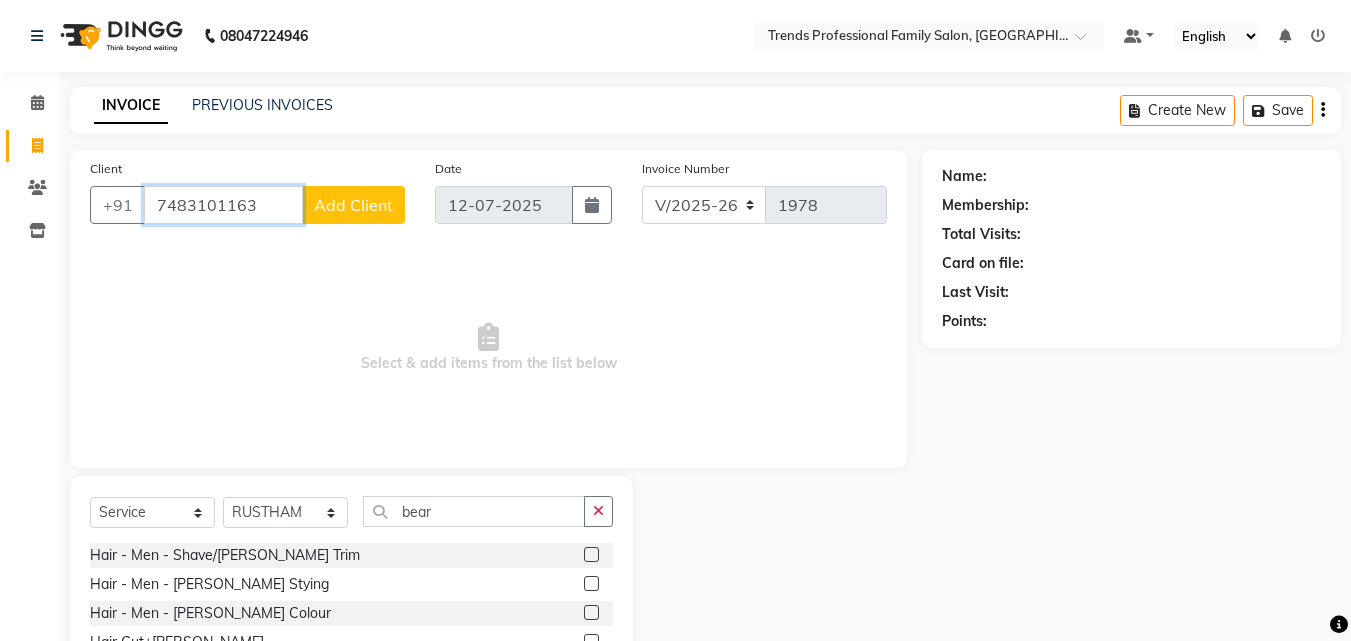 type on "7483101163" 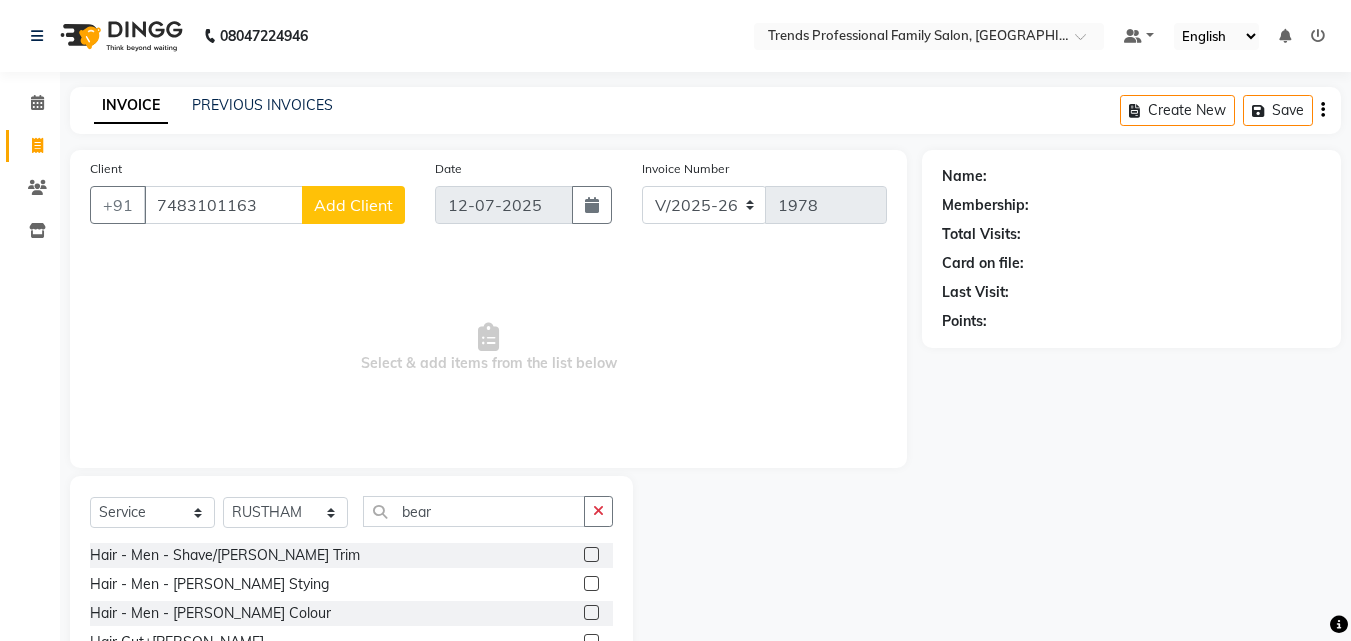 click on "Add Client" 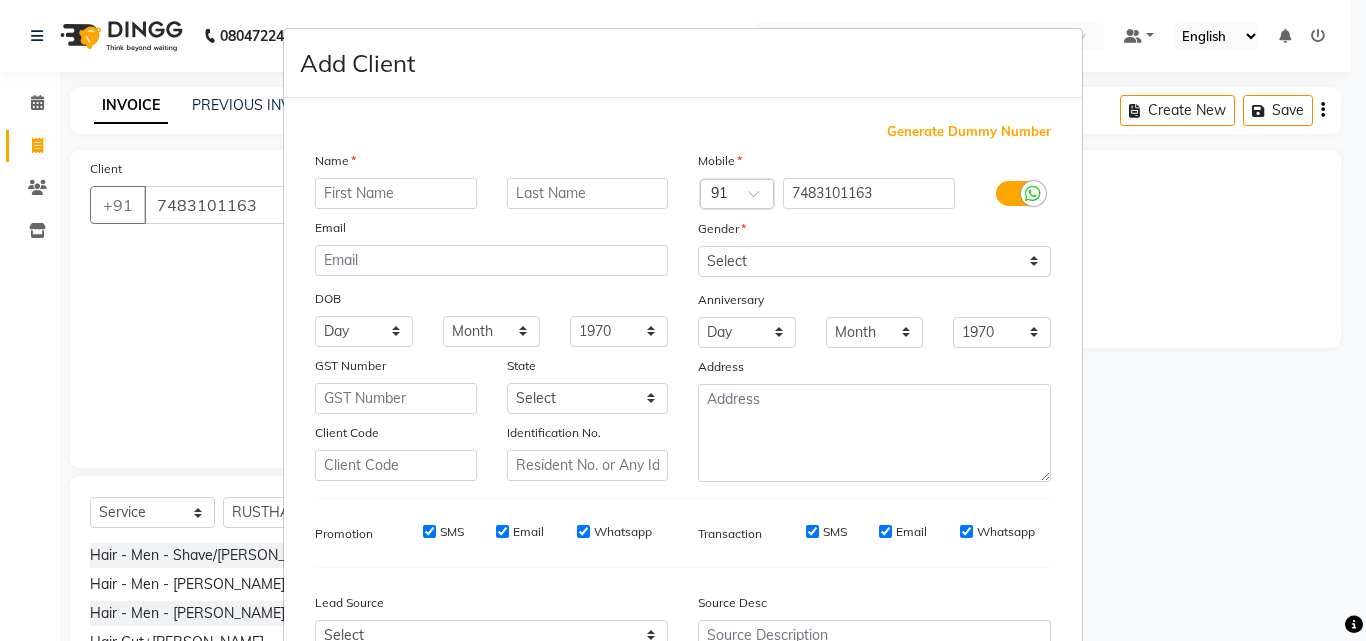 click at bounding box center (396, 193) 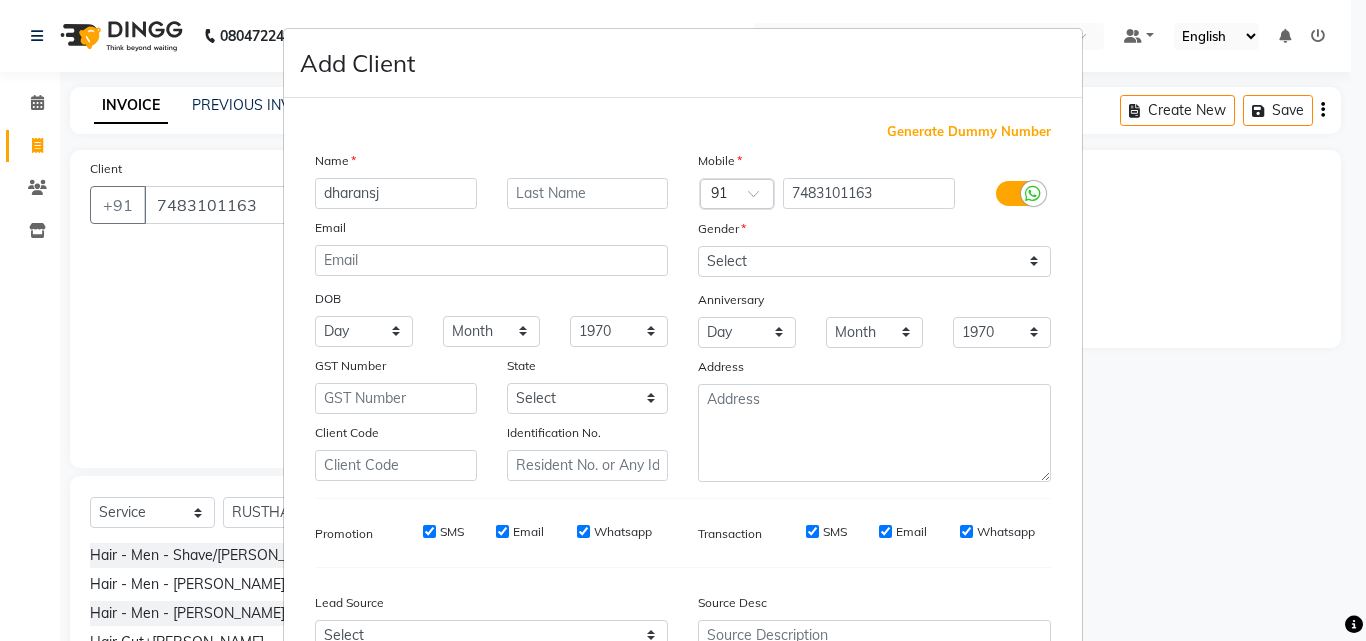 click on "dharansj" at bounding box center [396, 193] 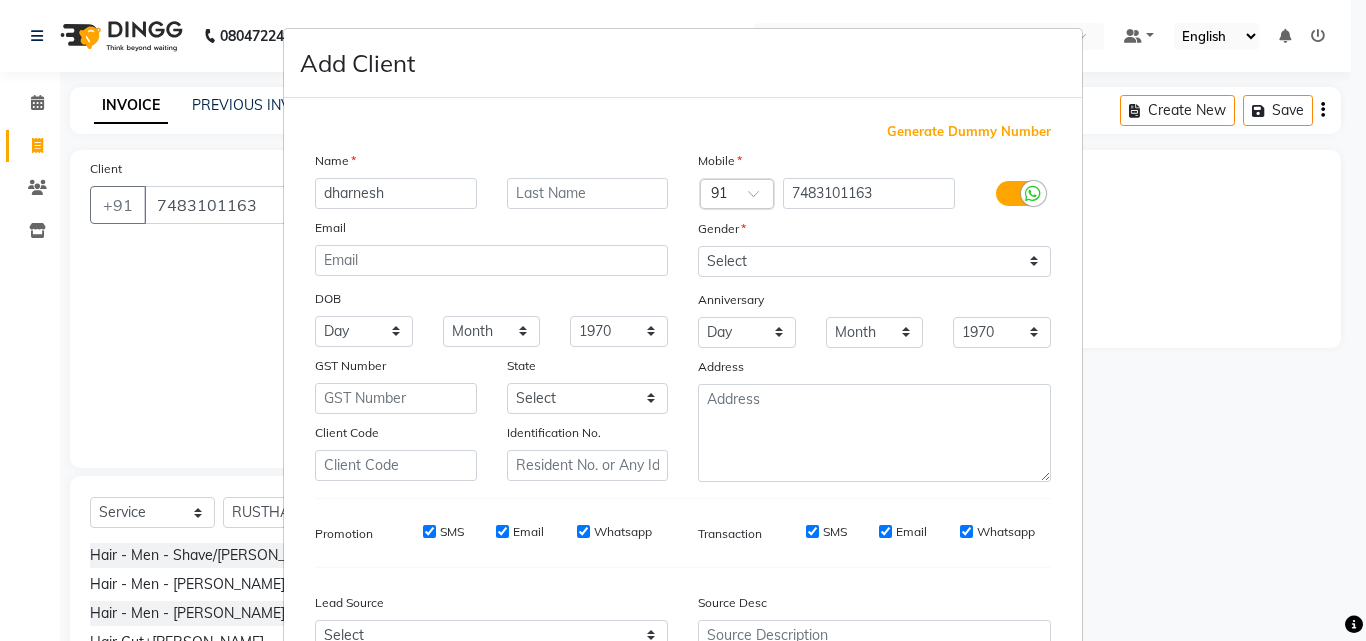 click on "dharnesh" at bounding box center [396, 193] 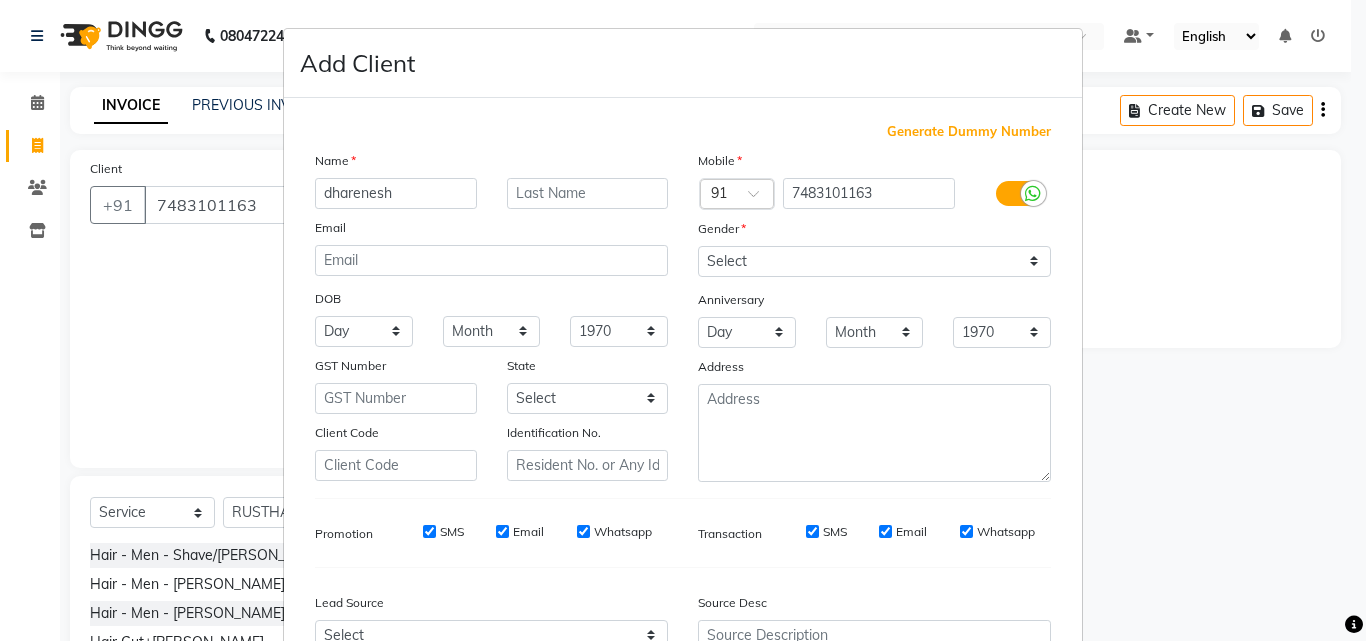 click on "dharenesh" at bounding box center [396, 193] 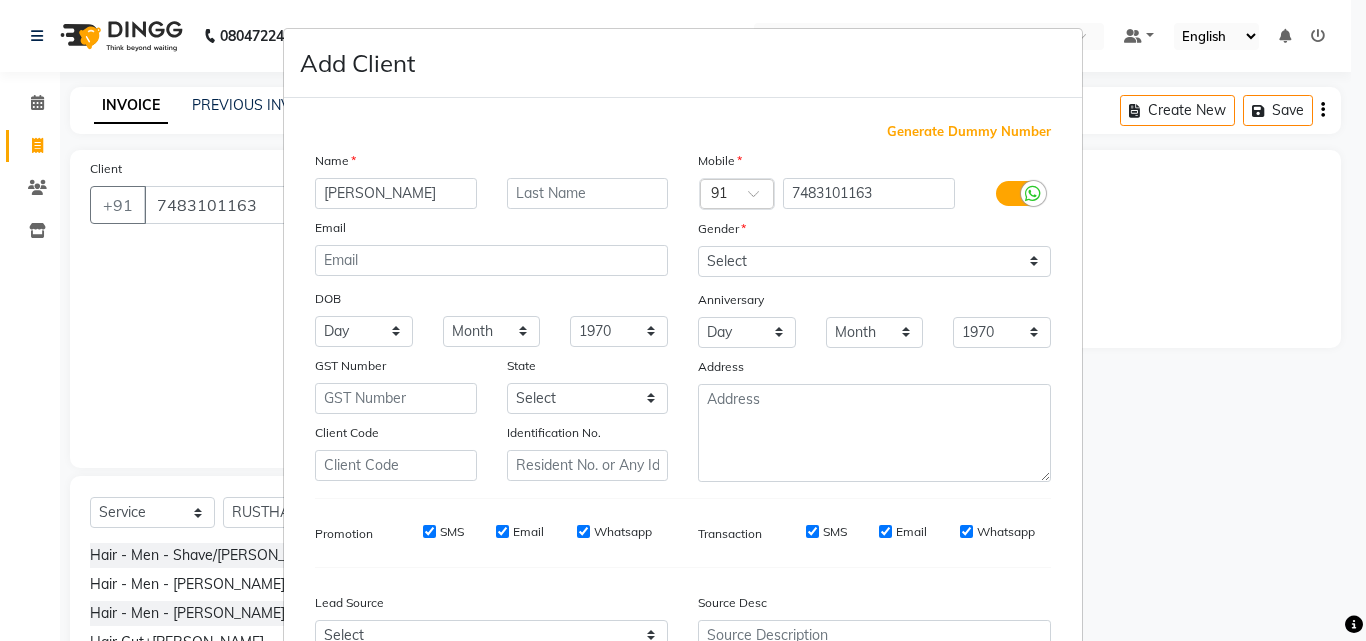 click on "[PERSON_NAME]" at bounding box center (396, 193) 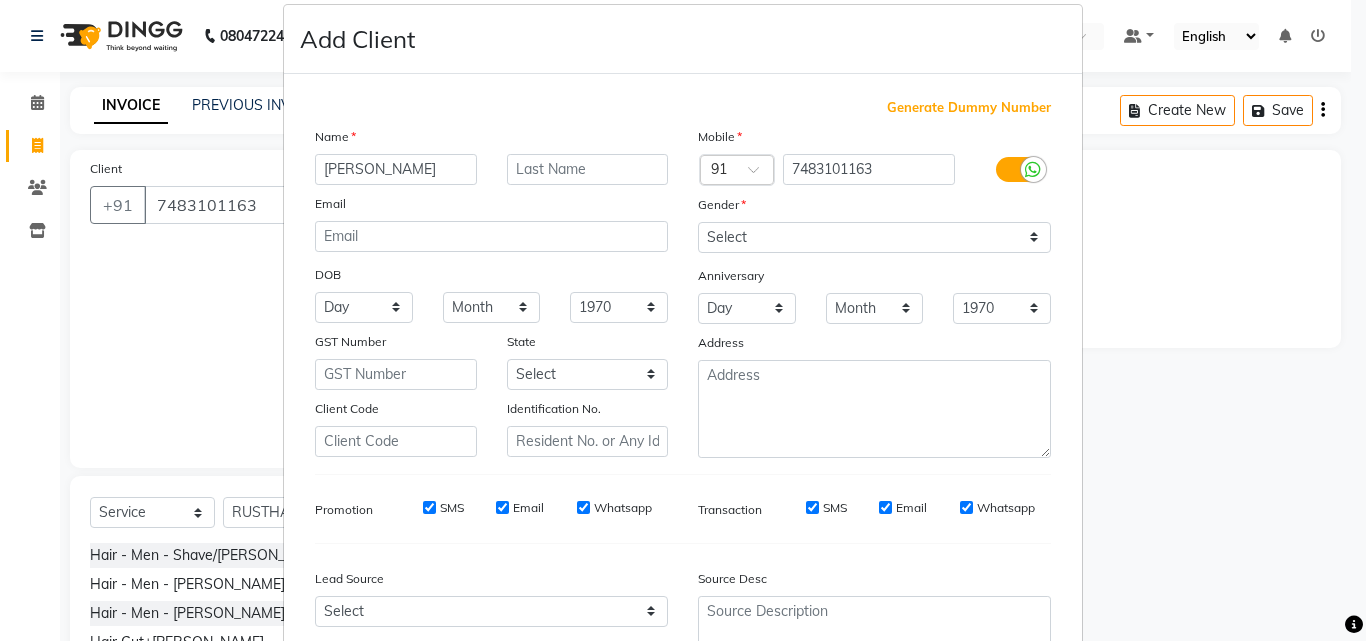 scroll, scrollTop: 0, scrollLeft: 0, axis: both 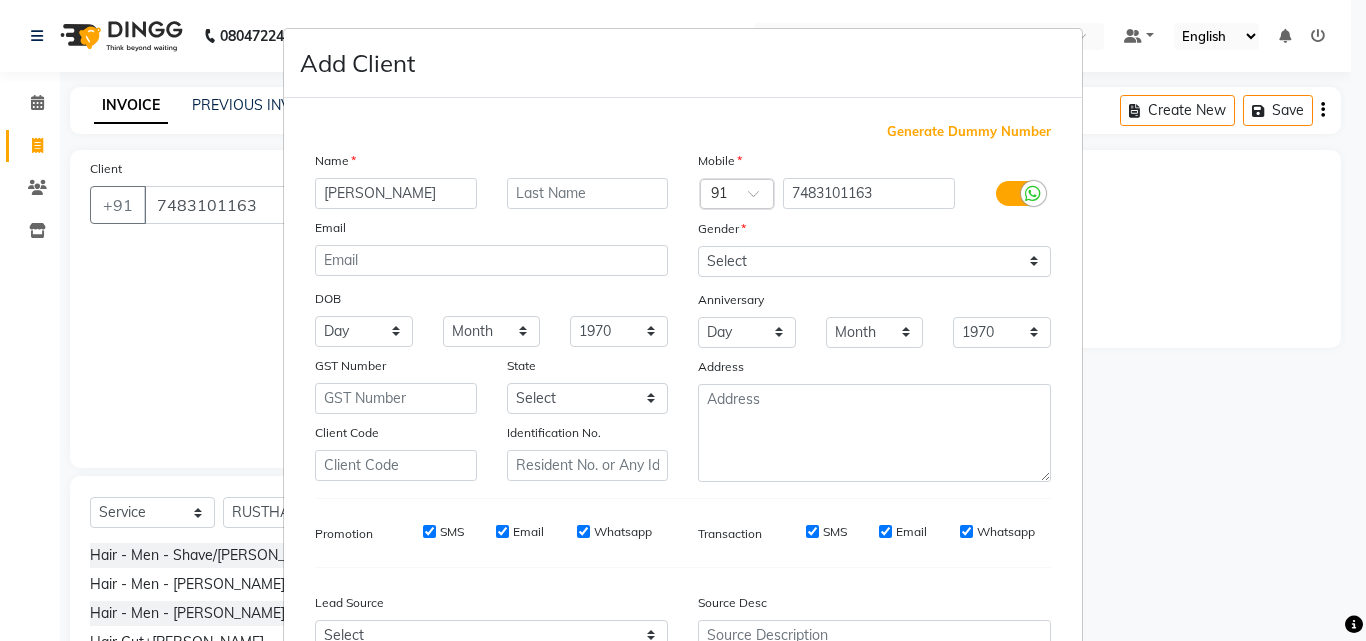 type on "[PERSON_NAME]" 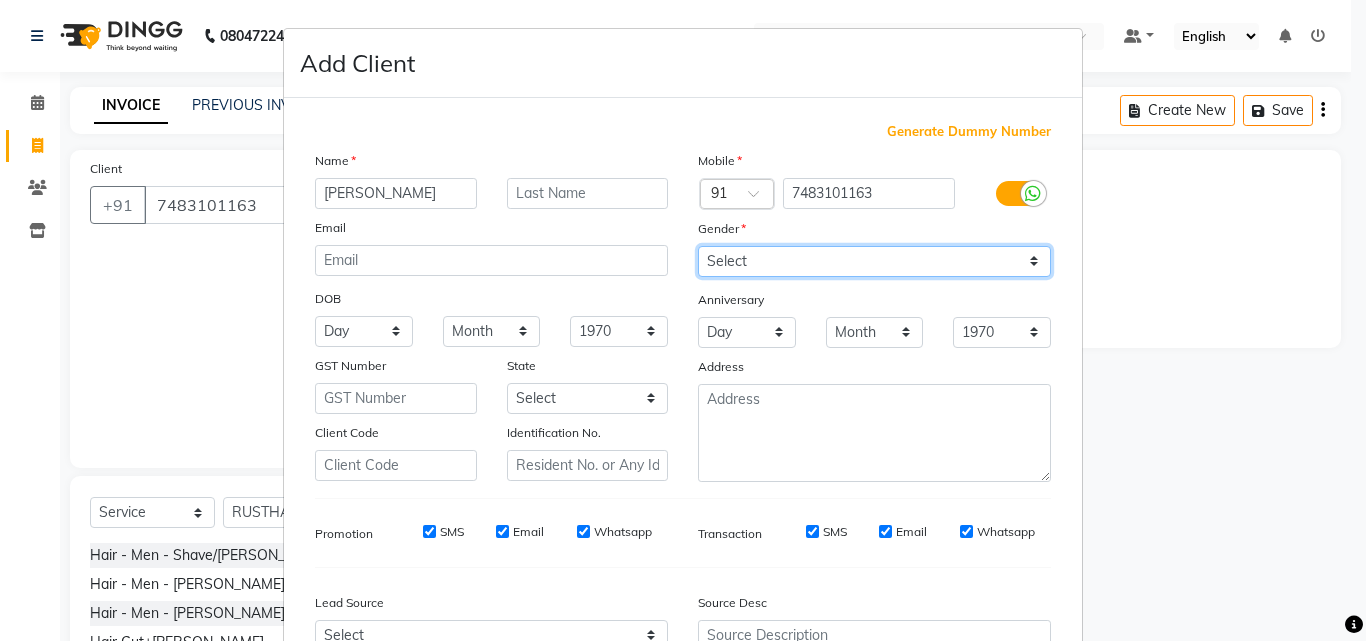 click on "Select [DEMOGRAPHIC_DATA] [DEMOGRAPHIC_DATA] Other Prefer Not To Say" at bounding box center (874, 261) 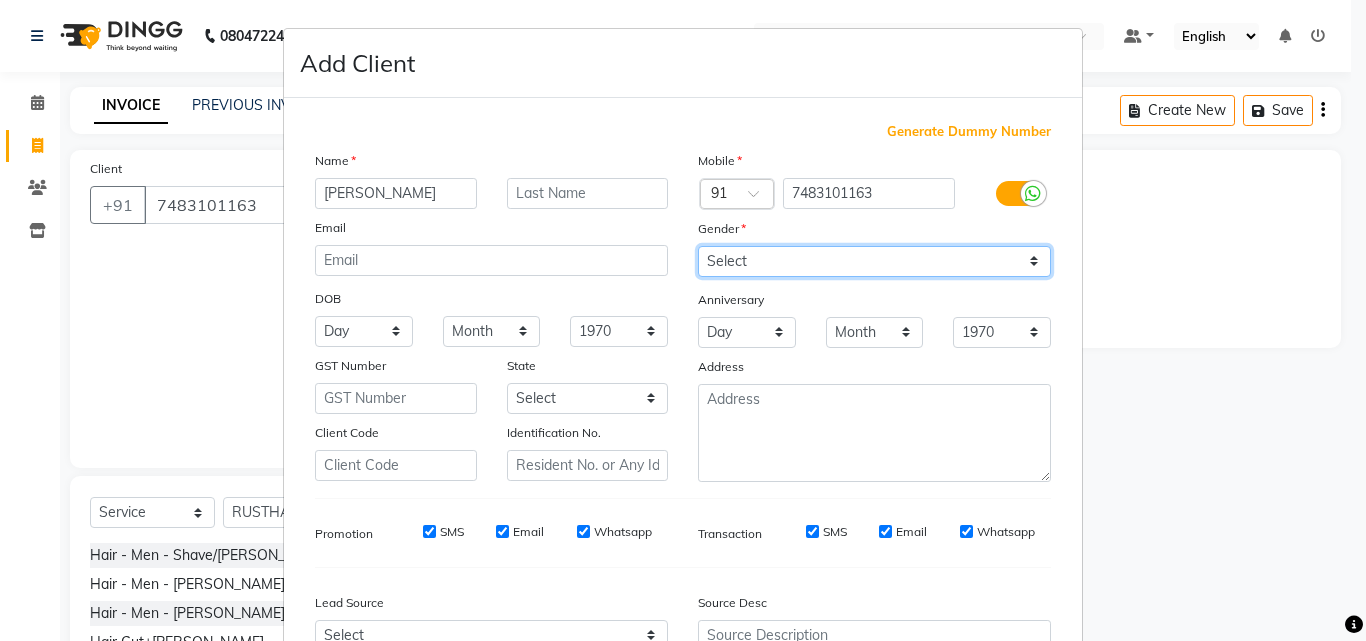 select on "[DEMOGRAPHIC_DATA]" 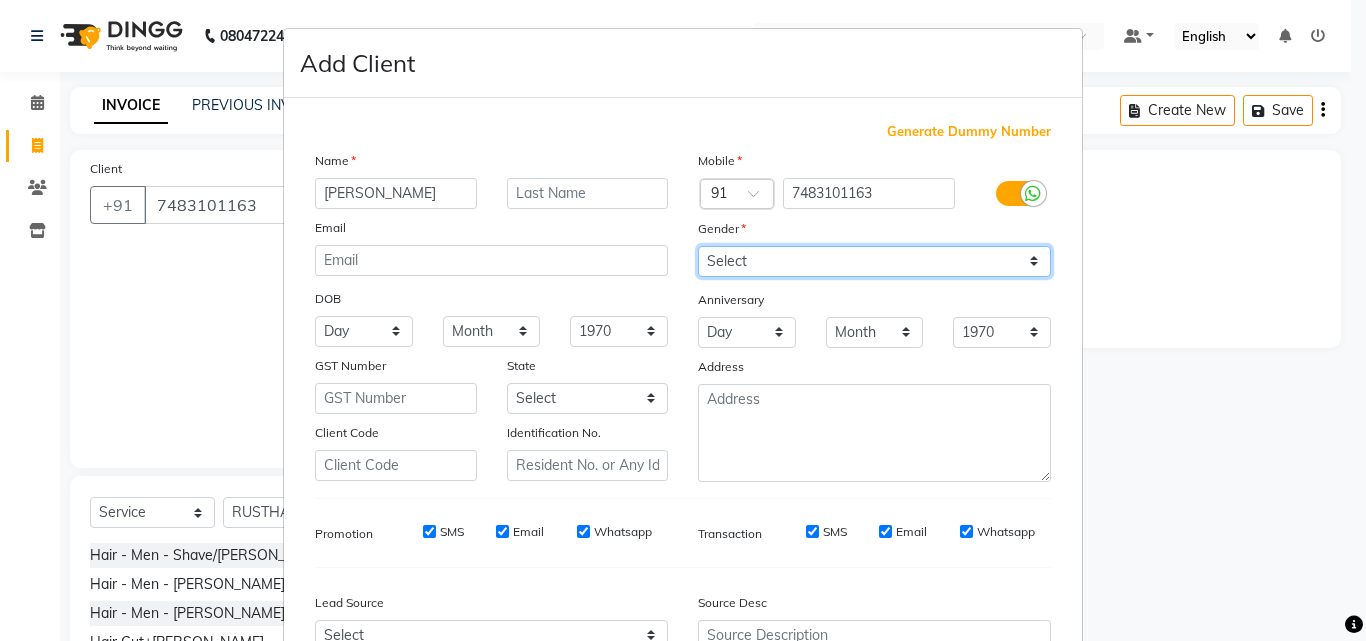 click on "Select [DEMOGRAPHIC_DATA] [DEMOGRAPHIC_DATA] Other Prefer Not To Say" at bounding box center [874, 261] 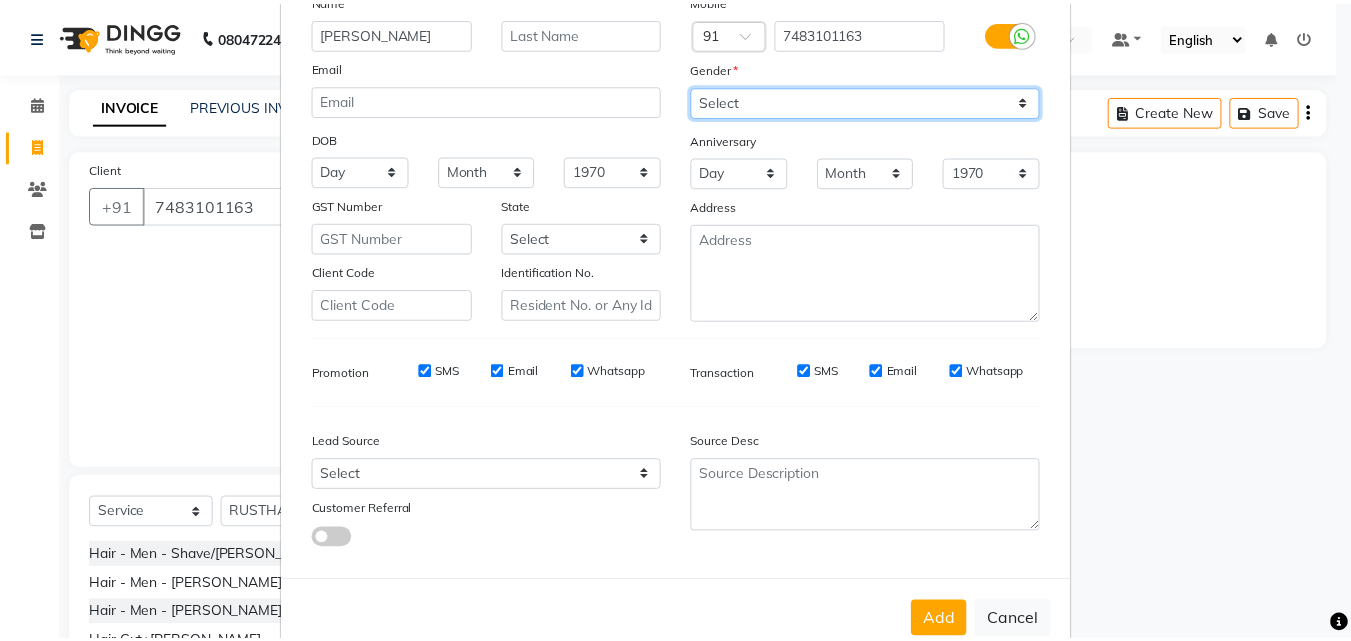 scroll, scrollTop: 208, scrollLeft: 0, axis: vertical 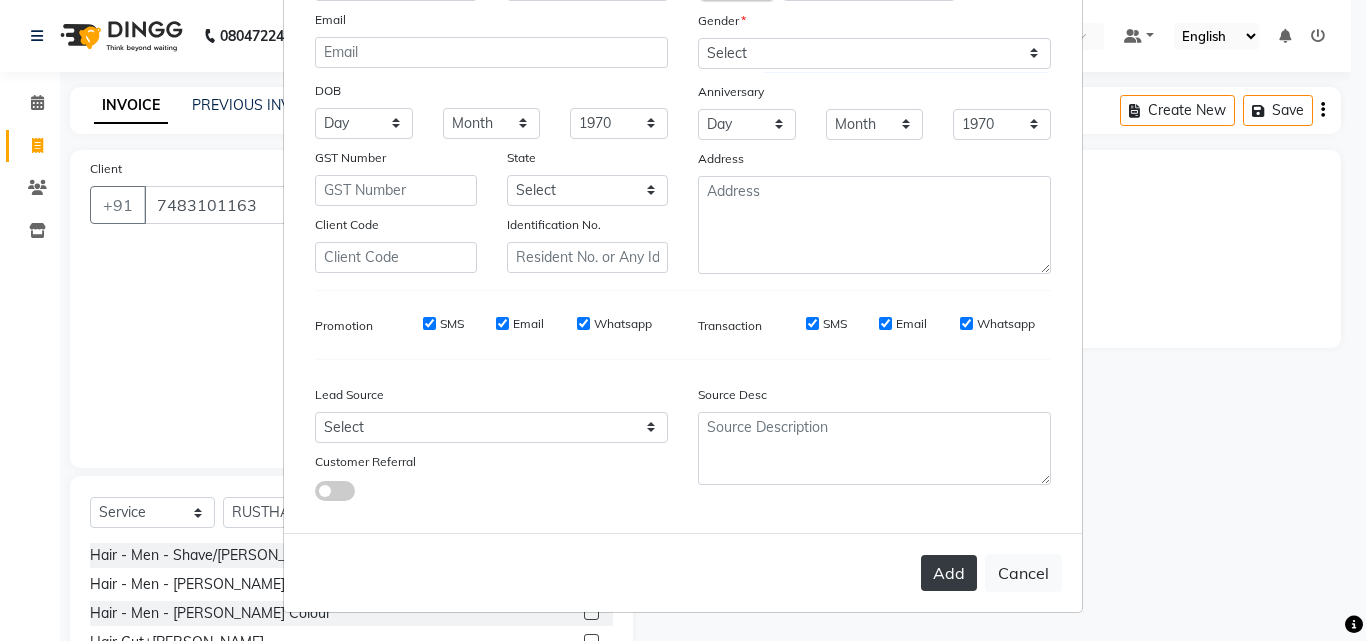 click on "Add" at bounding box center [949, 573] 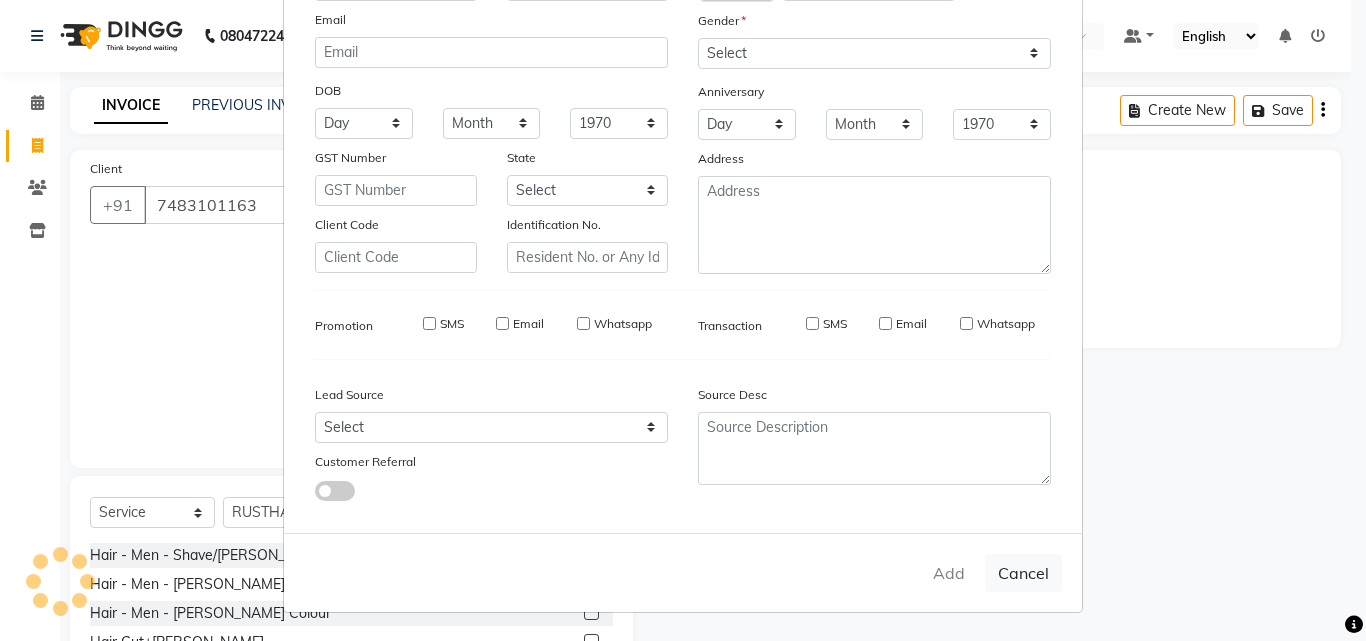type 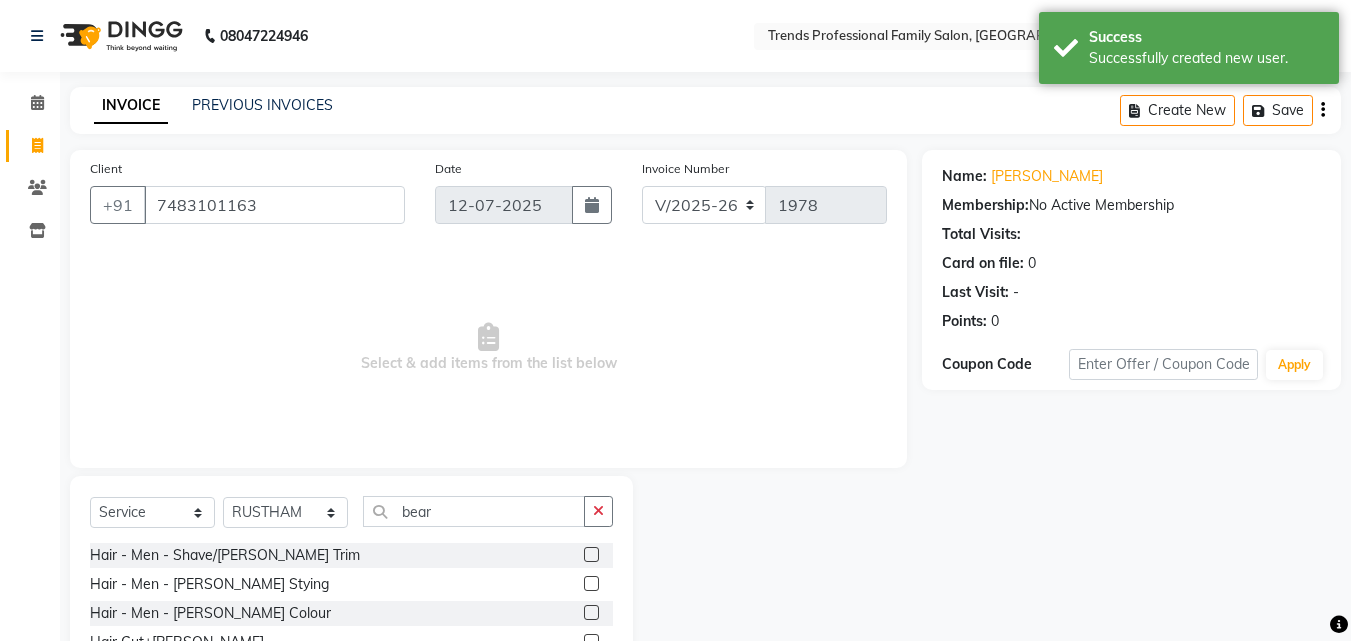 scroll, scrollTop: 76, scrollLeft: 0, axis: vertical 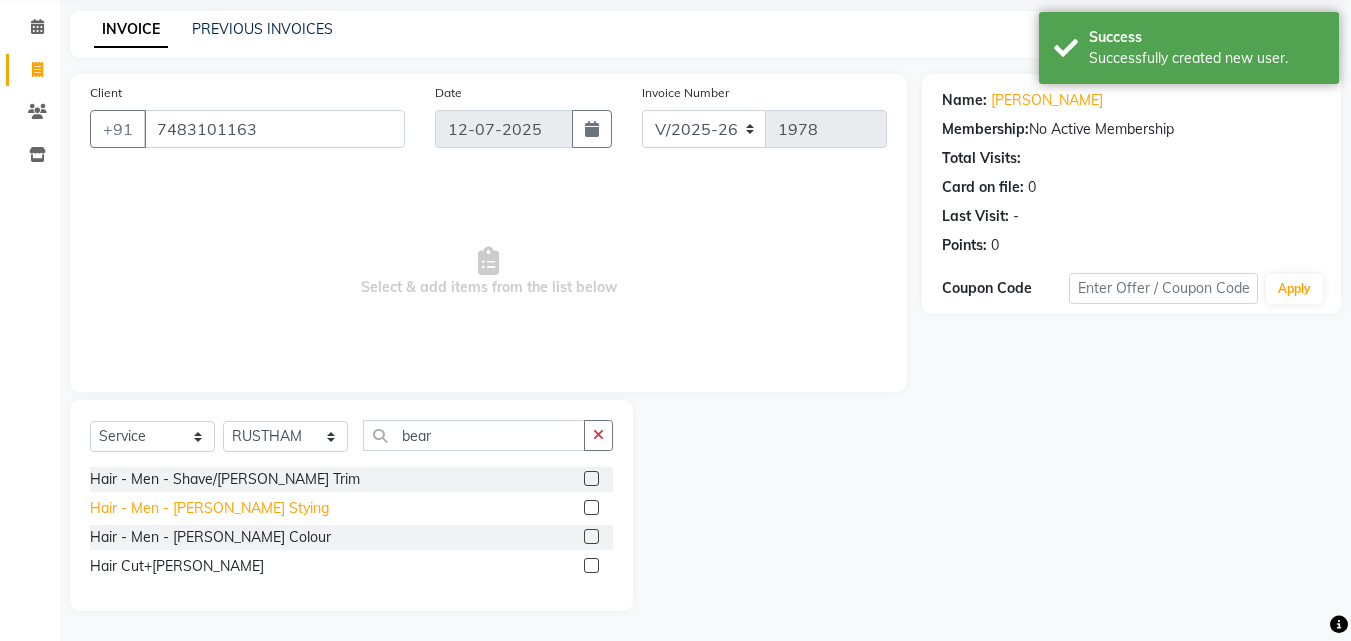 click on "Hair - Men - [PERSON_NAME] Stying" 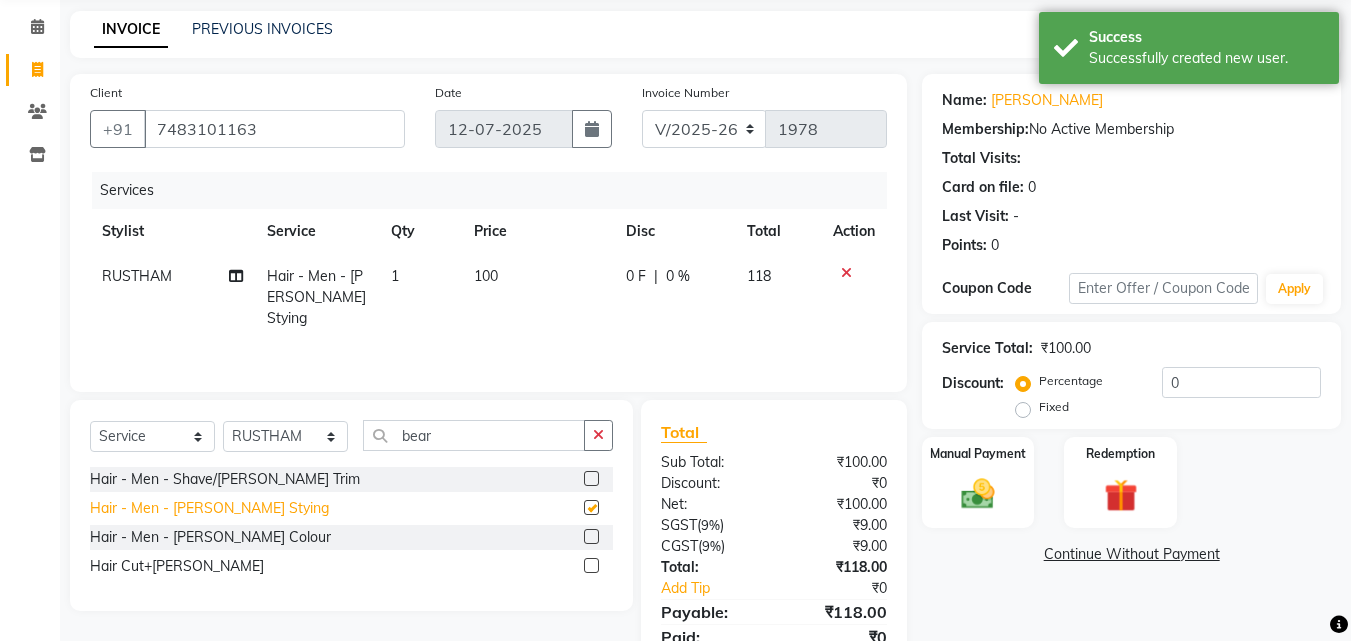 checkbox on "false" 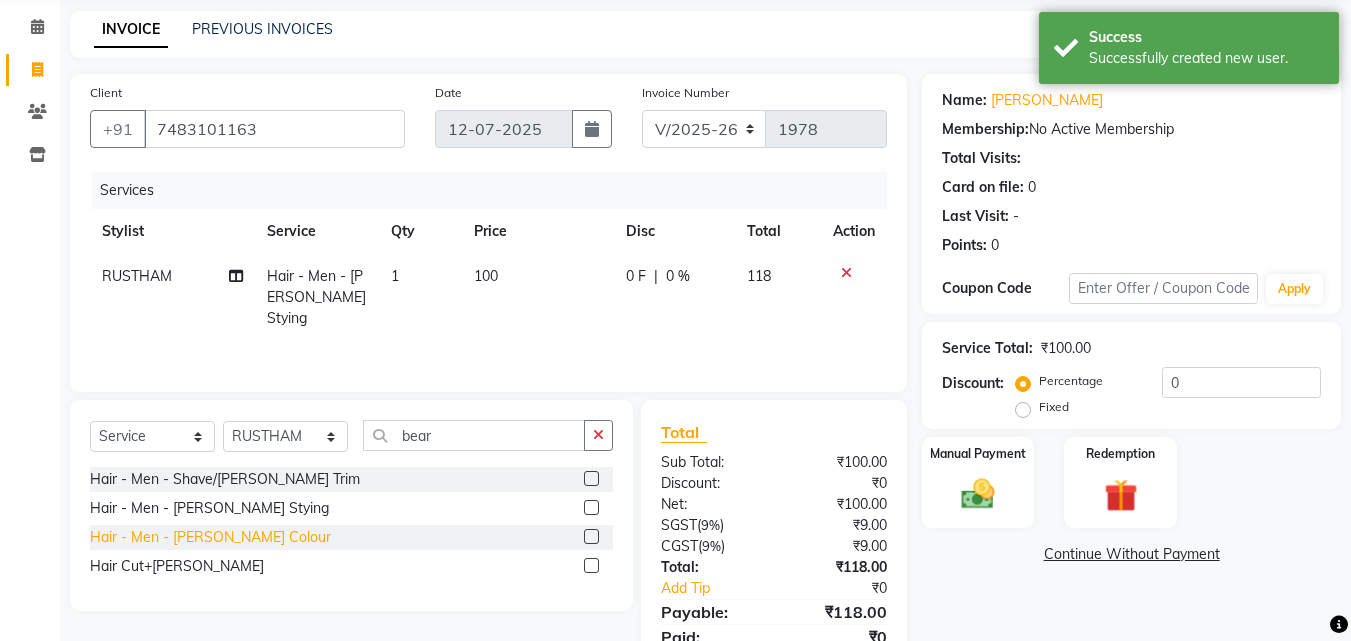 click on "Hair - Men - [PERSON_NAME] Colour" 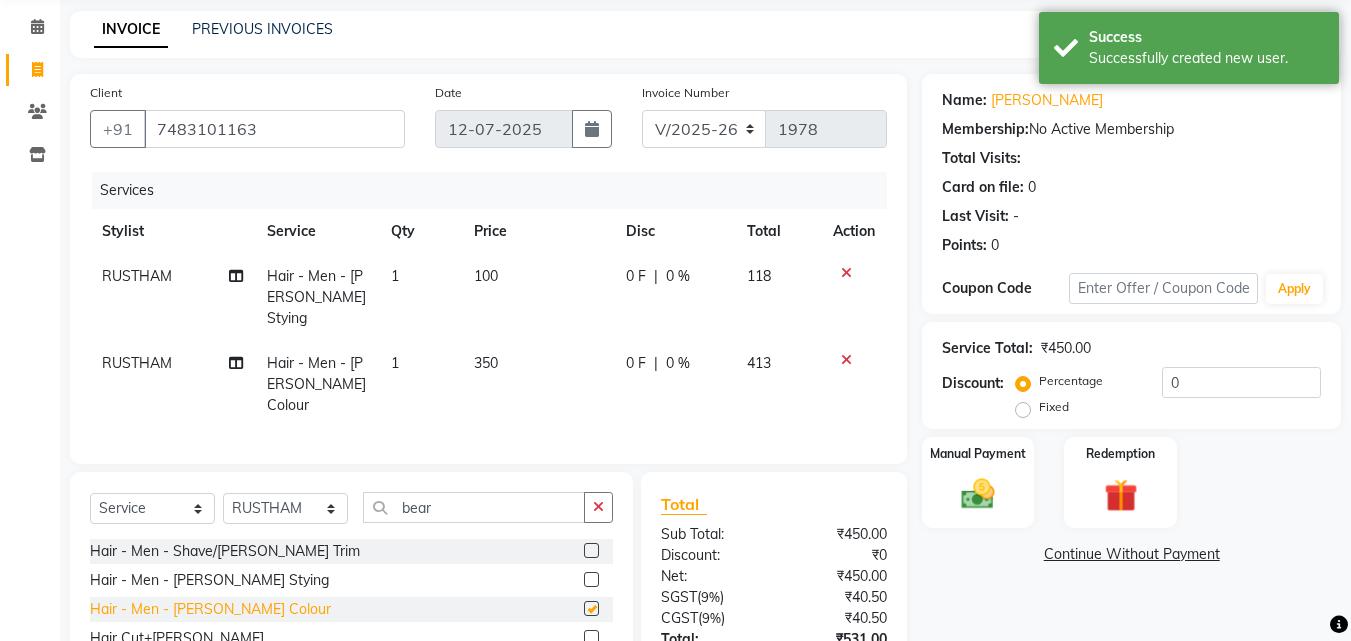 checkbox on "false" 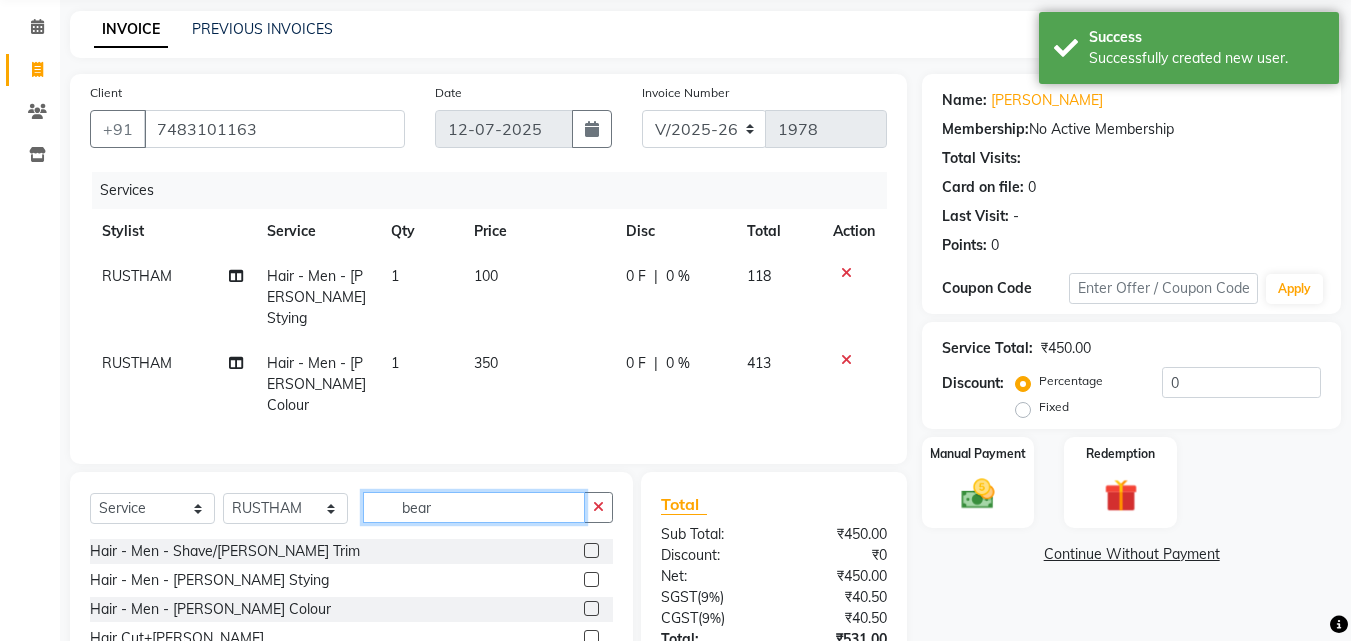 drag, startPoint x: 458, startPoint y: 469, endPoint x: 343, endPoint y: 505, distance: 120.50311 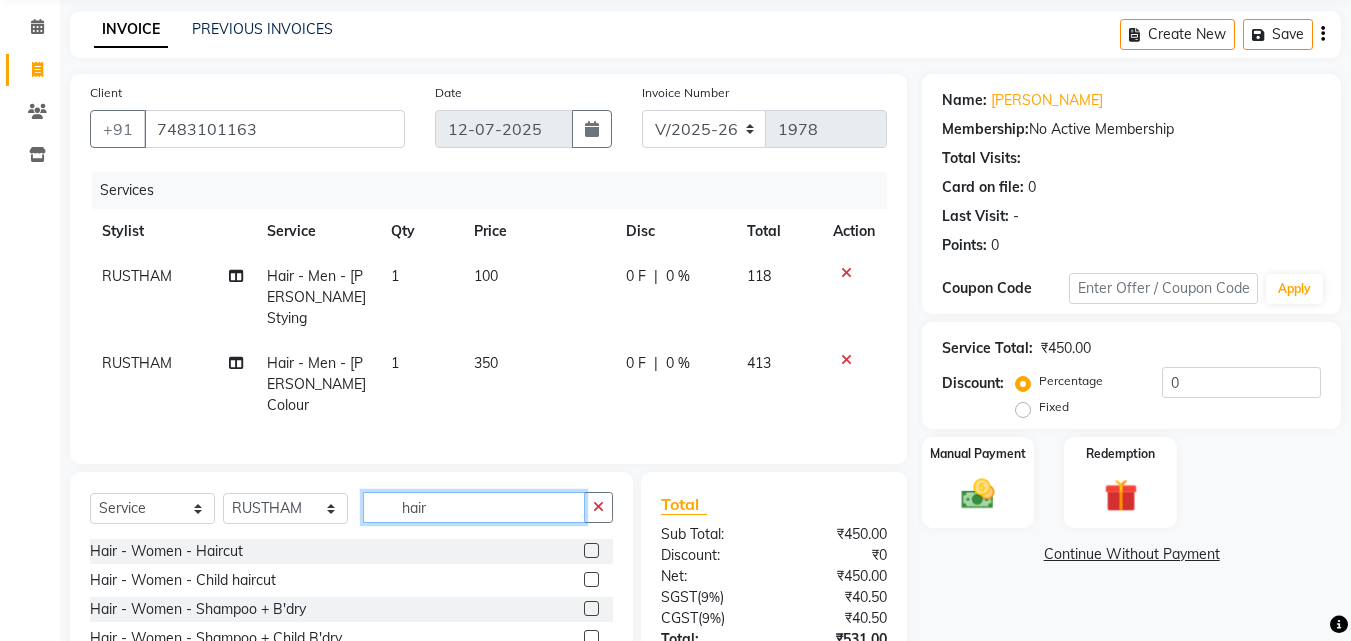 scroll, scrollTop: 205, scrollLeft: 0, axis: vertical 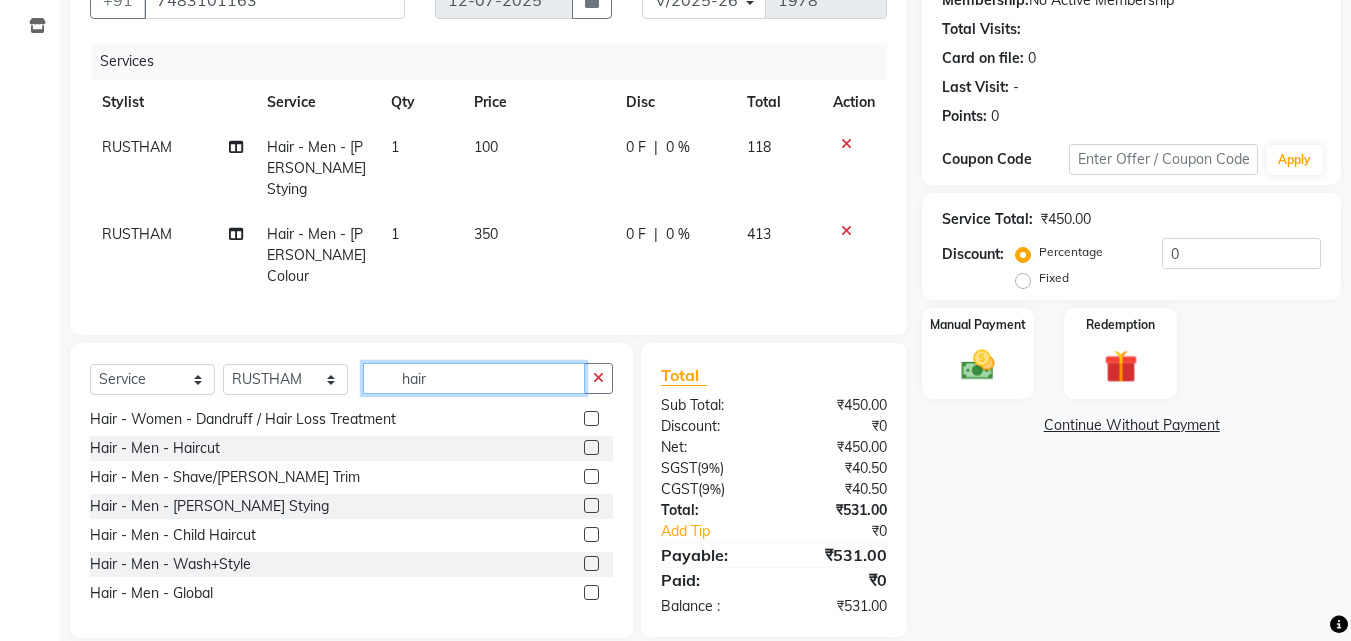 click on "hair" 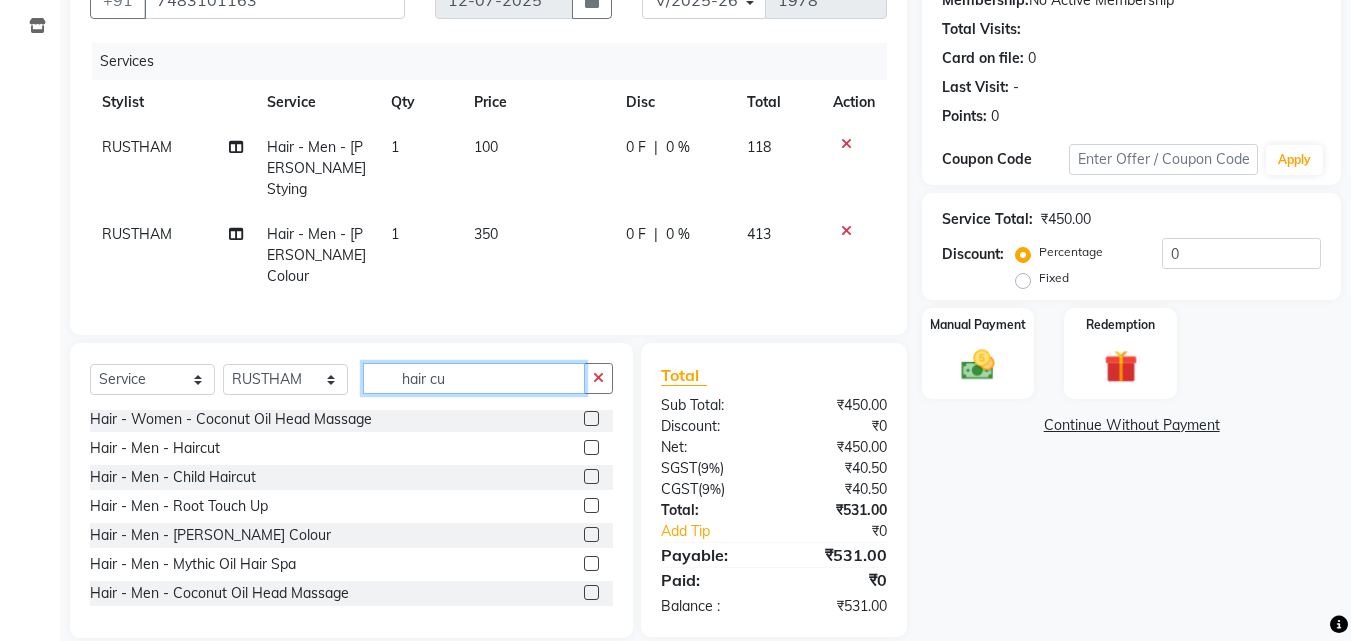 scroll, scrollTop: 61, scrollLeft: 0, axis: vertical 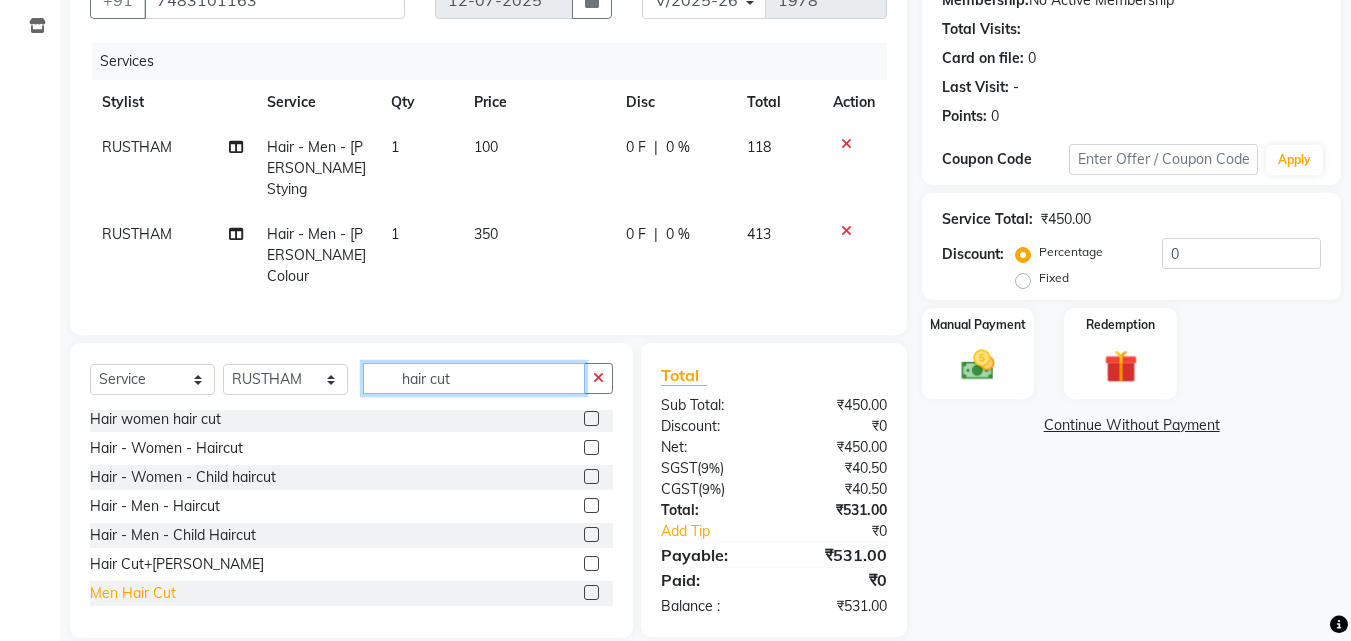 type on "hair cut" 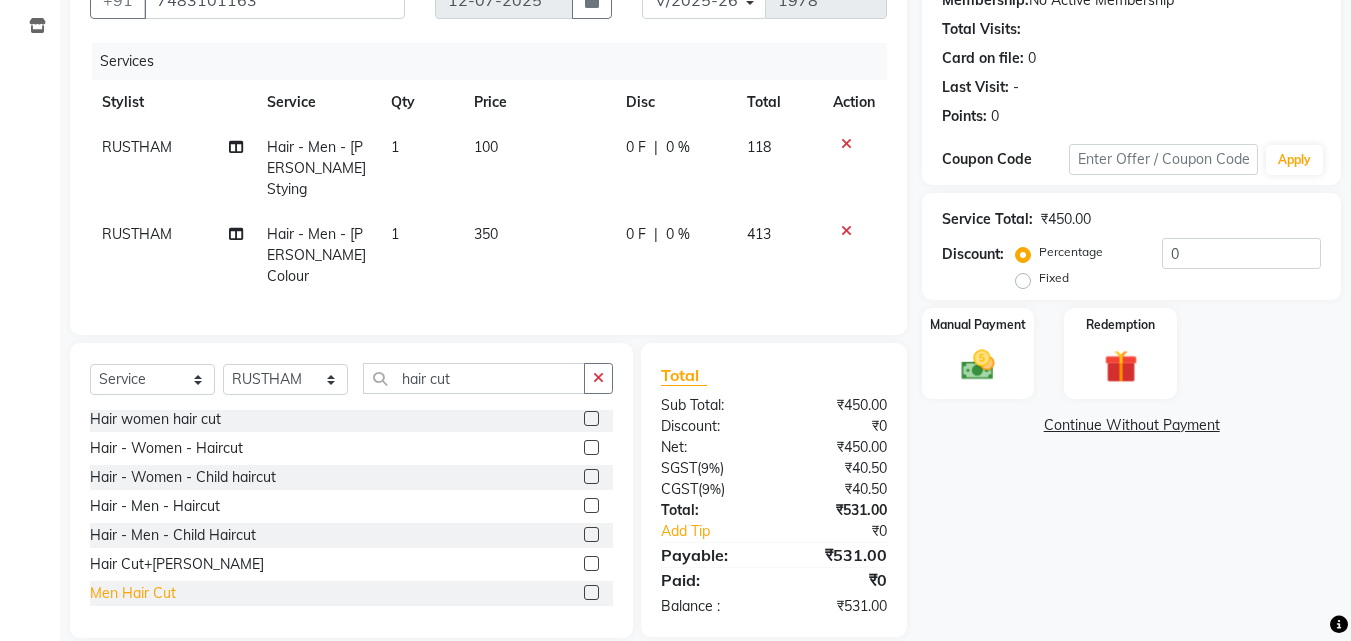 click on "Men Hair Cut" 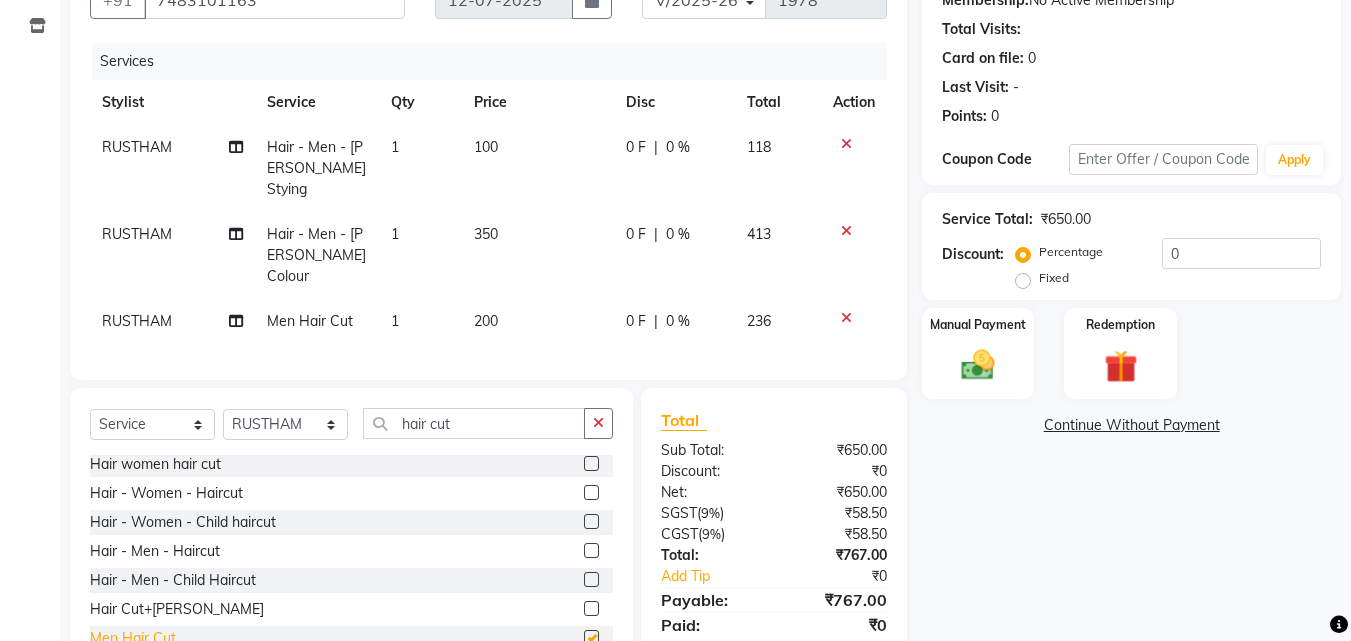 checkbox on "false" 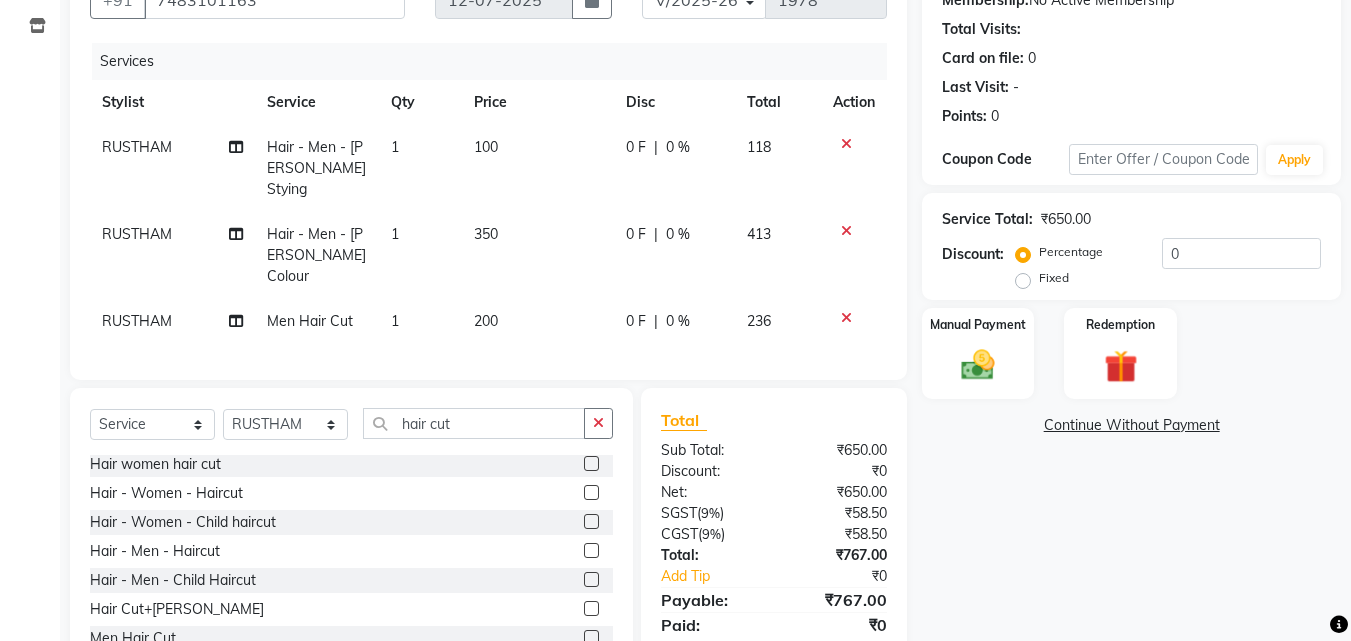 click 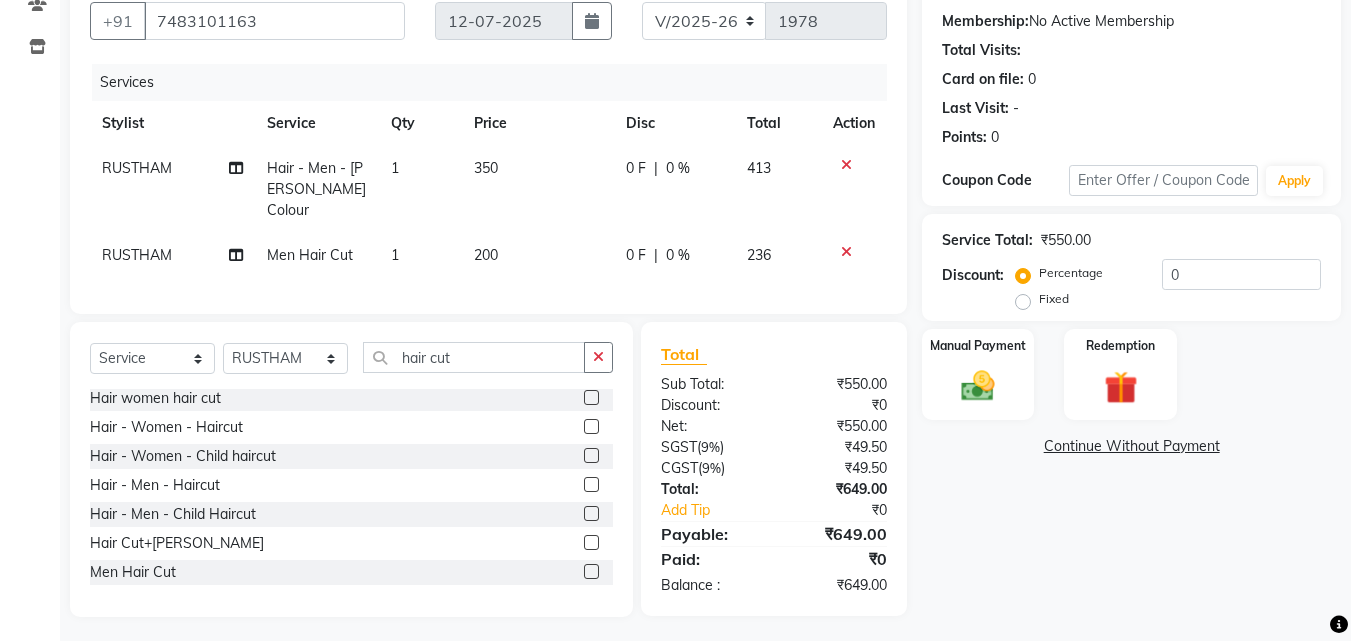 click 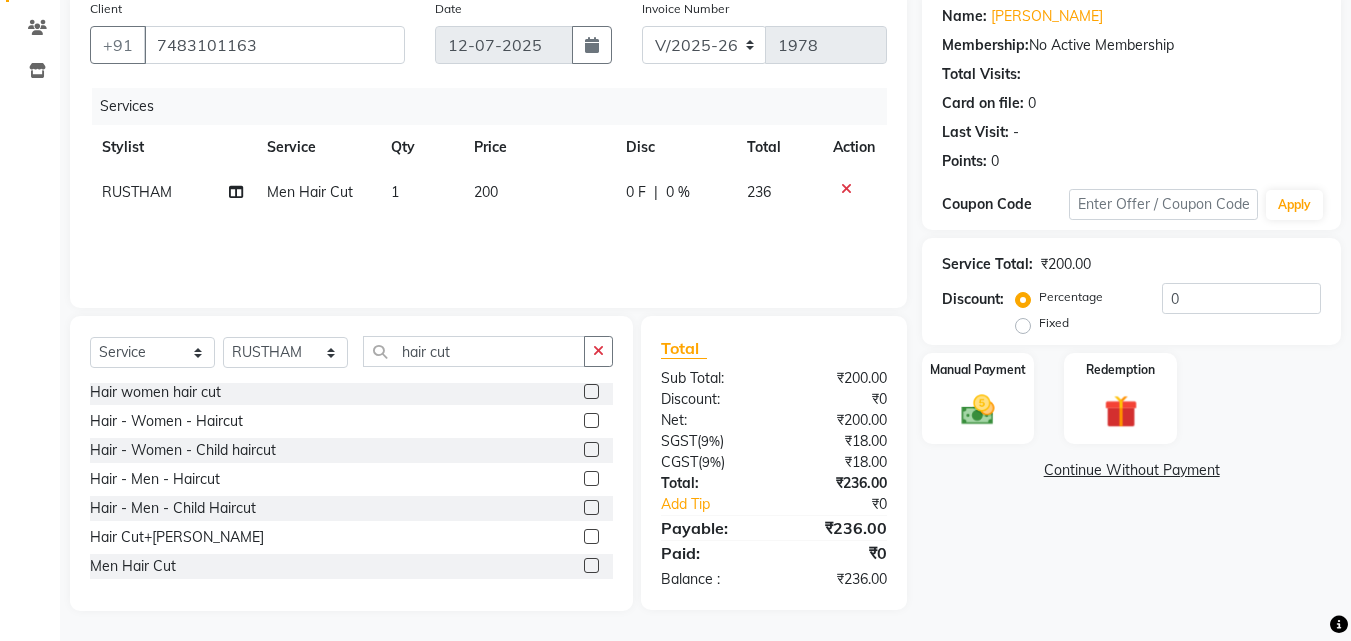 scroll, scrollTop: 0, scrollLeft: 0, axis: both 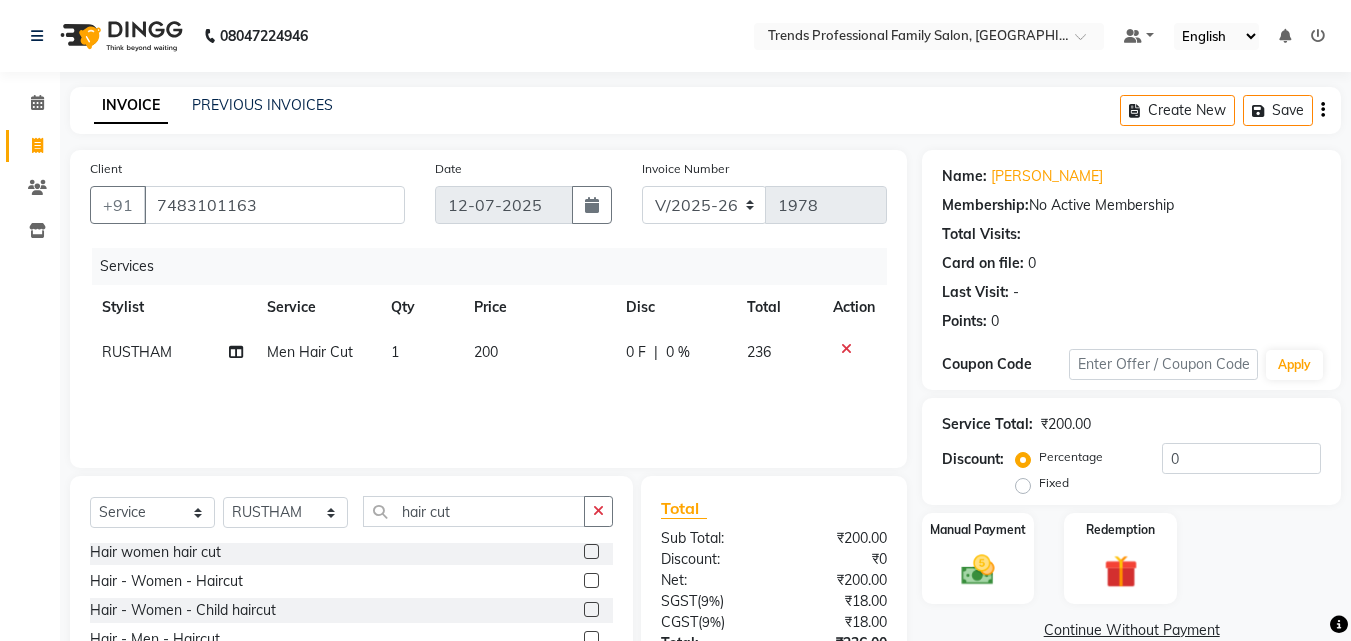 click on "Create New   Save" 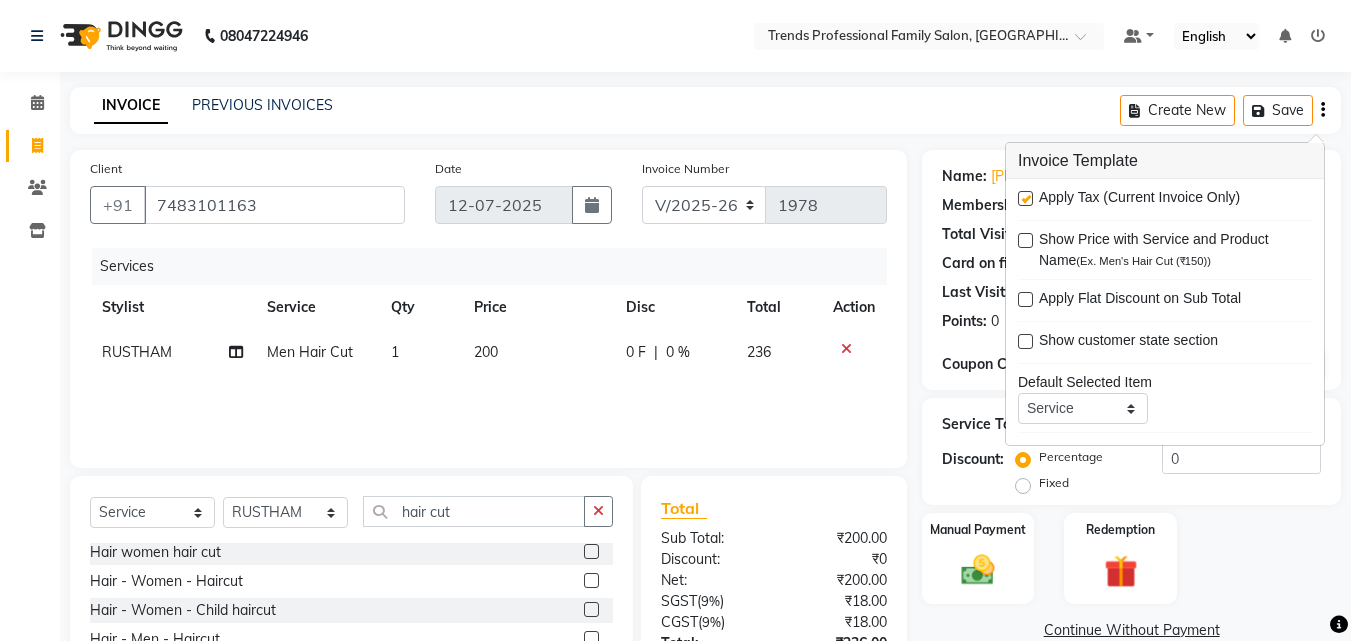 click at bounding box center (1025, 198) 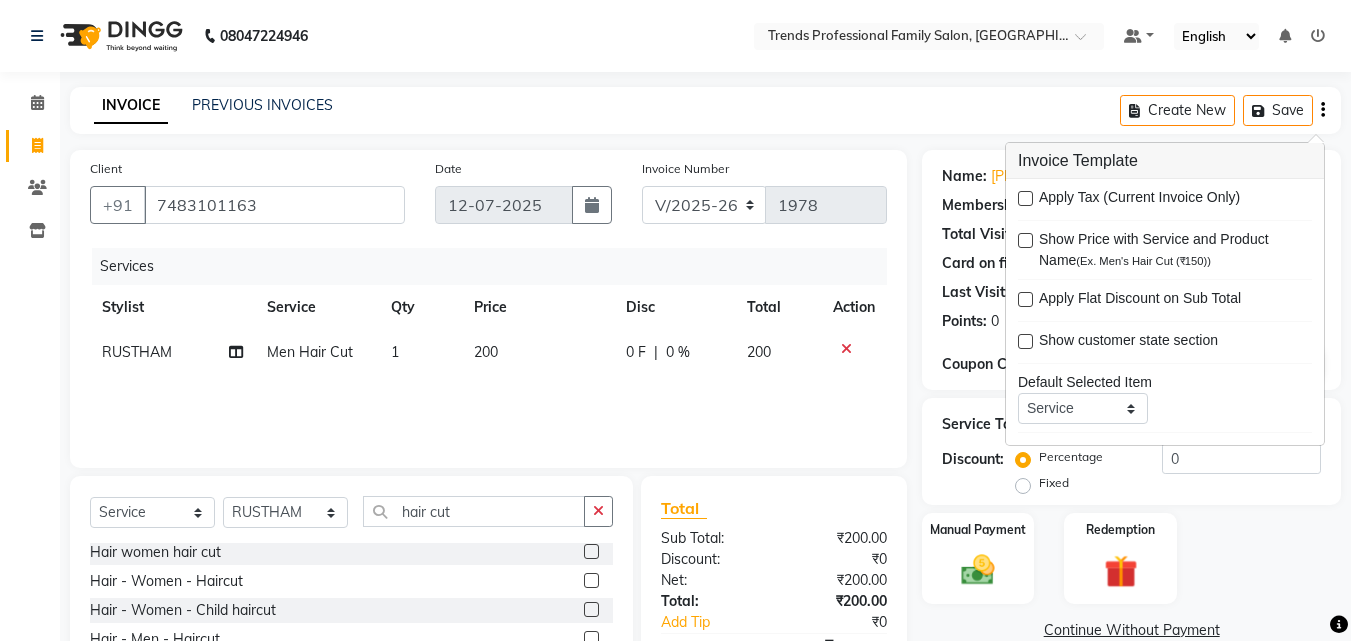 click on "INVOICE PREVIOUS INVOICES Create New   Save  Client [PHONE_NUMBER] Date [DATE] Invoice Number V/2025 V/[PHONE_NUMBER] Services Stylist Service Qty Price Disc Total Action RUSTHAM Men Hair Cut 1 200 0 F | 0 % 200 Select  Service  Product  Membership  Package Voucher Prepaid Gift Card  Select Stylist [PERSON_NAME] [PERSON_NAME] [PERSON_NAME] RUSTHAM SEEMA [PERSON_NAME] Sumika Trends hair cut Hair - Women - Haircut  Hair - Women - Child haircut  Hair women hair cut  Hair - Women - Haircut  Hair - Women - Child haircut  Hair - Men - Haircut  Hair - Men - Child Haircut  Hair Cut+[PERSON_NAME]  Men Hair Cut  Total Sub Total: ₹200.00 Discount: ₹0 Net: ₹200.00 Total: ₹200.00 Add Tip ₹0 Payable: ₹200.00 Paid: ₹0 Balance   : ₹200.00 Name: [PERSON_NAME]  Membership:  No Active Membership  Total Visits:   Card on file:  0 Last Visit:   - Points:   0  Coupon Code Apply Service Total:  ₹200.00  Discount:  Percentage   Fixed  0 Manual Payment Redemption  Continue Without Payment" 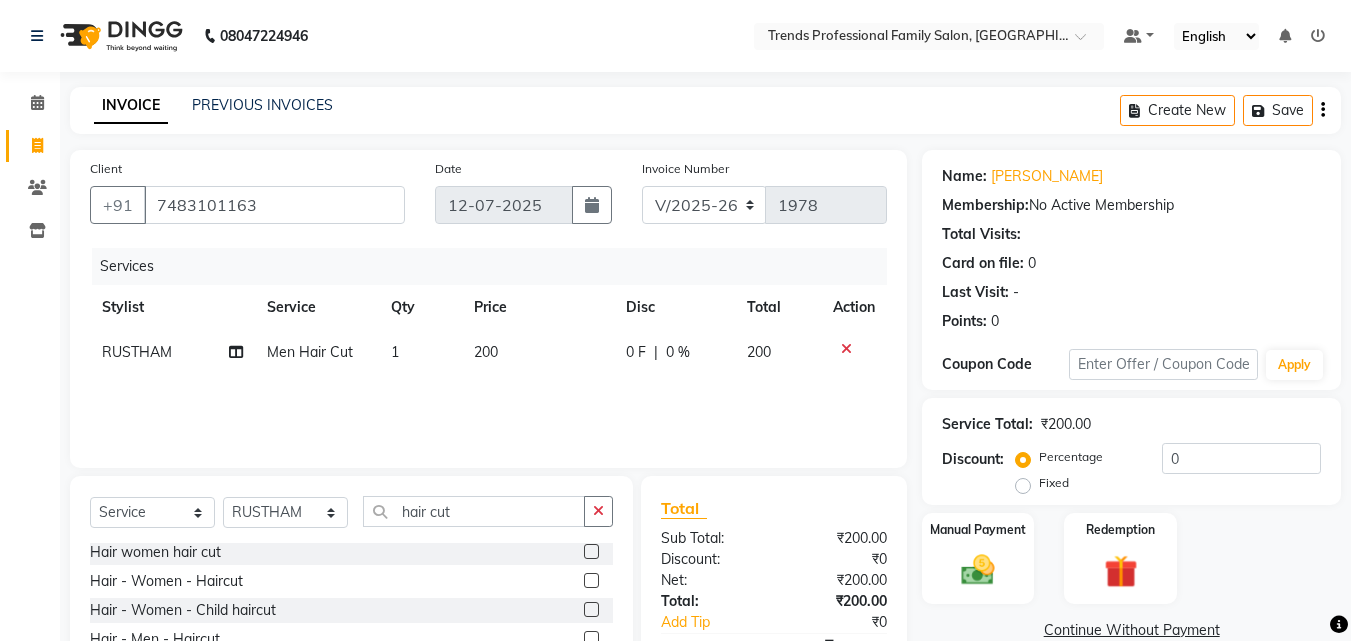 scroll, scrollTop: 160, scrollLeft: 0, axis: vertical 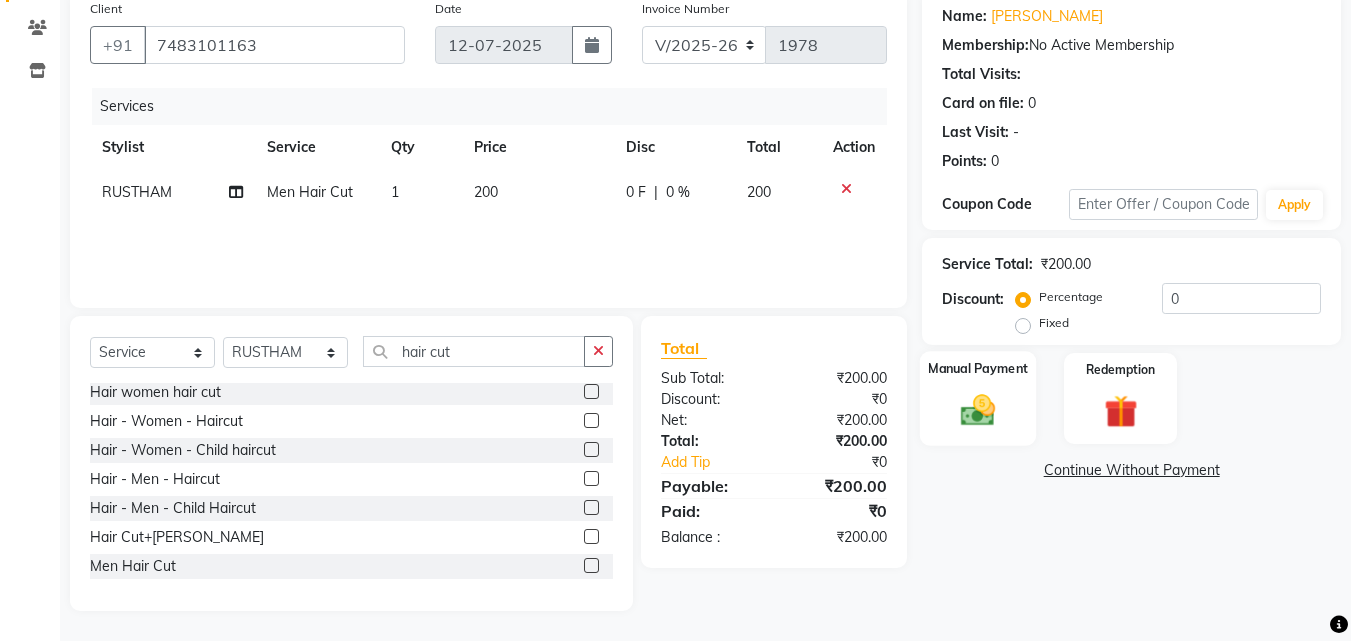 click 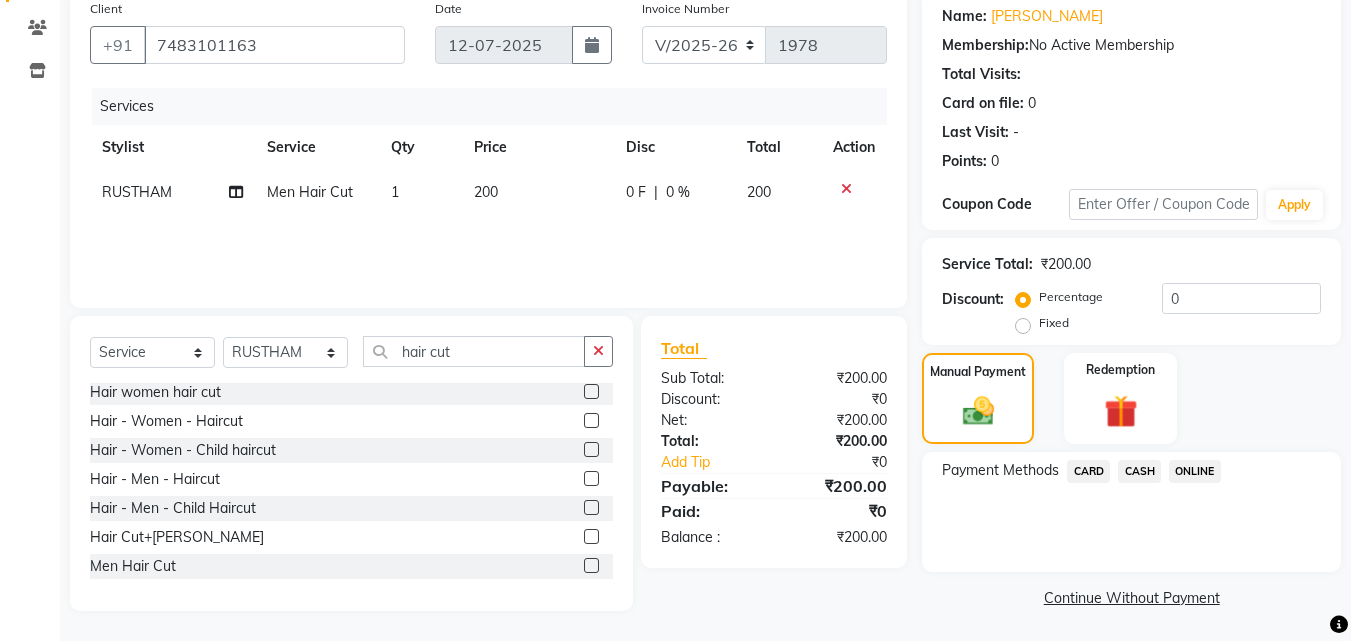 click on "ONLINE" 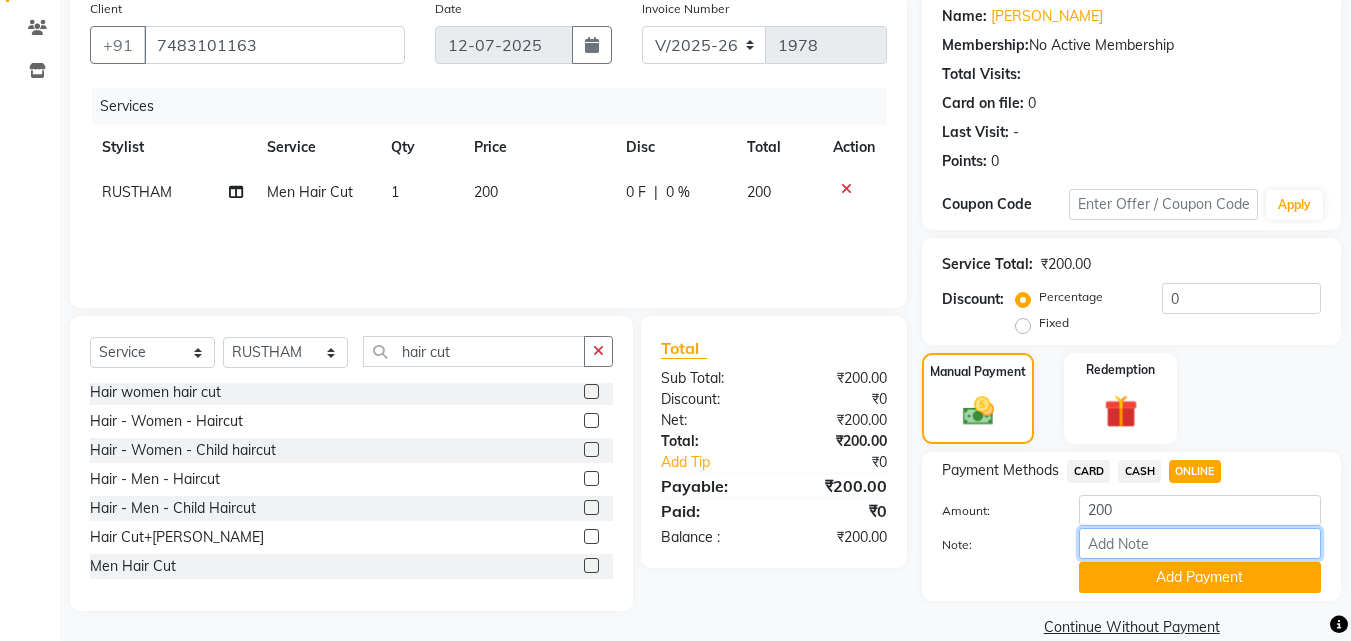 drag, startPoint x: 1119, startPoint y: 535, endPoint x: 1184, endPoint y: 555, distance: 68.007355 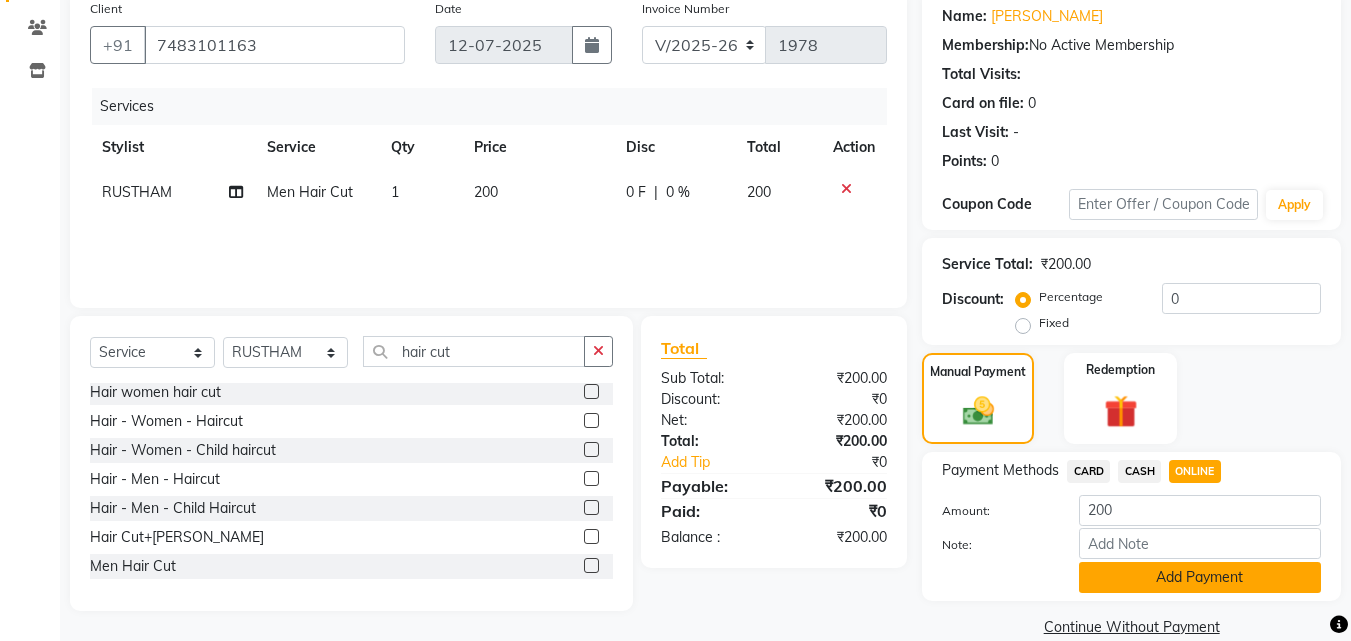 click on "Add Payment" 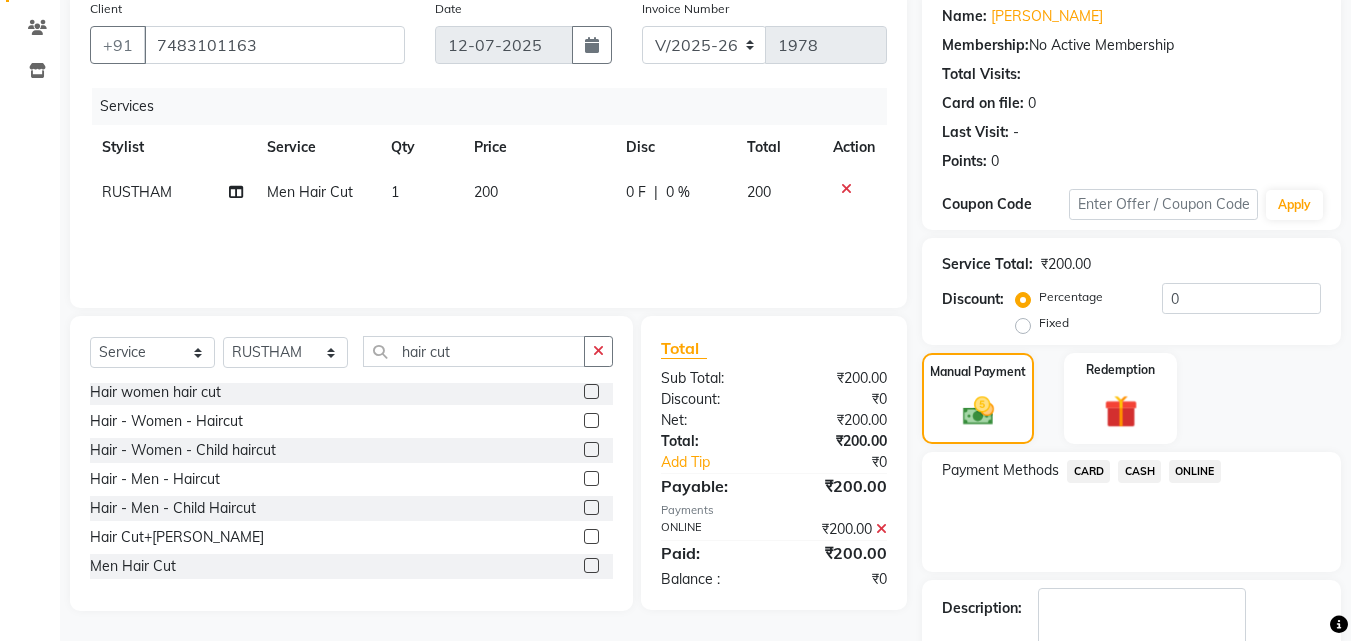 scroll, scrollTop: 275, scrollLeft: 0, axis: vertical 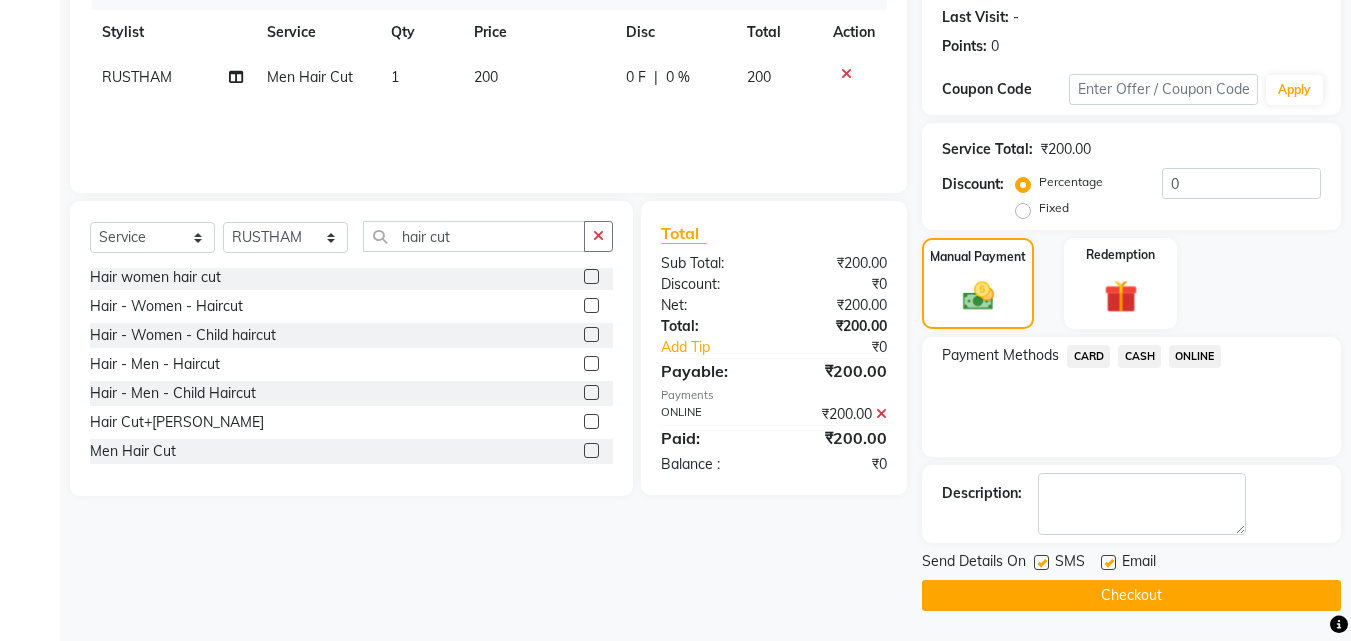 click on "Checkout" 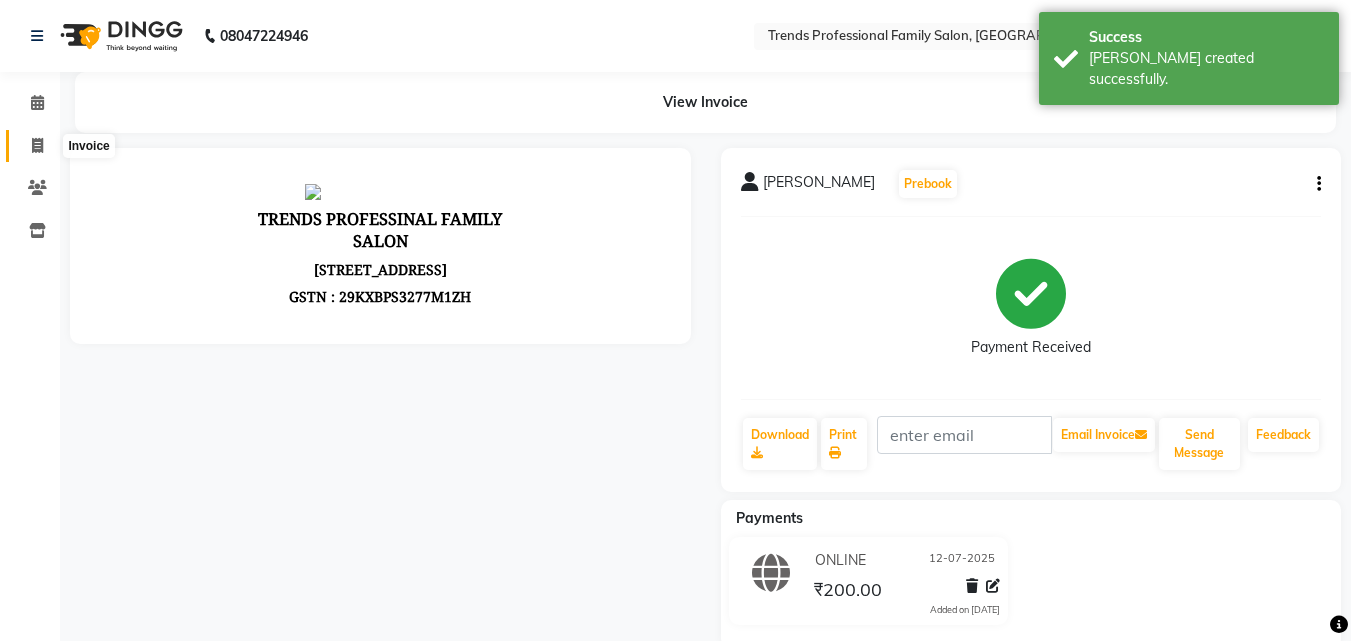 scroll, scrollTop: 0, scrollLeft: 0, axis: both 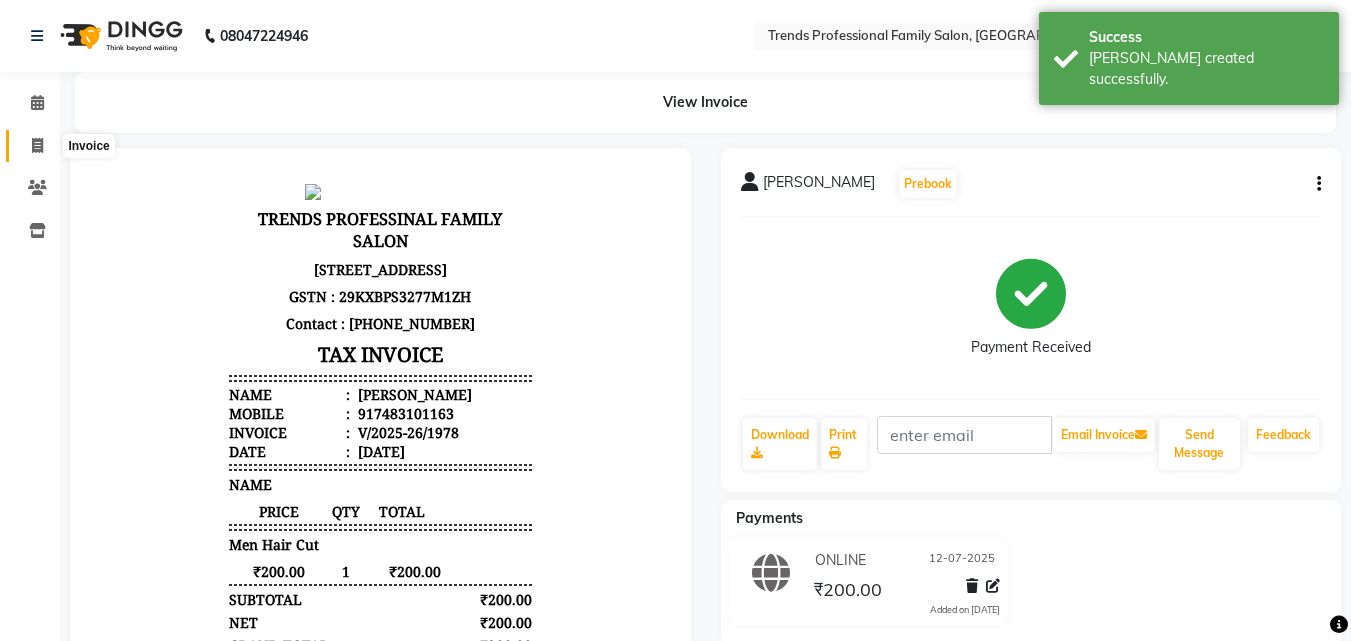 click 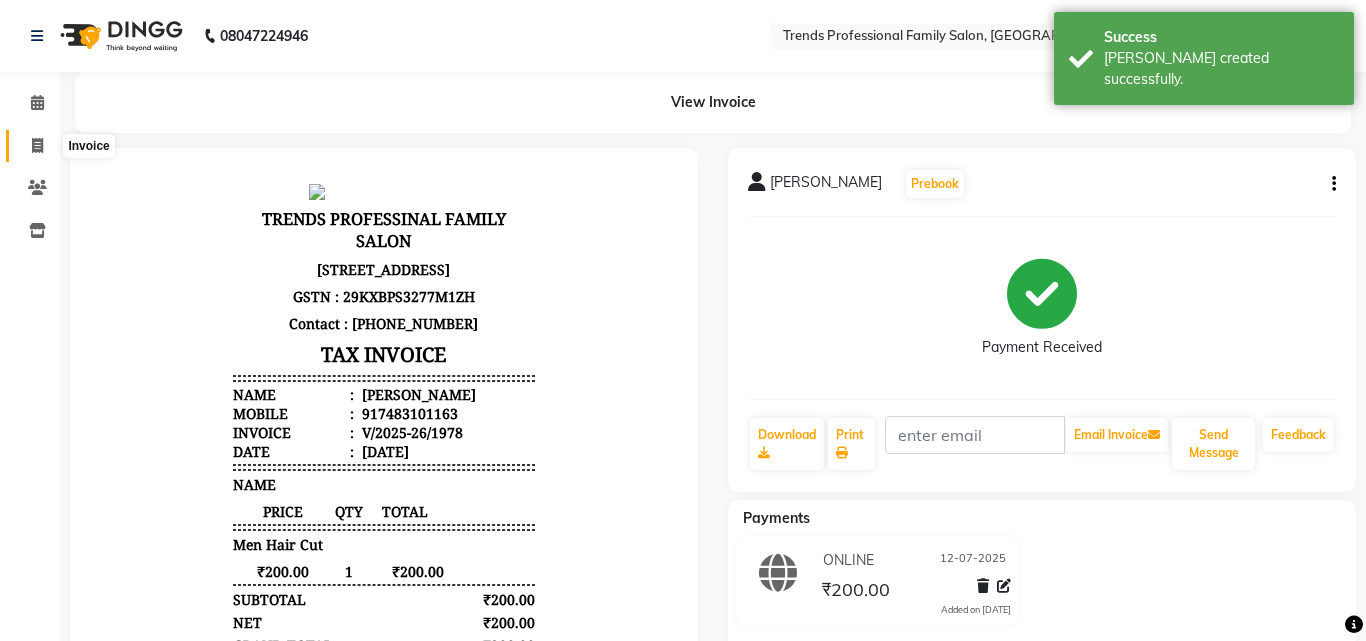 select on "service" 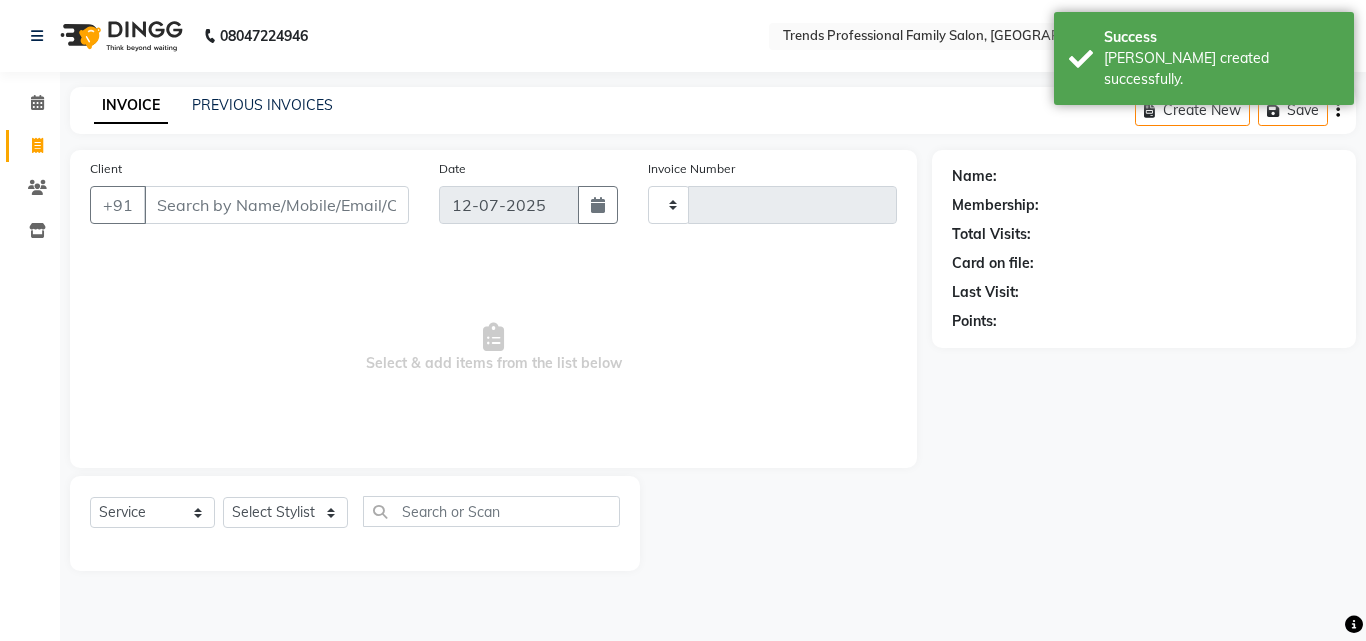type on "1979" 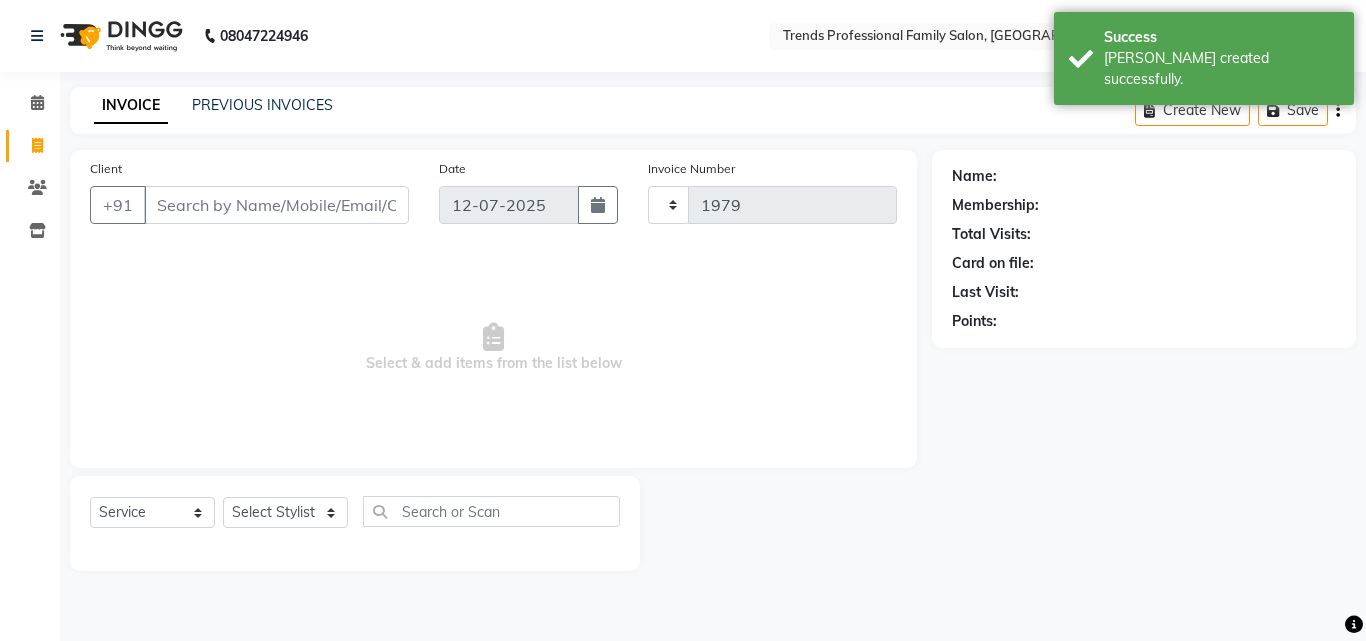 select on "7345" 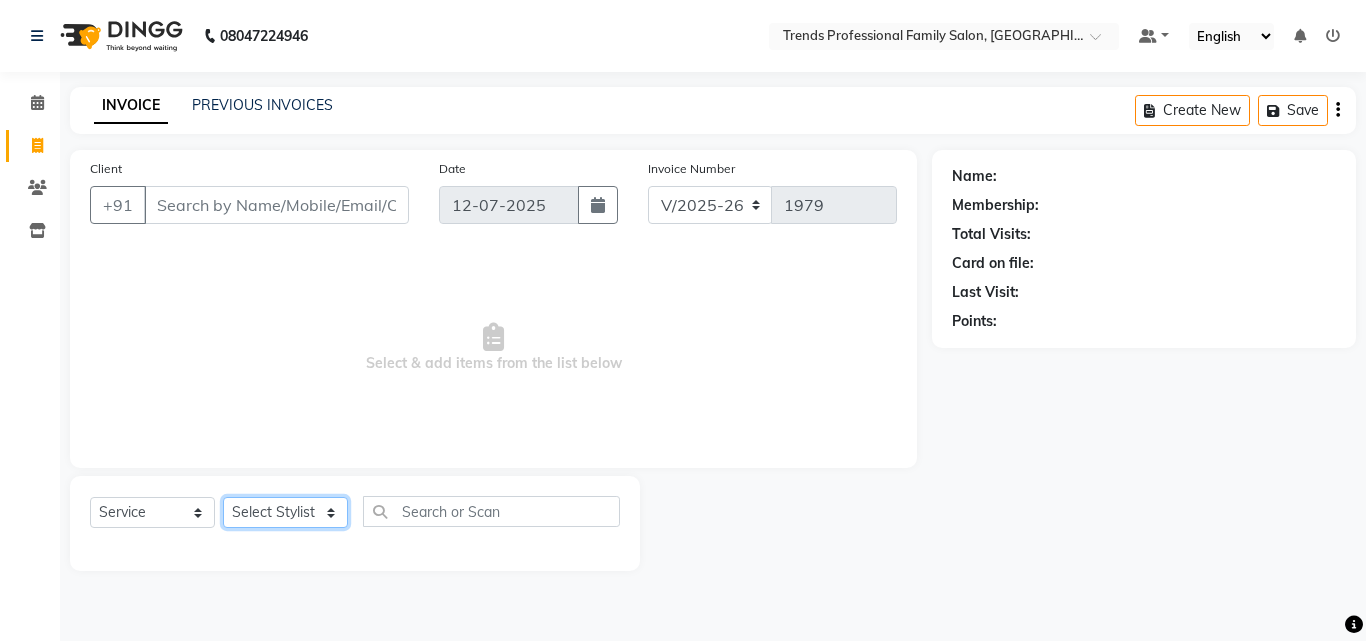 click on "Select Stylist [PERSON_NAME] [PERSON_NAME] [PERSON_NAME] [PERSON_NAME] [DEMOGRAPHIC_DATA][PERSON_NAME] Sumika Trends" 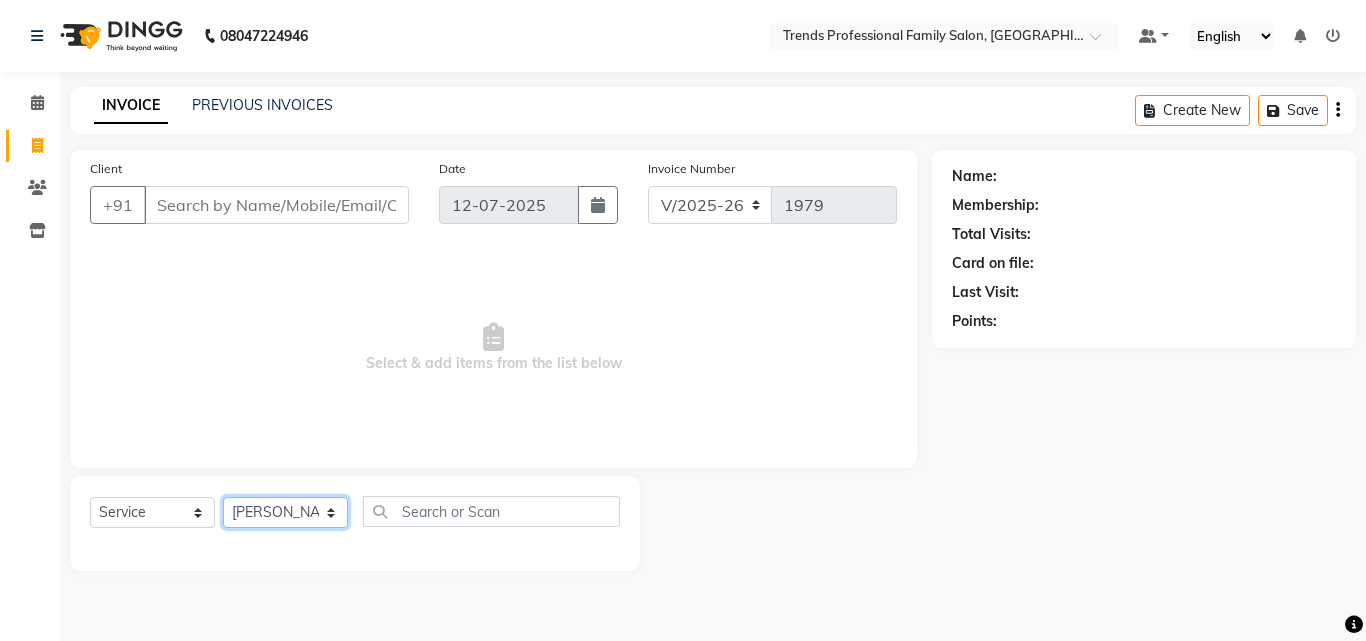 click on "Select Stylist [PERSON_NAME] [PERSON_NAME] [PERSON_NAME] [PERSON_NAME] [DEMOGRAPHIC_DATA][PERSON_NAME] Sumika Trends" 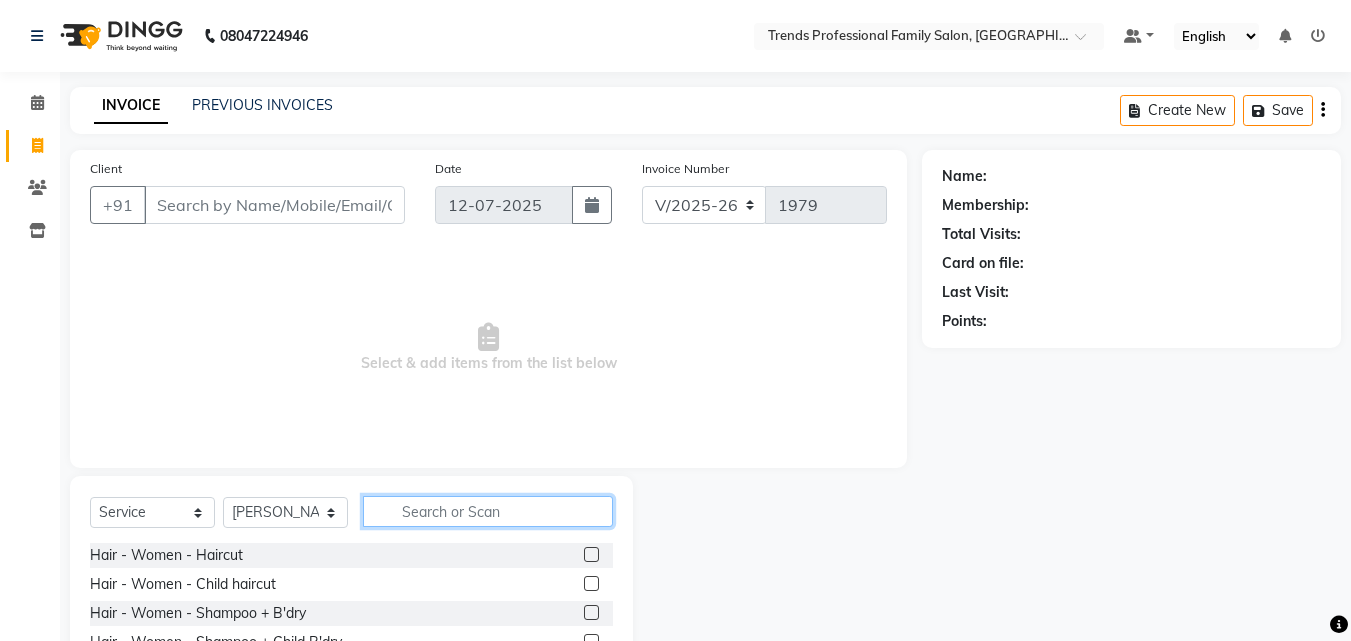 click 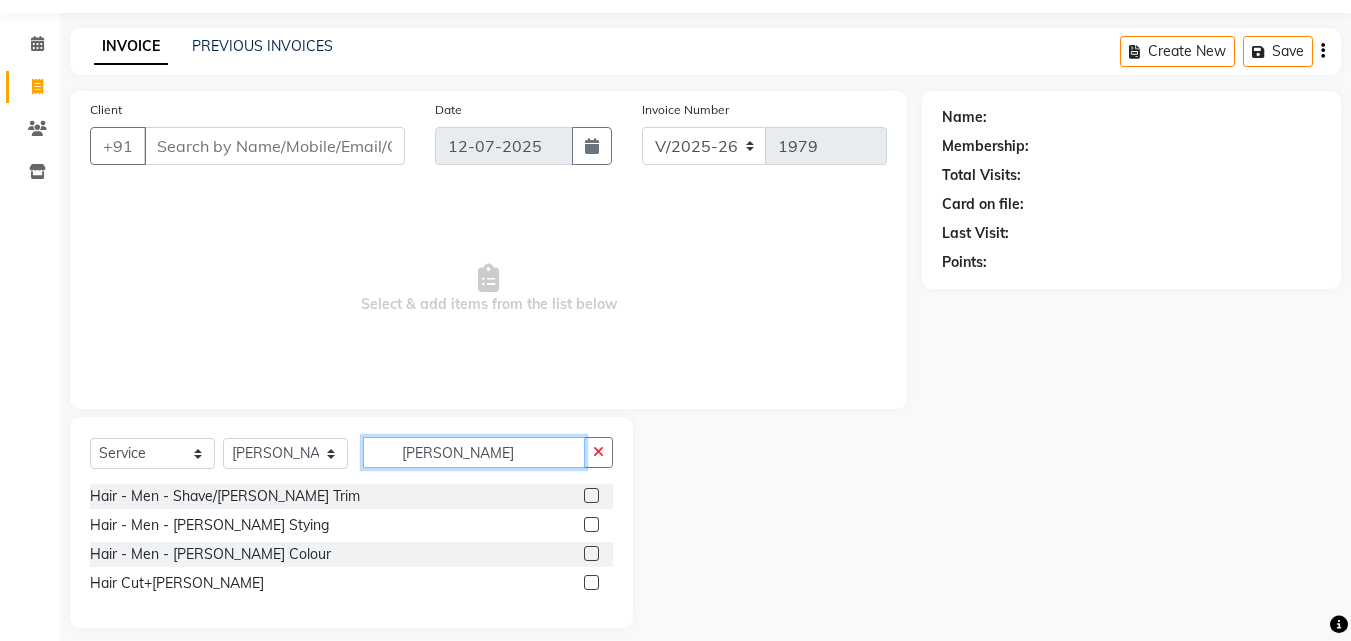 scroll, scrollTop: 76, scrollLeft: 0, axis: vertical 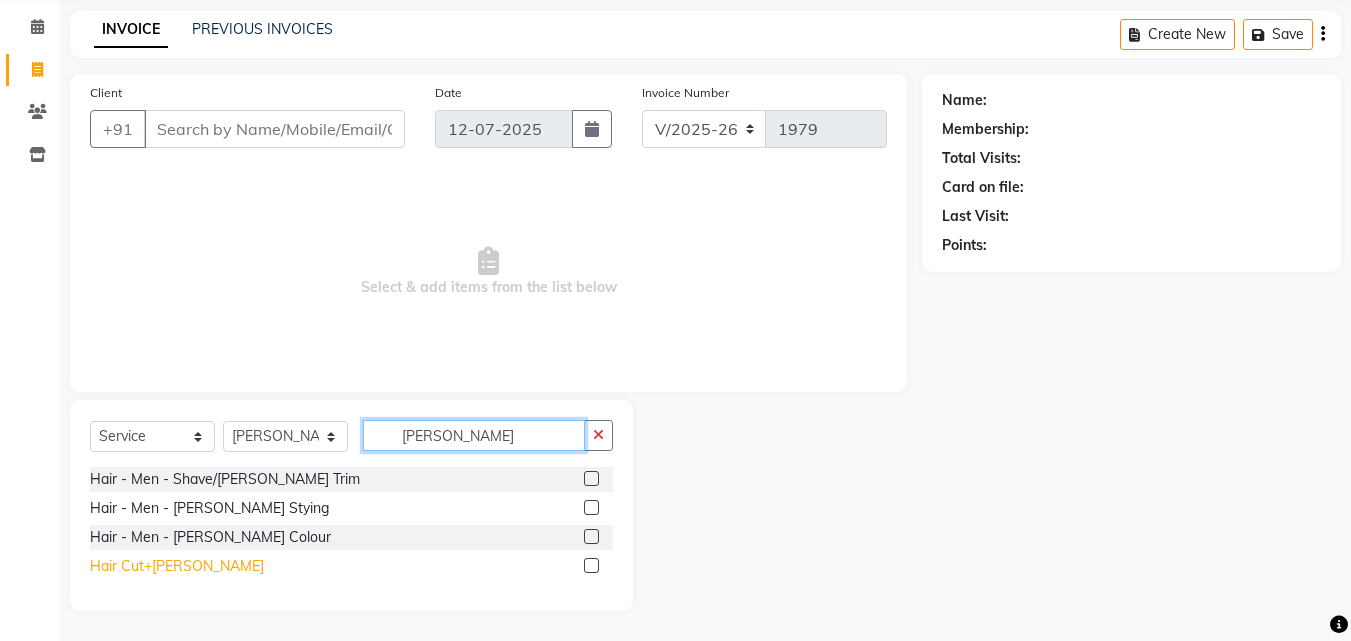 type on "[PERSON_NAME]" 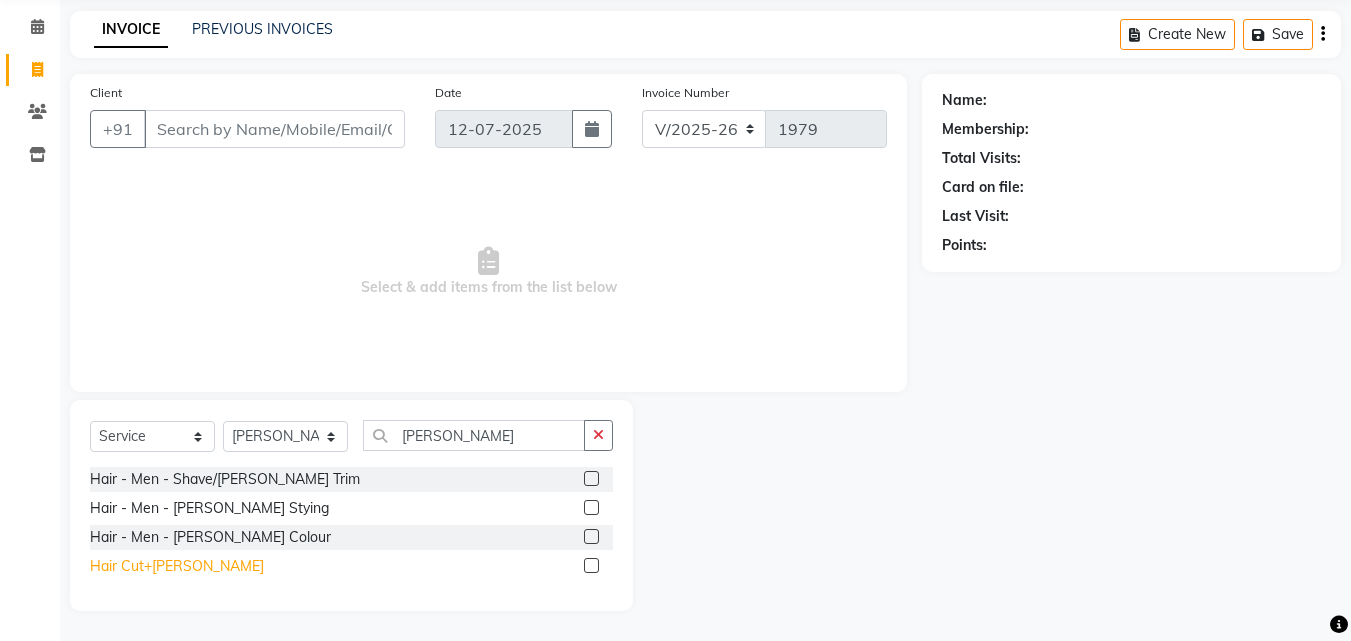 click on "Hair Cut+[PERSON_NAME]" 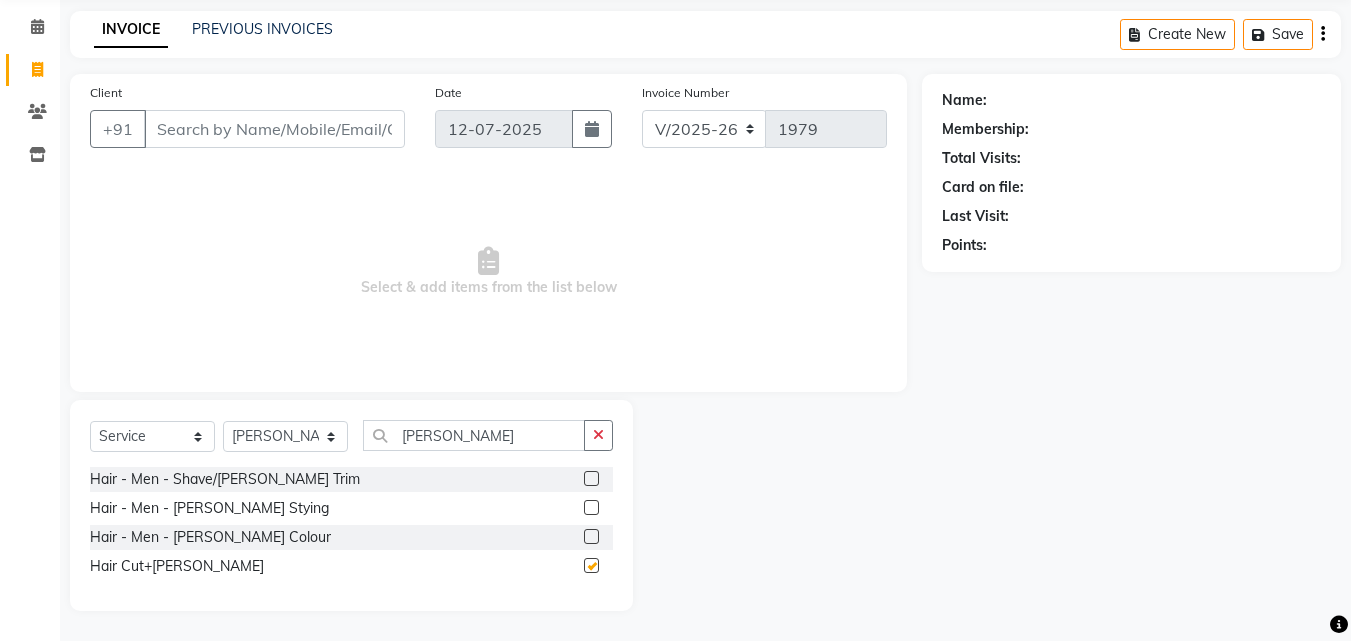 checkbox on "false" 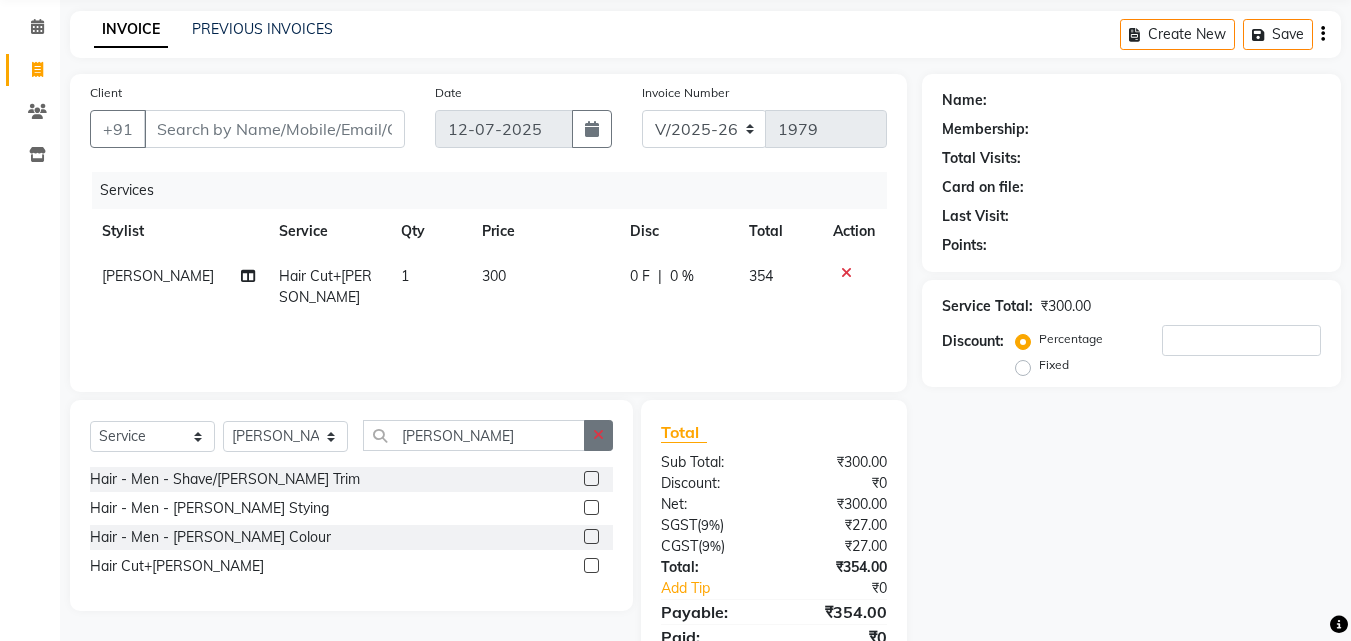 click 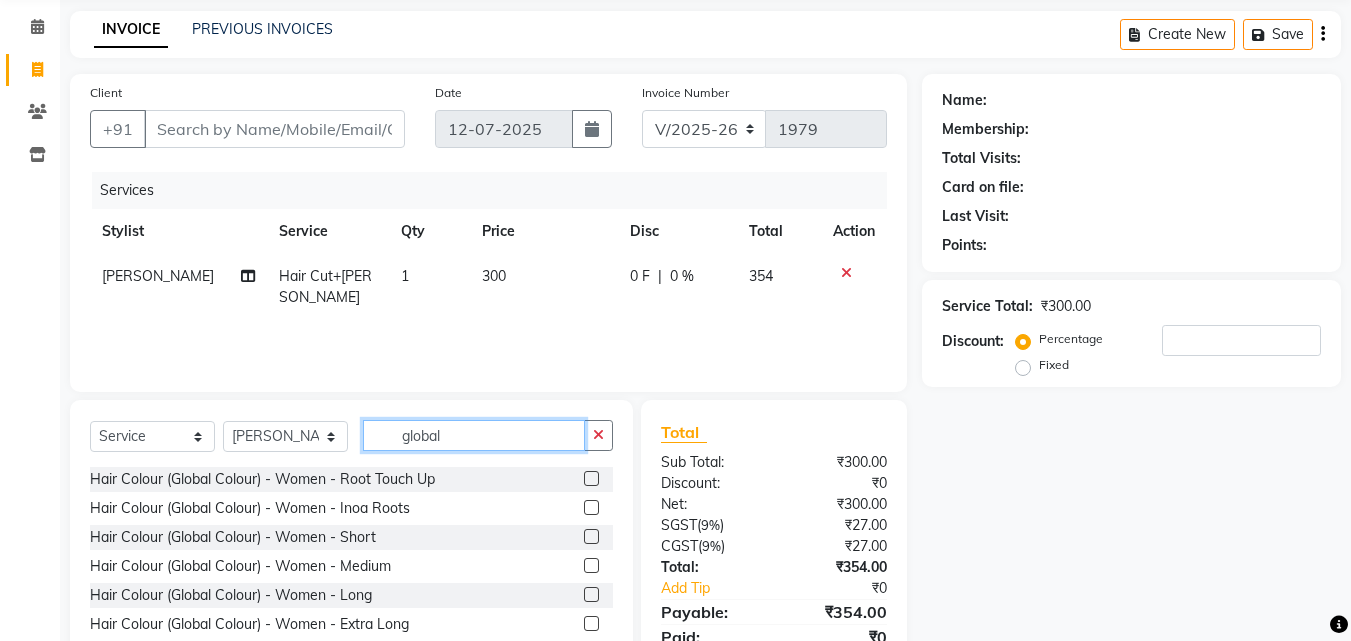 scroll, scrollTop: 160, scrollLeft: 0, axis: vertical 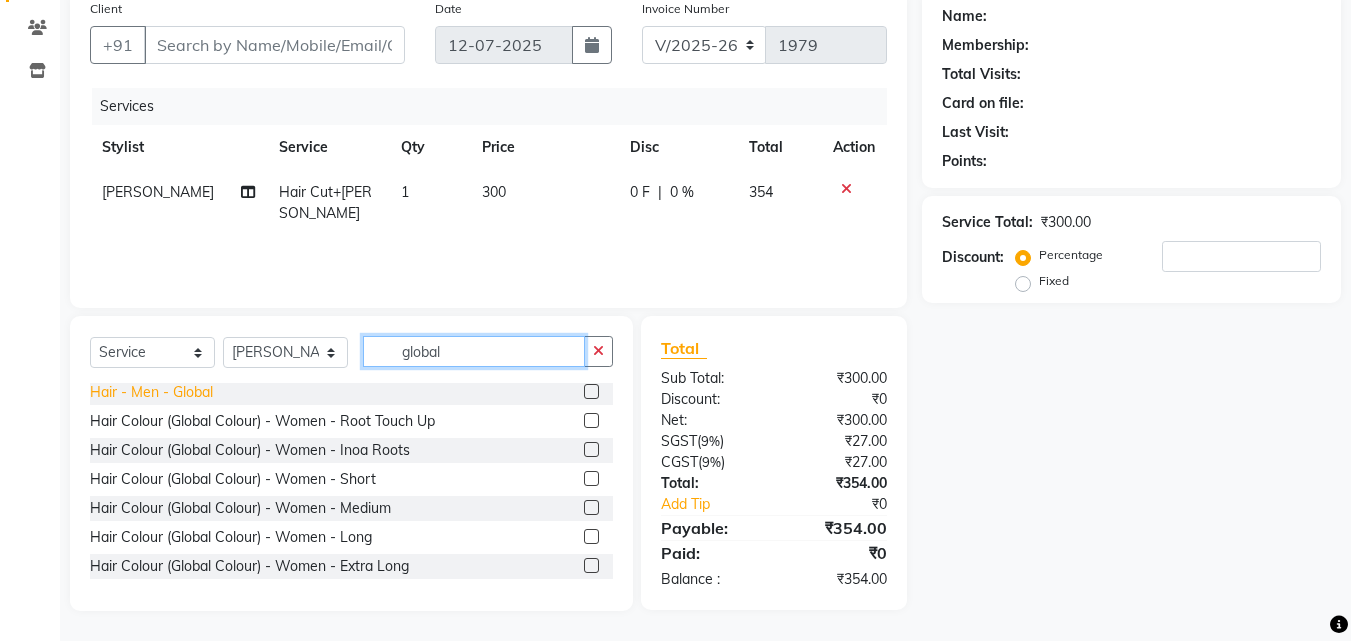 type on "global" 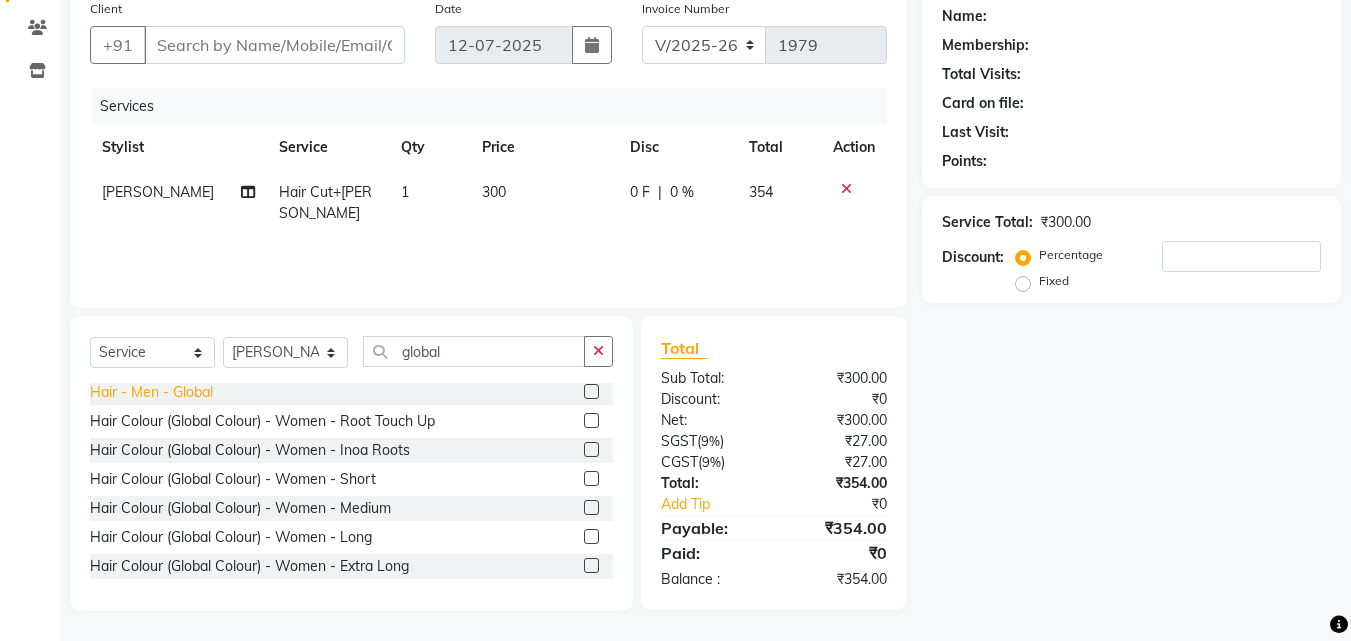 click on "Hair - Men - Global" 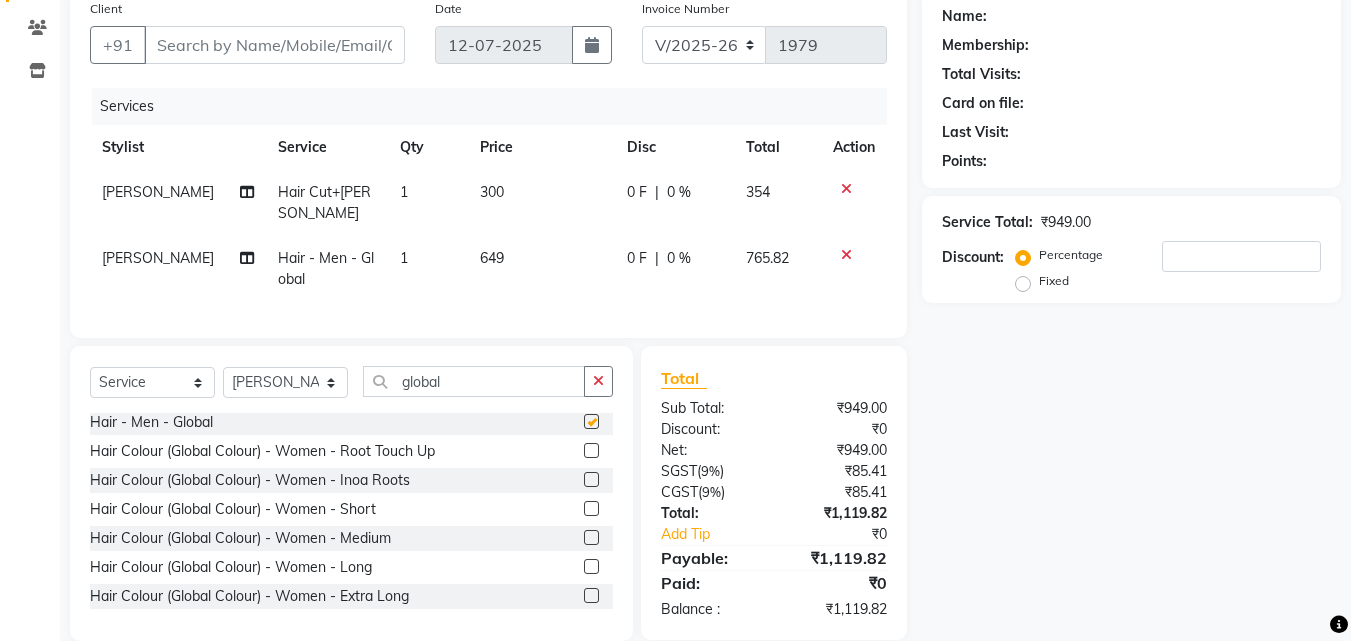checkbox on "false" 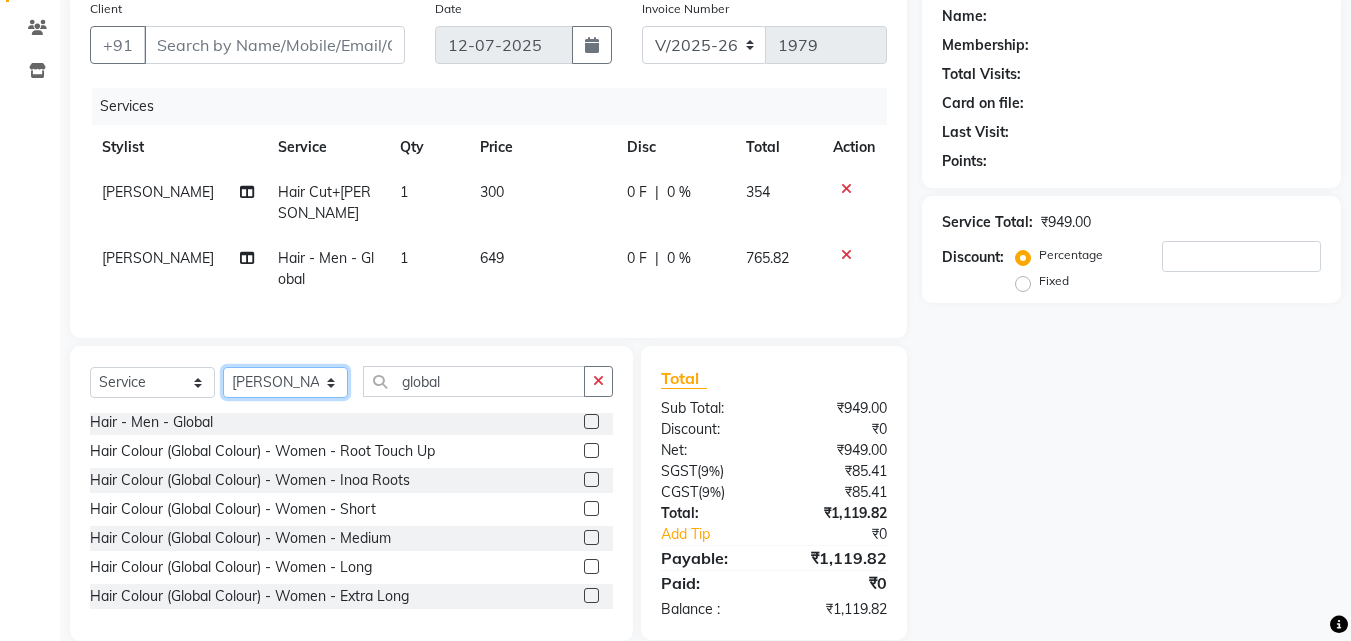 click on "Select Stylist [PERSON_NAME] [PERSON_NAME] [PERSON_NAME] [PERSON_NAME] [DEMOGRAPHIC_DATA][PERSON_NAME] Sumika Trends" 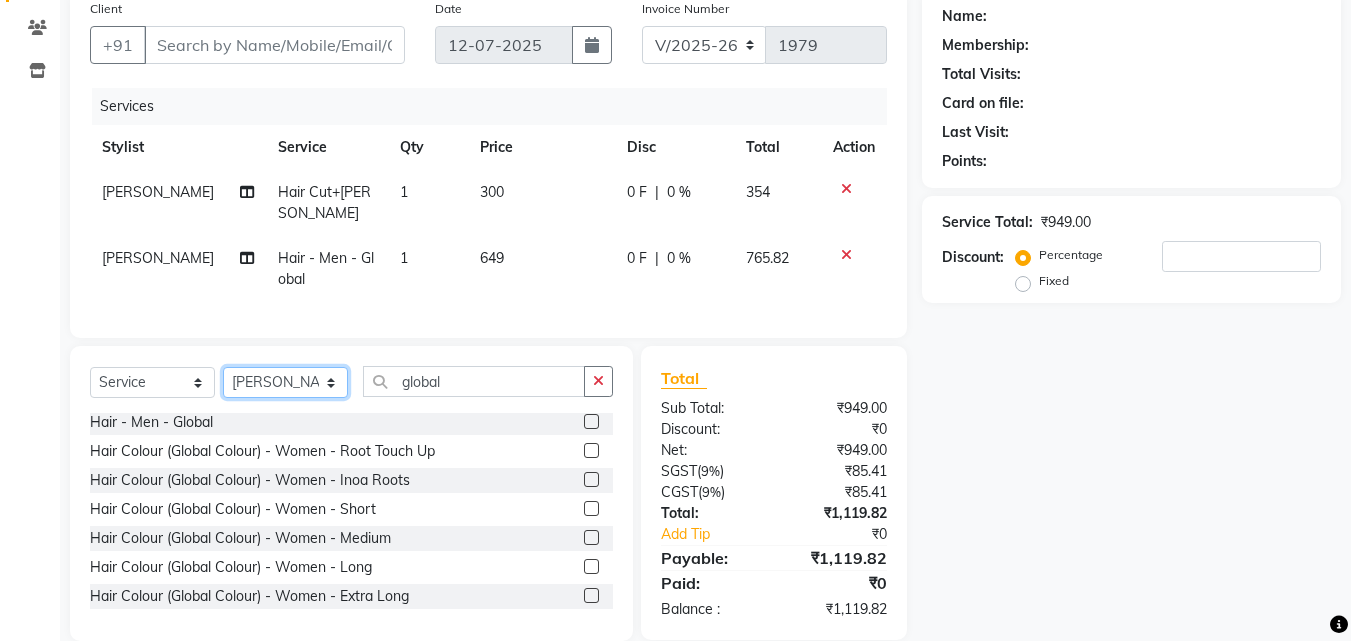select on "72180" 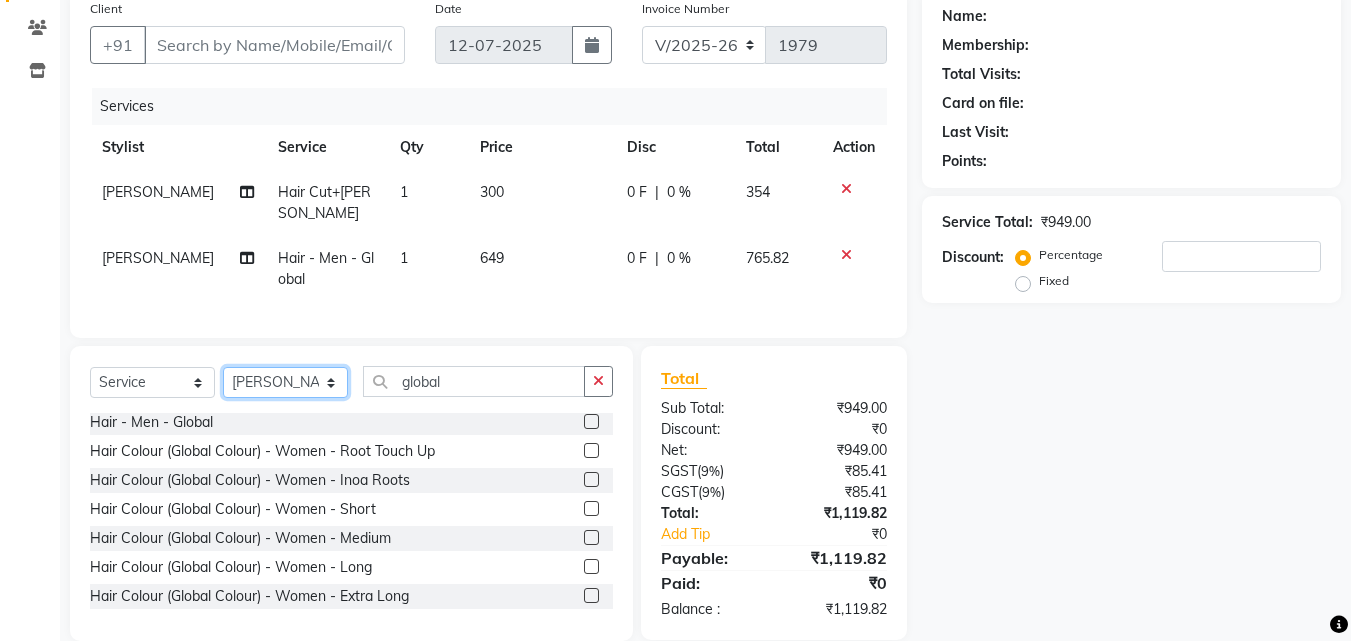 click on "Select Stylist [PERSON_NAME] [PERSON_NAME] [PERSON_NAME] [PERSON_NAME] [DEMOGRAPHIC_DATA][PERSON_NAME] Sumika Trends" 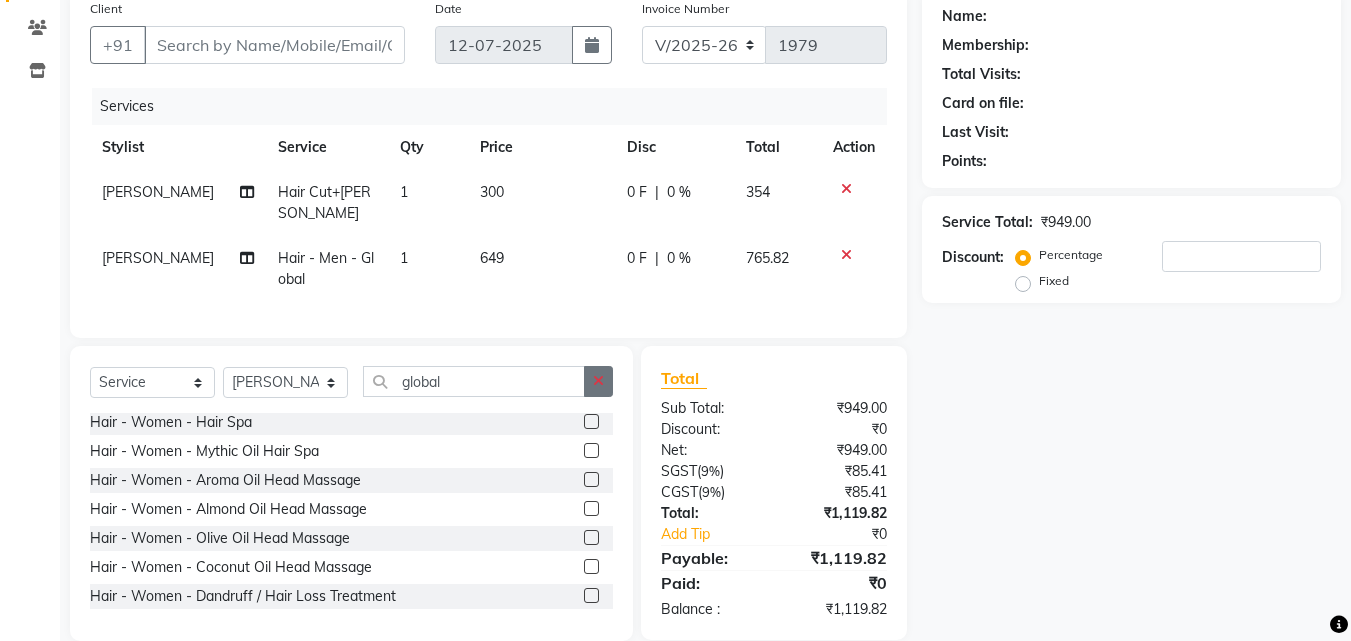 click 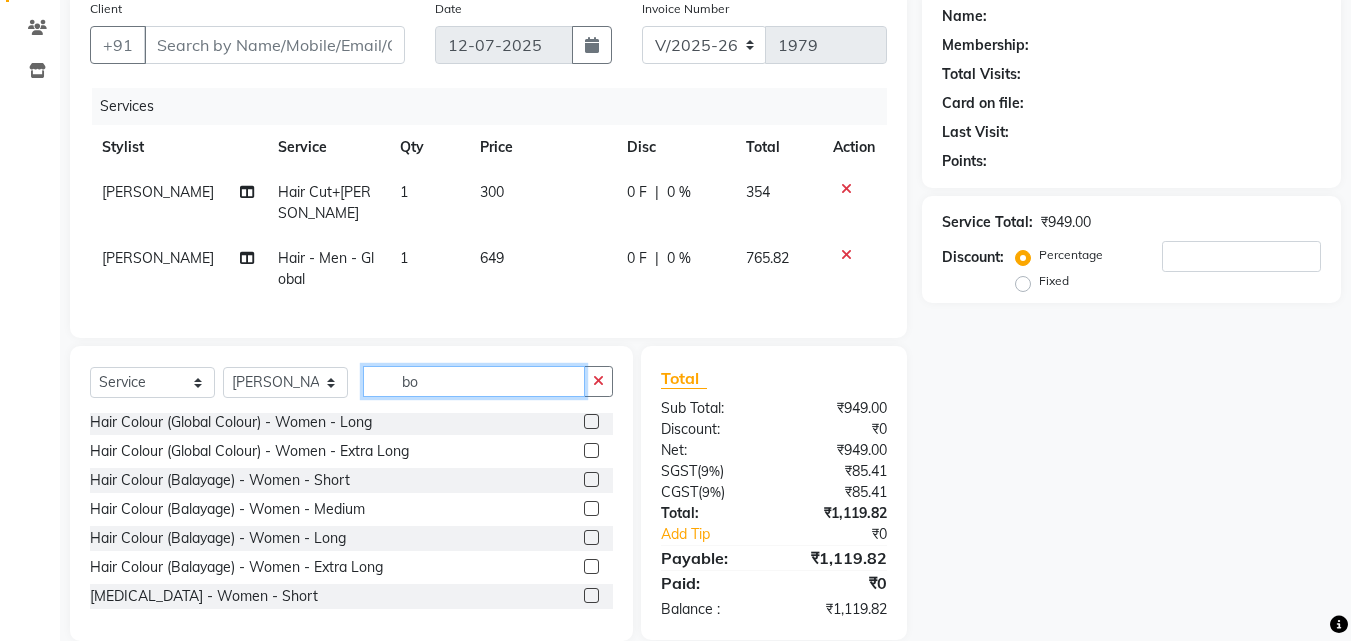 scroll, scrollTop: 0, scrollLeft: 0, axis: both 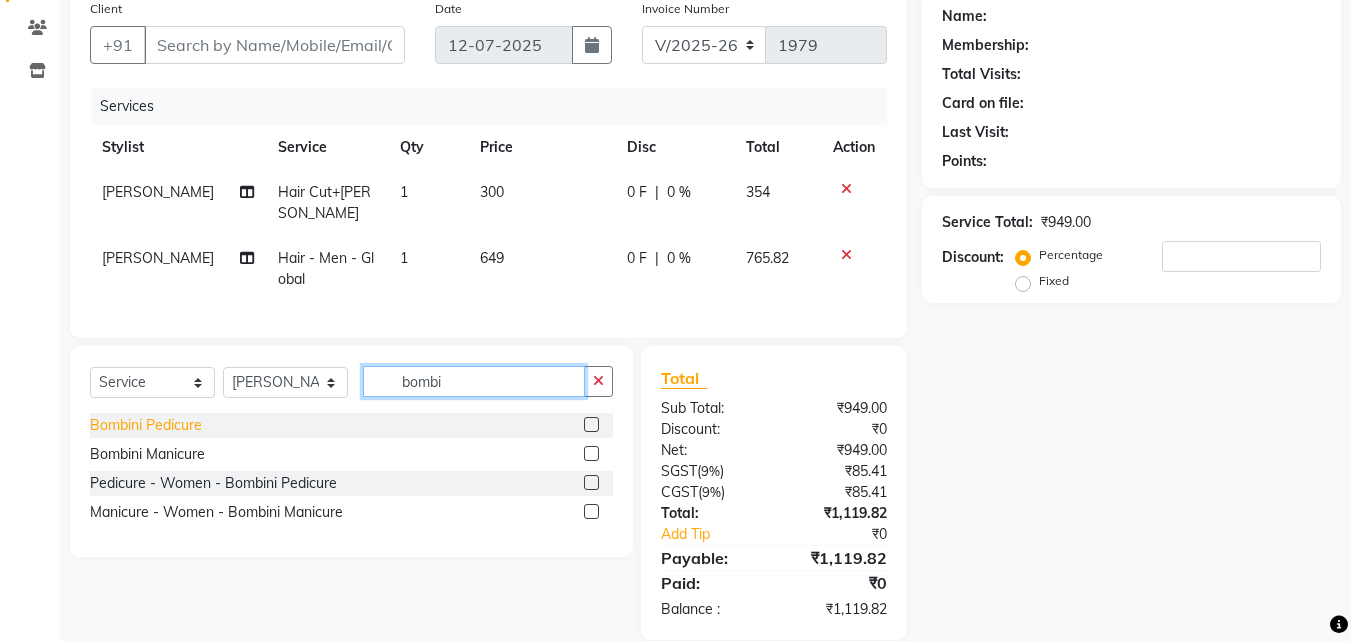 type on "bombi" 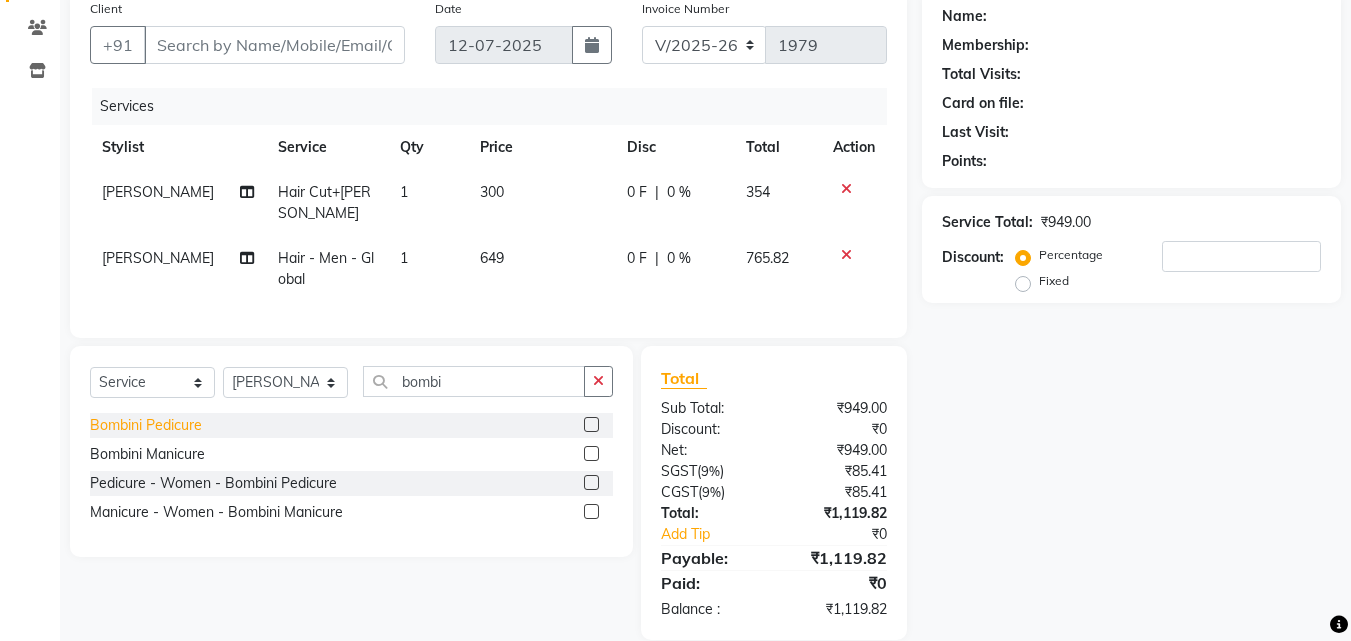 click on "Bombini Pedicure" 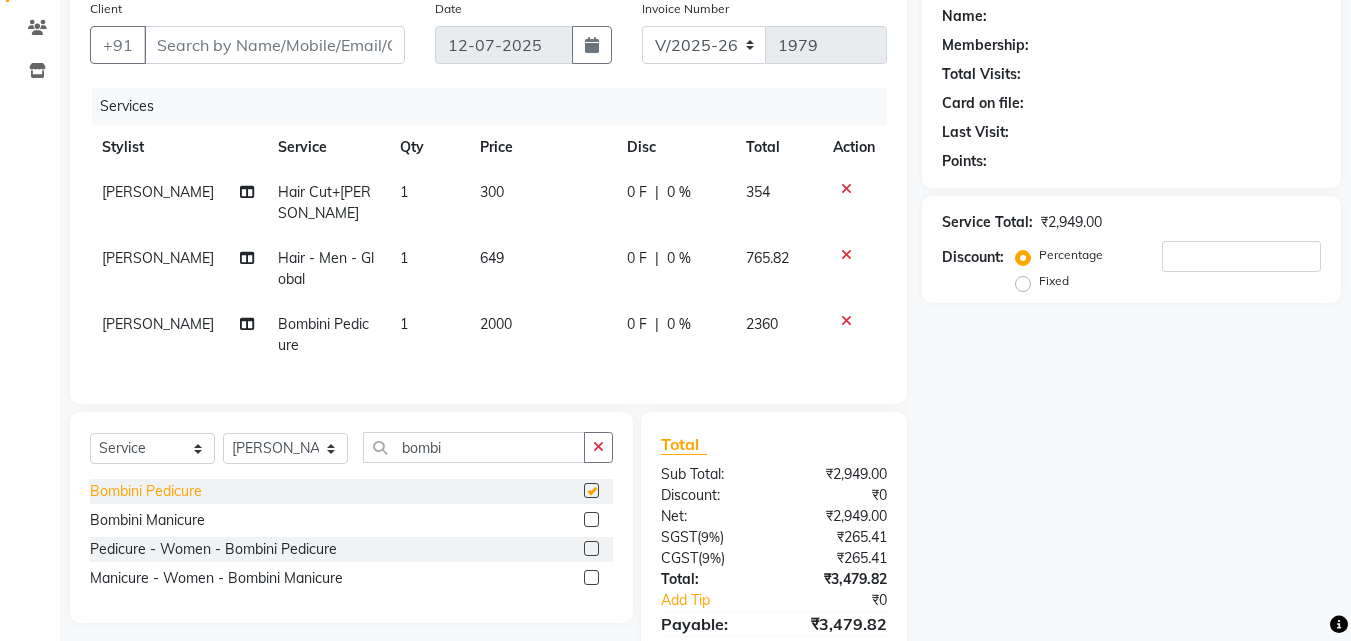 checkbox on "false" 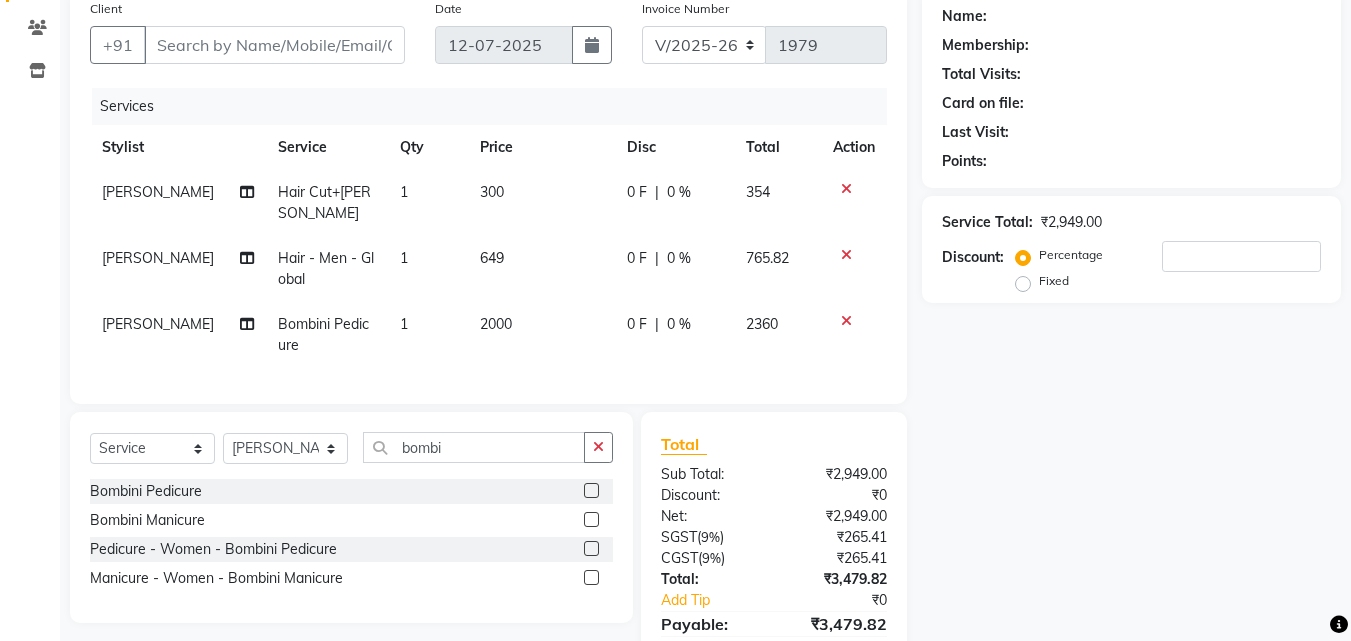click on "0 %" 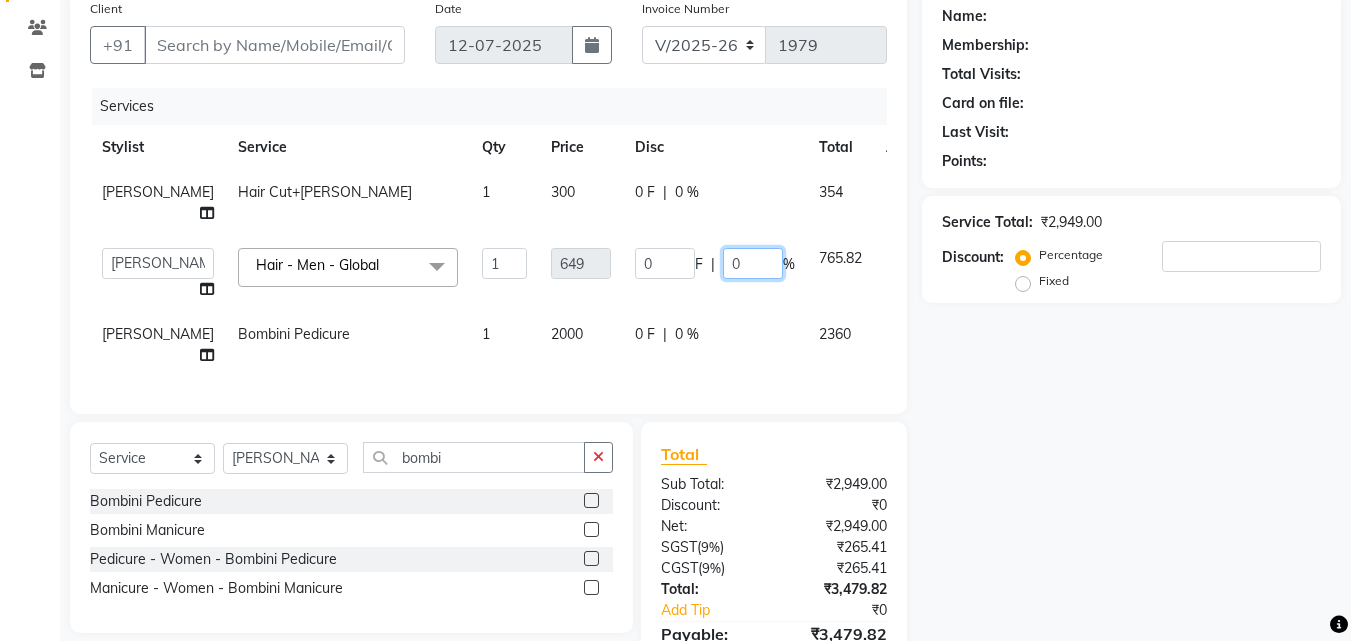 click on "0" 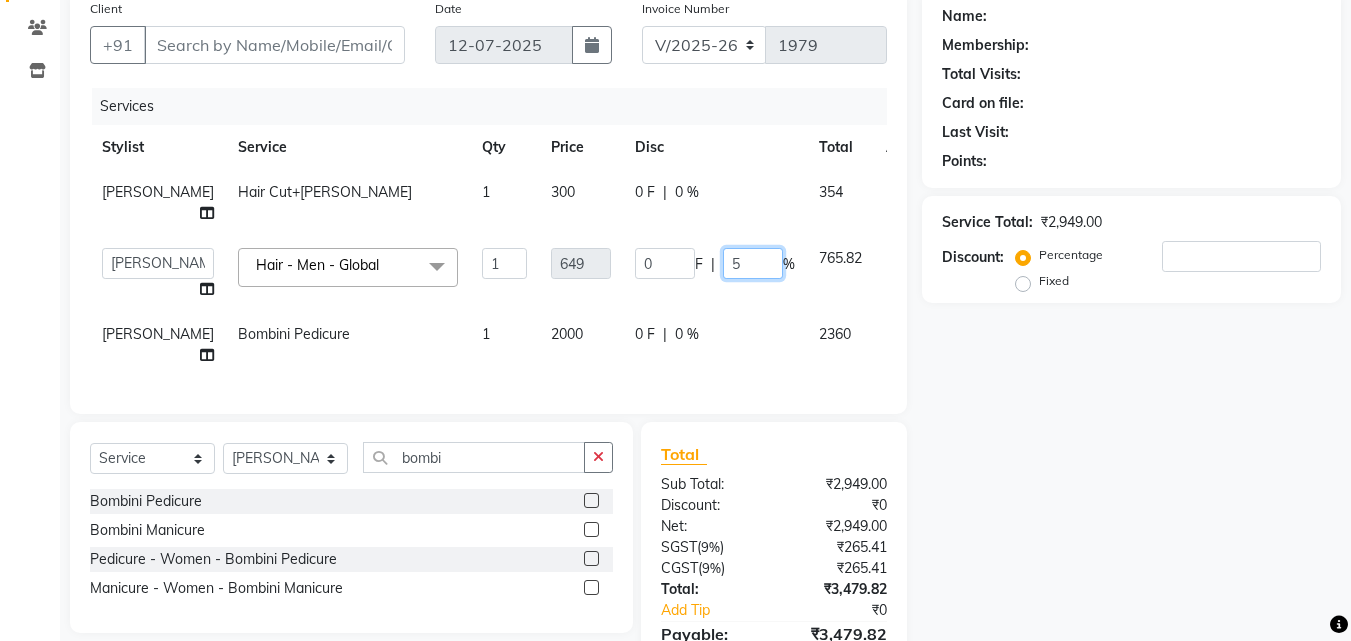 type on "50" 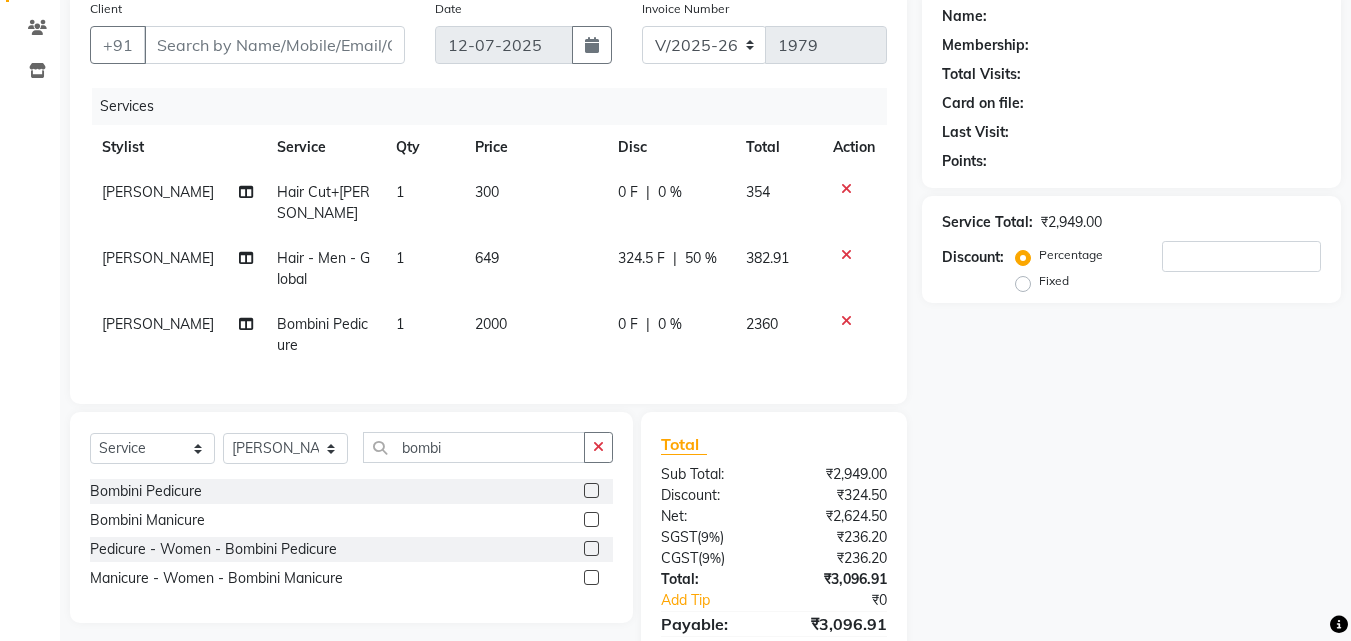 click on "Name: Membership: Total Visits: Card on file: Last Visit:  Points:  Service Total:  ₹2,949.00  Discount:  Percentage   Fixed" 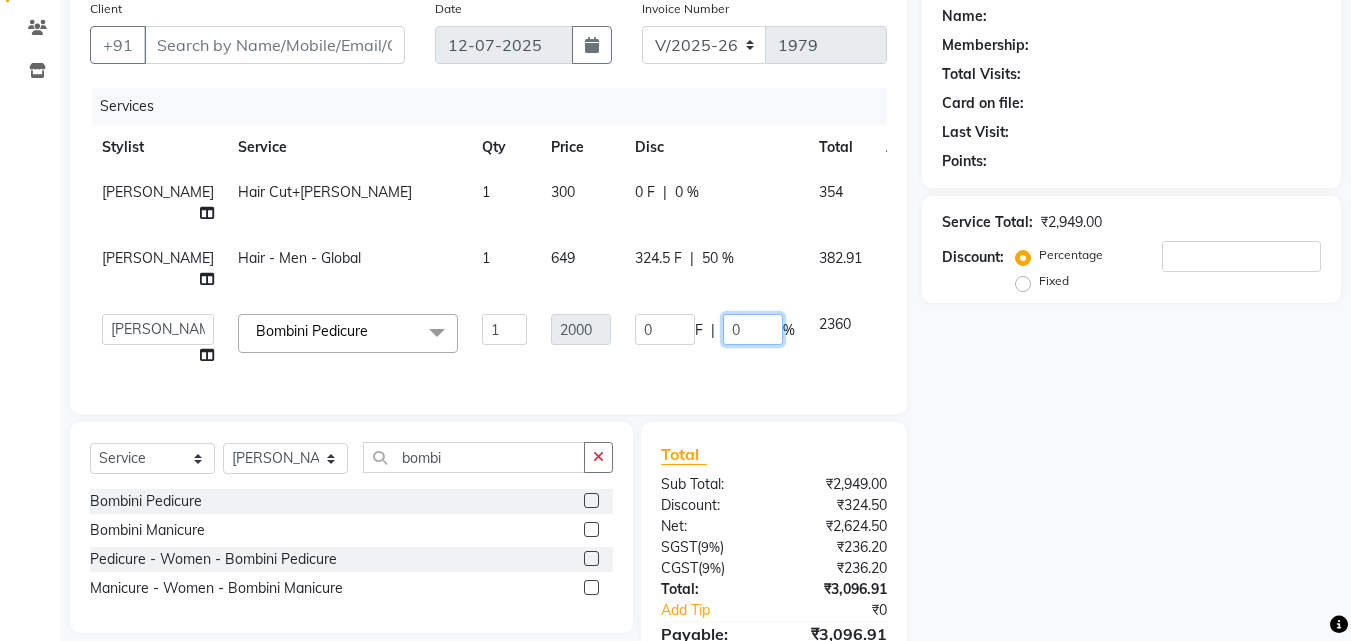 click on "0" 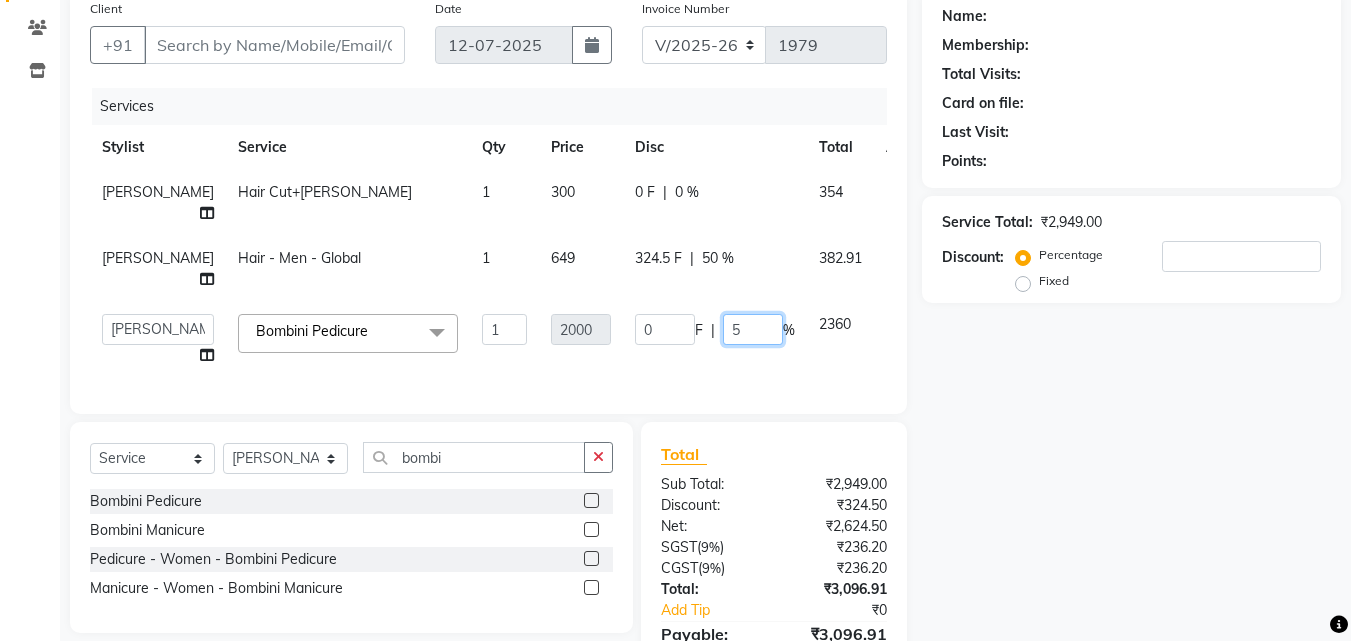 type on "50" 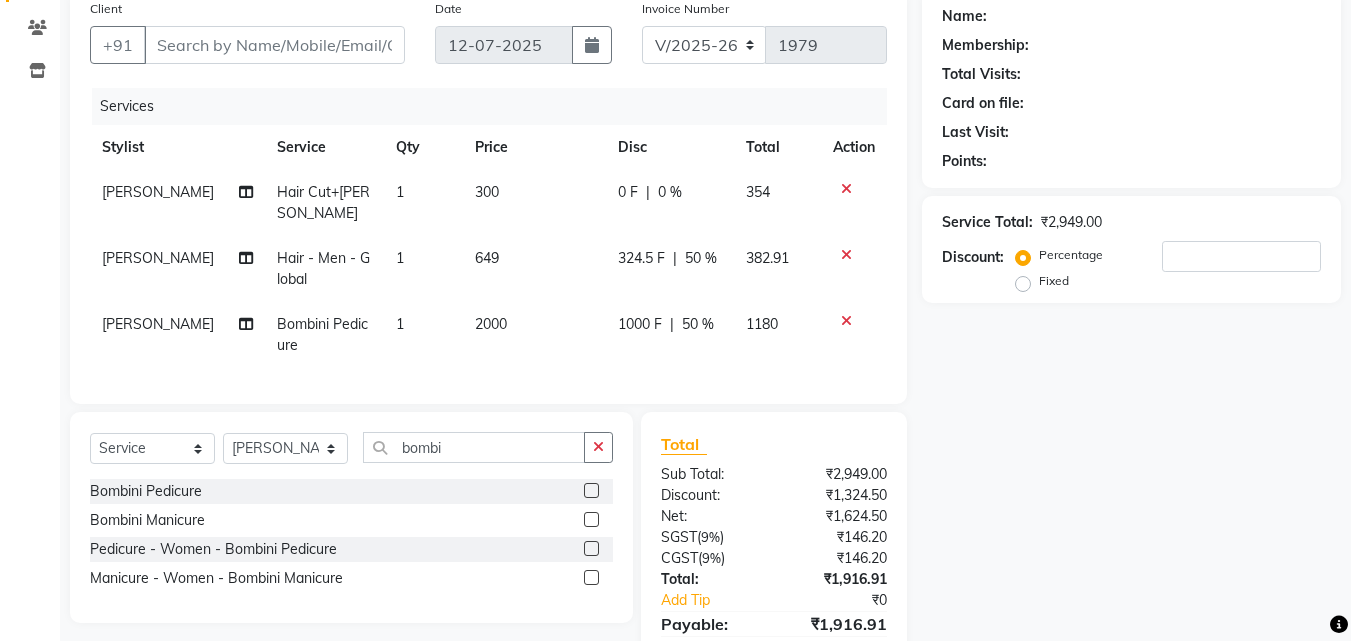 click on "Name: Membership: Total Visits: Card on file: Last Visit:  Points:  Service Total:  ₹2,949.00  Discount:  Percentage   Fixed" 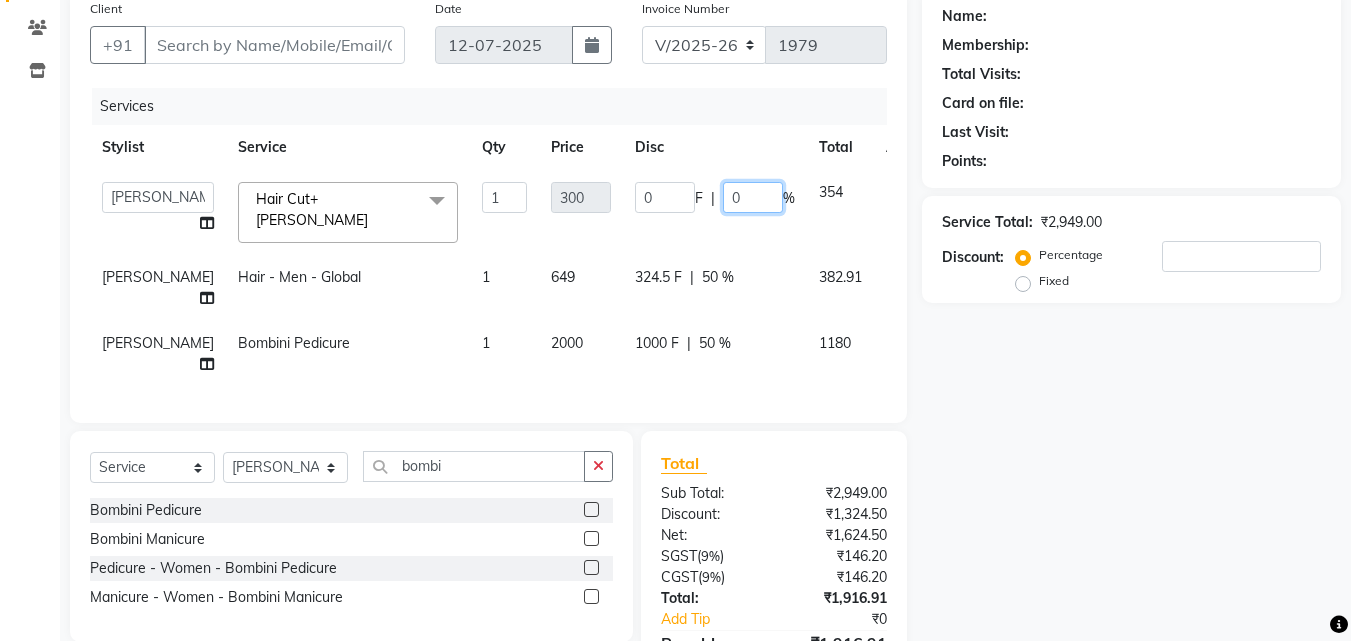 click on "0" 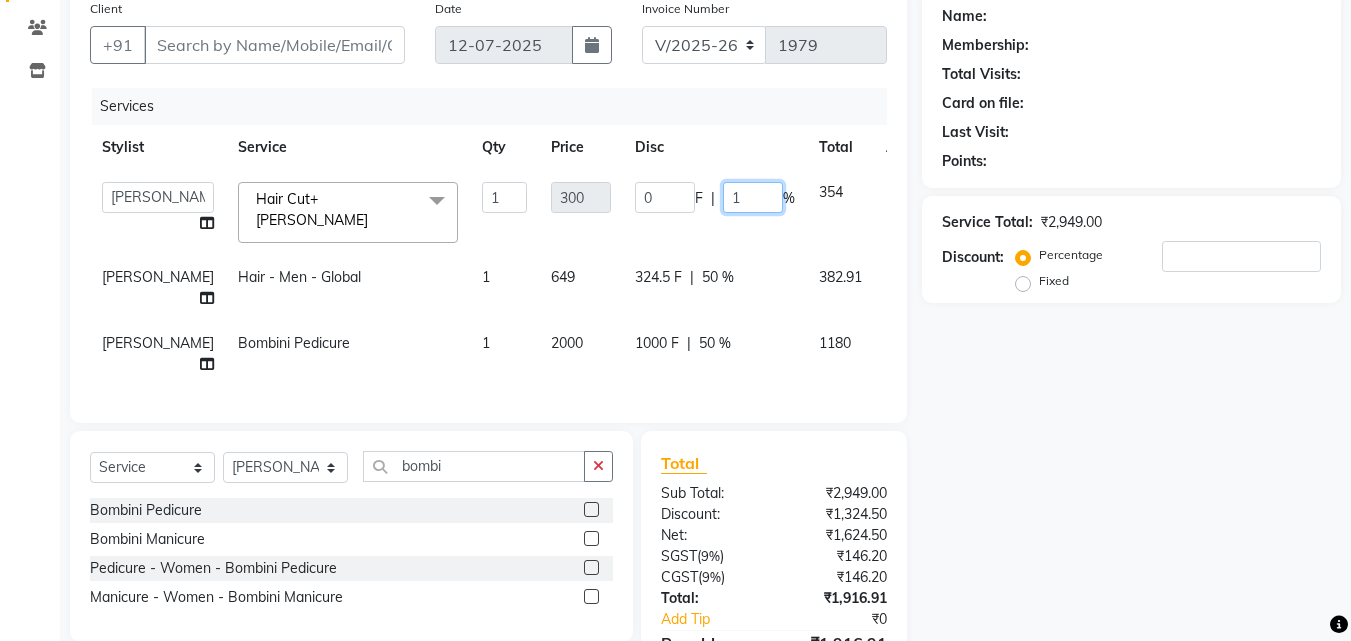 type on "15" 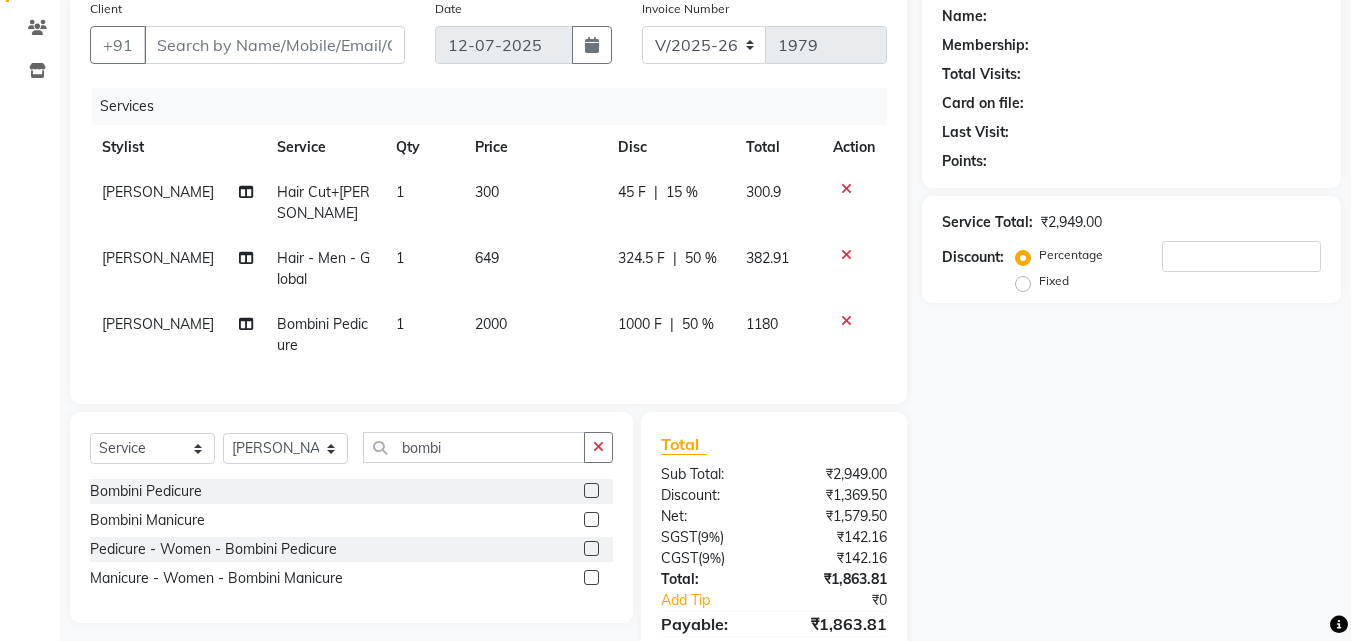 click on "Name: Membership: Total Visits: Card on file: Last Visit:  Points:  Service Total:  ₹2,949.00  Discount:  Percentage   Fixed" 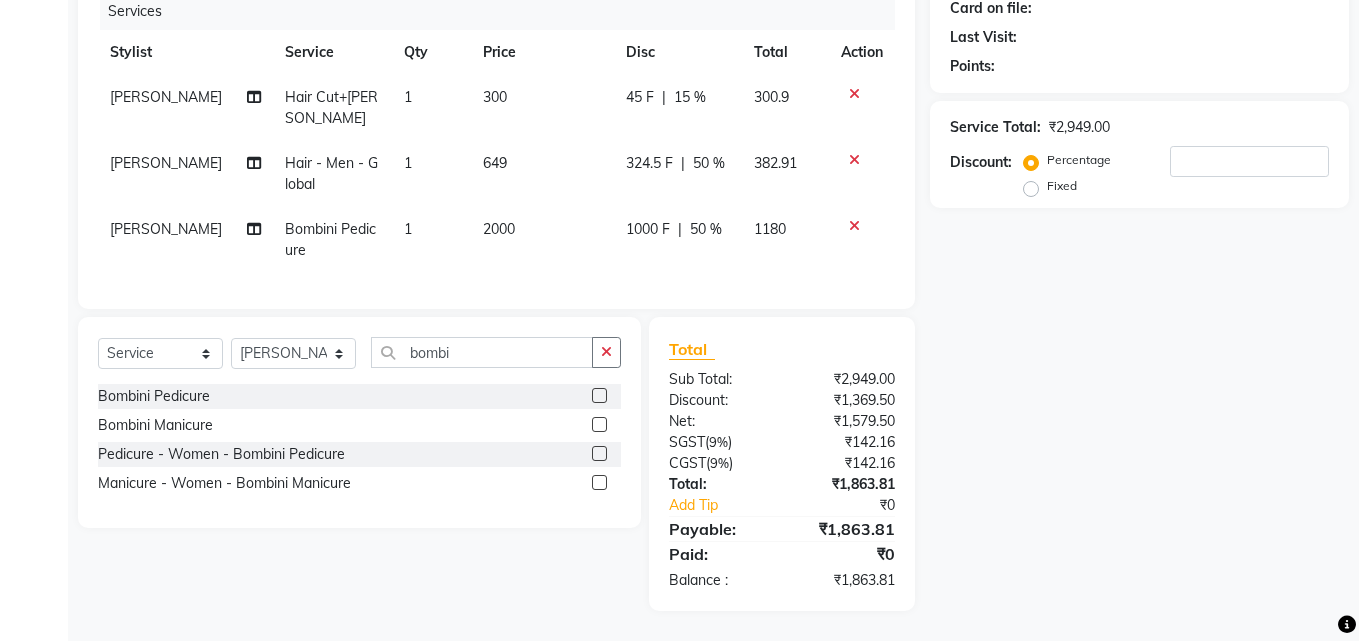 scroll, scrollTop: 0, scrollLeft: 0, axis: both 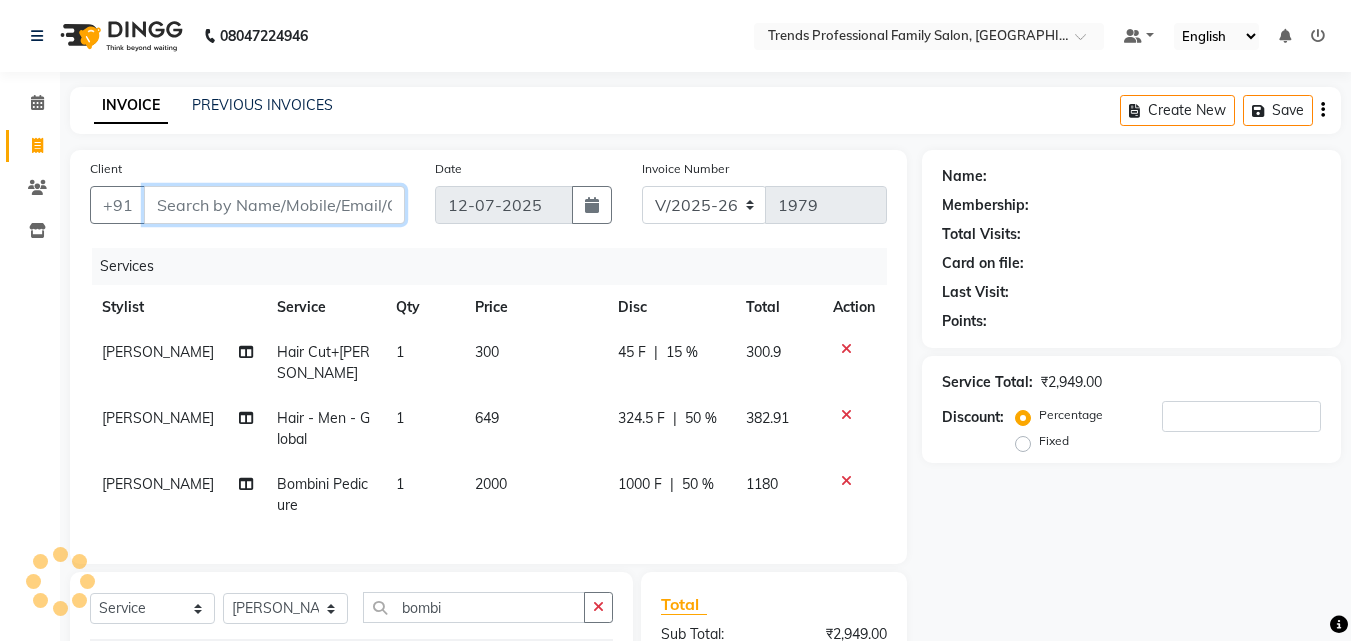 click on "Client" at bounding box center (274, 205) 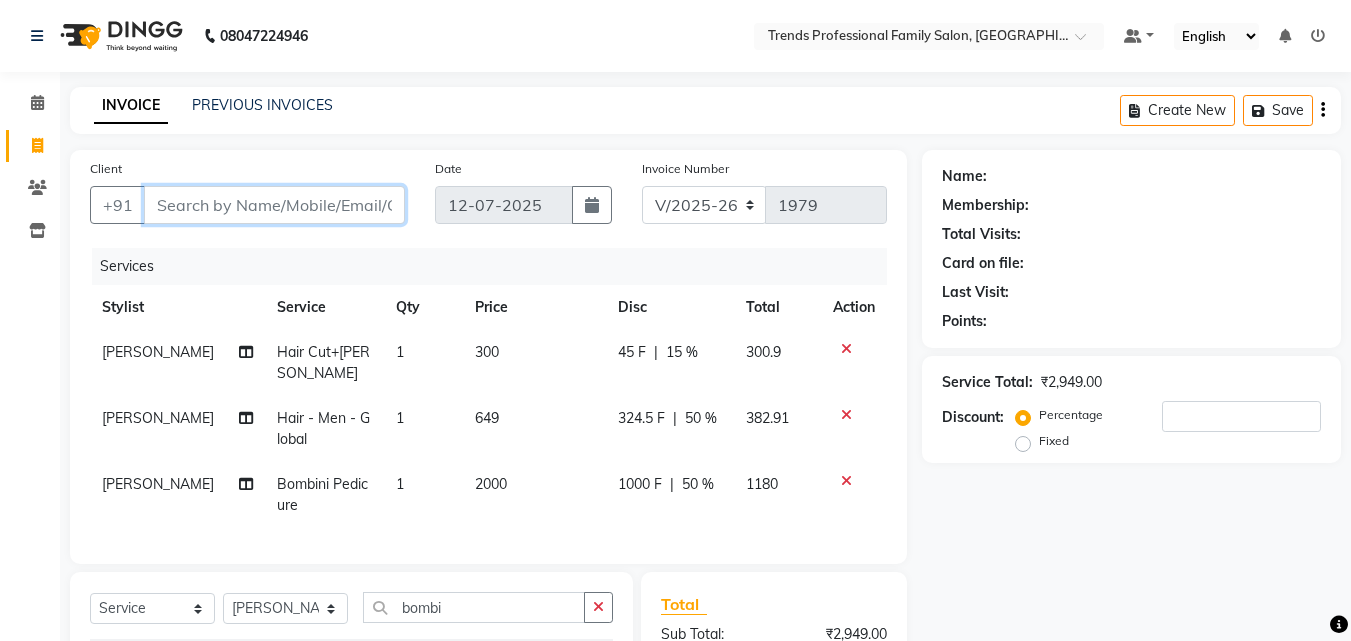 type on "9" 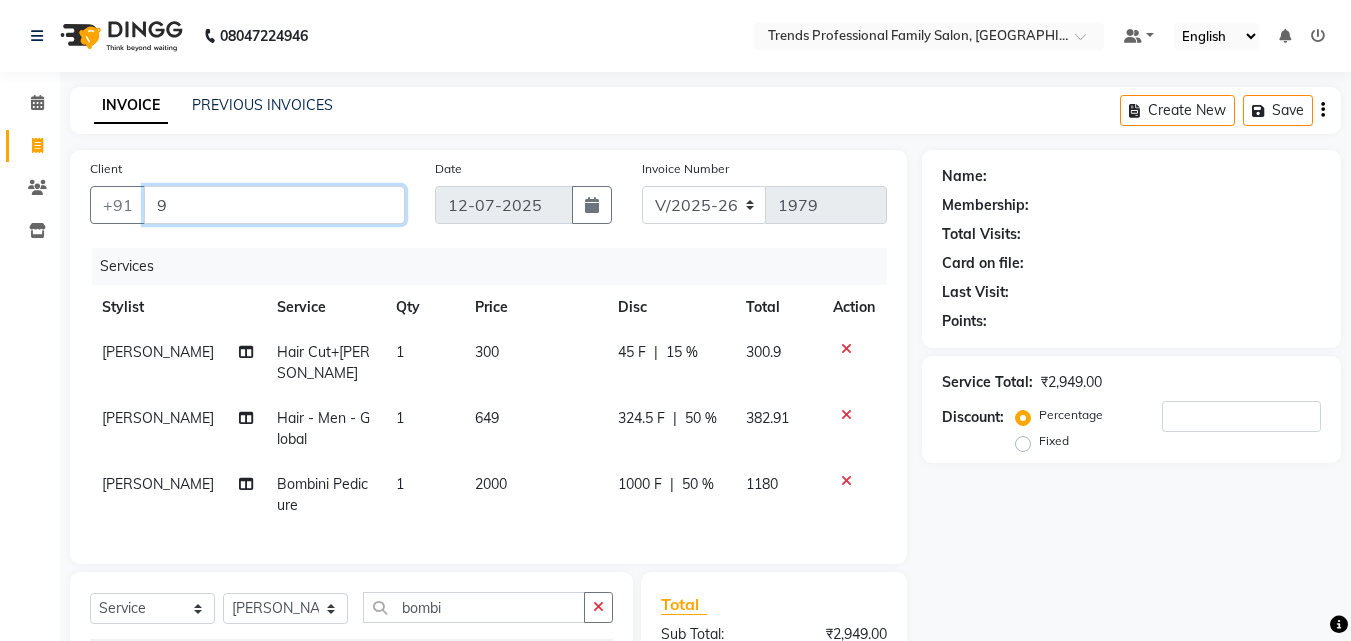 type on "0" 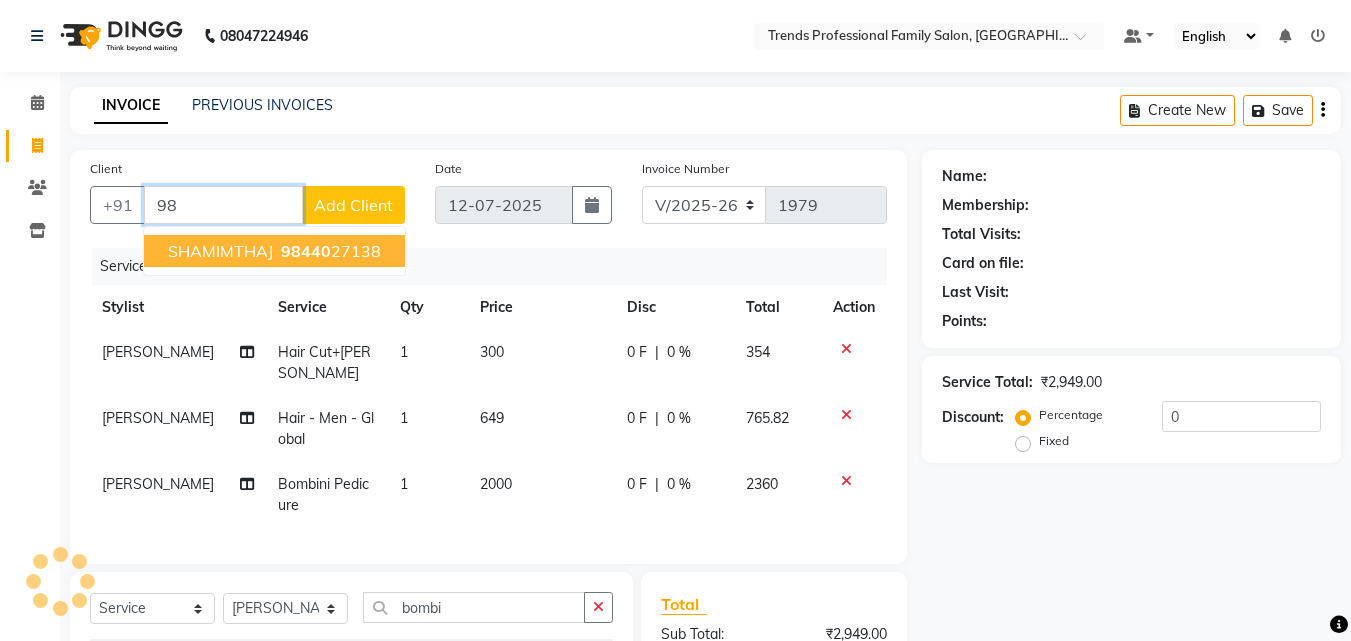 type on "9" 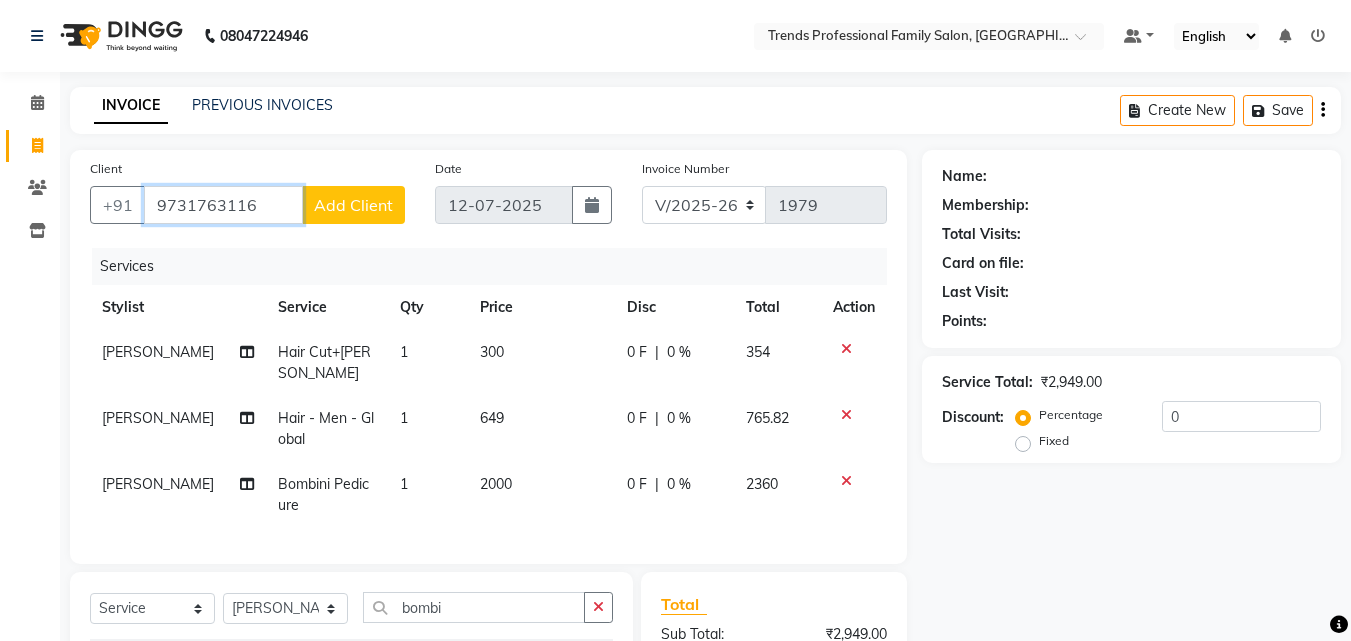 type on "9731763116" 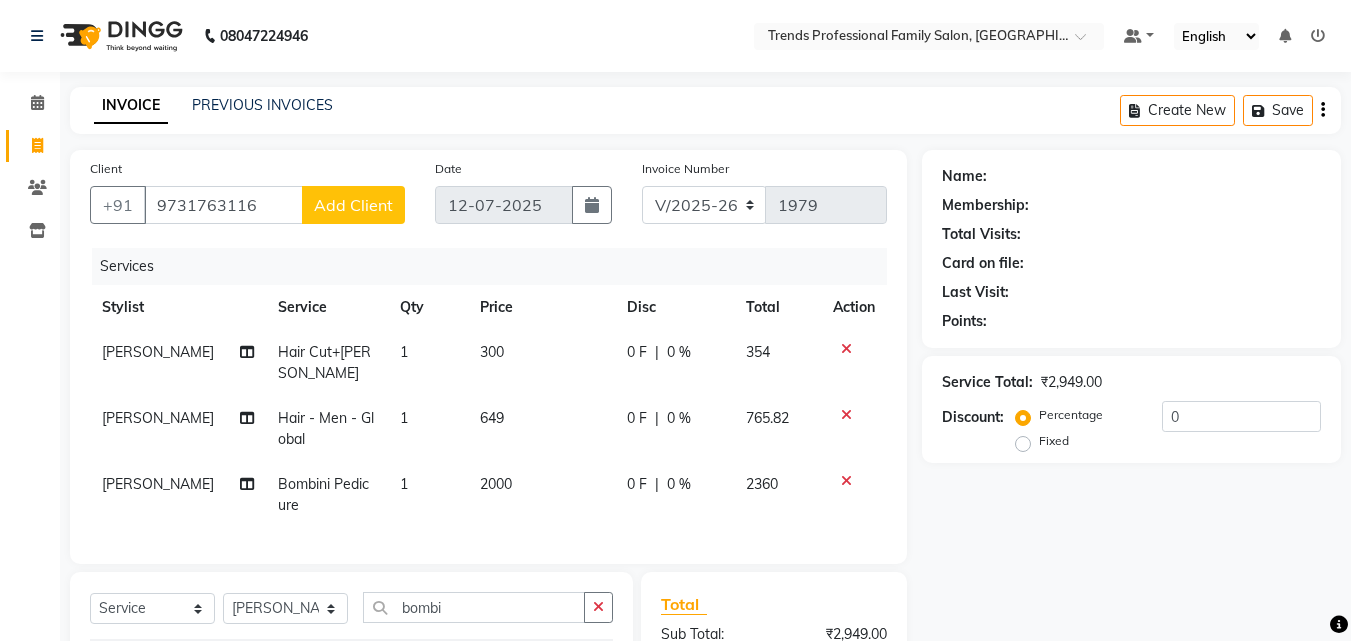 click on "Add Client" 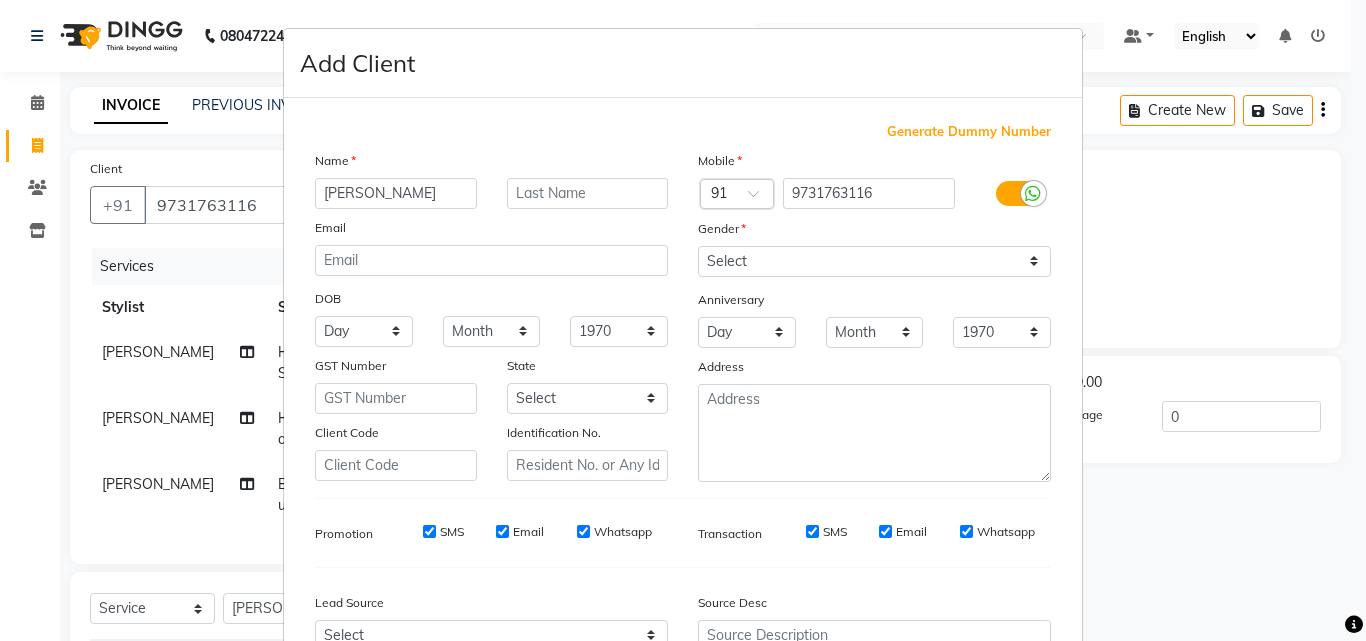 type on "[PERSON_NAME]" 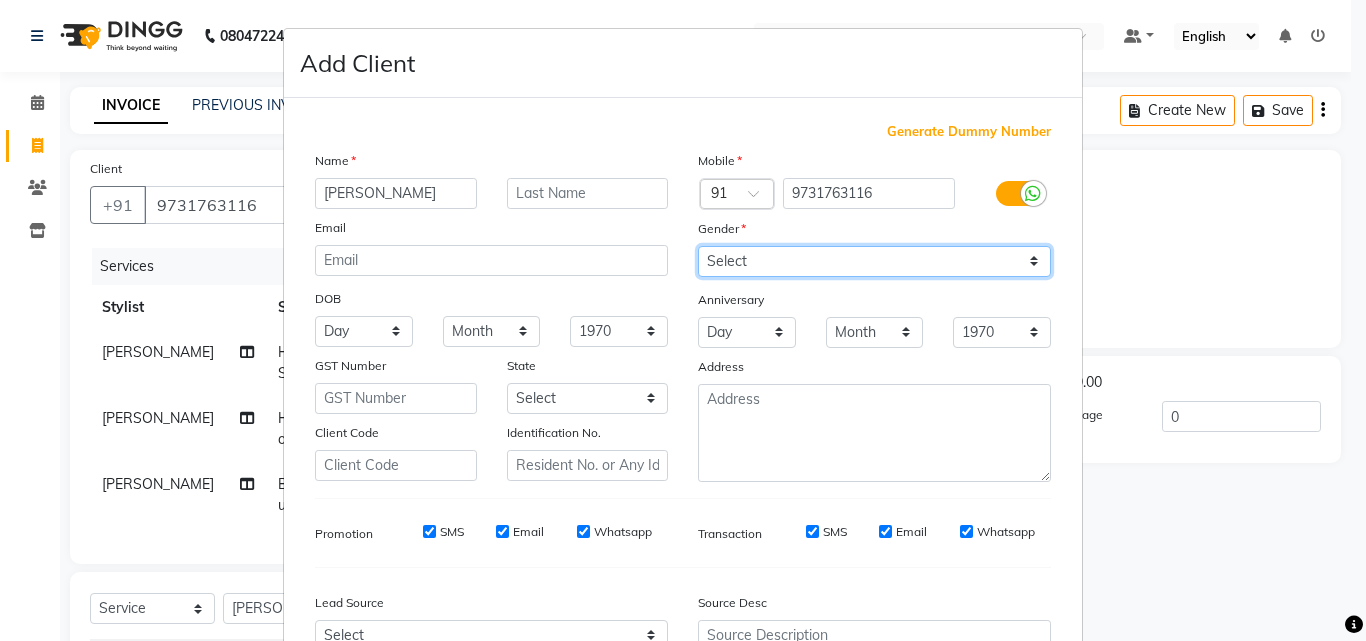 click on "Select [DEMOGRAPHIC_DATA] [DEMOGRAPHIC_DATA] Other Prefer Not To Say" at bounding box center [874, 261] 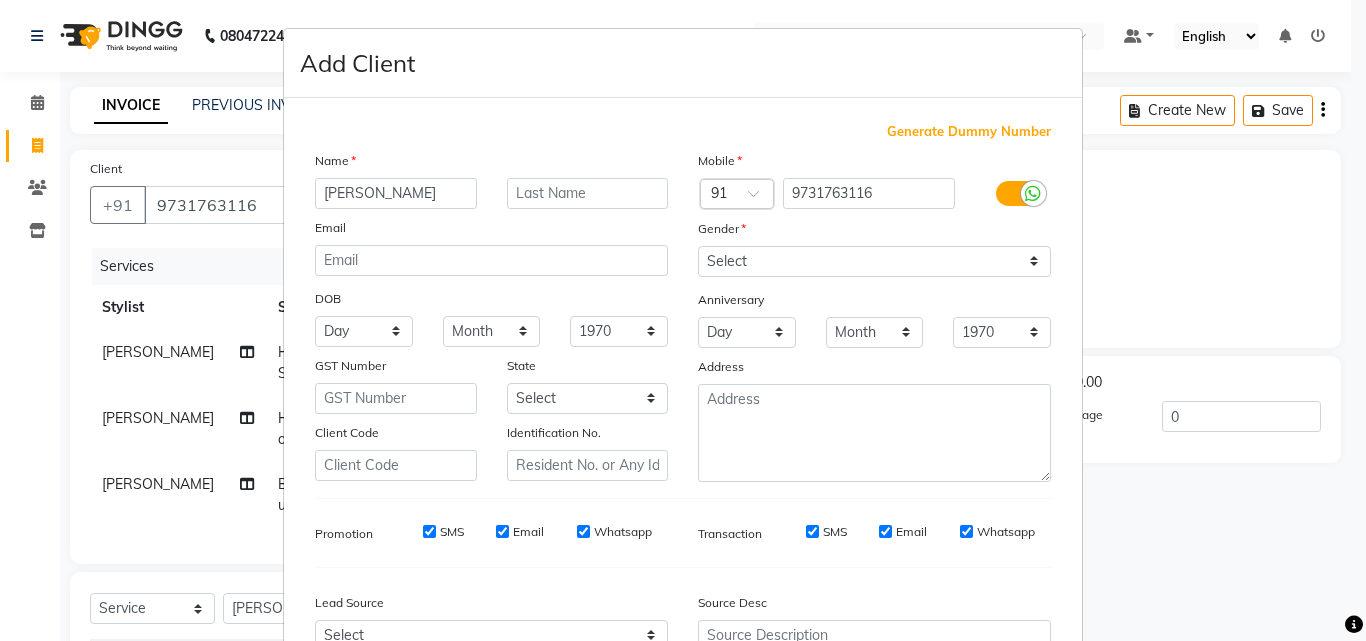 click on "Add Client Generate Dummy Number Name [PERSON_NAME] Email DOB Day 01 02 03 04 05 06 07 08 09 10 11 12 13 14 15 16 17 18 19 20 21 22 23 24 25 26 27 28 29 30 31 Month January February March April May June July August September October November [DATE] 1941 1942 1943 1944 1945 1946 1947 1948 1949 1950 1951 1952 1953 1954 1955 1956 1957 1958 1959 1960 1961 1962 1963 1964 1965 1966 1967 1968 1969 1970 1971 1972 1973 1974 1975 1976 1977 1978 1979 1980 1981 1982 1983 1984 1985 1986 1987 1988 1989 1990 1991 1992 1993 1994 1995 1996 1997 1998 1999 2000 2001 2002 2003 2004 2005 2006 2007 2008 2009 2010 2011 2012 2013 2014 2015 2016 2017 2018 2019 2020 2021 2022 2023 2024 GST Number State Select [GEOGRAPHIC_DATA] [GEOGRAPHIC_DATA] [GEOGRAPHIC_DATA] [GEOGRAPHIC_DATA] [GEOGRAPHIC_DATA] [GEOGRAPHIC_DATA] [GEOGRAPHIC_DATA] [GEOGRAPHIC_DATA] and [GEOGRAPHIC_DATA] [GEOGRAPHIC_DATA] [GEOGRAPHIC_DATA] [GEOGRAPHIC_DATA] [GEOGRAPHIC_DATA] [GEOGRAPHIC_DATA] [GEOGRAPHIC_DATA] [GEOGRAPHIC_DATA] [GEOGRAPHIC_DATA] [GEOGRAPHIC_DATA] [GEOGRAPHIC_DATA] [GEOGRAPHIC_DATA] [GEOGRAPHIC_DATA] [GEOGRAPHIC_DATA] [GEOGRAPHIC_DATA] [GEOGRAPHIC_DATA] [GEOGRAPHIC_DATA] [GEOGRAPHIC_DATA] [GEOGRAPHIC_DATA] [GEOGRAPHIC_DATA] [GEOGRAPHIC_DATA] [GEOGRAPHIC_DATA]" at bounding box center (683, 320) 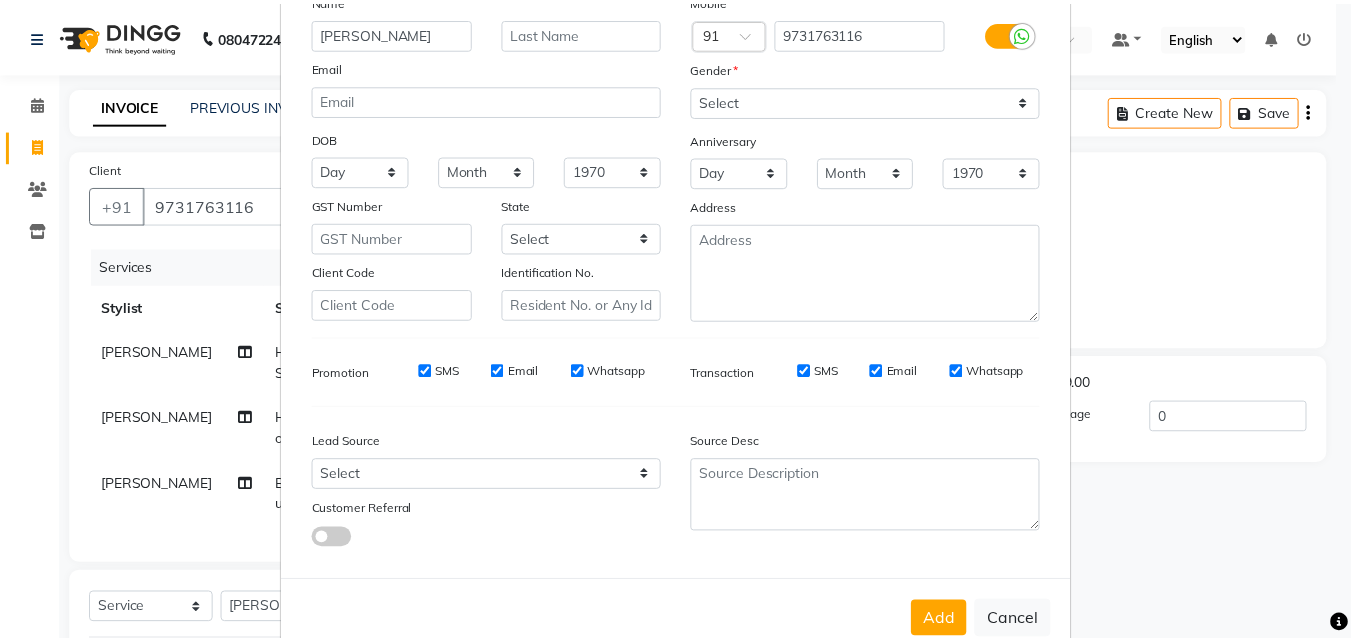 scroll, scrollTop: 208, scrollLeft: 0, axis: vertical 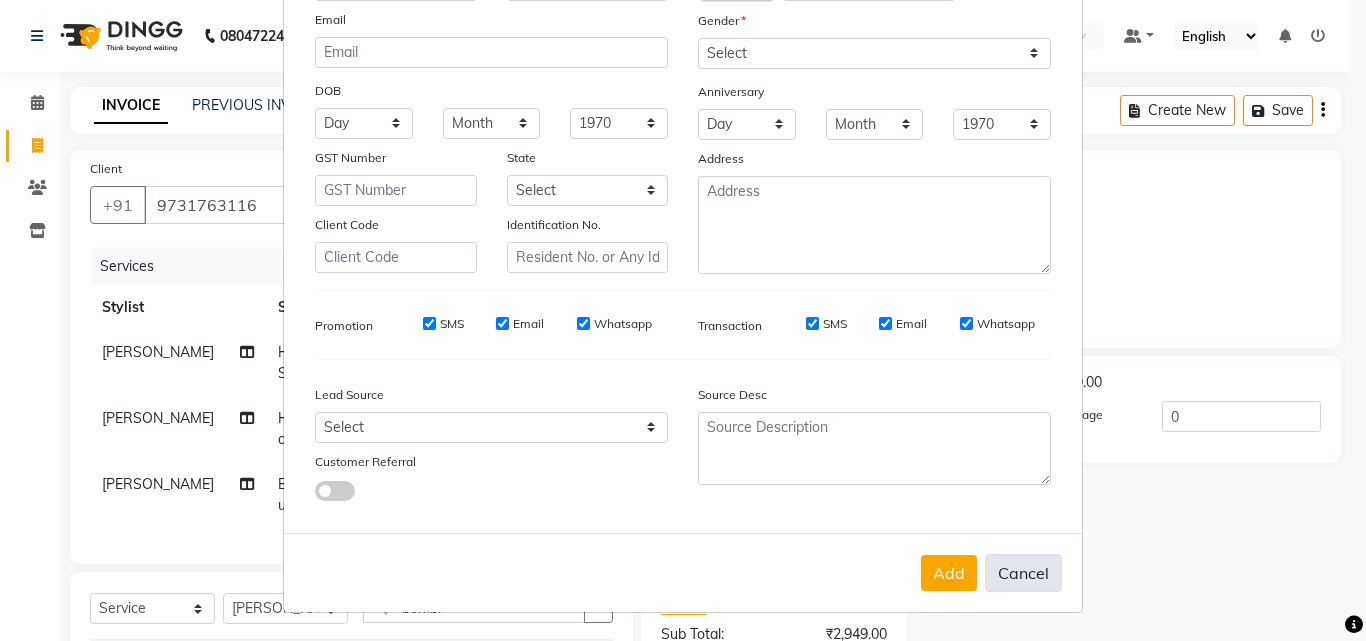 drag, startPoint x: 1019, startPoint y: 568, endPoint x: 998, endPoint y: 569, distance: 21.023796 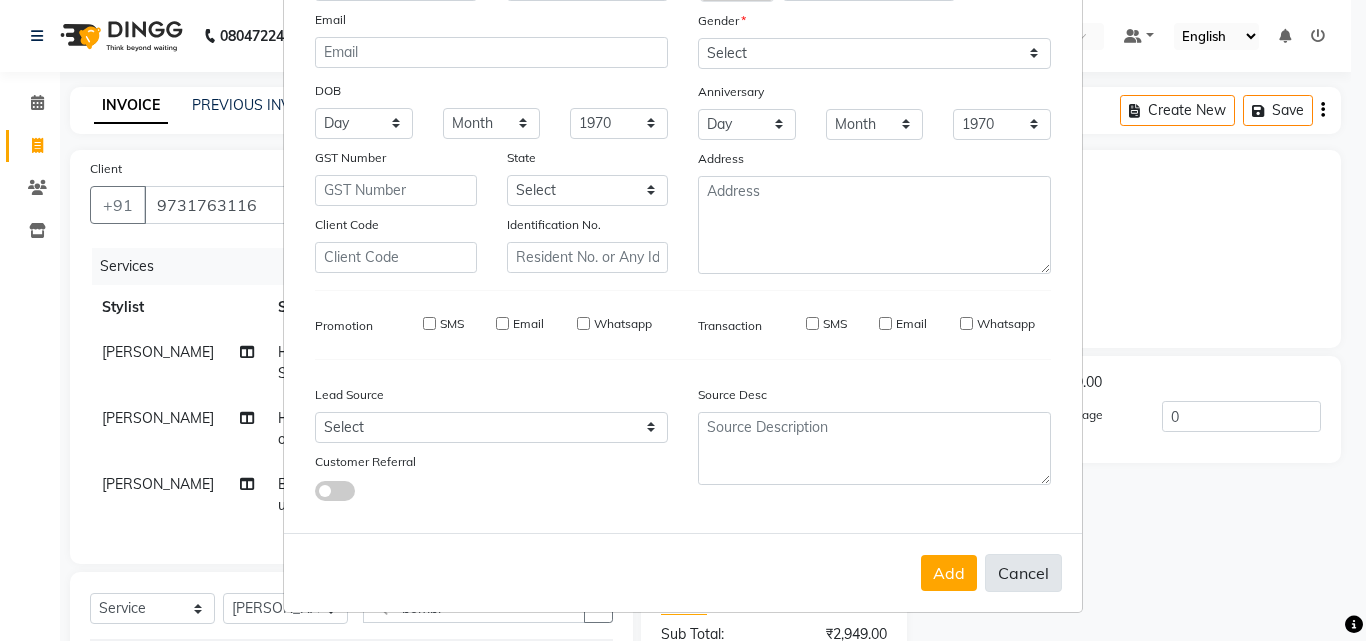 type 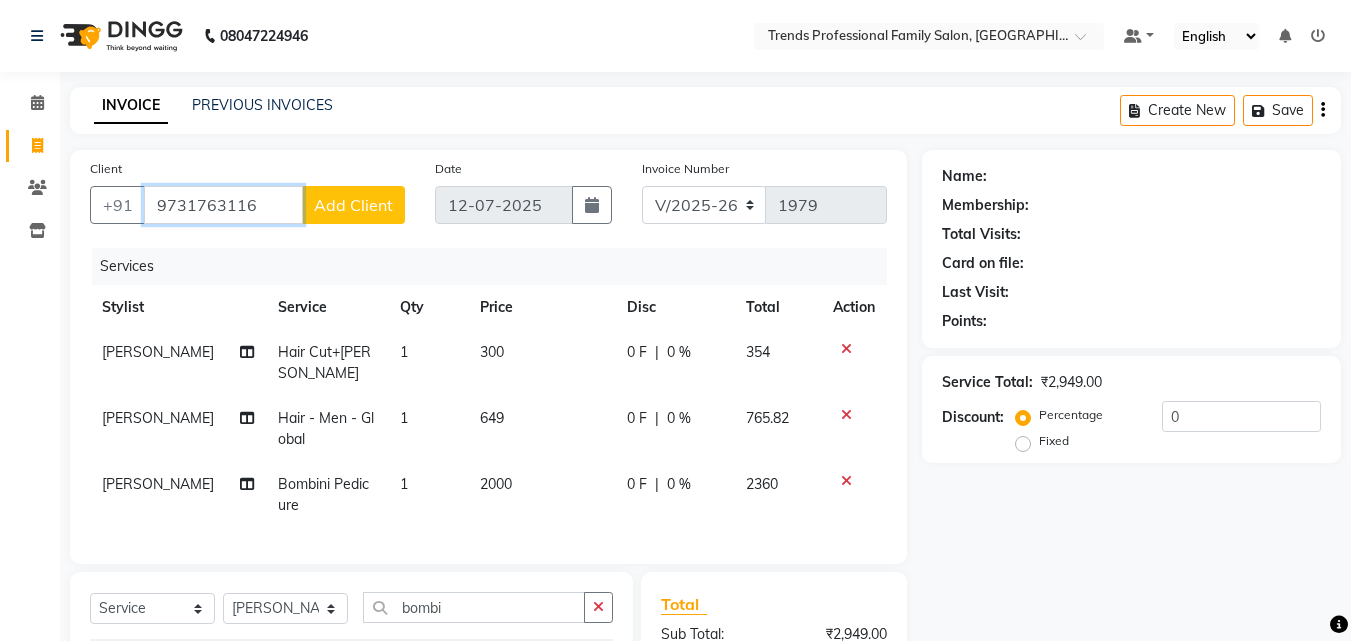 click on "9731763116" at bounding box center [223, 205] 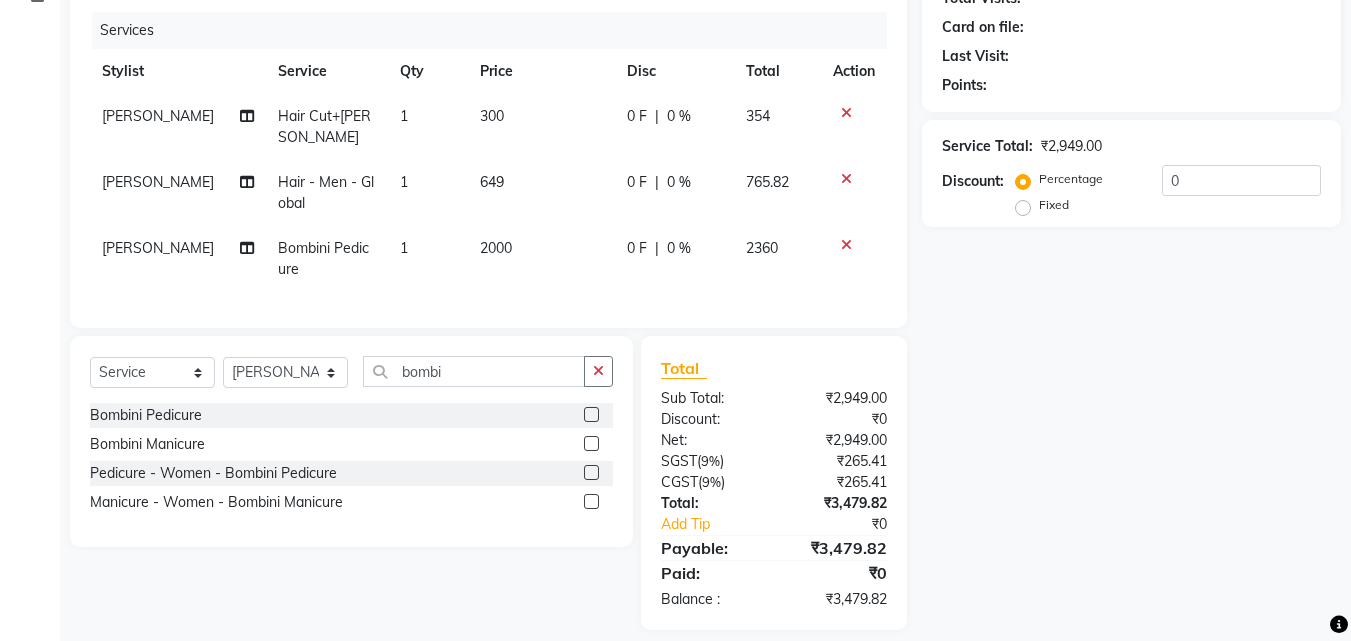 scroll, scrollTop: 270, scrollLeft: 0, axis: vertical 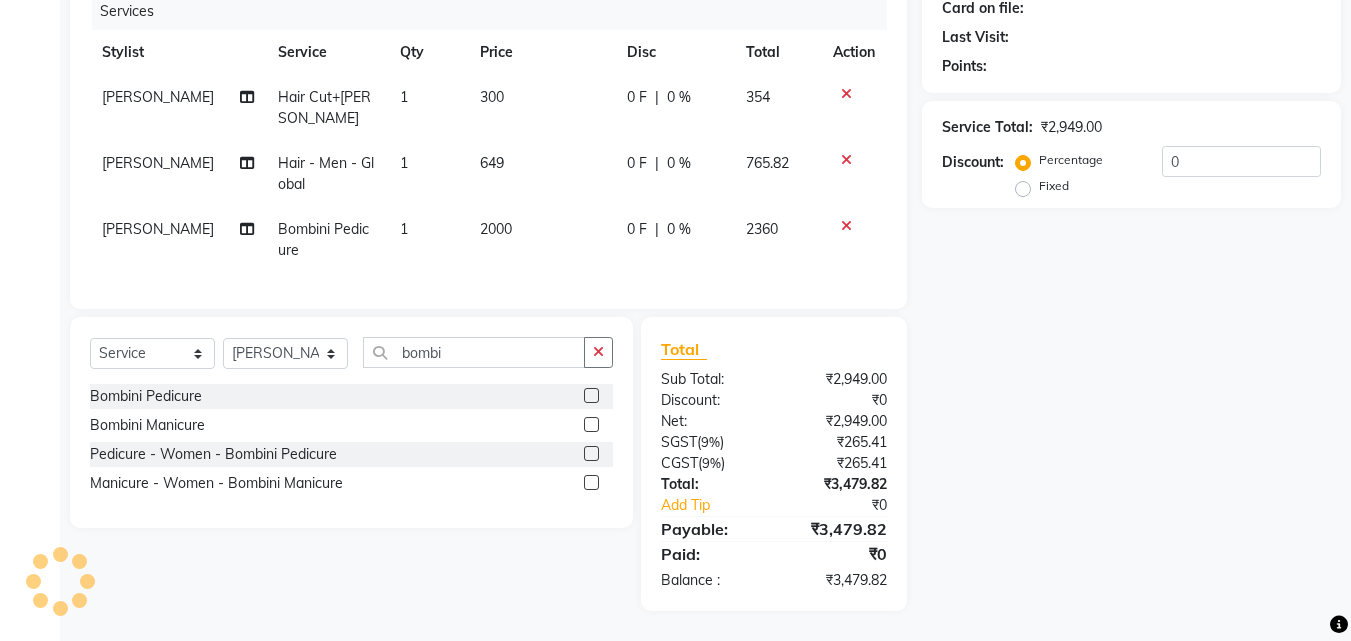 type on "9731272563" 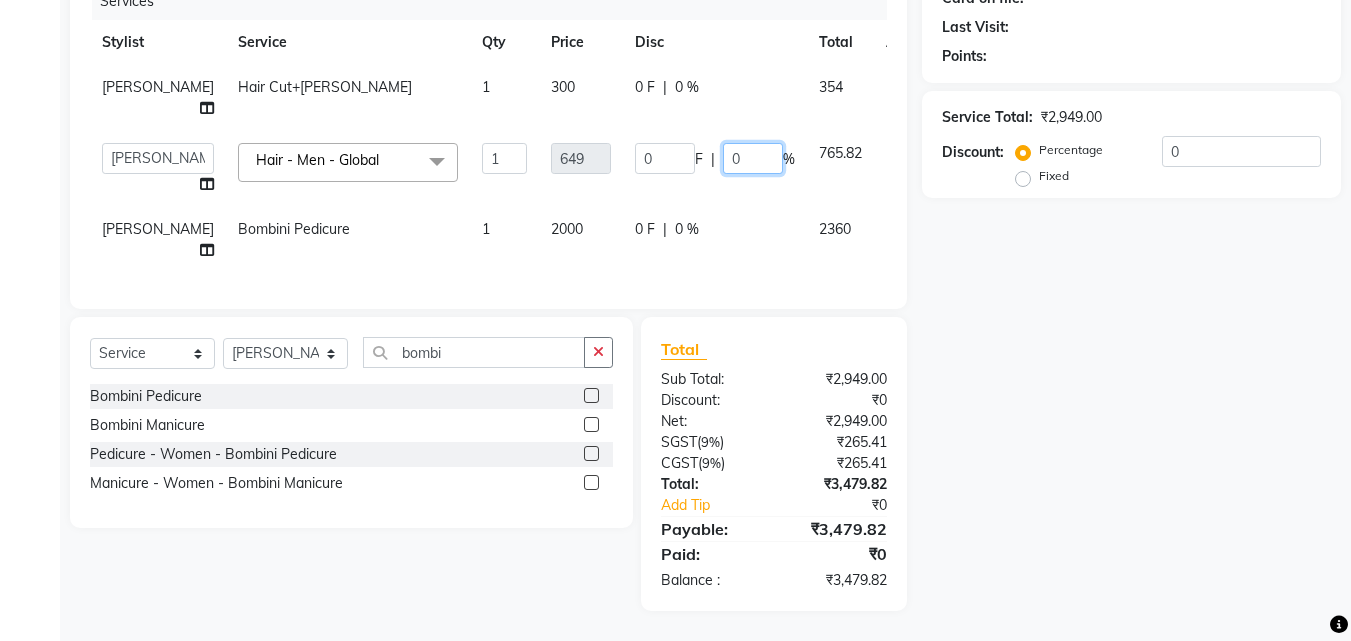 click on "0" 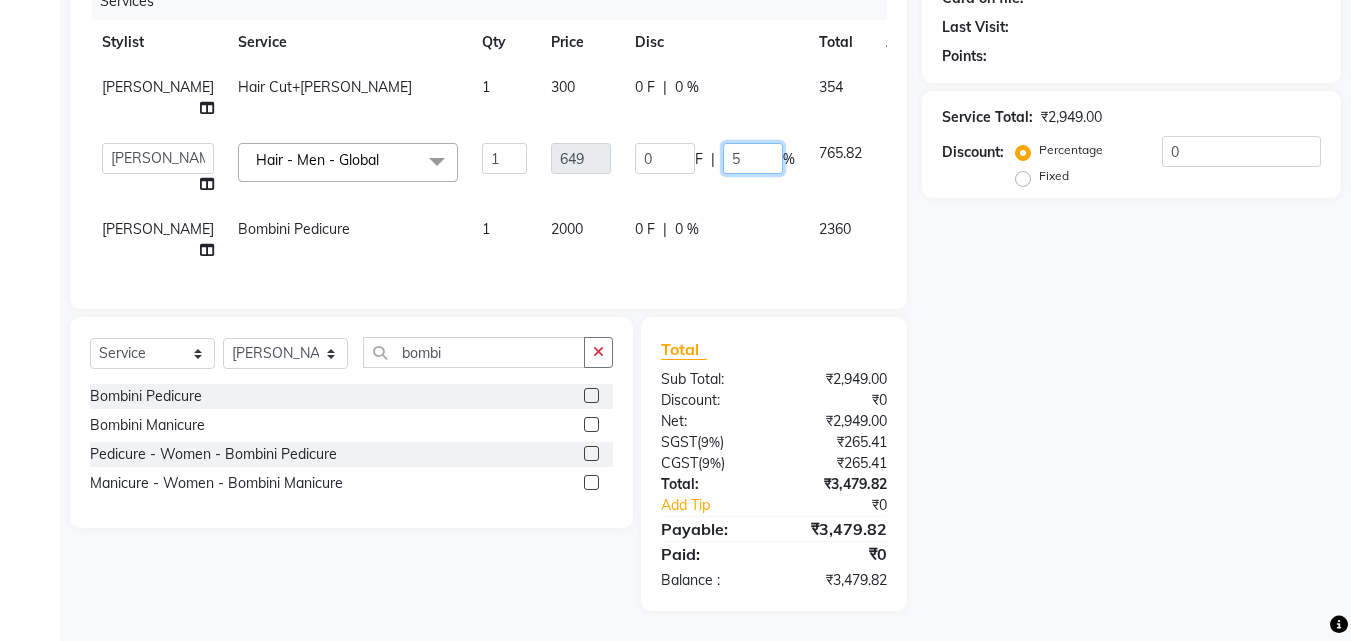 type on "50" 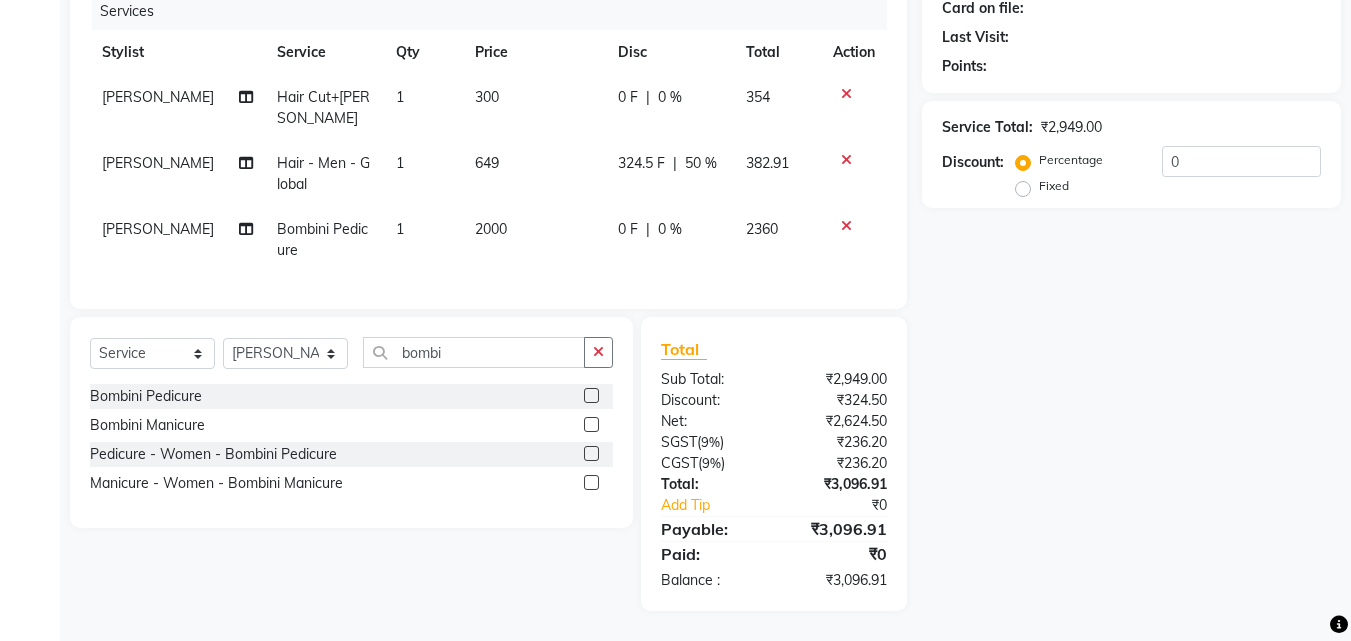 click on "Name: Membership: Total Visits: Card on file: Last Visit:  Points:  Service Total:  ₹2,949.00  Discount:  Percentage   Fixed  0" 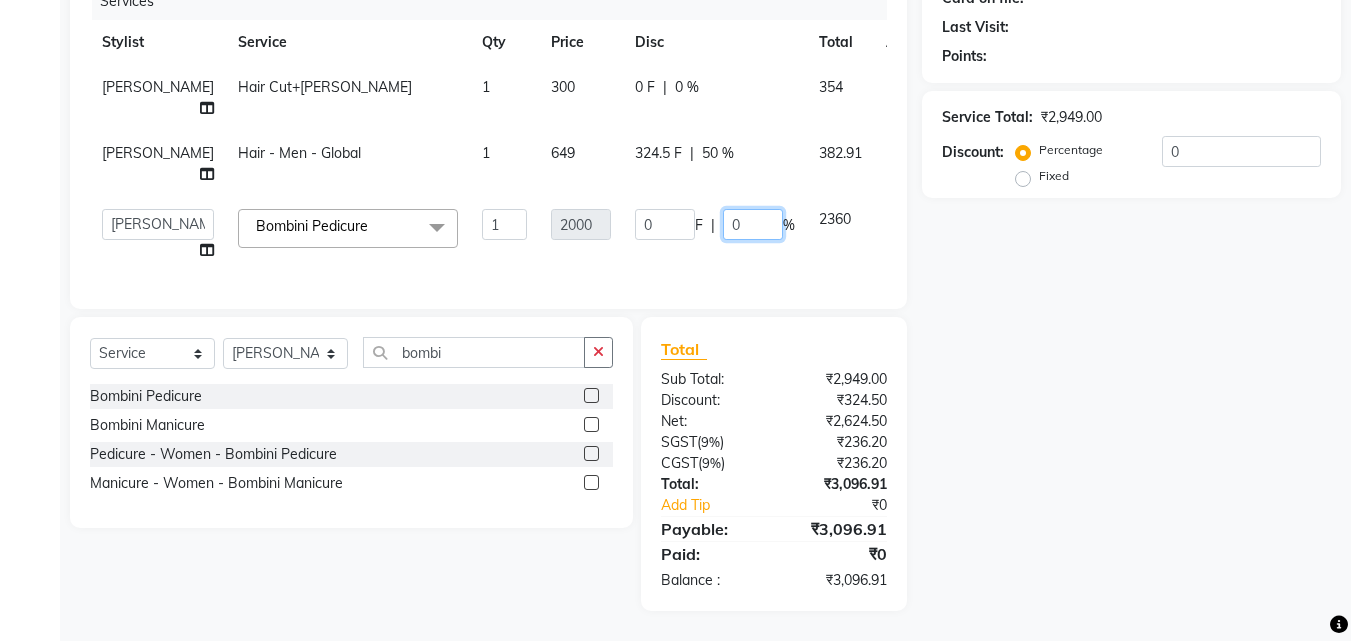 click on "0" 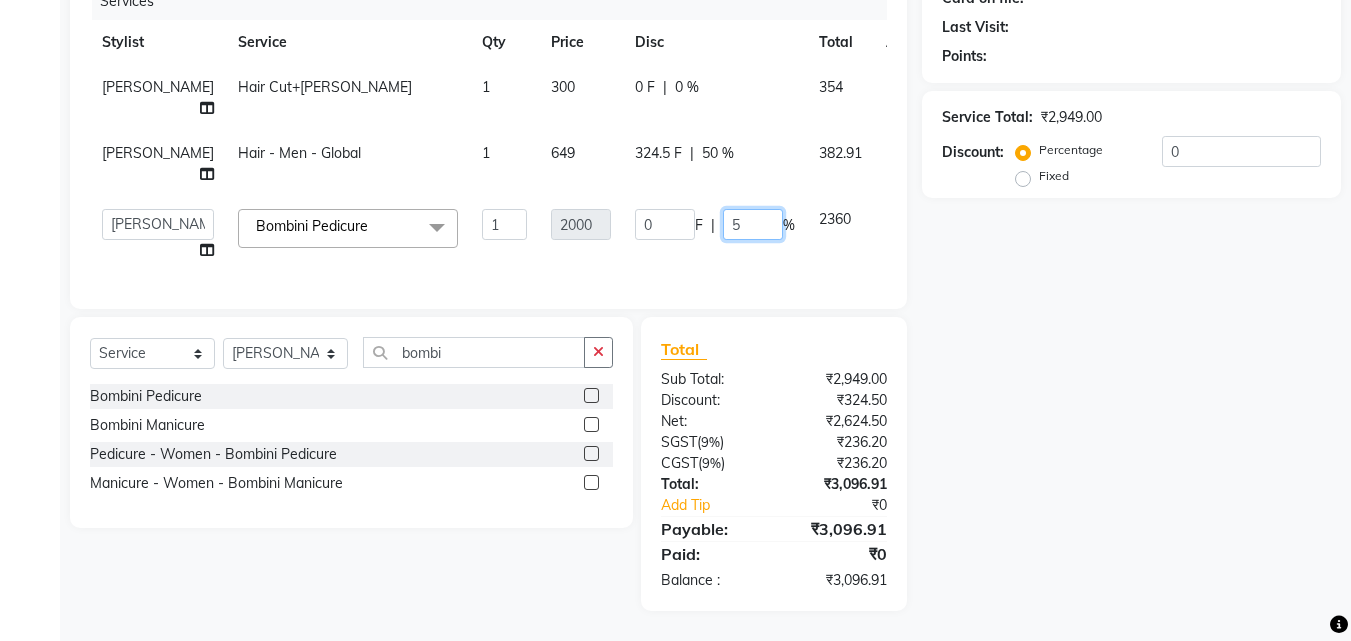 type on "50" 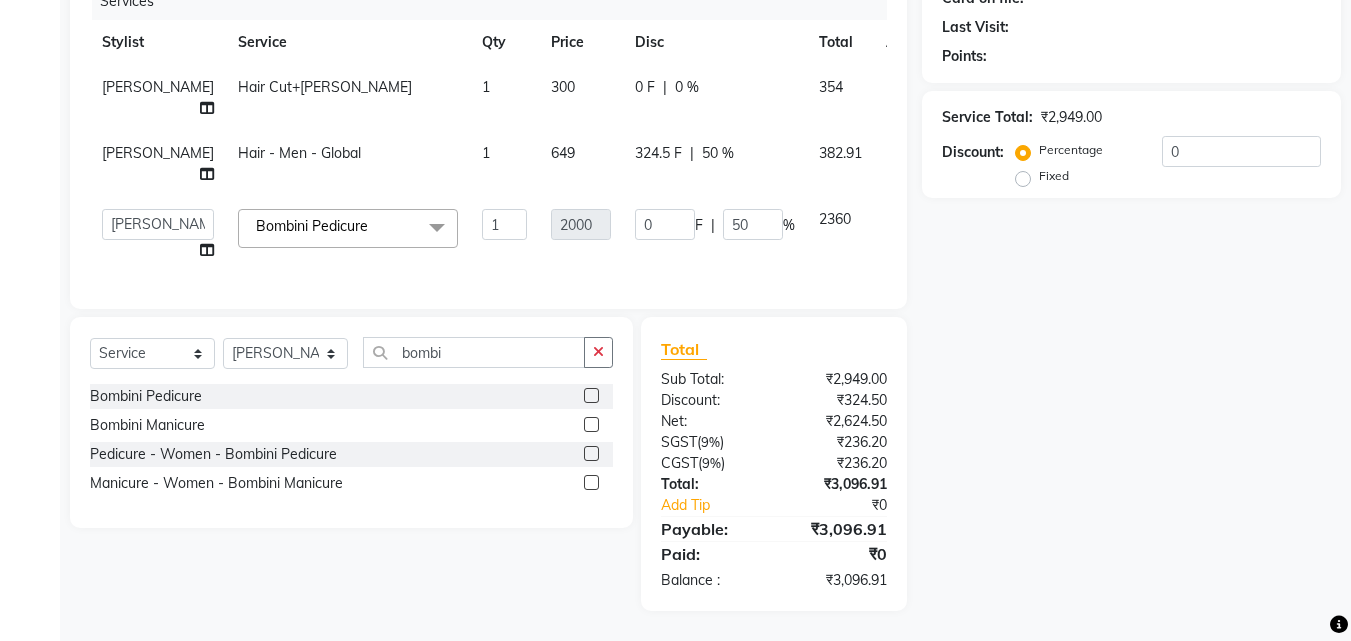 click on "Name: Membership: Total Visits: Card on file: Last Visit:  Points:  Service Total:  ₹2,949.00  Discount:  Percentage   Fixed  0" 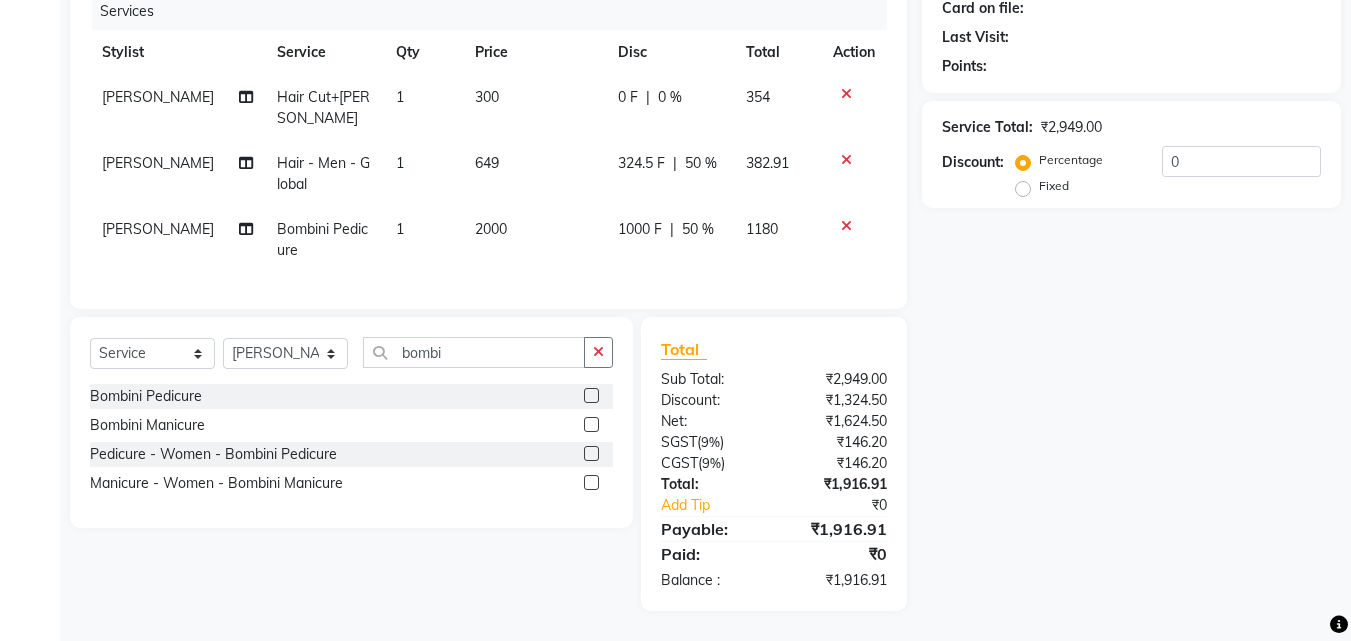 click on "0 %" 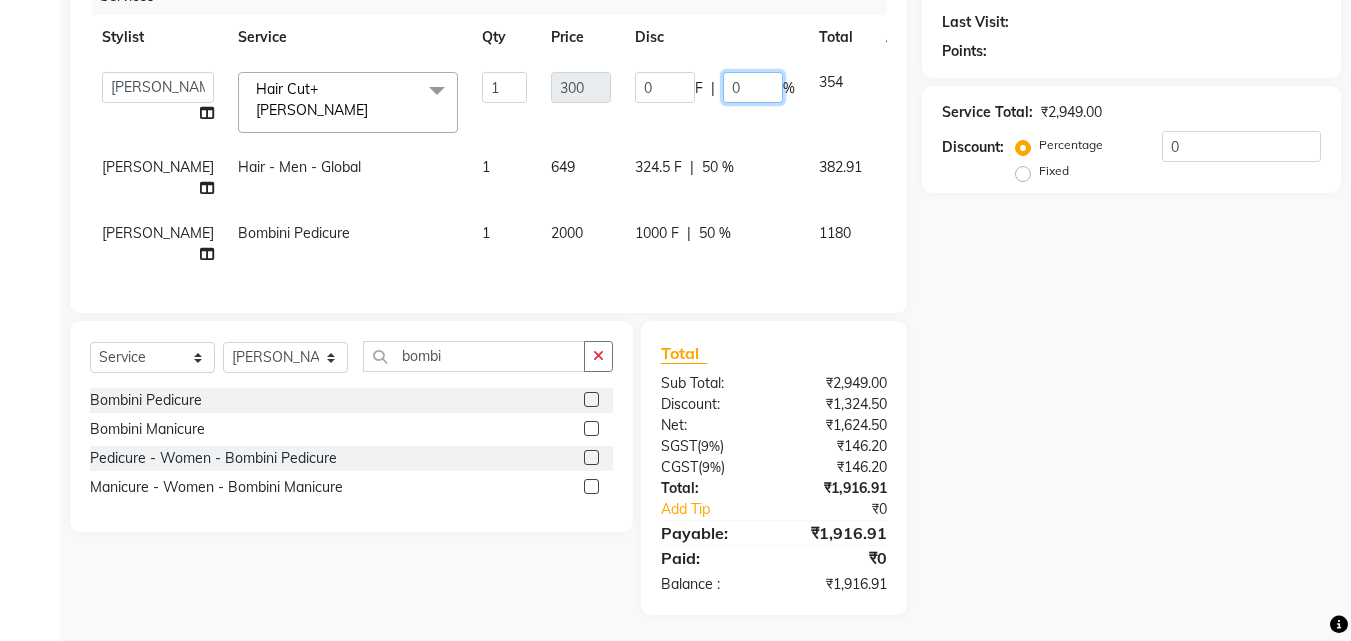 click on "0" 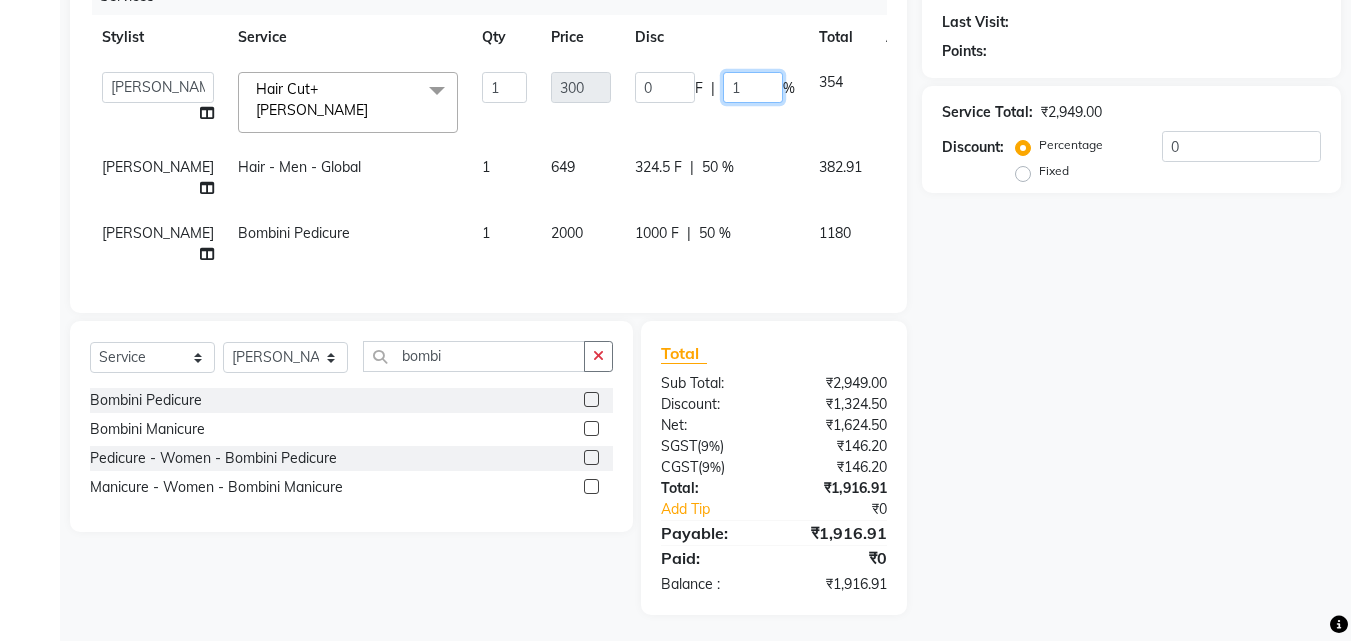 type on "15" 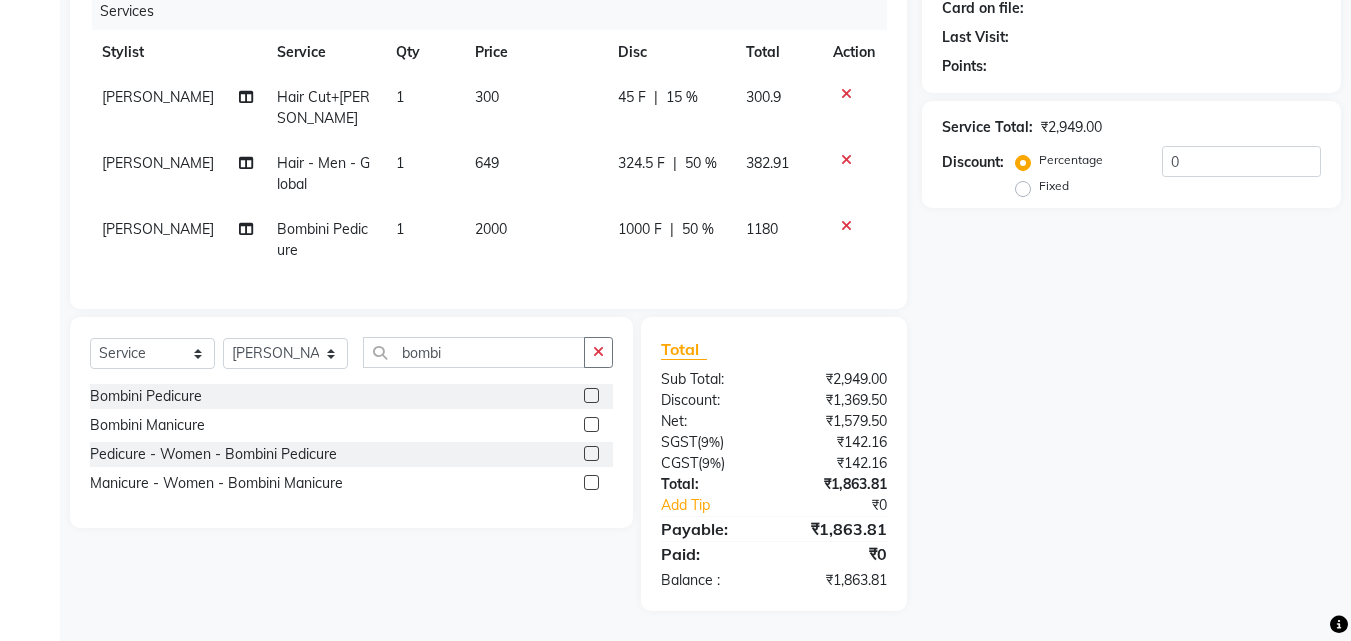 drag, startPoint x: 1041, startPoint y: 340, endPoint x: 1062, endPoint y: 340, distance: 21 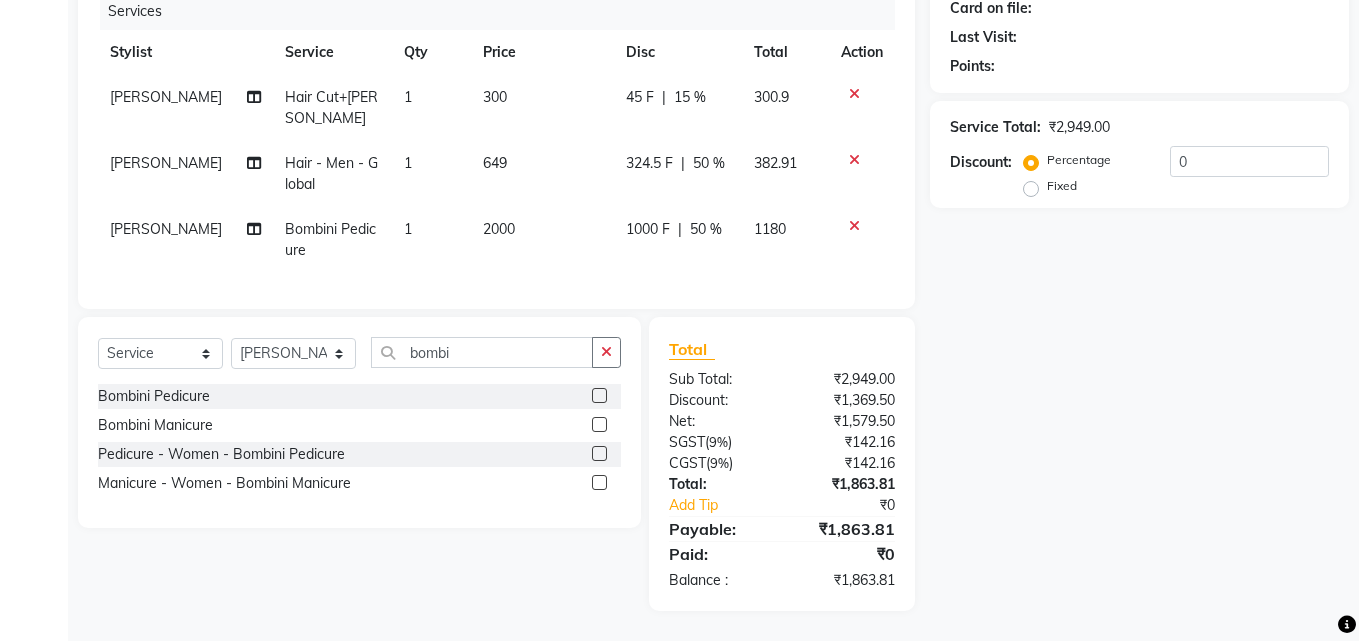 scroll, scrollTop: 0, scrollLeft: 0, axis: both 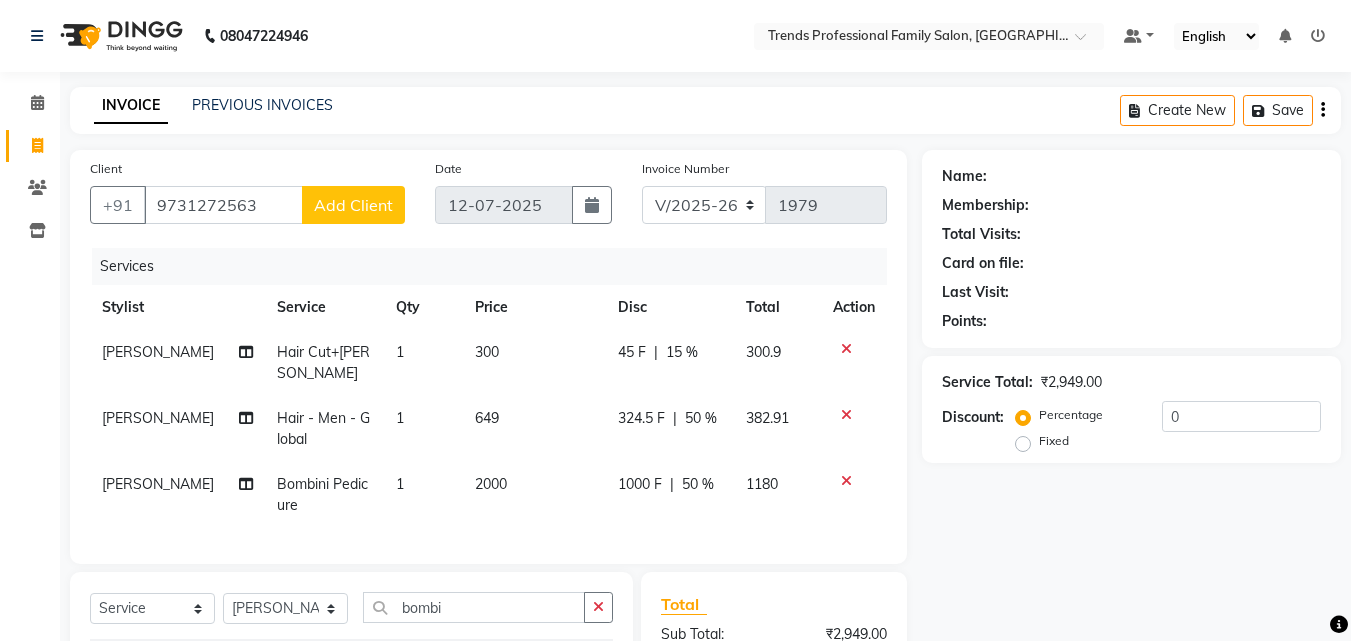 click on "Add Client" 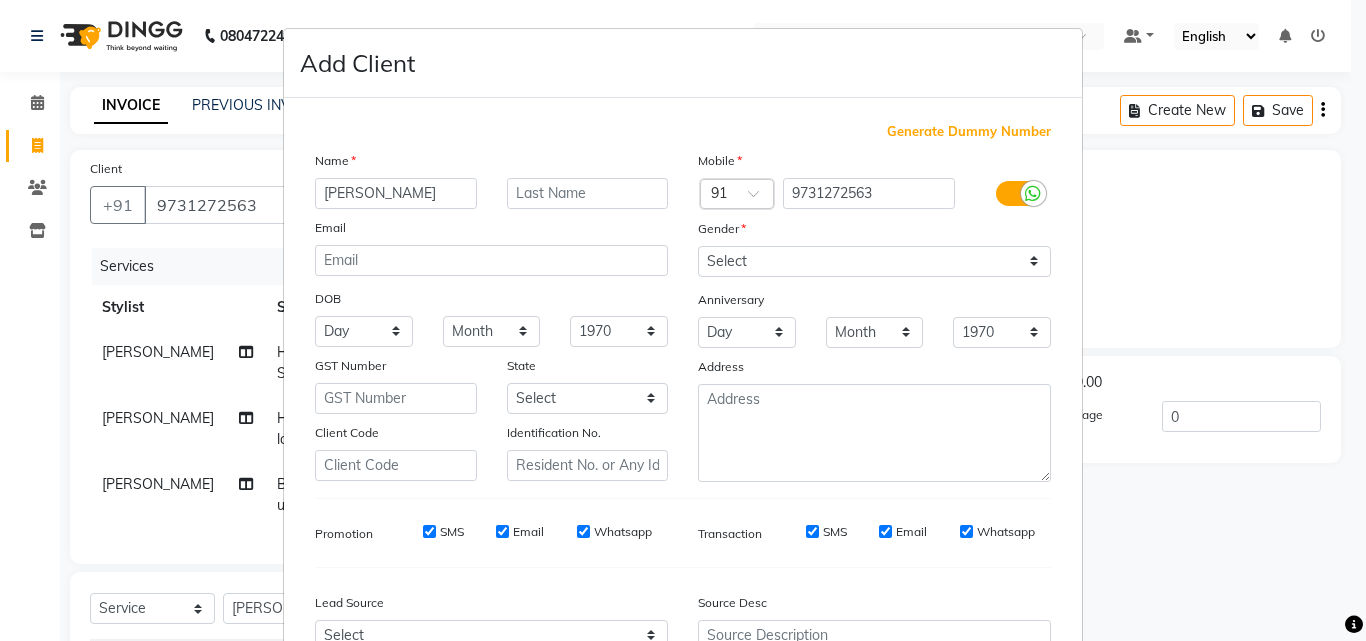 type on "[PERSON_NAME]" 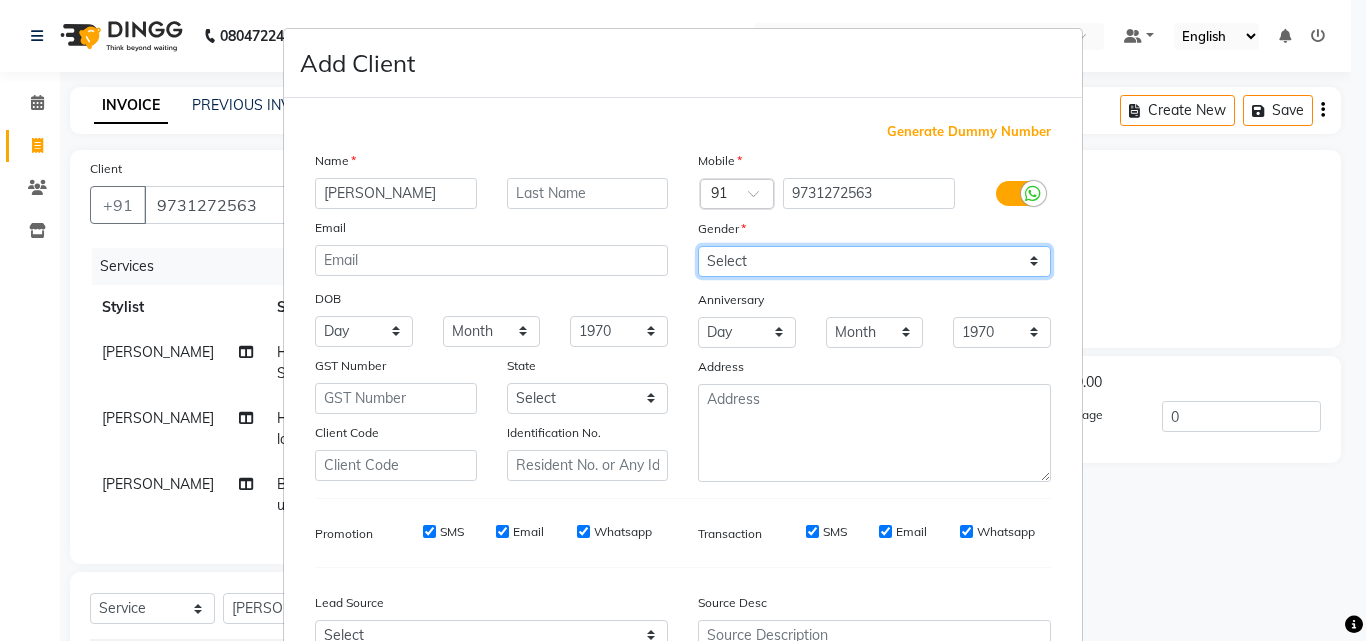 click on "Select [DEMOGRAPHIC_DATA] [DEMOGRAPHIC_DATA] Other Prefer Not To Say" at bounding box center (874, 261) 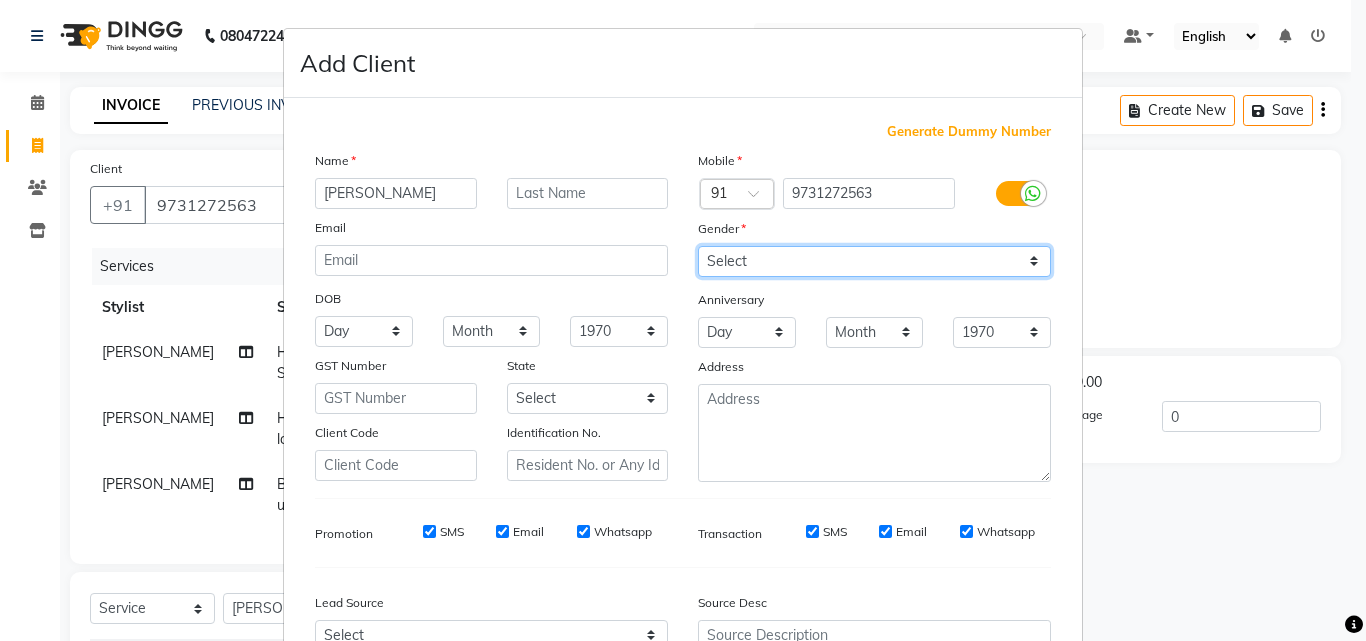 select on "[DEMOGRAPHIC_DATA]" 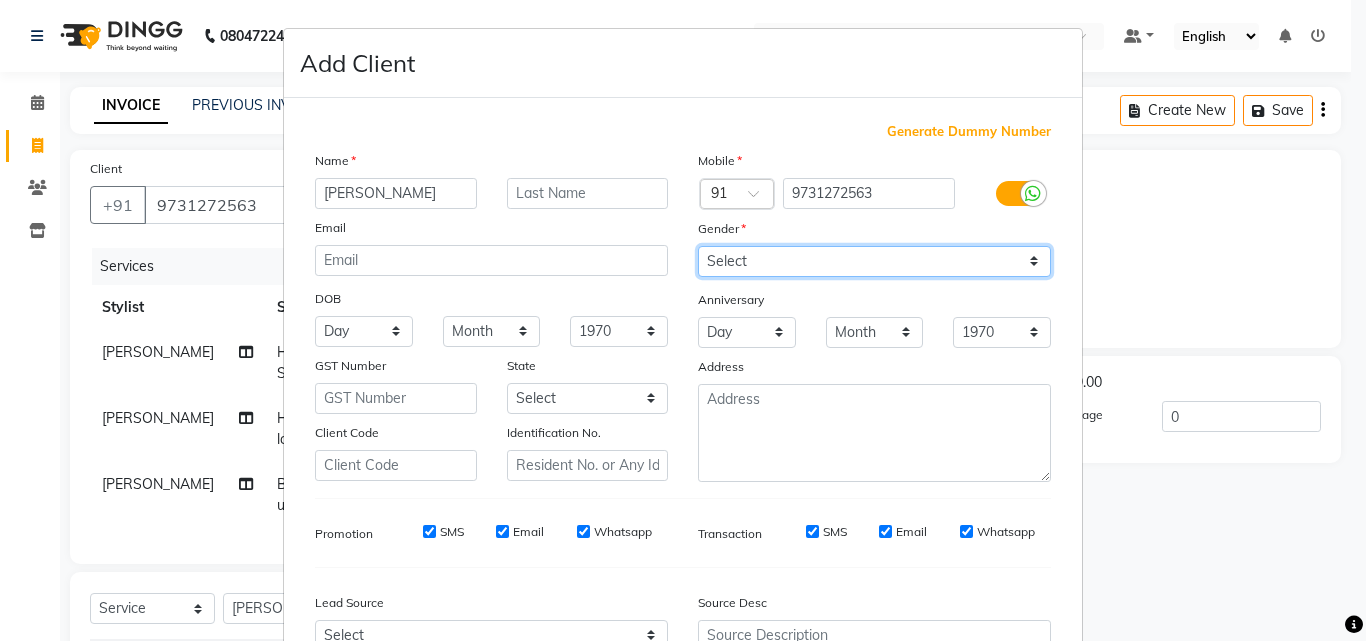 click on "Select [DEMOGRAPHIC_DATA] [DEMOGRAPHIC_DATA] Other Prefer Not To Say" at bounding box center (874, 261) 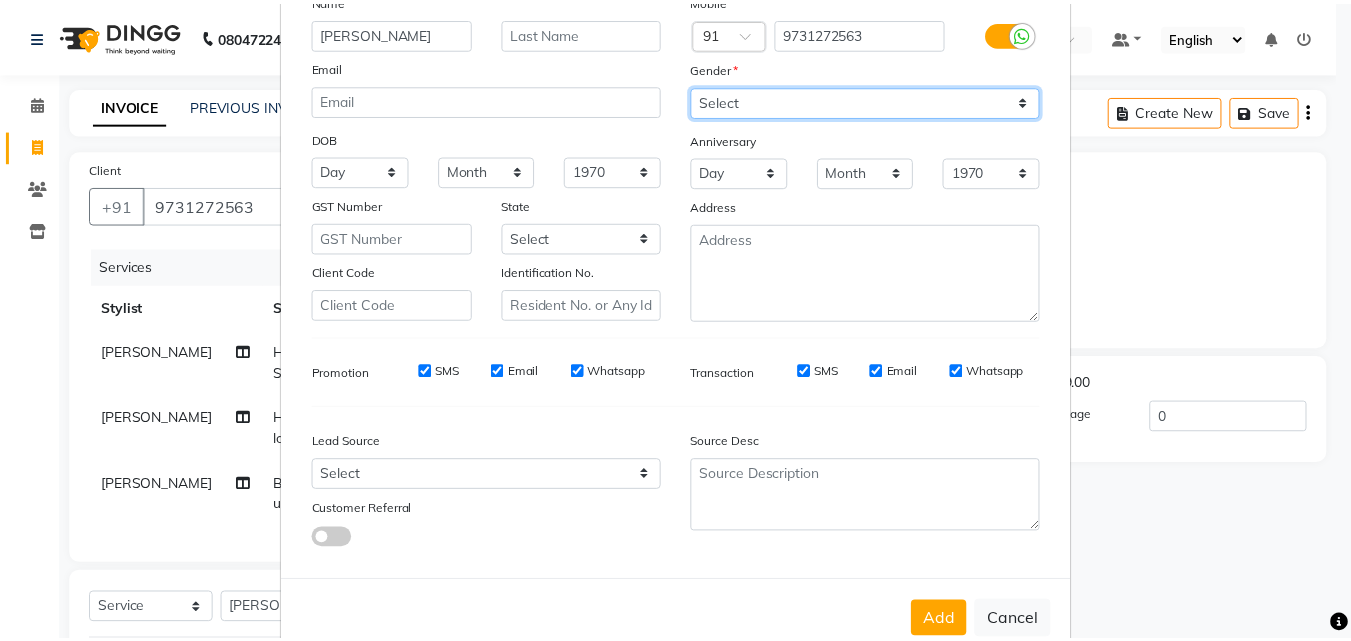 scroll, scrollTop: 208, scrollLeft: 0, axis: vertical 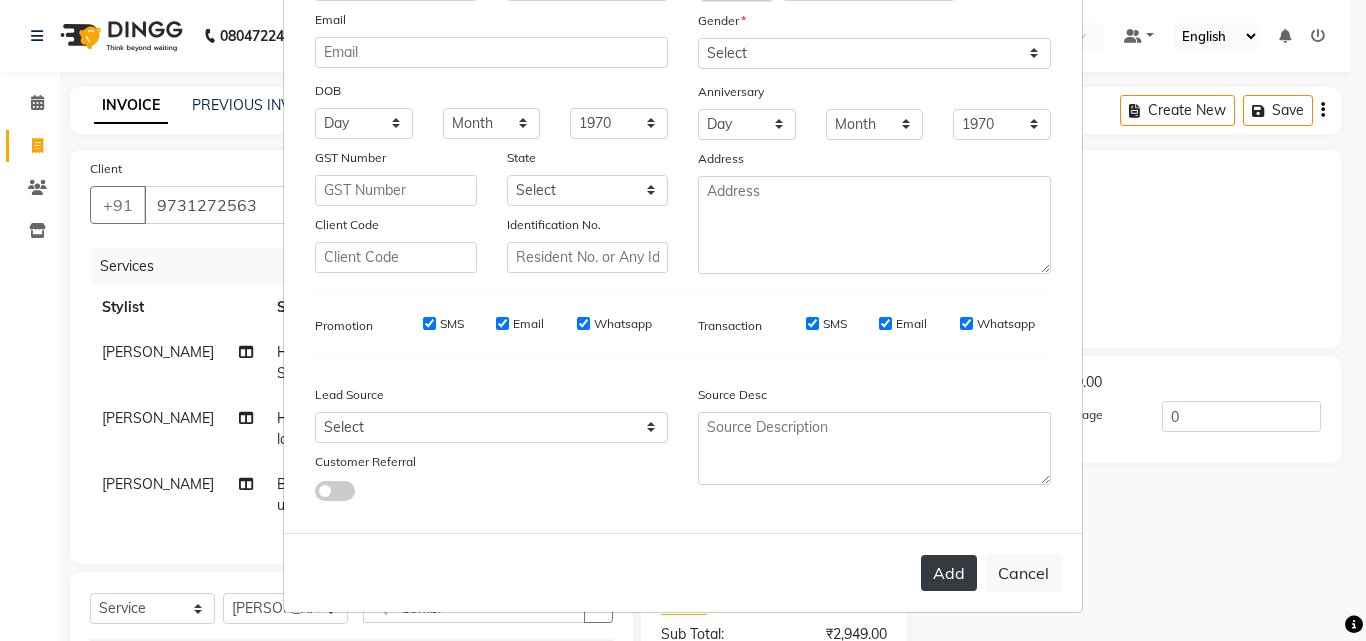 click on "Add" at bounding box center (949, 573) 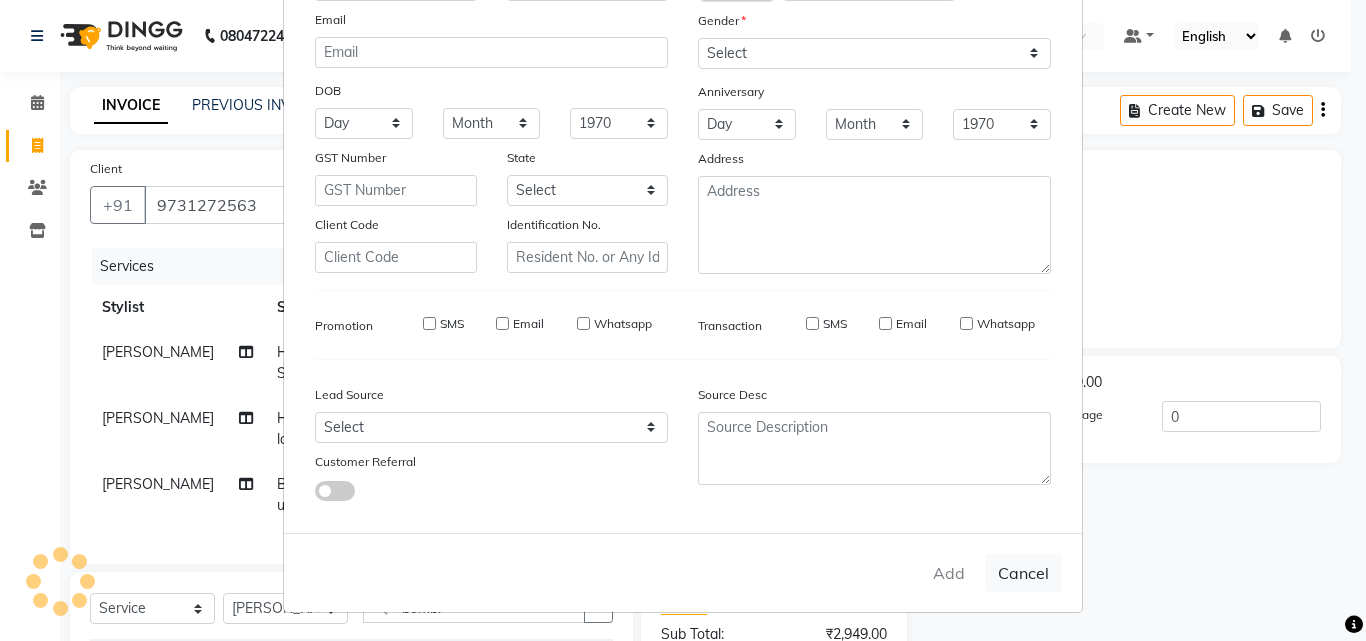 type 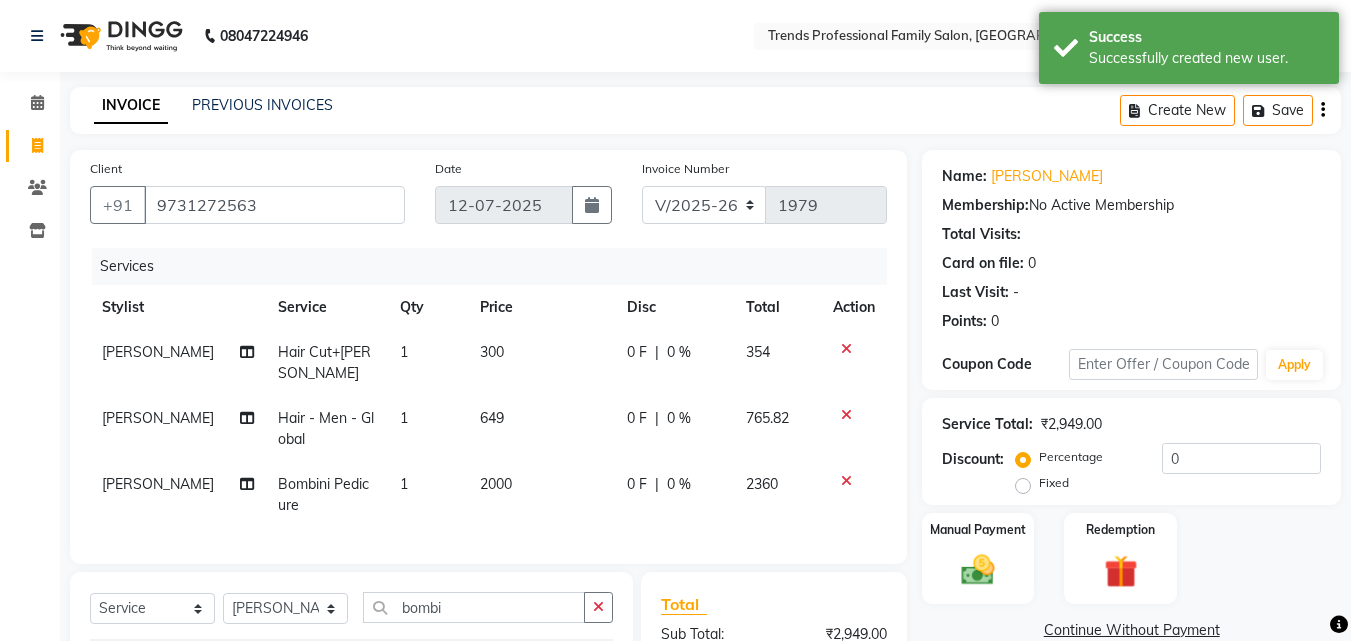 scroll, scrollTop: 270, scrollLeft: 0, axis: vertical 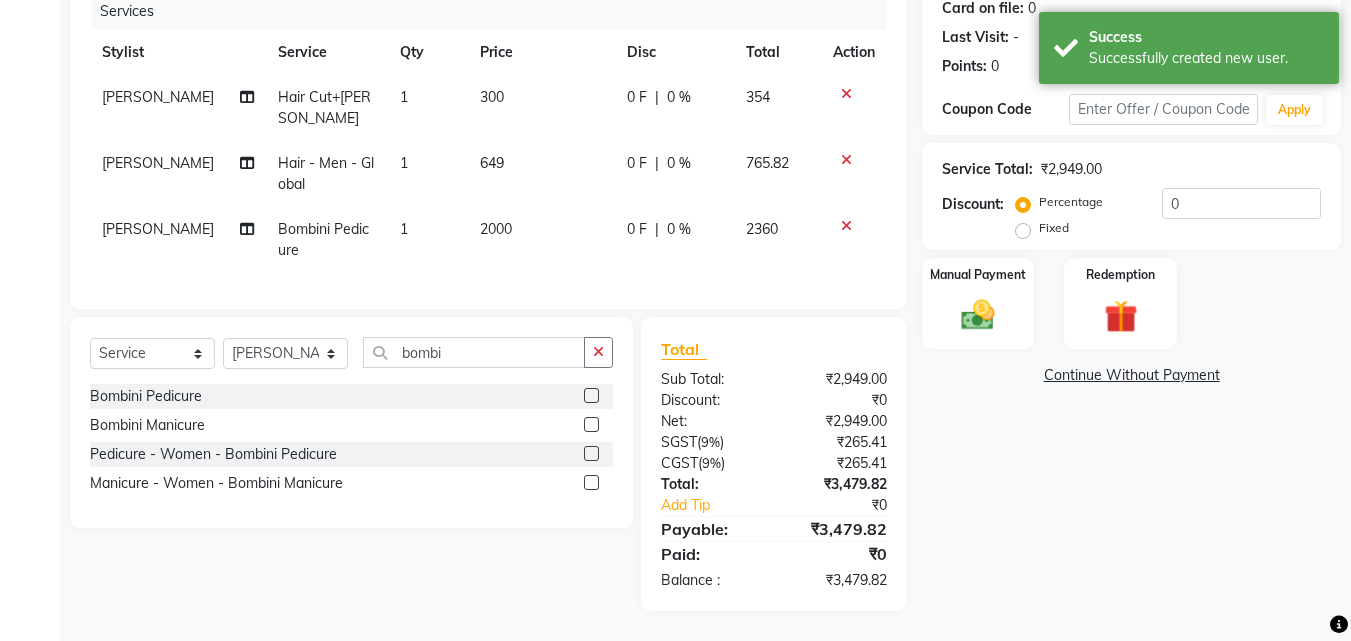 click on "0 F | 0 %" 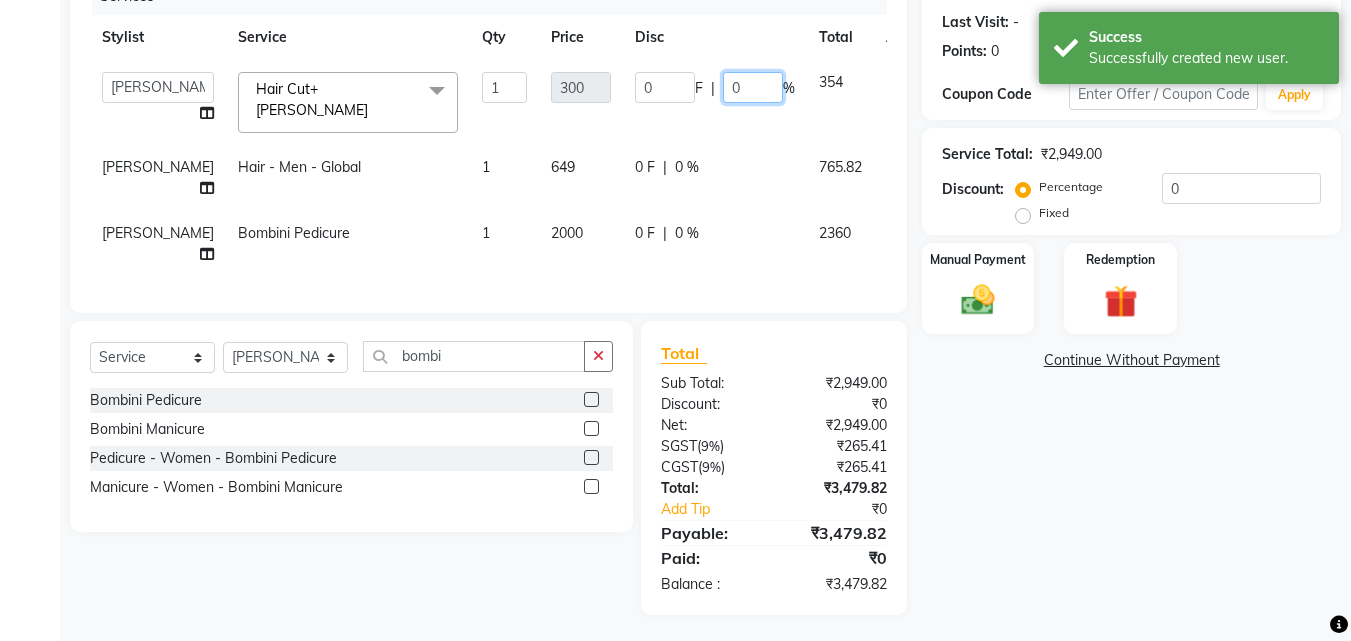 click on "0" 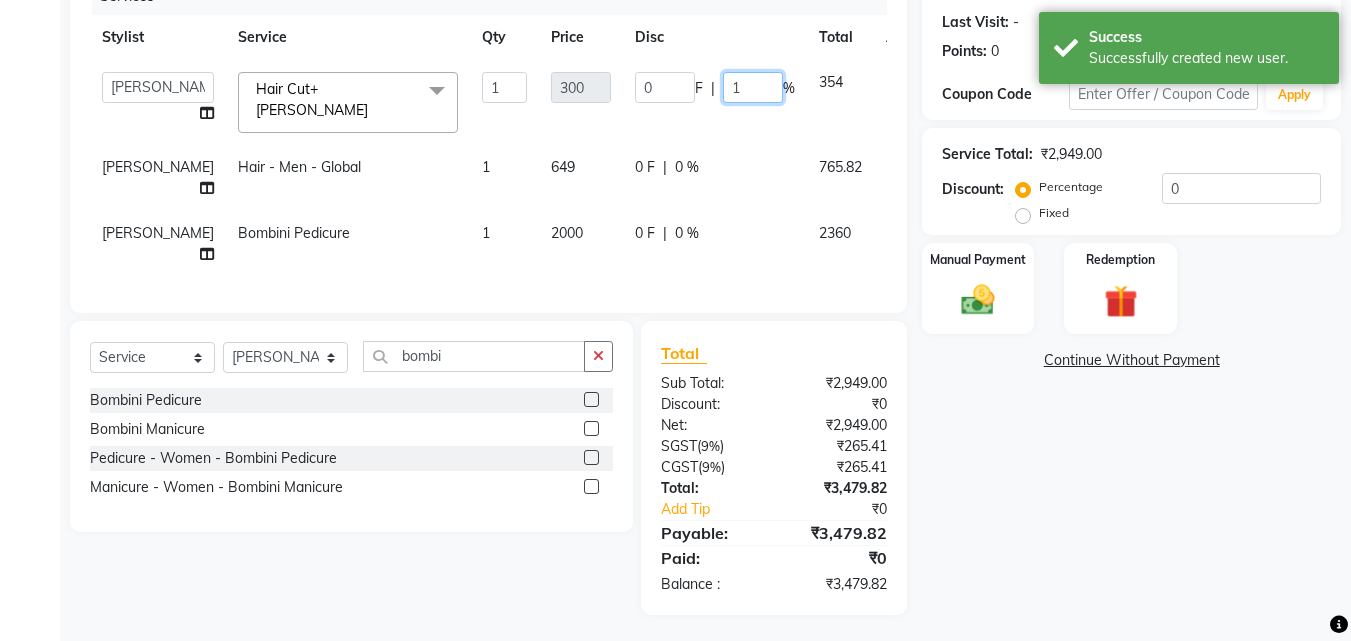type on "15" 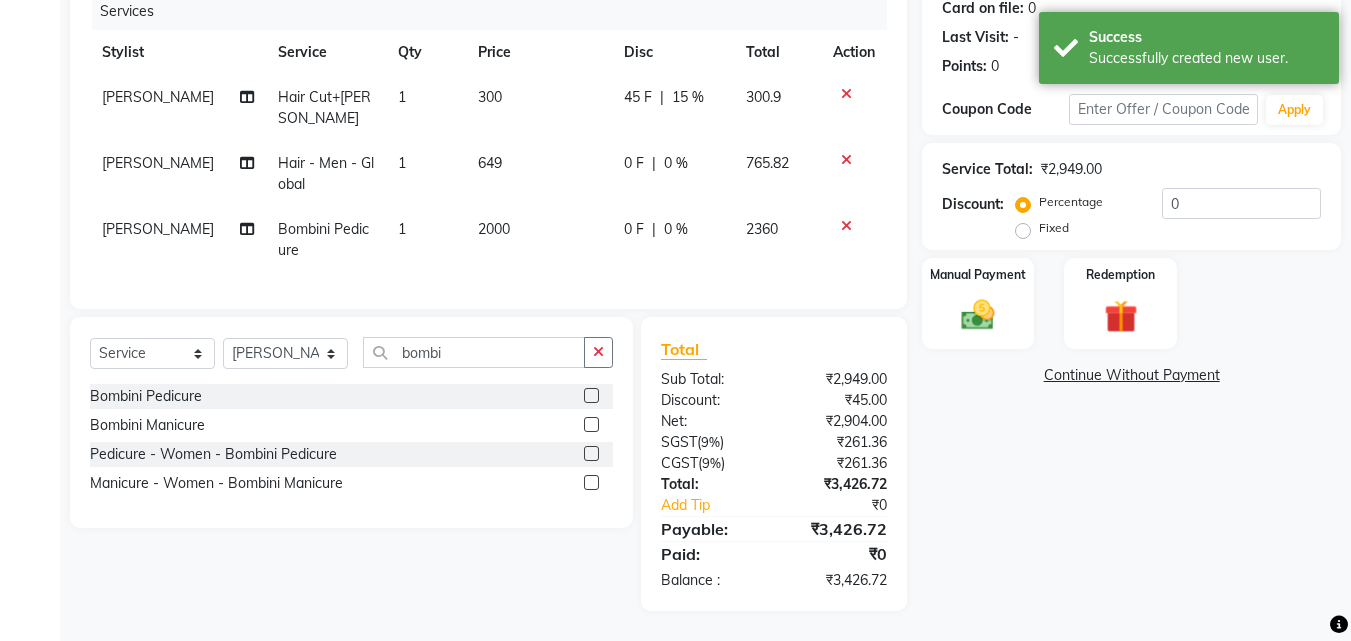 click on "Name: [PERSON_NAME]  Membership:  No Active Membership  Total Visits:   Card on file:  0 Last Visit:   - Points:   0  Coupon Code Apply Service Total:  ₹2,949.00  Discount:  Percentage   Fixed  0 Manual Payment Redemption  Continue Without Payment" 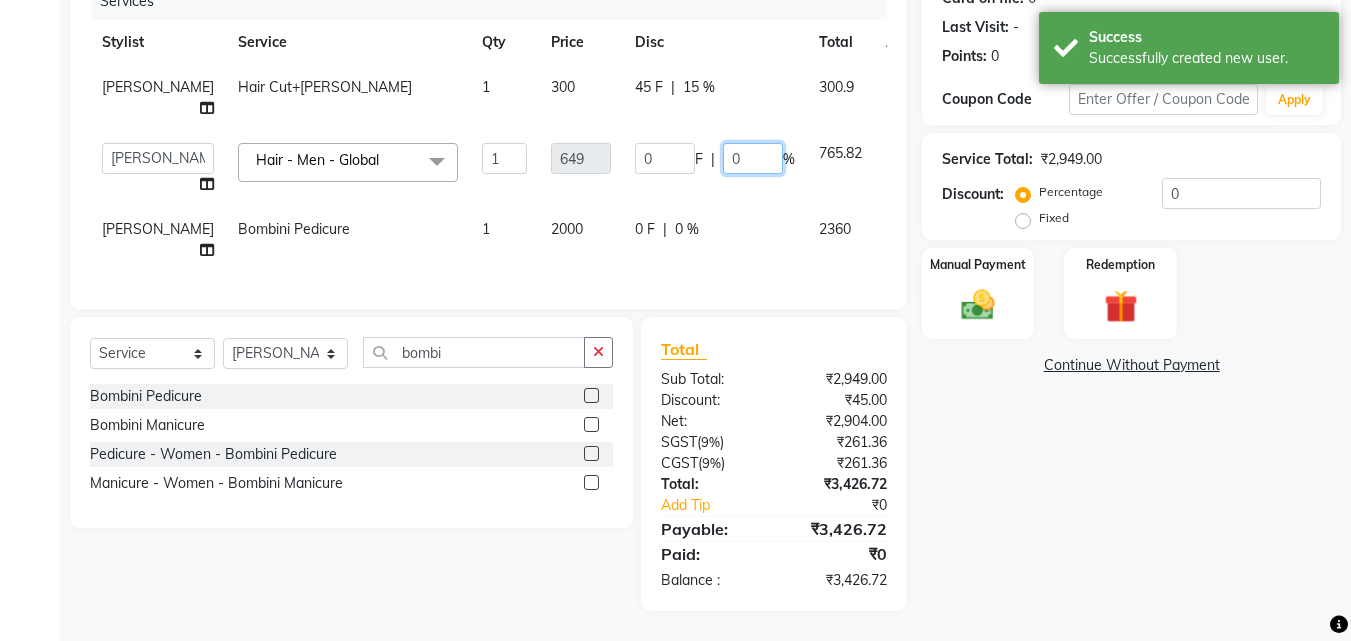 click on "0" 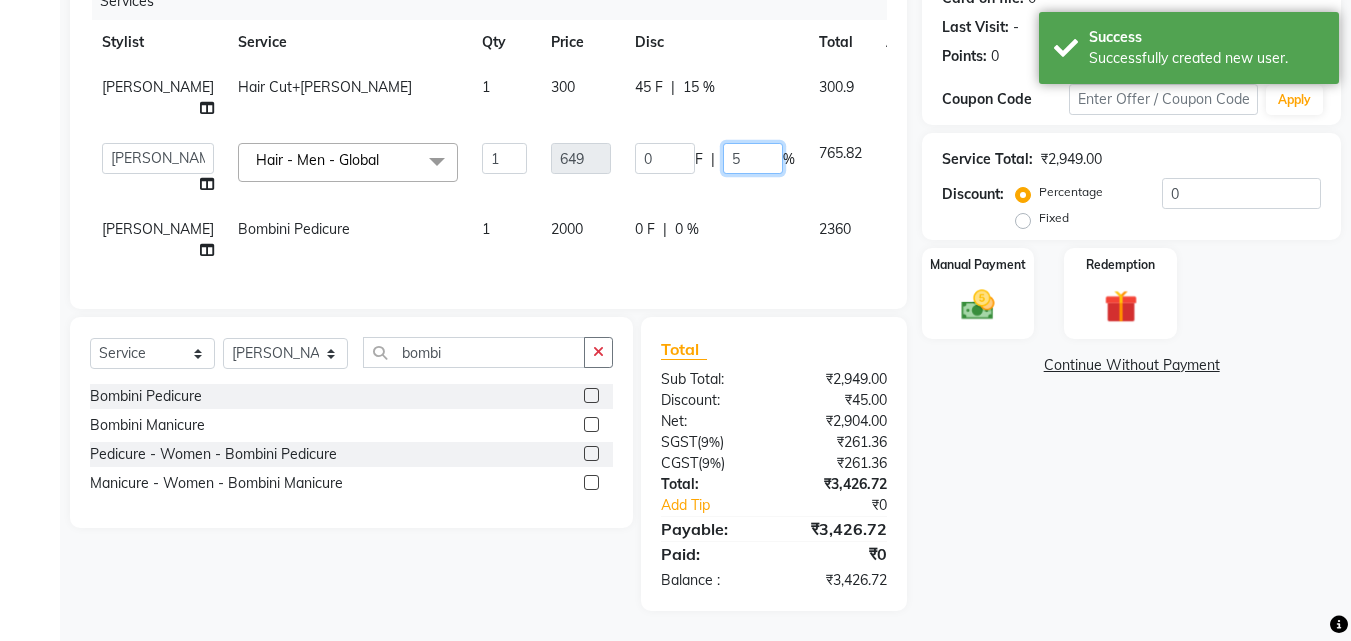 type on "50" 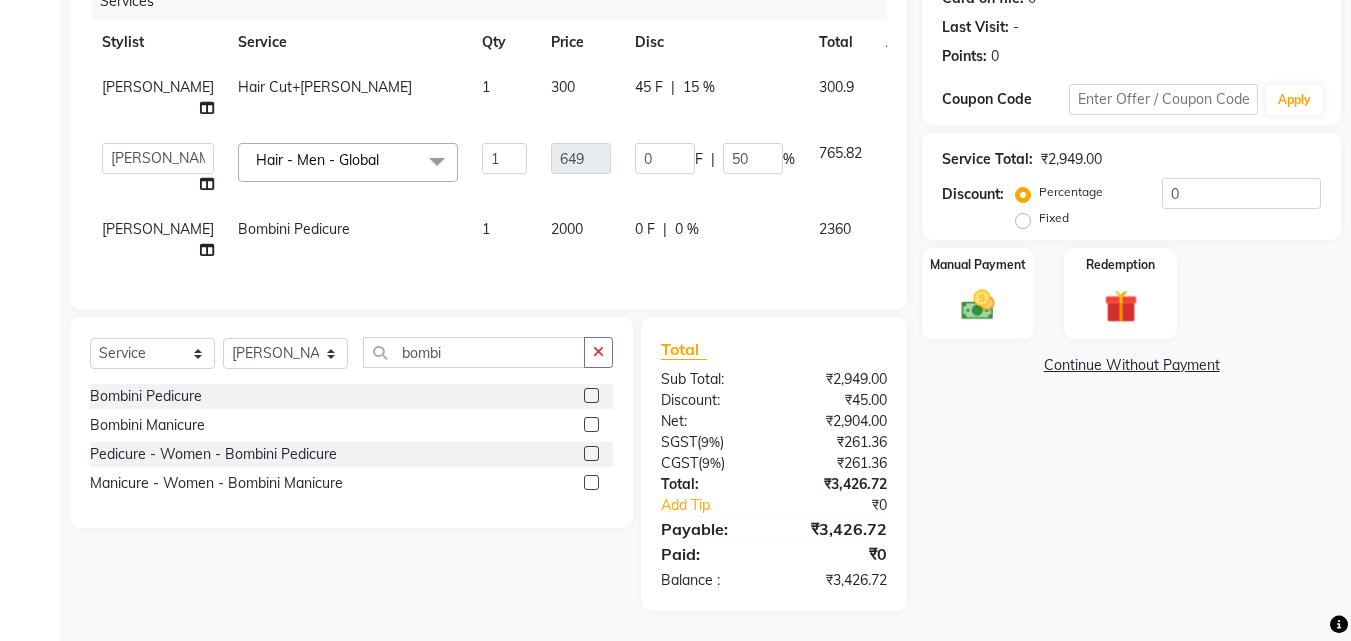 click on "0 F | 0 %" 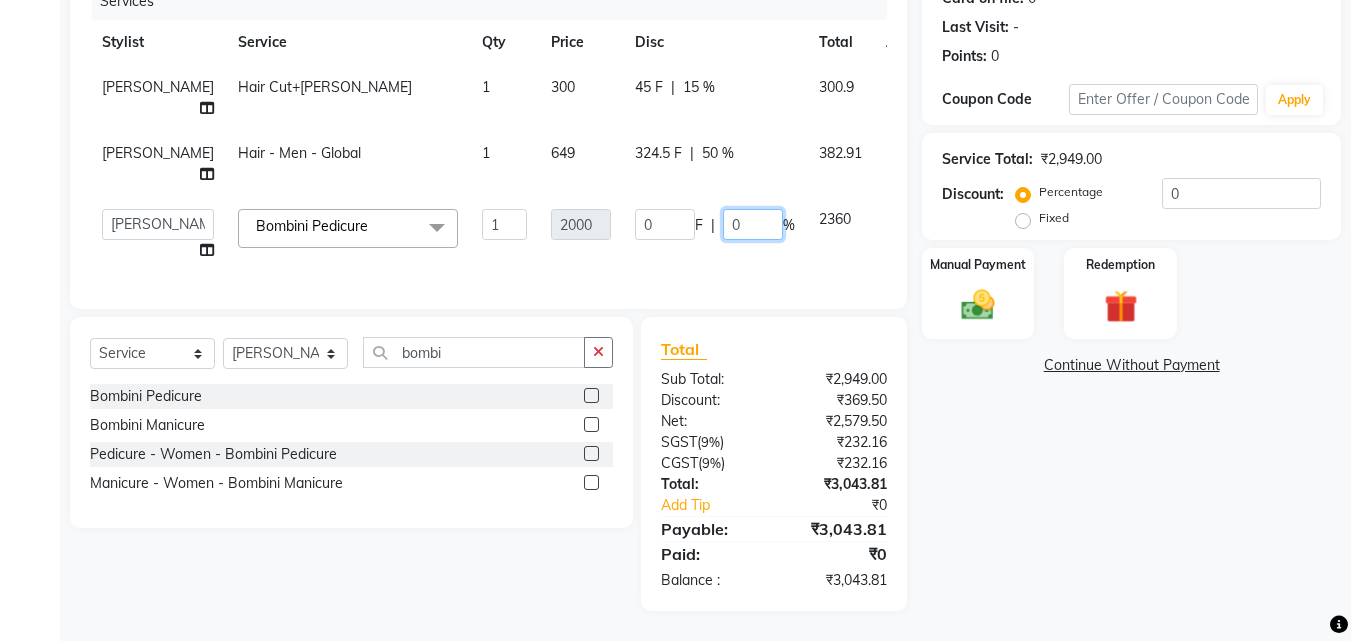 click on "0" 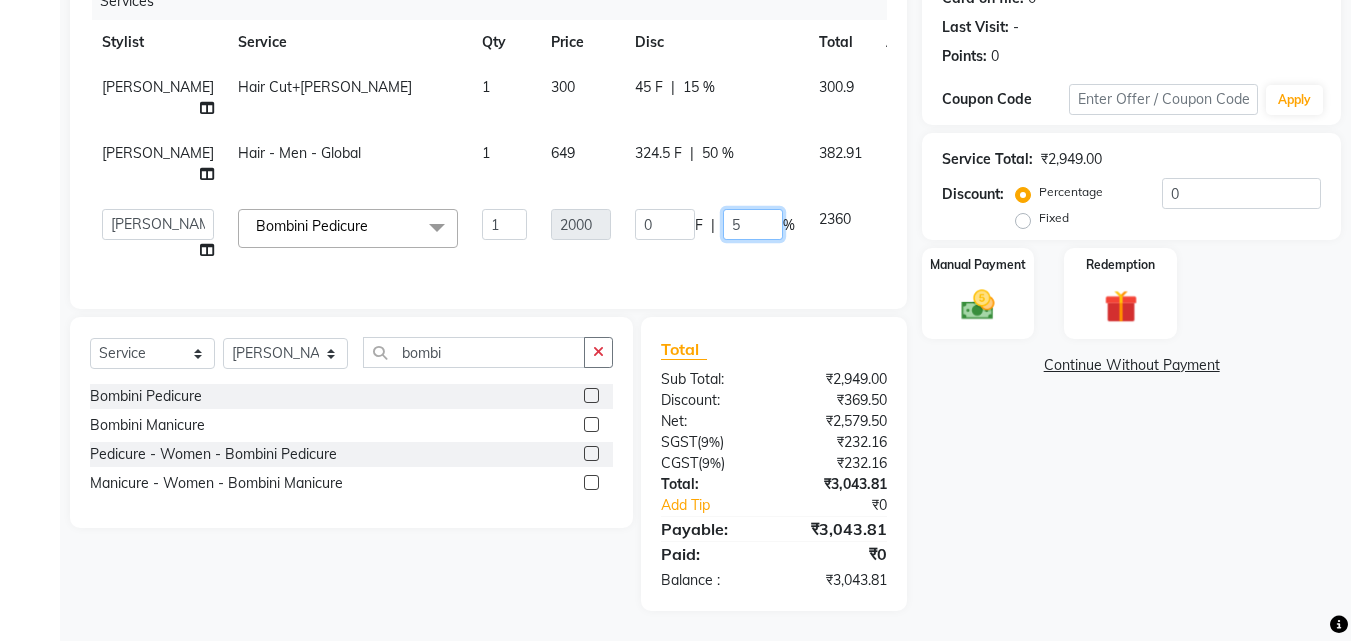 type on "50" 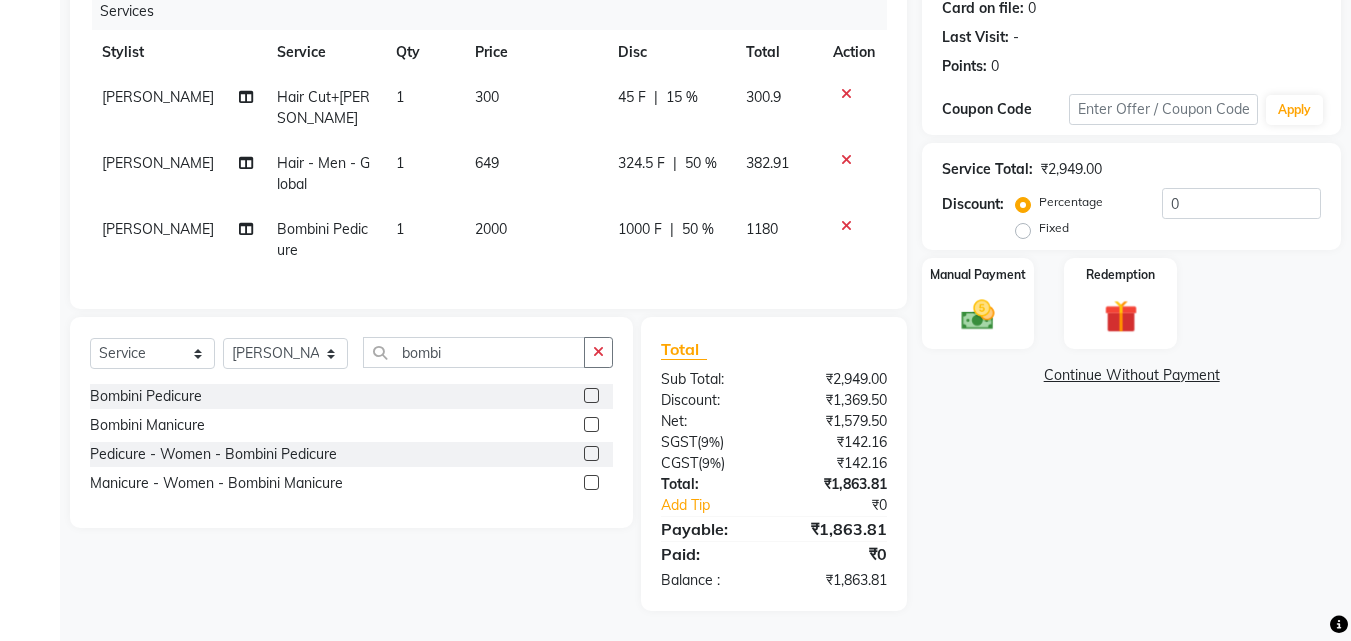 click on "Name: [PERSON_NAME]  Membership:  No Active Membership  Total Visits:   Card on file:  0 Last Visit:   - Points:   0  Coupon Code Apply Service Total:  ₹2,949.00  Discount:  Percentage   Fixed  0 Manual Payment Redemption  Continue Without Payment" 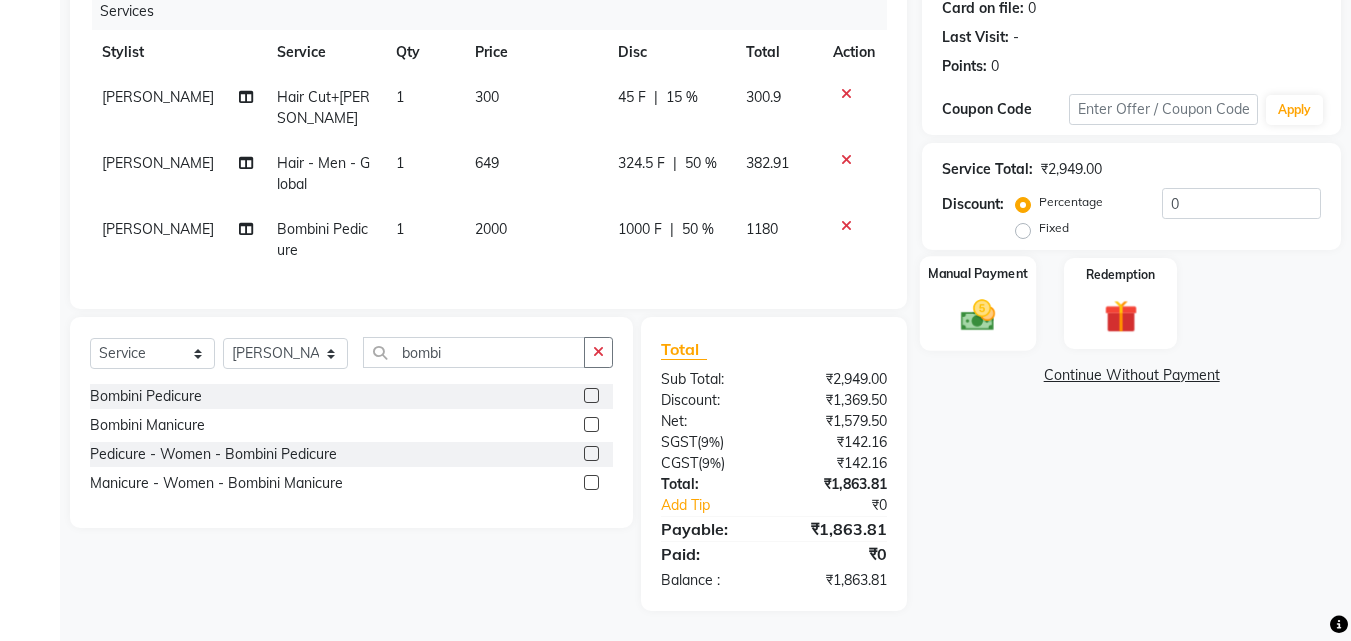 click 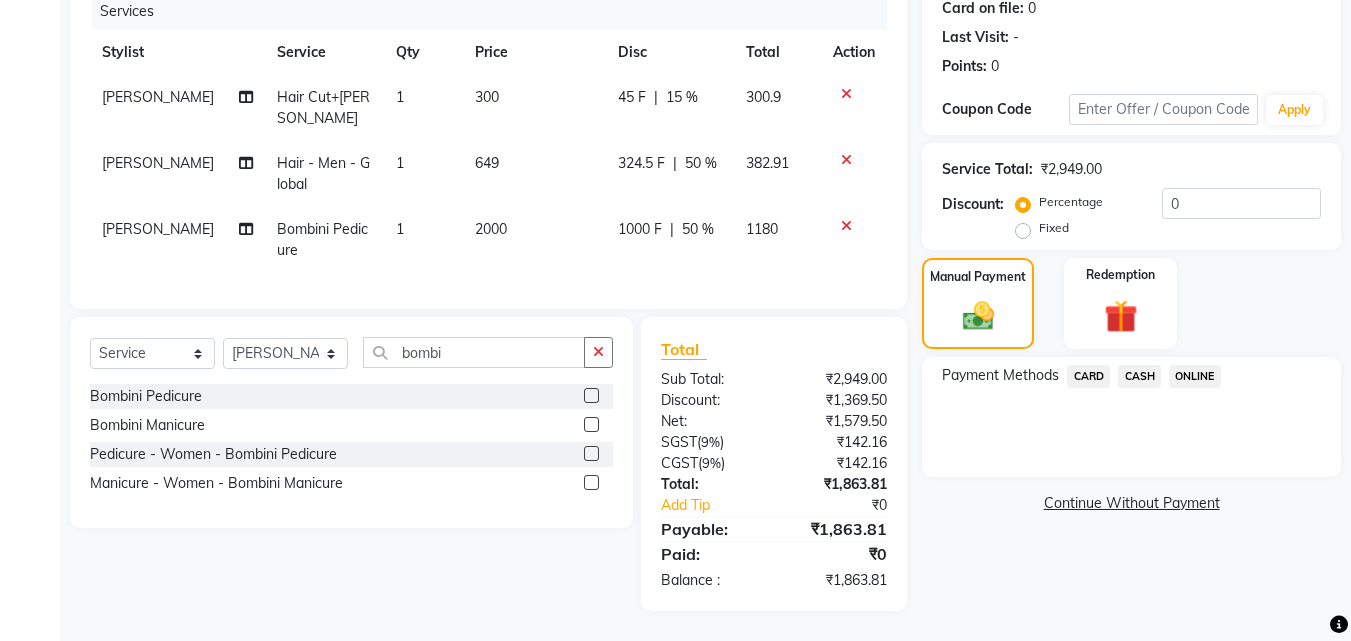 click on "ONLINE" 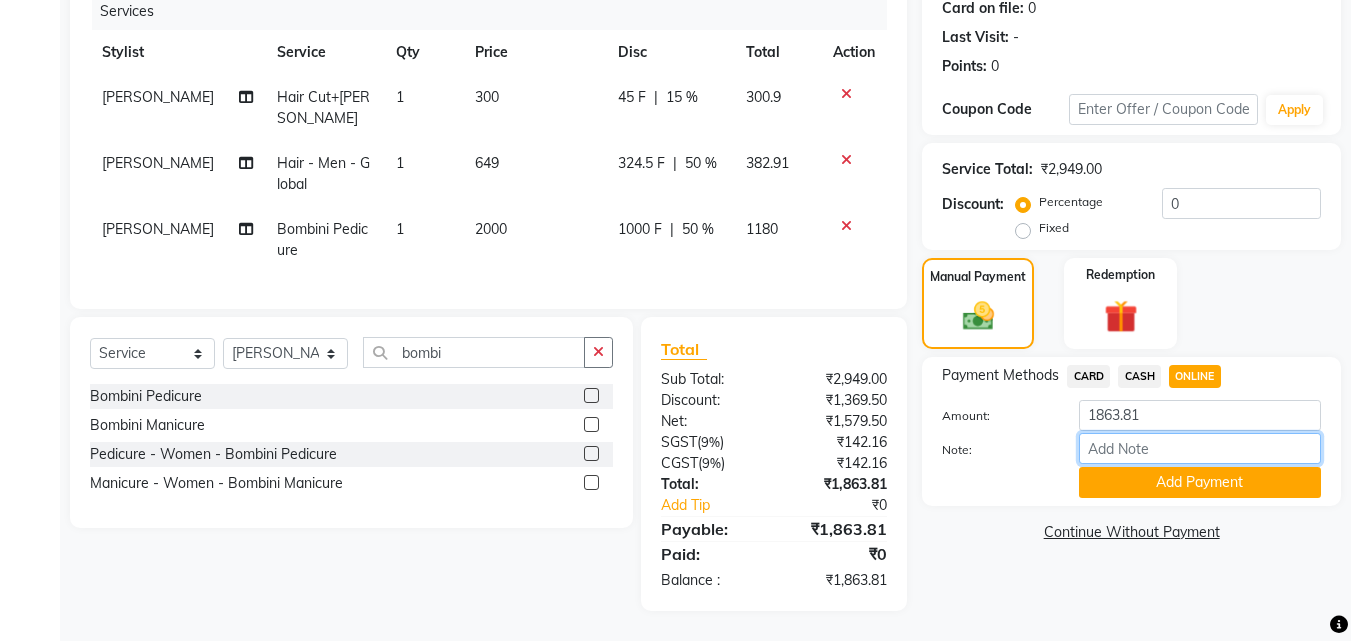 click on "Note:" at bounding box center (1200, 448) 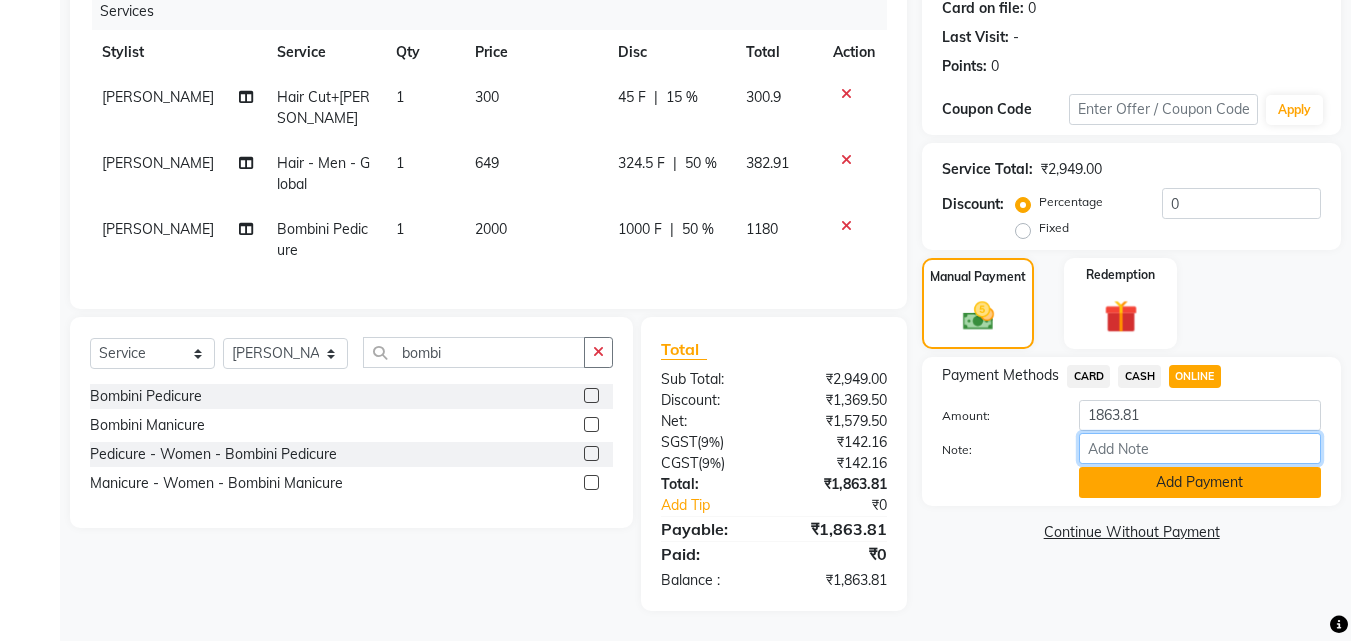 type on "THANK YOU VISIT AGAIN" 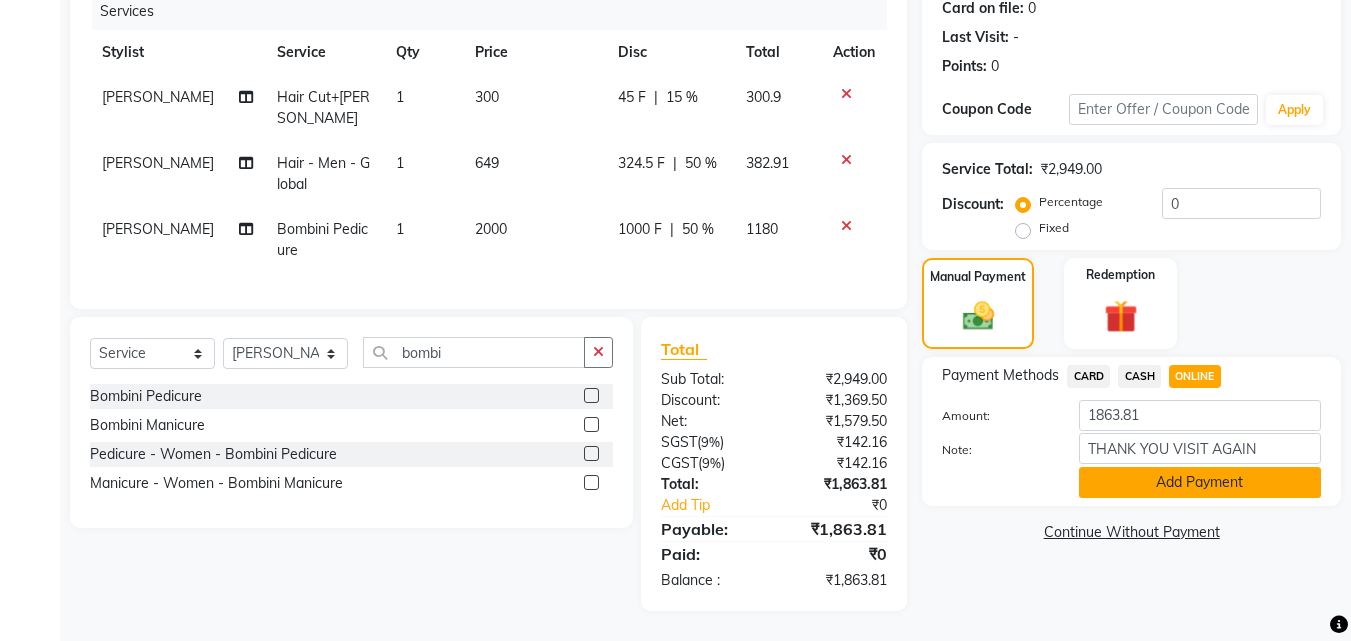 click on "Add Payment" 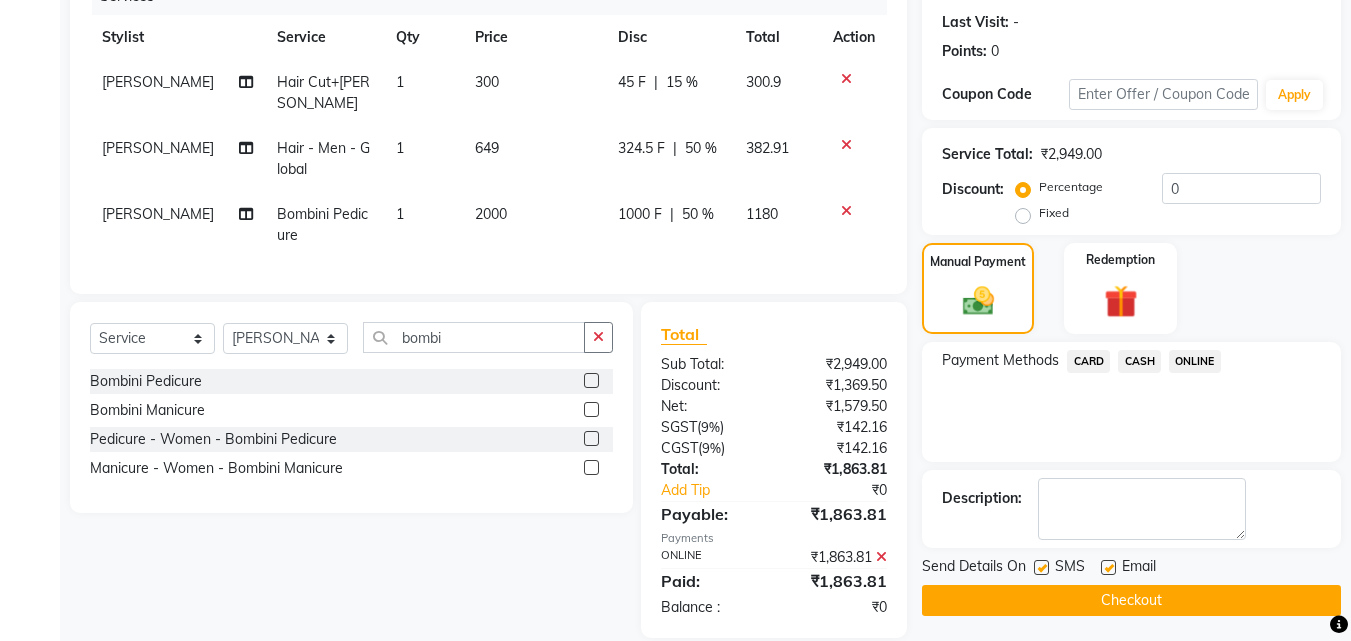 scroll, scrollTop: 312, scrollLeft: 0, axis: vertical 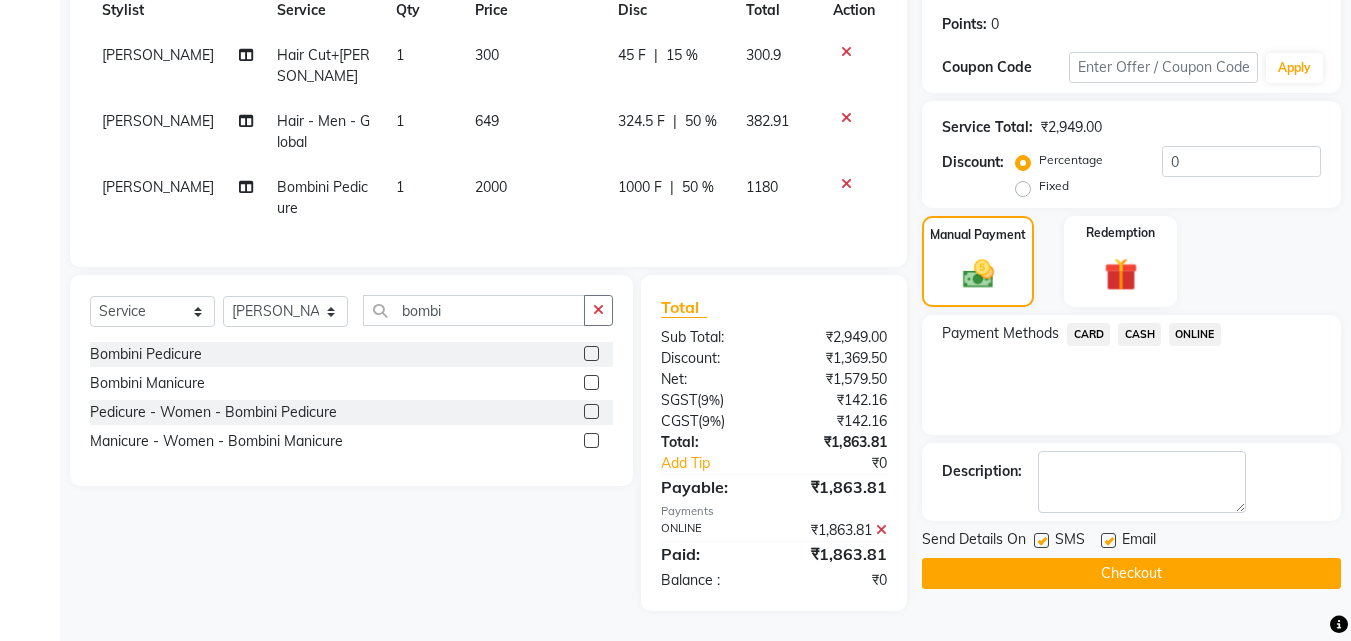 click on "Checkout" 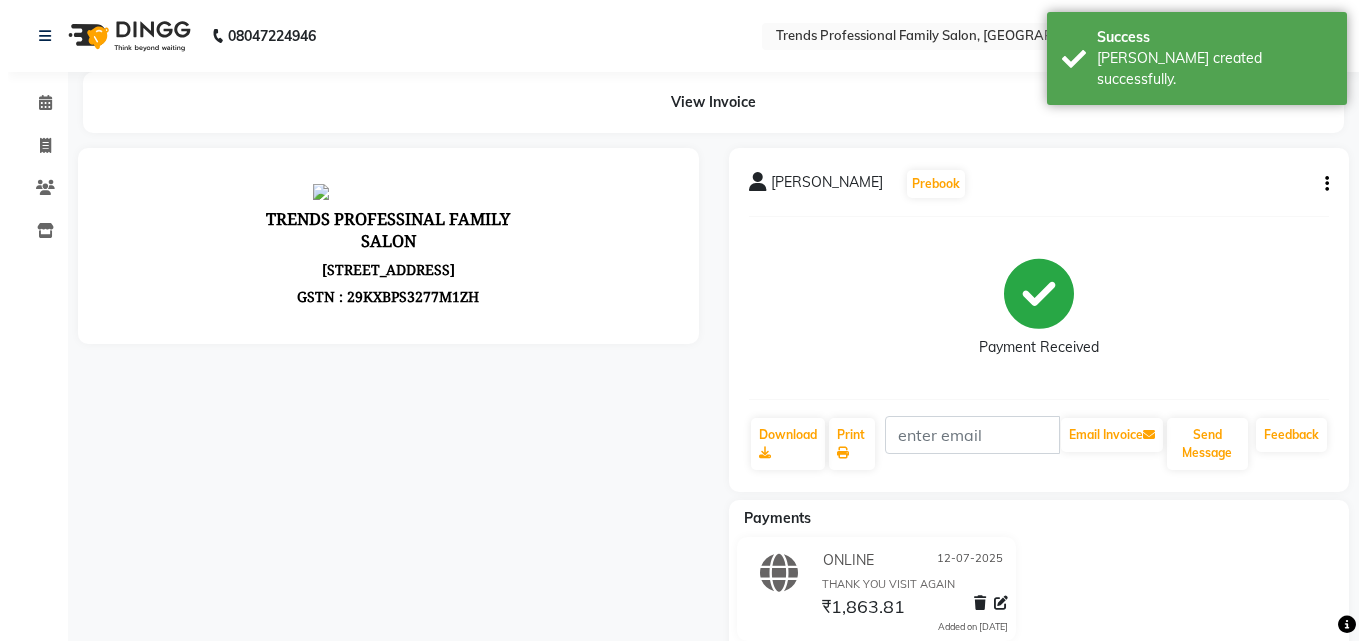 scroll, scrollTop: 0, scrollLeft: 0, axis: both 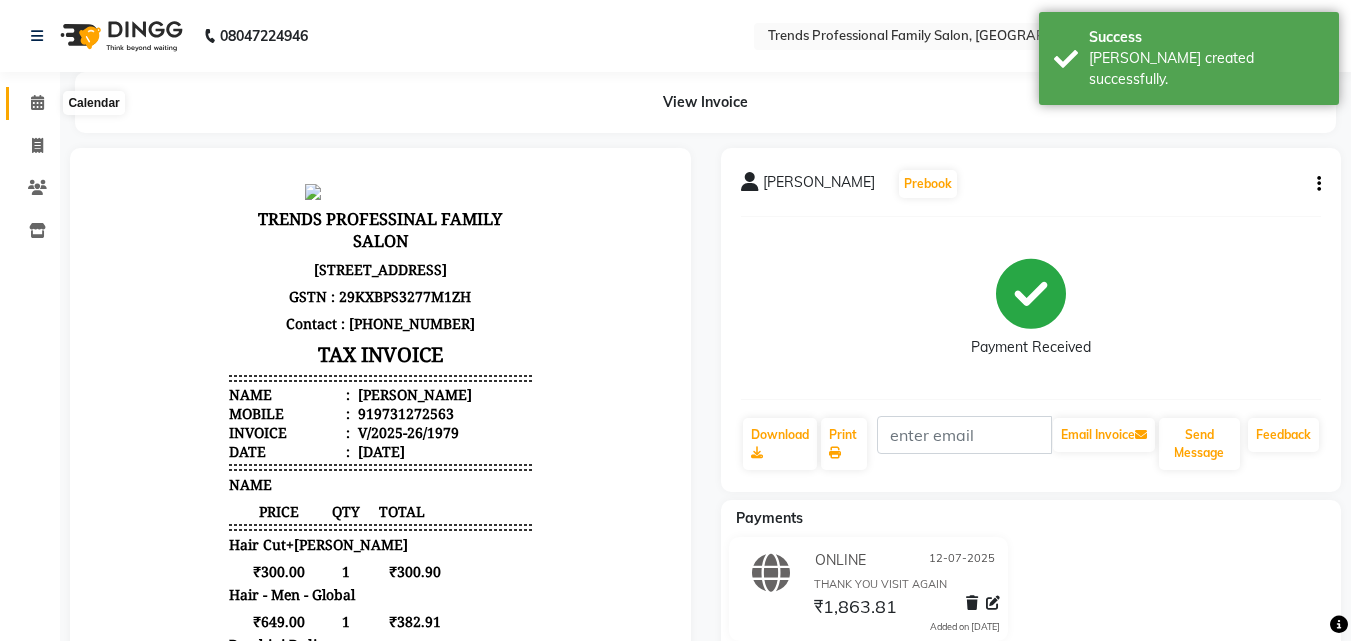 click 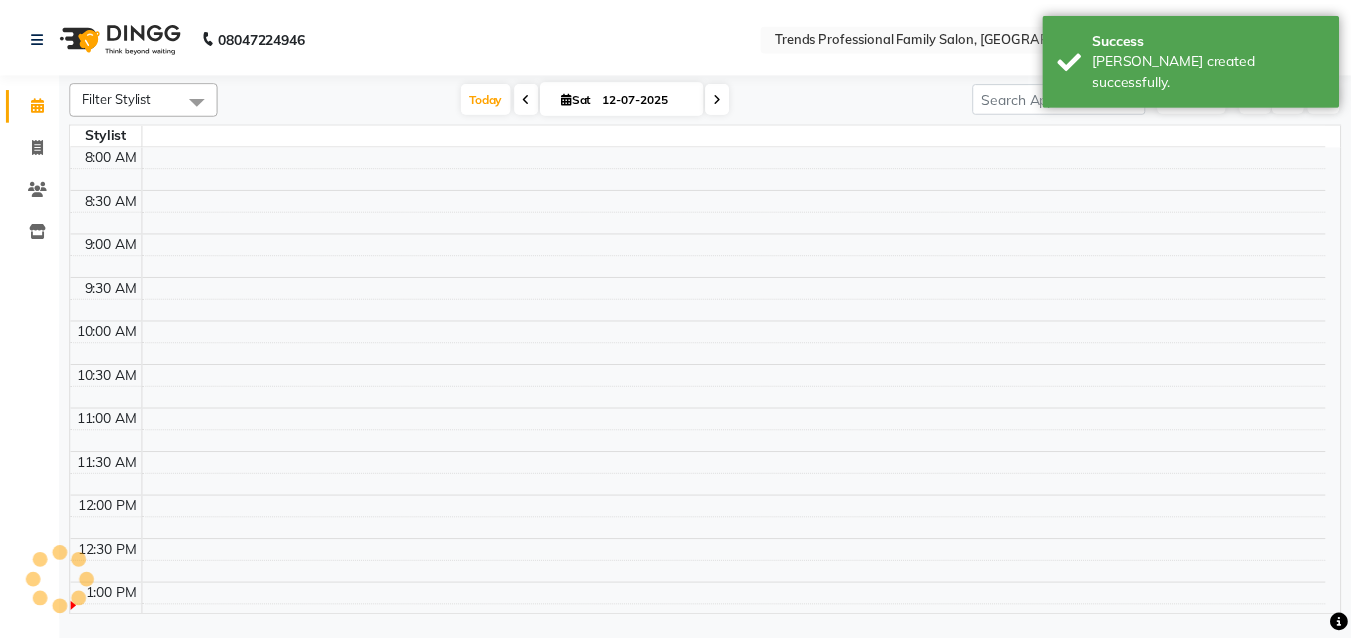 scroll, scrollTop: 0, scrollLeft: 0, axis: both 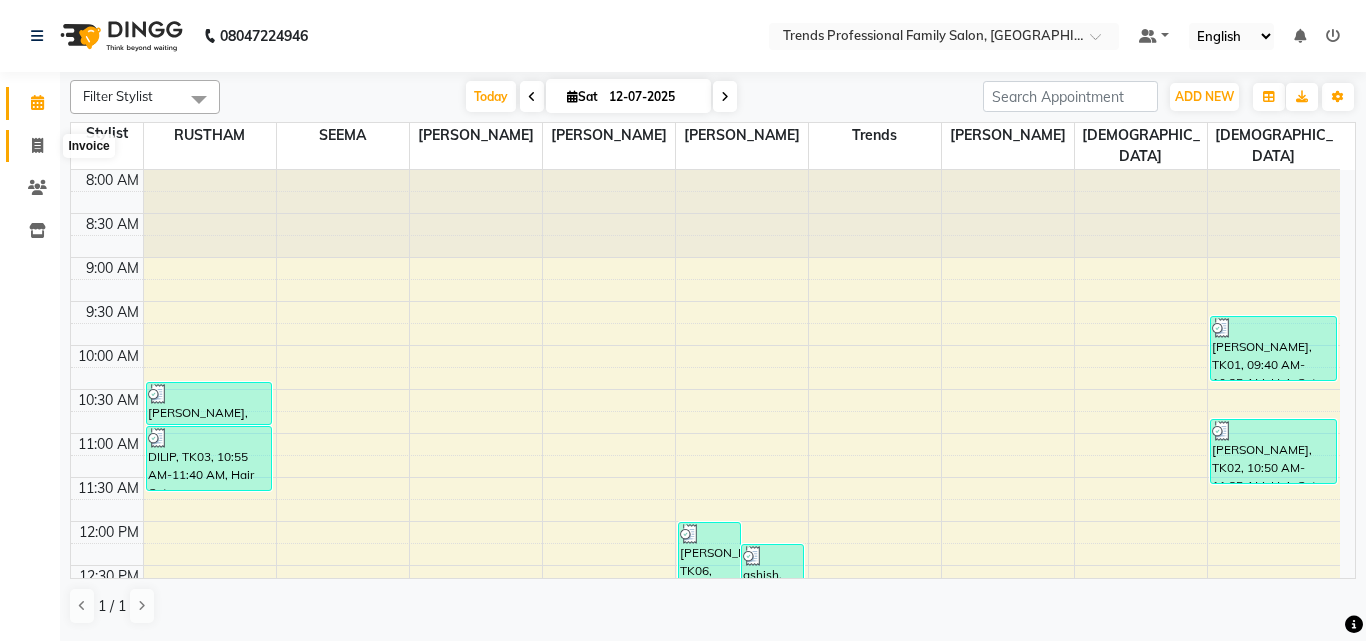 click 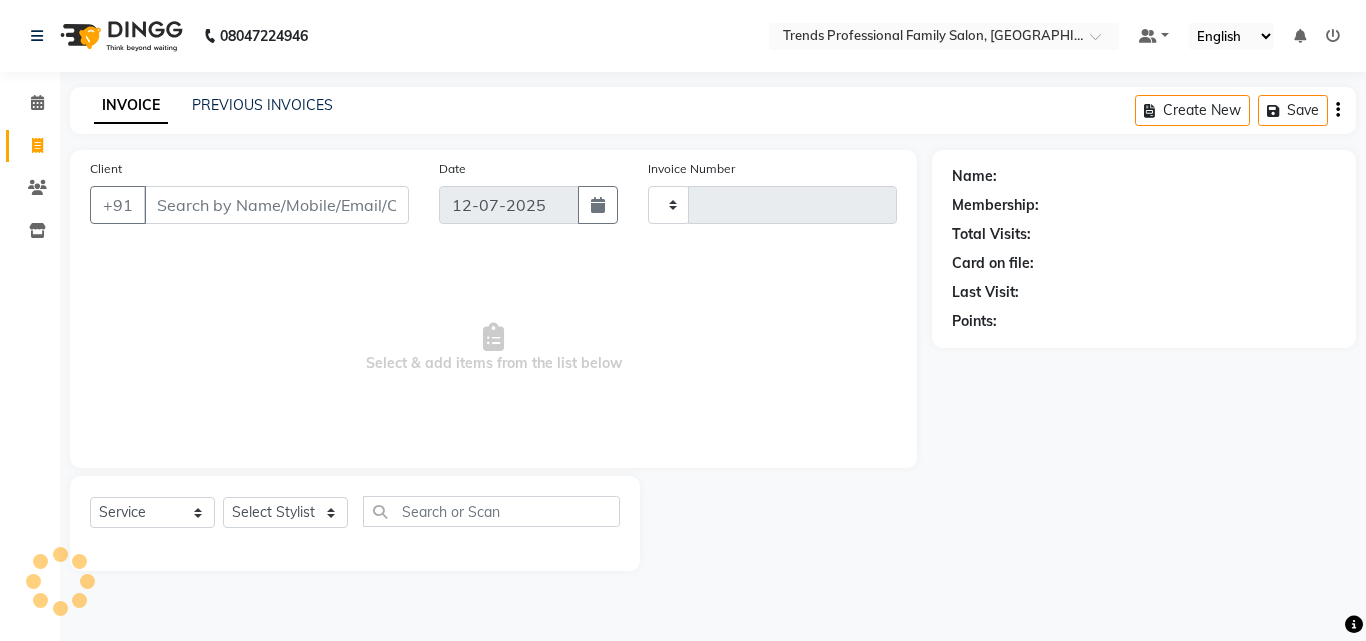 type on "1980" 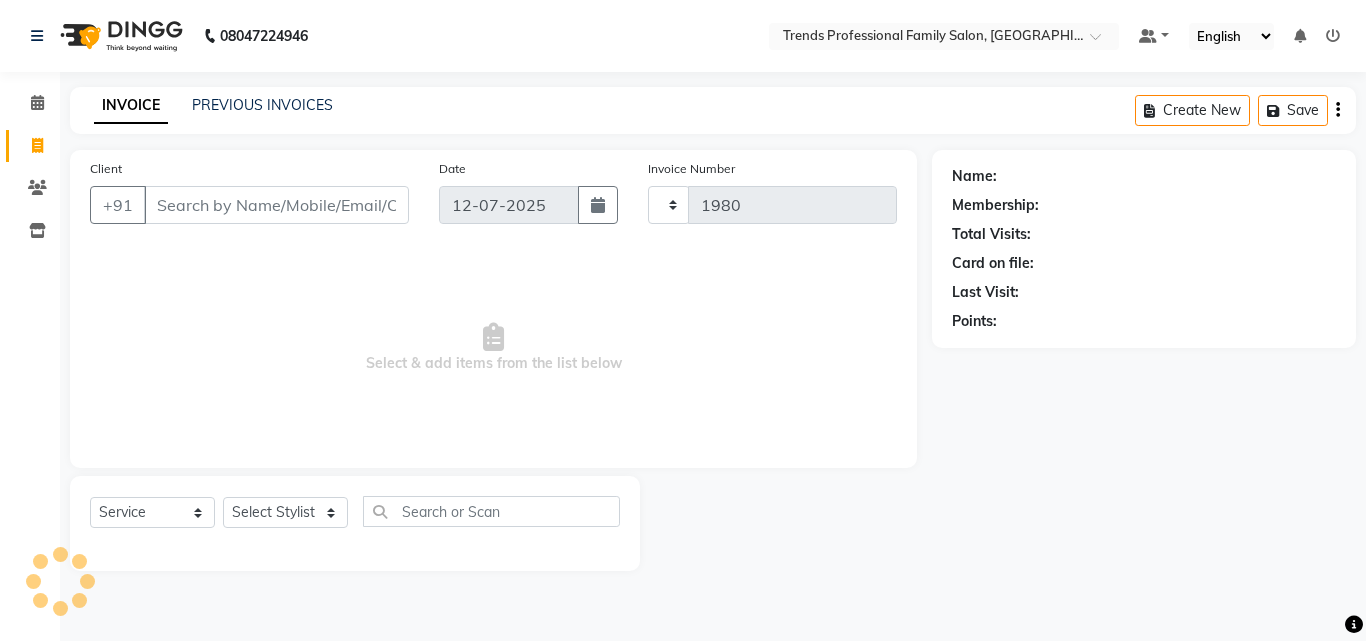 select on "7345" 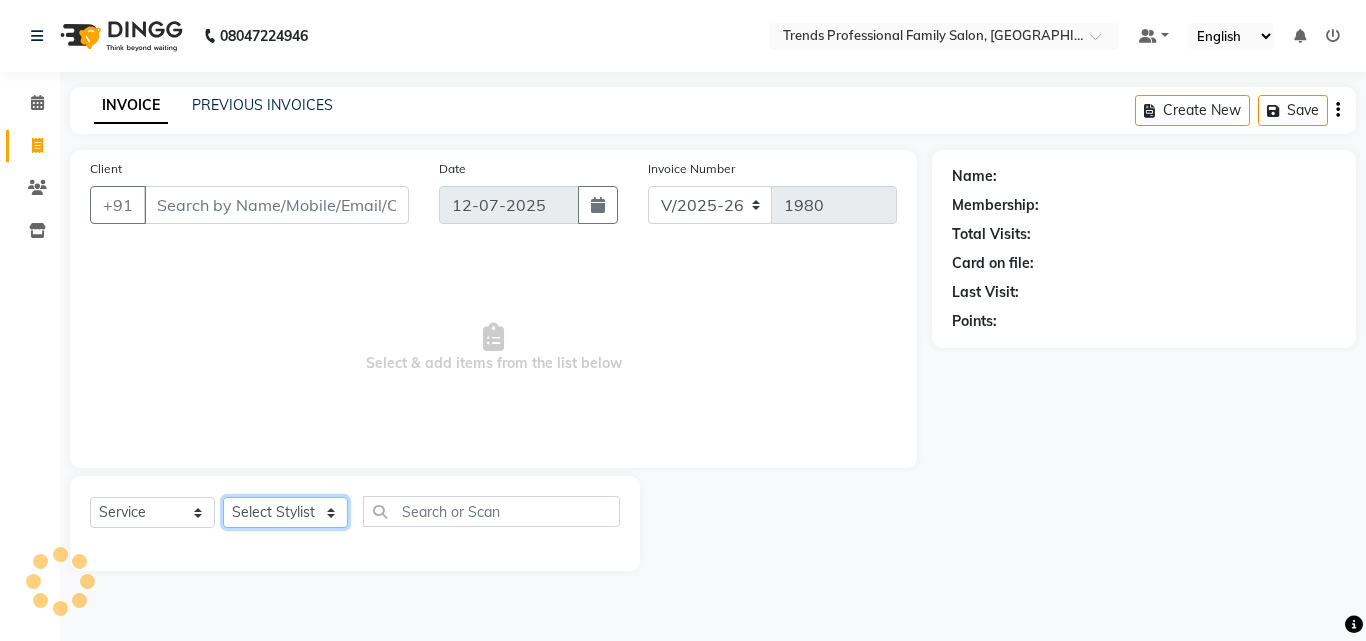 click on "Select Stylist" 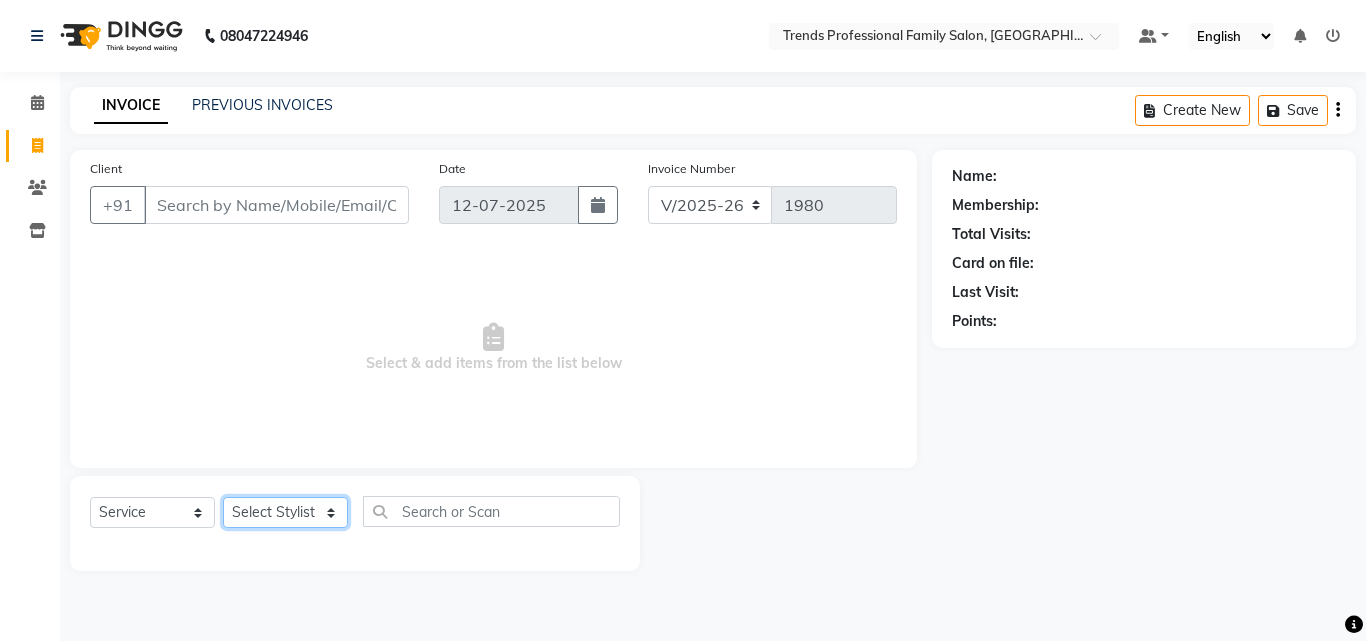 select on "63551" 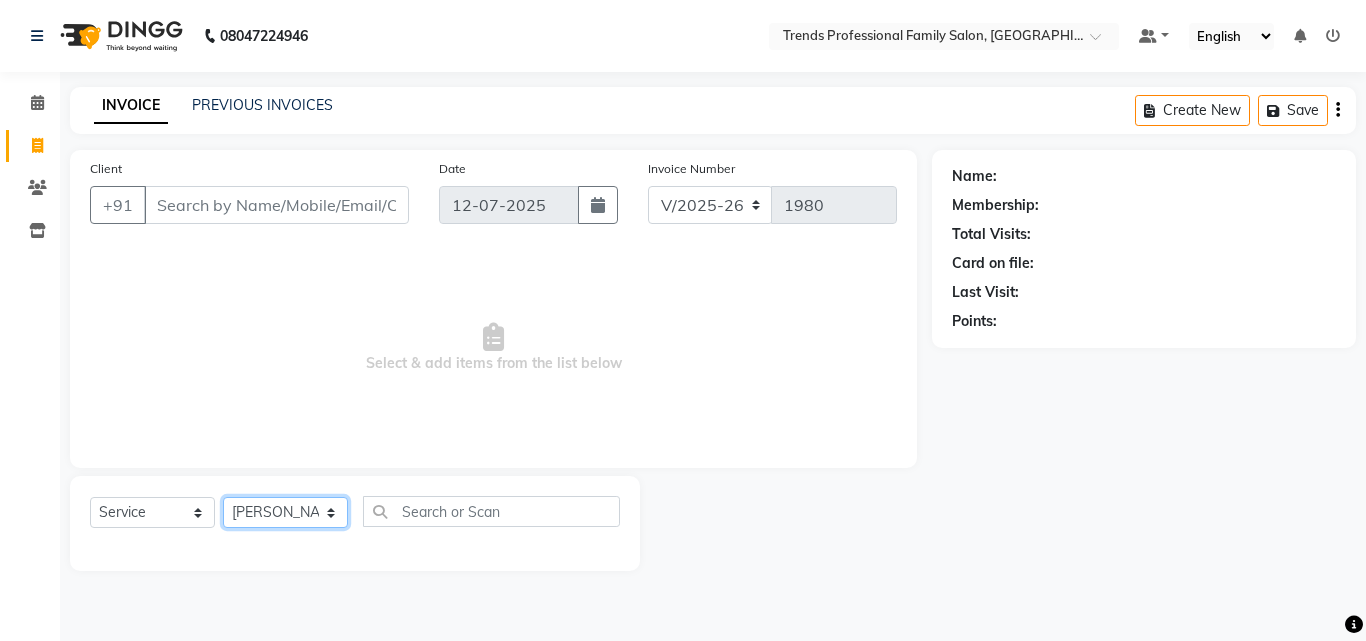 click on "Select Stylist [PERSON_NAME] [PERSON_NAME] [PERSON_NAME] [PERSON_NAME] [DEMOGRAPHIC_DATA][PERSON_NAME] Sumika Trends" 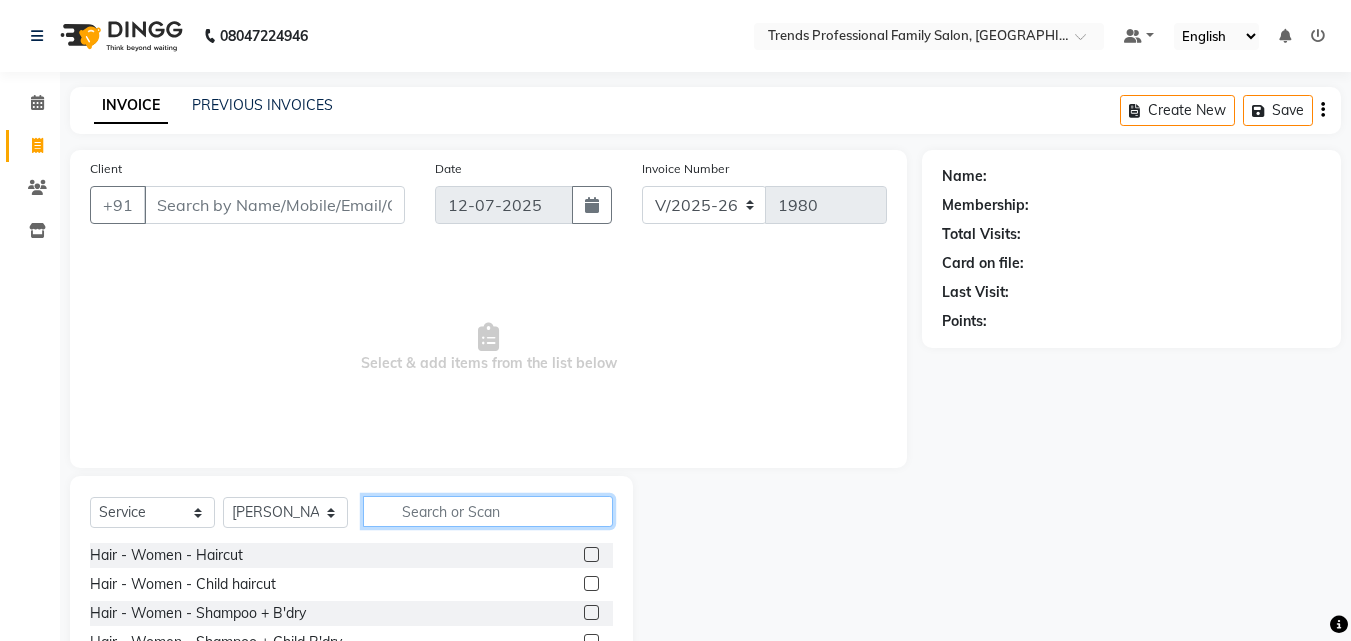 click 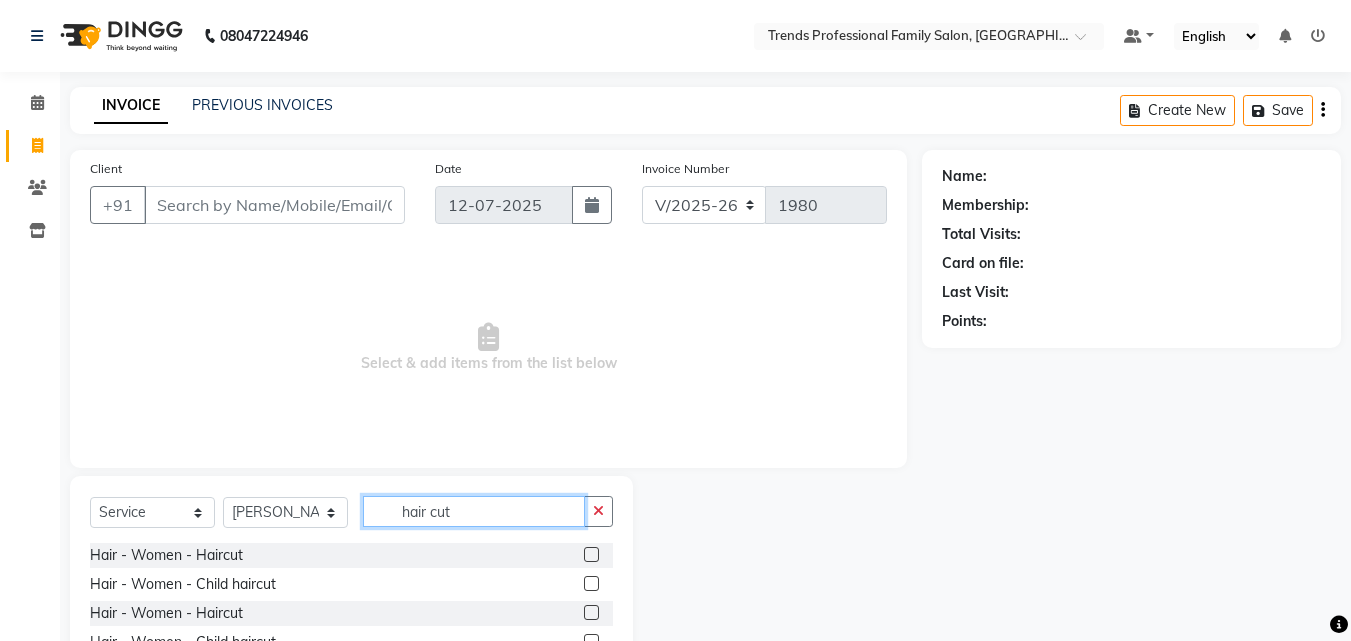 scroll, scrollTop: 134, scrollLeft: 0, axis: vertical 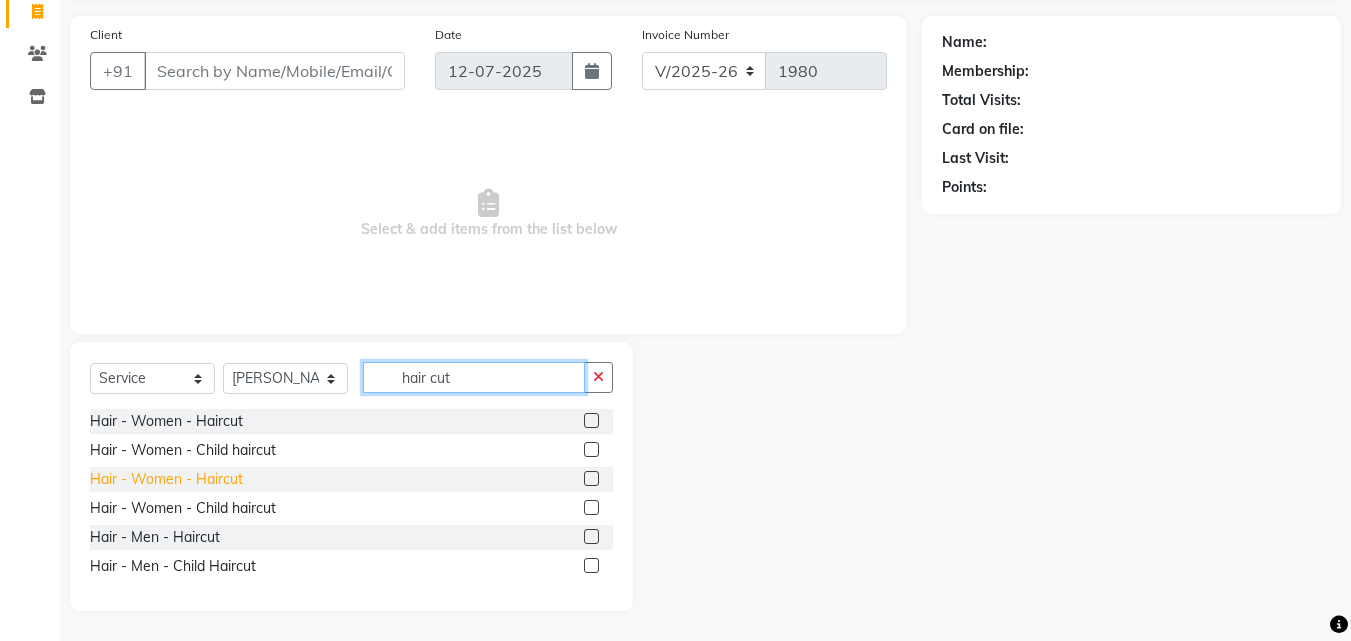 type on "hair cut" 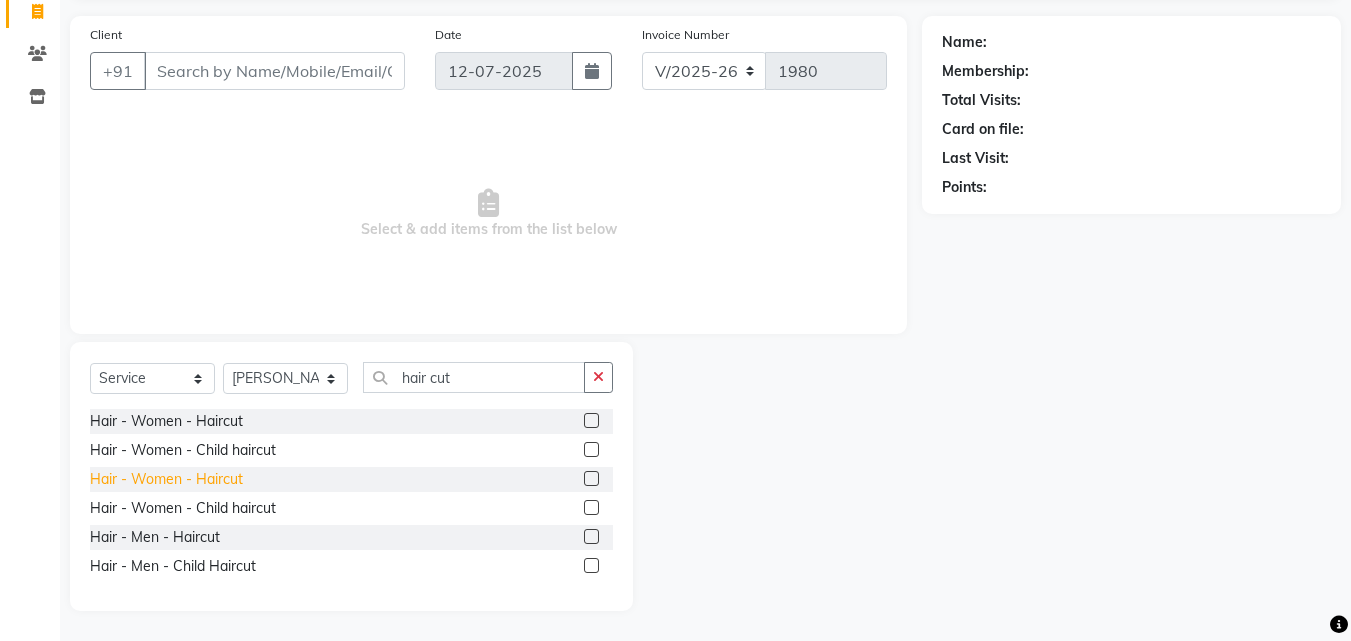 click on "Hair - Women - Haircut" 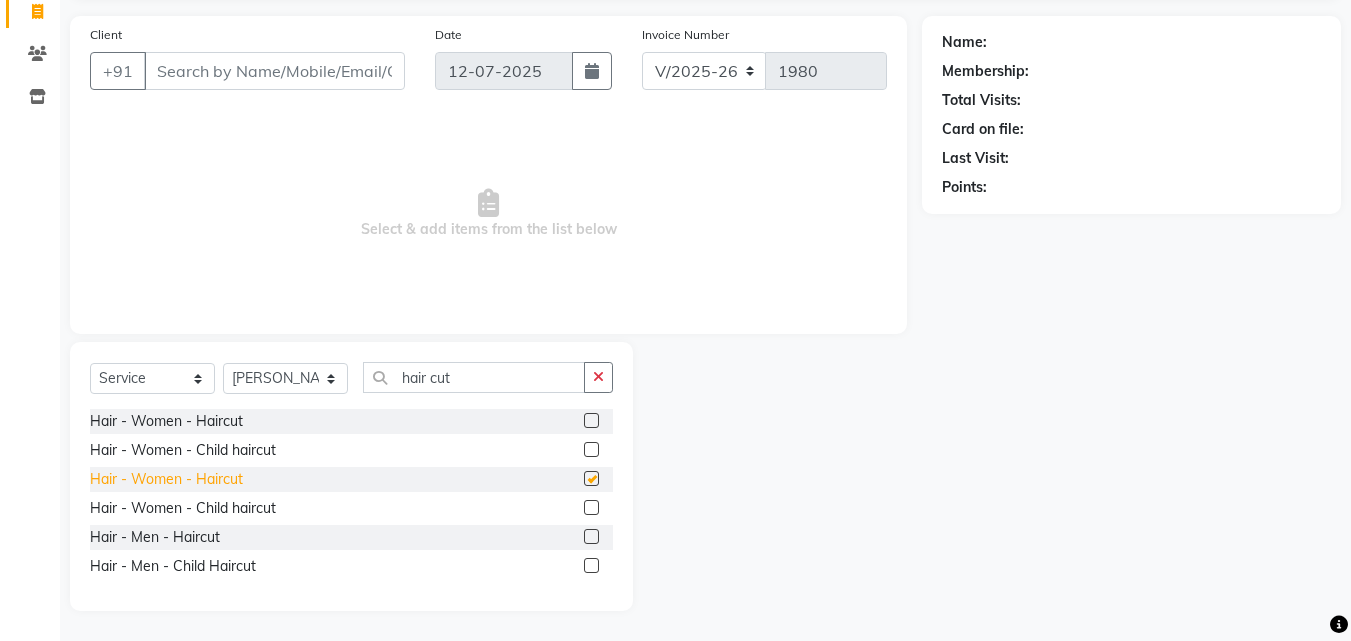 checkbox on "false" 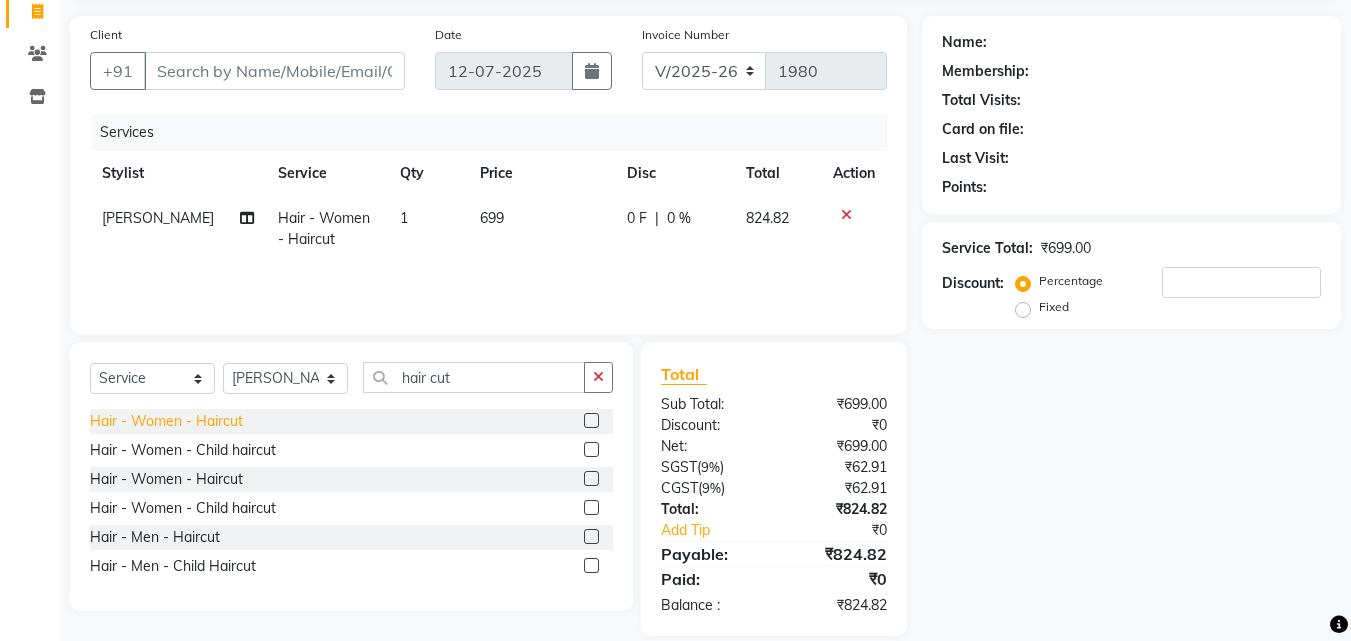 click on "Hair - Women - Haircut" 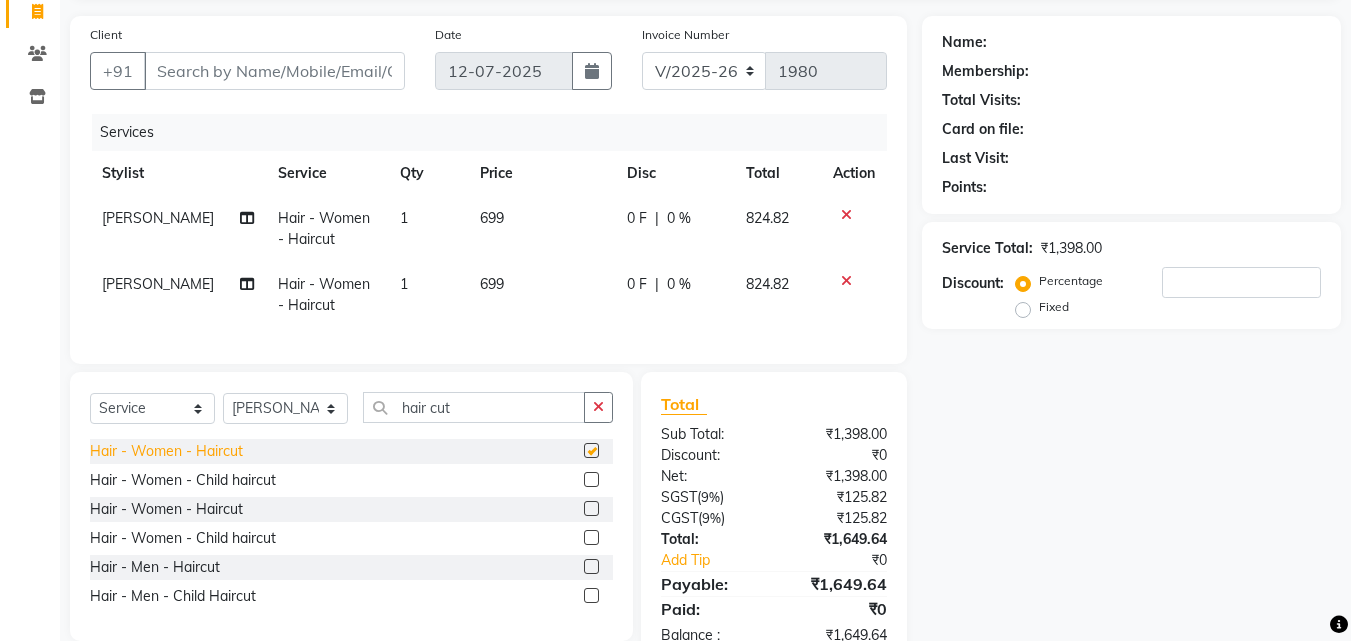 checkbox on "false" 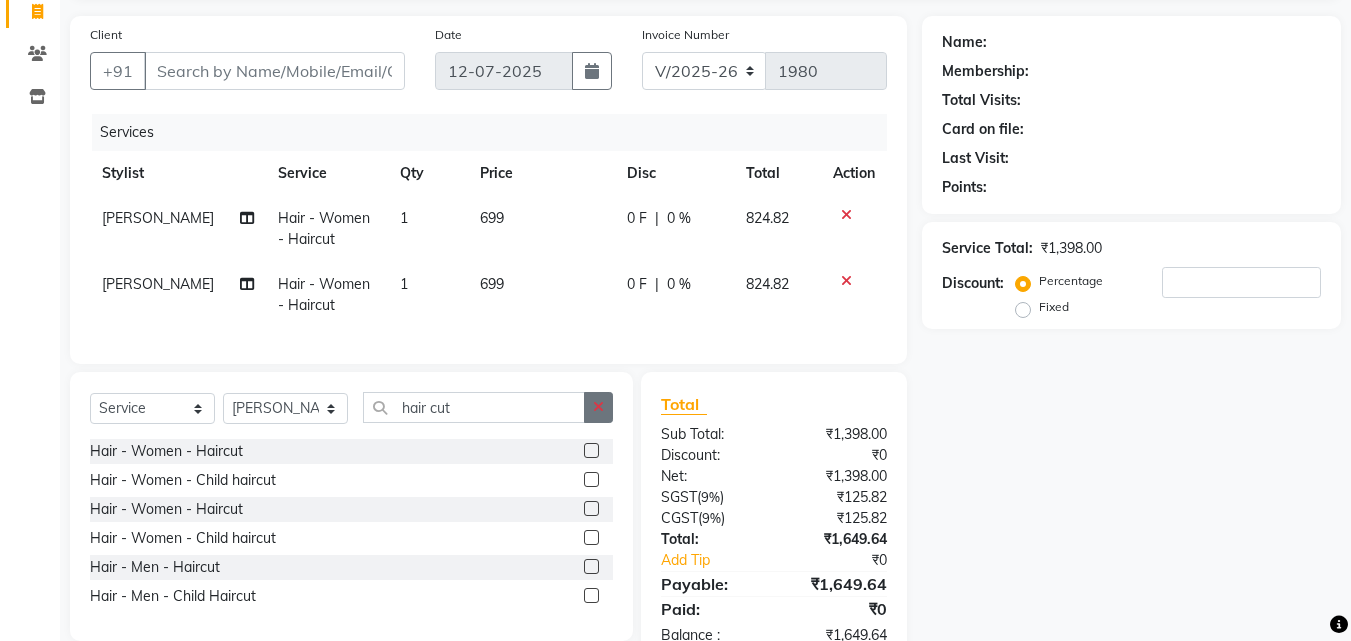 click 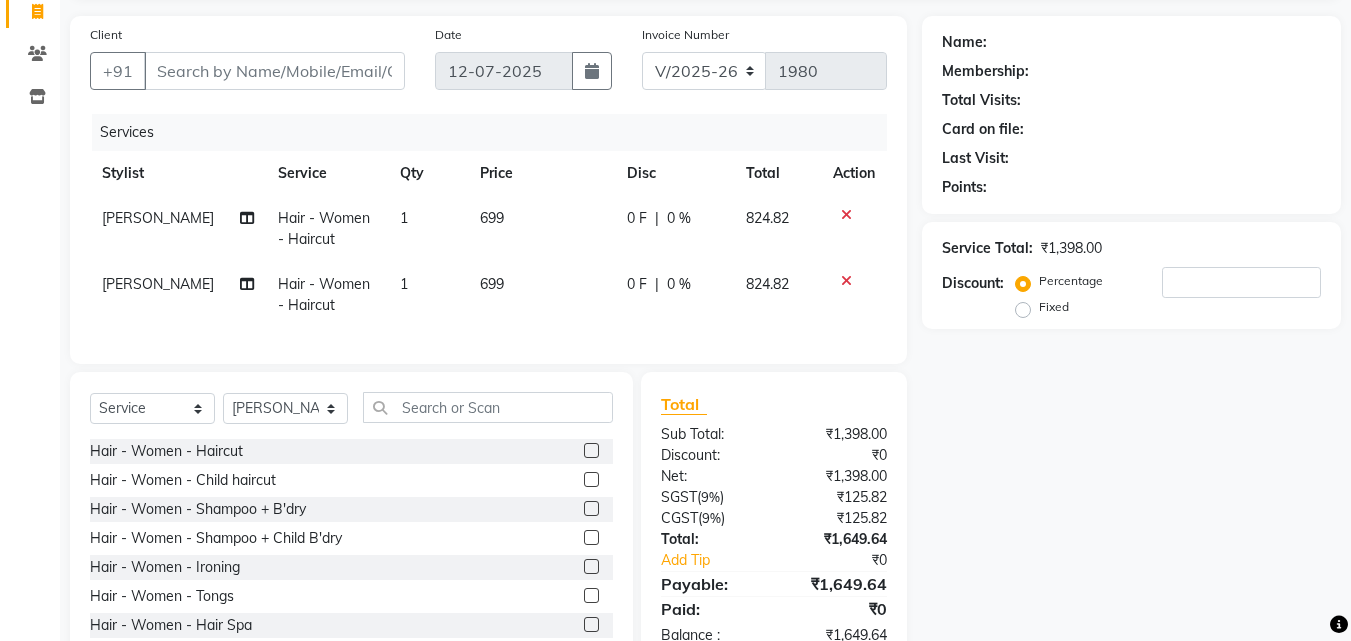 click 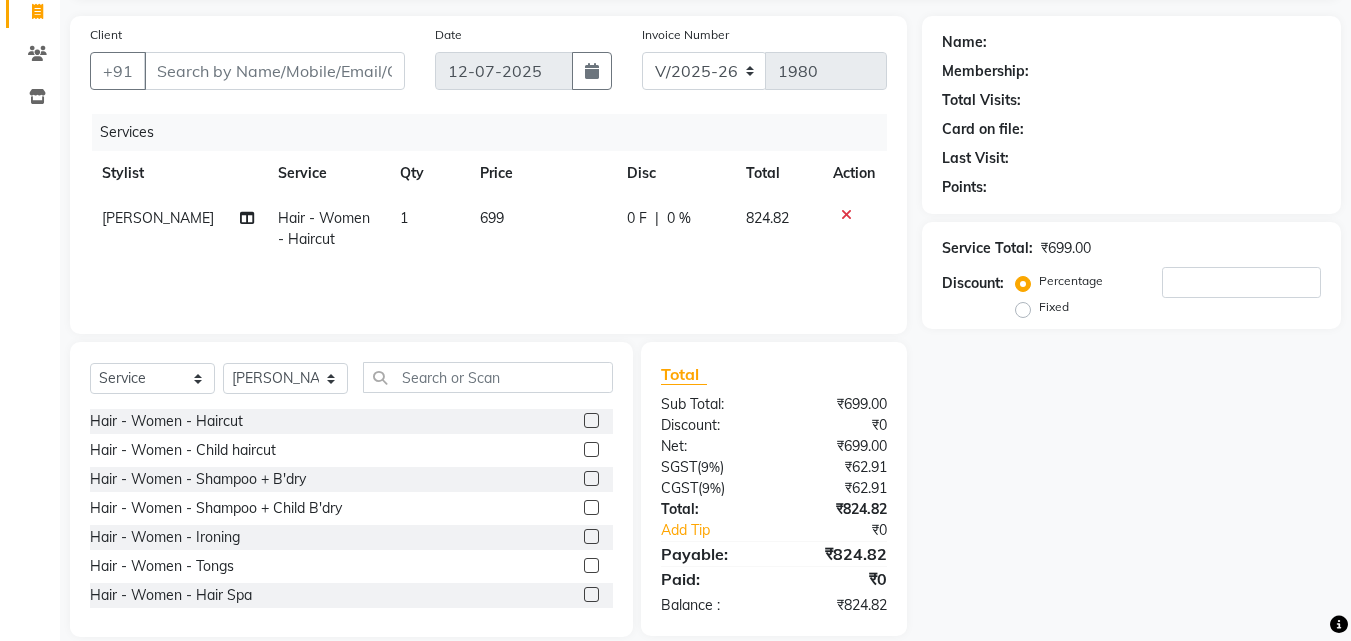 click 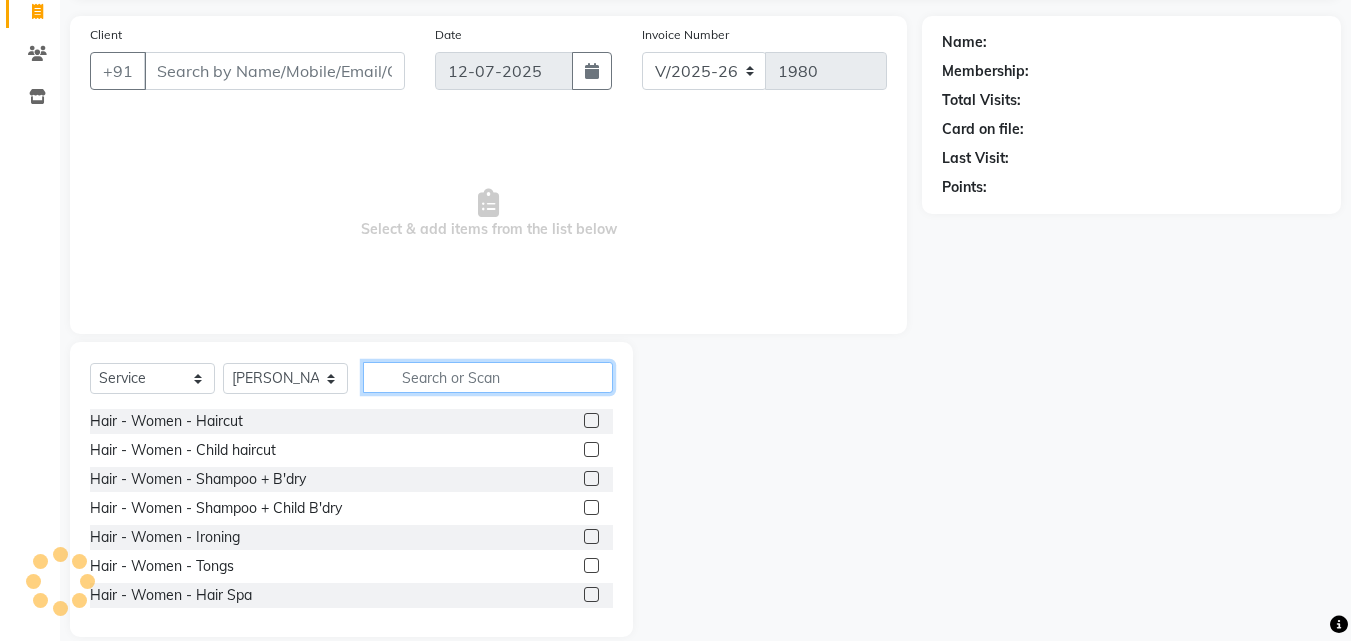 click 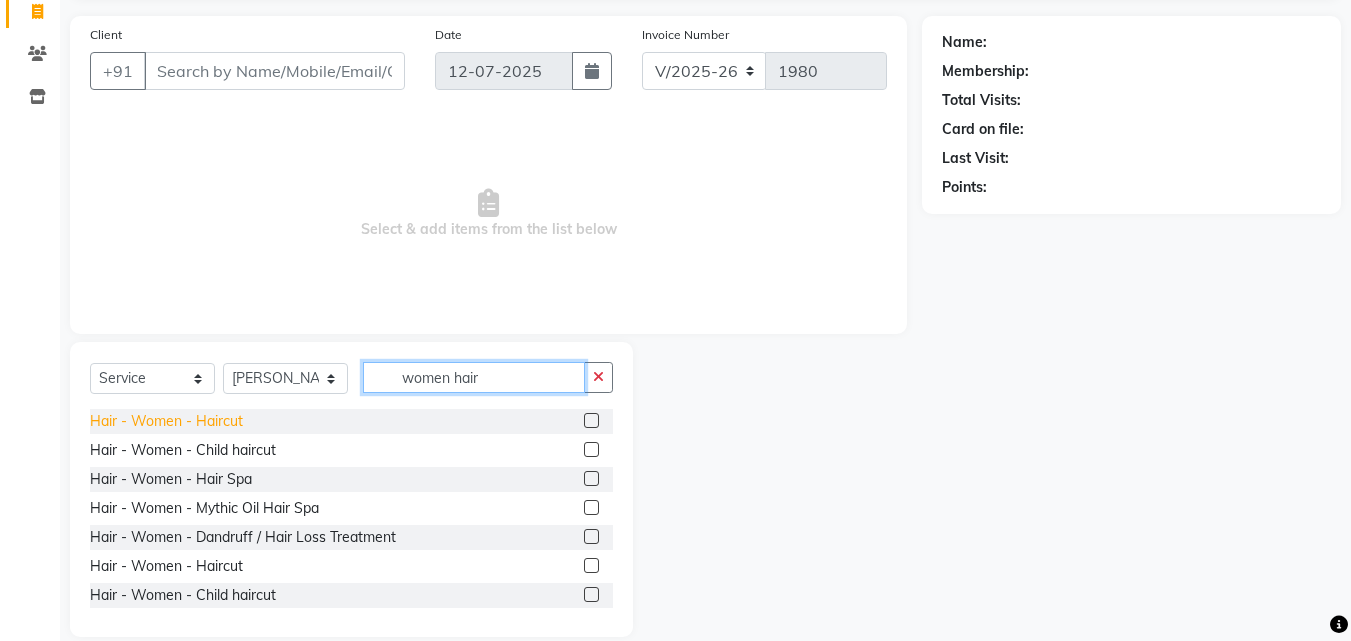 type on "women hair" 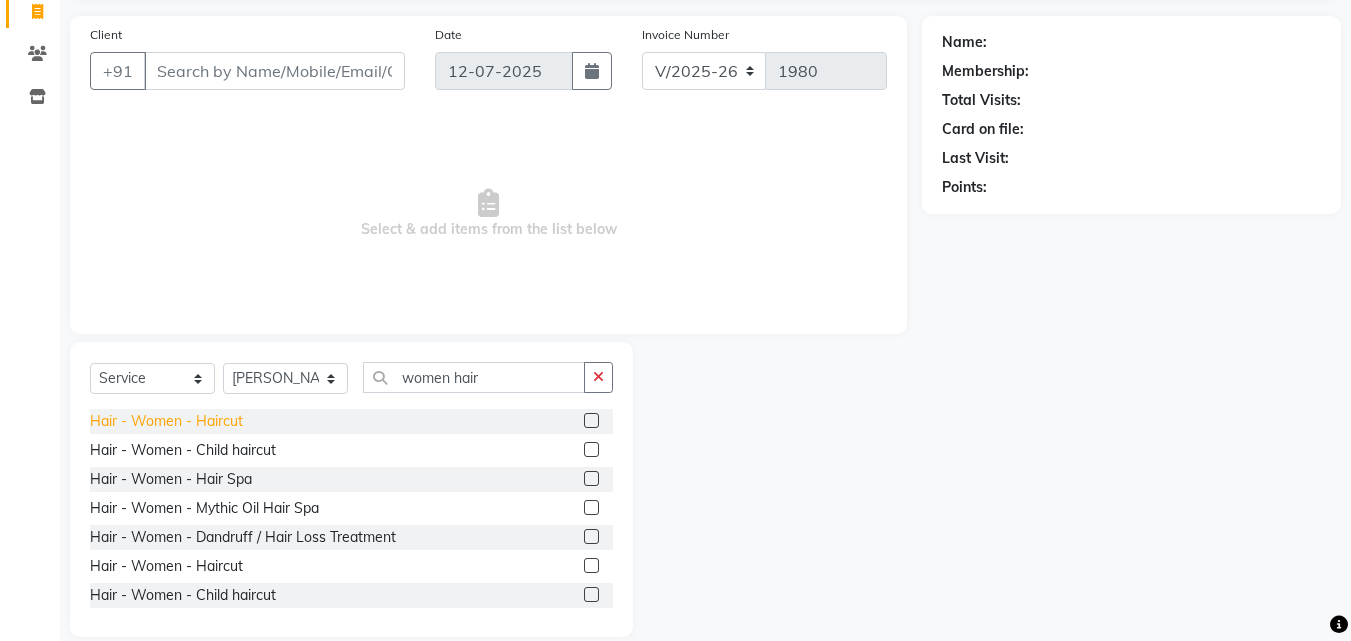 click on "Hair - Women - Haircut" 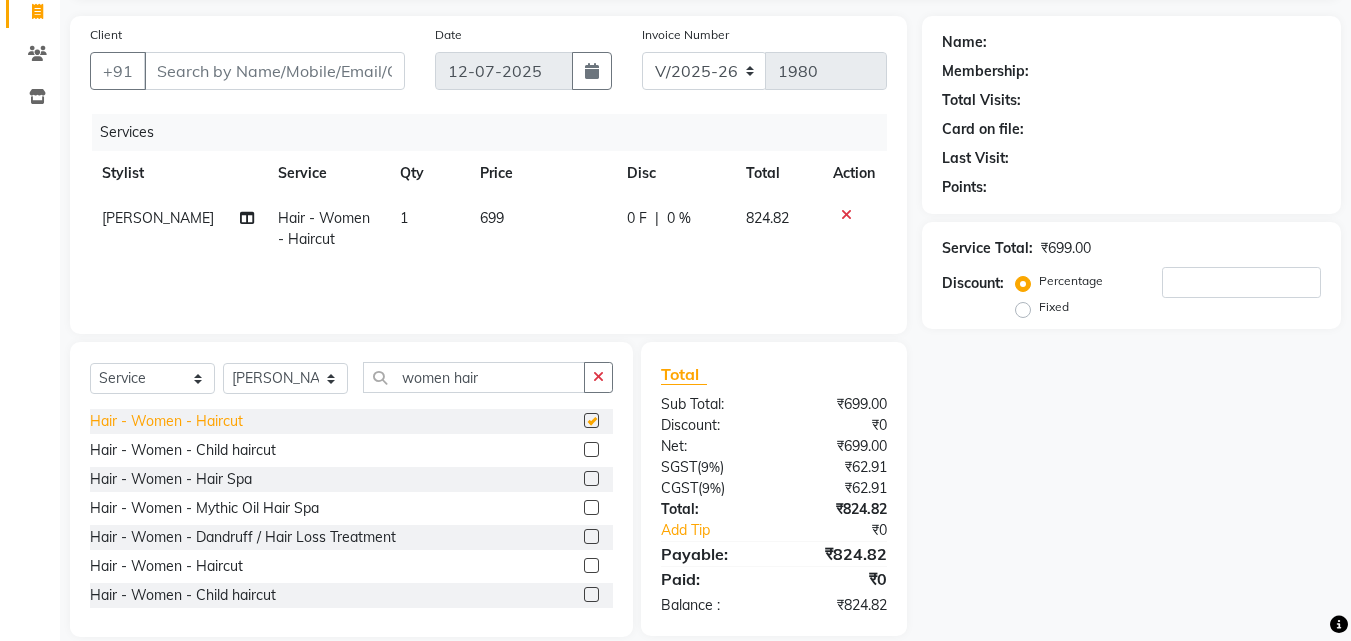 checkbox on "false" 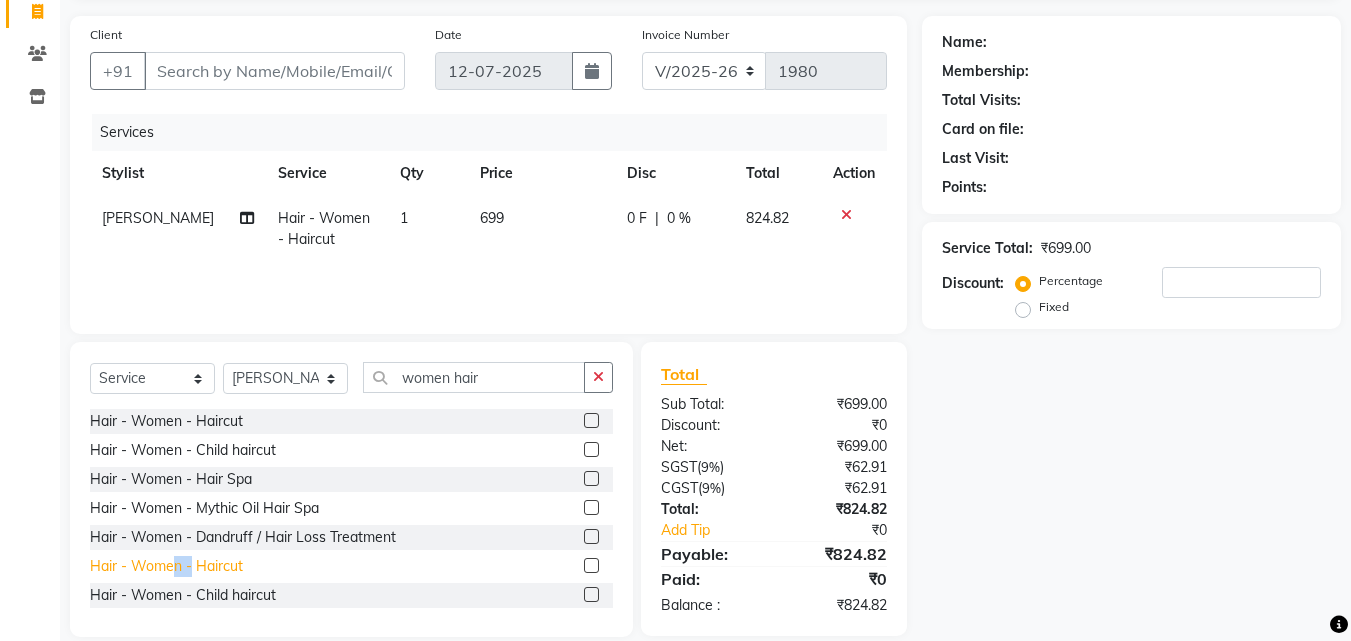 drag, startPoint x: 176, startPoint y: 561, endPoint x: 190, endPoint y: 567, distance: 15.231546 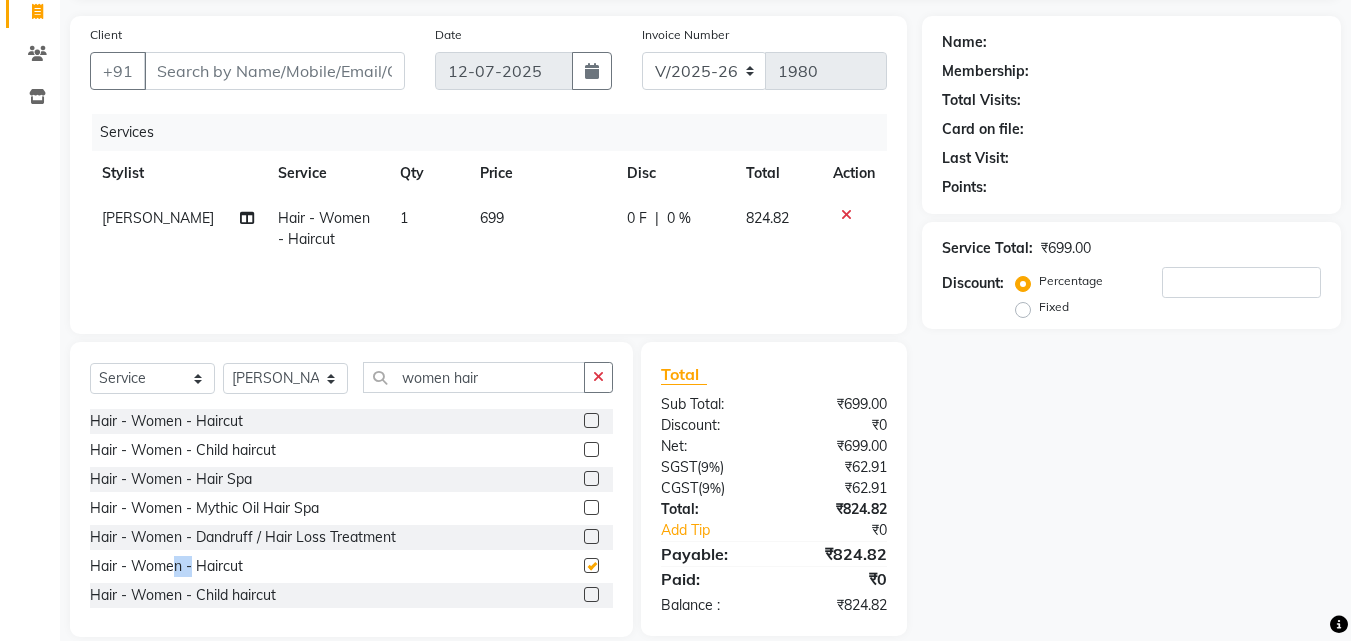 checkbox on "false" 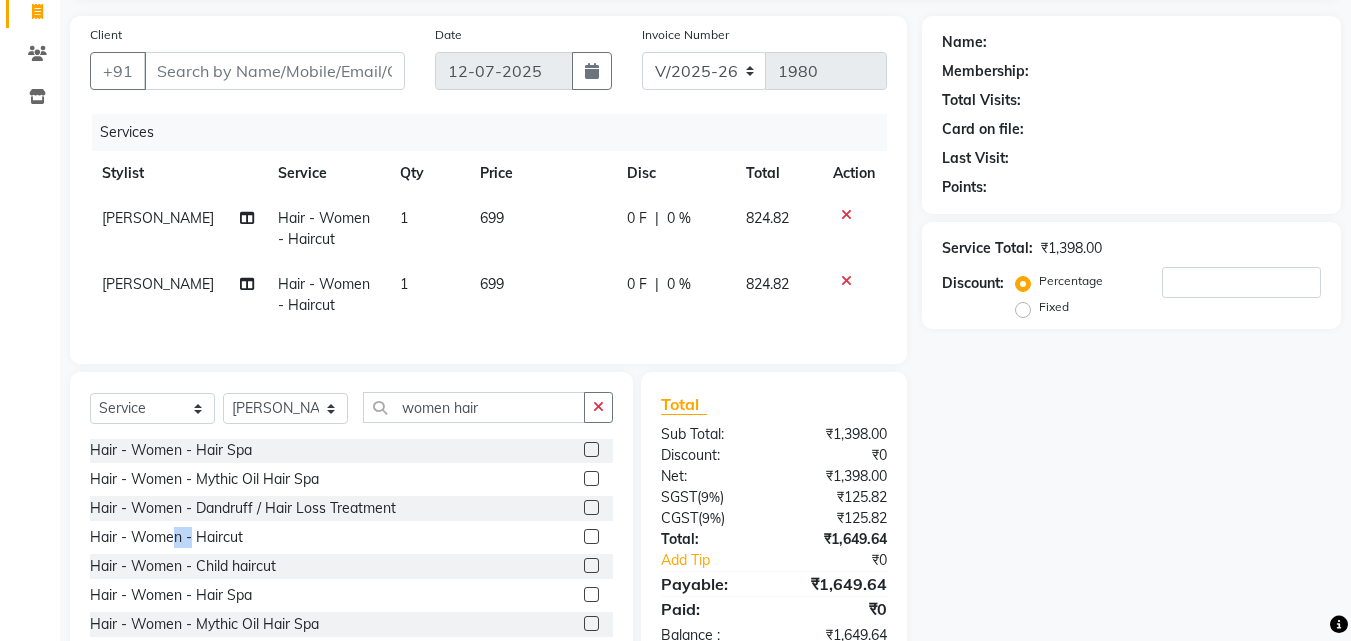 scroll, scrollTop: 90, scrollLeft: 0, axis: vertical 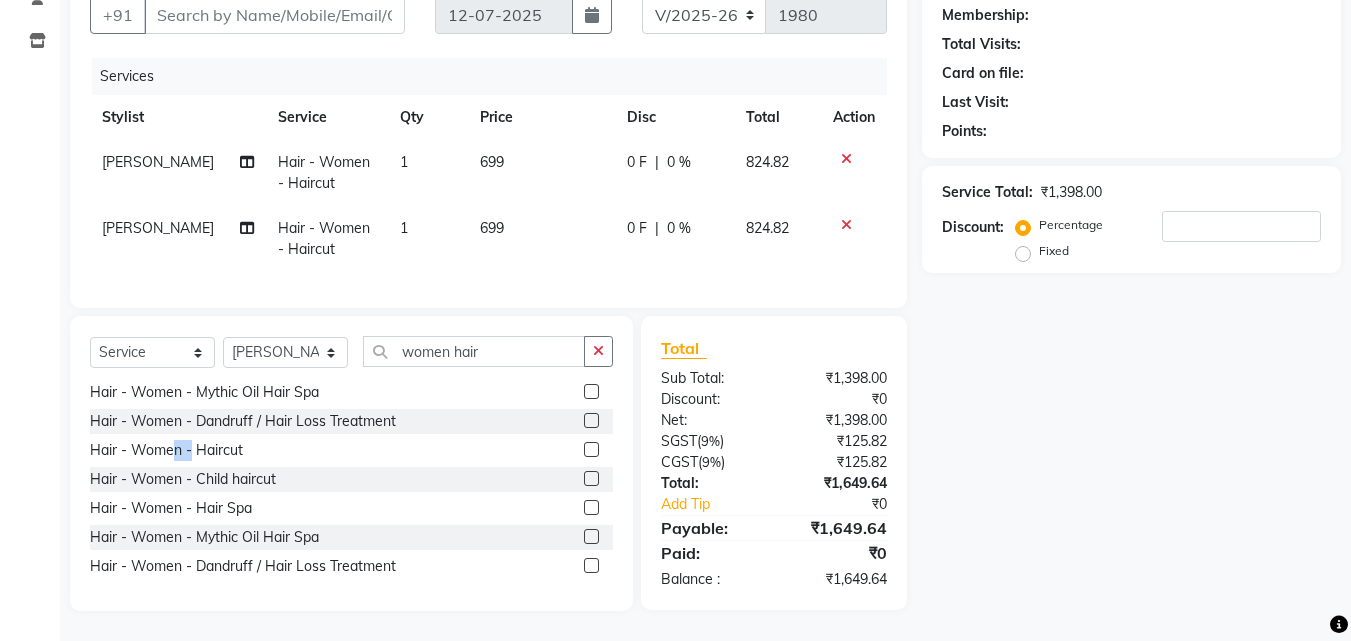 click 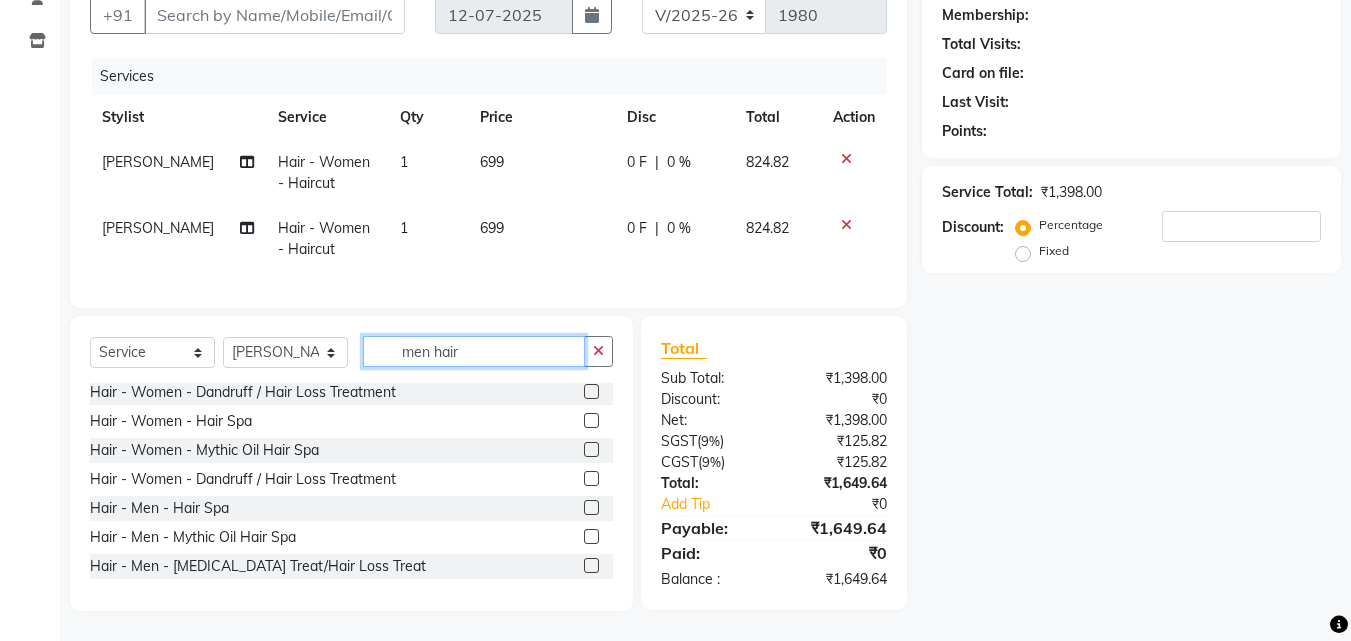 scroll, scrollTop: 32, scrollLeft: 0, axis: vertical 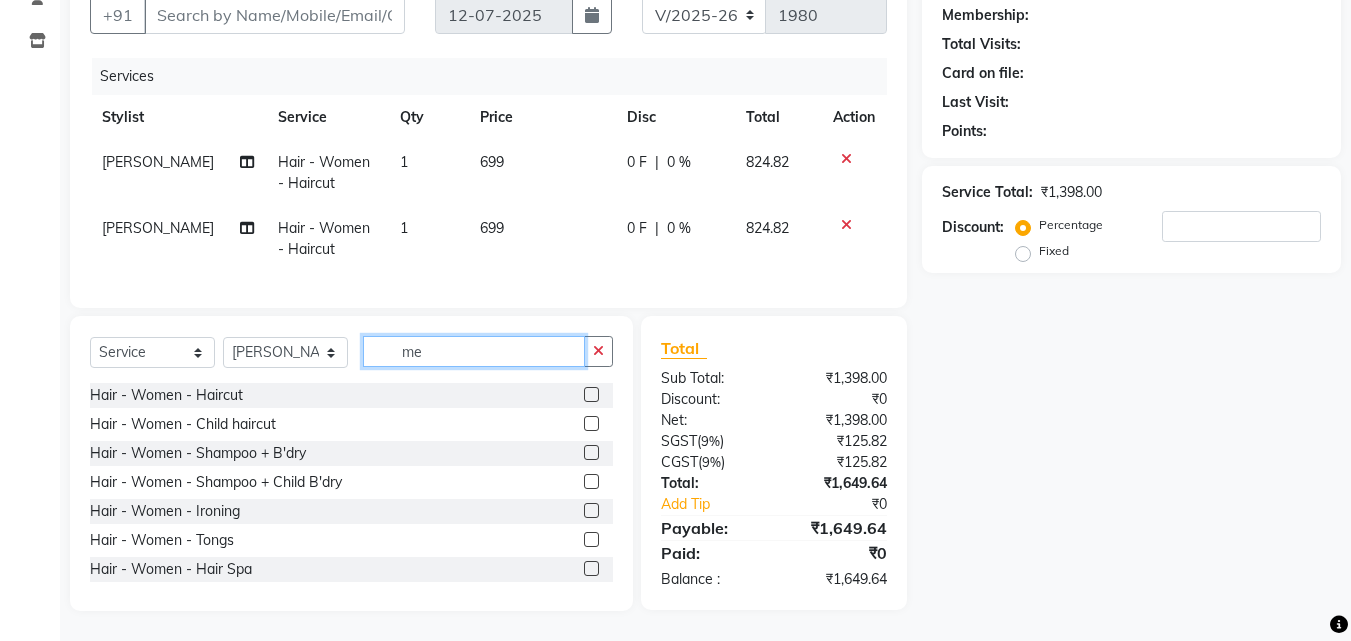 type on "m" 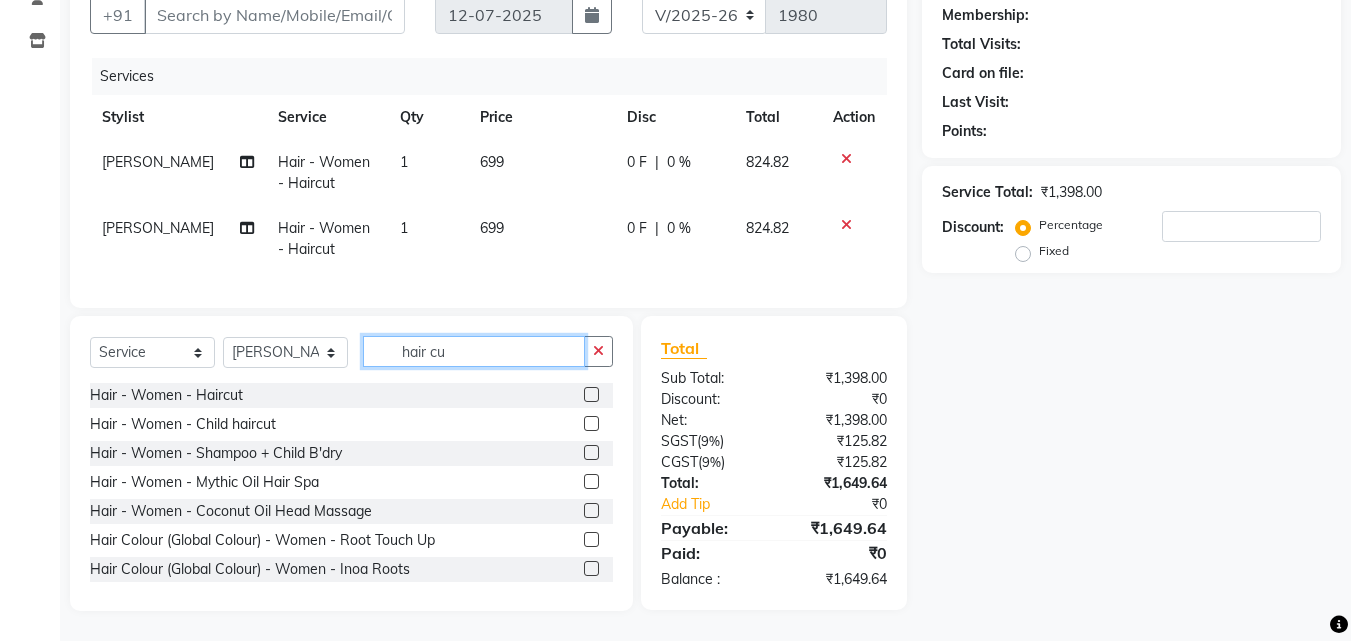 scroll, scrollTop: 204, scrollLeft: 0, axis: vertical 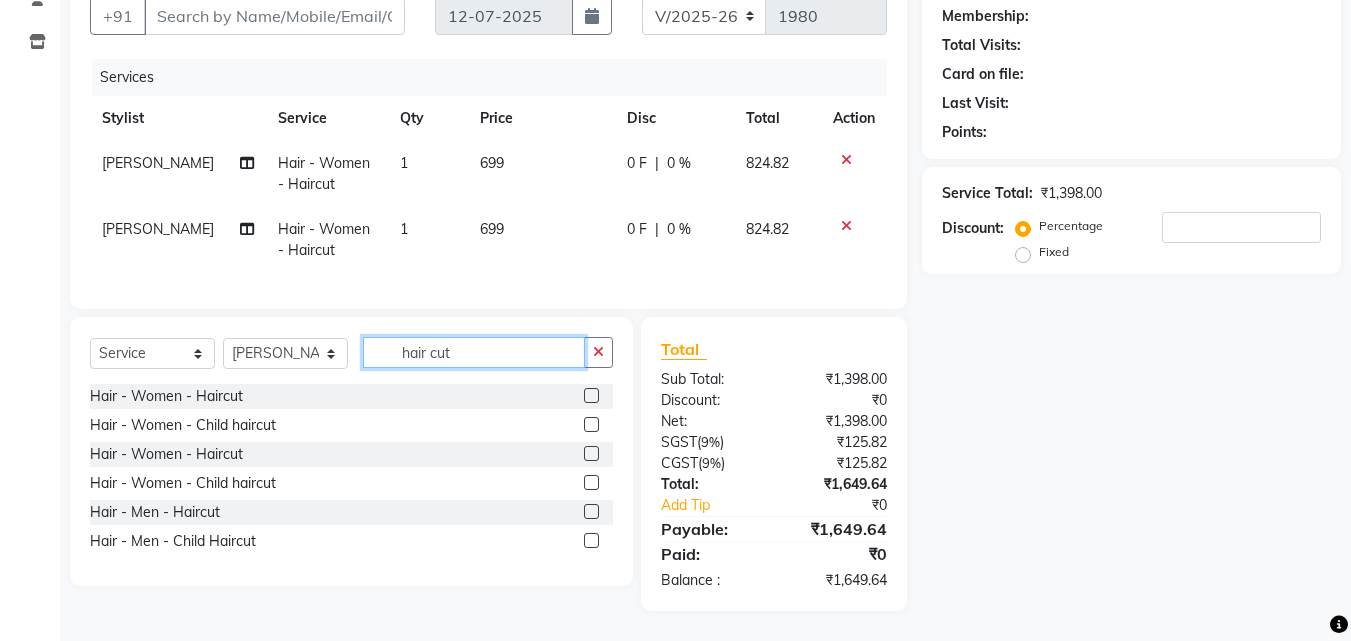 type on "hair cut" 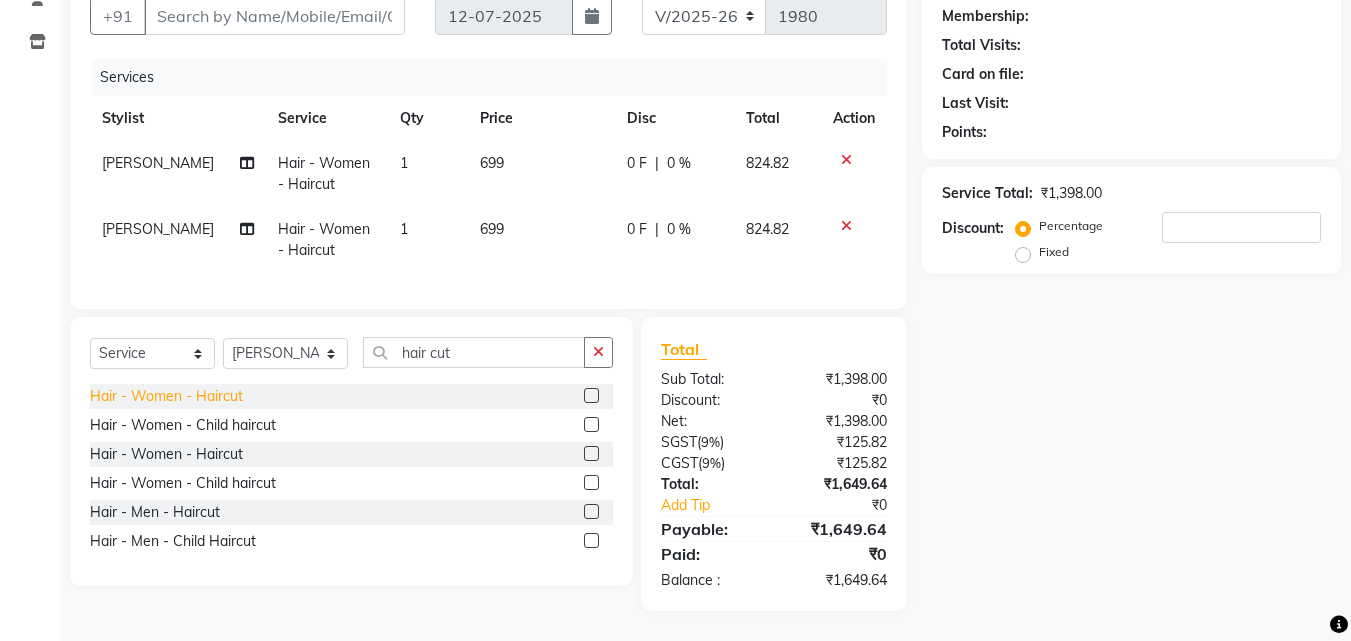 click on "Hair - Women - Haircut" 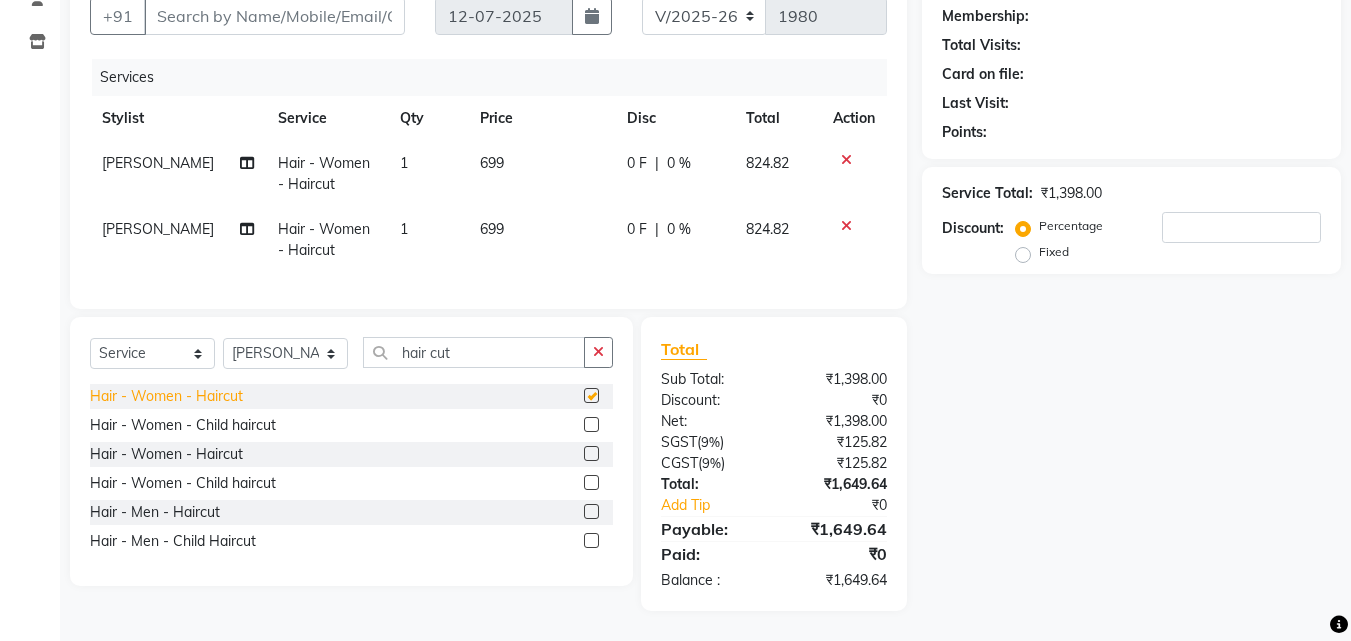checkbox on "false" 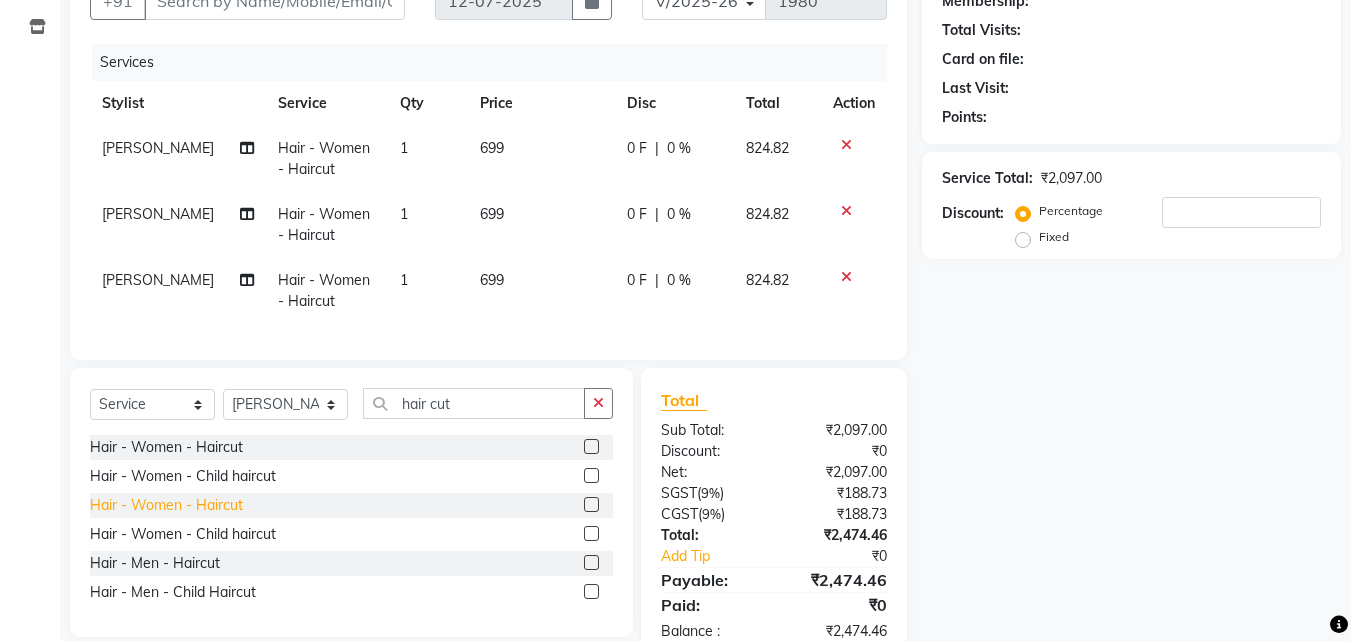 click on "Hair - Women - Haircut" 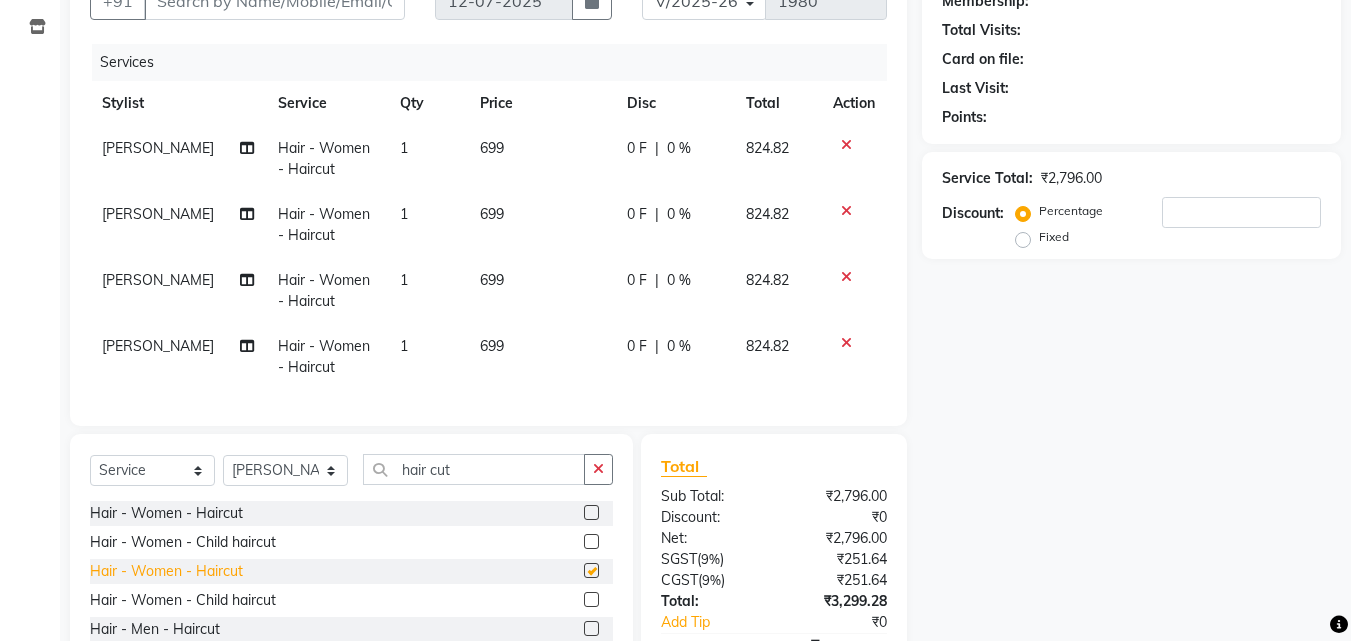 checkbox on "false" 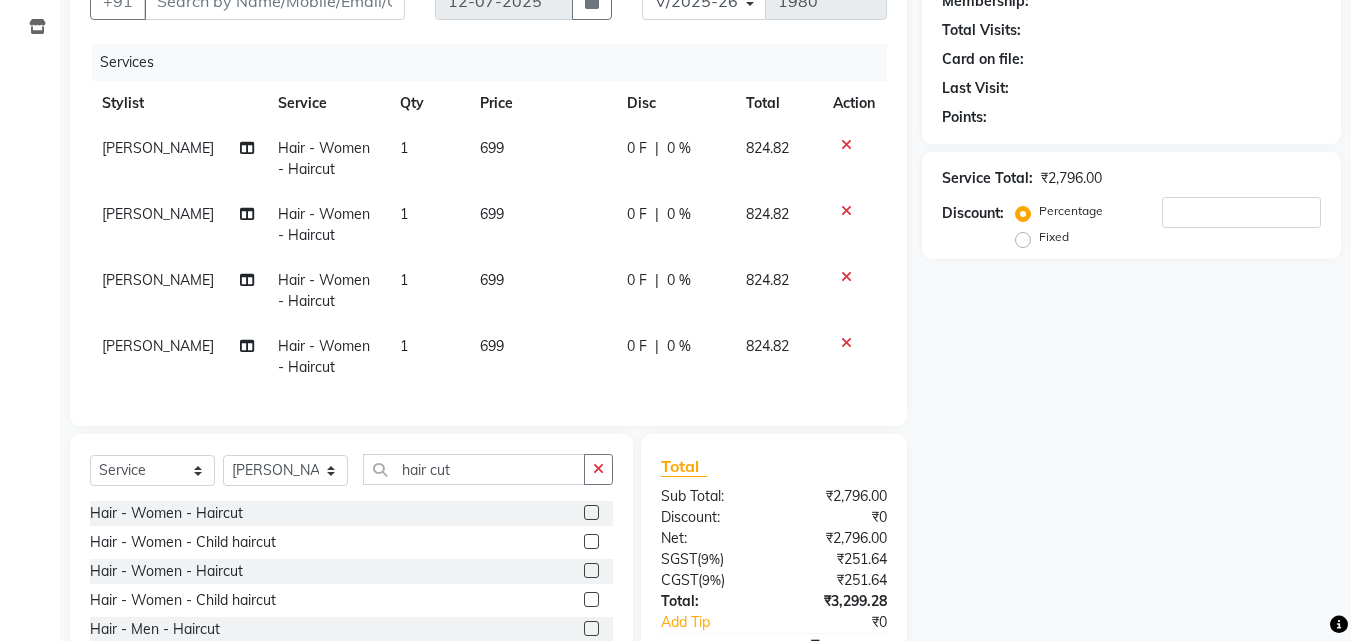 scroll, scrollTop: 336, scrollLeft: 0, axis: vertical 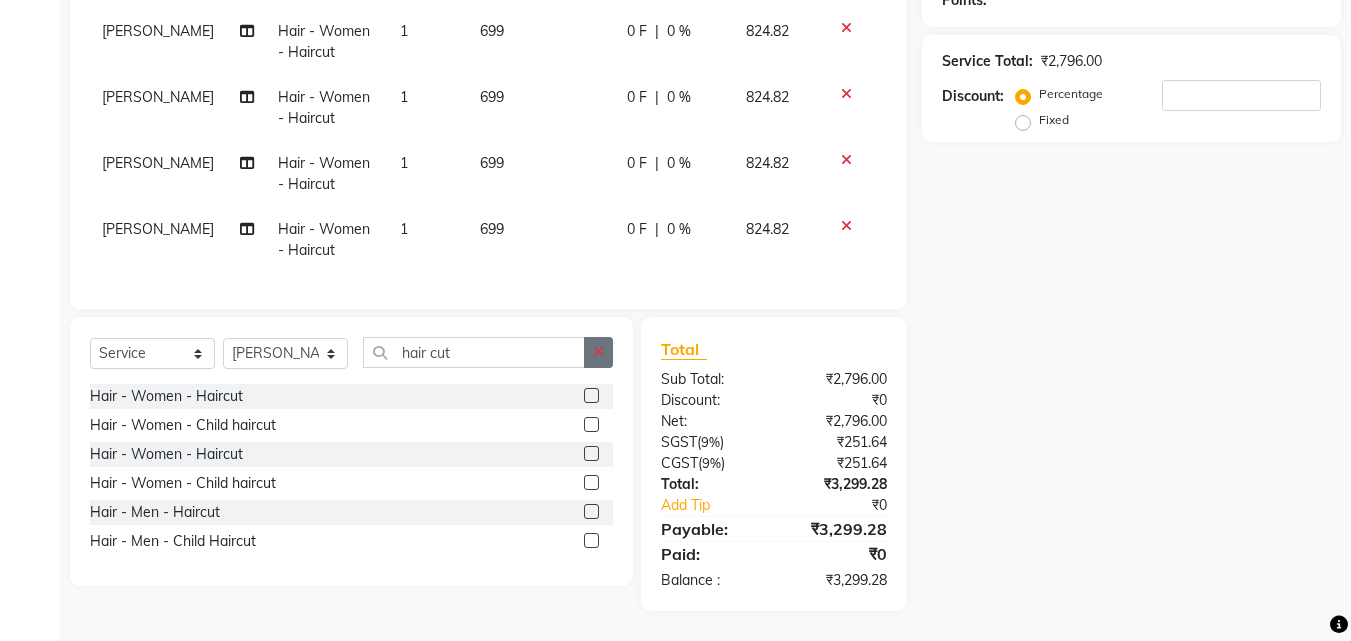click 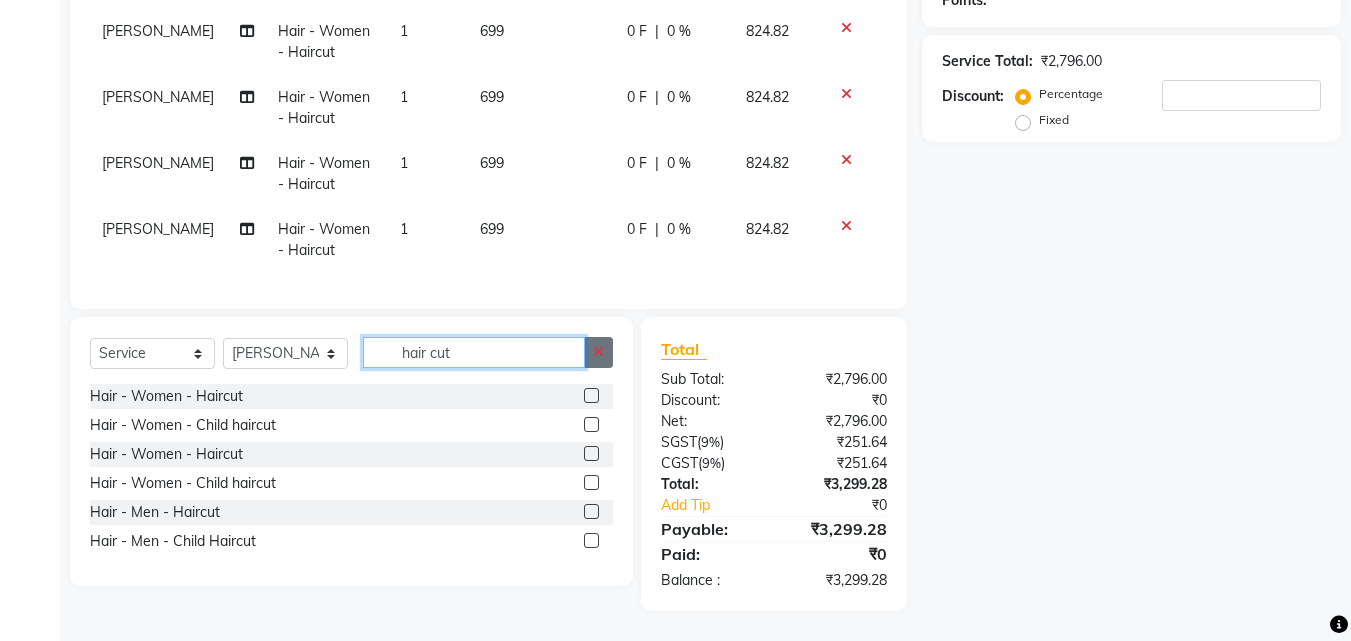 type 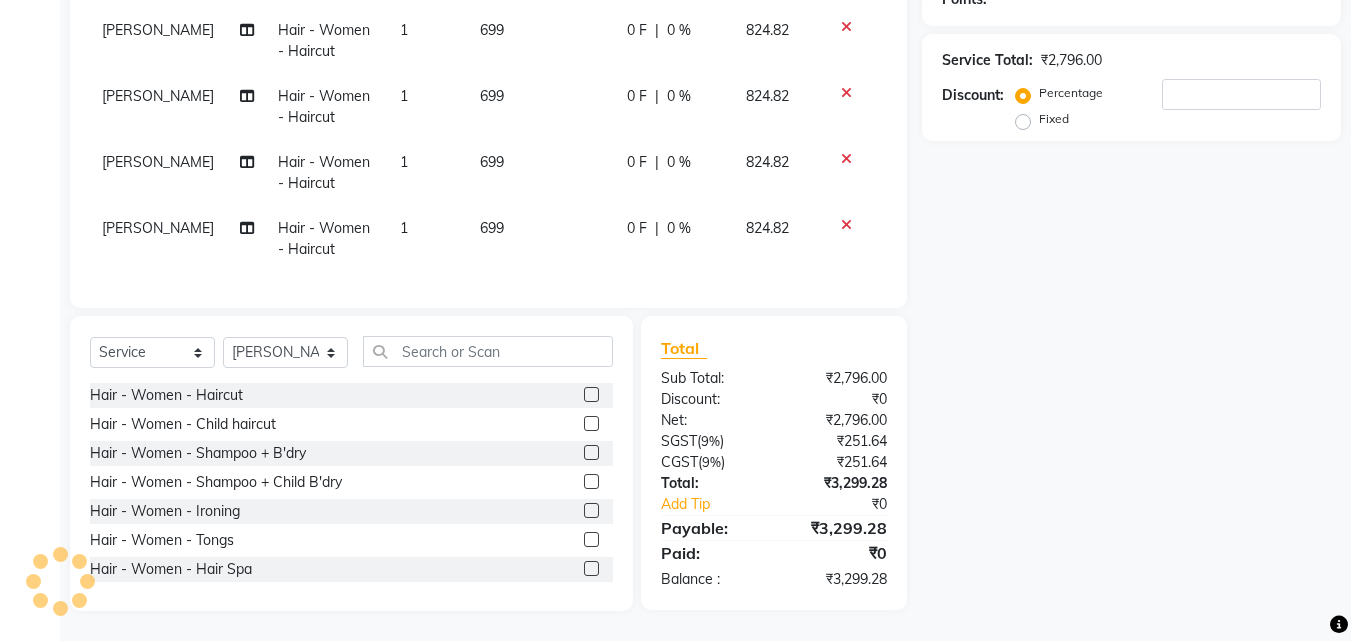 click 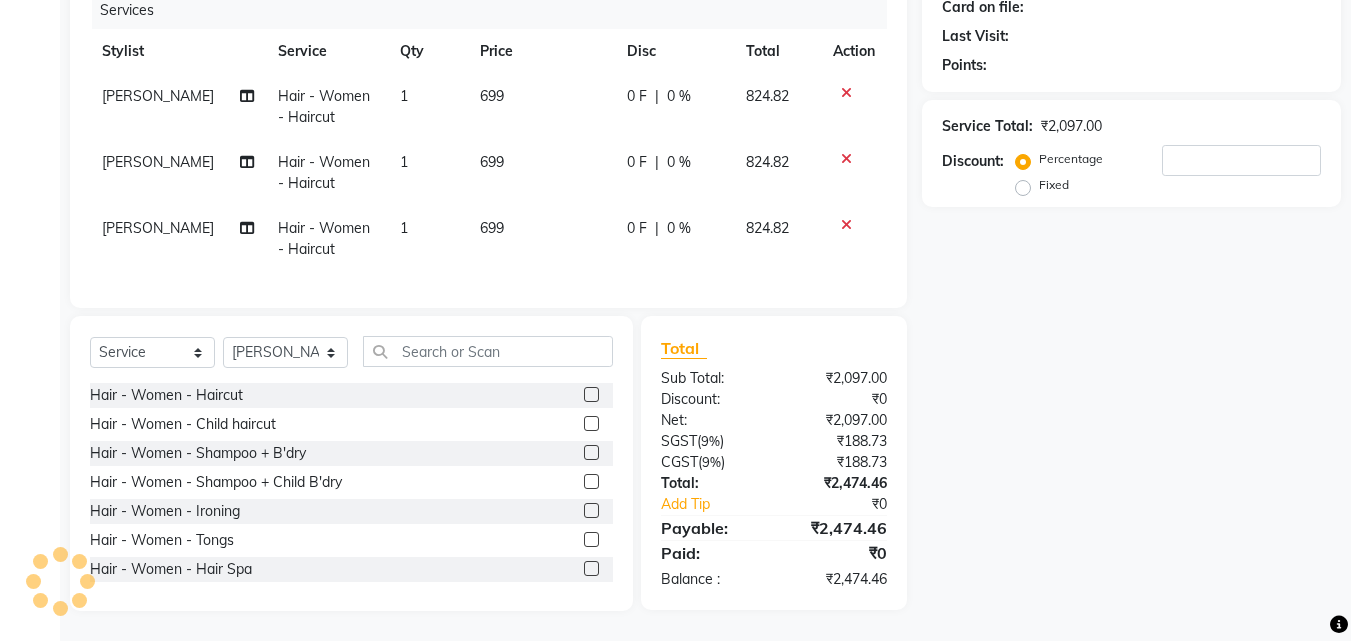 scroll, scrollTop: 271, scrollLeft: 0, axis: vertical 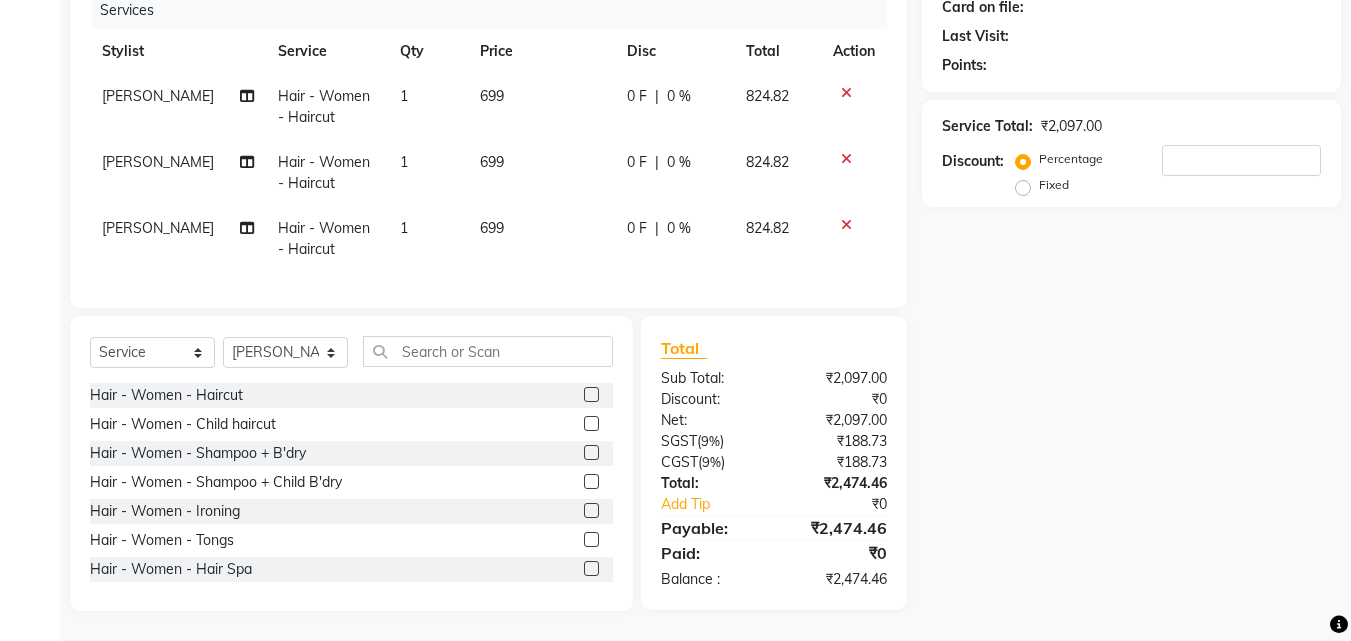 click 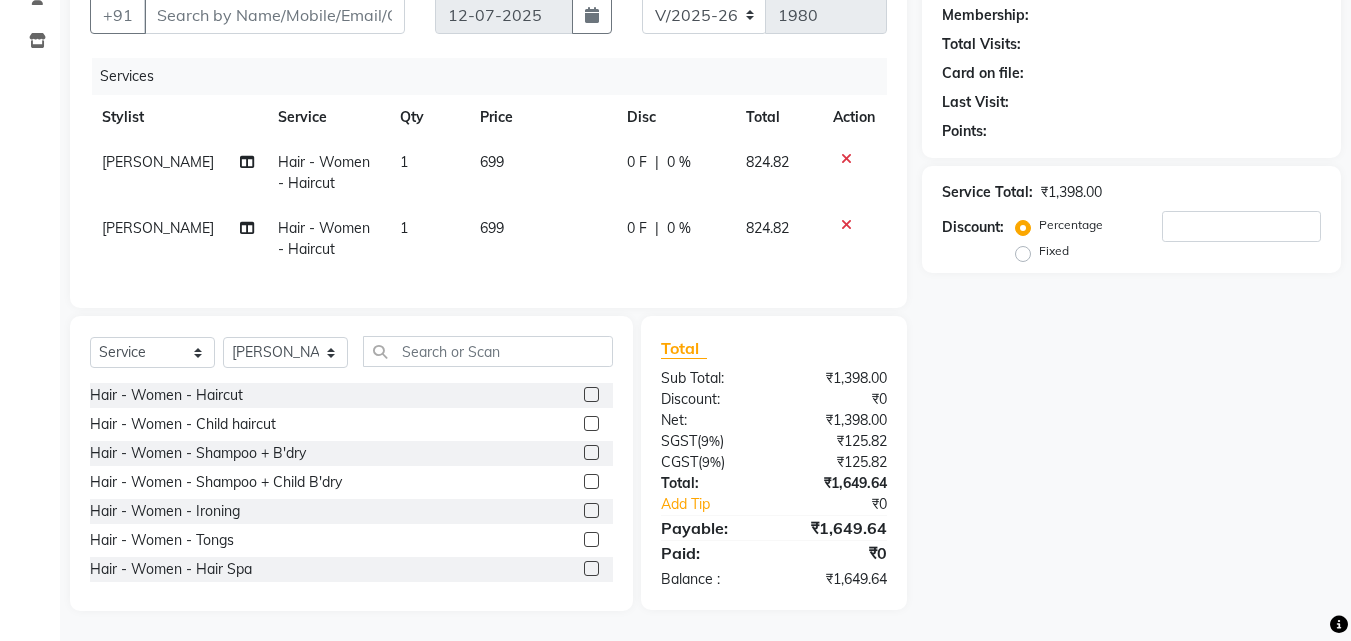 scroll, scrollTop: 0, scrollLeft: 0, axis: both 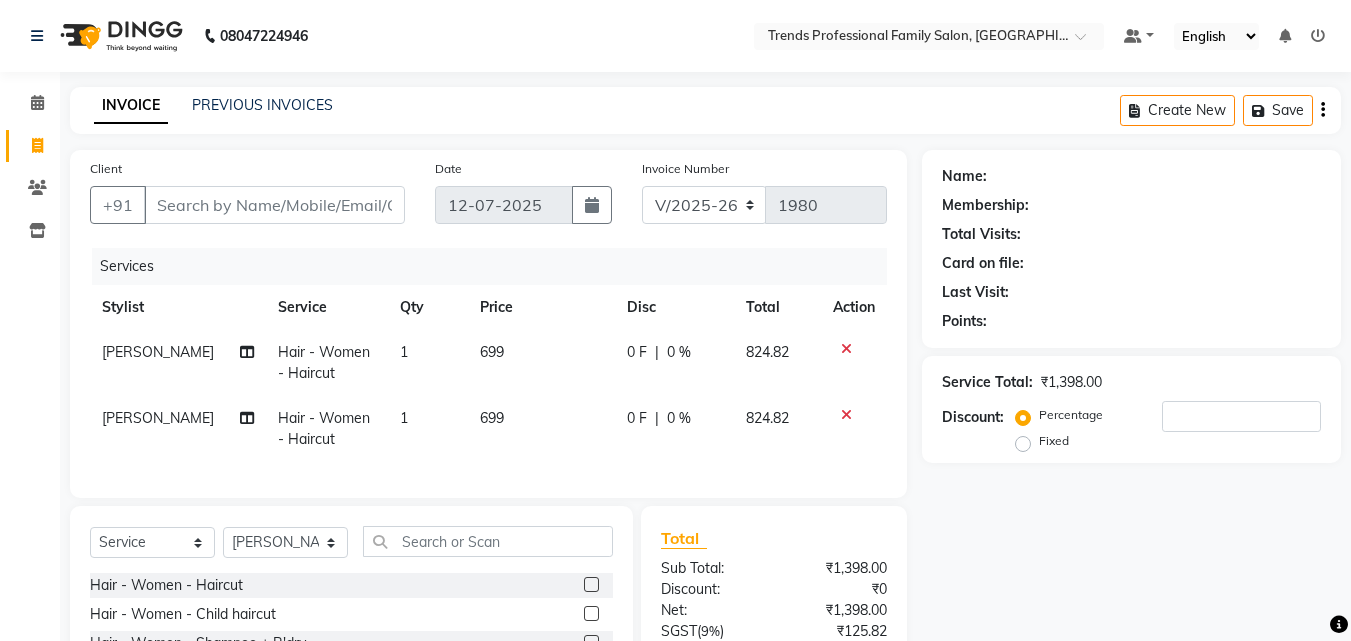 click 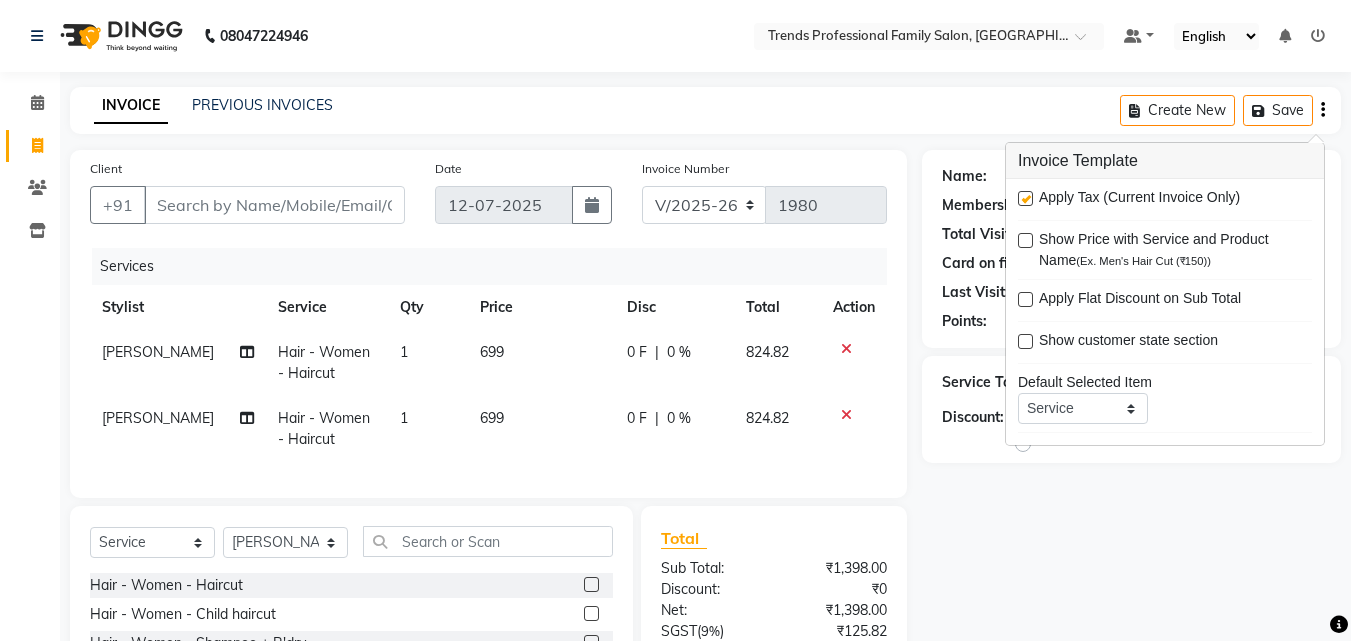 click at bounding box center [1025, 198] 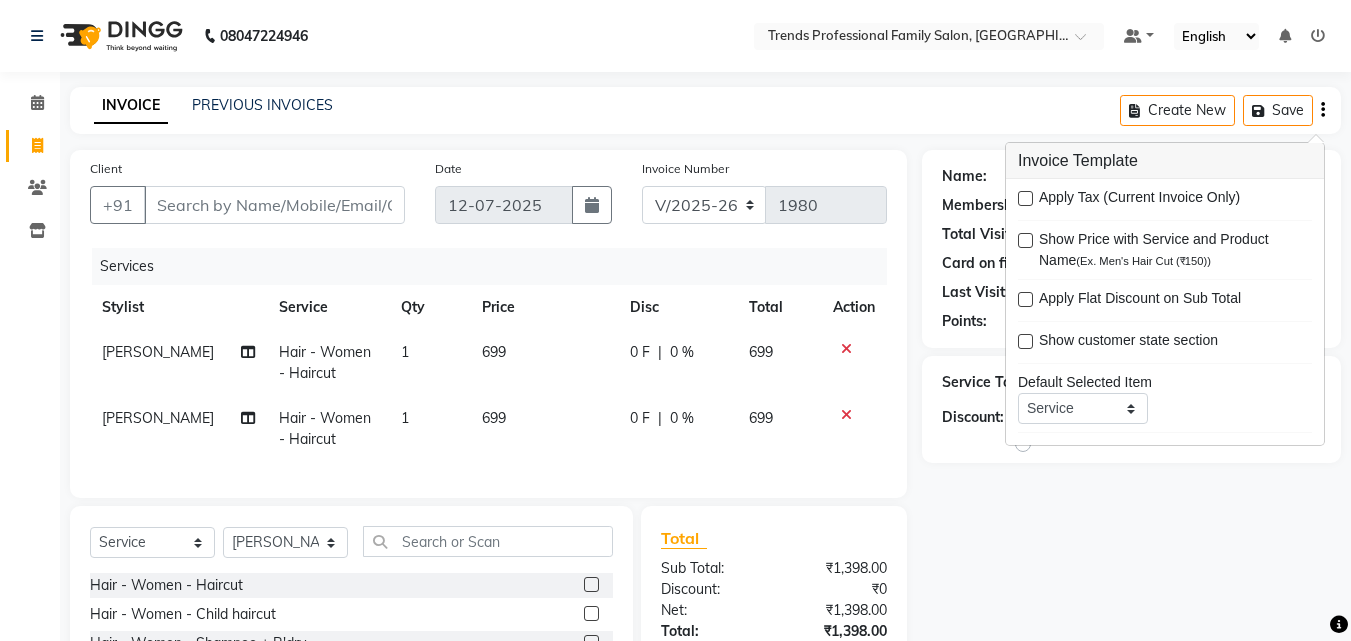 click on "Name: Membership: Total Visits: Card on file: Last Visit:  Points:  Service Total:  ₹1,398.00  Discount:  Percentage   Fixed" 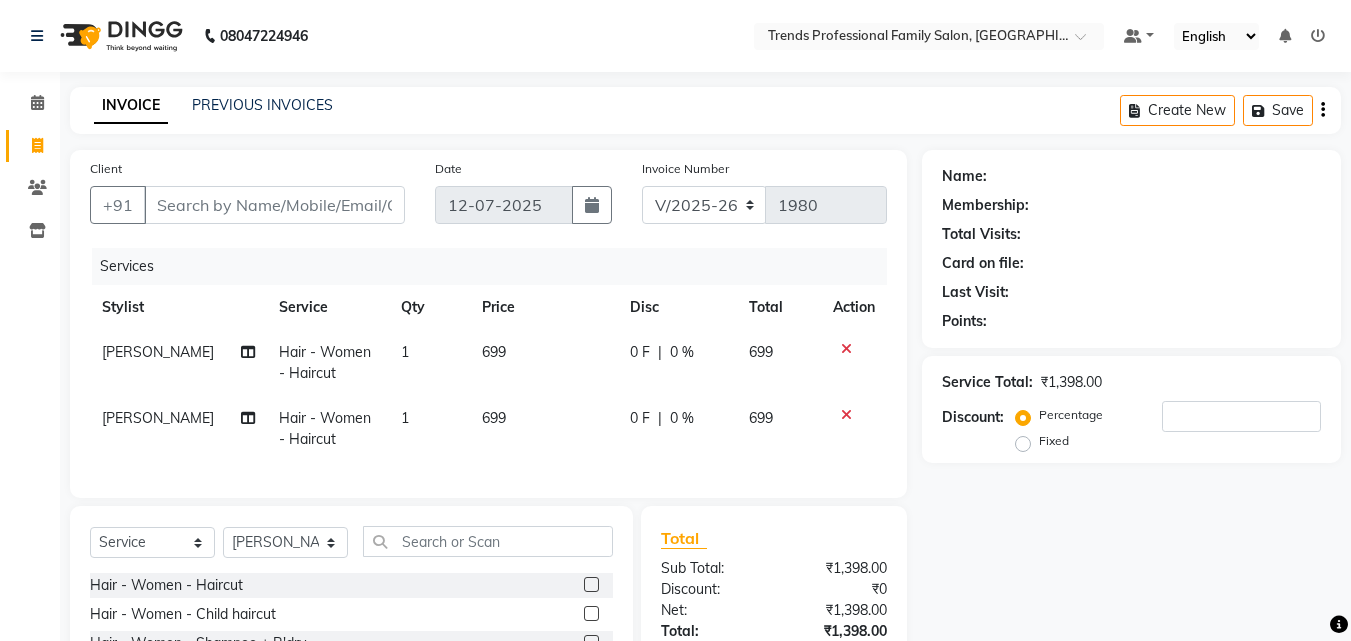 click on "0 %" 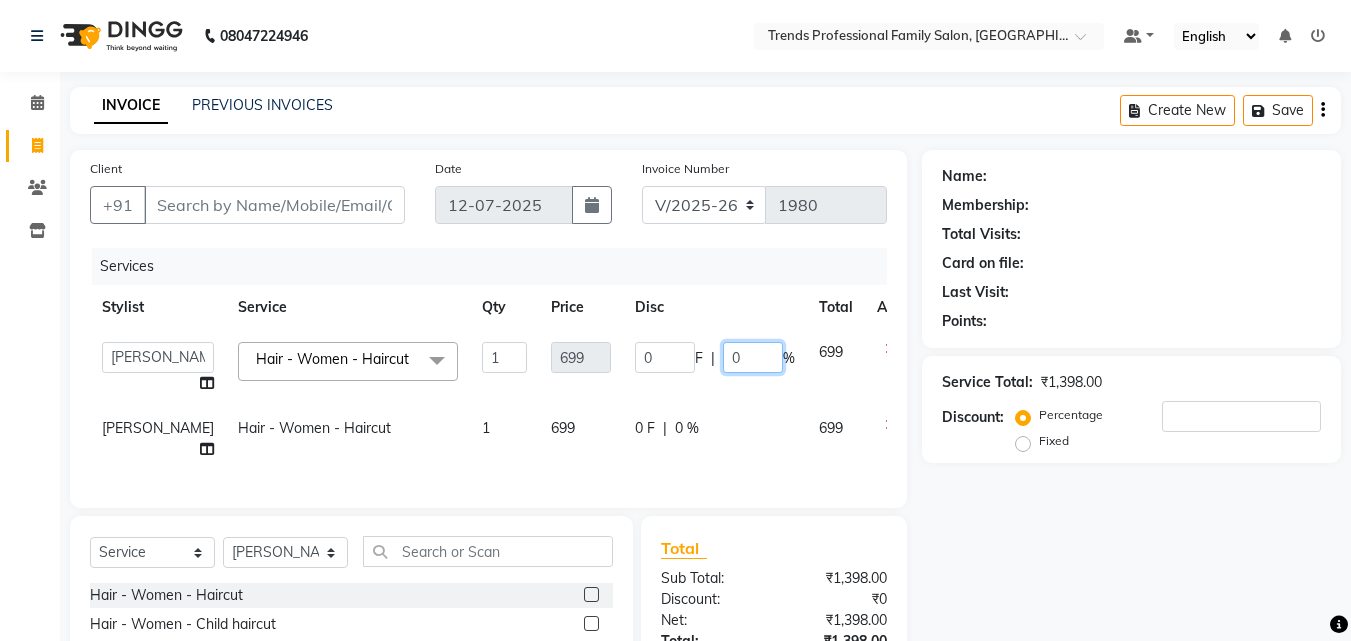 click on "0" 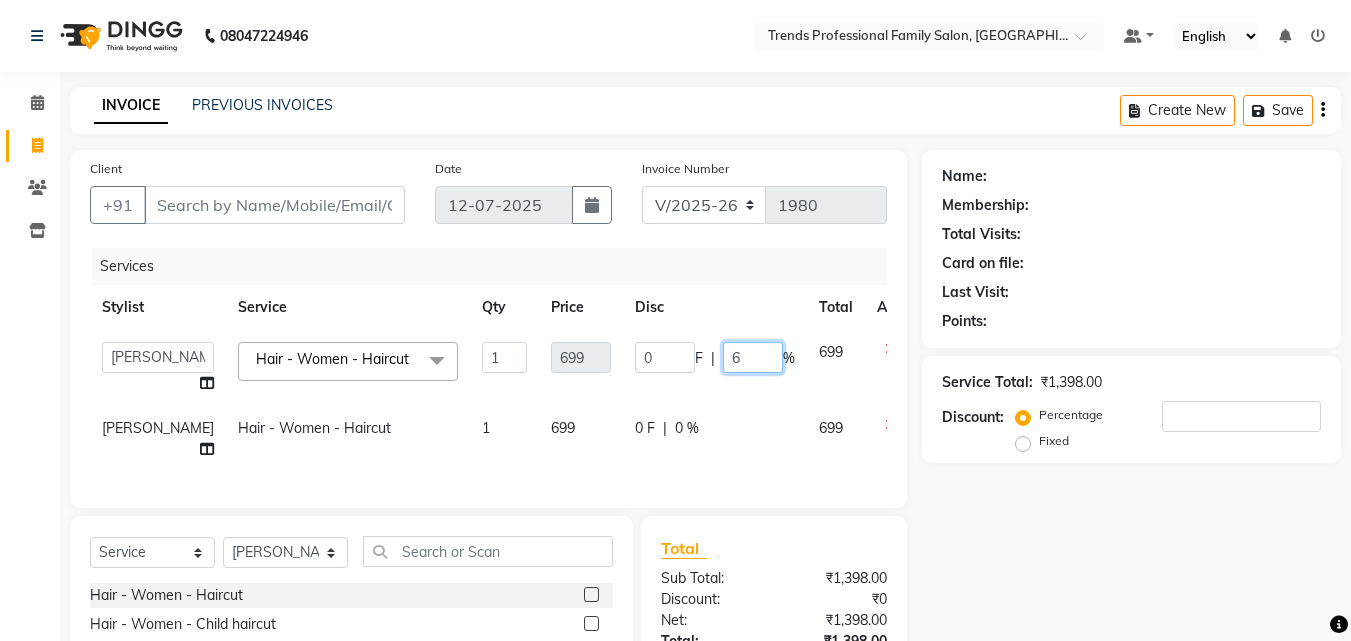 type on "60" 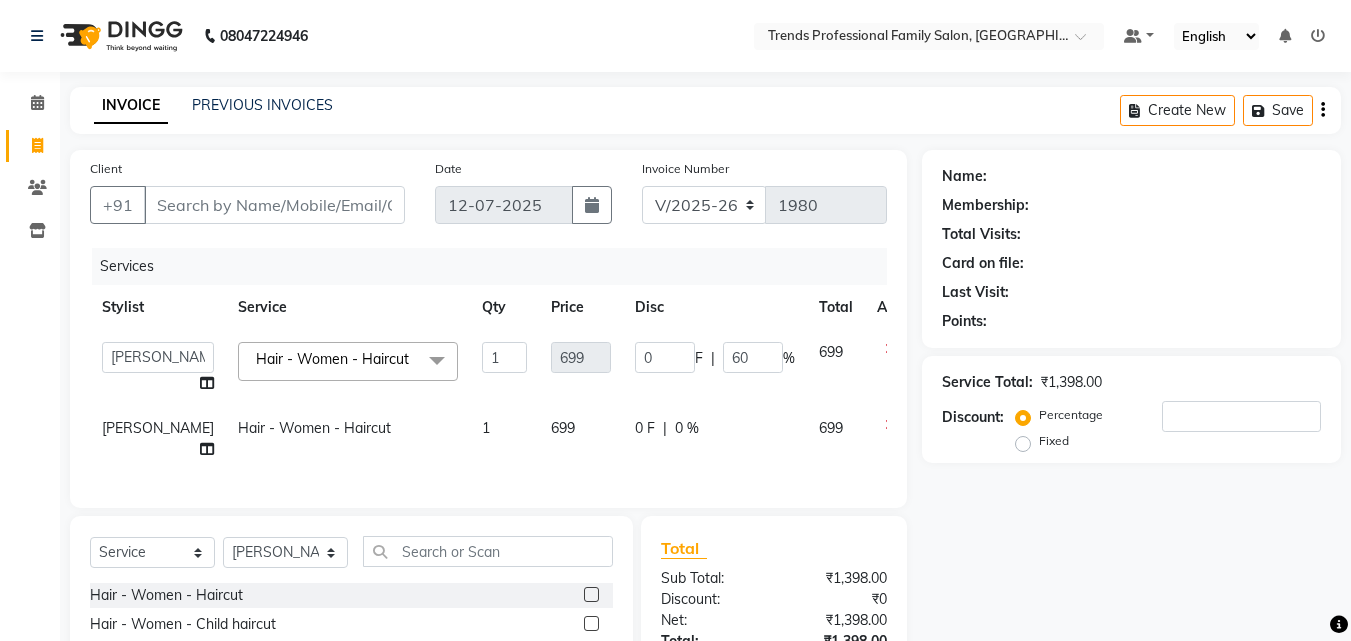 click on "Name: Membership: Total Visits: Card on file: Last Visit:  Points:  Service Total:  ₹1,398.00  Discount:  Percentage   Fixed" 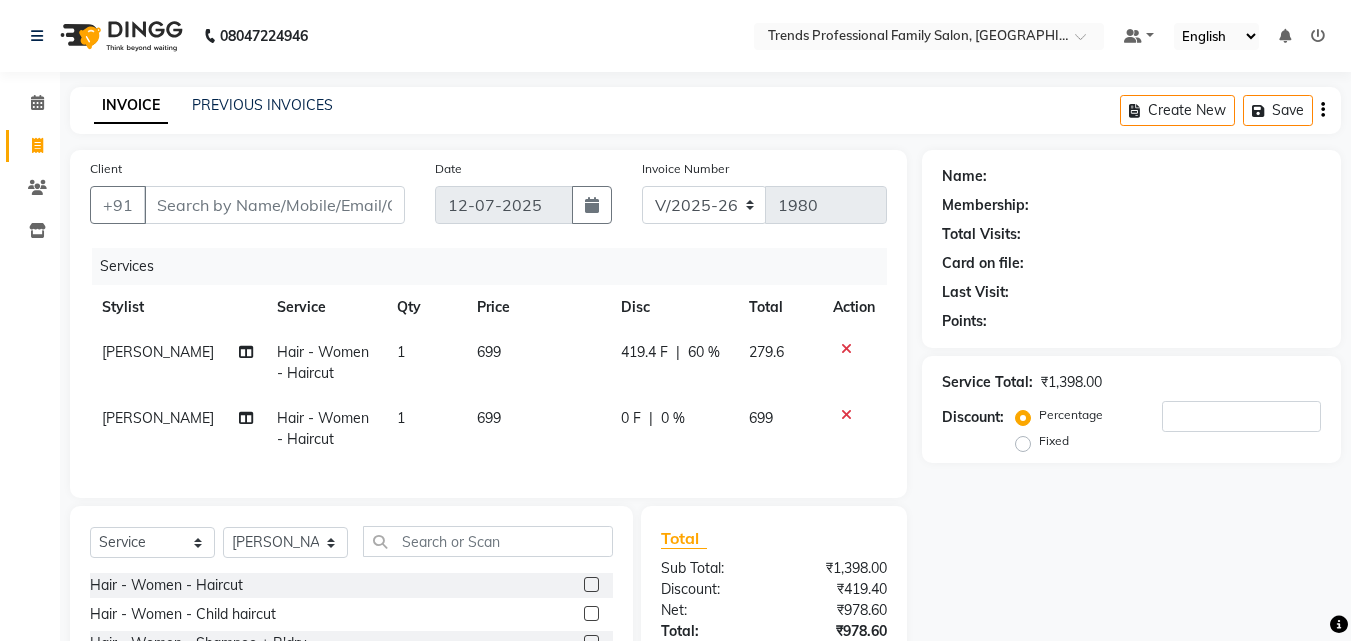 click on "60 %" 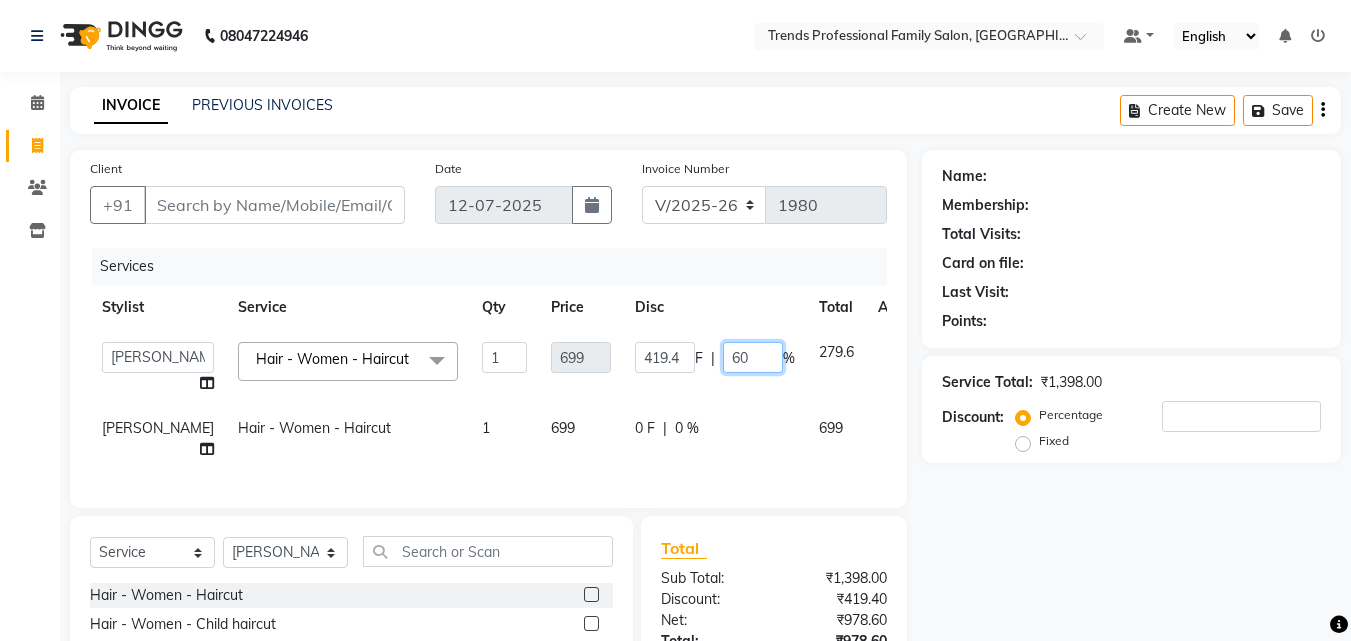 click on "60" 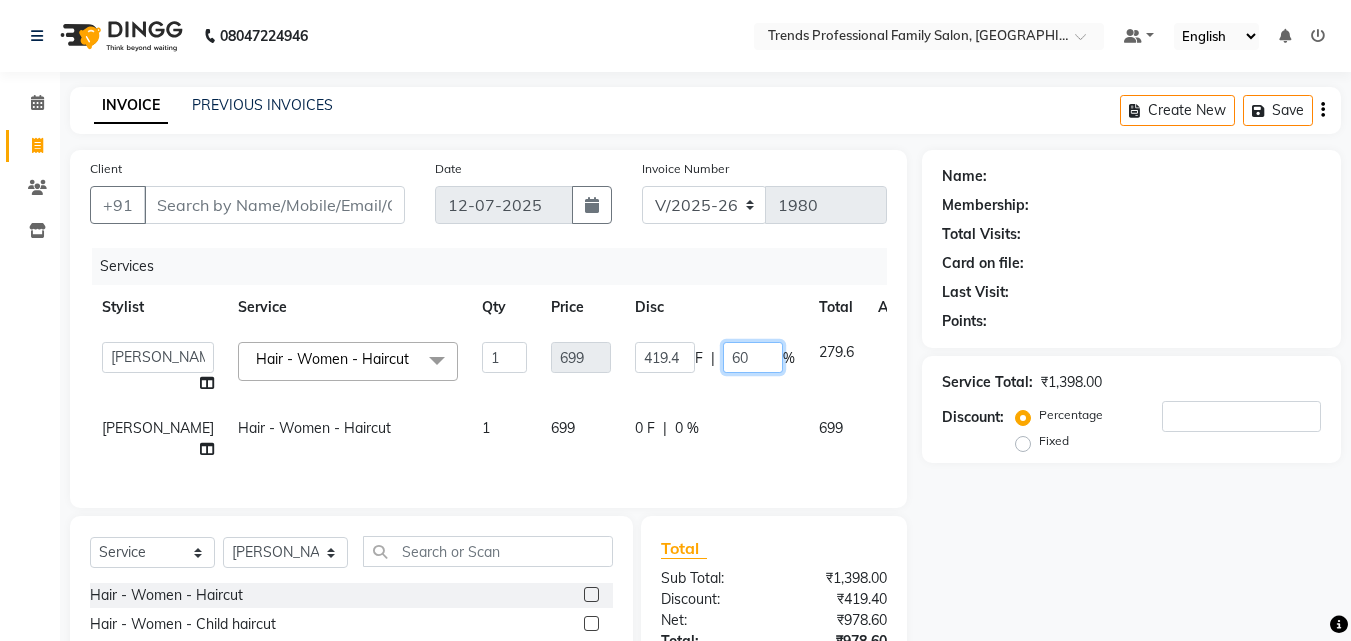 type on "6" 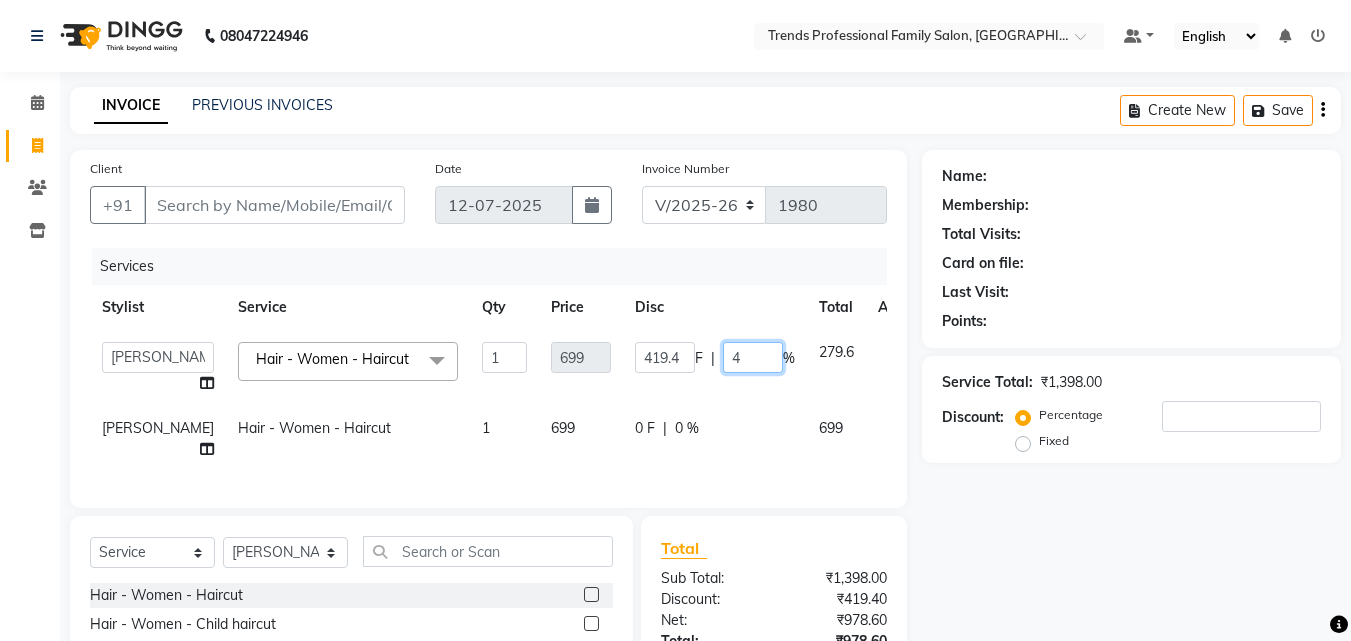 type on "42" 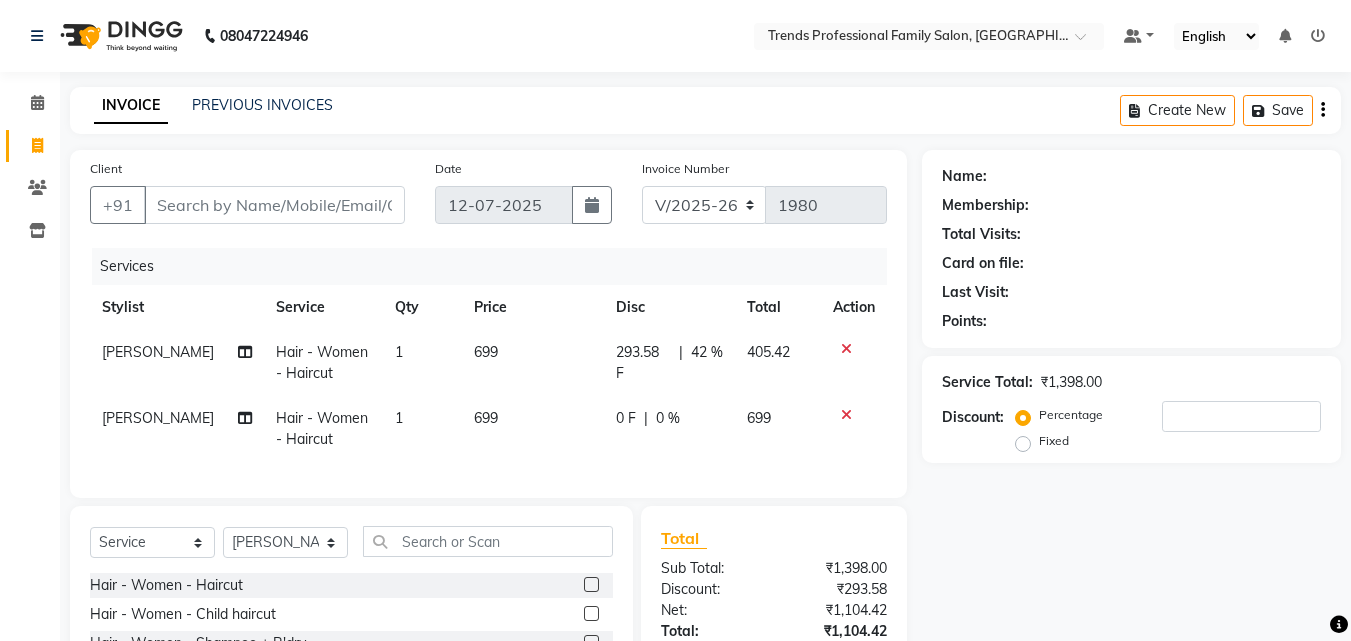 click on "Name: Membership: Total Visits: Card on file: Last Visit:  Points:  Service Total:  ₹1,398.00  Discount:  Percentage   Fixed" 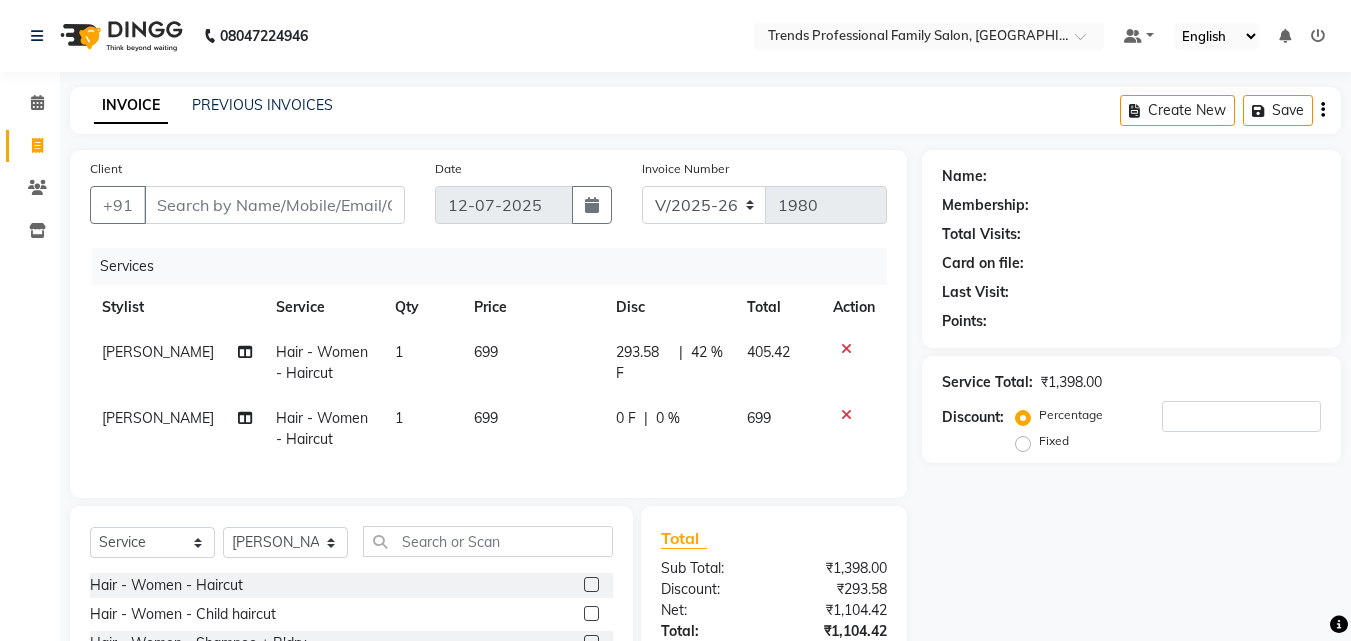 click on "42 %" 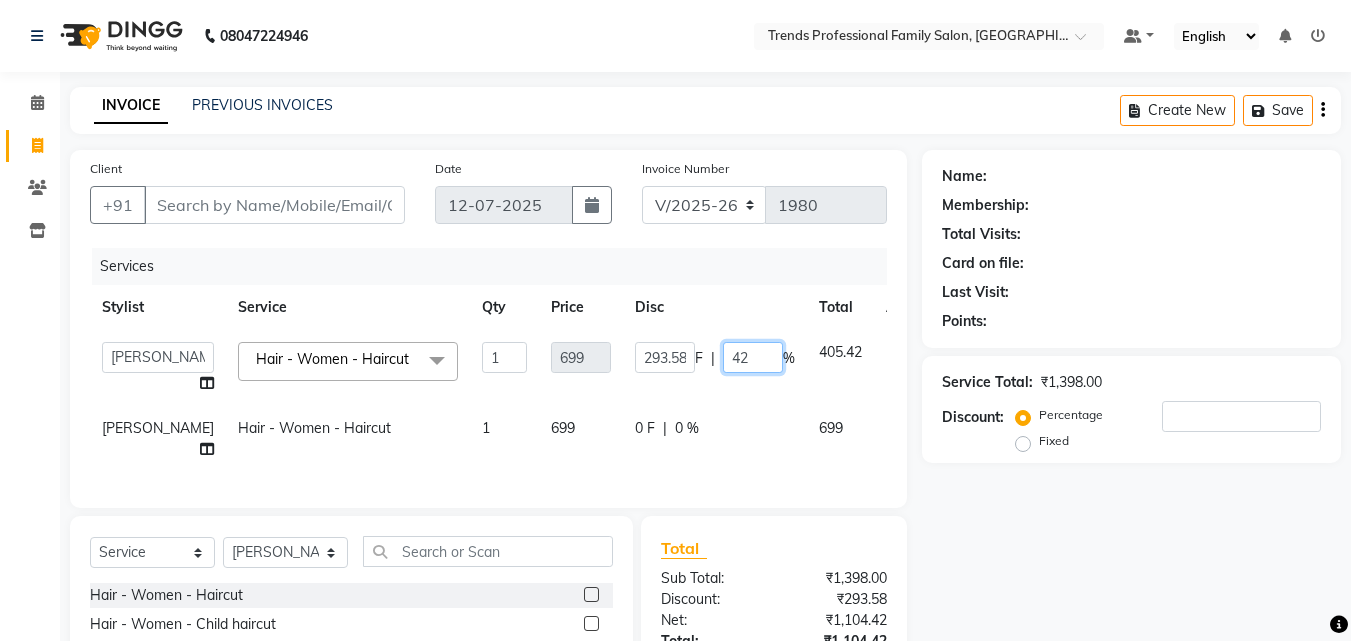 click on "42" 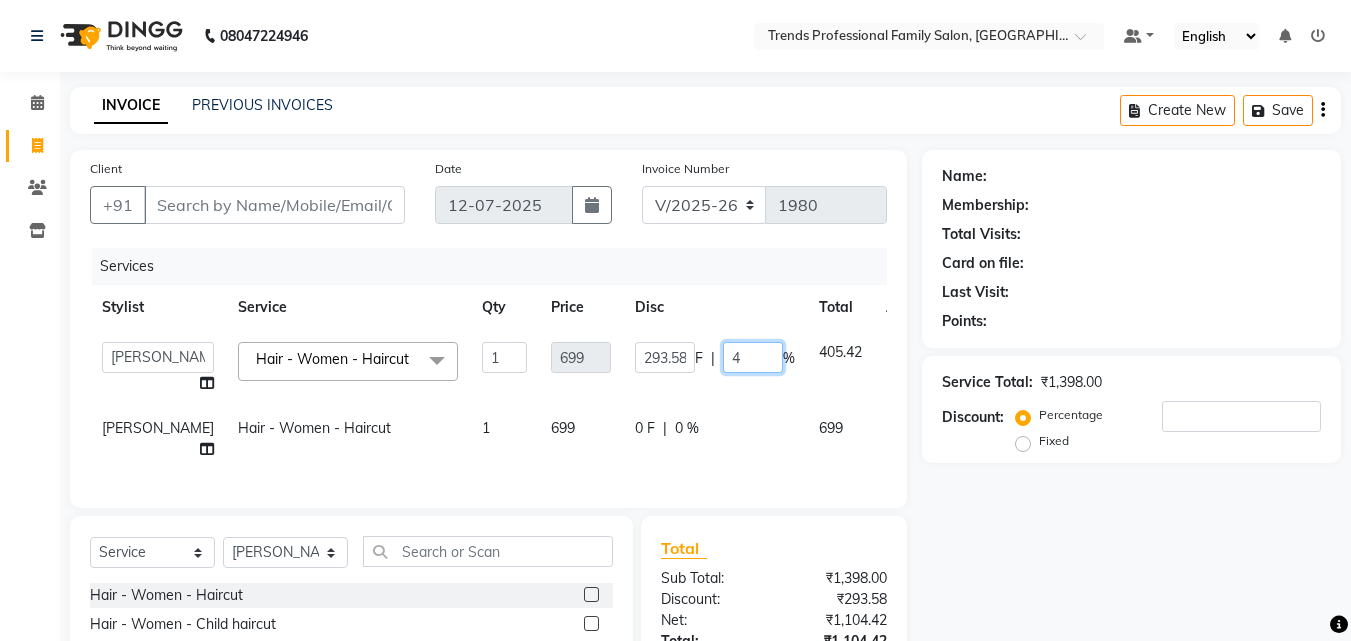 type on "45" 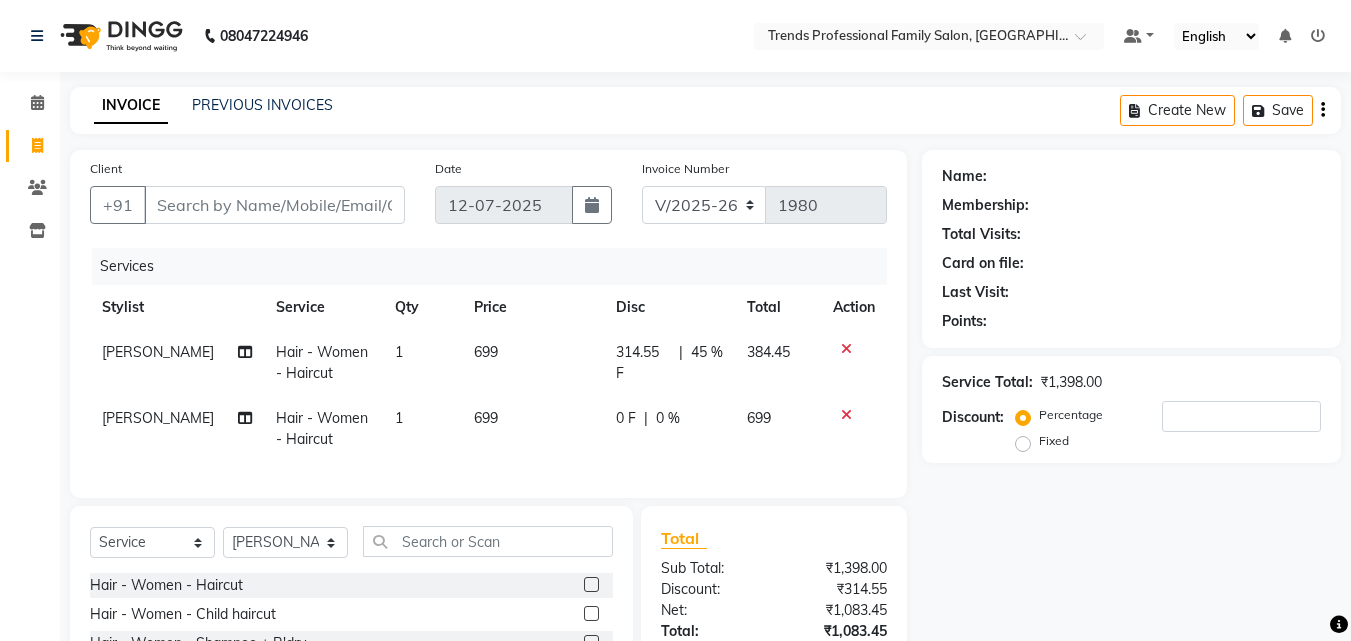 click on "Name: Membership: Total Visits: Card on file: Last Visit:  Points:  Service Total:  ₹1,398.00  Discount:  Percentage   Fixed" 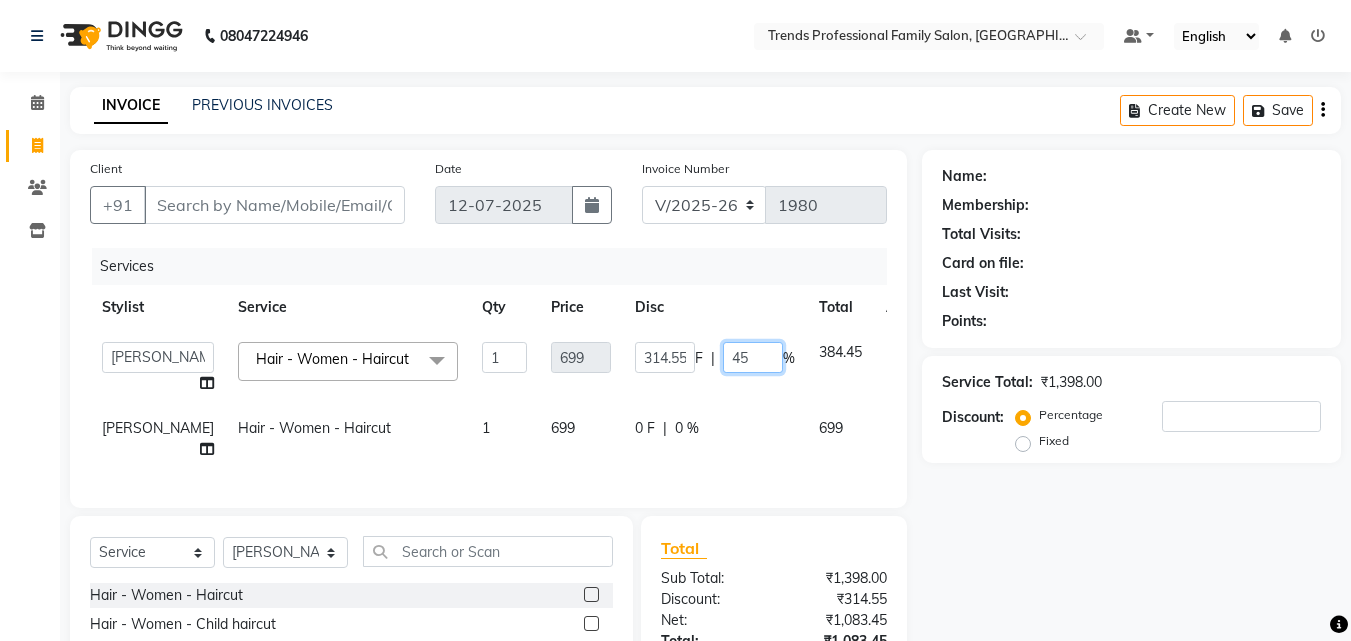 click on "45" 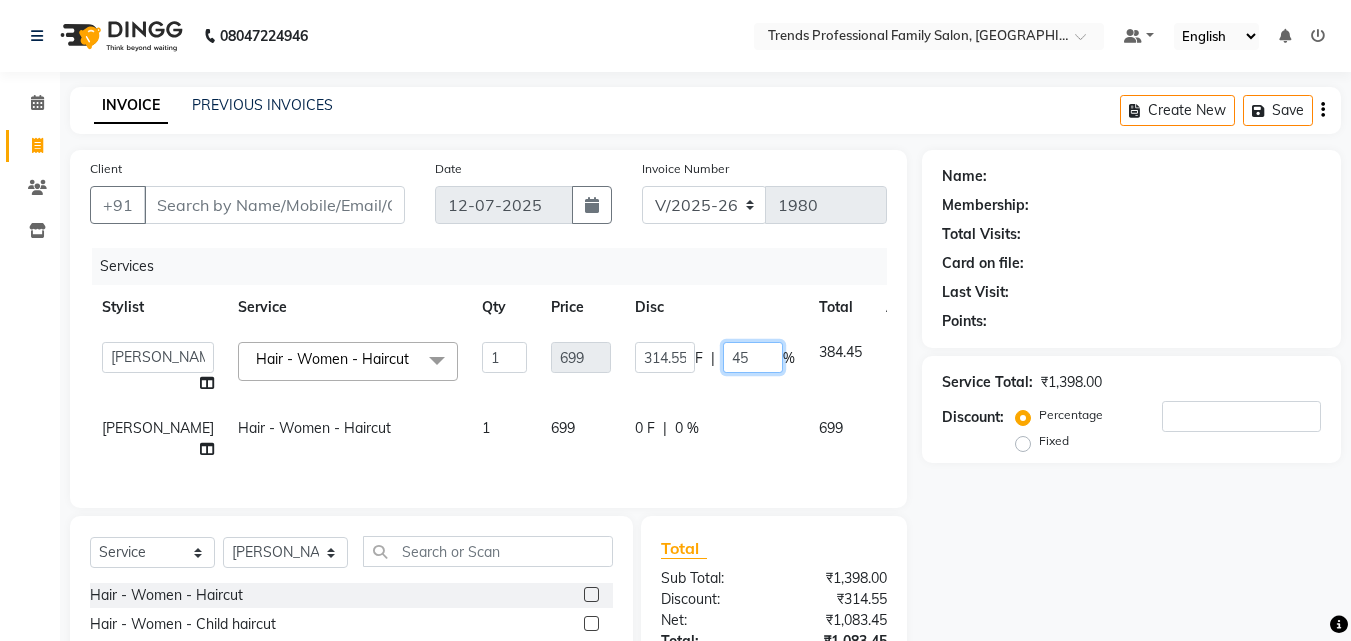 type on "4" 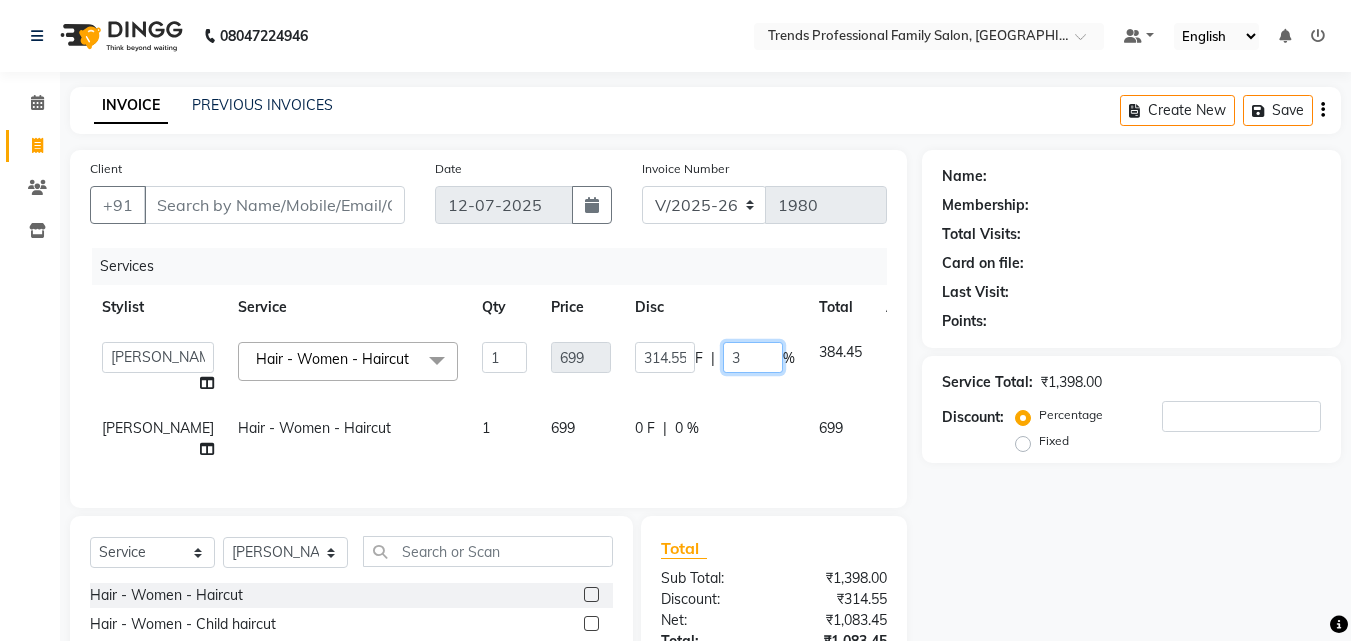type on "32" 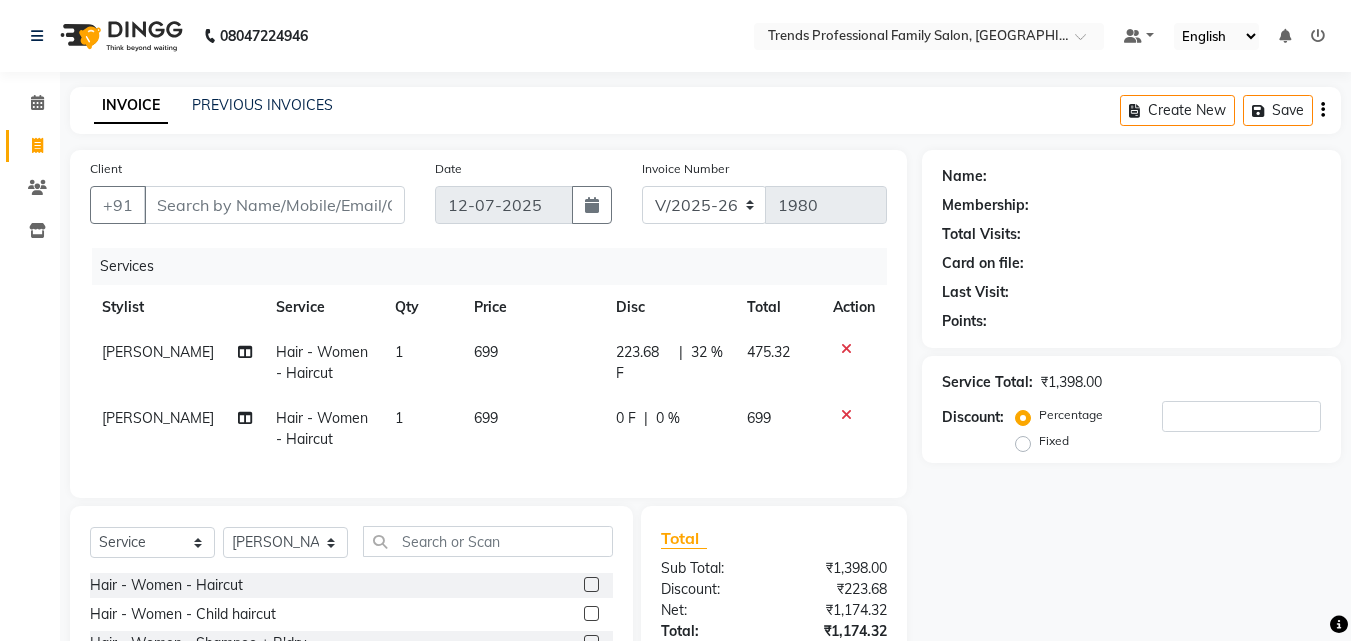 click on "Name: Membership: Total Visits: Card on file: Last Visit:  Points:  Service Total:  ₹1,398.00  Discount:  Percentage   Fixed" 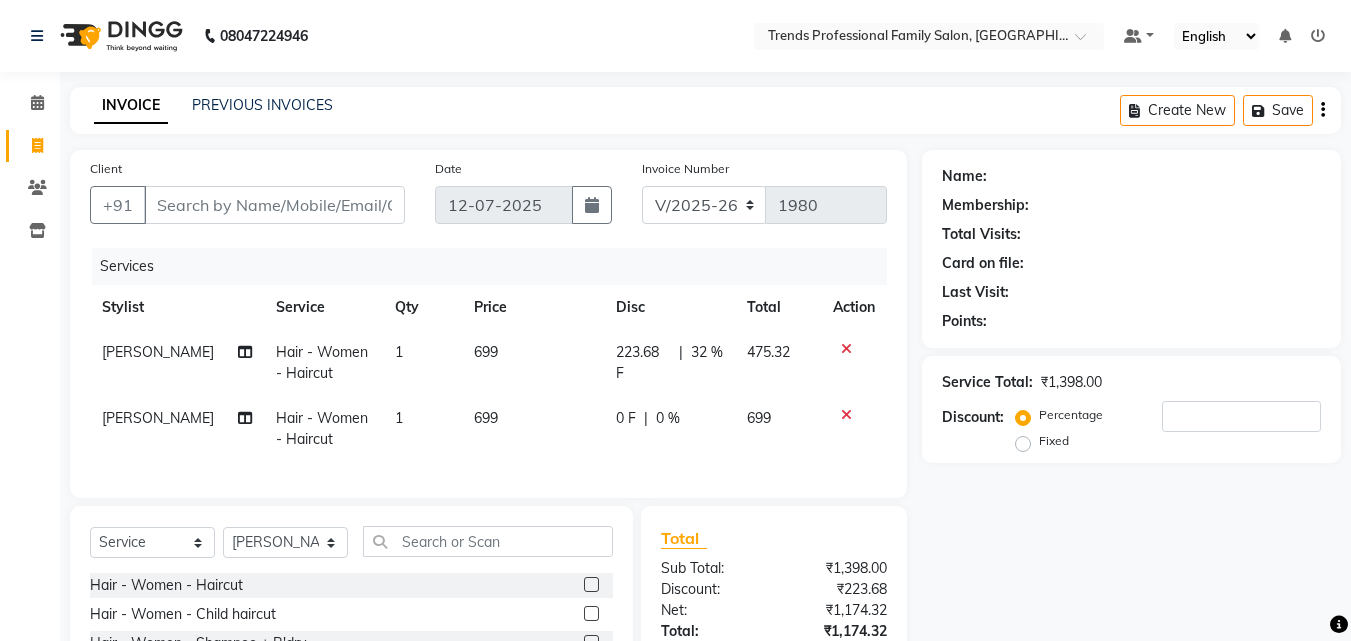 click on "32 %" 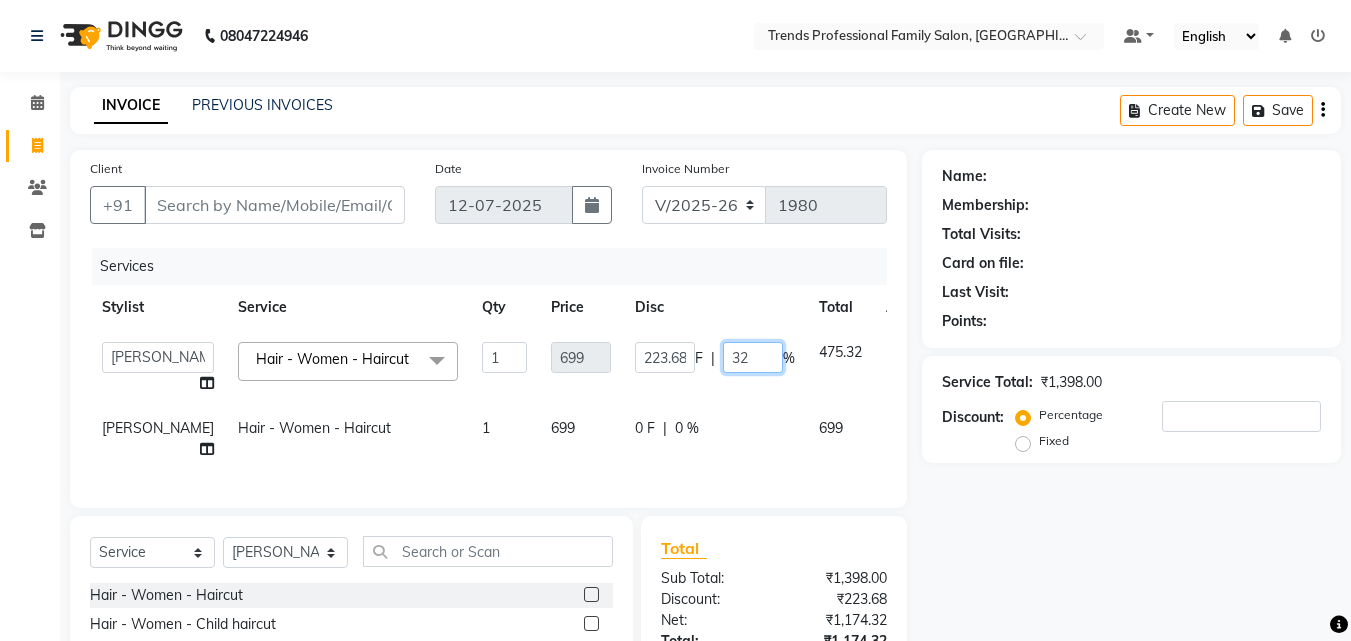 click on "32" 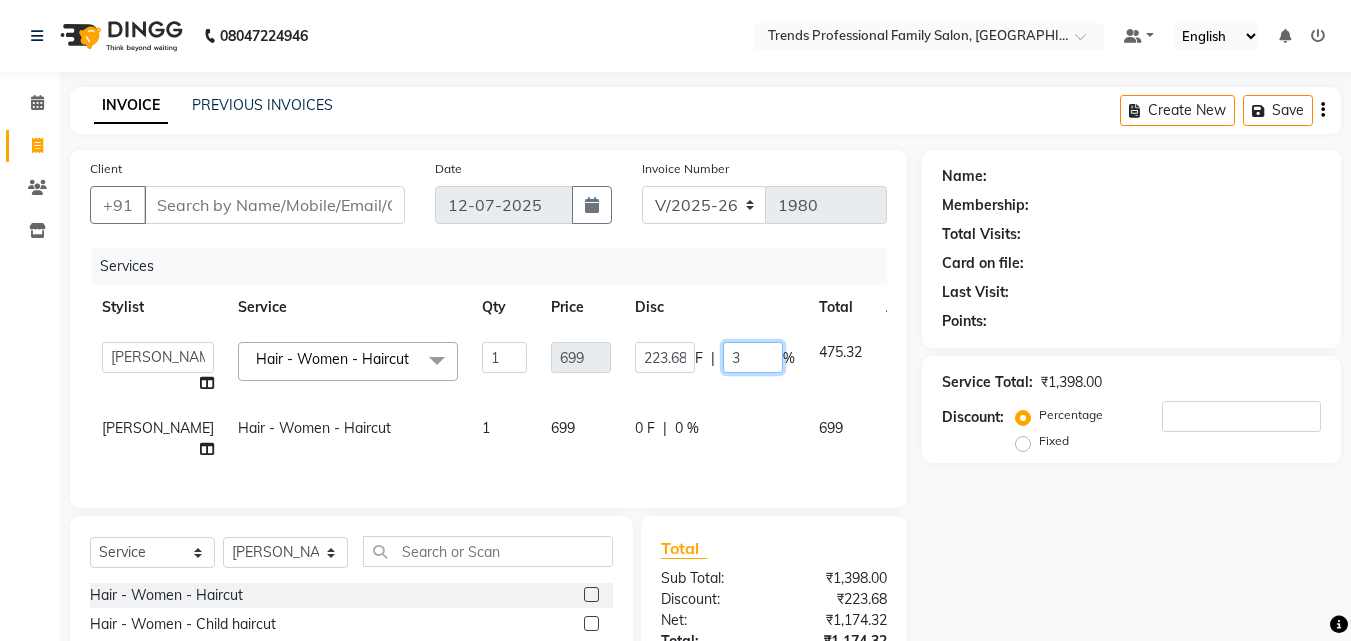 type on "34" 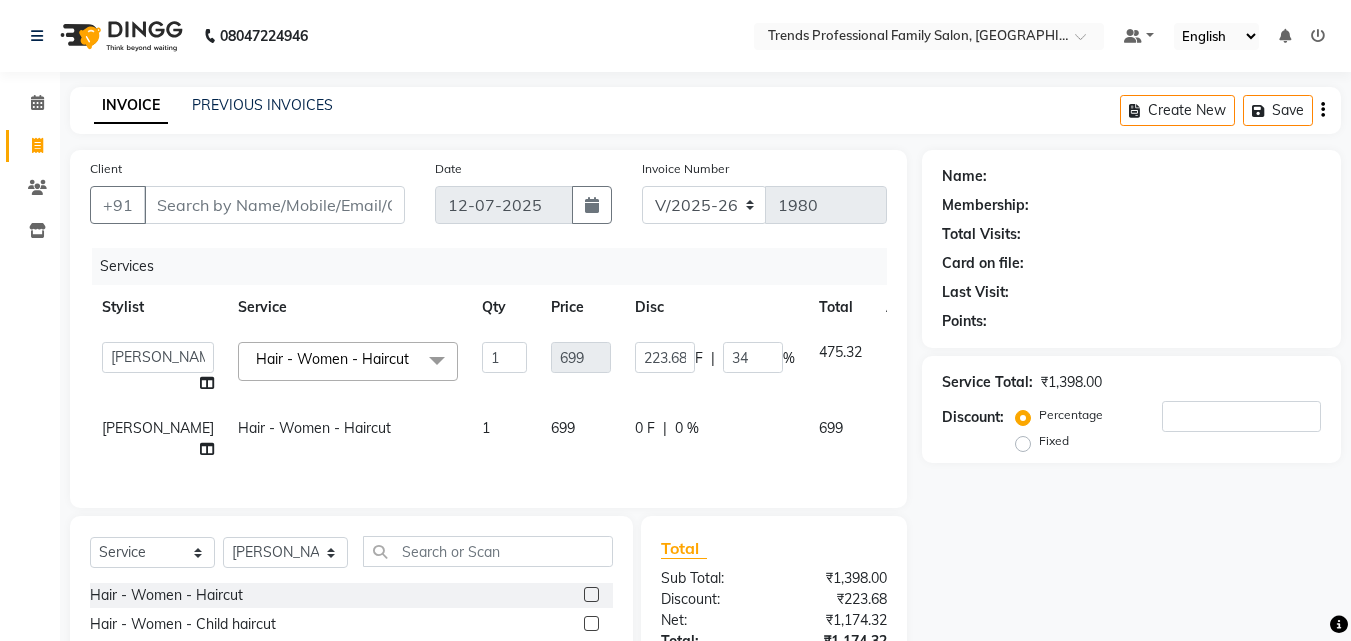 click on "Name: Membership: Total Visits: Card on file: Last Visit:  Points:  Service Total:  ₹1,398.00  Discount:  Percentage   Fixed" 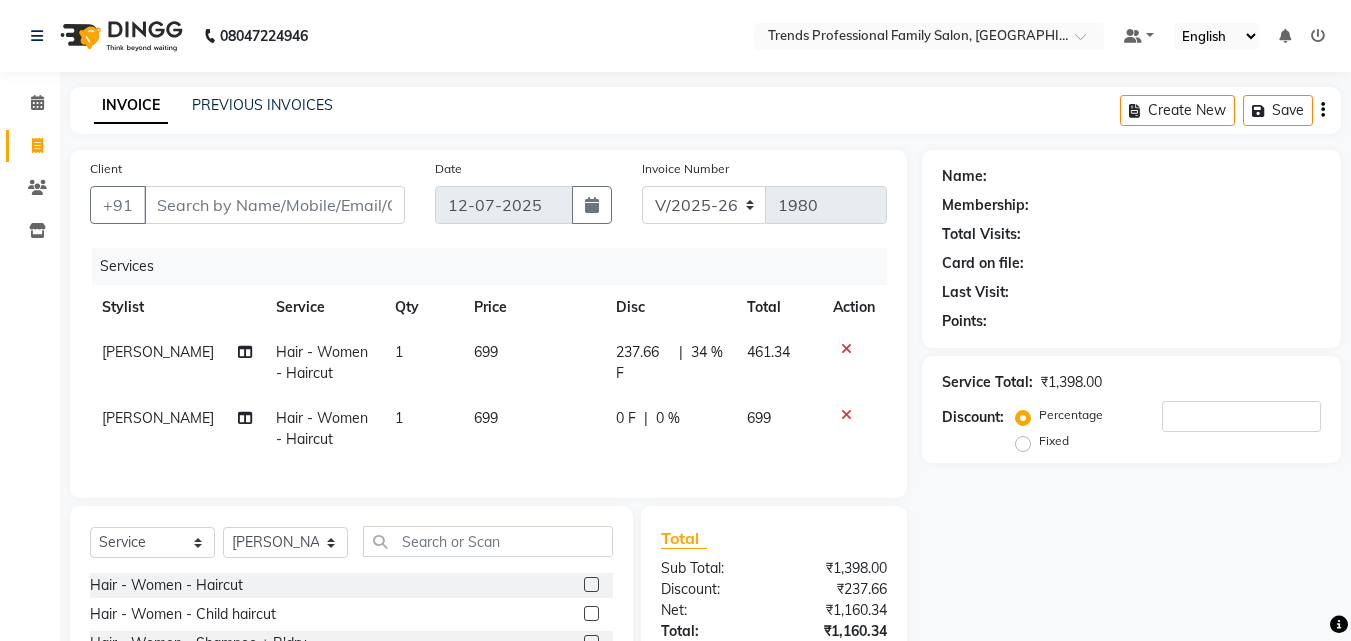 click on "34 %" 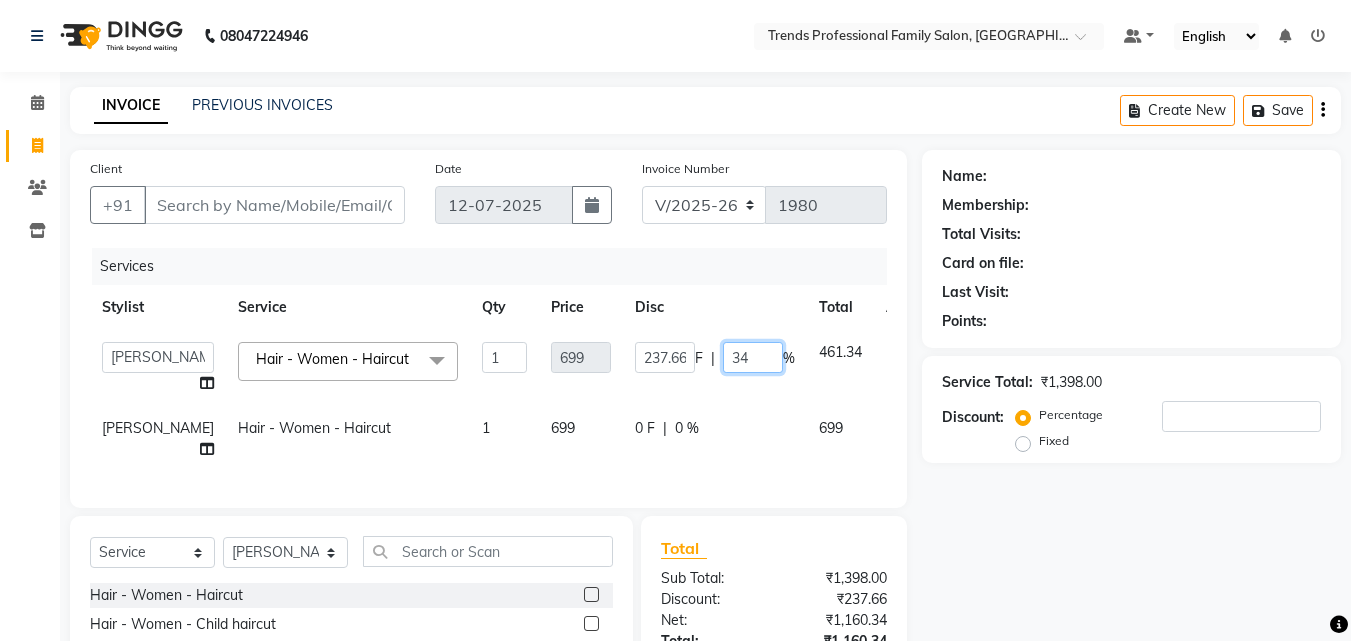 click on "34" 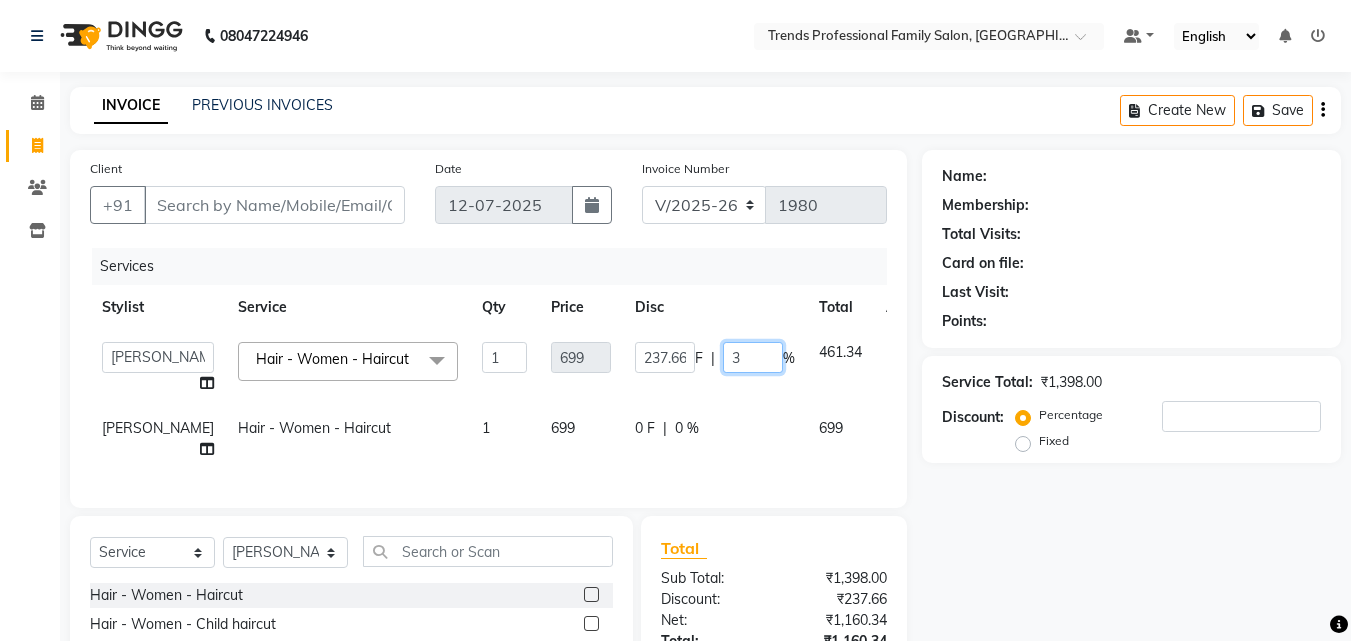 type on "36" 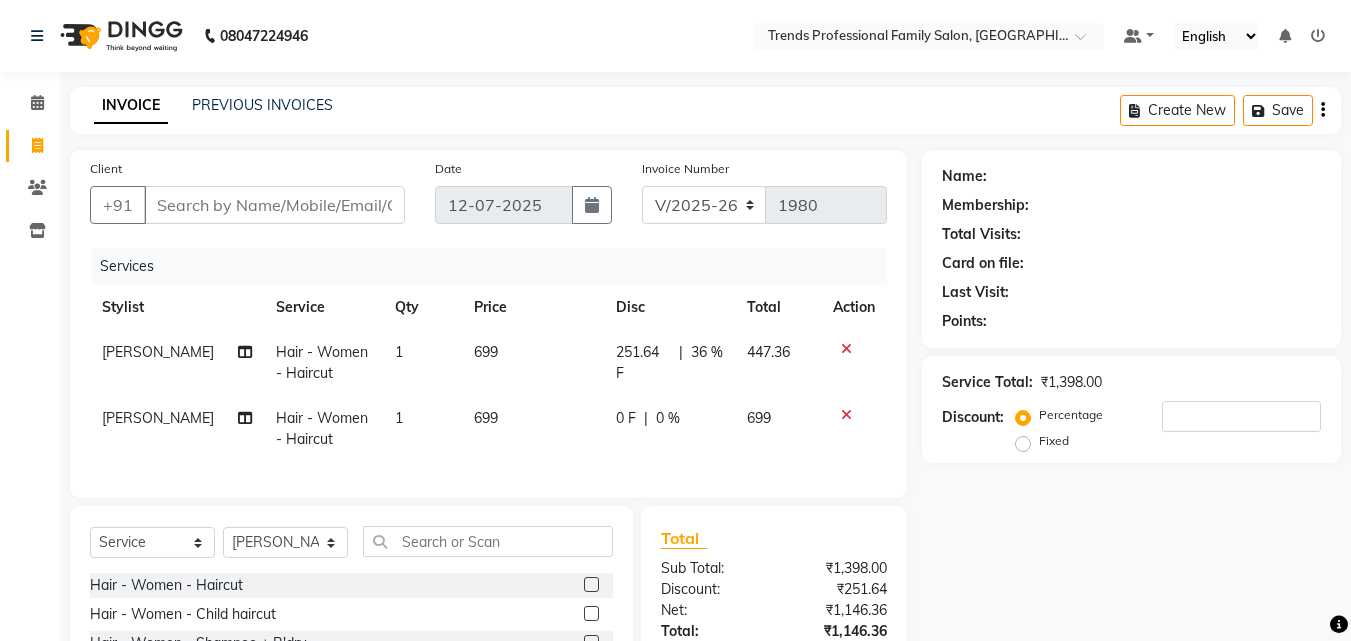 click on "Name: Membership: Total Visits: Card on file: Last Visit:  Points:  Service Total:  ₹1,398.00  Discount:  Percentage   Fixed" 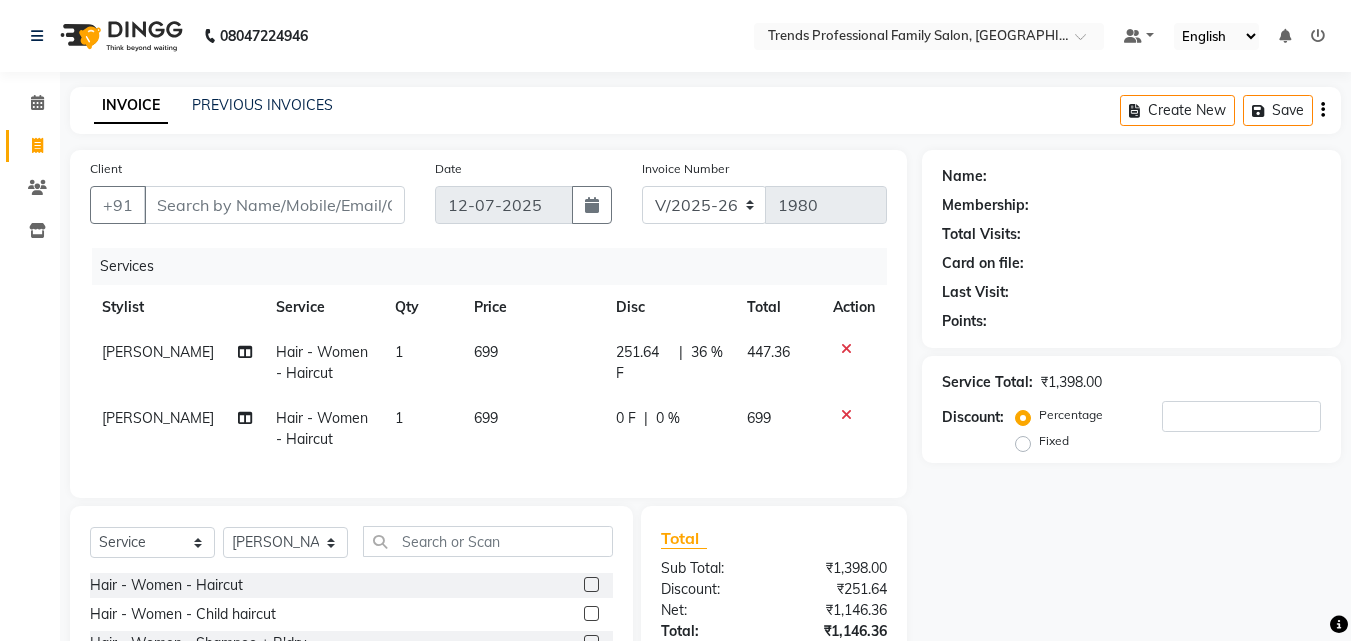 click on "36 %" 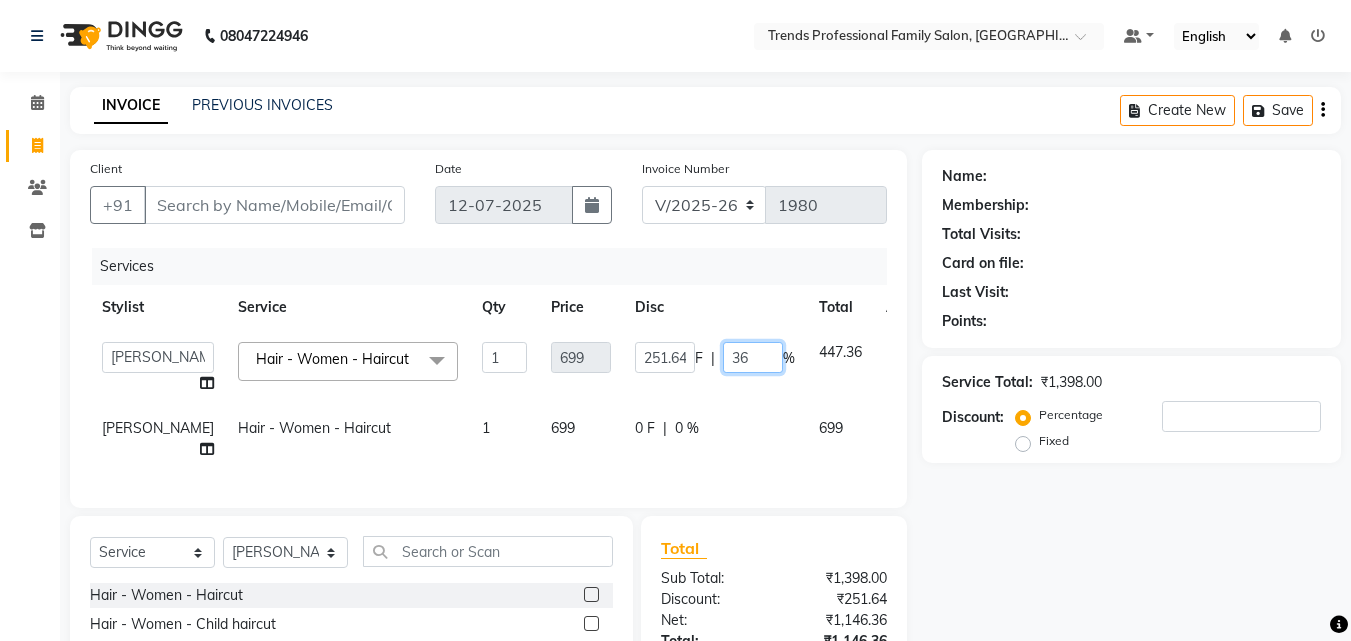 click on "36" 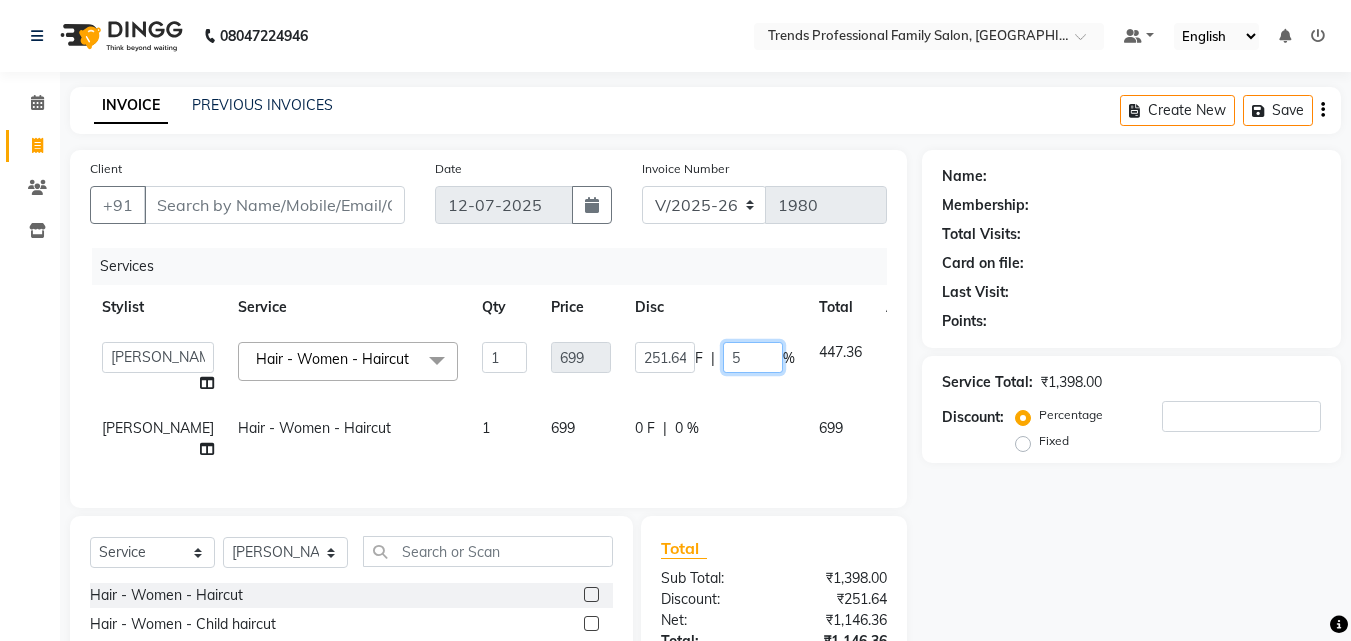 type on "50" 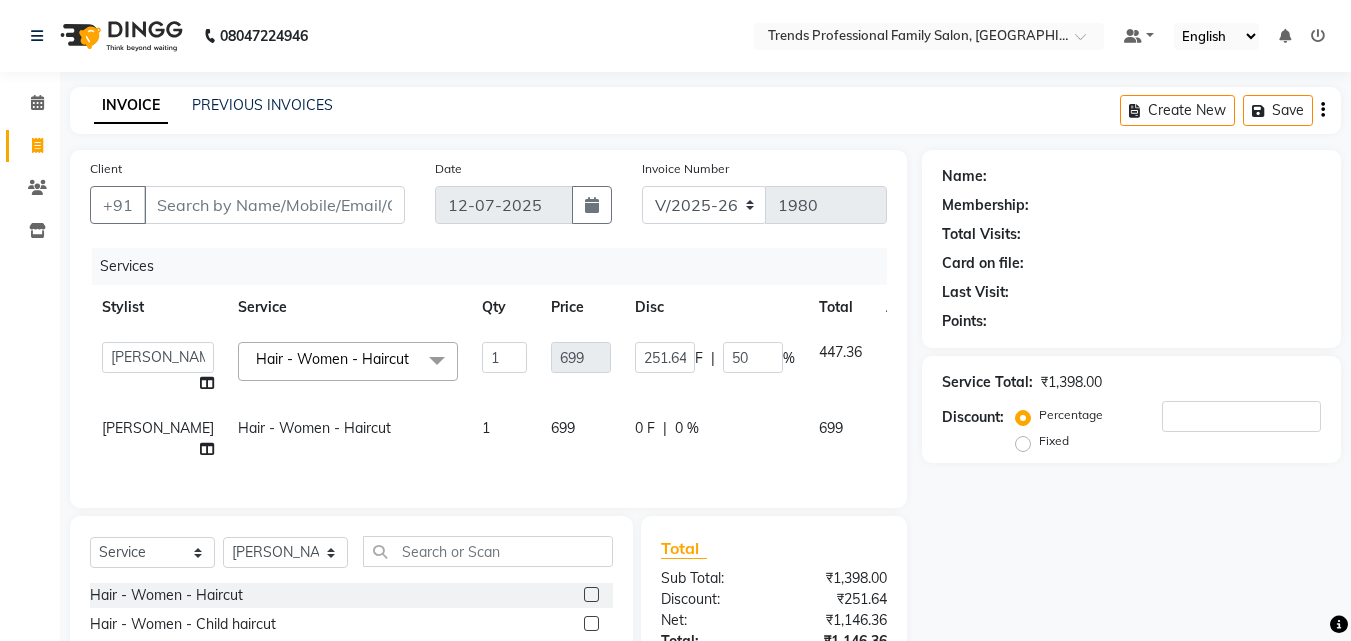 click on "Name: Membership: Total Visits: Card on file: Last Visit:  Points:  Service Total:  ₹1,398.00  Discount:  Percentage   Fixed" 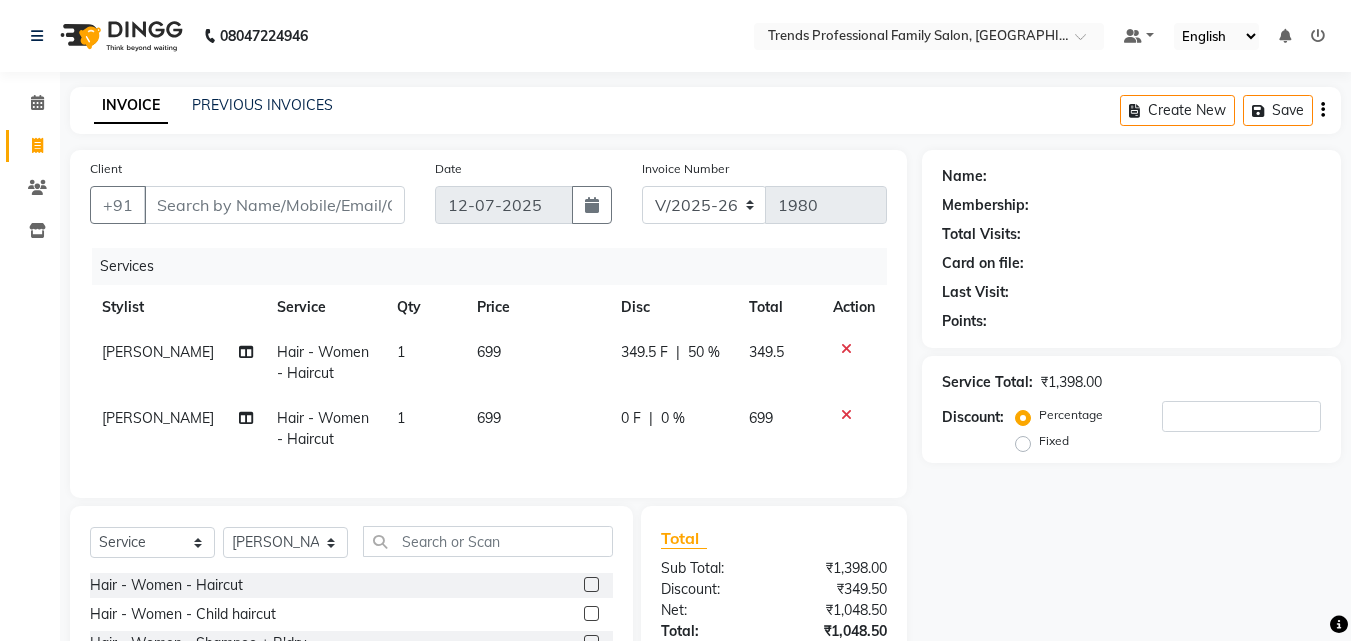 click 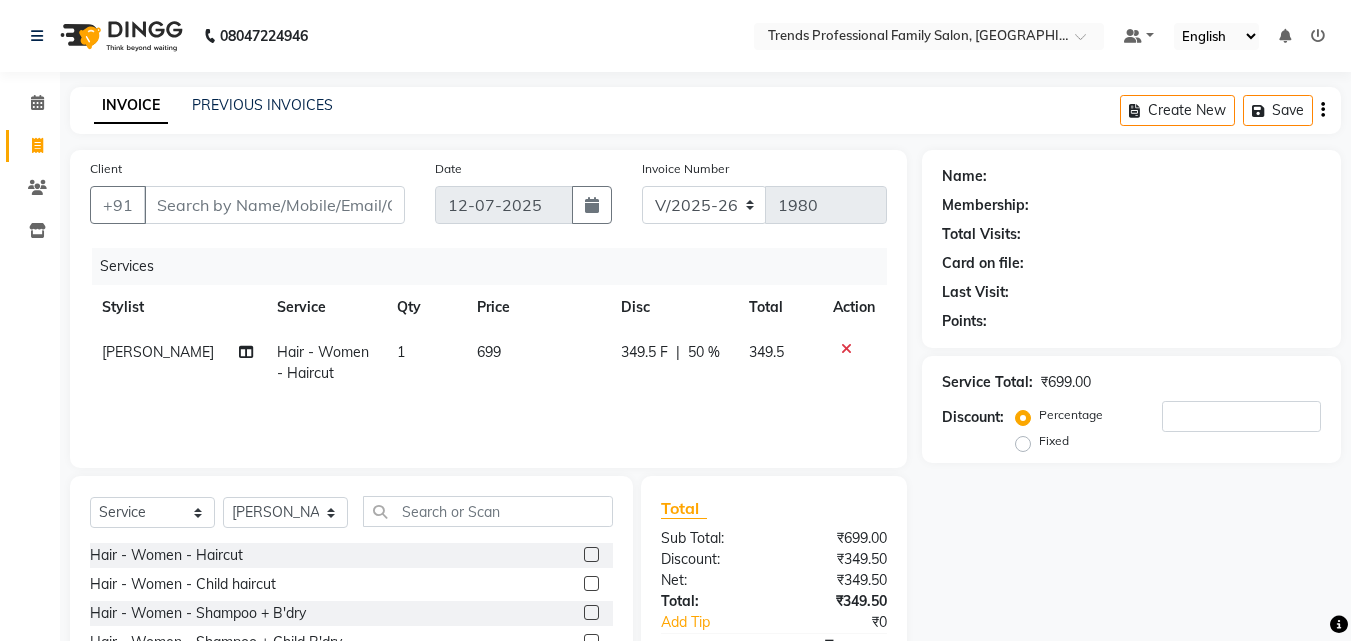 click 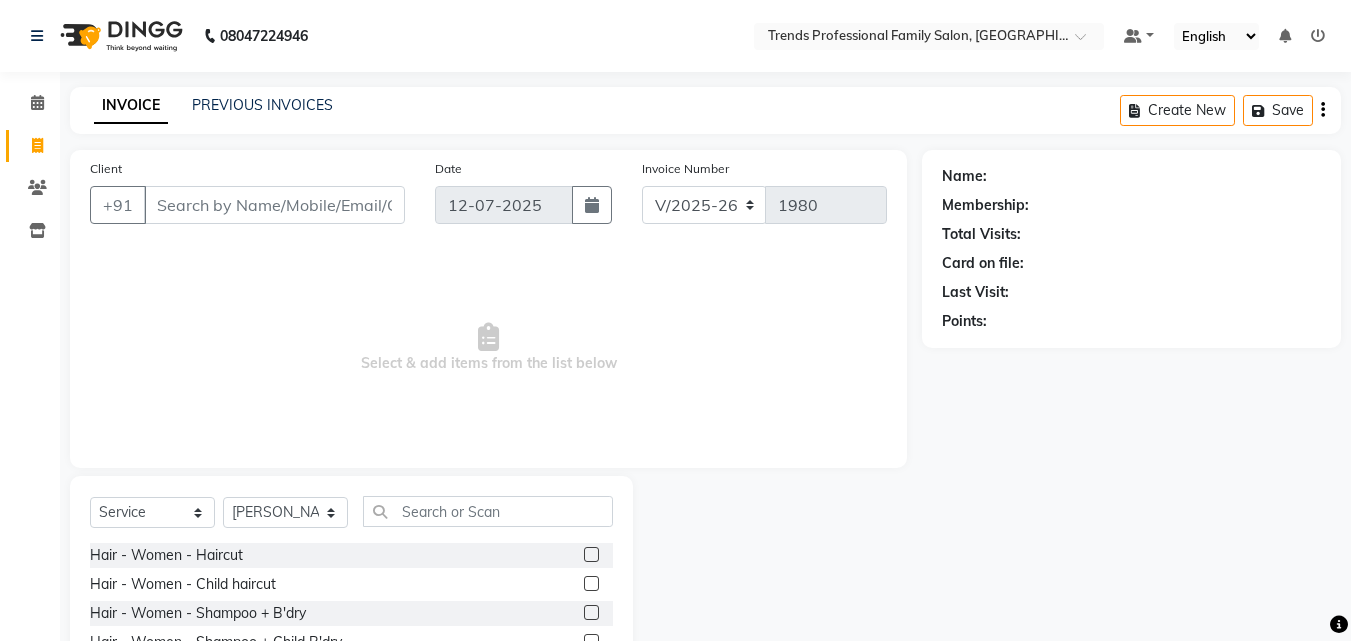 scroll, scrollTop: 160, scrollLeft: 0, axis: vertical 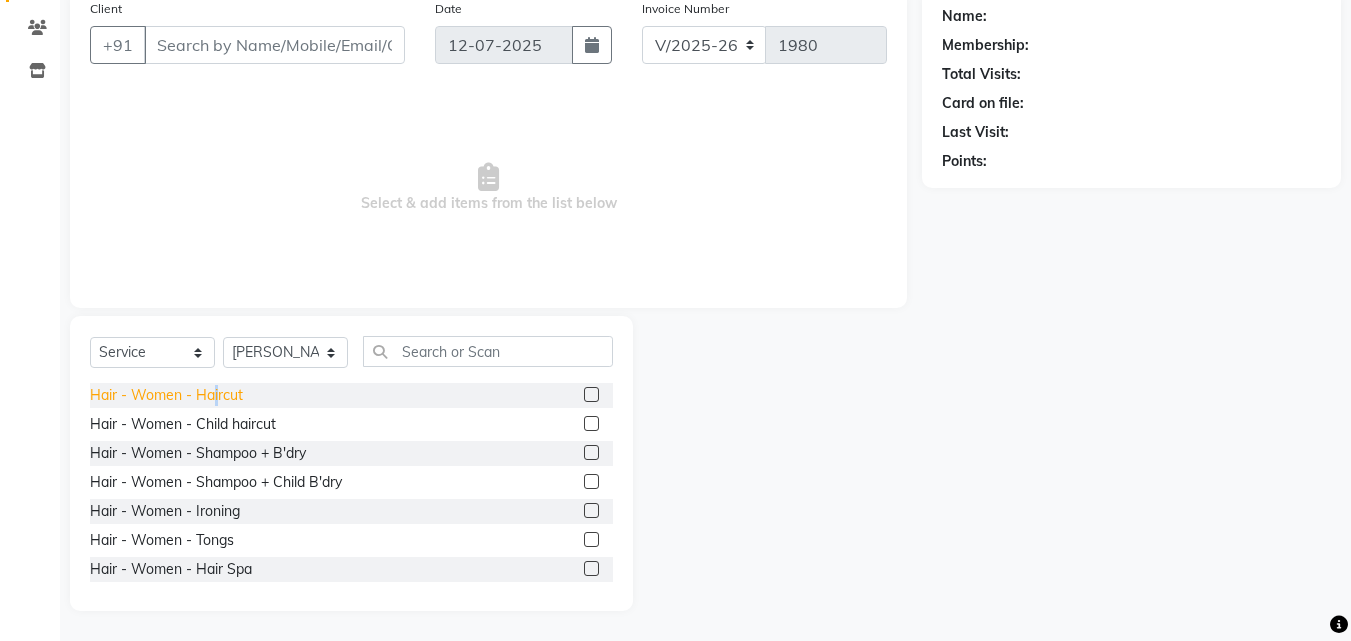 click on "Hair - Women - Haircut" 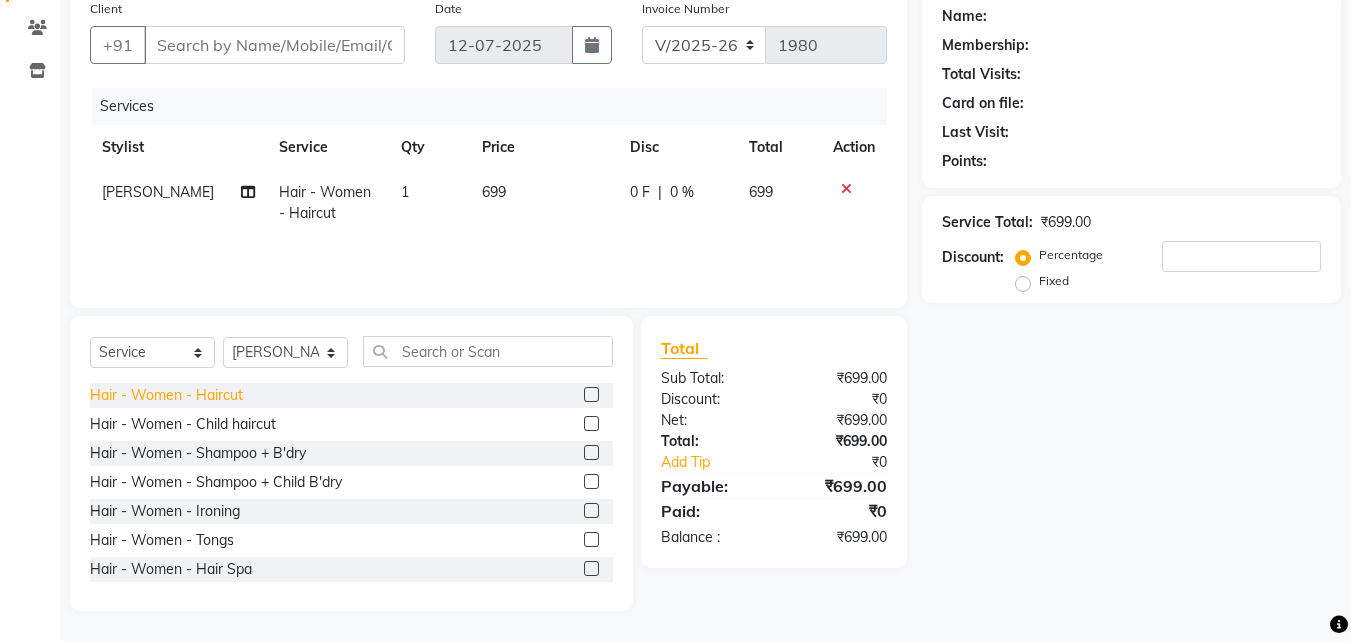 click on "Hair - Women - Haircut" 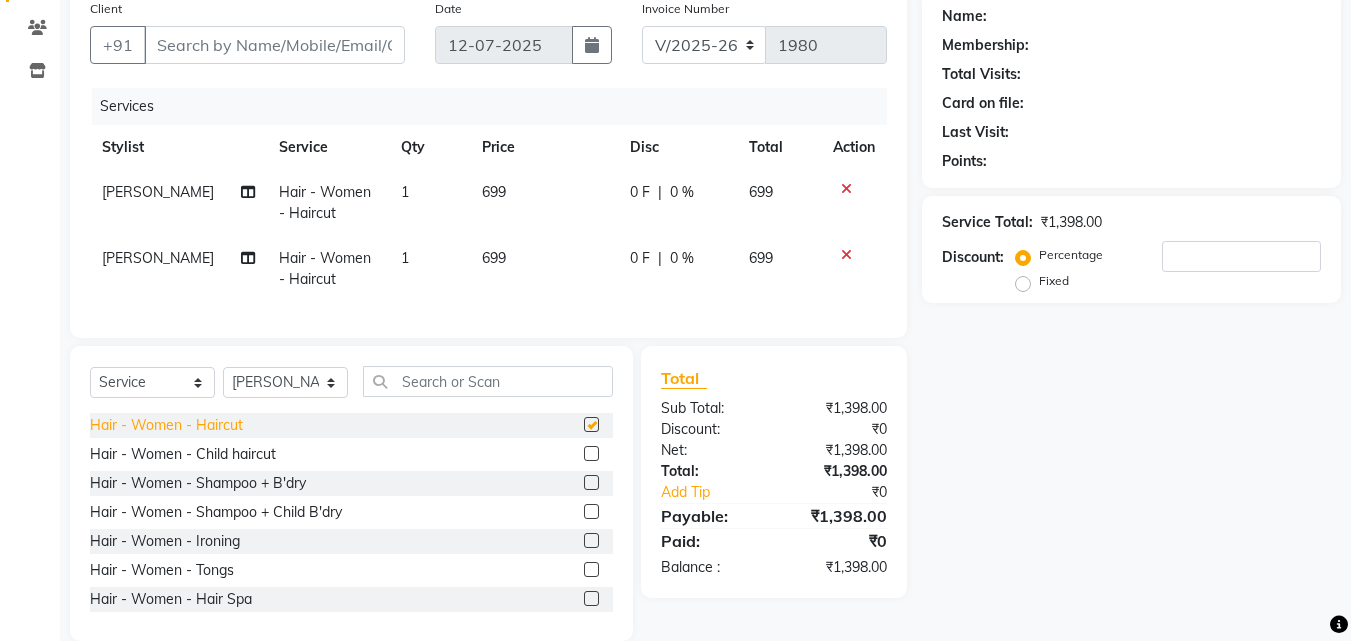 checkbox on "false" 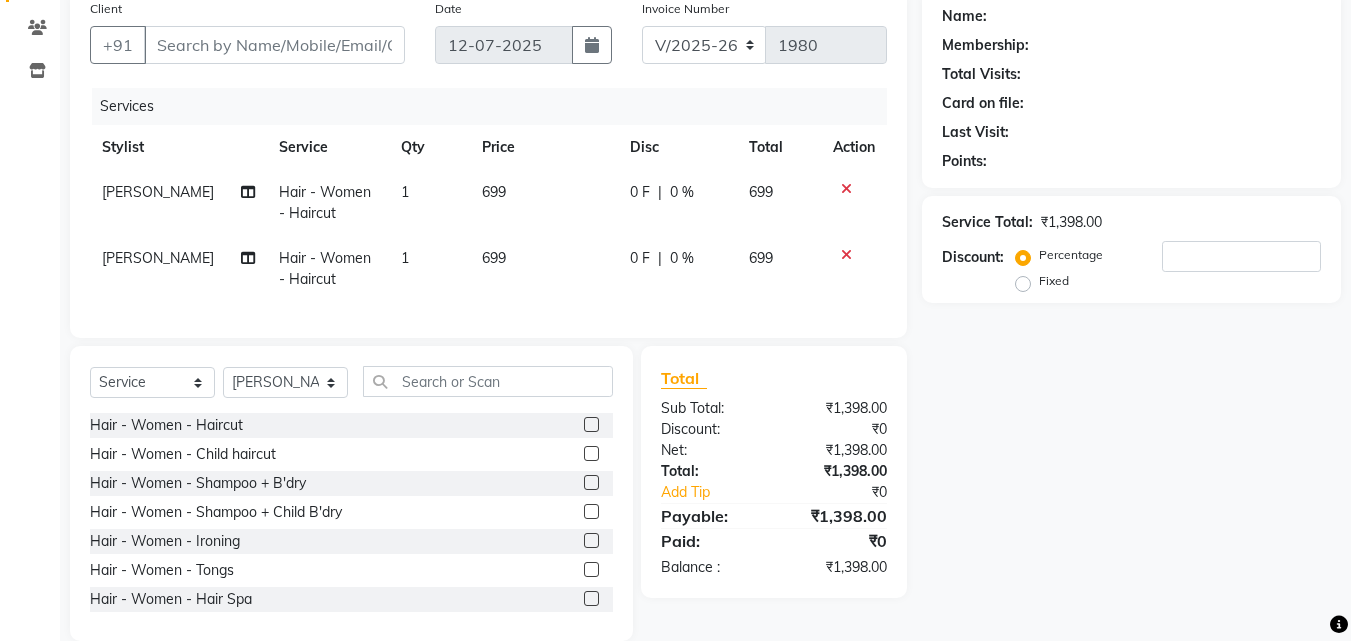 click on "[PERSON_NAME]" 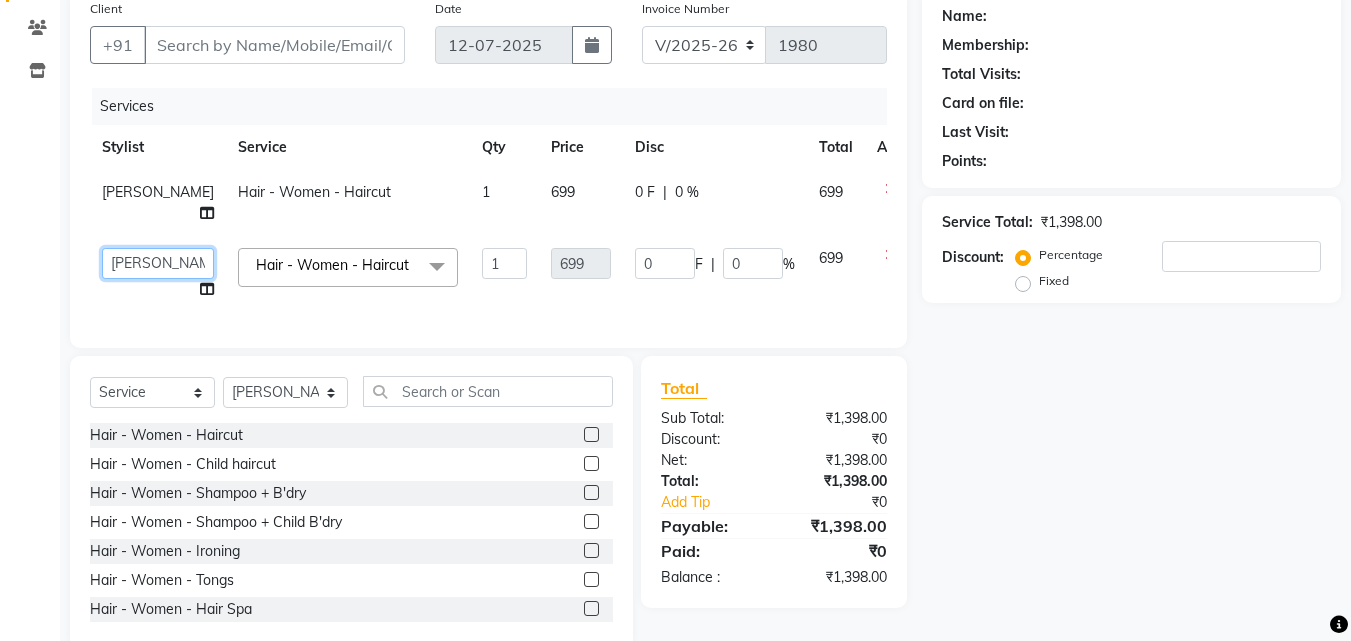click on "[PERSON_NAME]   [PERSON_NAME]   [PERSON_NAME]   RUSTHAM   [PERSON_NAME]   [DEMOGRAPHIC_DATA][PERSON_NAME][DEMOGRAPHIC_DATA]   Trends" 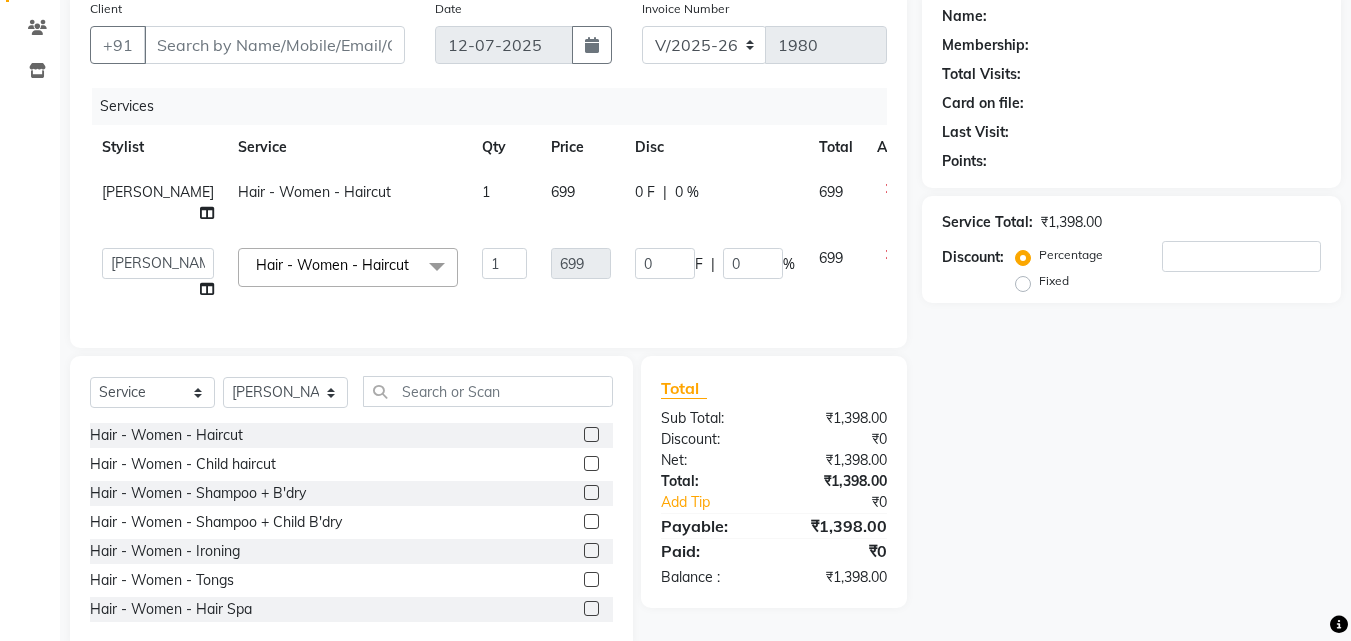 select on "64189" 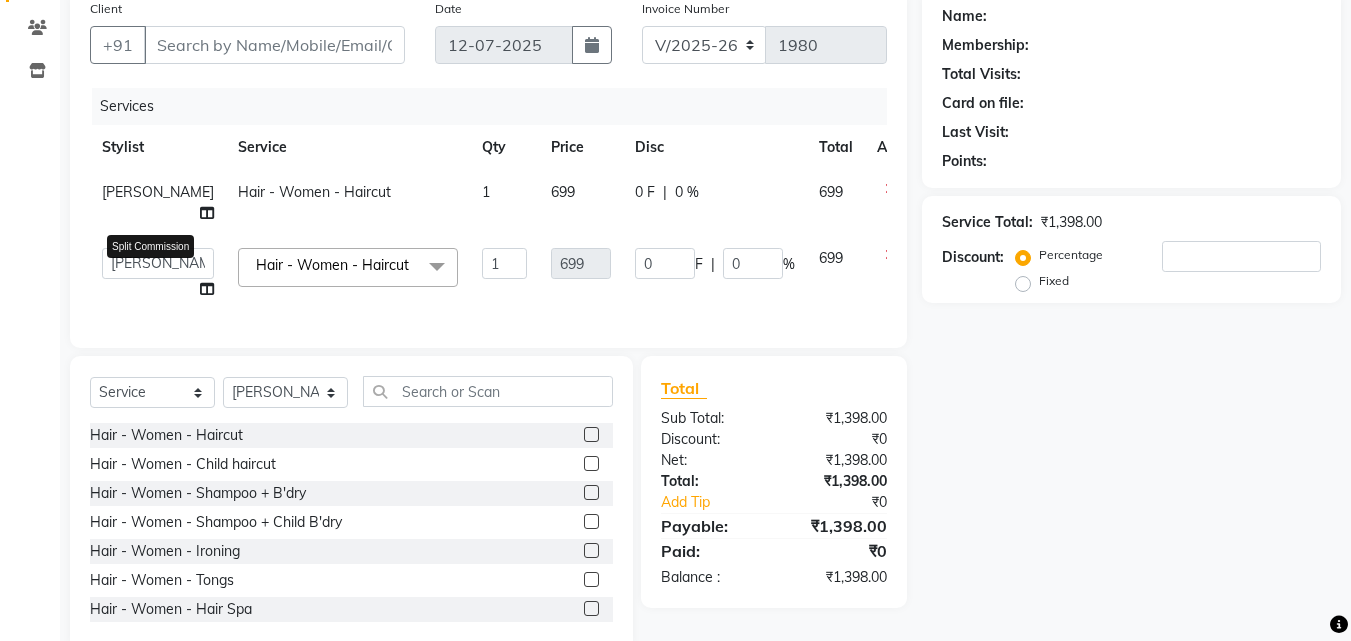 click 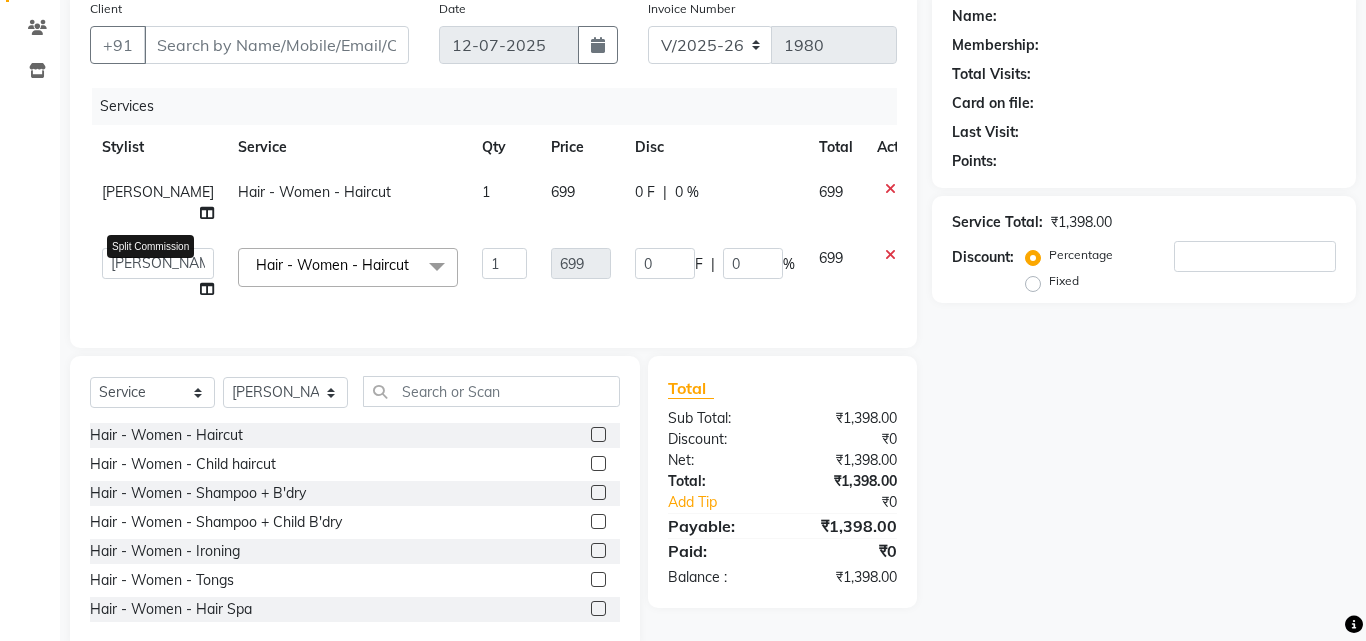 select on "64189" 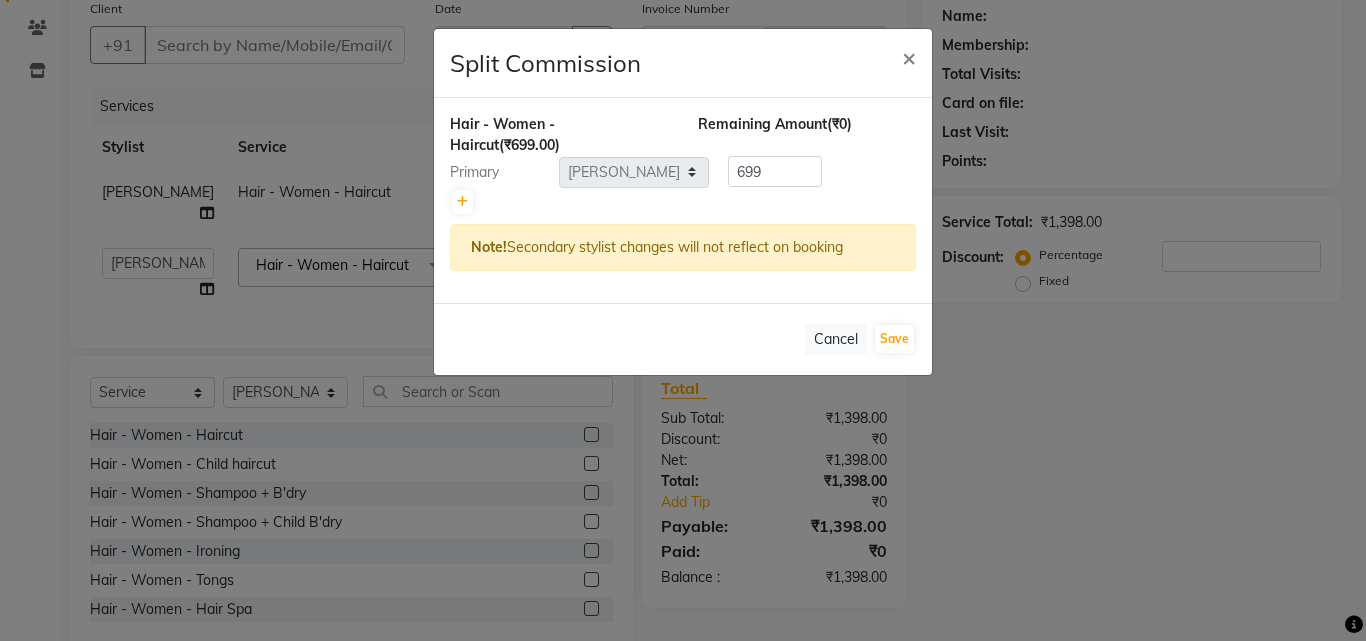 click on "Split Commission × Hair - Women - Haircut  (₹699.00) Remaining Amount  (₹0) Primary Select  [PERSON_NAME]   [PERSON_NAME]   [PERSON_NAME]   RUSTHAM   SEEMA   [PERSON_NAME]   Sumika   Trends  699 Note!  Secondary stylist changes will not reflect on booking   Cancel   Save" 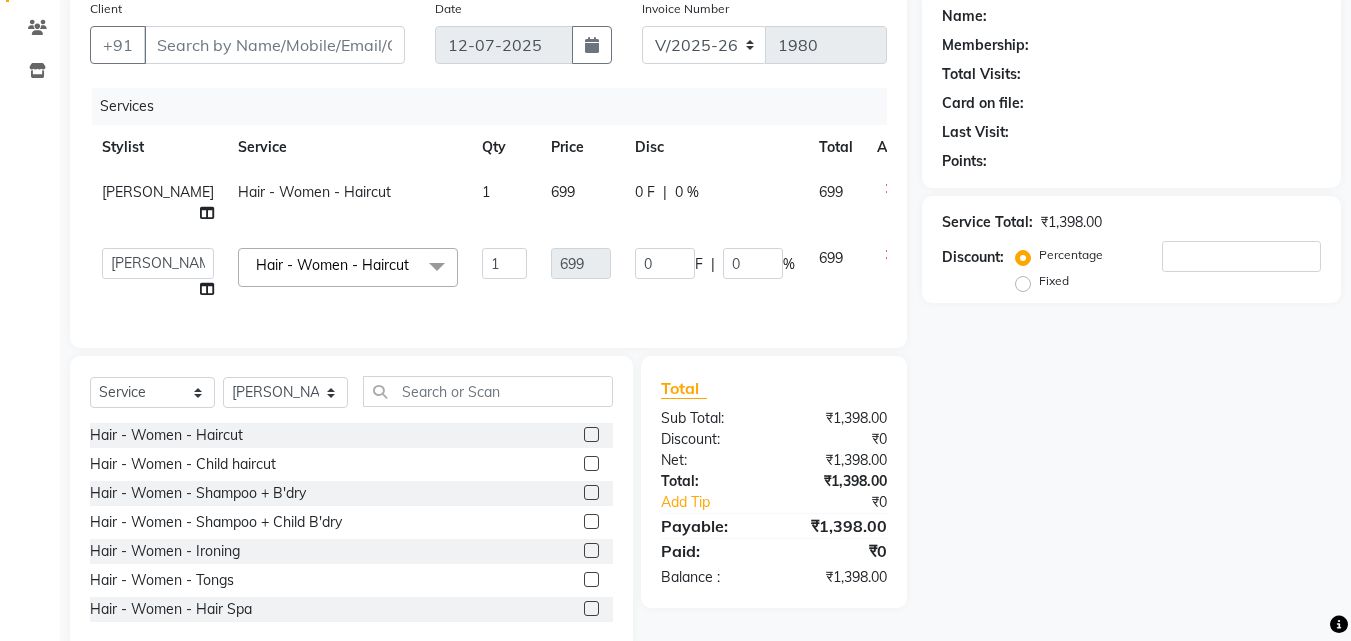 click on "Name: Membership: Total Visits: Card on file: Last Visit:  Points:  Service Total:  ₹1,398.00  Discount:  Percentage   Fixed" 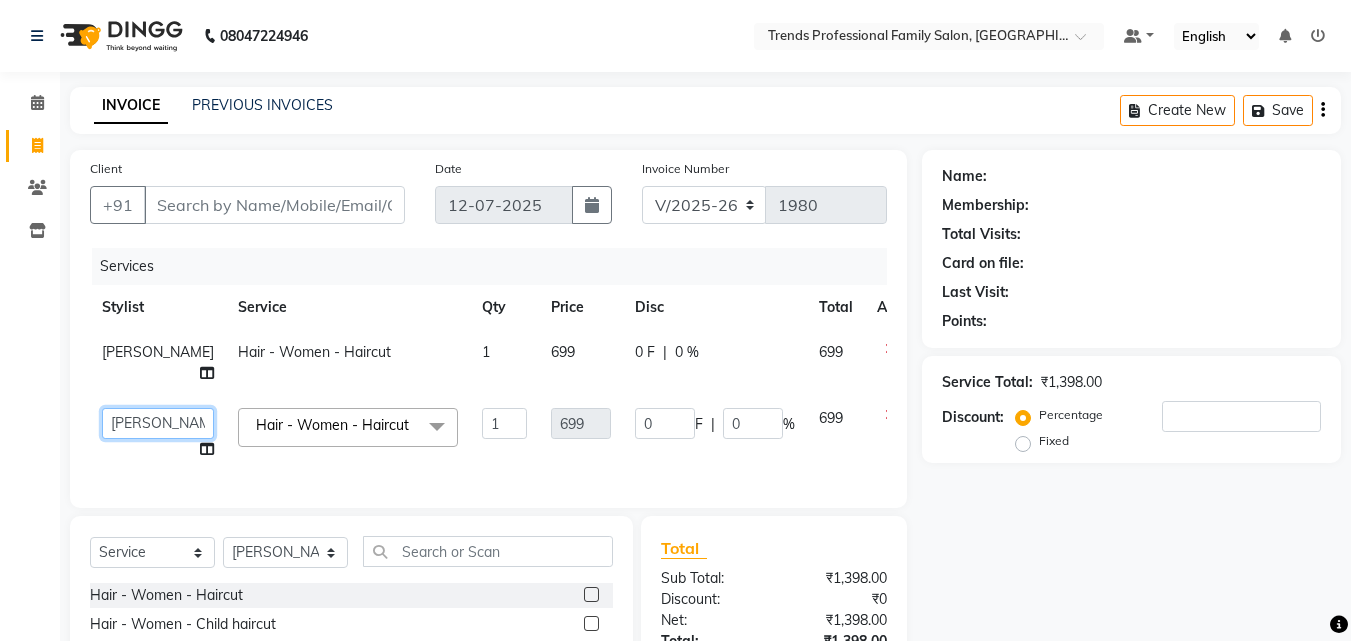 click on "[PERSON_NAME]   [PERSON_NAME]   [PERSON_NAME]   RUSTHAM   [PERSON_NAME]   [DEMOGRAPHIC_DATA][PERSON_NAME][DEMOGRAPHIC_DATA]   Trends" 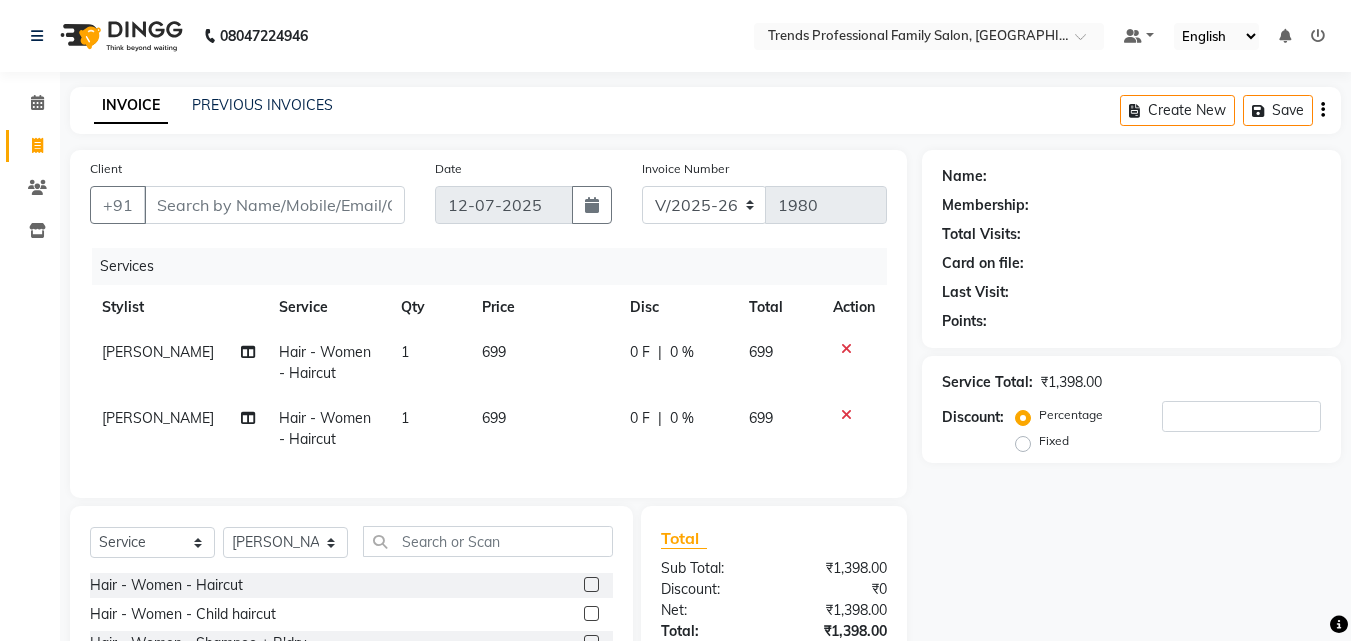 click 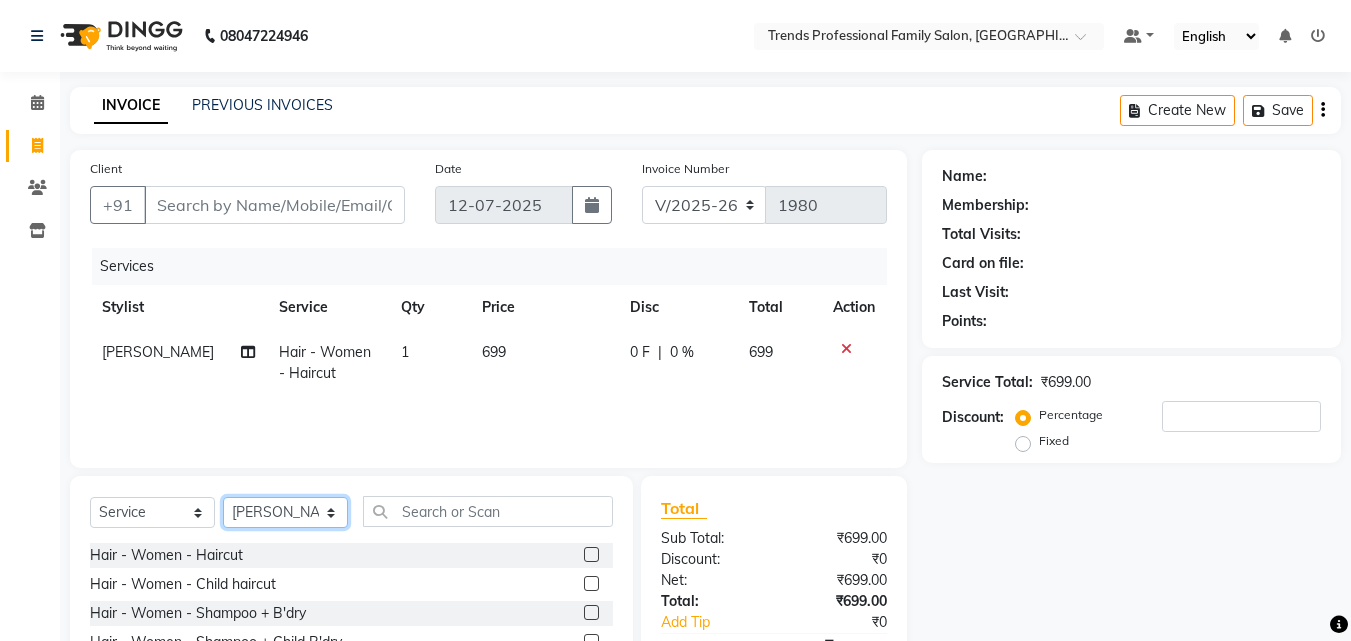 click on "Select Stylist [PERSON_NAME] [PERSON_NAME] [PERSON_NAME] [PERSON_NAME] [DEMOGRAPHIC_DATA][PERSON_NAME] Sumika Trends" 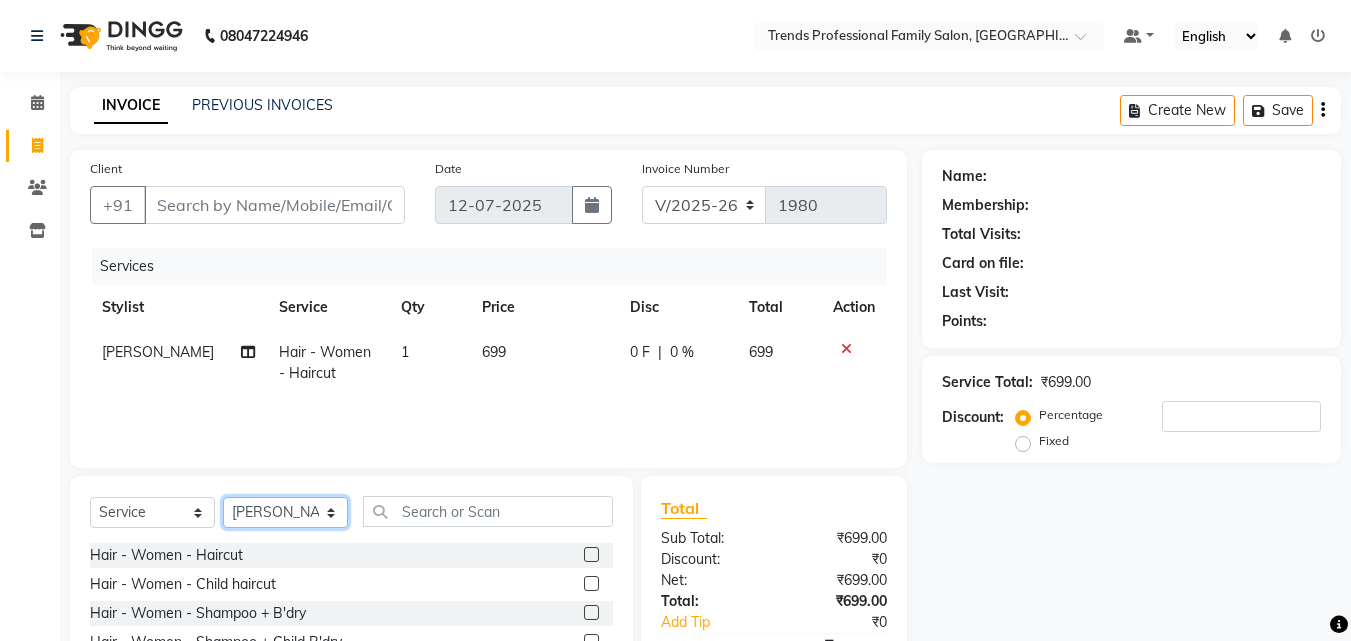 select on "64189" 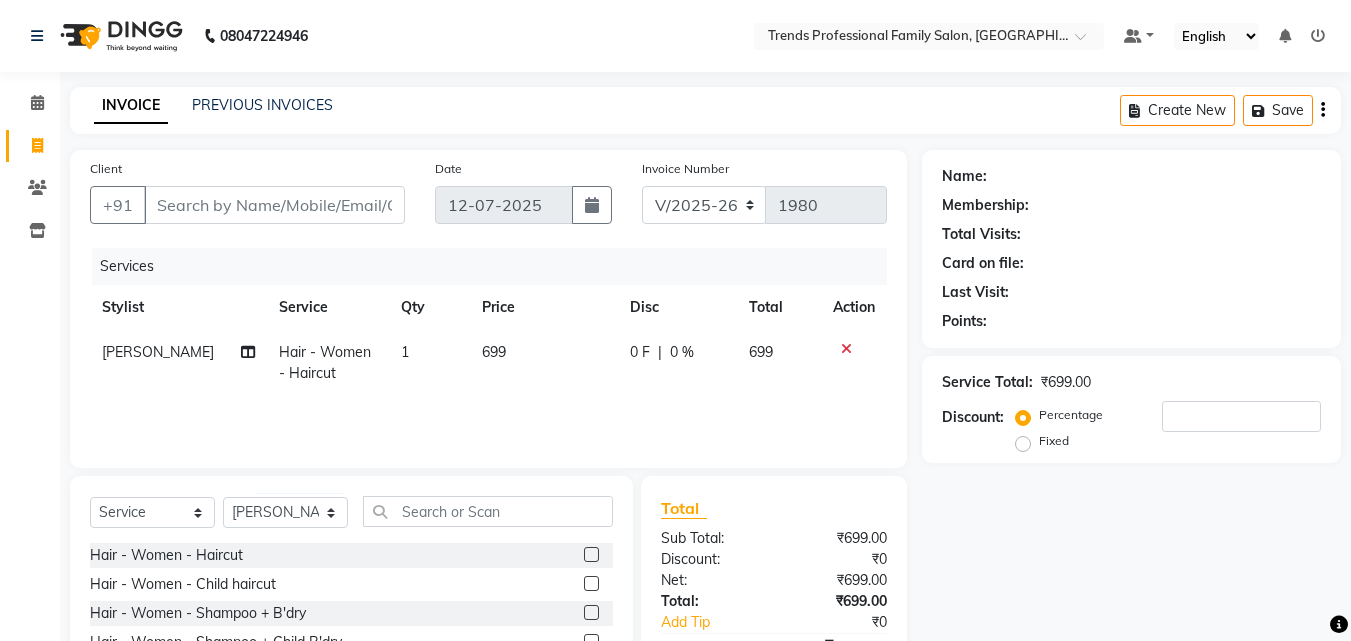 click on "Hair - Women - Haircut" 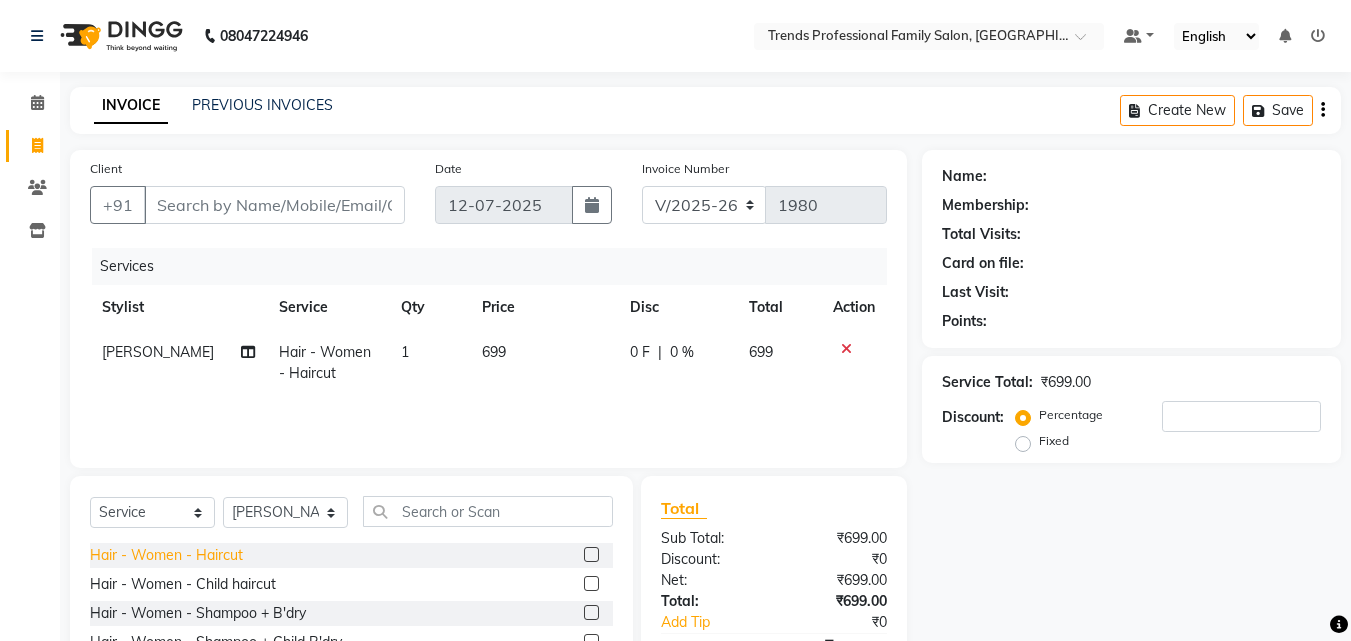 click on "Hair - Women - Haircut" 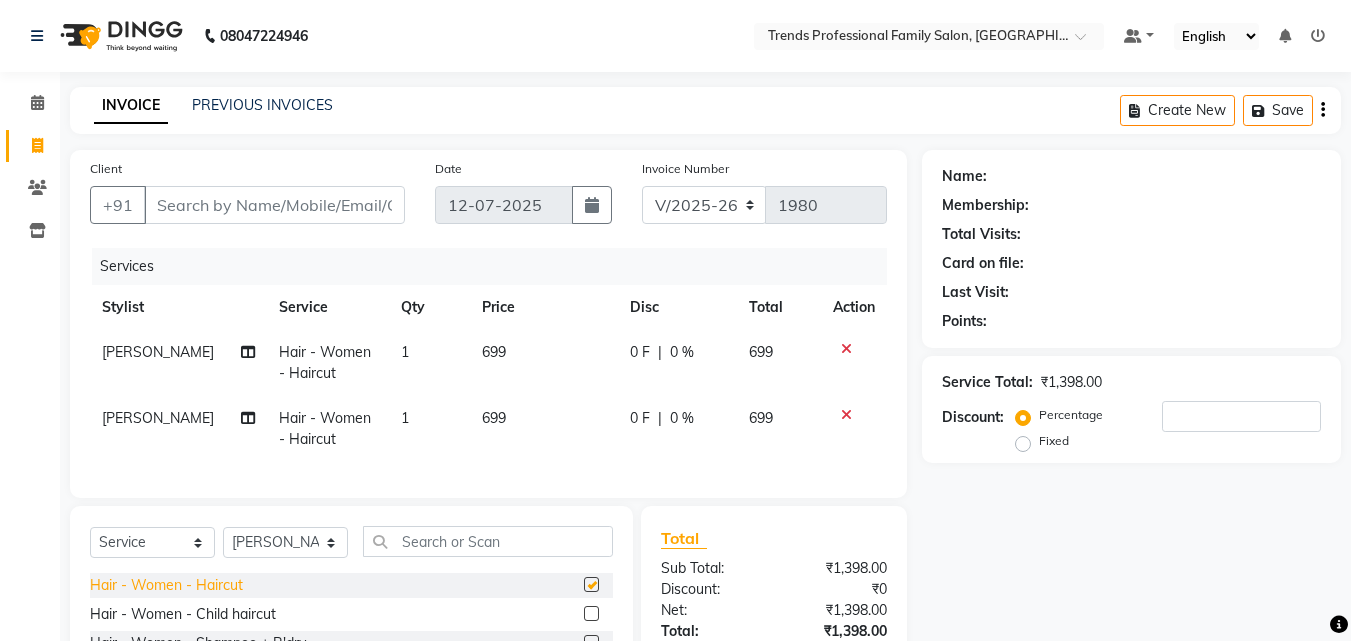 checkbox on "false" 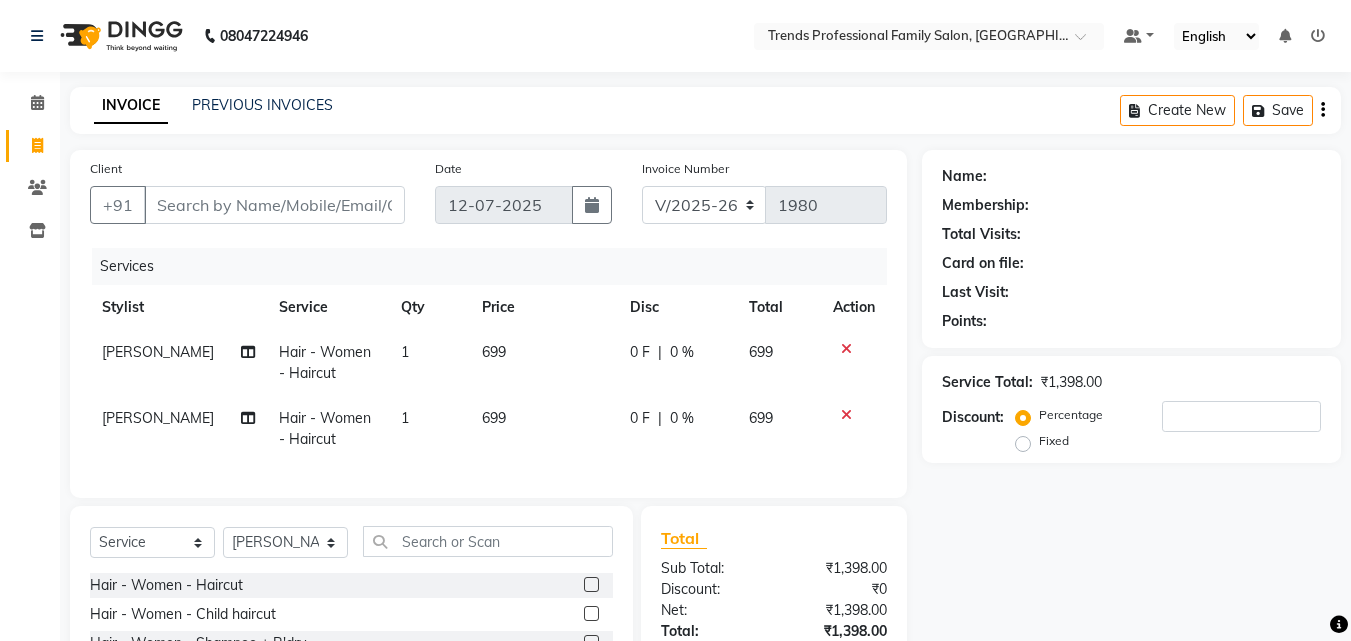 click on "0 %" 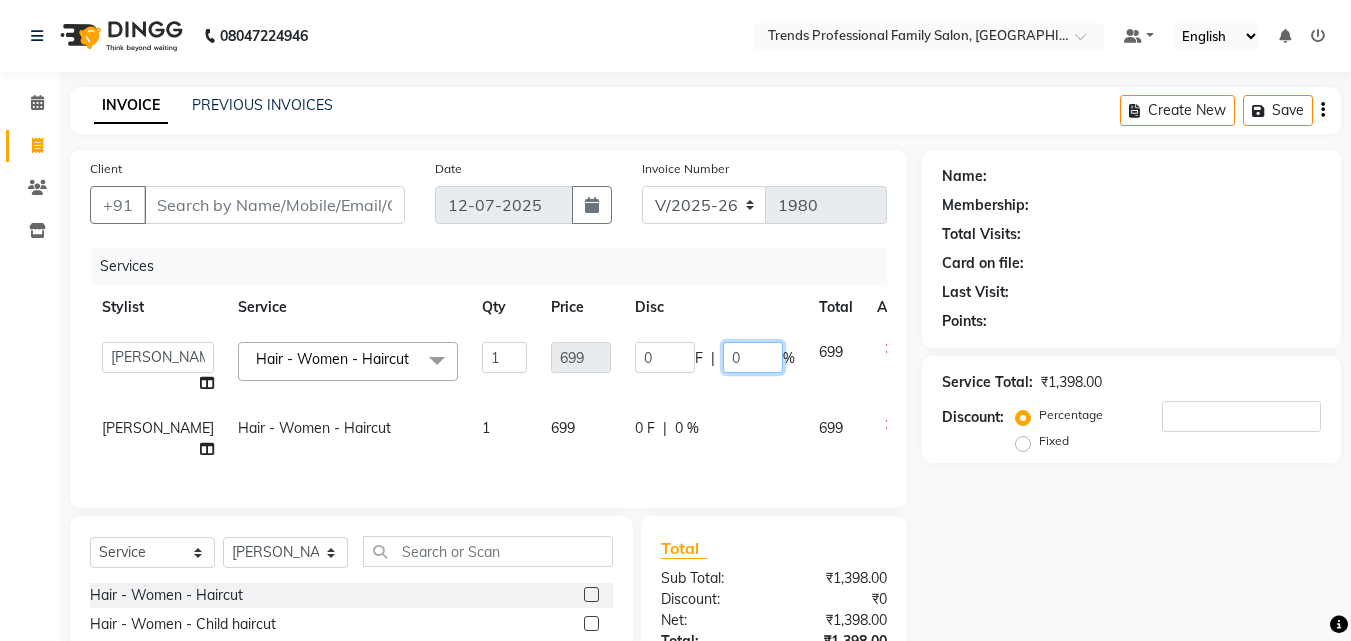 click on "0" 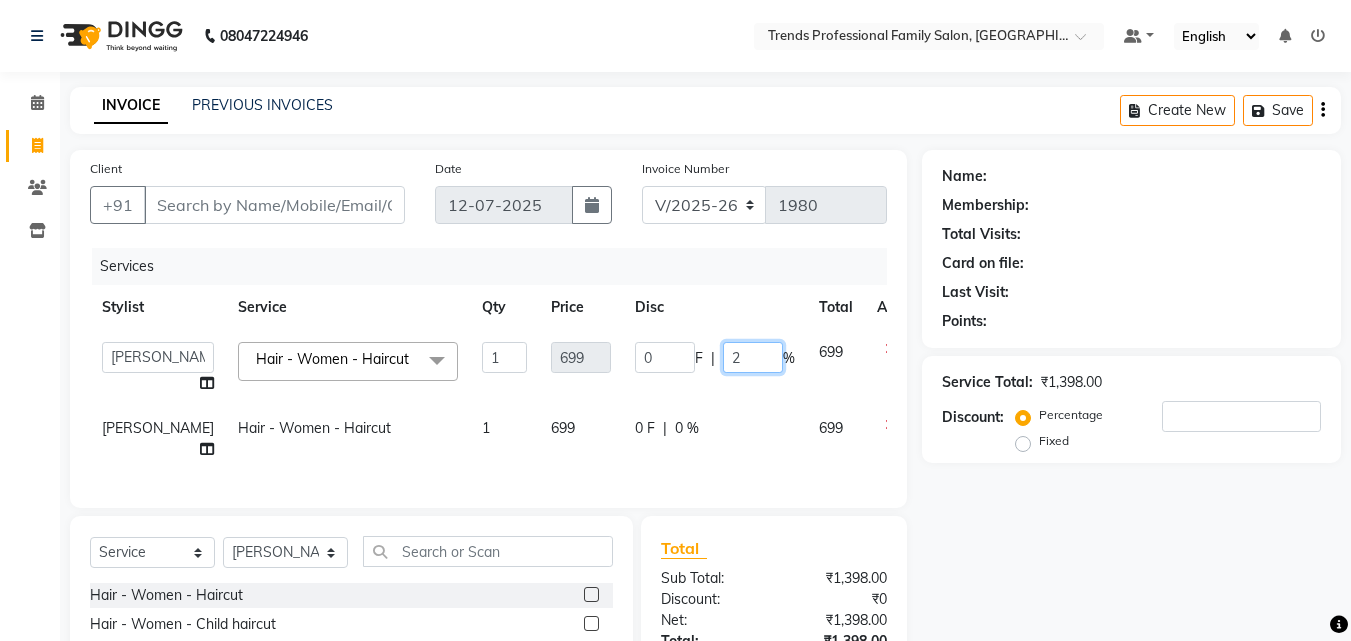 type on "20" 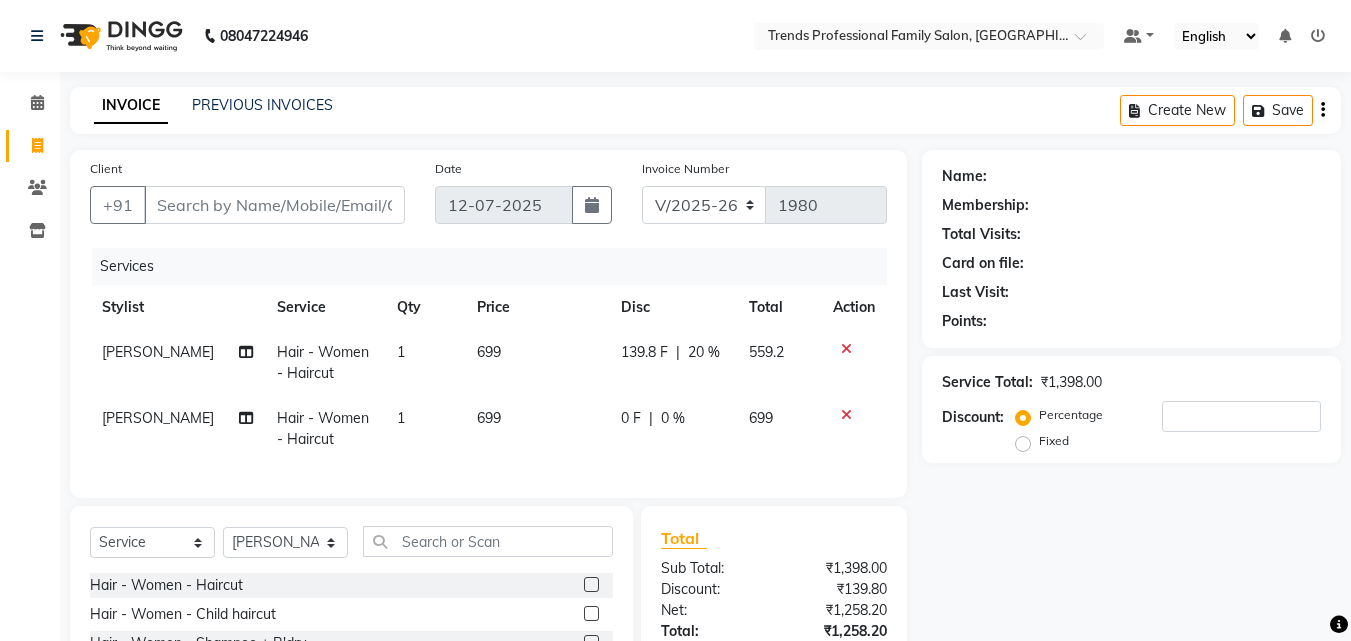 click on "Name: Membership: Total Visits: Card on file: Last Visit:  Points:  Service Total:  ₹1,398.00  Discount:  Percentage   Fixed" 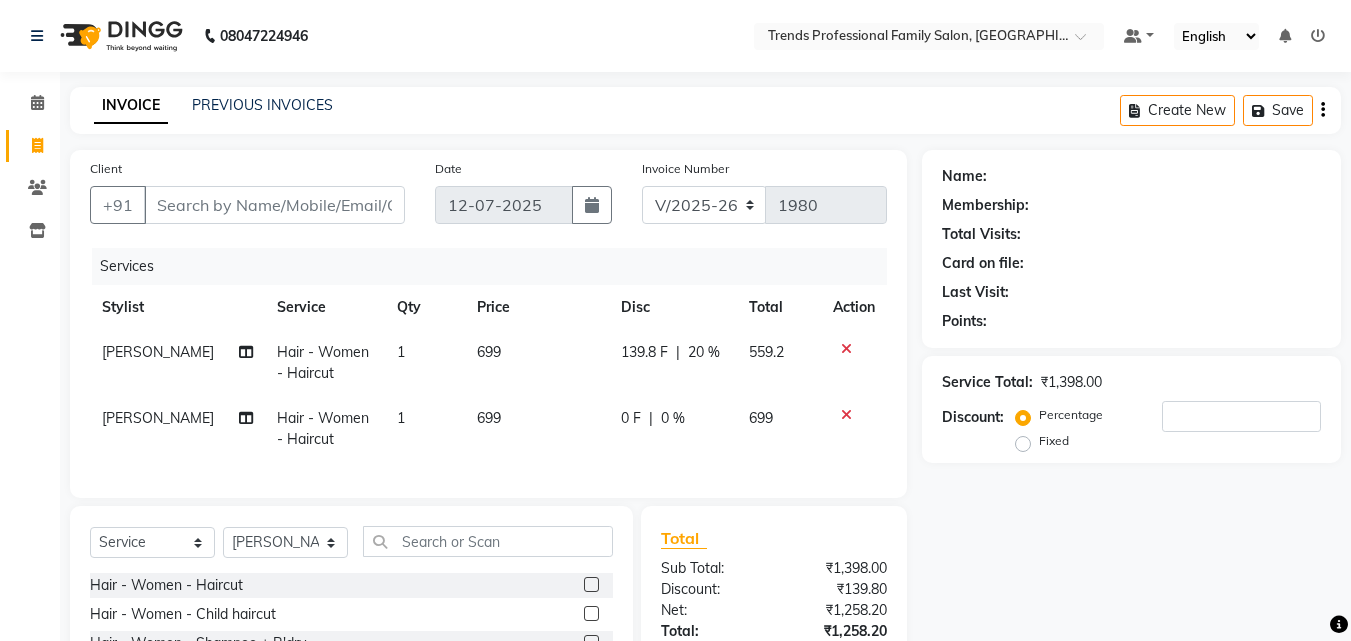 click on "20 %" 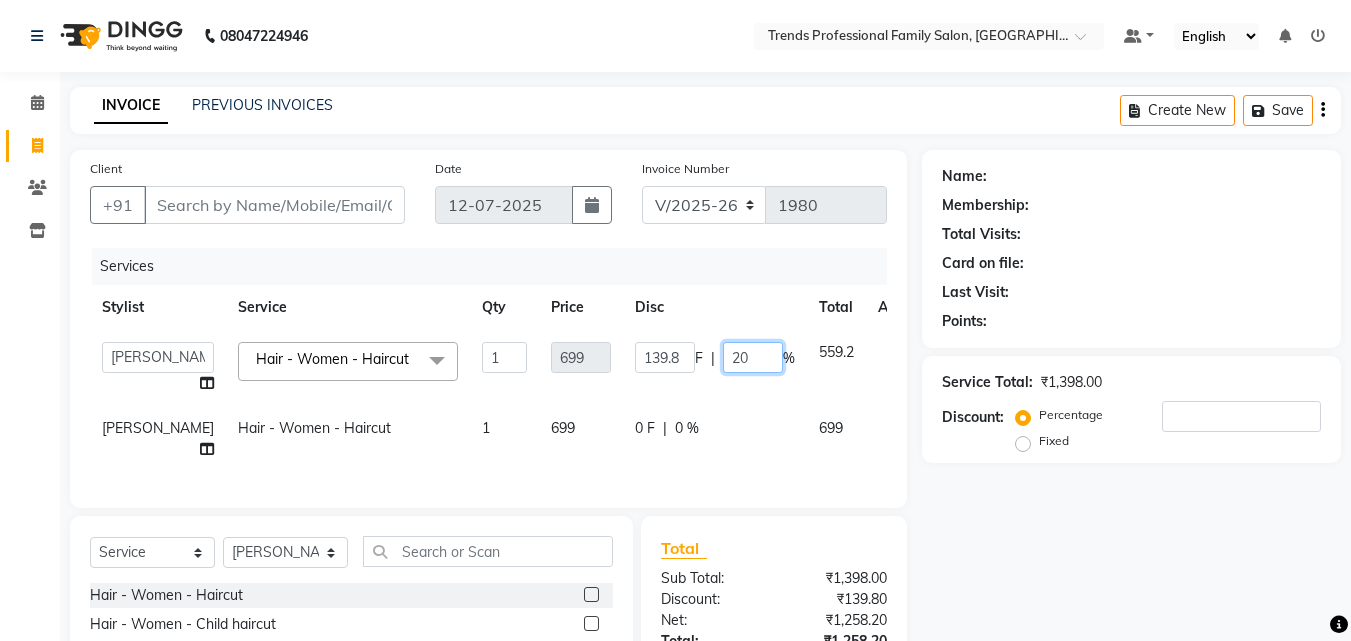 click on "20" 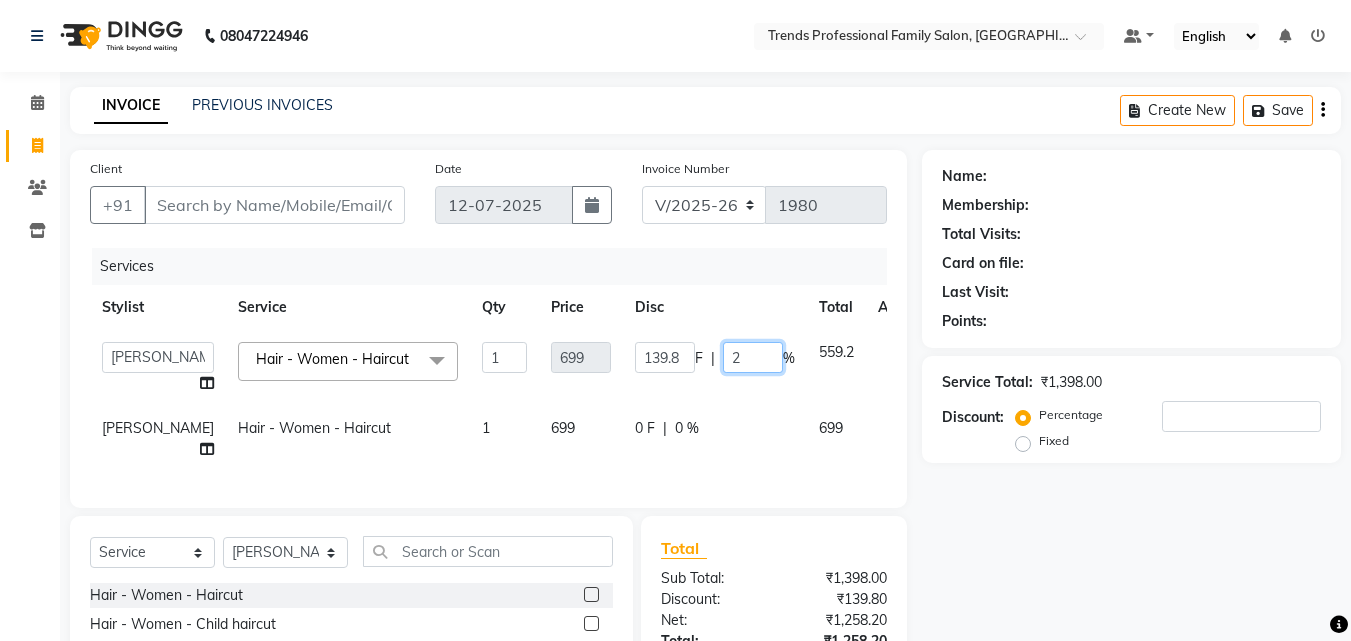 type on "21" 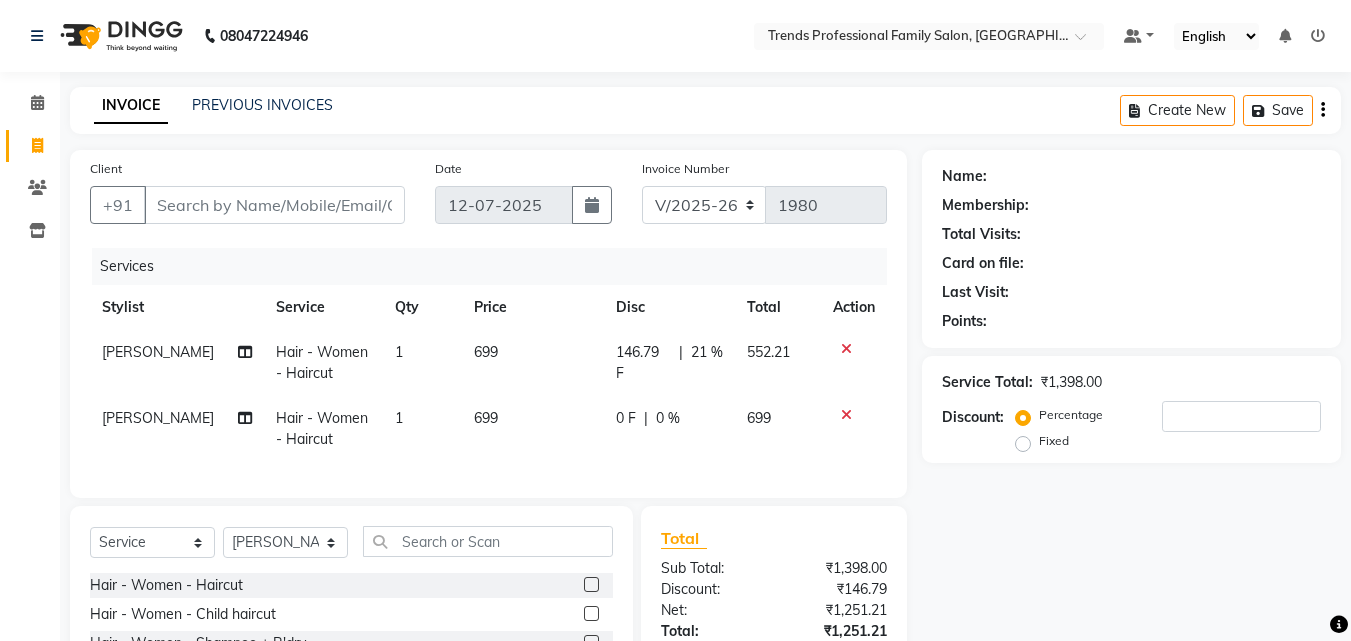 click on "Client +91 Date [DATE] Invoice Number V/2025 V/[PHONE_NUMBER] Services Stylist Service Qty Price Disc Total Action [PERSON_NAME] Hair - Women - Haircut 1 699 146.79 F | 21 % 552.21 [PERSON_NAME] Hair - Women - Haircut 1 699 0 F | 0 % 699 Select  Service  Product  Membership  Package Voucher Prepaid Gift Card  Select Stylist [PERSON_NAME] [PERSON_NAME] [PERSON_NAME] RUSTHAM SEEMA [PERSON_NAME] Sumika Trends Hair - Women - Haircut  Hair - Women - Child haircut  Hair - Women - Shampoo + B'dry  Hair - Women - Shampoo + Child B'dry  Hair - Women - Ironing  Hair - Women - Tongs  Hair - Women - Hair Spa  Hair - Women - Mythic Oil Hair Spa  Hair - Women - Aroma Oil Head Massage  Hair - Women - Almond Oil Head Massage  Hair - Women - Olive Oil Head Massage  Hair - Women - Coconut Oil Head Massage  Hair - Women - [MEDICAL_DATA] / Hair Loss Treatment  Hair Colour (Global Colour) - Women - Root Touch Up  Hair Colour (Global Colour) - Women - Inoa Roots  Hair Colour (Global Colour) - Women - Short  Hair Colour (Global Colour) - Women - Long" 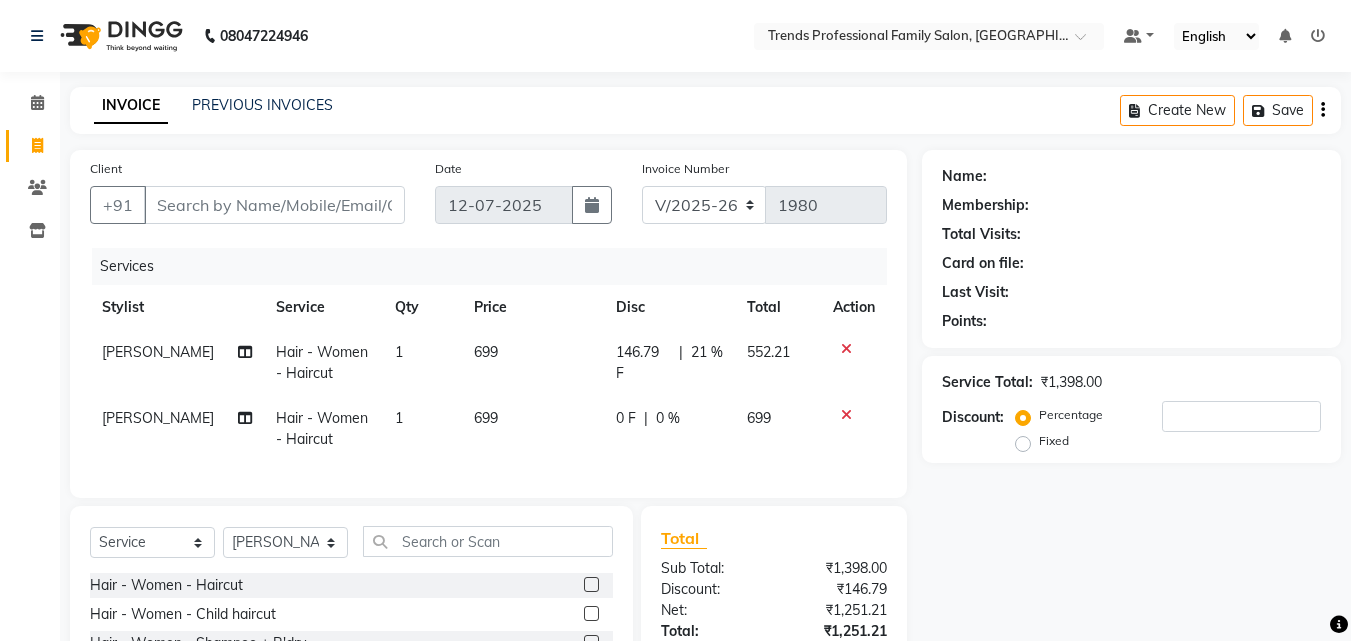 click on "21 %" 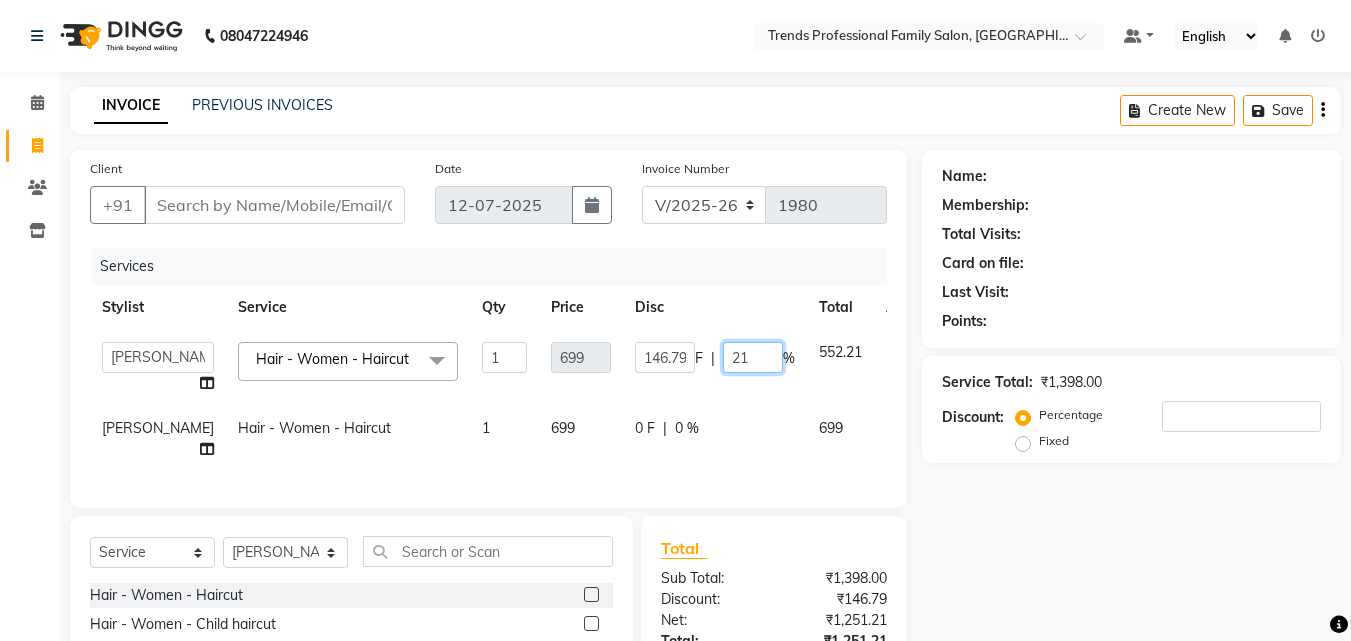 click on "21" 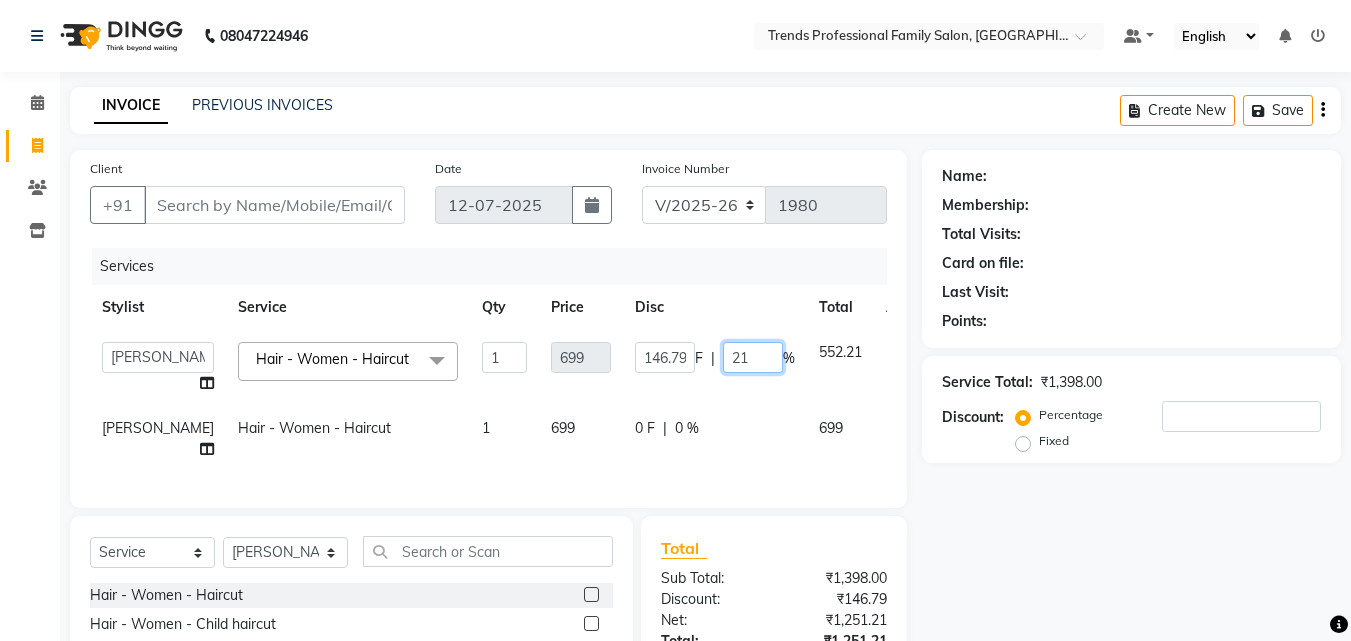 type on "2" 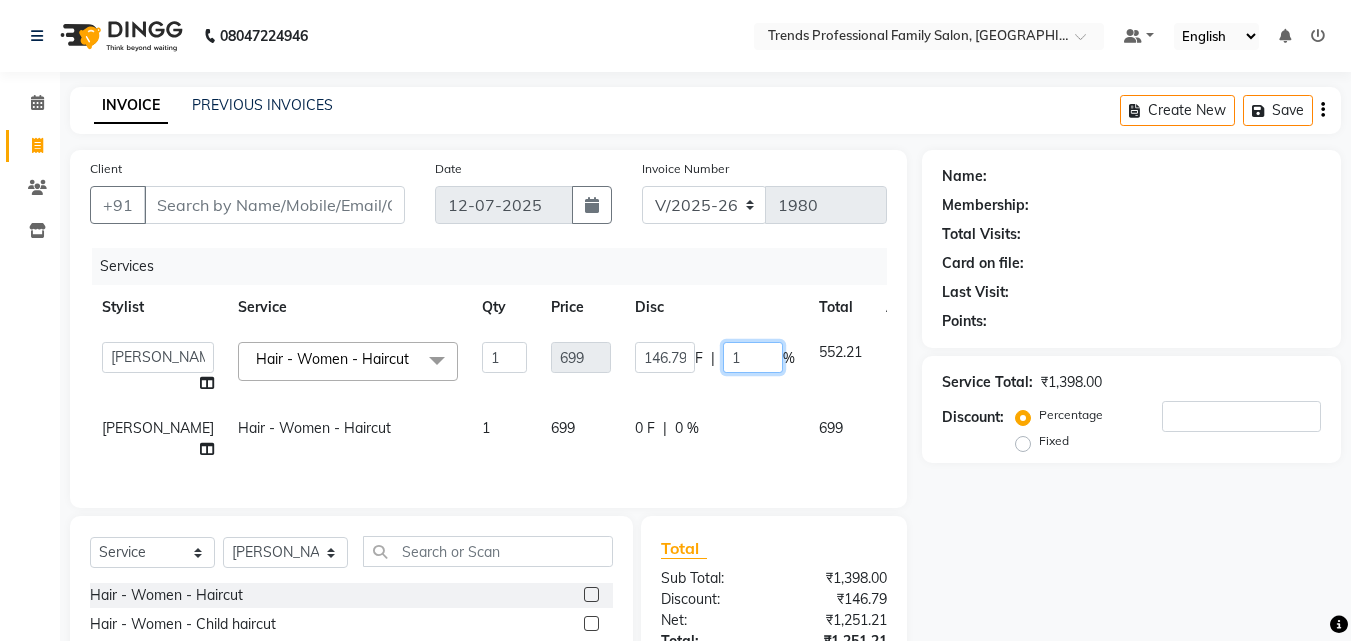 type on "15" 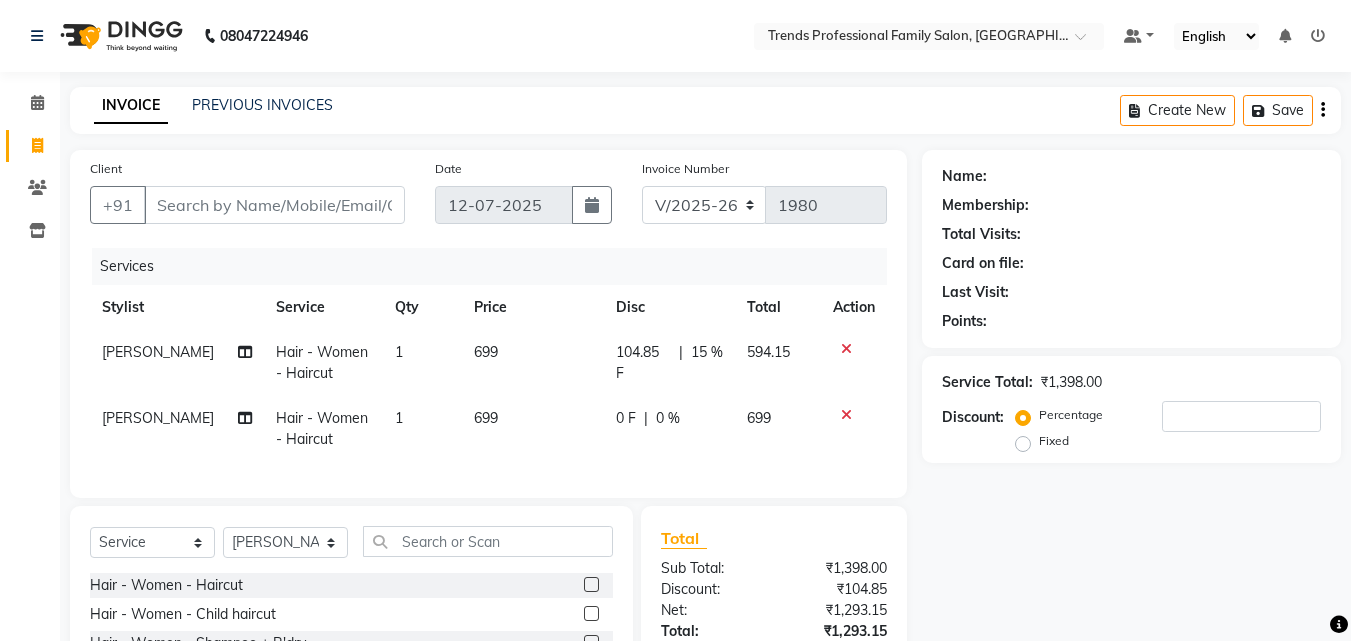 click on "Name: Membership: Total Visits: Card on file: Last Visit:  Points:  Service Total:  ₹1,398.00  Discount:  Percentage   Fixed" 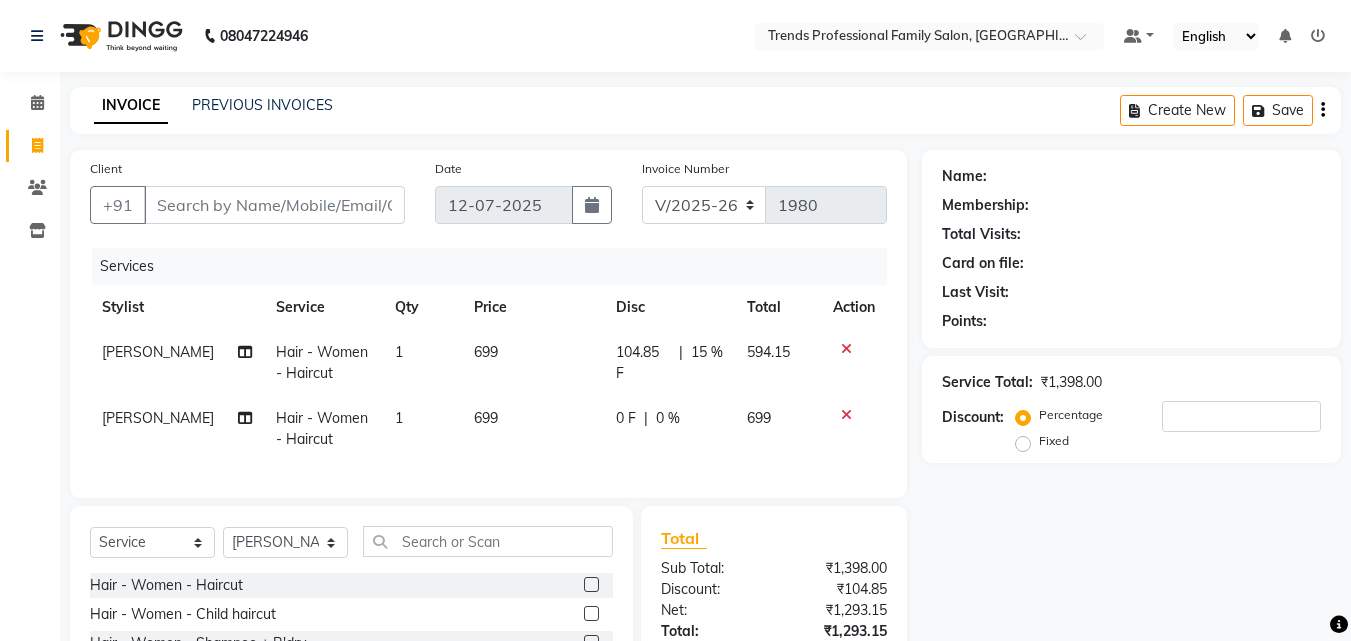 click on "15 %" 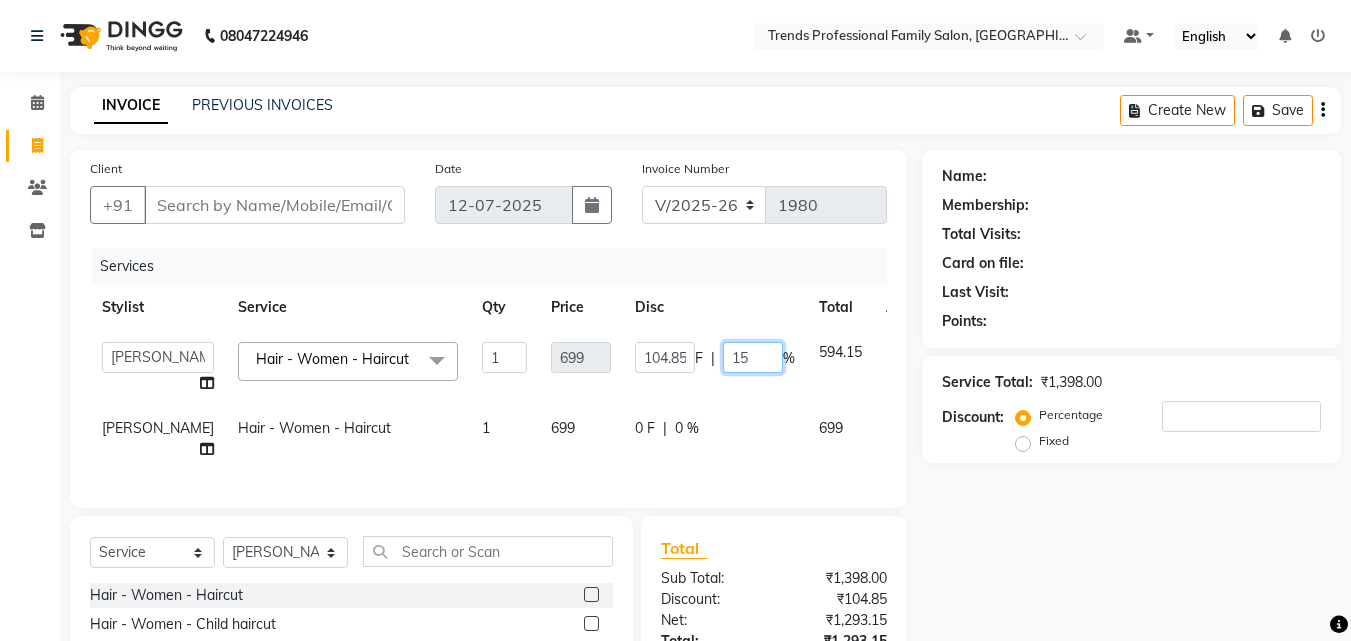 click on "15" 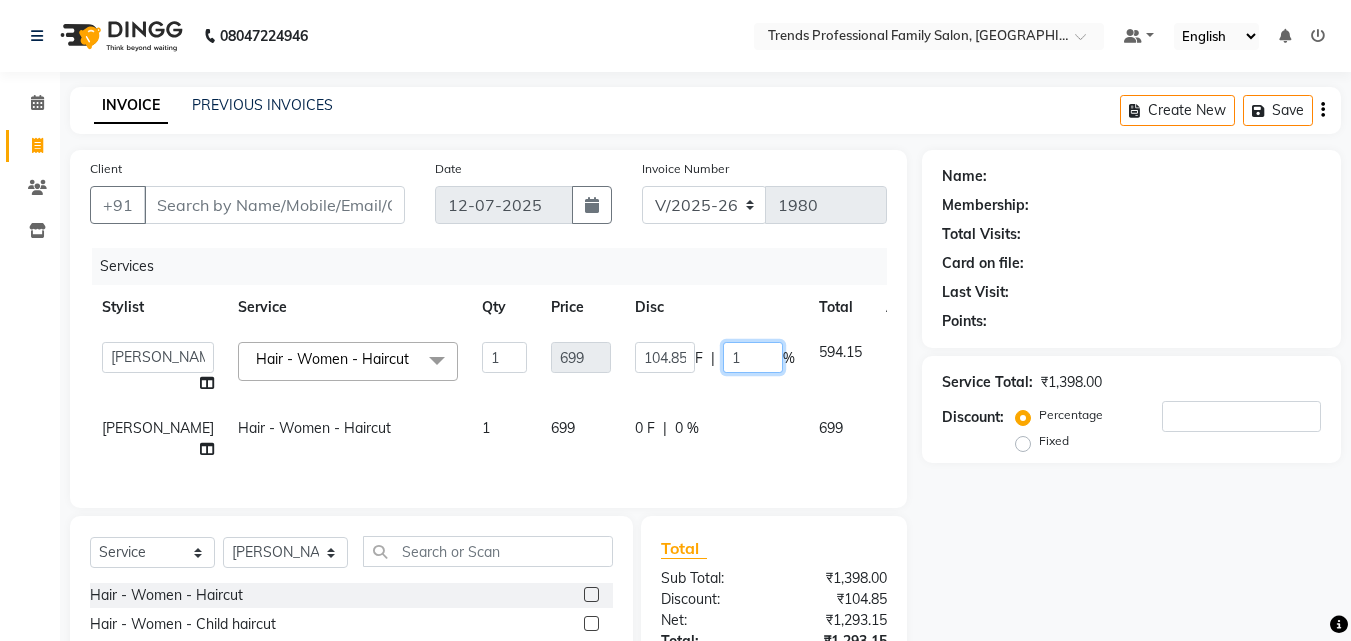 type on "18" 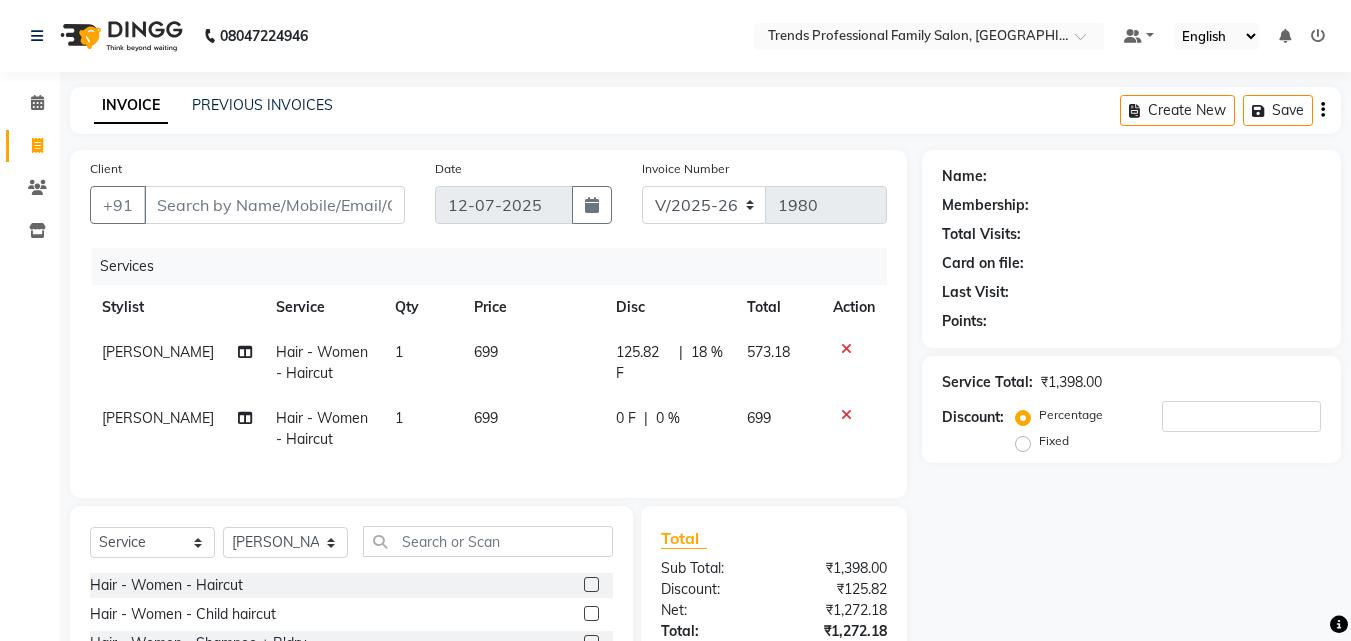 click on "Name: Membership: Total Visits: Card on file: Last Visit:  Points:  Service Total:  ₹1,398.00  Discount:  Percentage   Fixed" 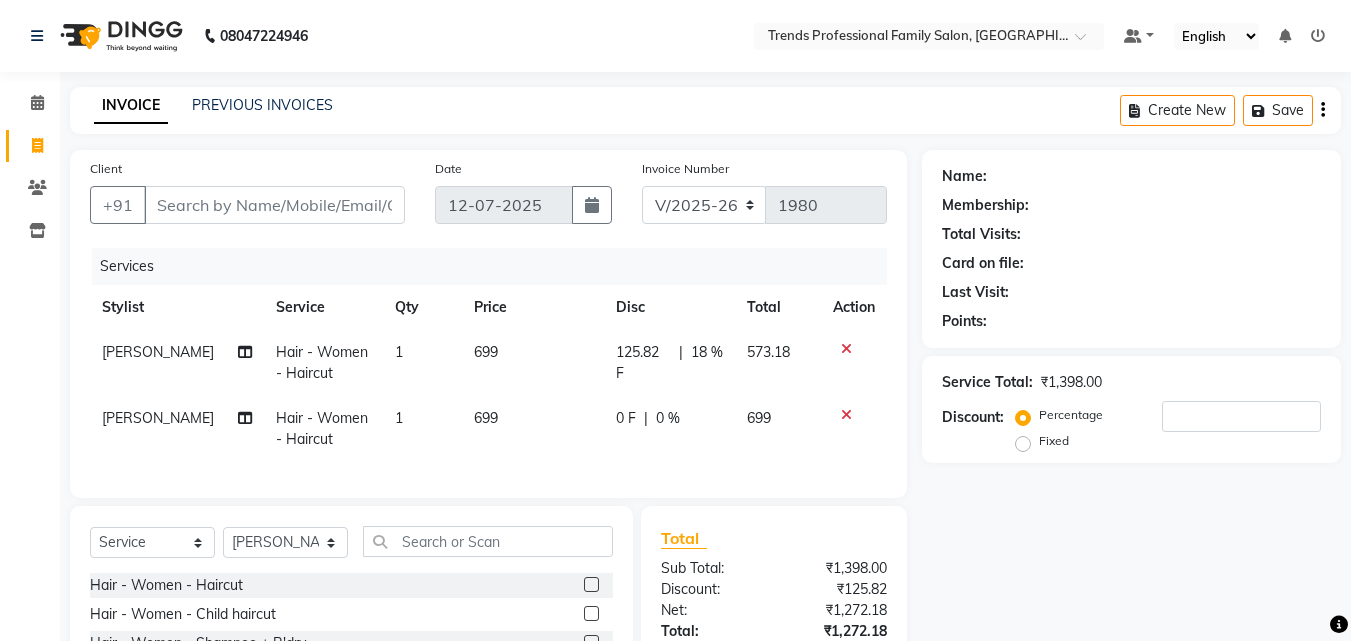 click on "18 %" 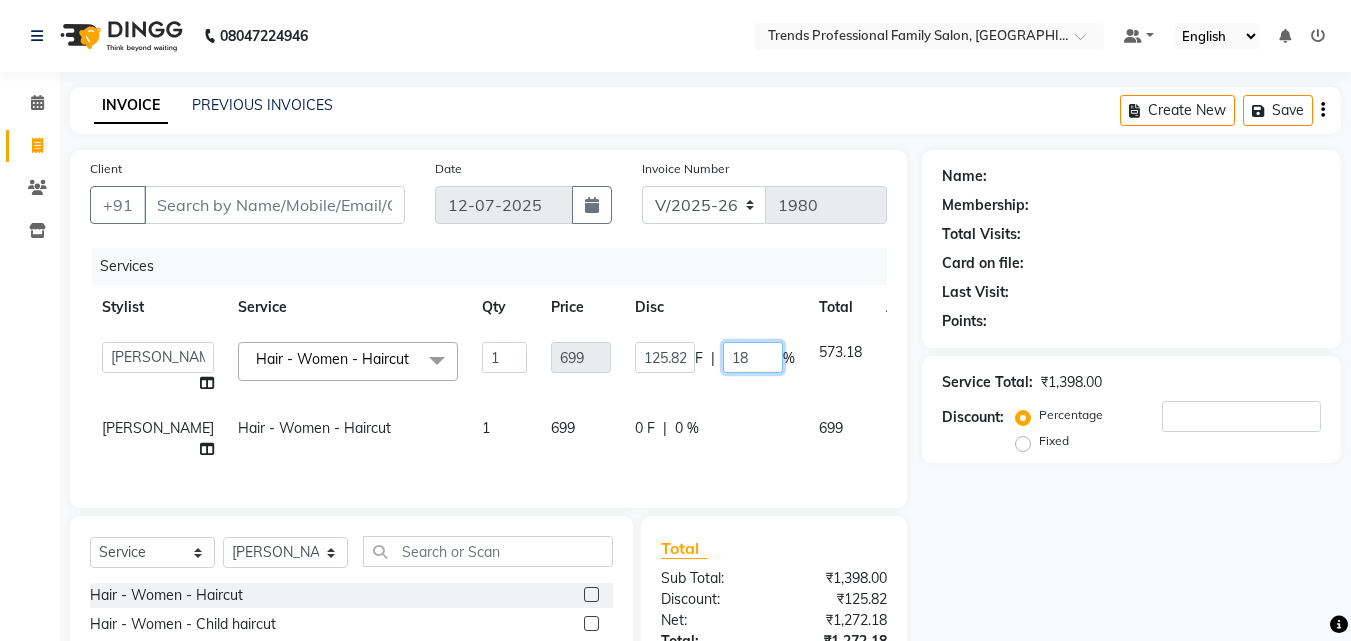 click on "18" 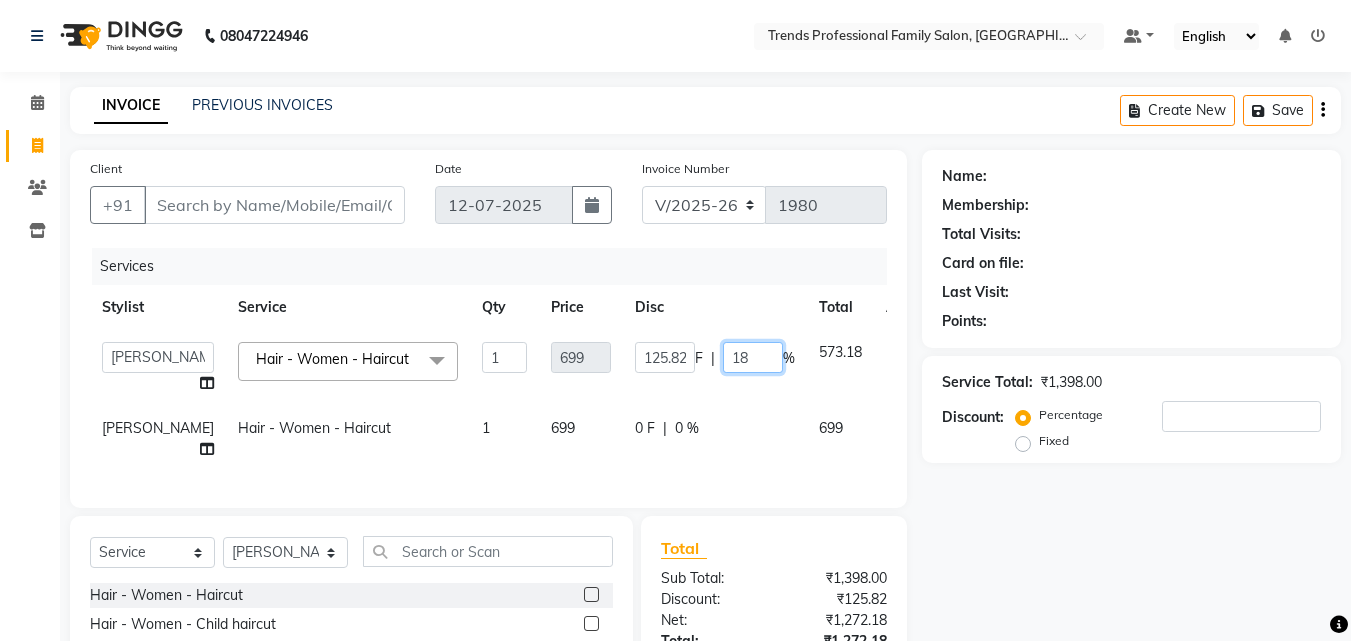 type on "1" 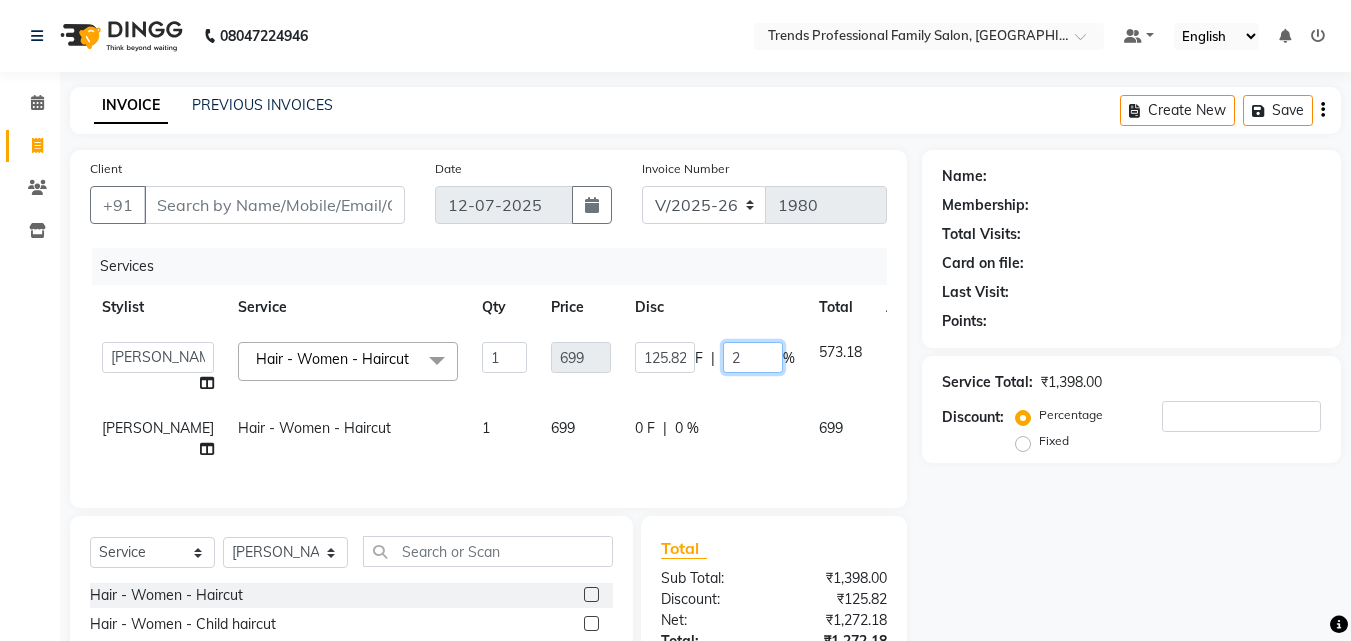 type on "25" 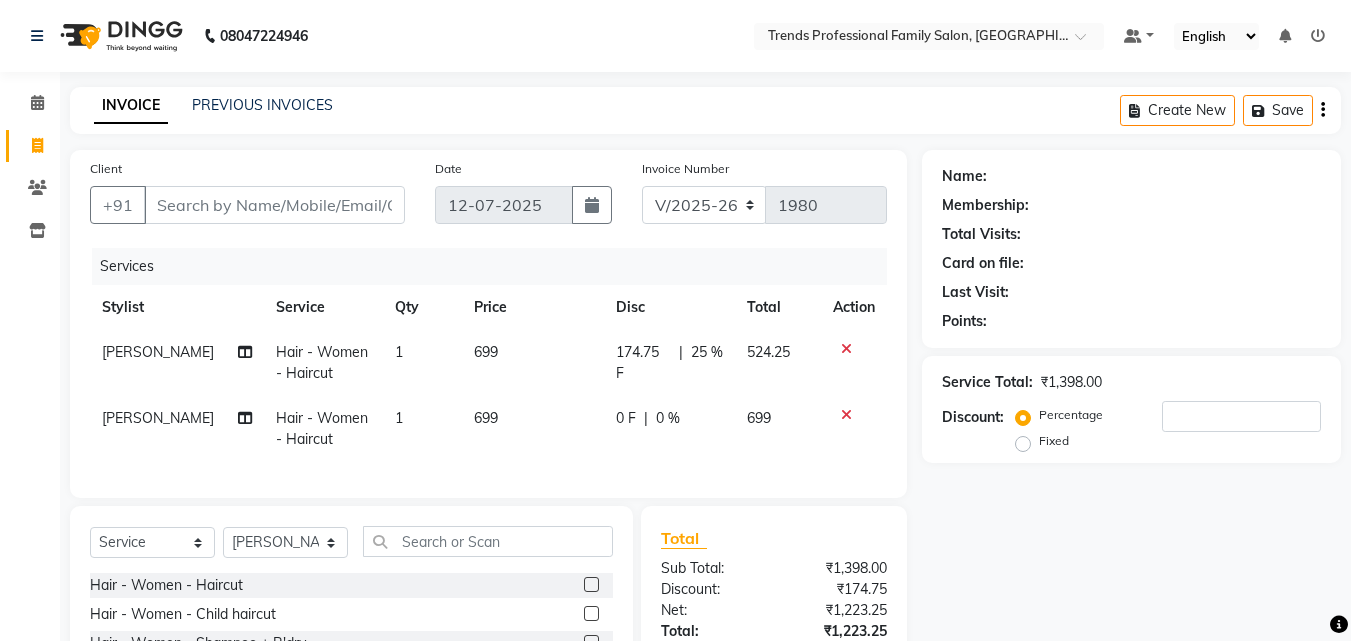 click on "Name: Membership: Total Visits: Card on file: Last Visit:  Points:  Service Total:  ₹1,398.00  Discount:  Percentage   Fixed" 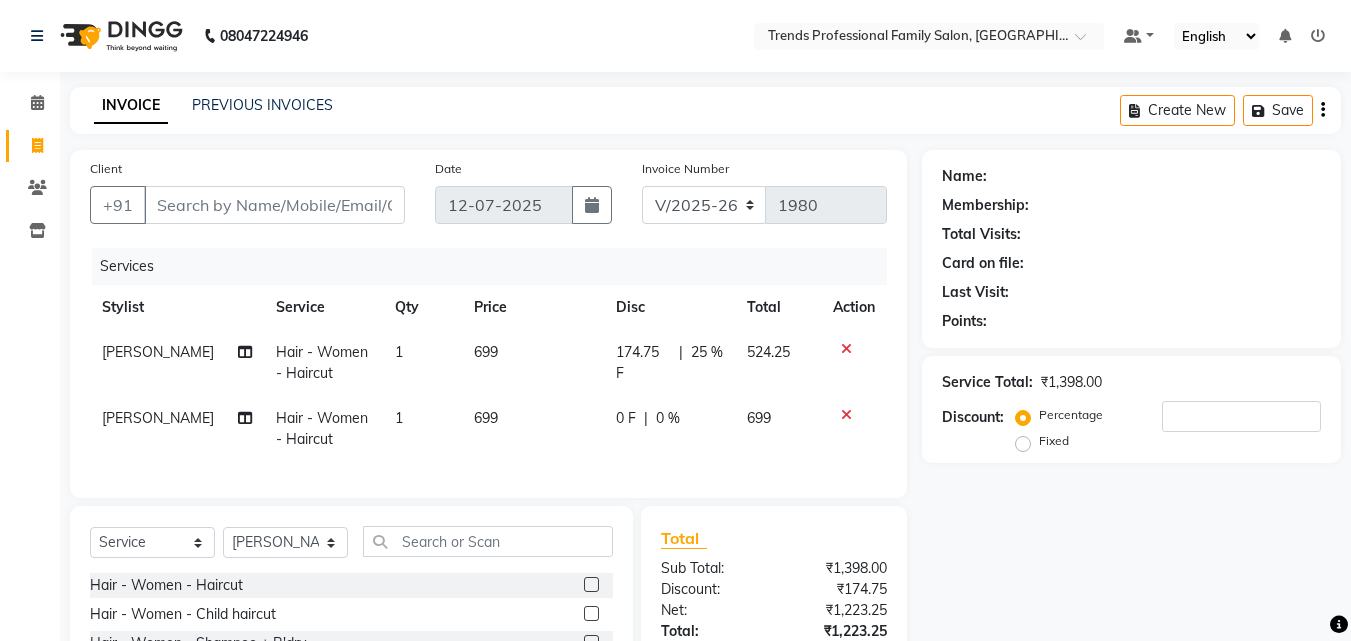 click on "25 %" 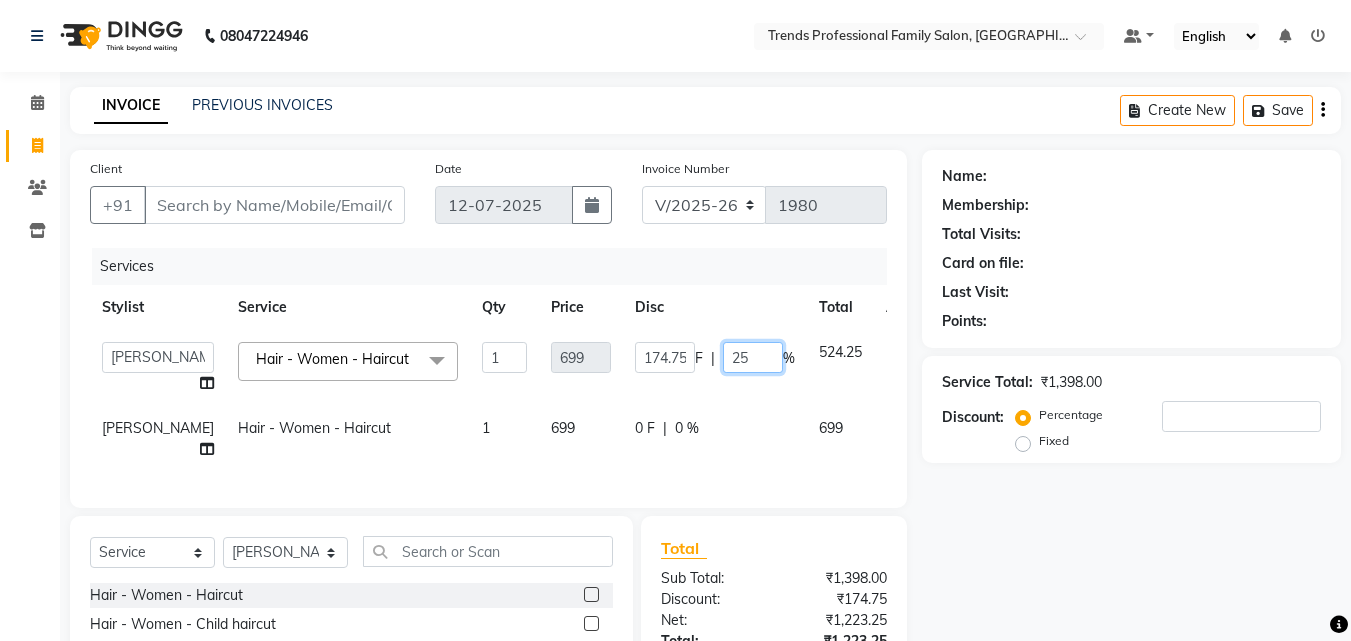 click on "25" 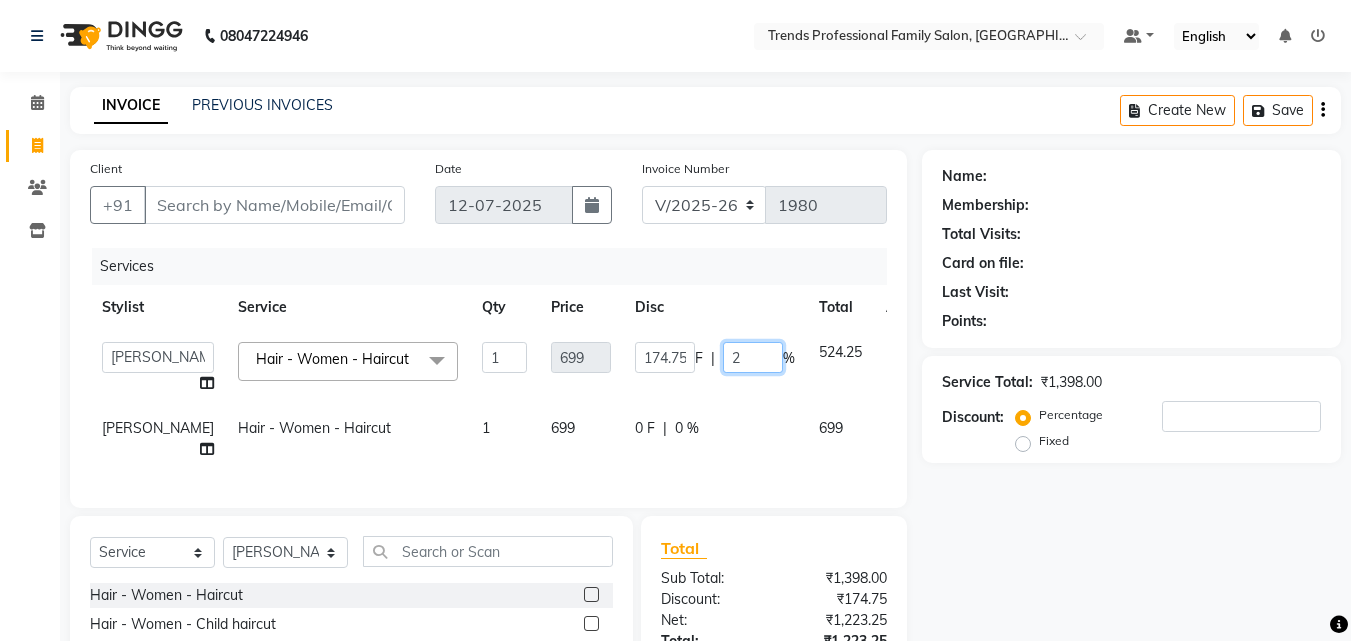 type on "28" 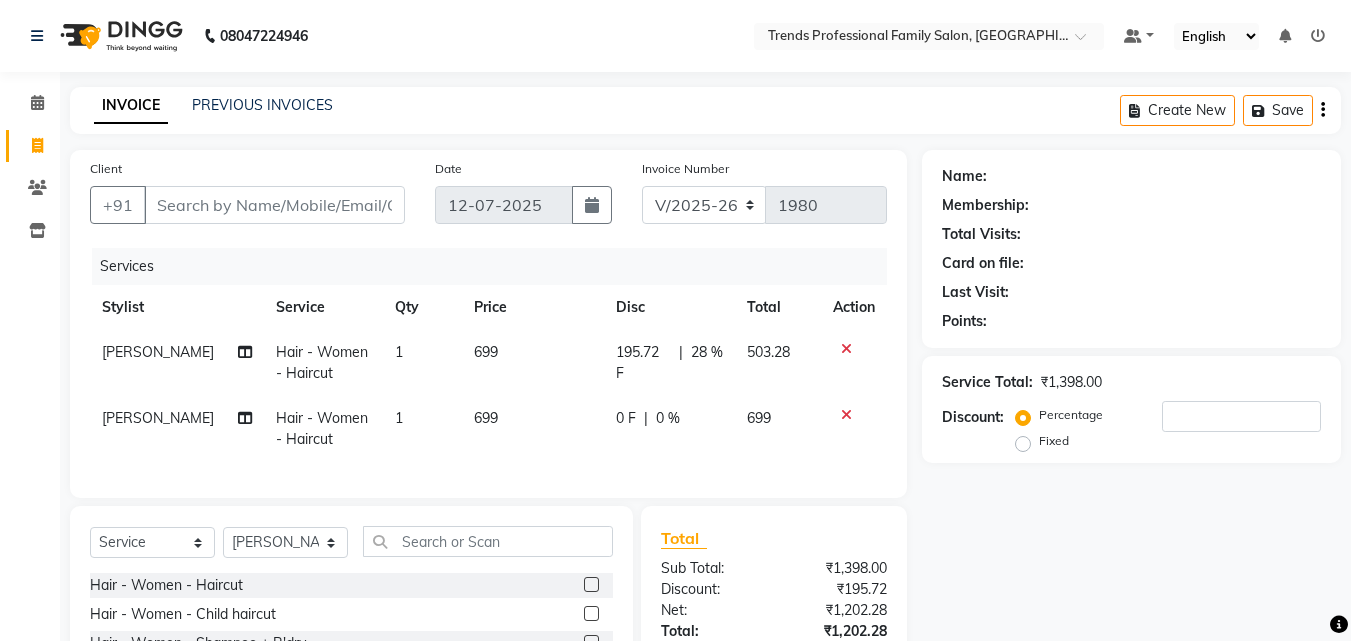 click on "Name: Membership: Total Visits: Card on file: Last Visit:  Points:  Service Total:  ₹1,398.00  Discount:  Percentage   Fixed" 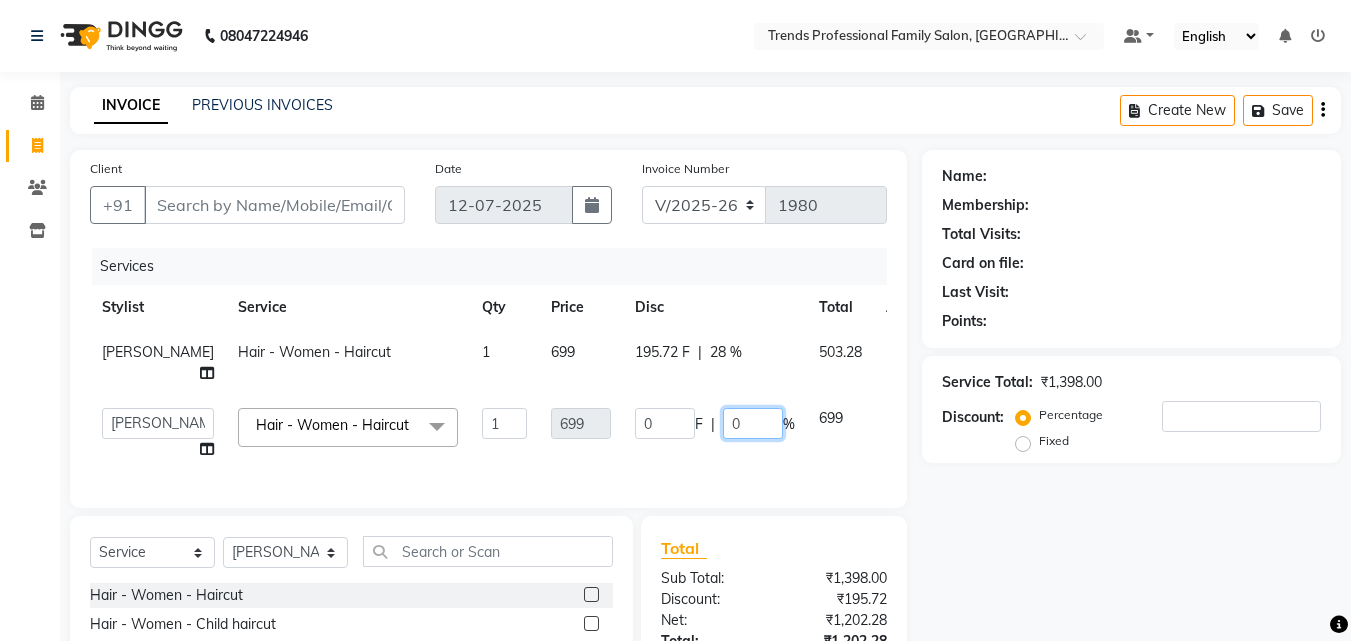 click on "0" 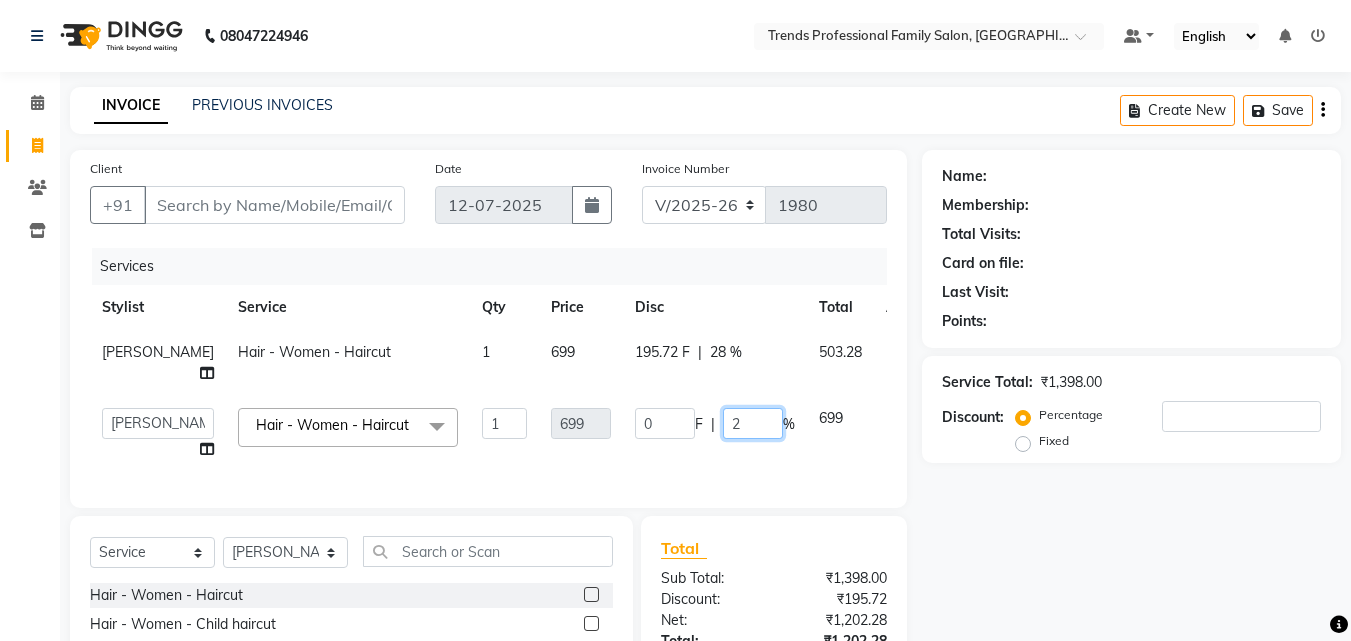 type on "28" 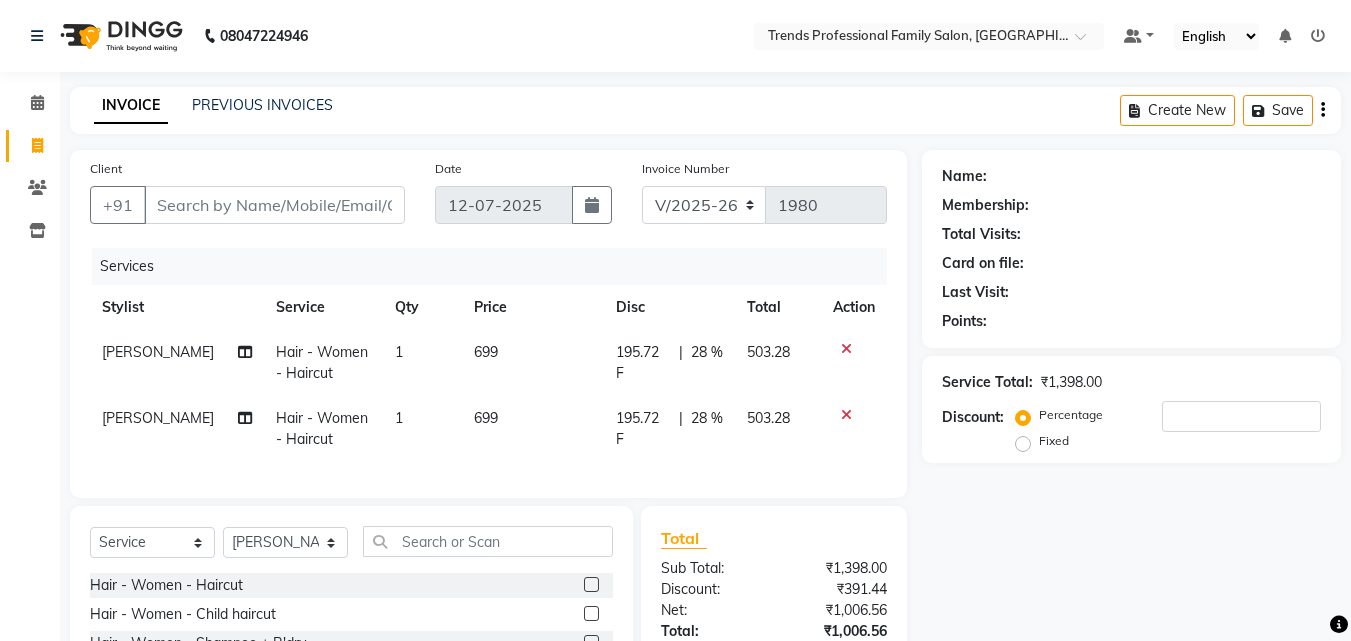 click on "Name: Membership: Total Visits: Card on file: Last Visit:  Points:  Service Total:  ₹1,398.00  Discount:  Percentage   Fixed" 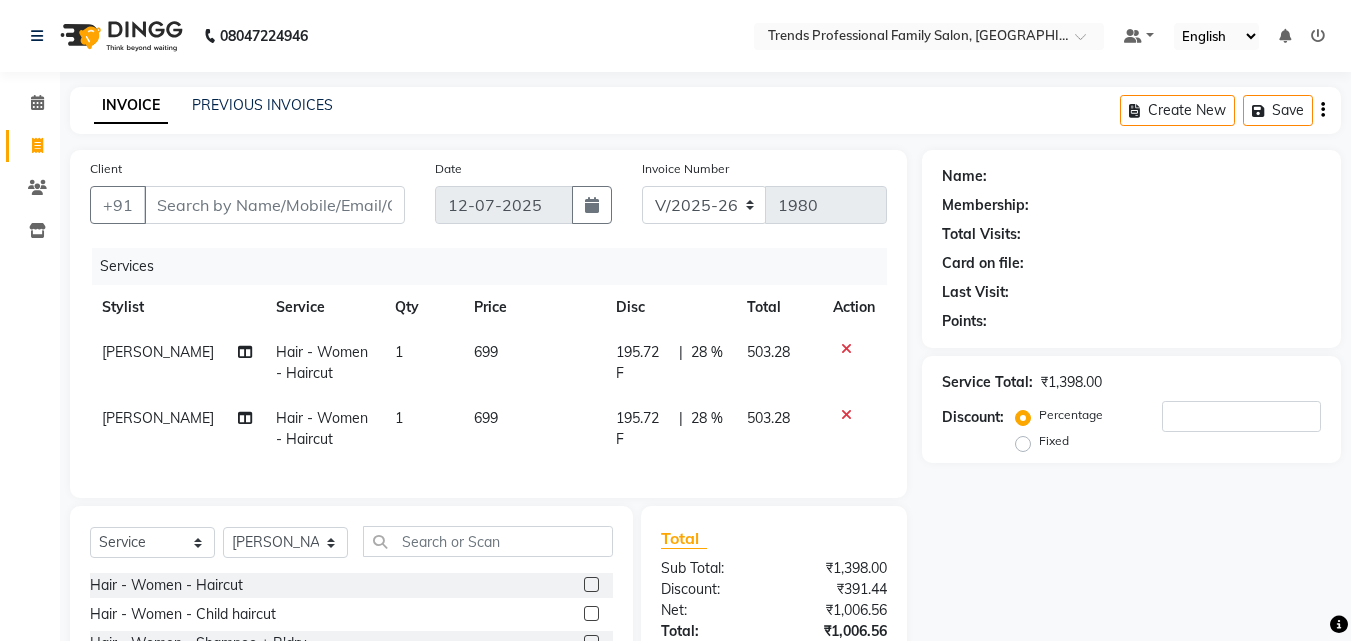 click on "Create New   Save" 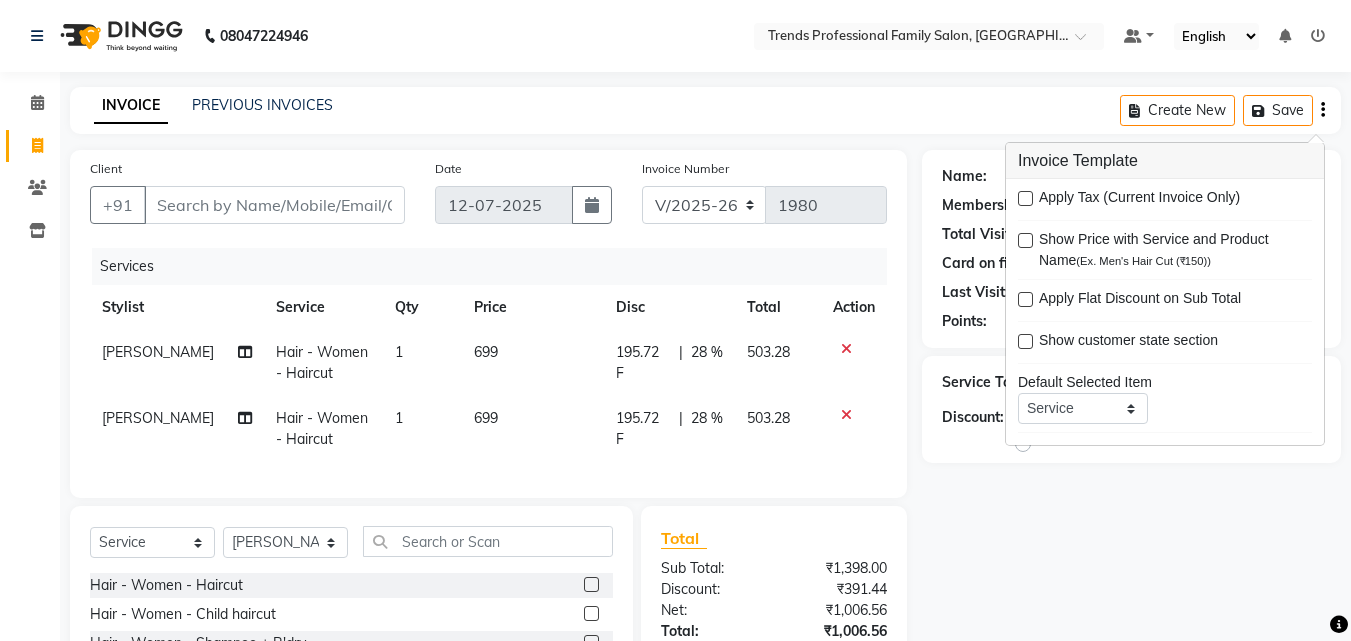 drag, startPoint x: 527, startPoint y: 41, endPoint x: 550, endPoint y: 44, distance: 23.194826 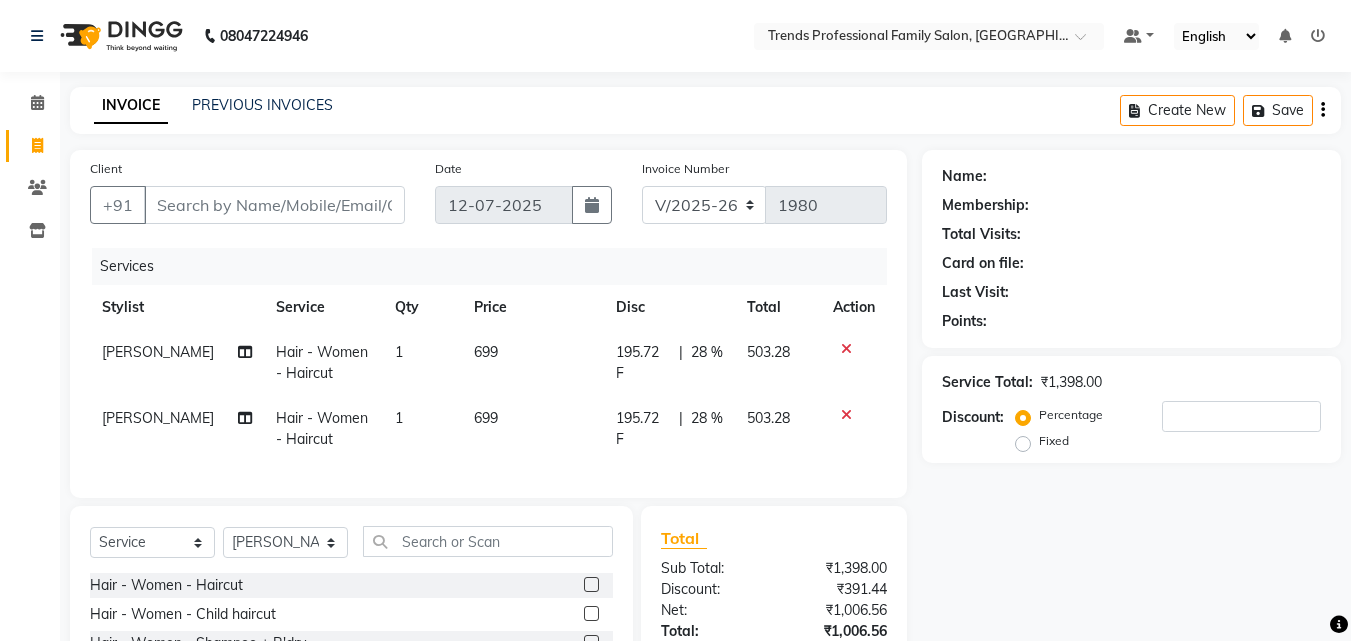click on "28 %" 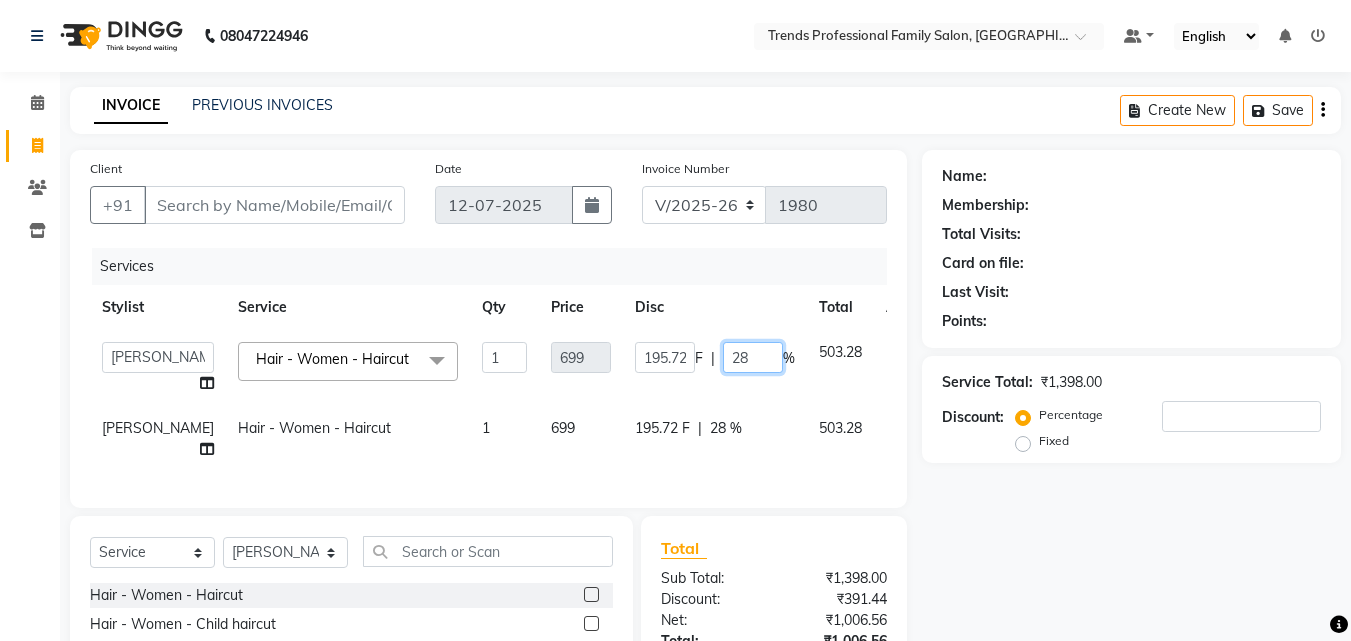 click on "28" 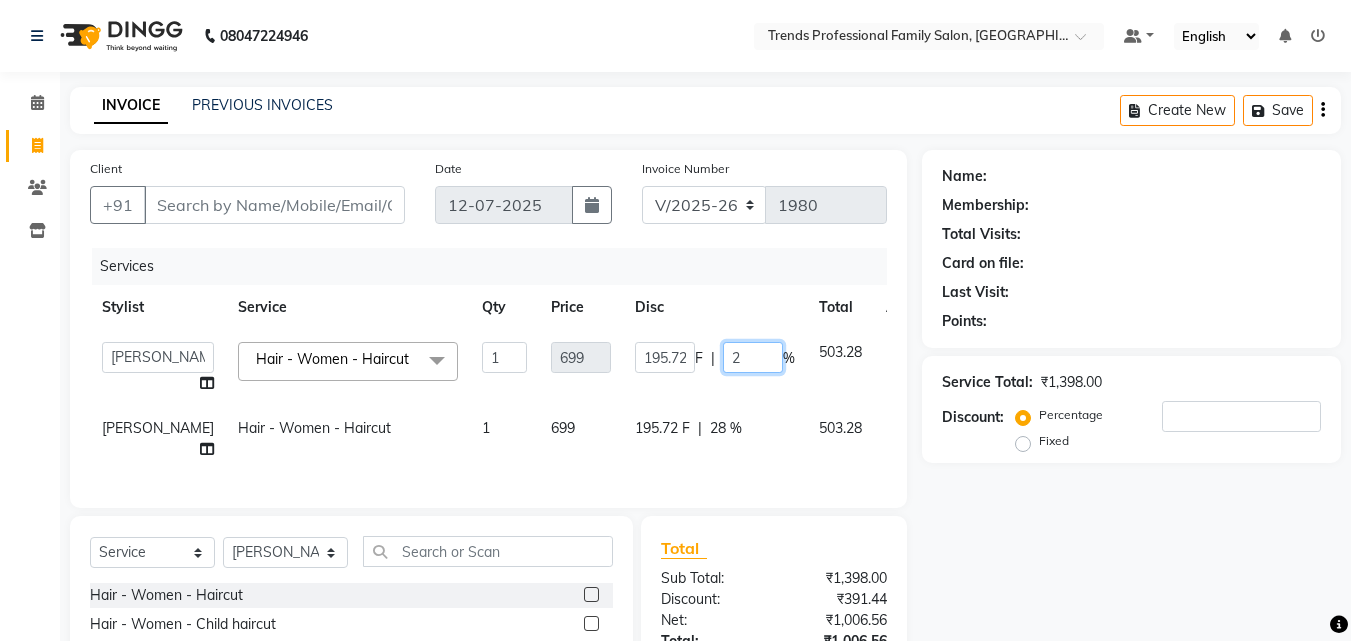 type on "29" 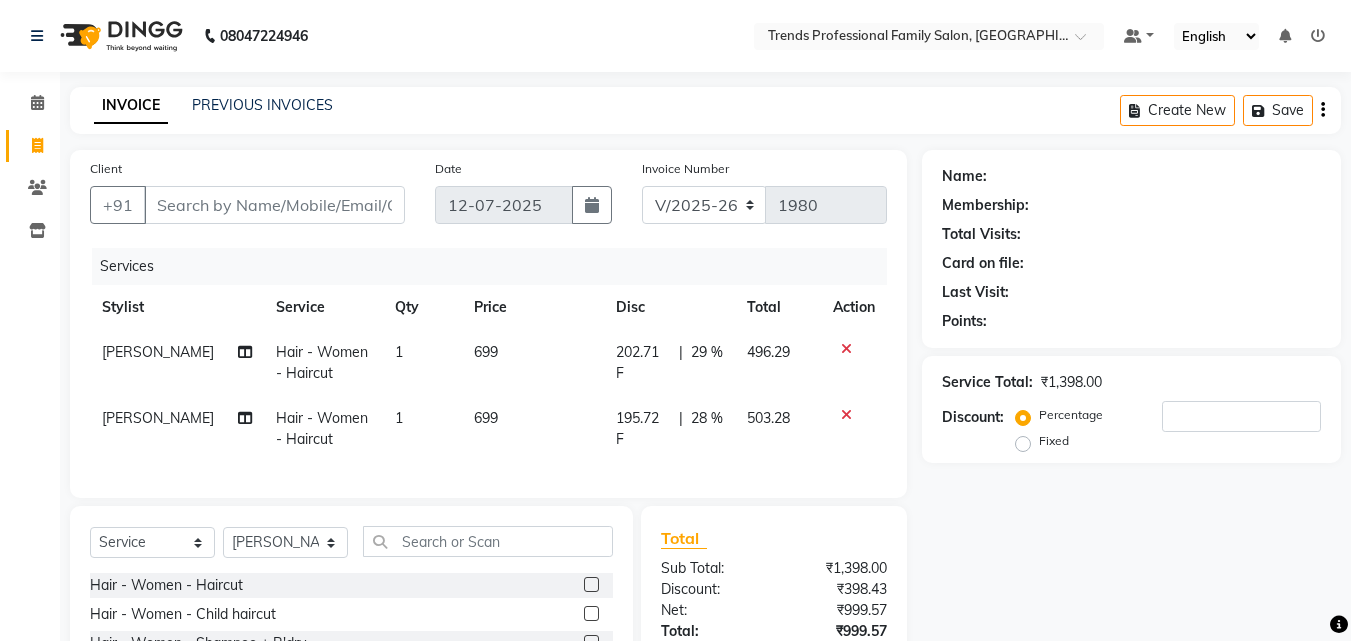 click on "Name: Membership: Total Visits: Card on file: Last Visit:  Points:  Service Total:  ₹1,398.00  Discount:  Percentage   Fixed" 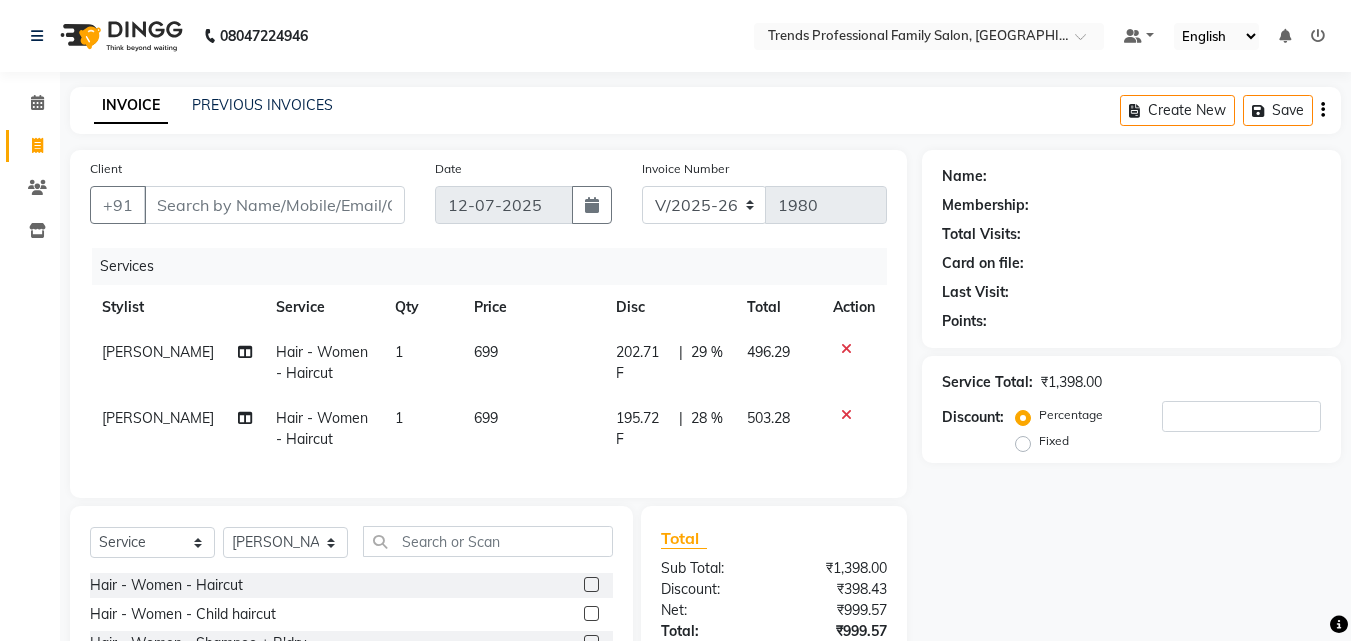click on "29 %" 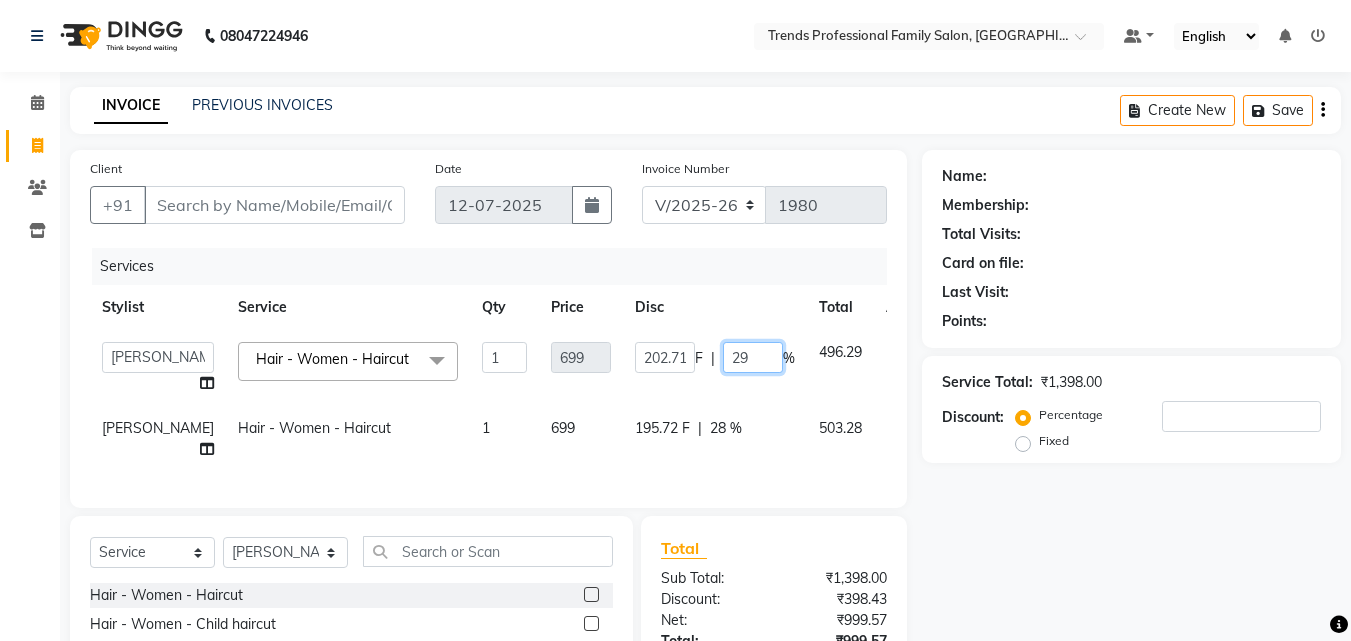 click on "29" 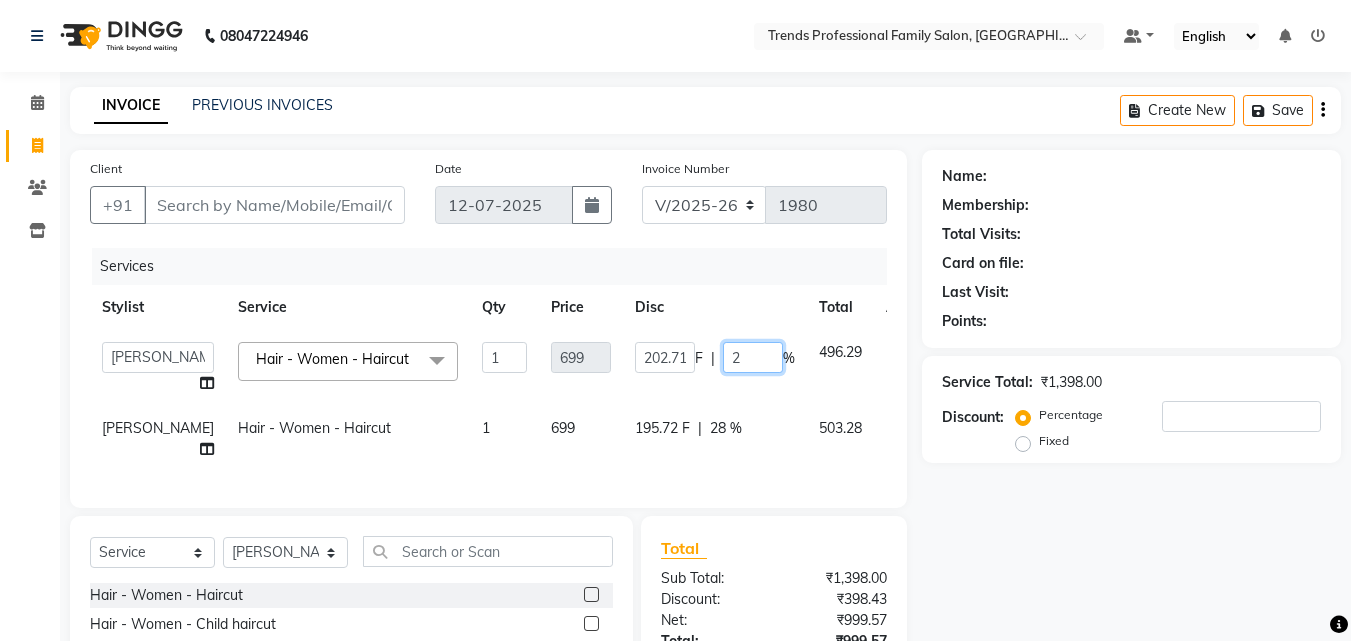 type on "28" 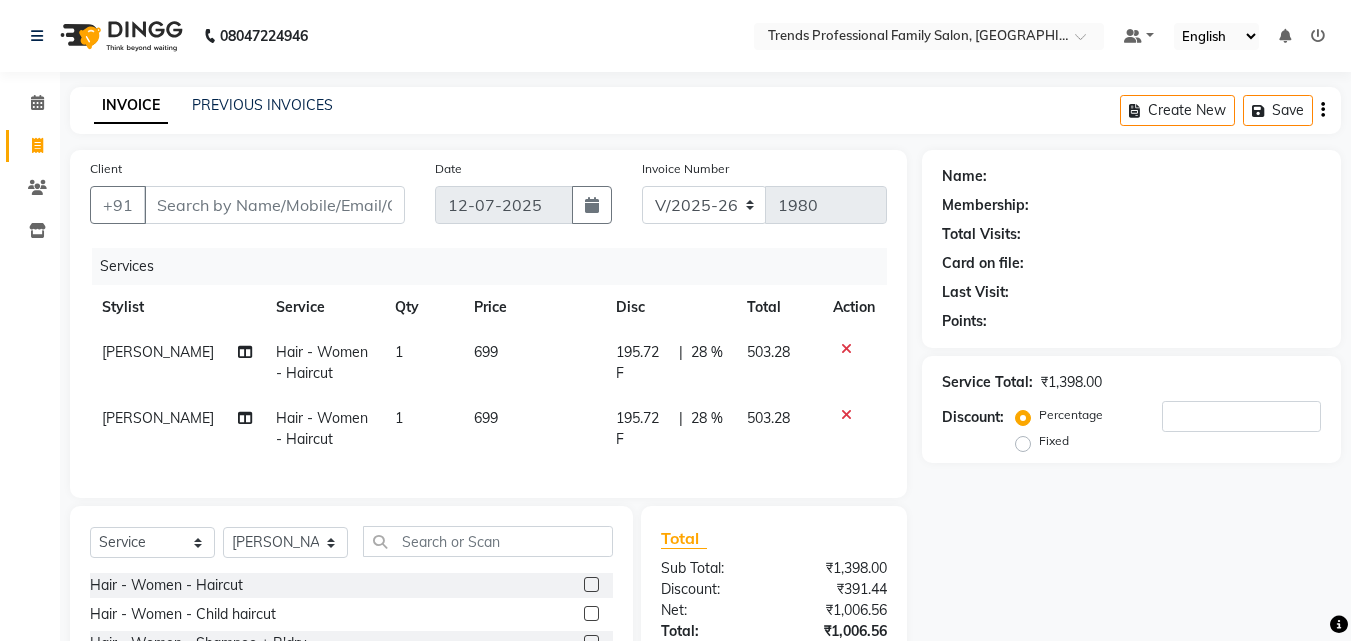 drag, startPoint x: 1127, startPoint y: 575, endPoint x: 1103, endPoint y: 565, distance: 26 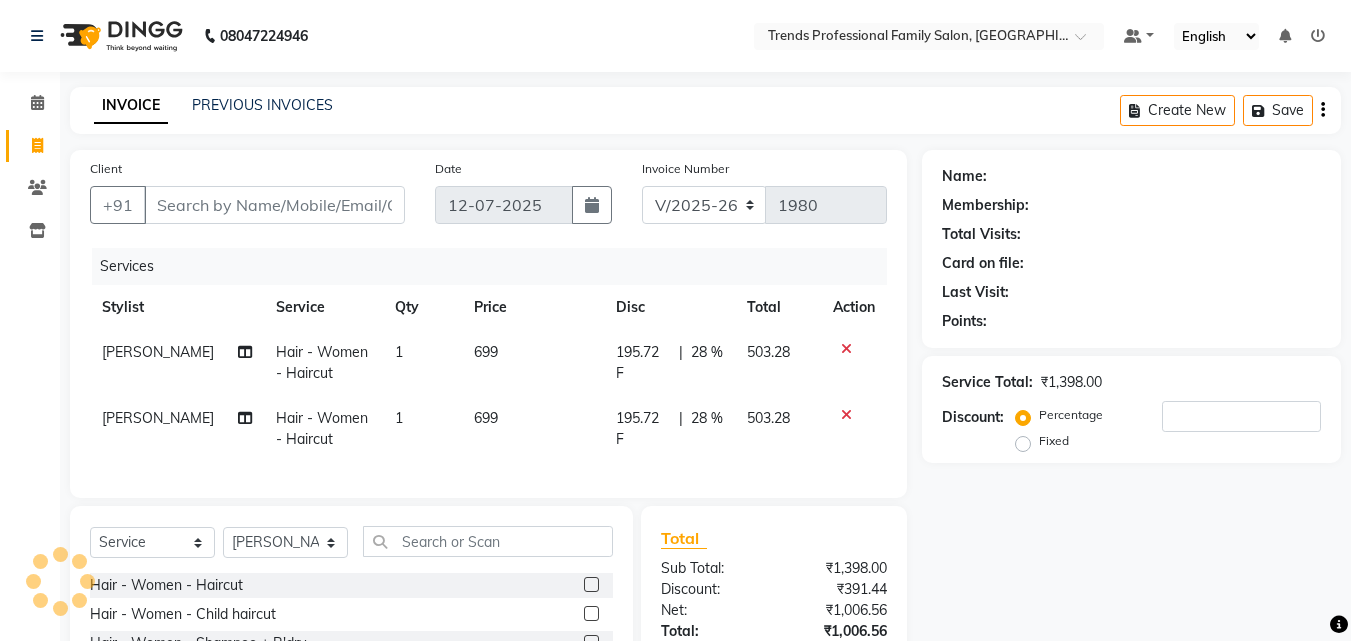 click on "28 %" 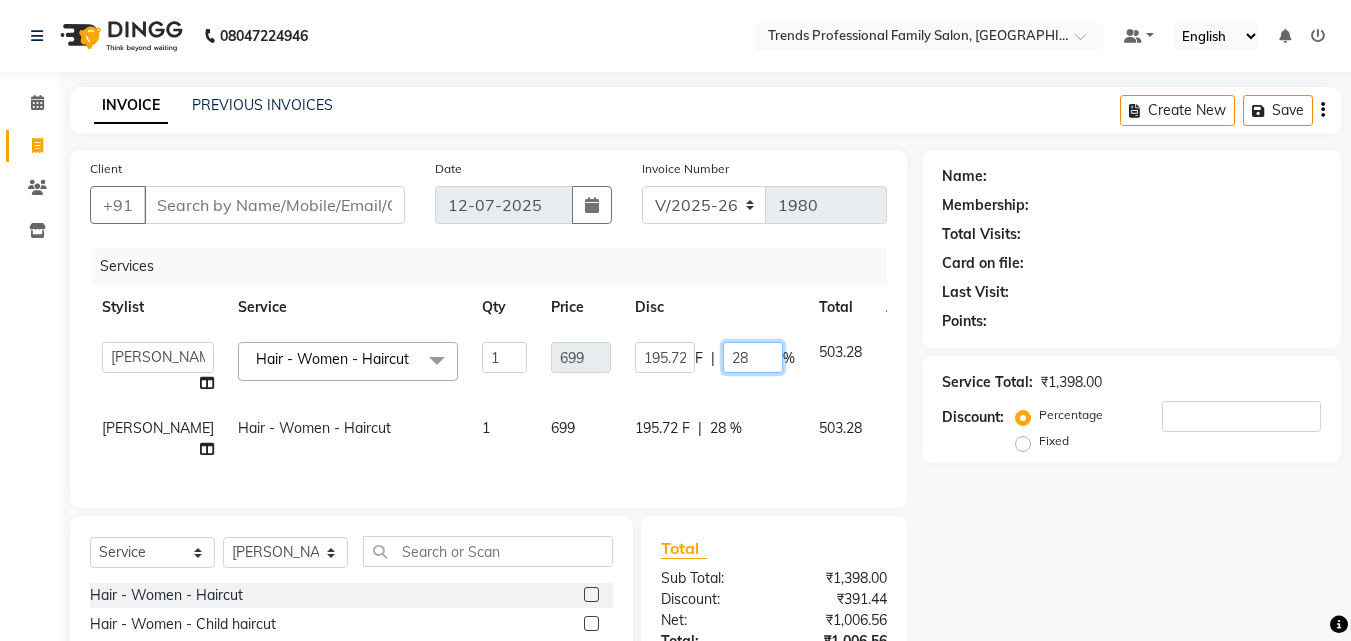 click on "28" 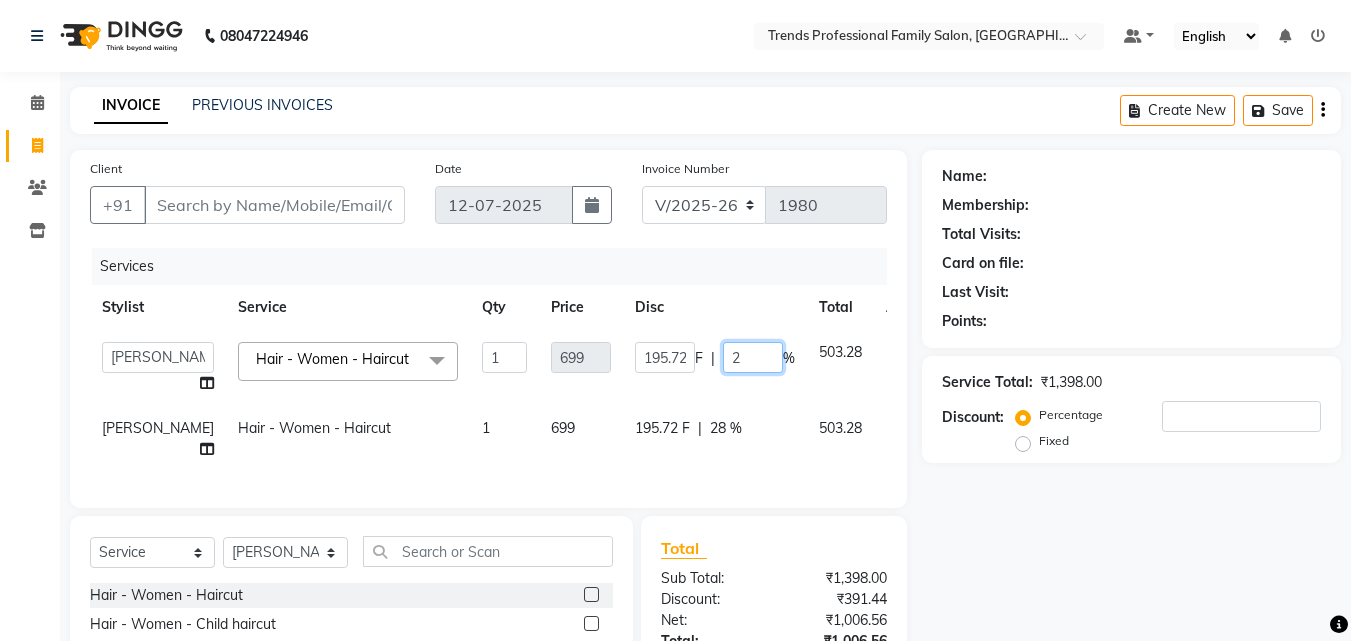 type 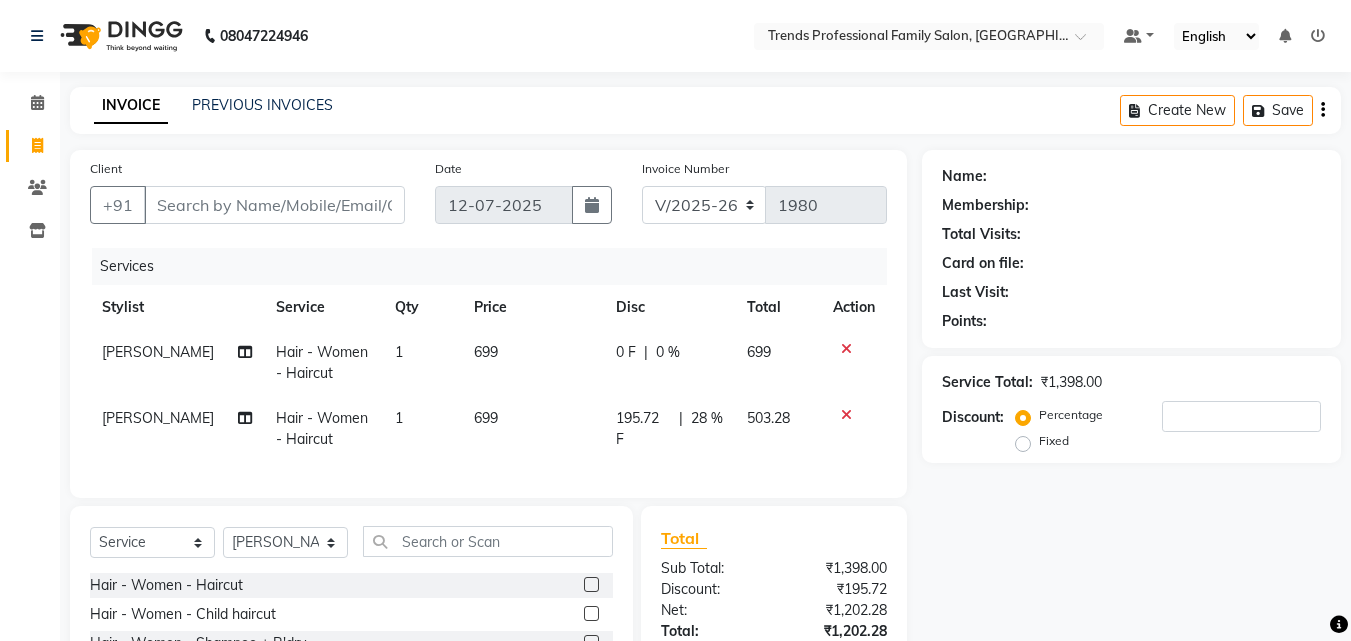 click on "Name: Membership: Total Visits: Card on file: Last Visit:  Points:  Service Total:  ₹1,398.00  Discount:  Percentage   Fixed" 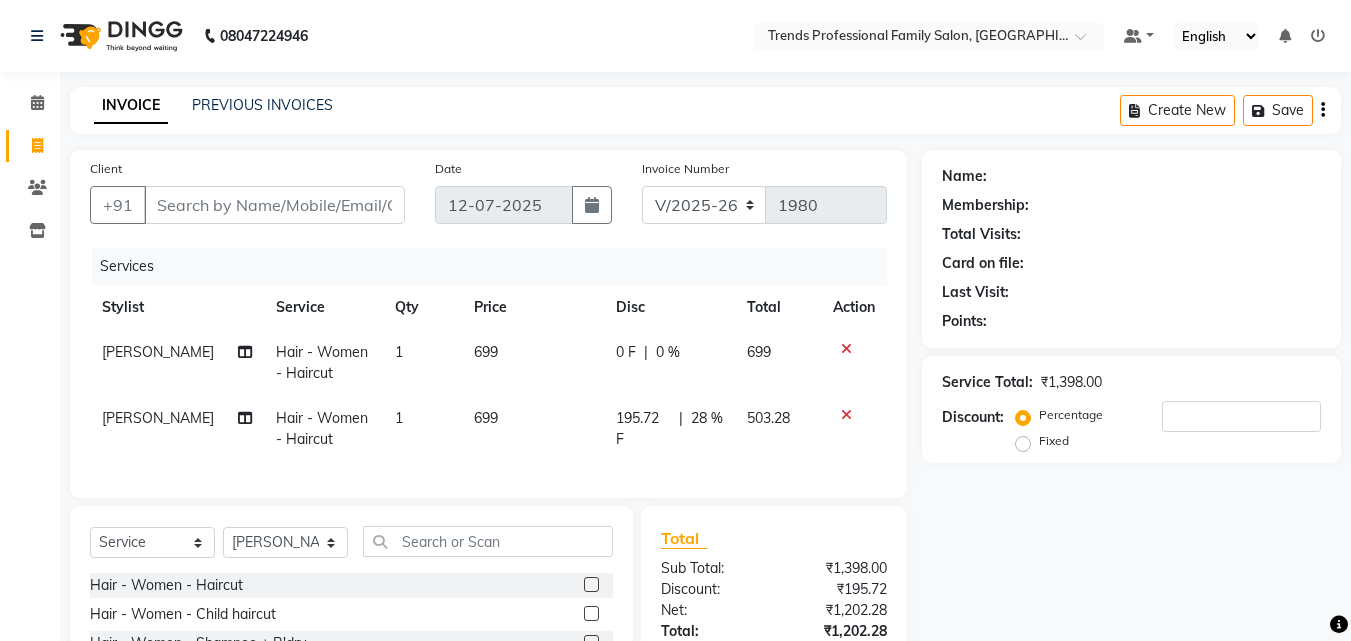 click on "0 %" 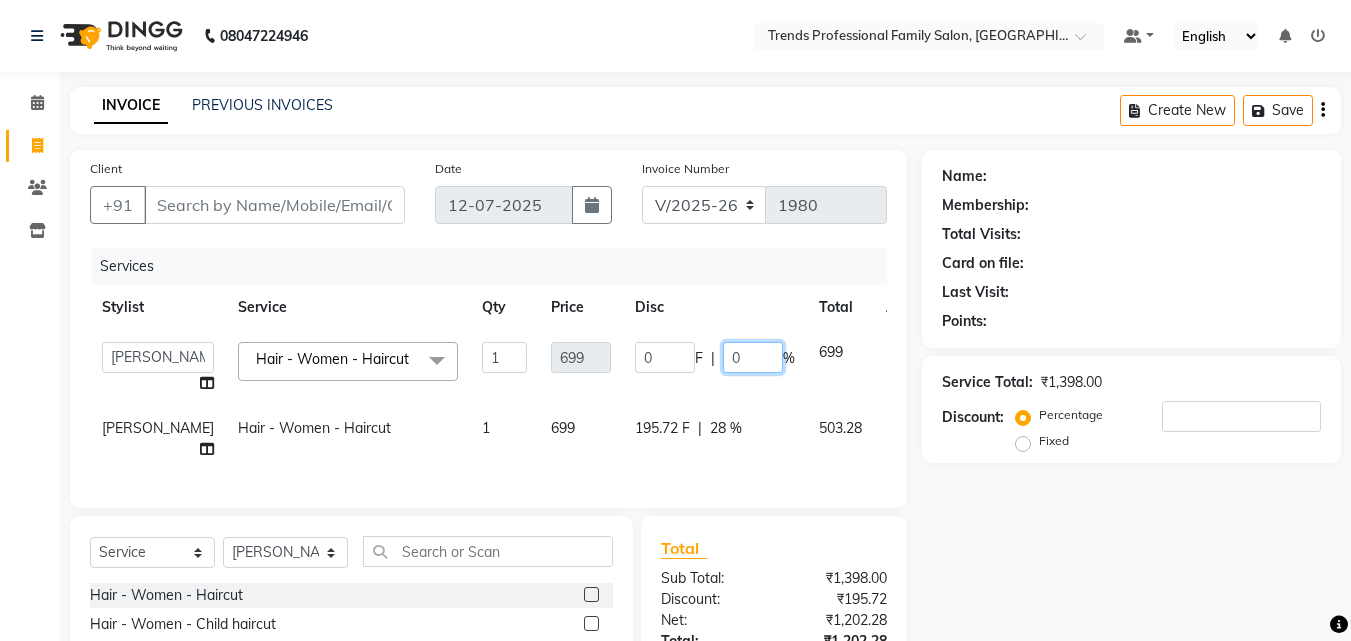 click on "0" 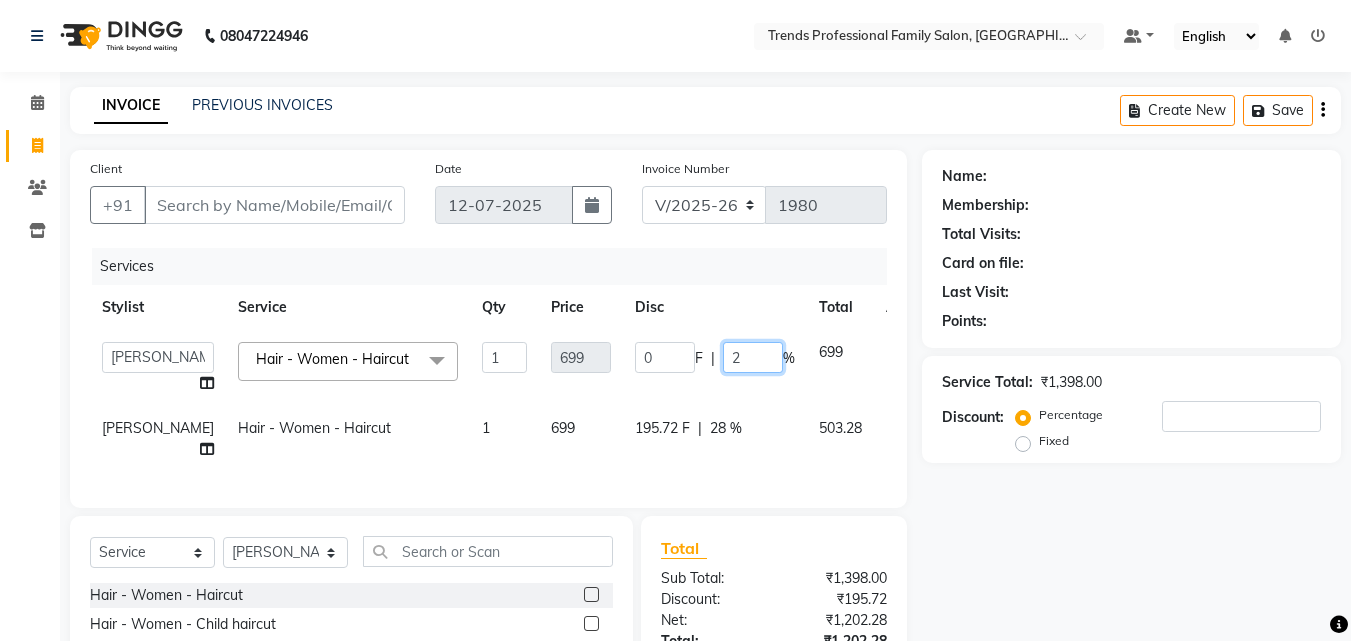 type on "25" 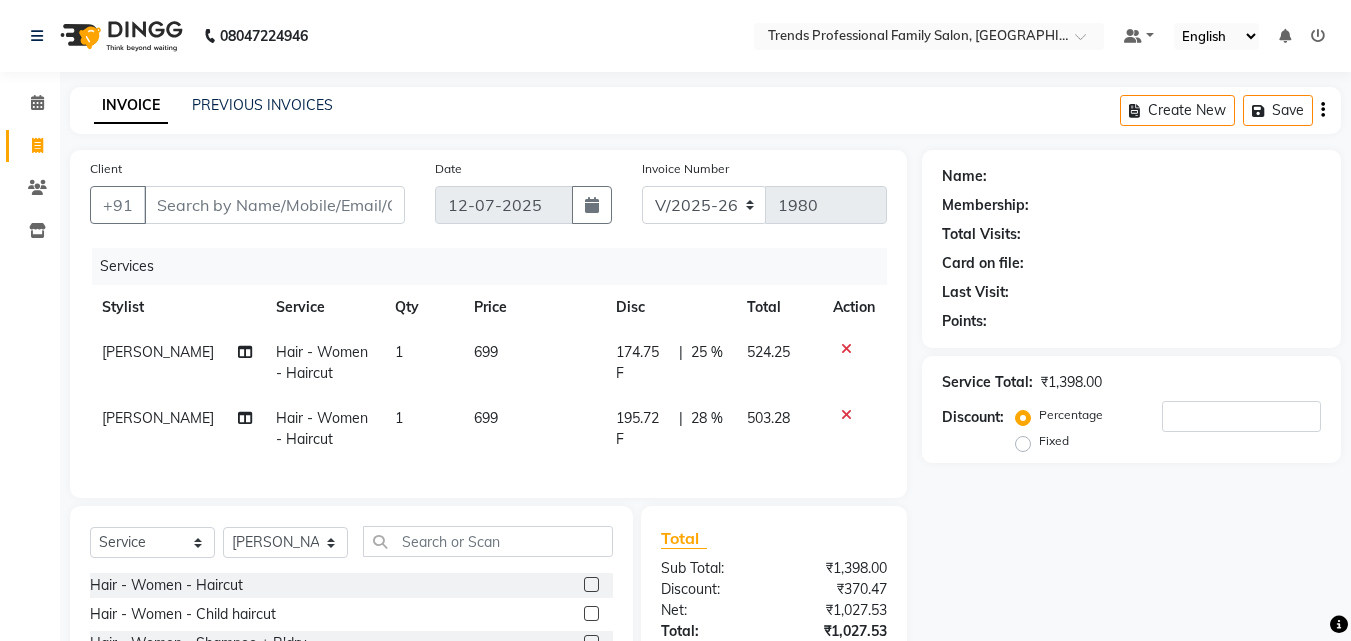 click on "Name: Membership: Total Visits: Card on file: Last Visit:  Points:  Service Total:  ₹1,398.00  Discount:  Percentage   Fixed" 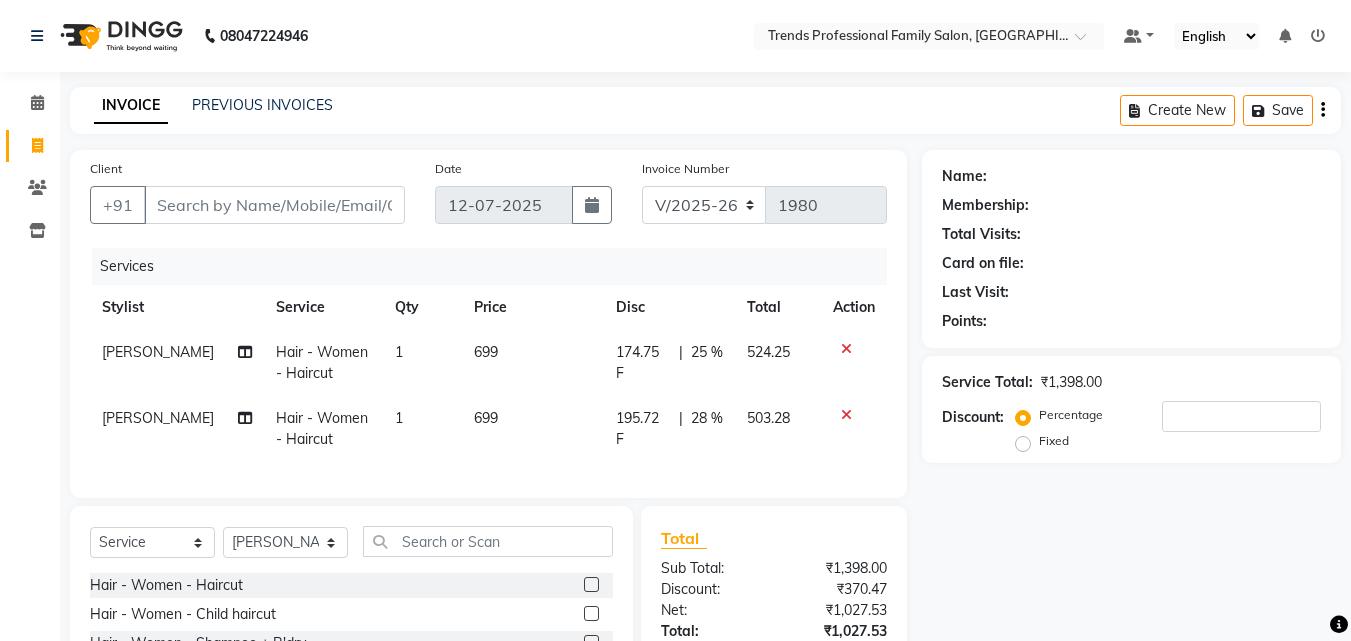 click on "25 %" 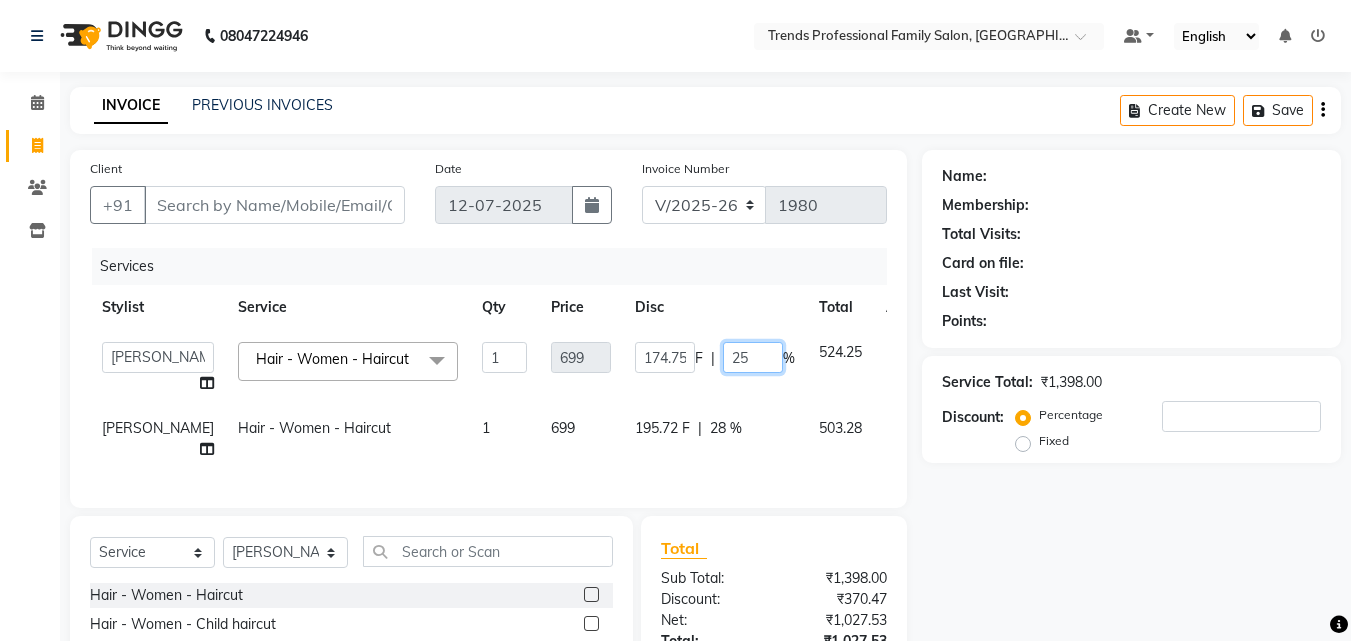 click on "25" 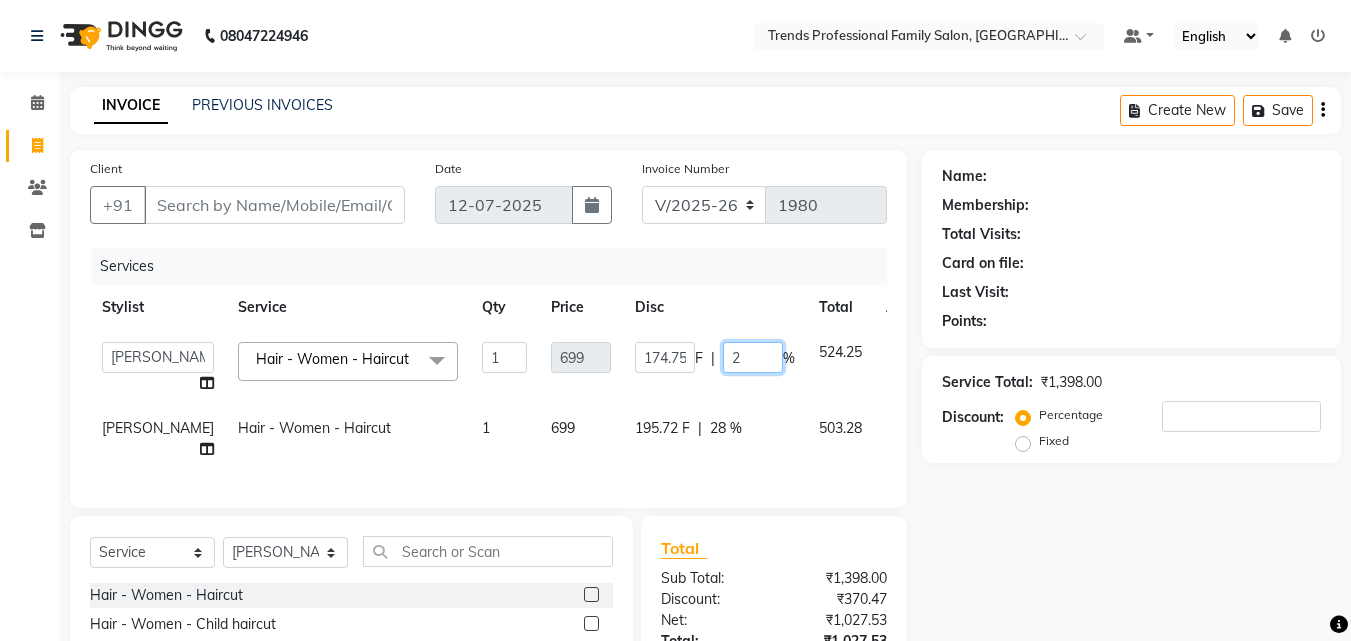 type on "28" 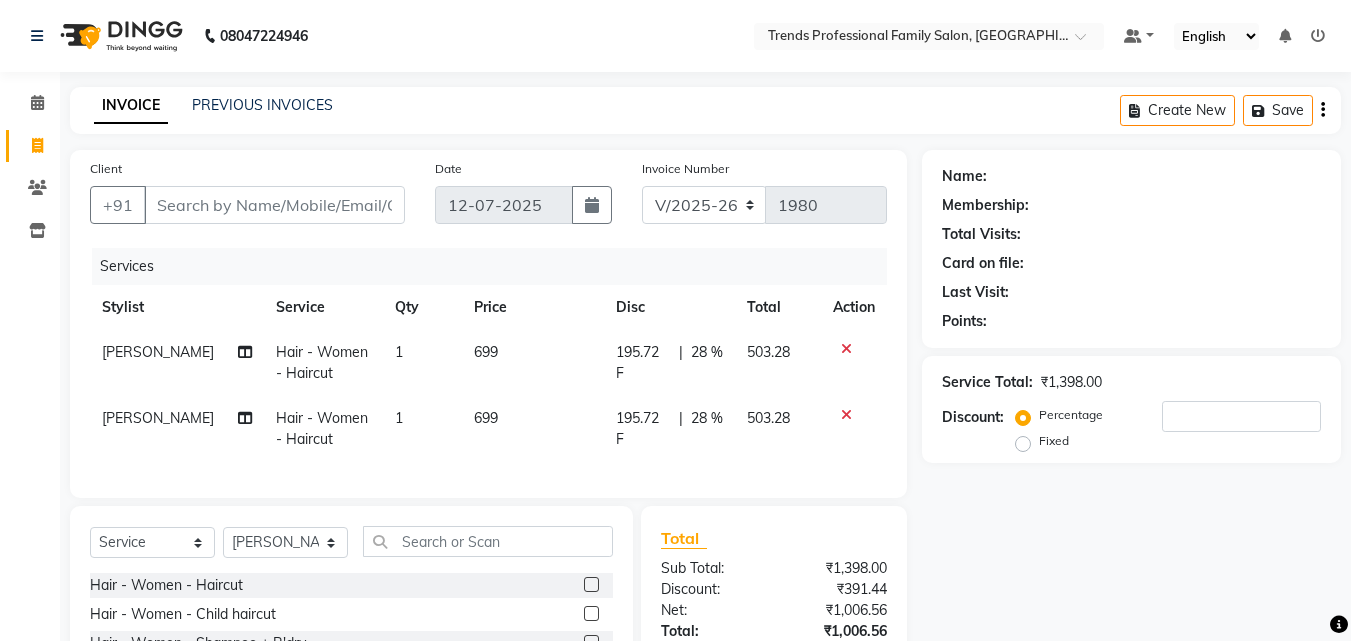 drag, startPoint x: 1015, startPoint y: 513, endPoint x: 1335, endPoint y: 471, distance: 322.74448 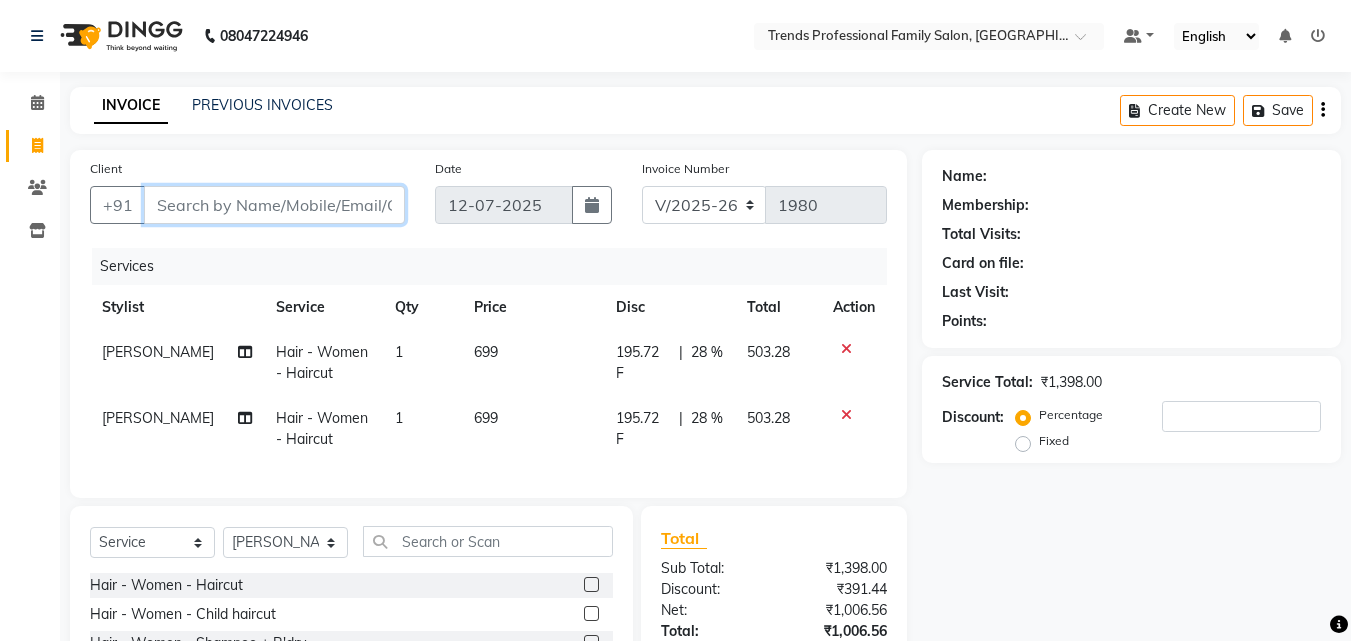click on "Client" at bounding box center [274, 205] 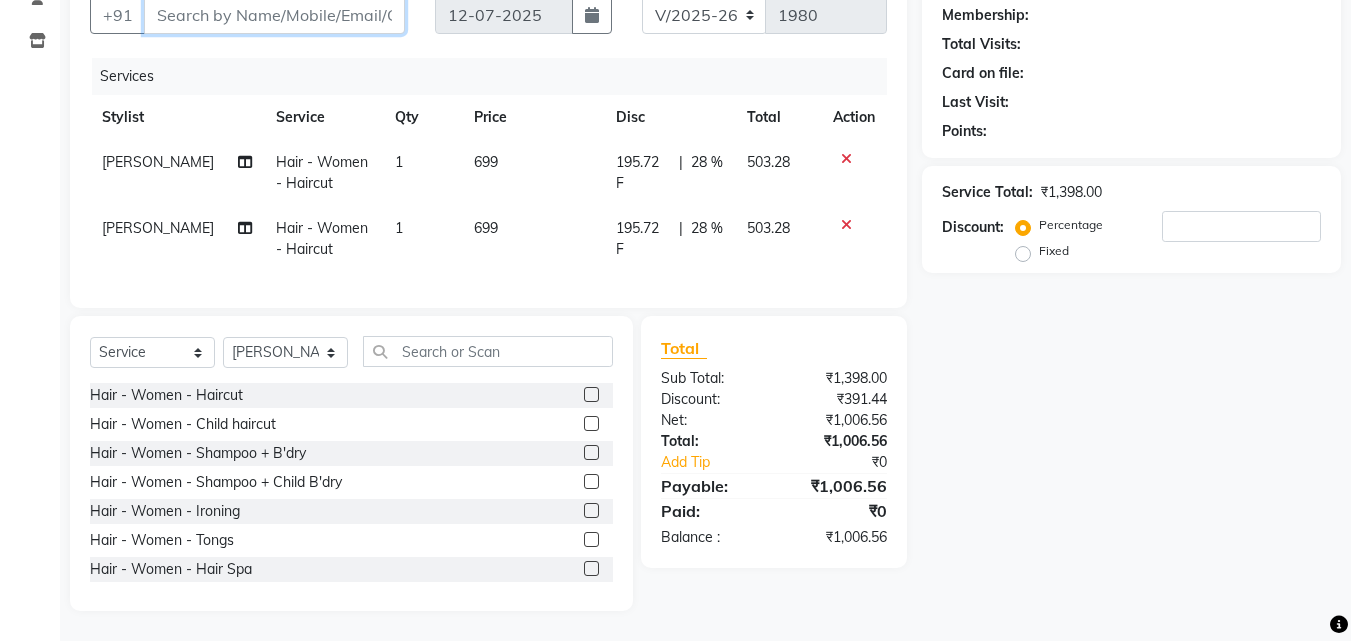 scroll, scrollTop: 0, scrollLeft: 0, axis: both 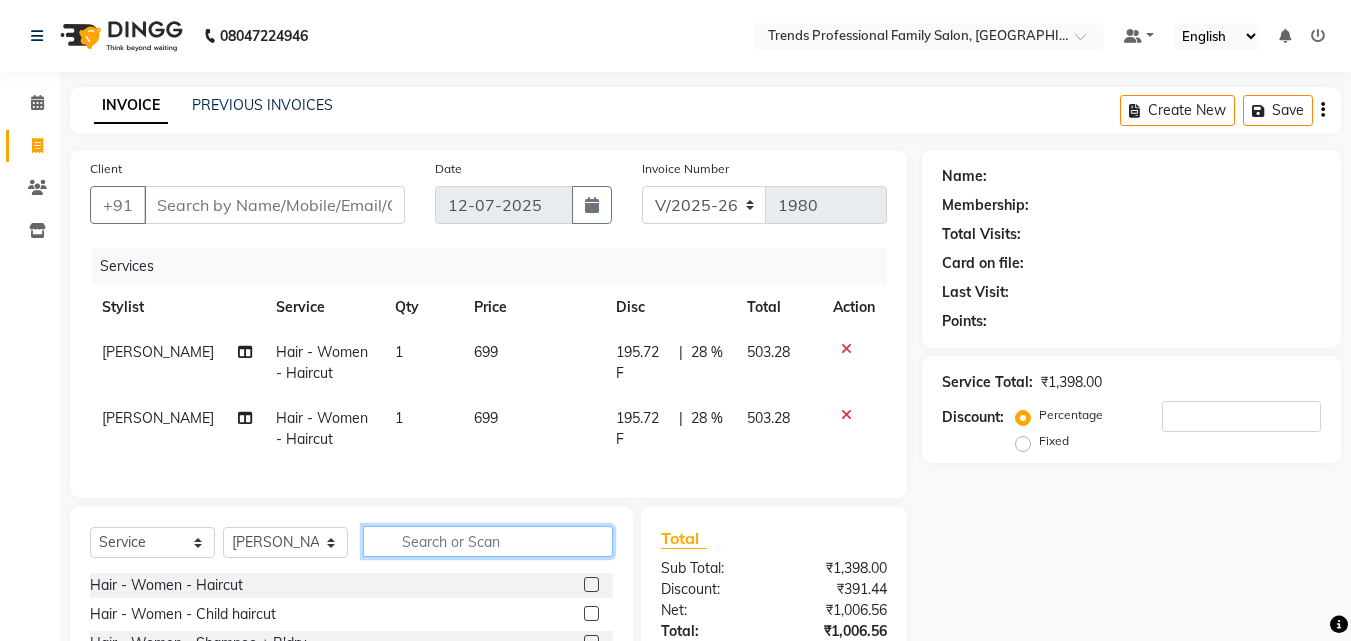 click 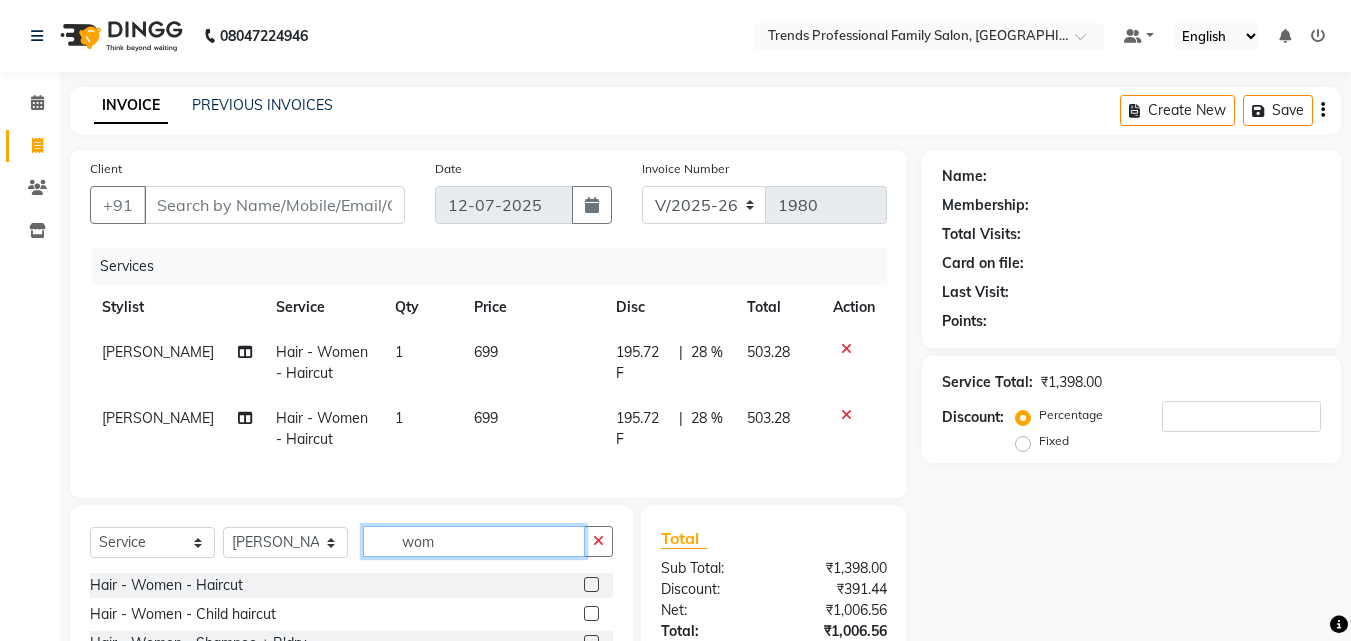 scroll, scrollTop: 205, scrollLeft: 0, axis: vertical 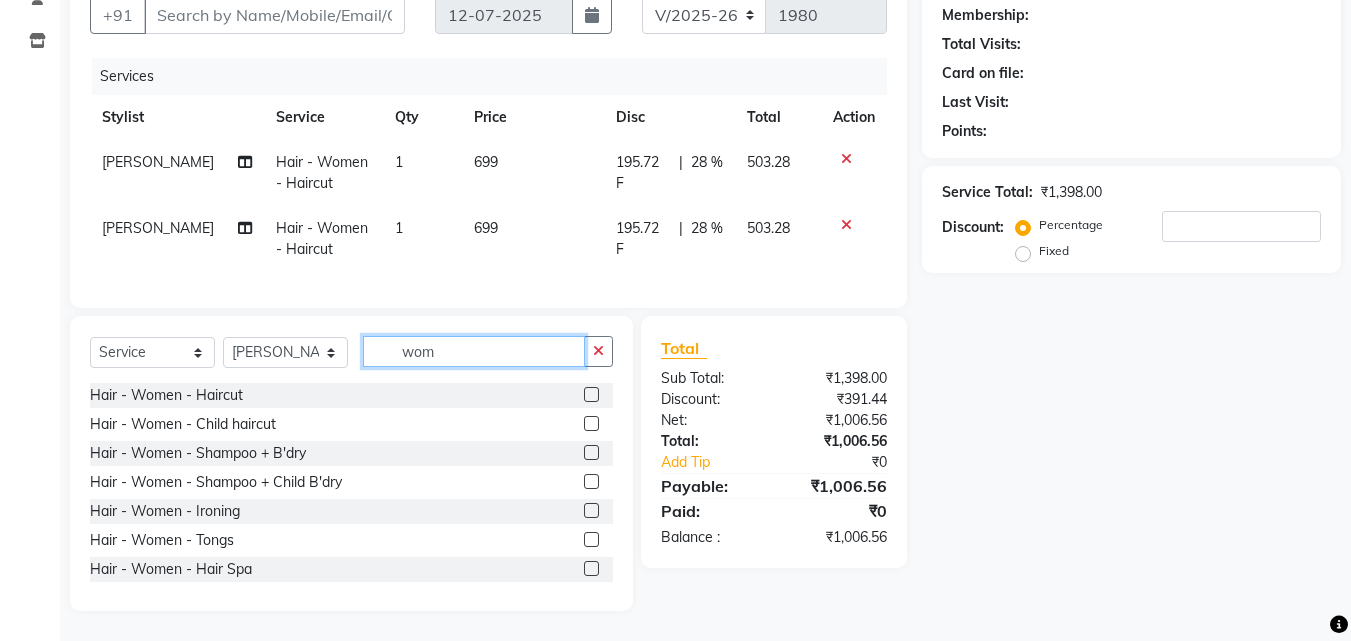 click on "wom" 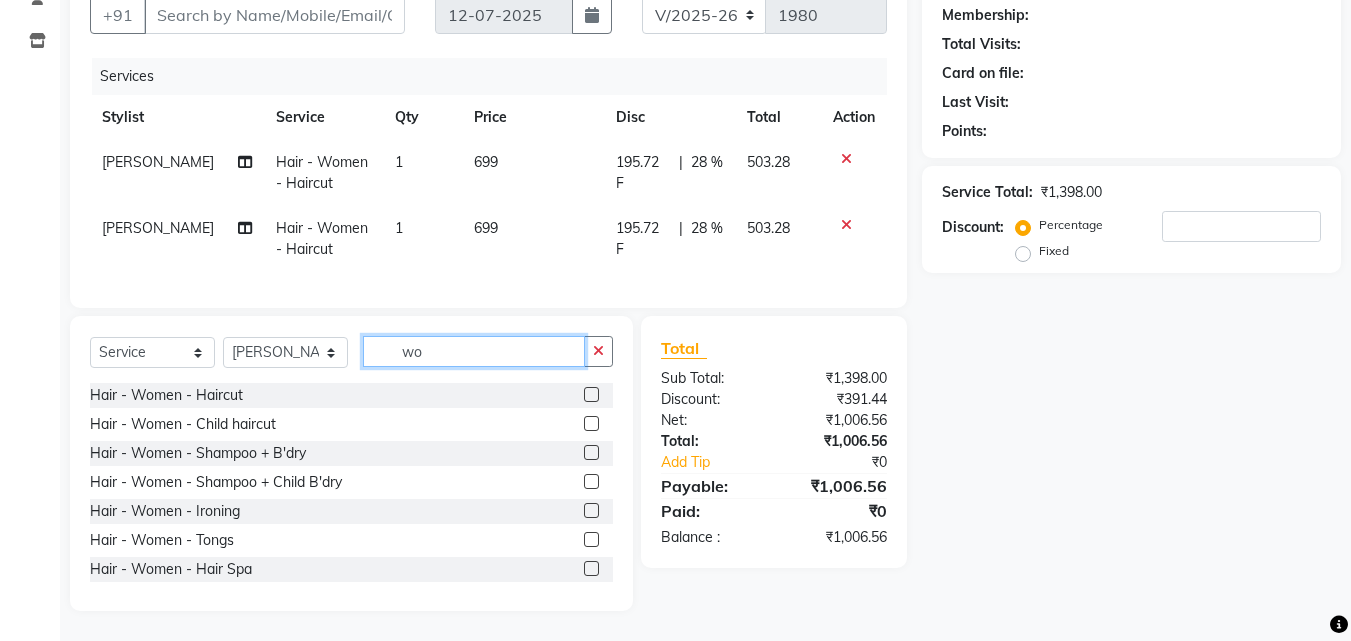 type on "w" 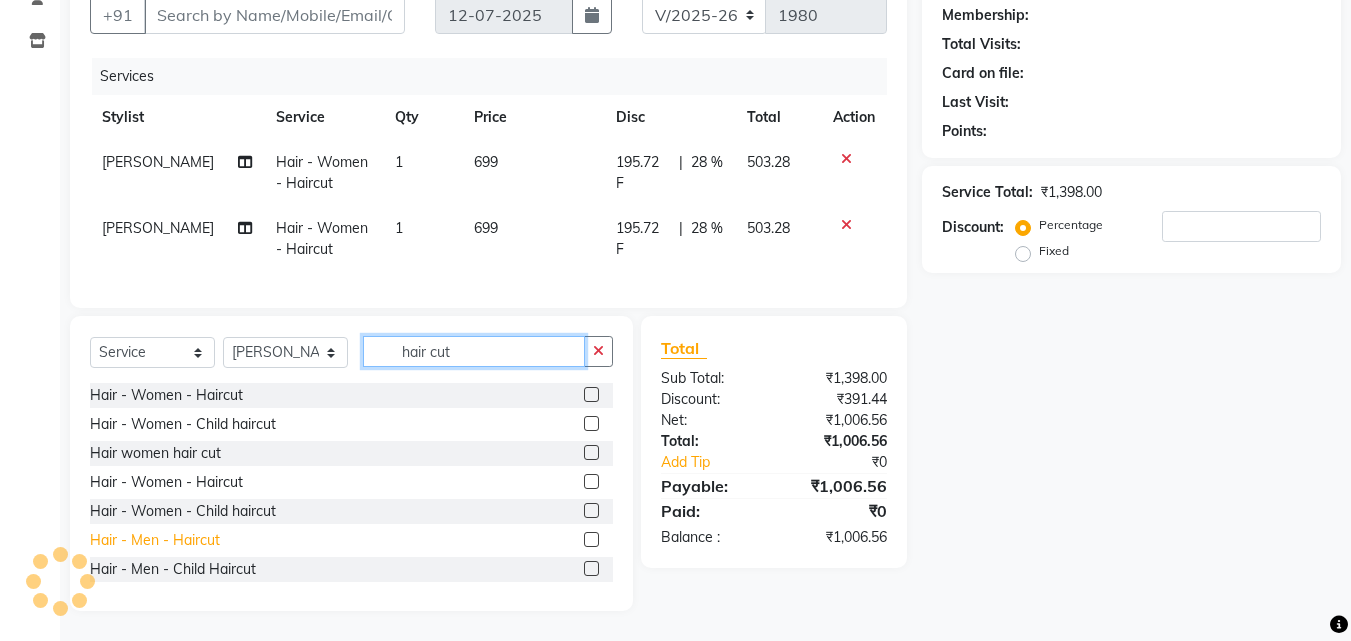 type on "hair cut" 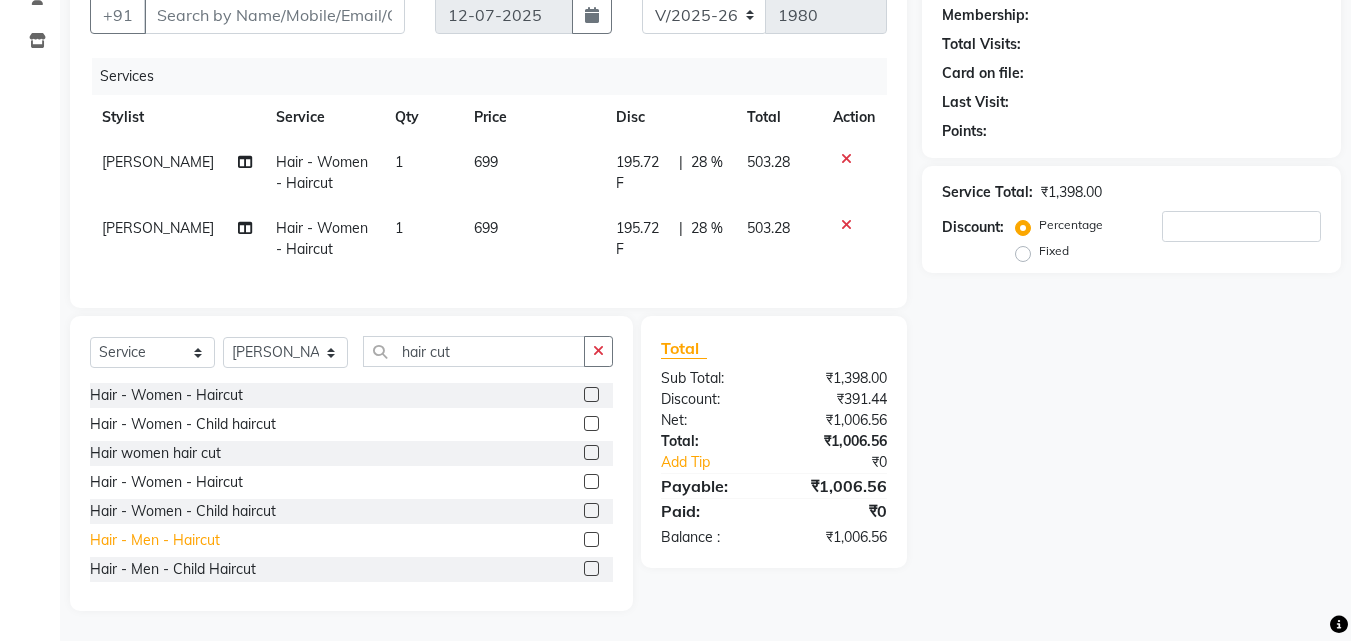click on "Hair - Men - Haircut" 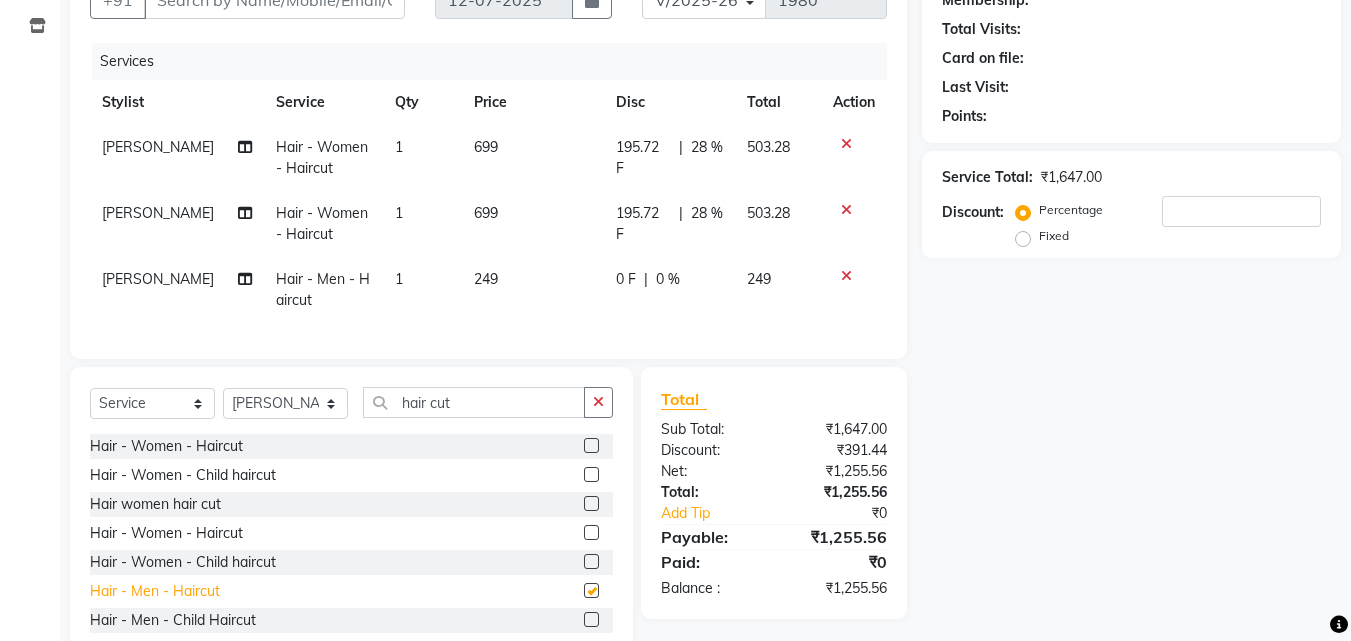 checkbox on "false" 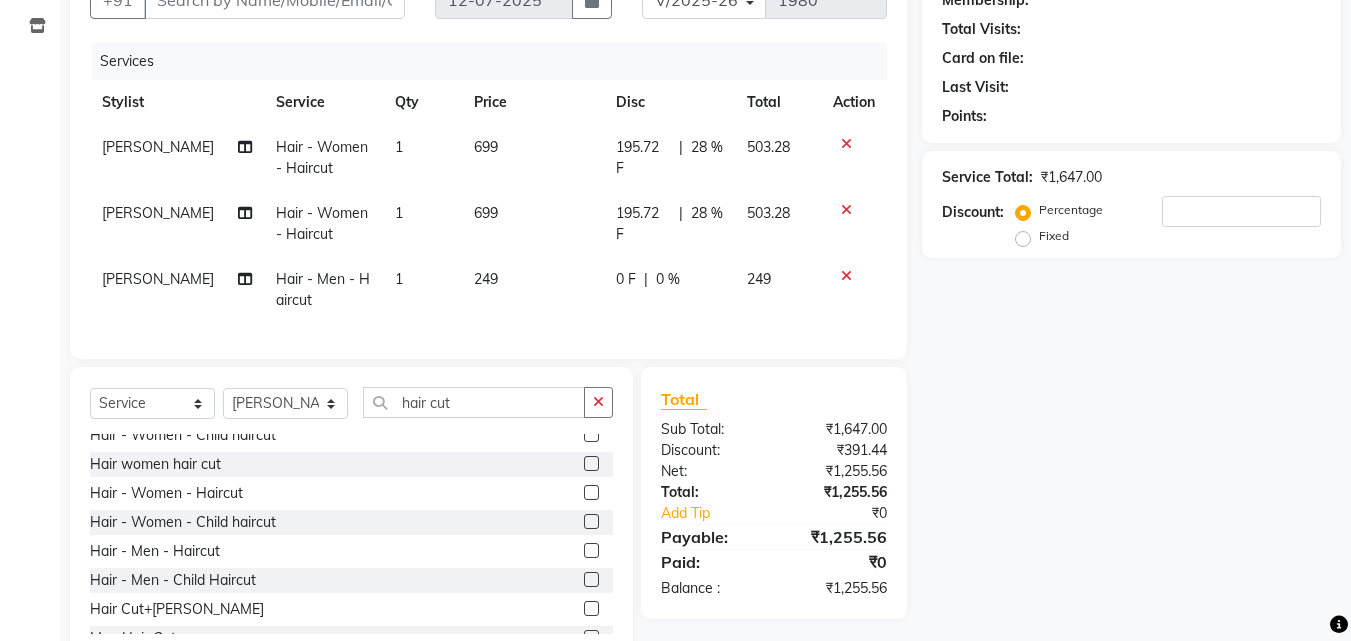 scroll, scrollTop: 61, scrollLeft: 0, axis: vertical 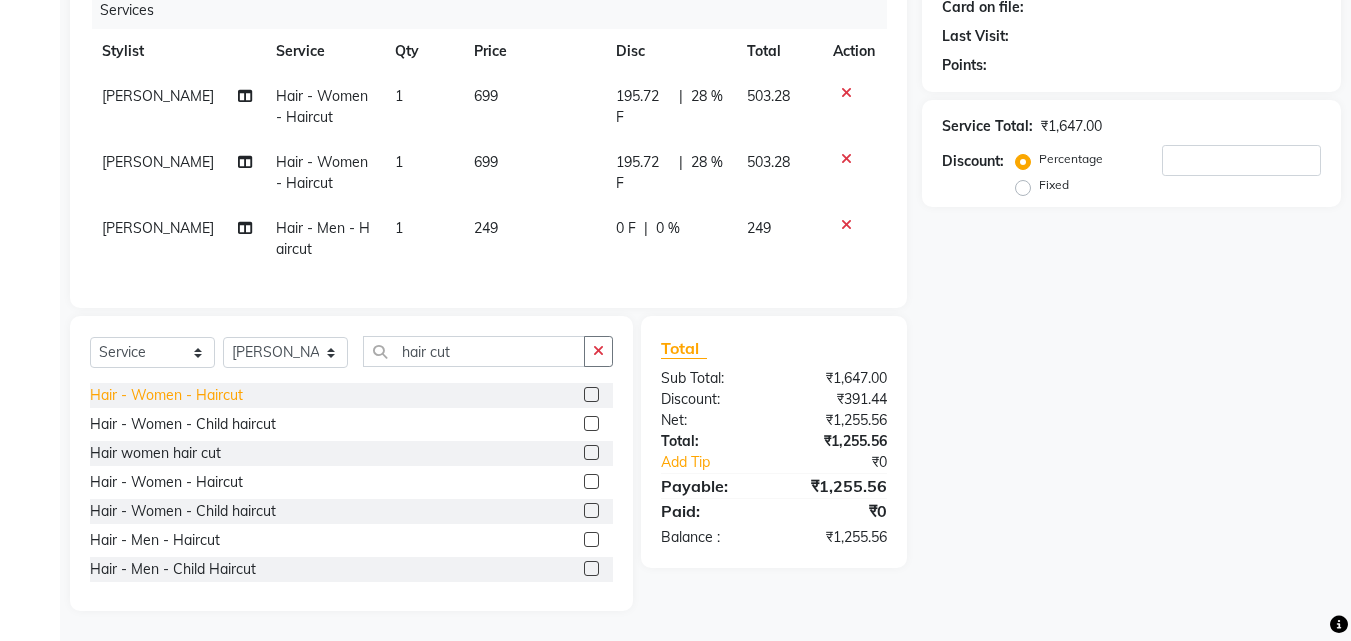 click on "Hair - Women - Haircut" 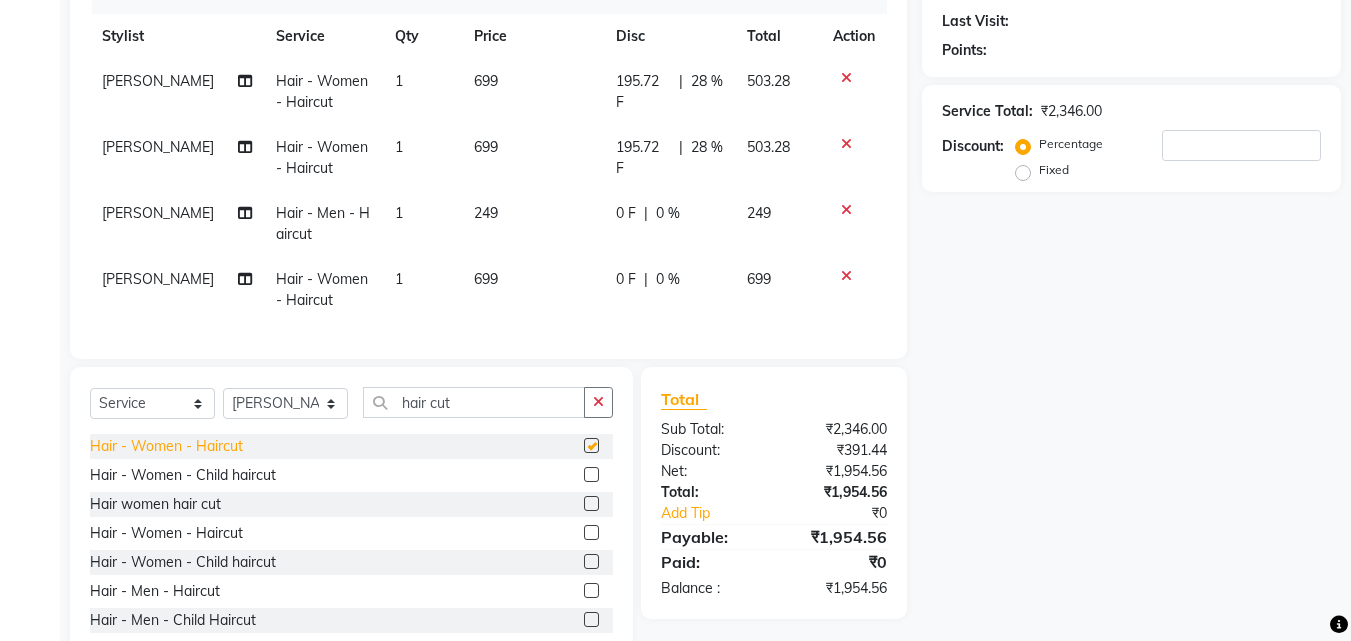 checkbox on "false" 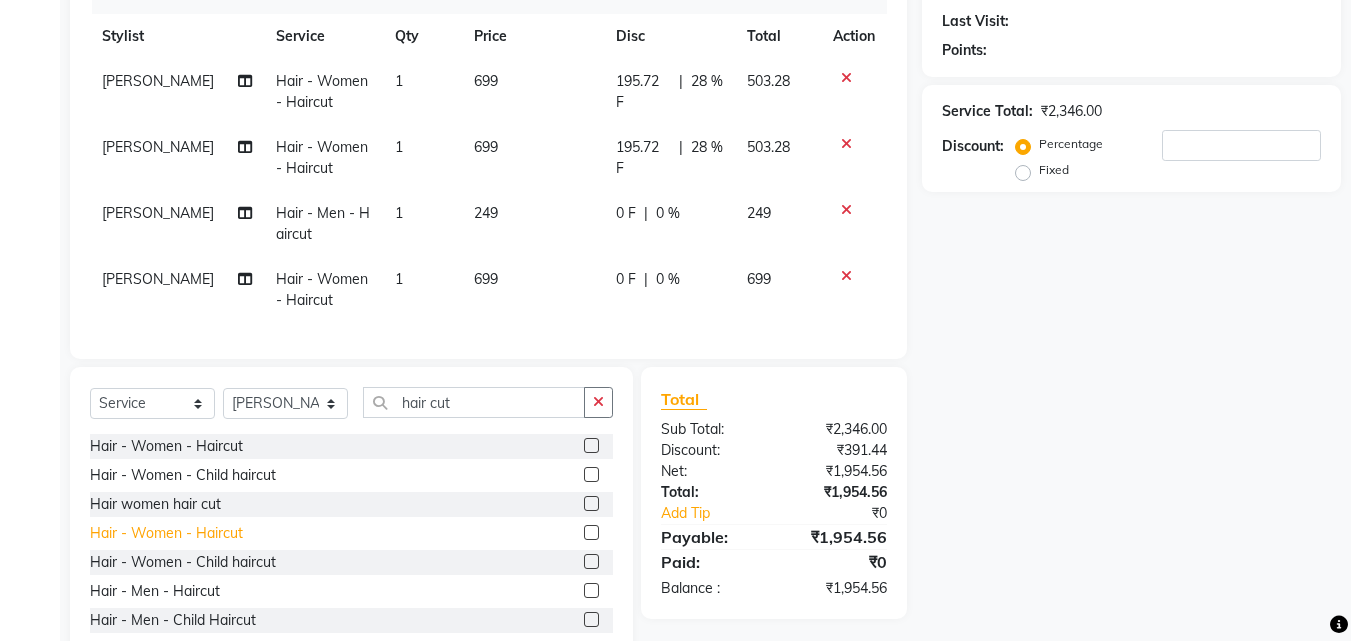 click on "Hair - Women - Haircut" 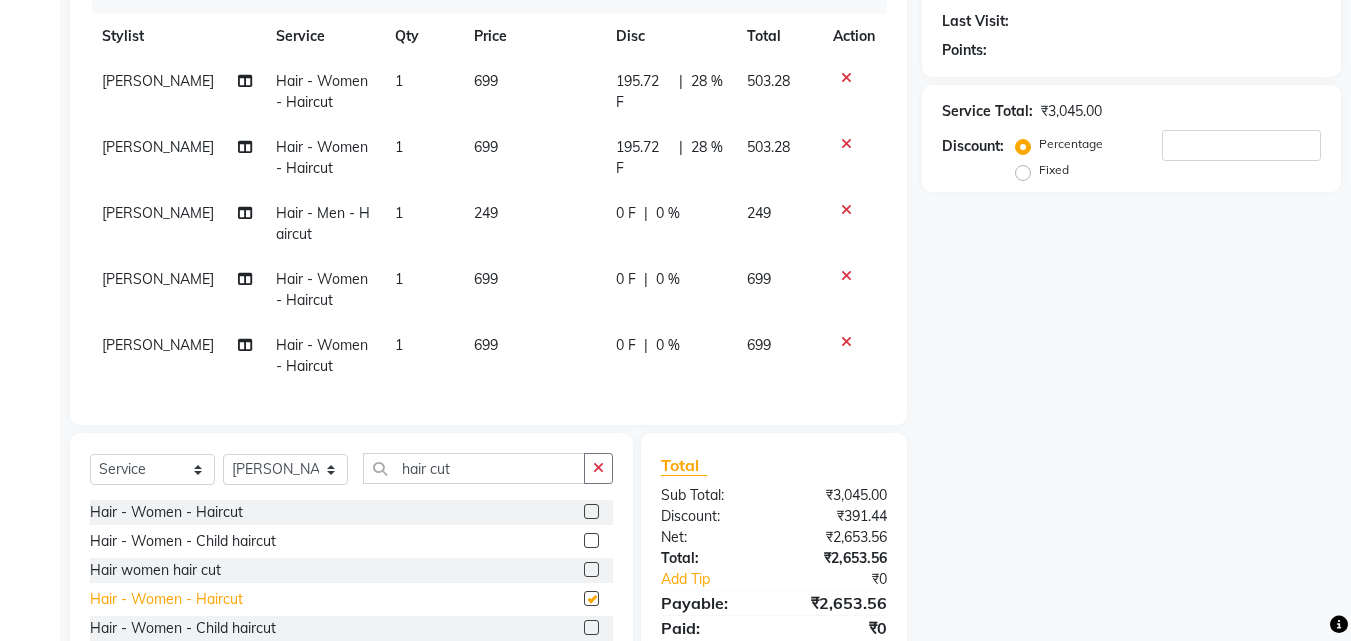 checkbox on "false" 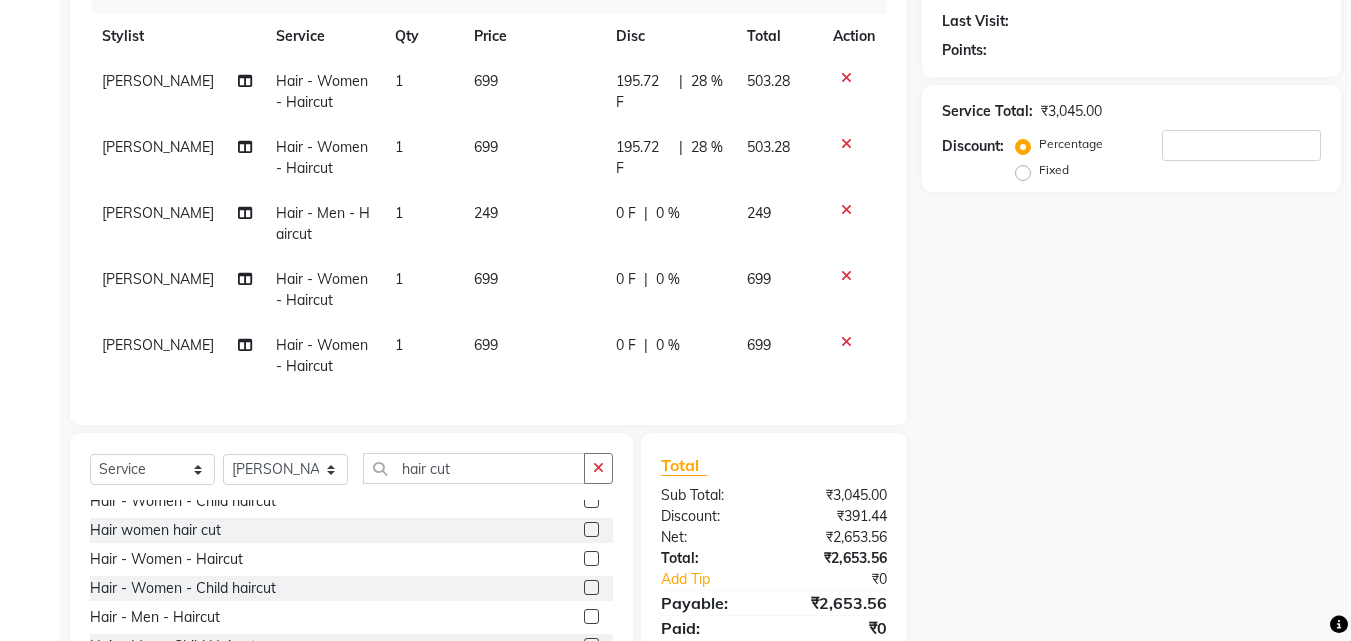 scroll, scrollTop: 61, scrollLeft: 0, axis: vertical 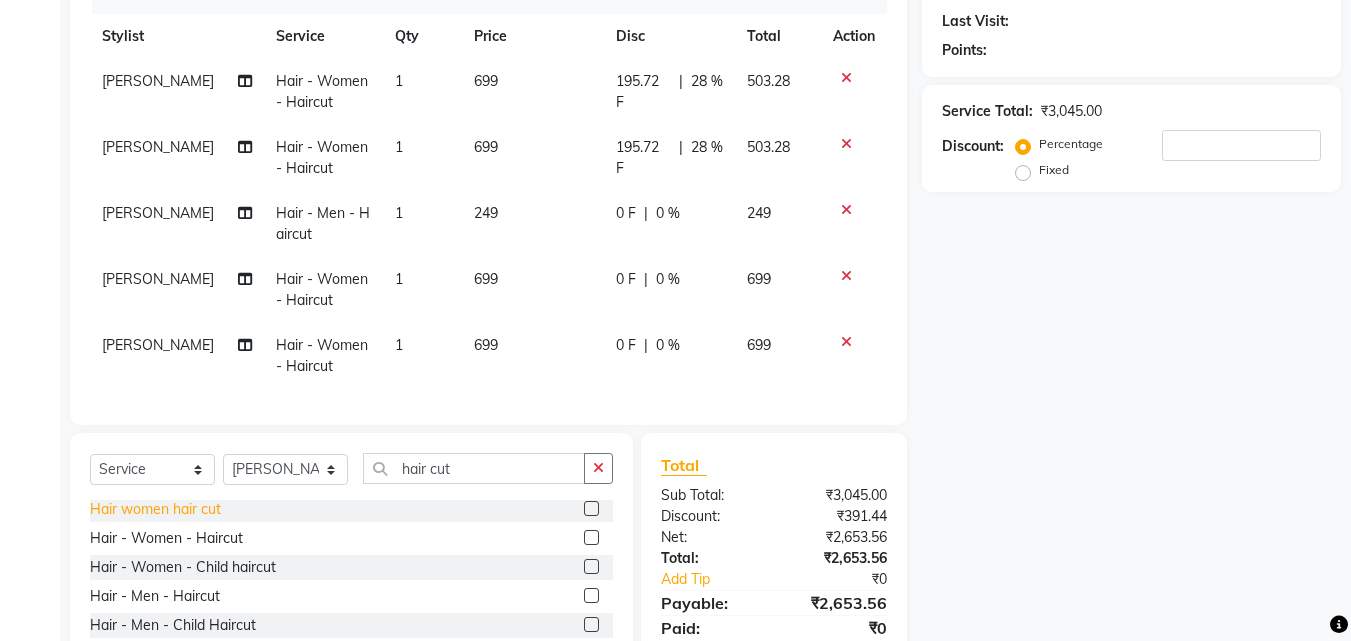 click on "Hair women hair cut" 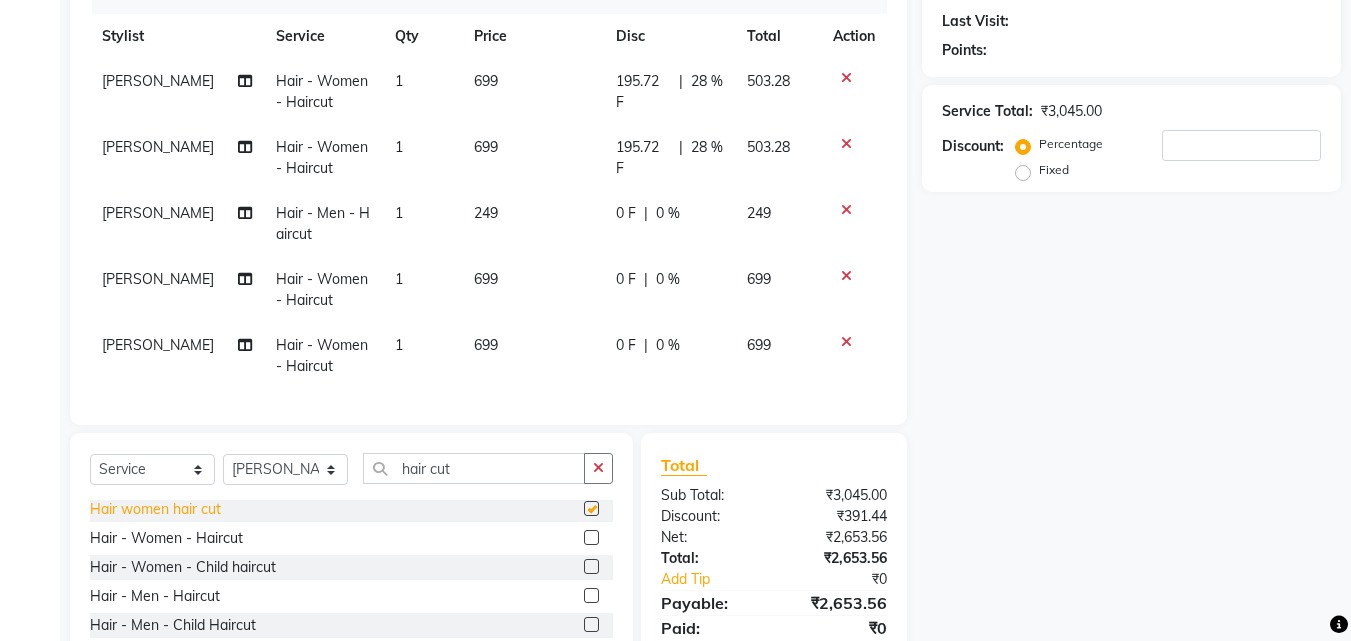 checkbox on "false" 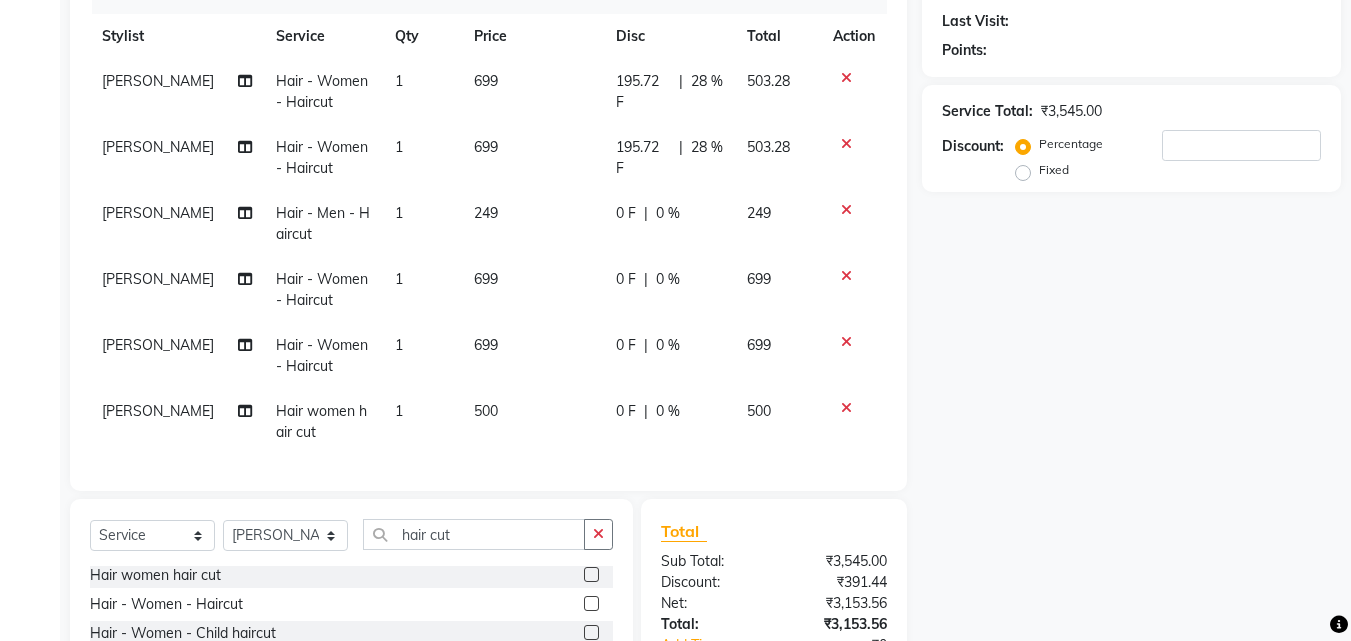 click 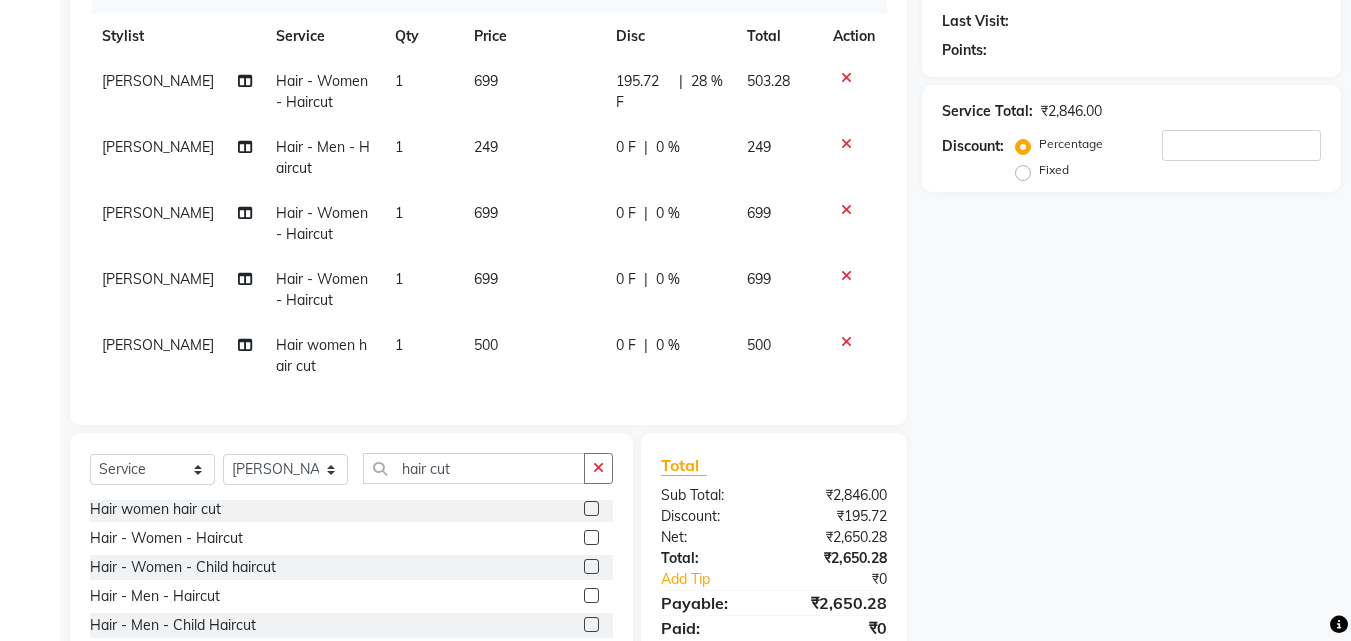 click 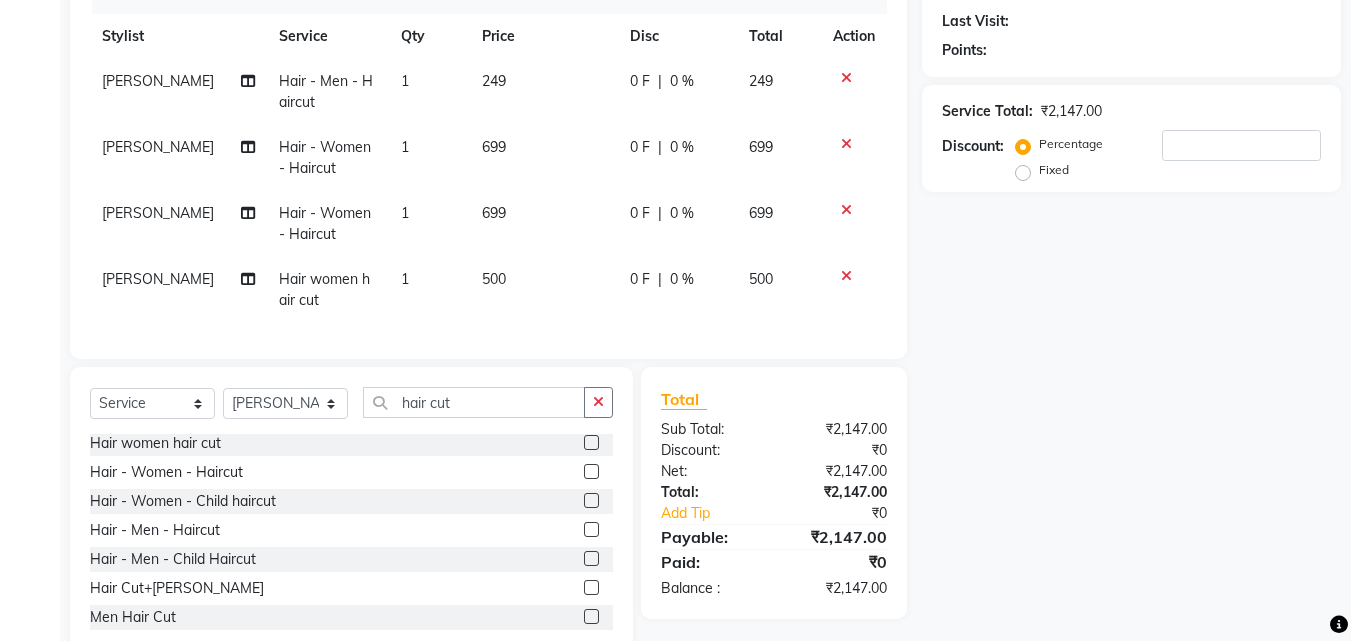 click 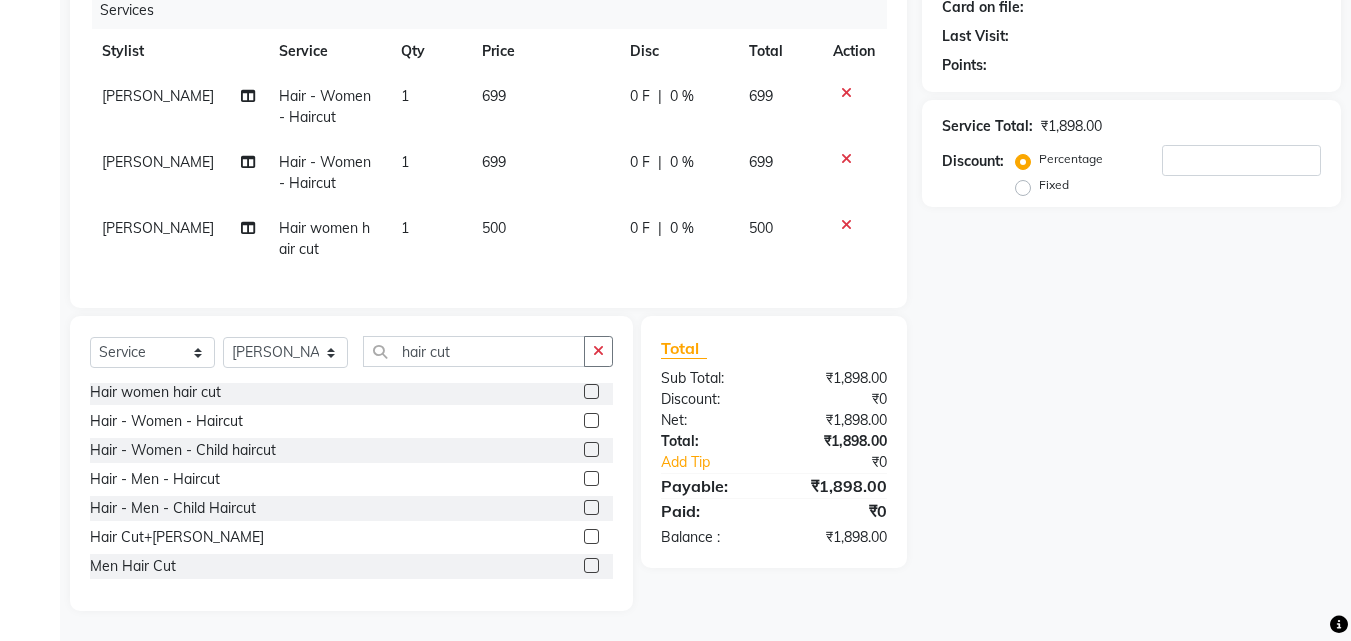 click 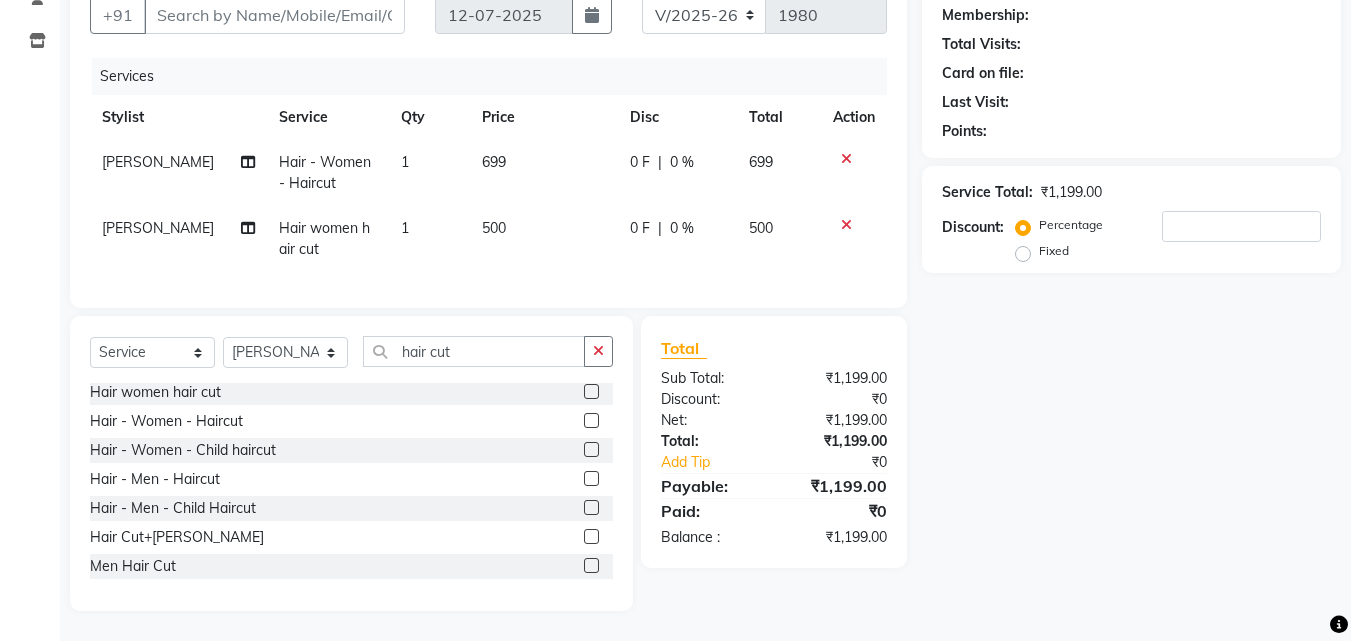 scroll, scrollTop: 205, scrollLeft: 0, axis: vertical 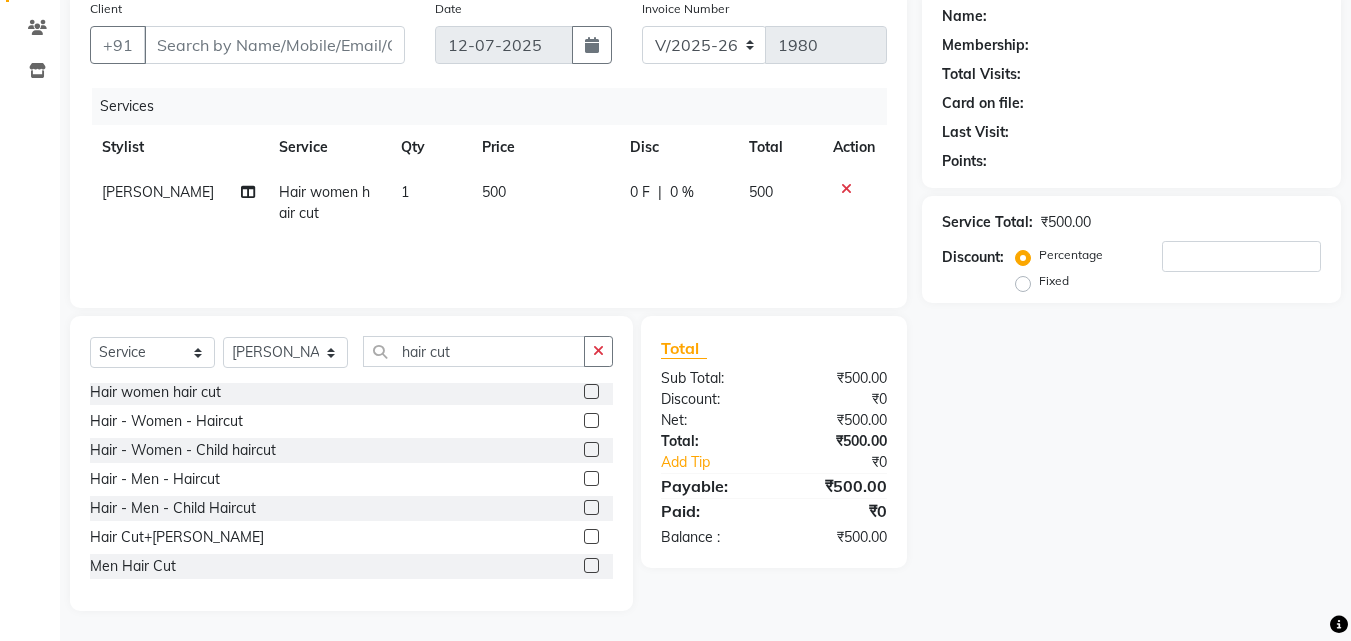 click on "[PERSON_NAME]" 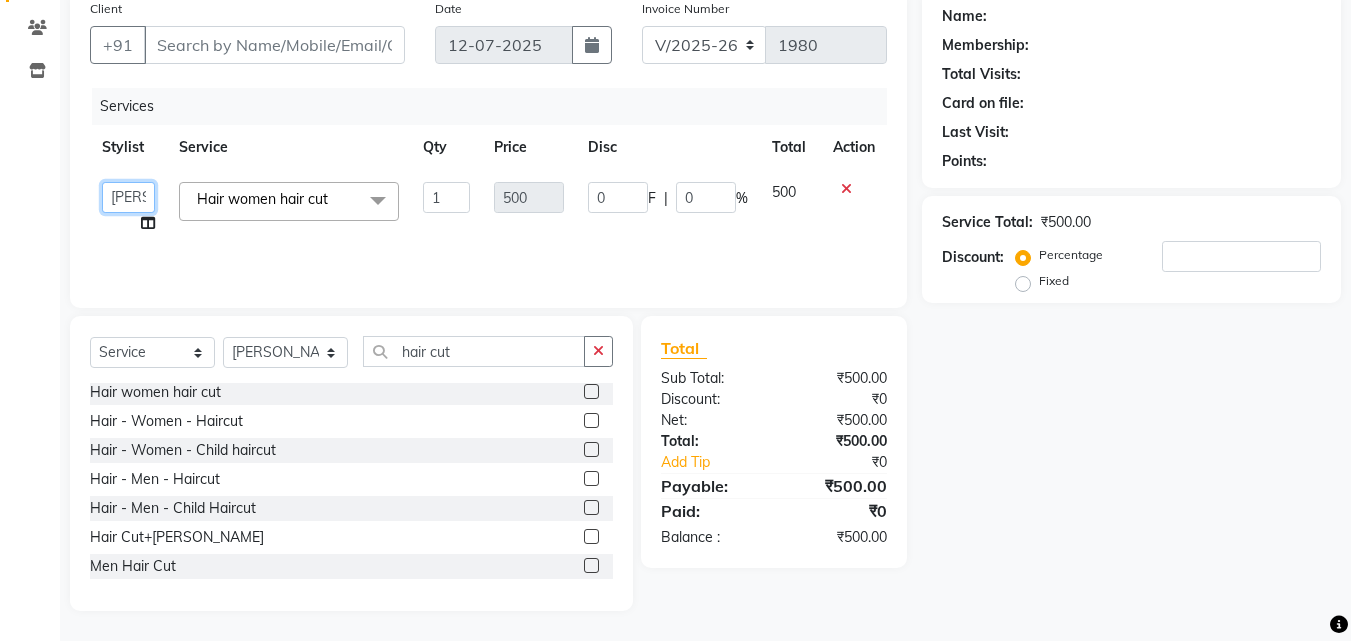 click on "[PERSON_NAME]   [PERSON_NAME]   [PERSON_NAME]   RUSTHAM   [PERSON_NAME]   [DEMOGRAPHIC_DATA][PERSON_NAME][DEMOGRAPHIC_DATA]   Trends" 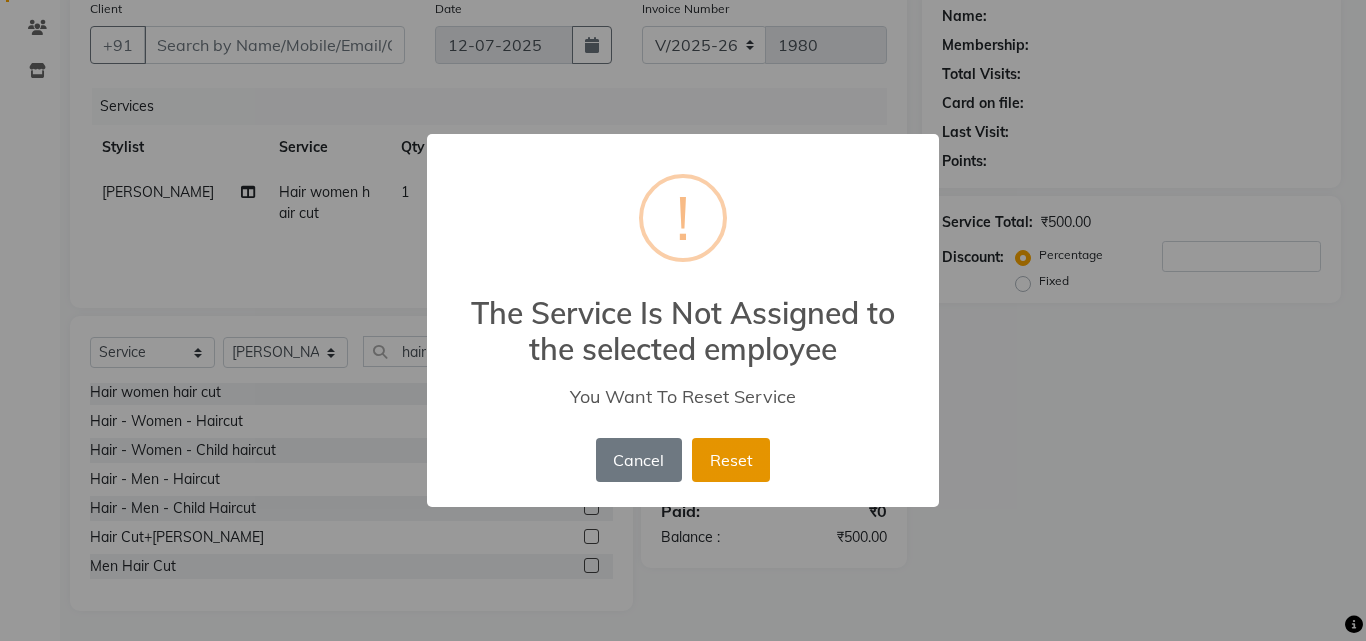 click on "Reset" at bounding box center (731, 460) 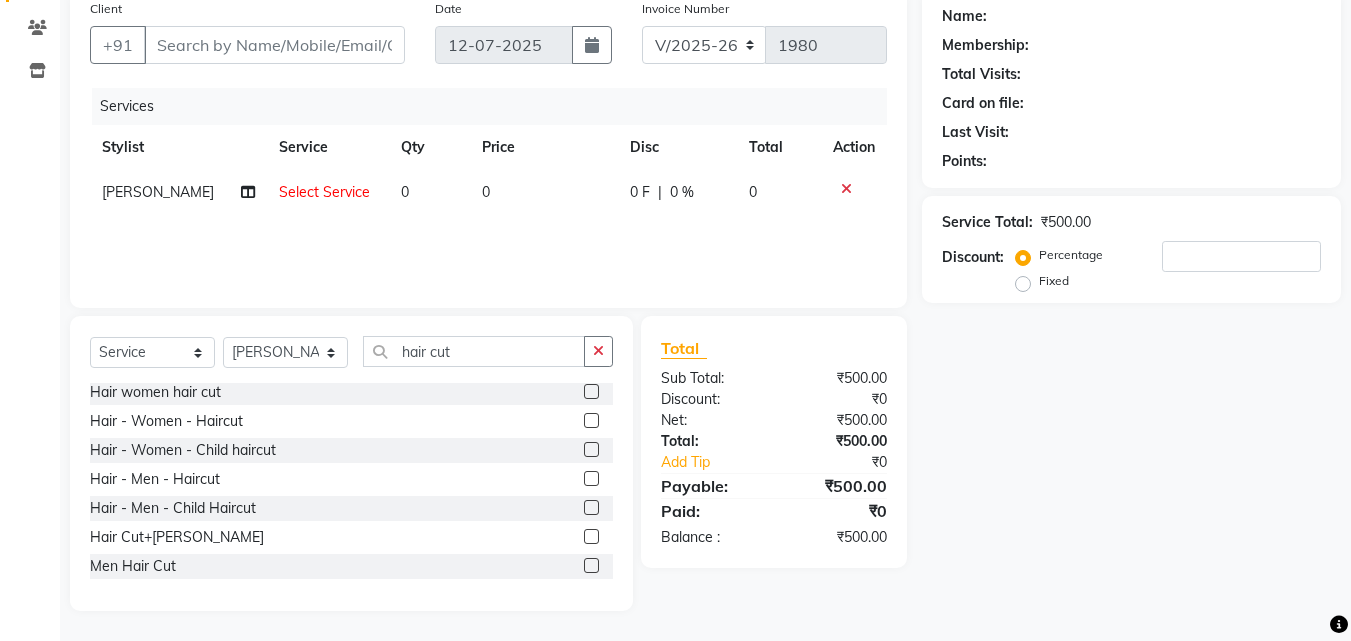 click on "Select Service" 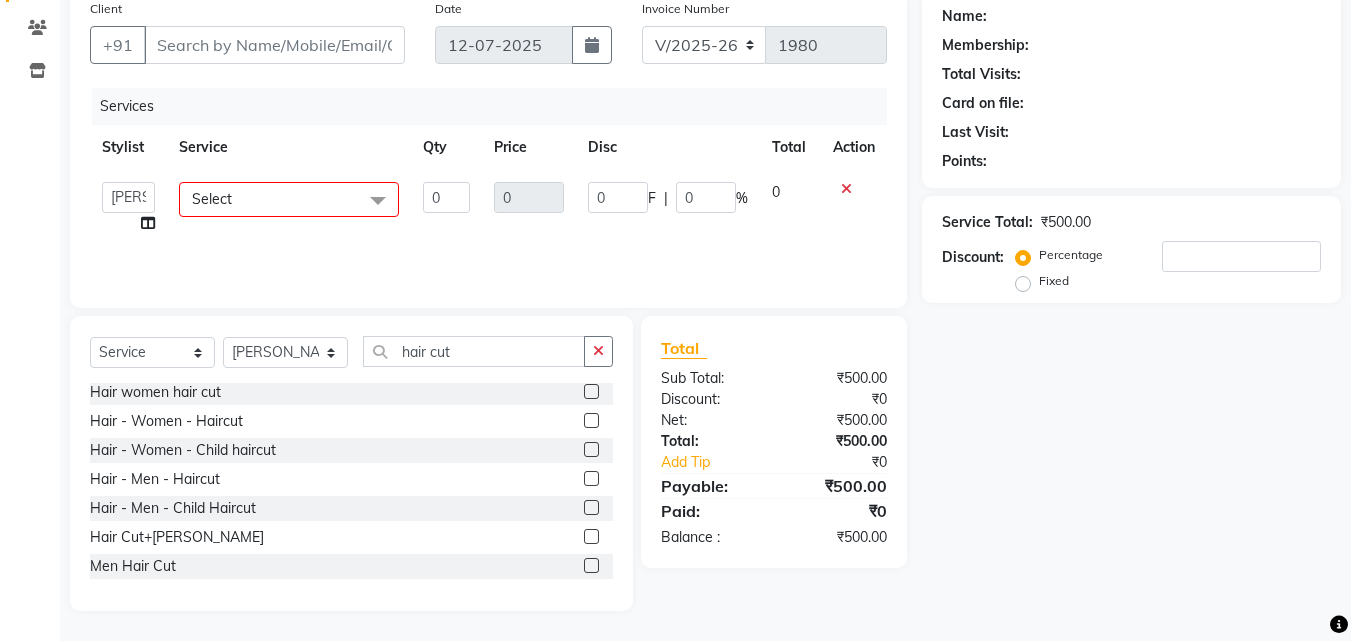 click on "Select" 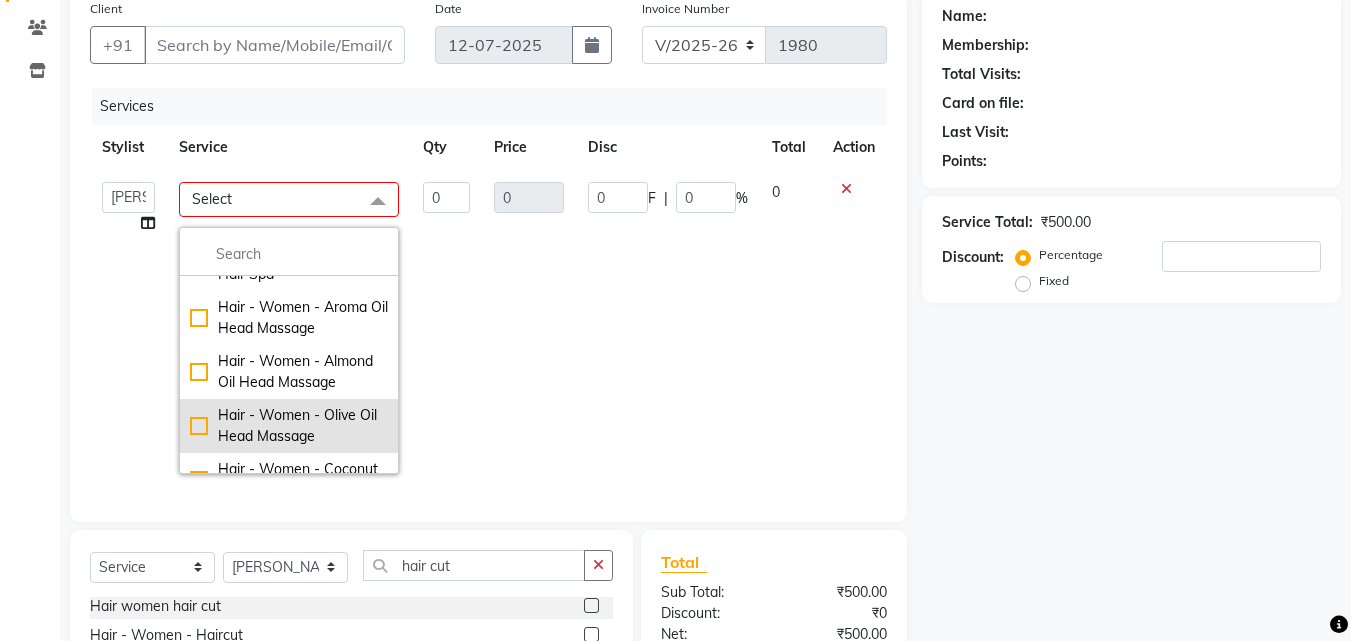 scroll, scrollTop: 667, scrollLeft: 0, axis: vertical 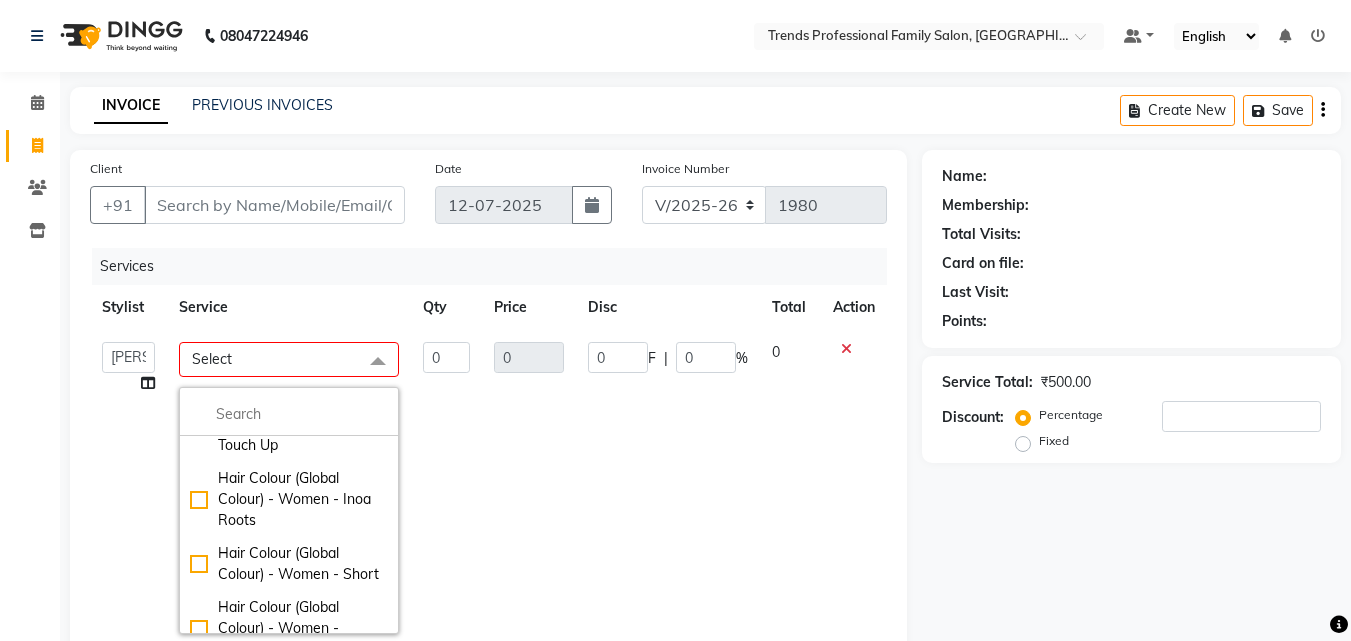 click on "0" 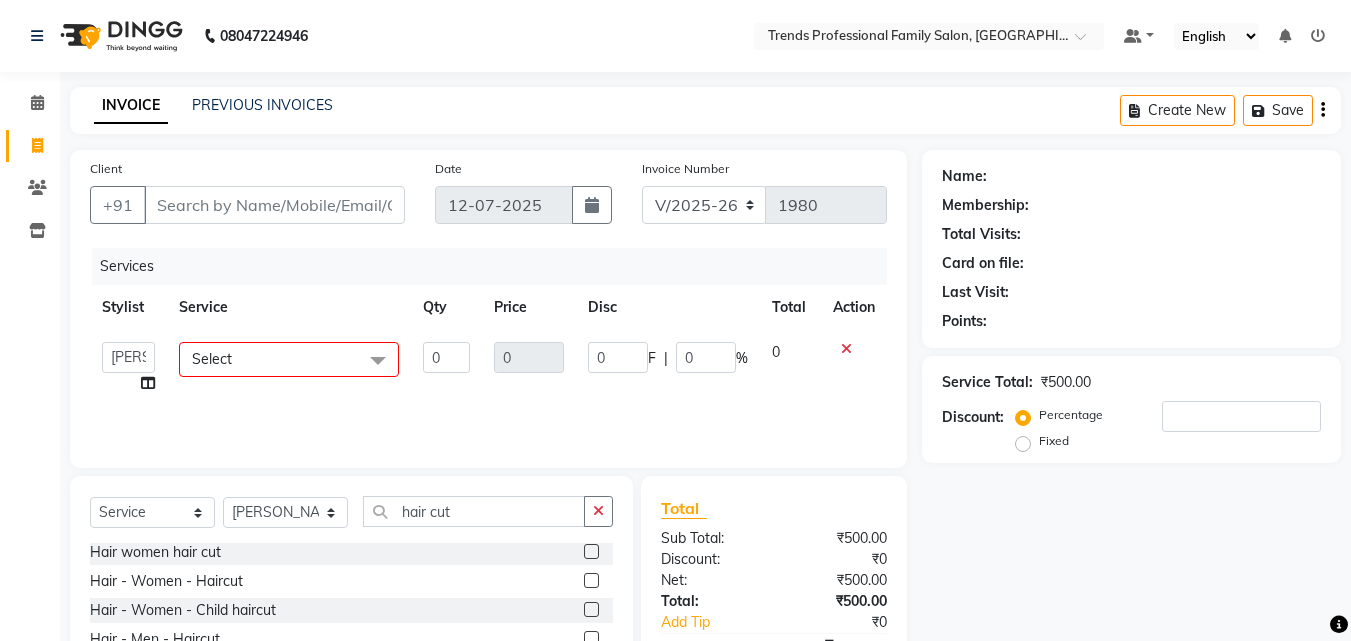 click 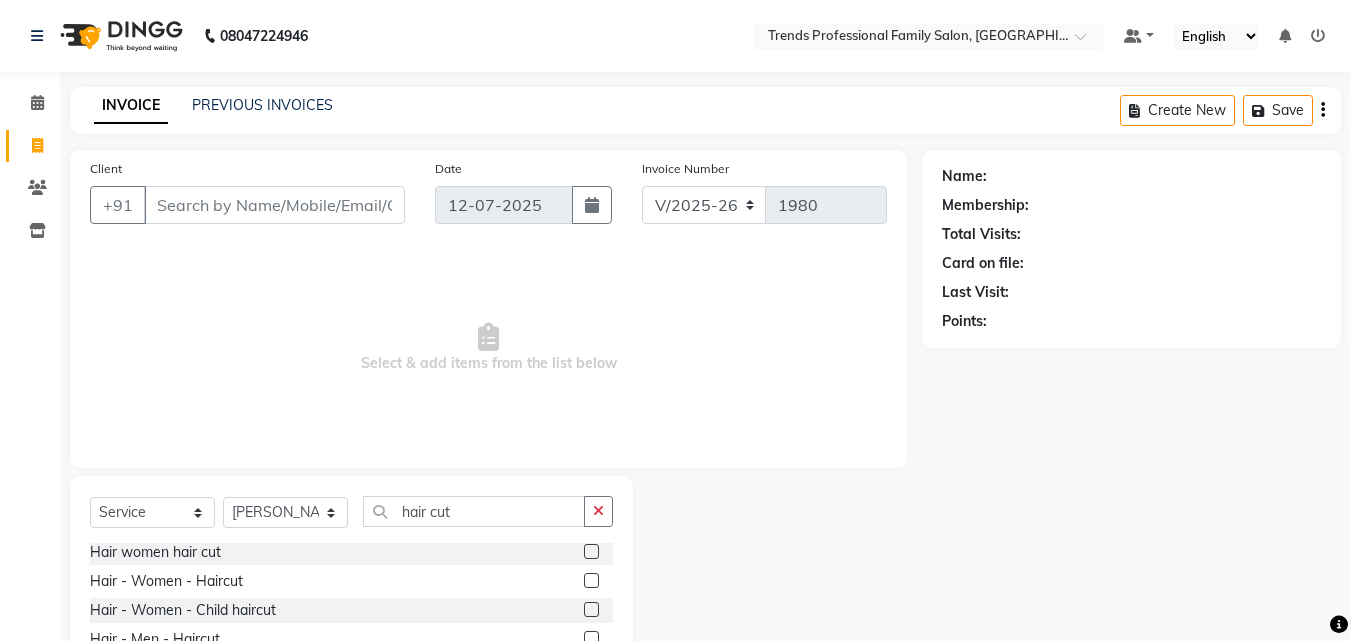 scroll, scrollTop: 160, scrollLeft: 0, axis: vertical 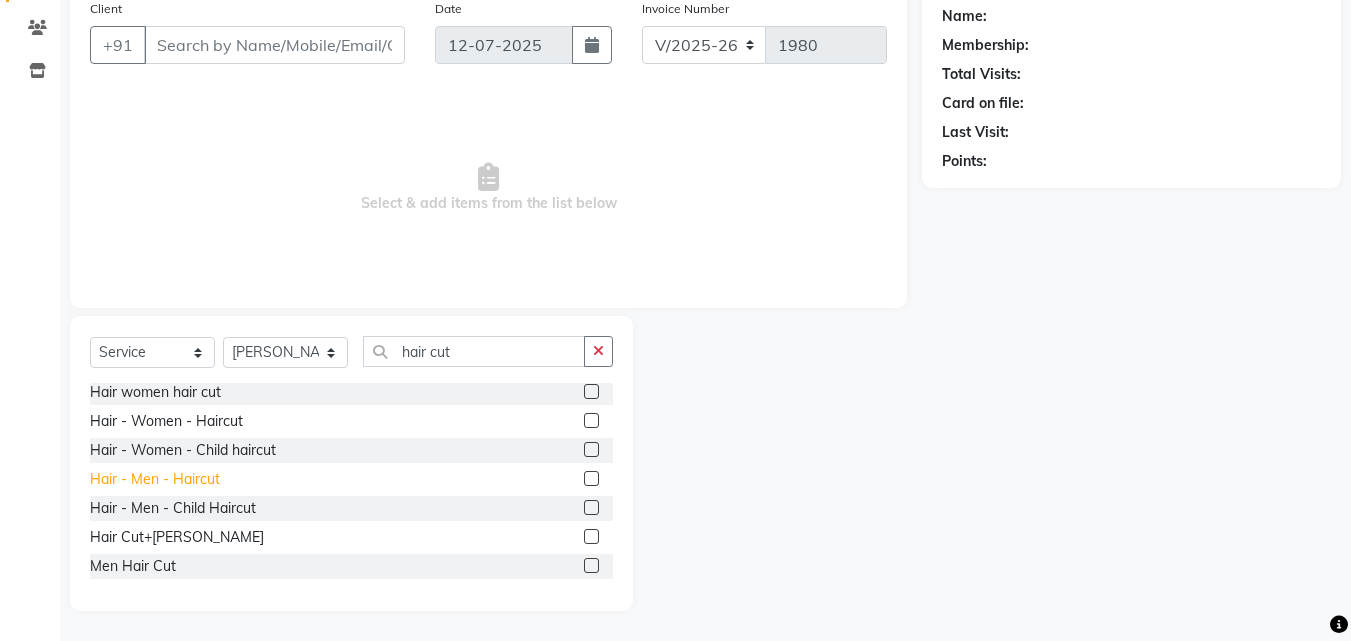 click on "Hair - Men - Haircut" 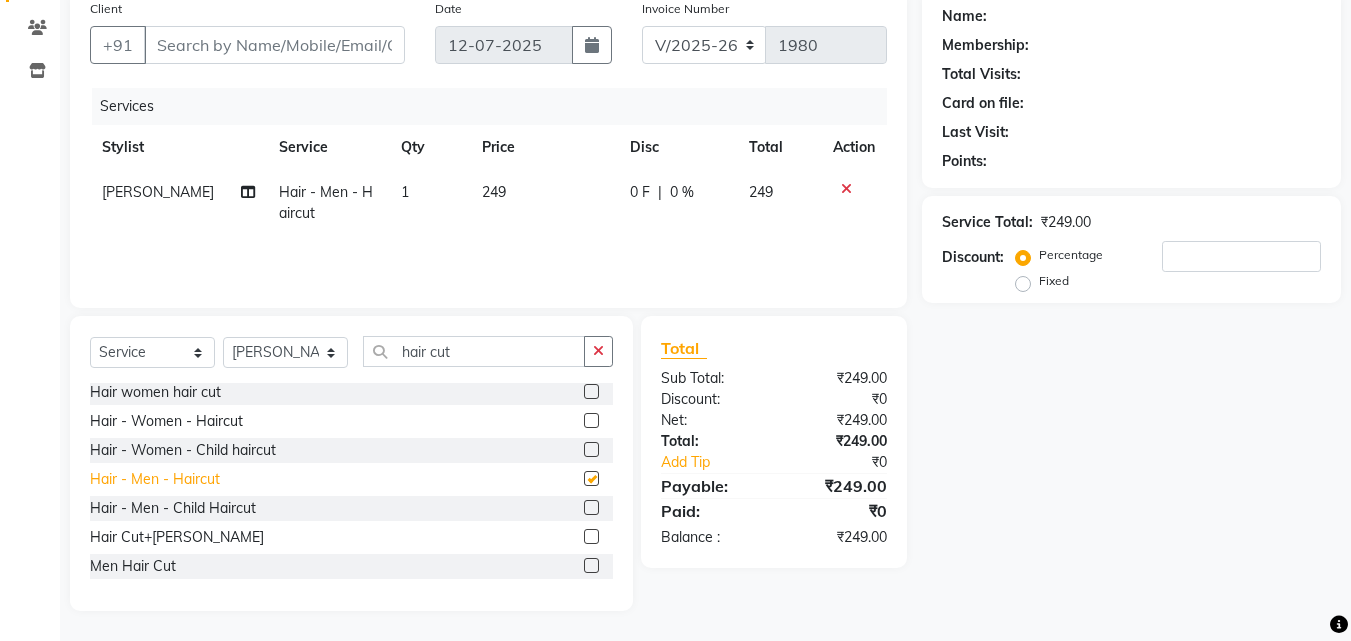 checkbox on "false" 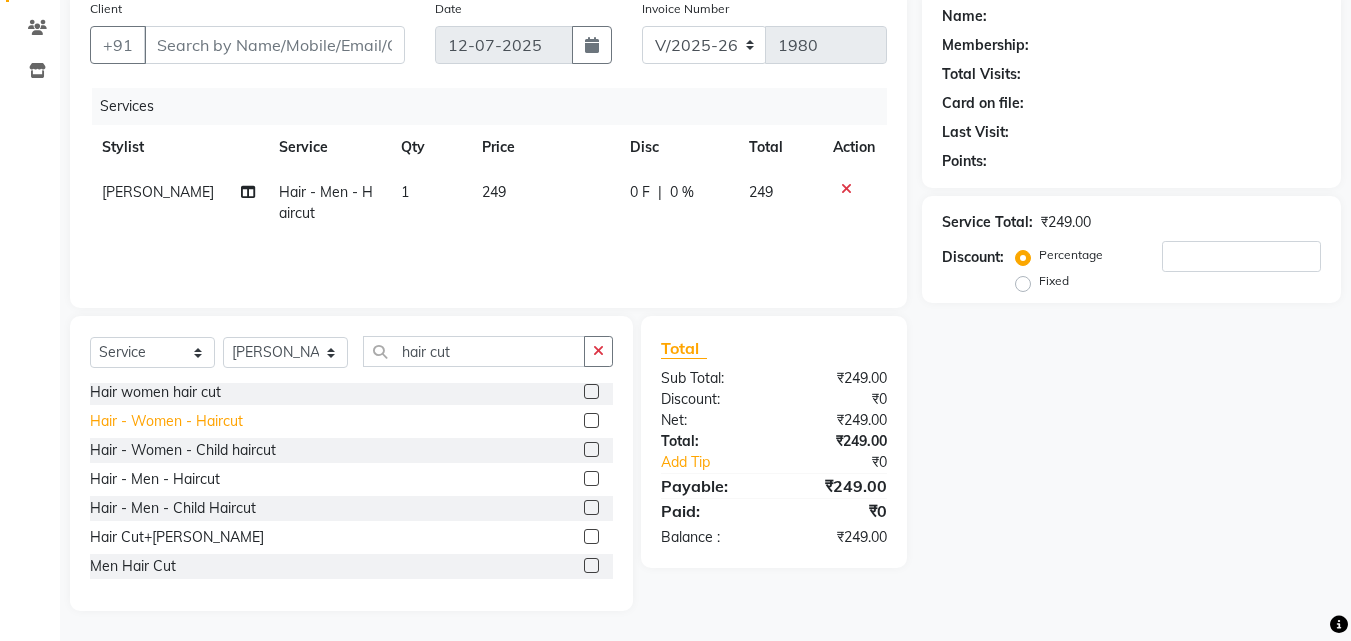 click on "Hair - Women - Haircut" 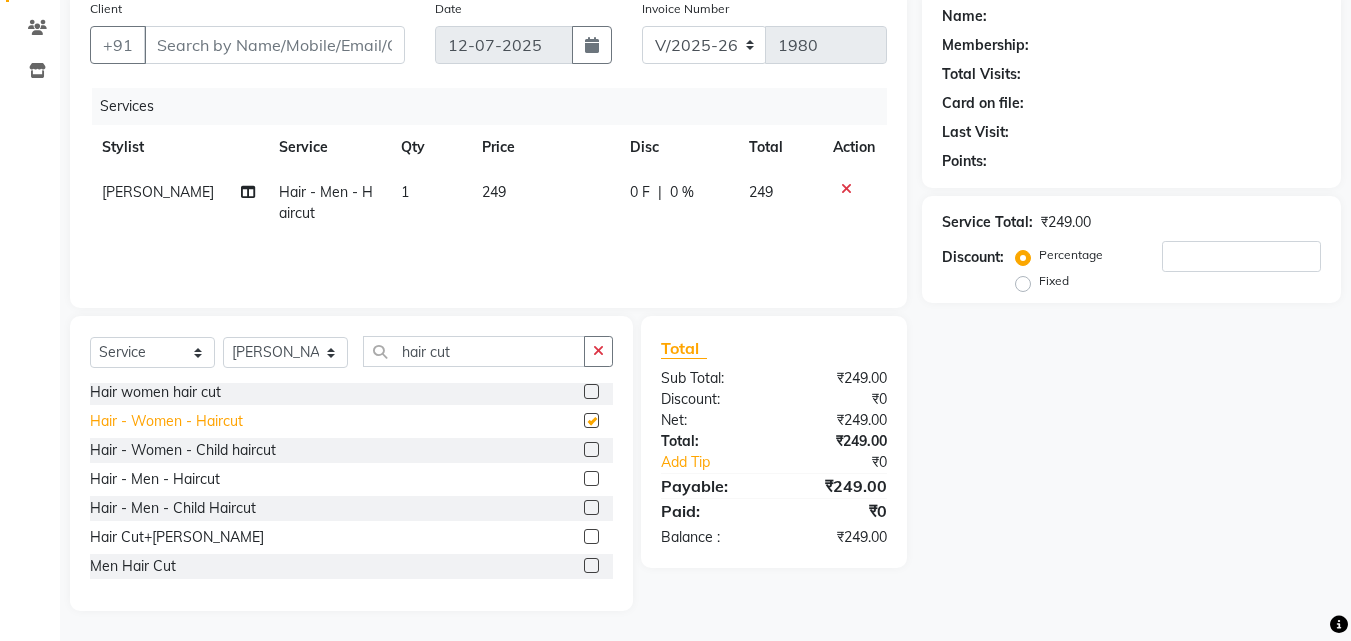 checkbox on "false" 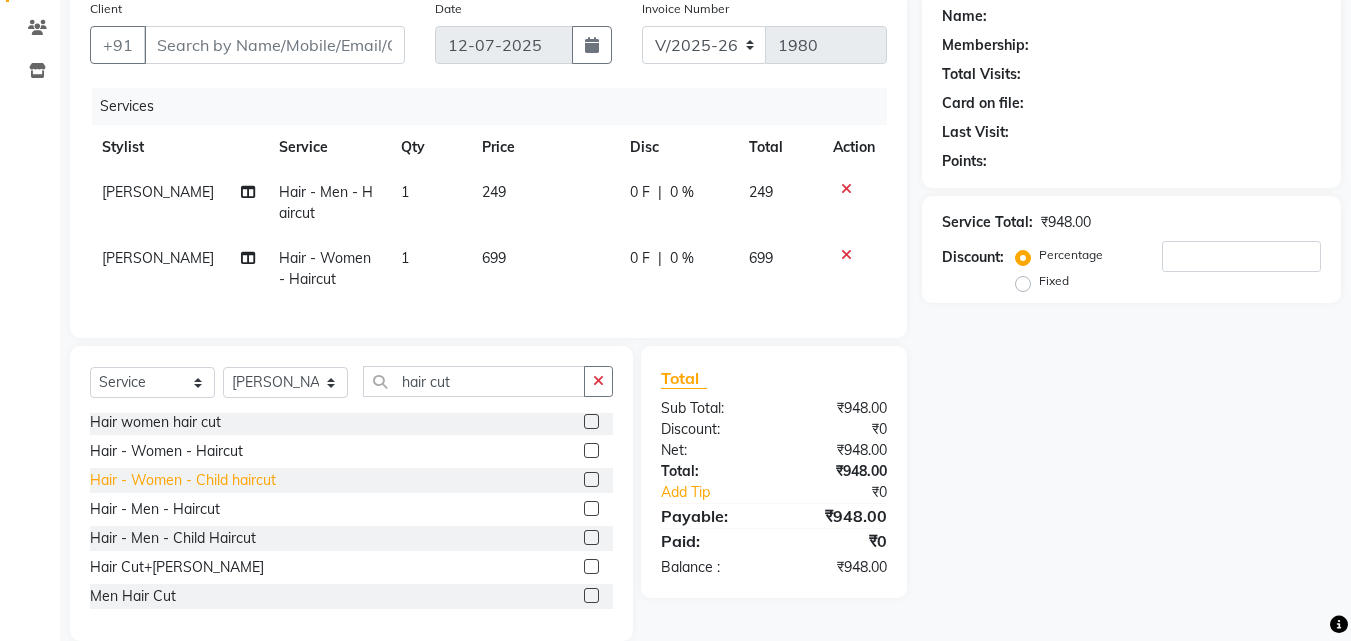 scroll, scrollTop: 205, scrollLeft: 0, axis: vertical 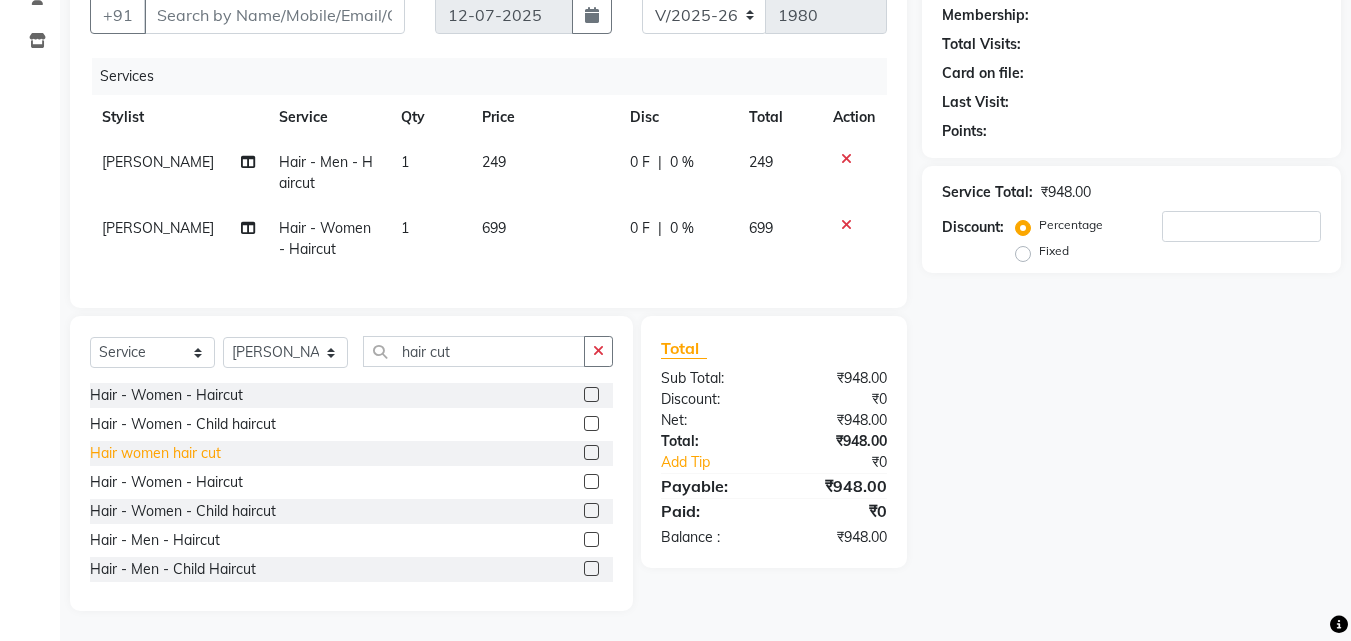 click on "Hair women hair cut" 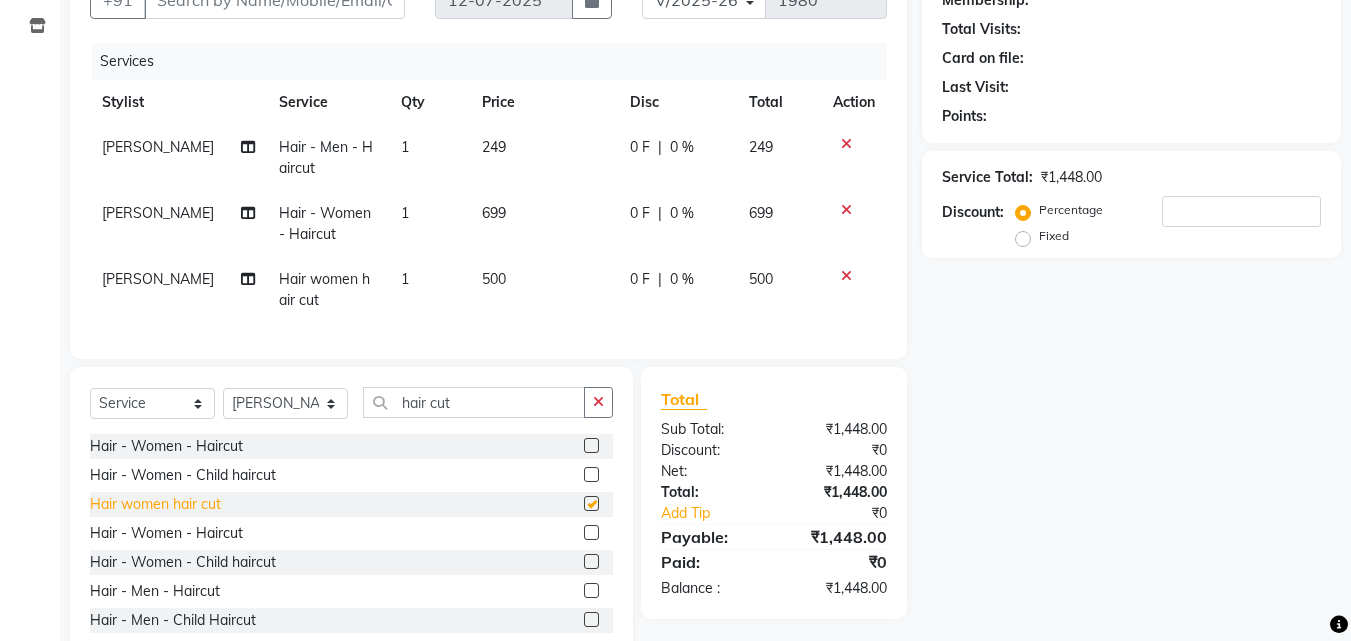 checkbox on "false" 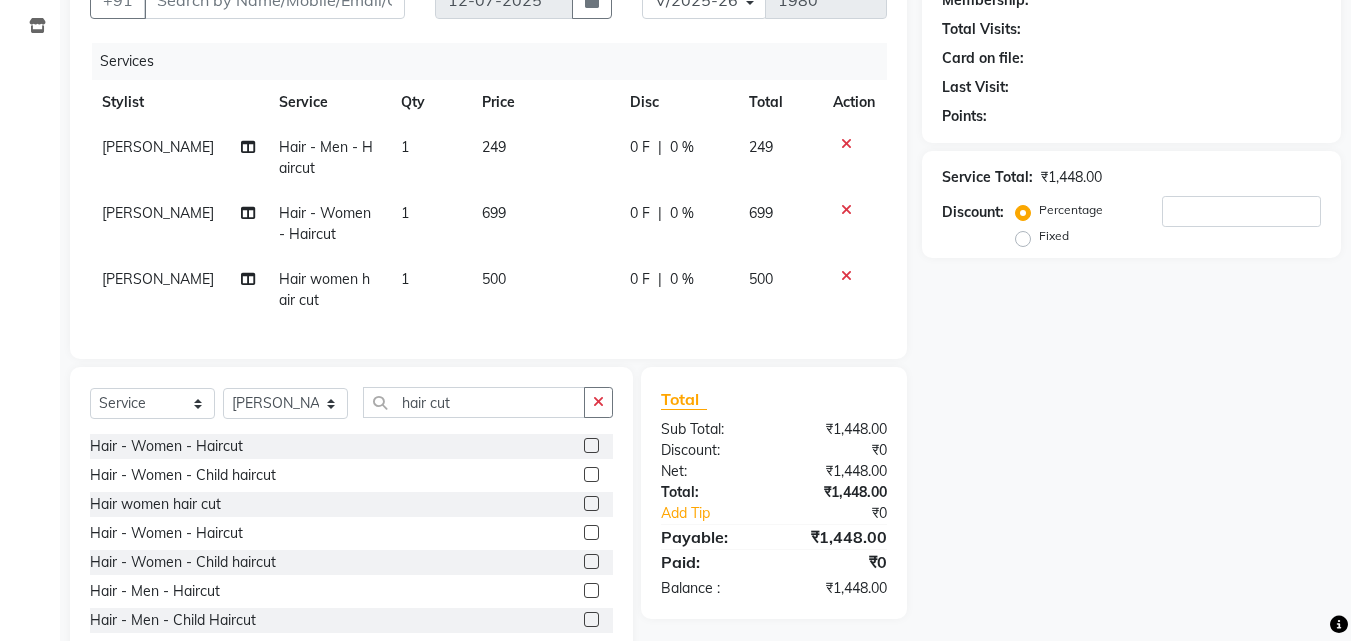 click 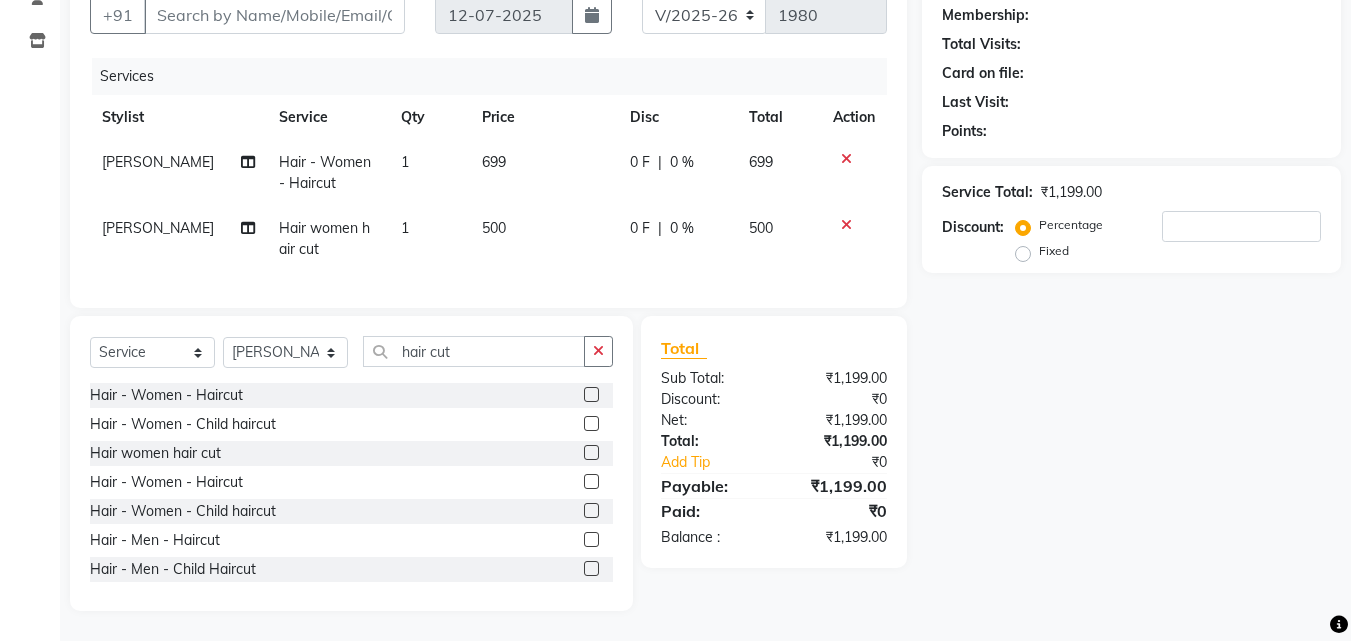 click 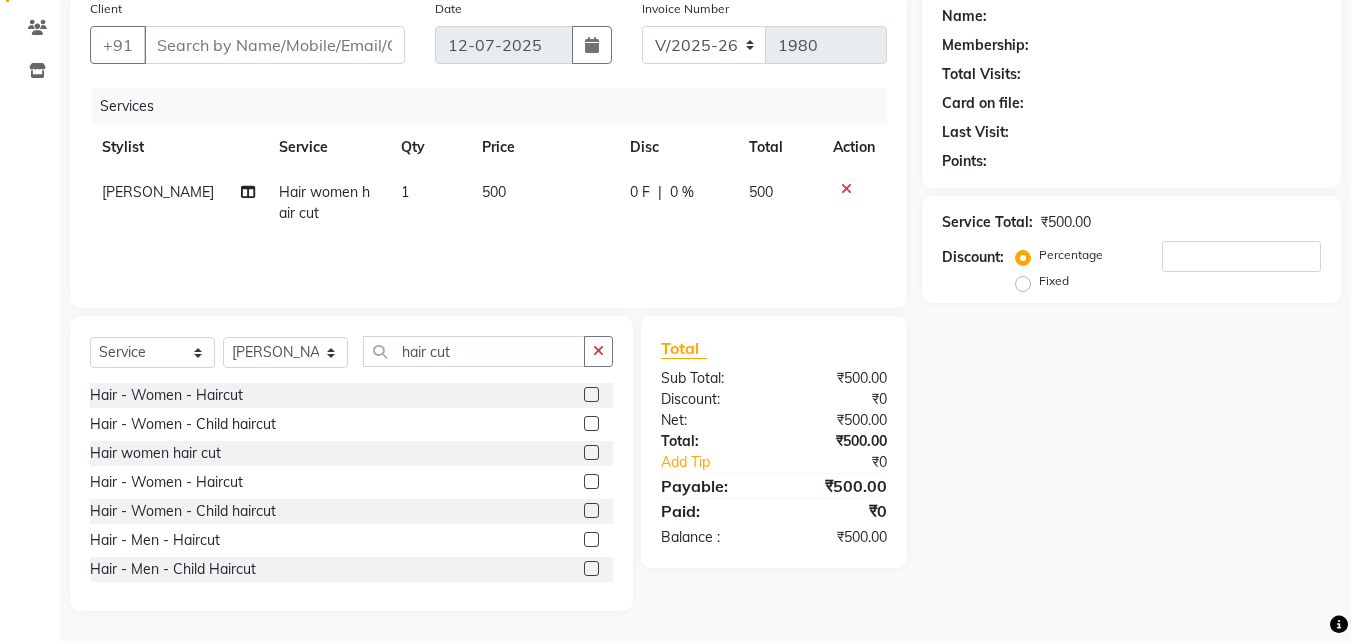 click on "1" 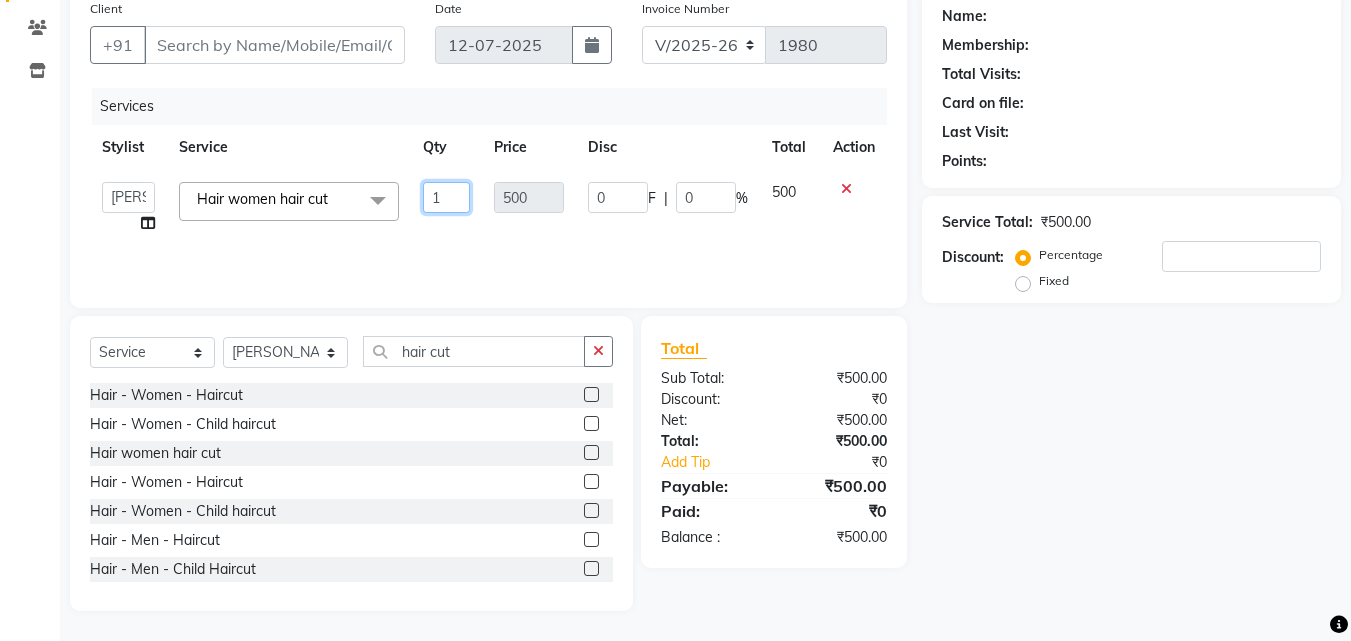 click on "1" 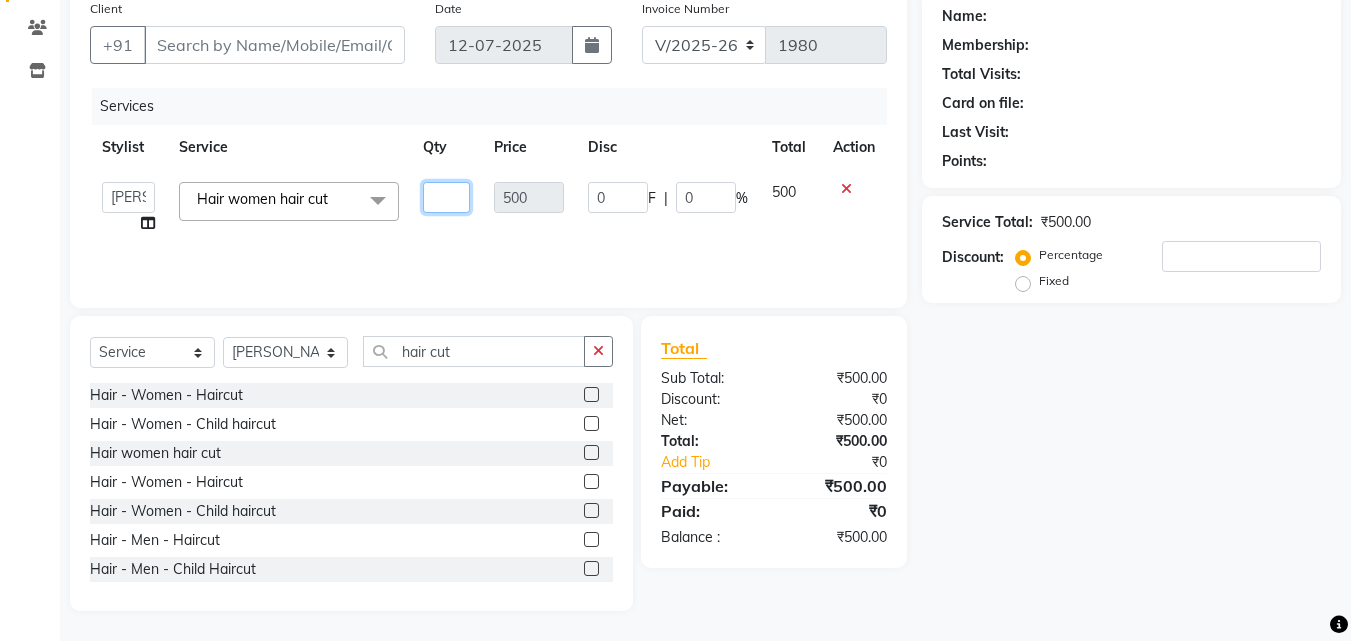 type on "2" 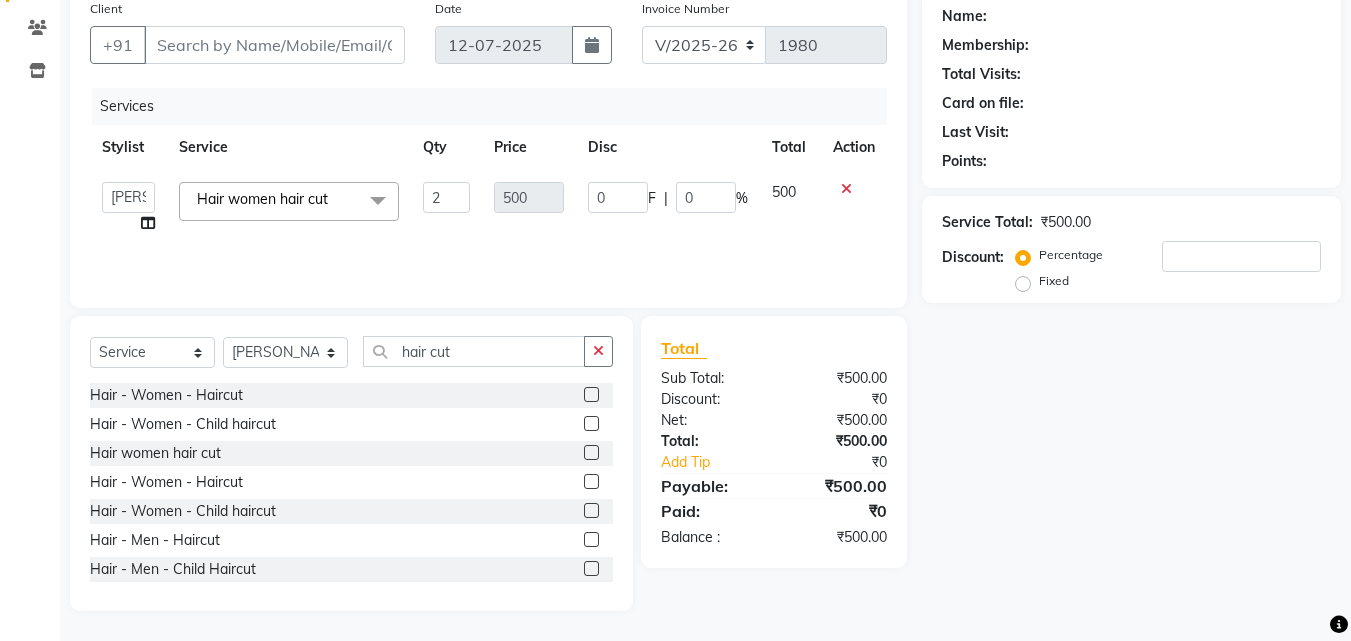 click on "Name: Membership: Total Visits: Card on file: Last Visit:  Points:  Service Total:  ₹500.00  Discount:  Percentage   Fixed" 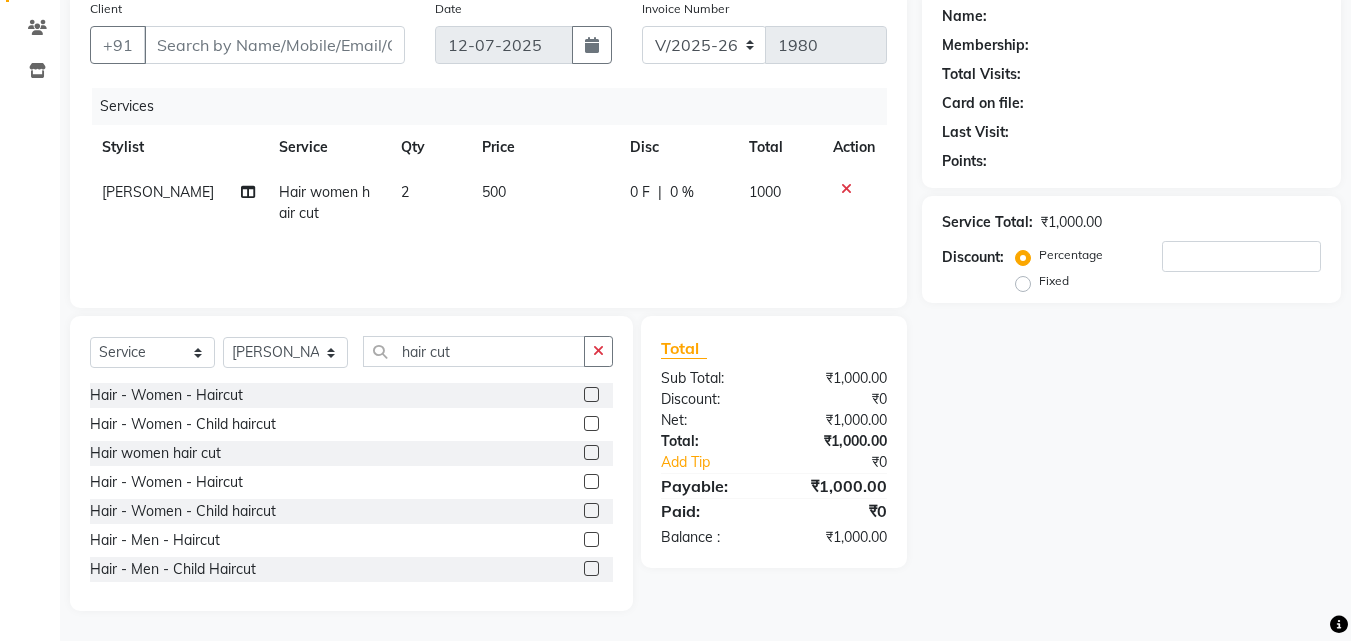 click on "[PERSON_NAME]" 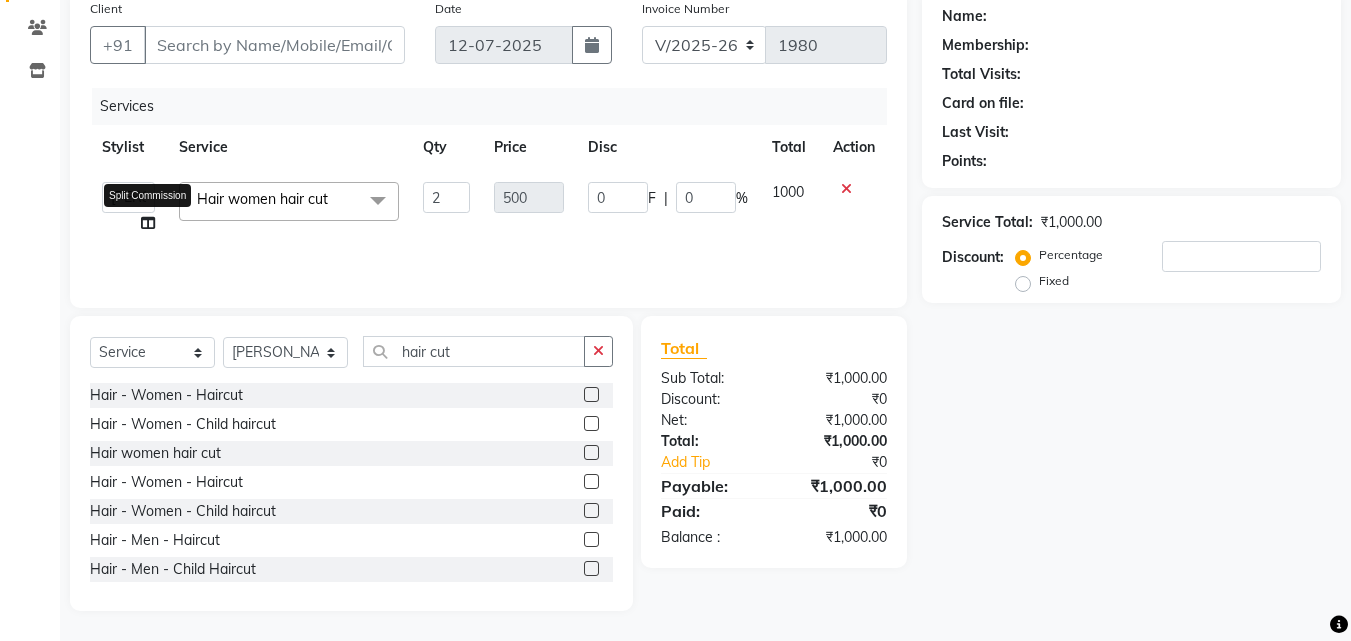 click 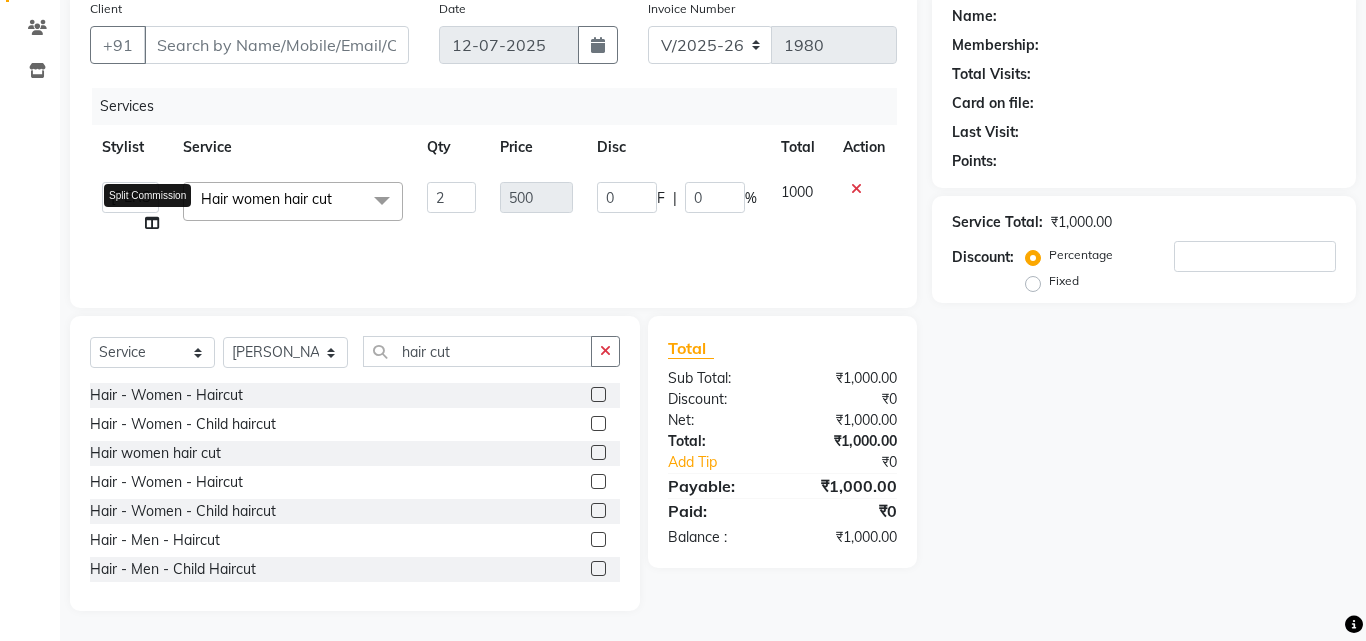 select on "64189" 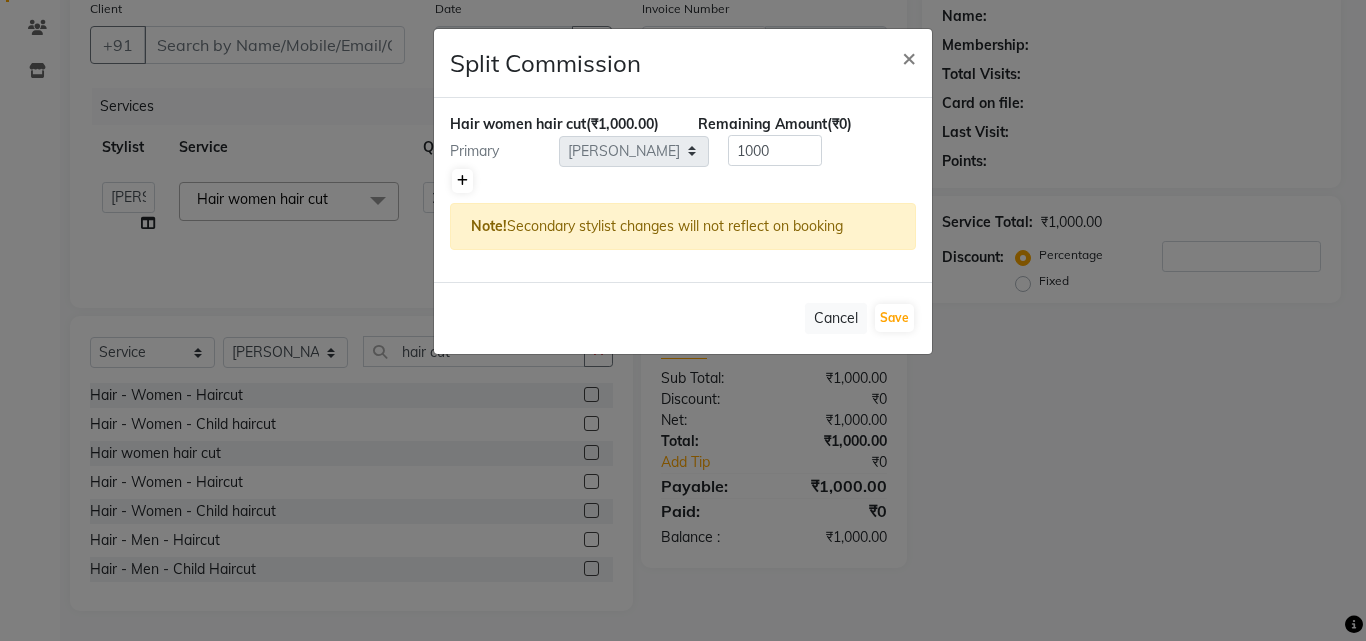 click 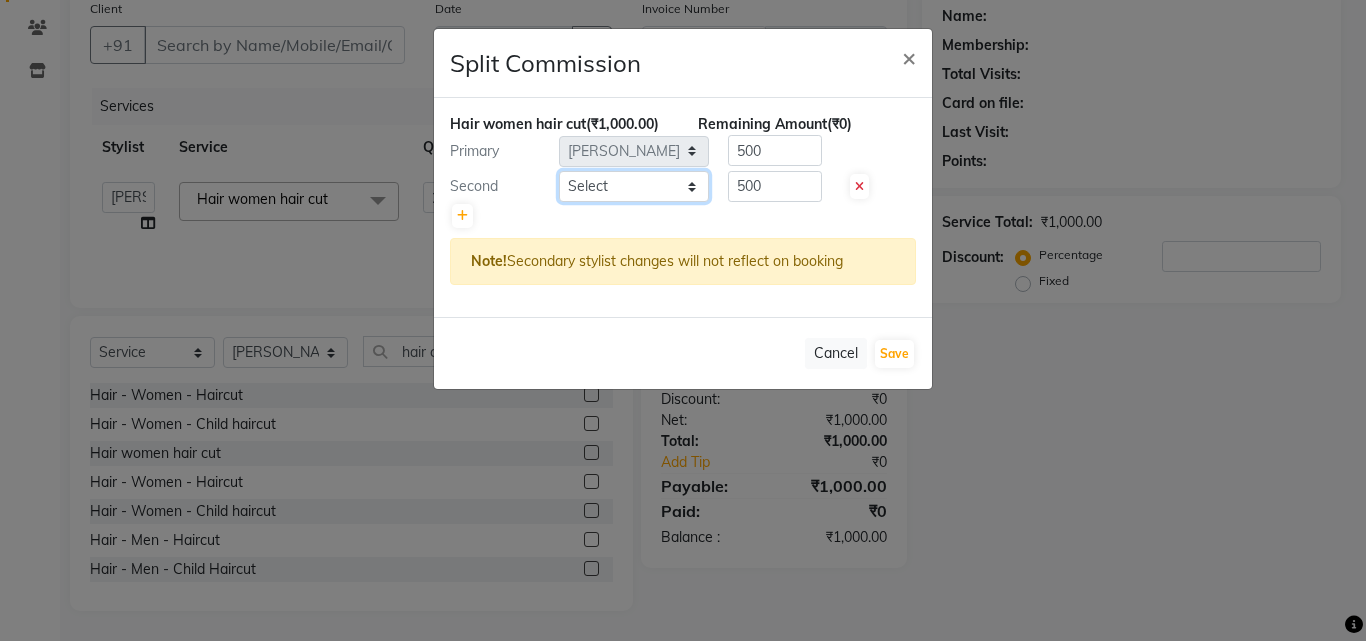 click on "Select  [PERSON_NAME]   [PERSON_NAME]   [PERSON_NAME]   RUSTHAM   [PERSON_NAME]   [DEMOGRAPHIC_DATA][PERSON_NAME][DEMOGRAPHIC_DATA]   Trends" 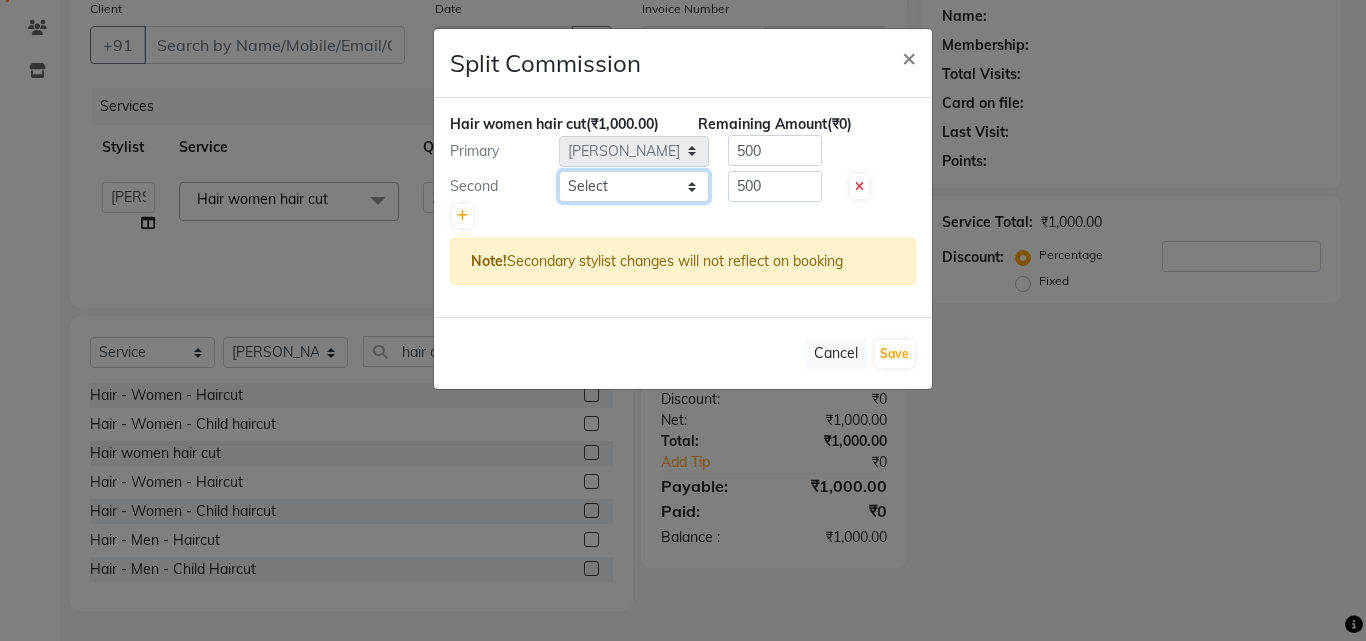 select on "63551" 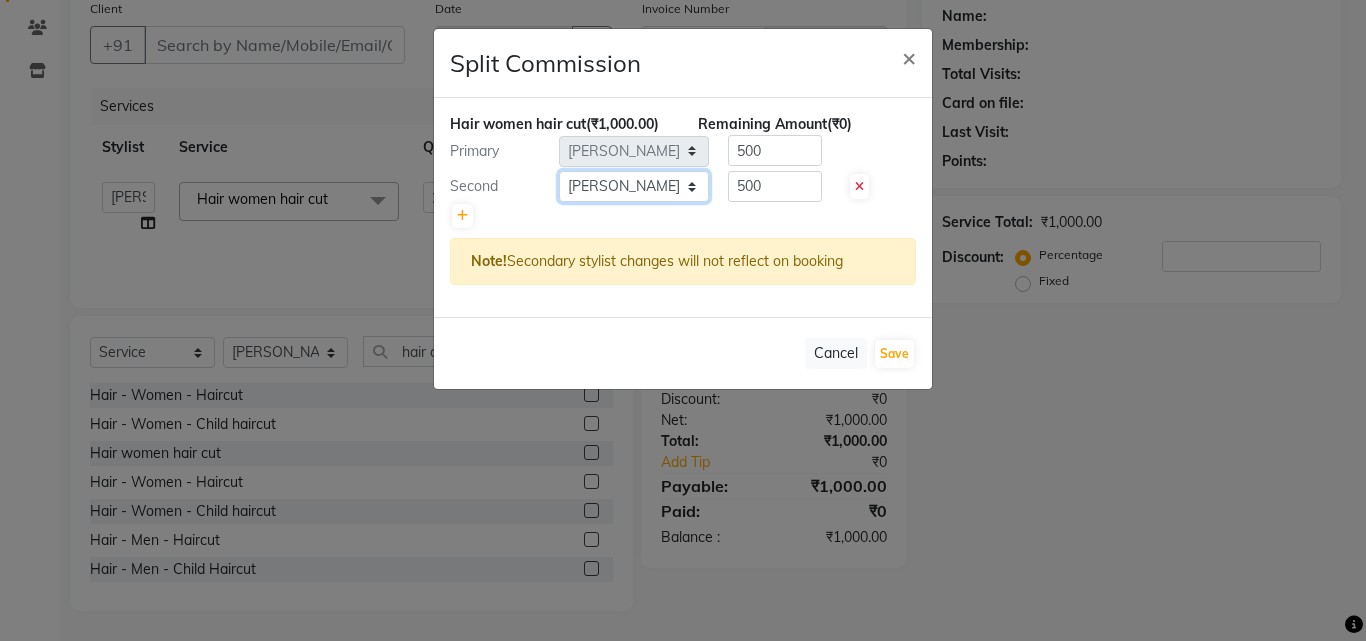 click on "Select  [PERSON_NAME]   [PERSON_NAME]   [PERSON_NAME]   RUSTHAM   [PERSON_NAME]   [DEMOGRAPHIC_DATA][PERSON_NAME][DEMOGRAPHIC_DATA]   Trends" 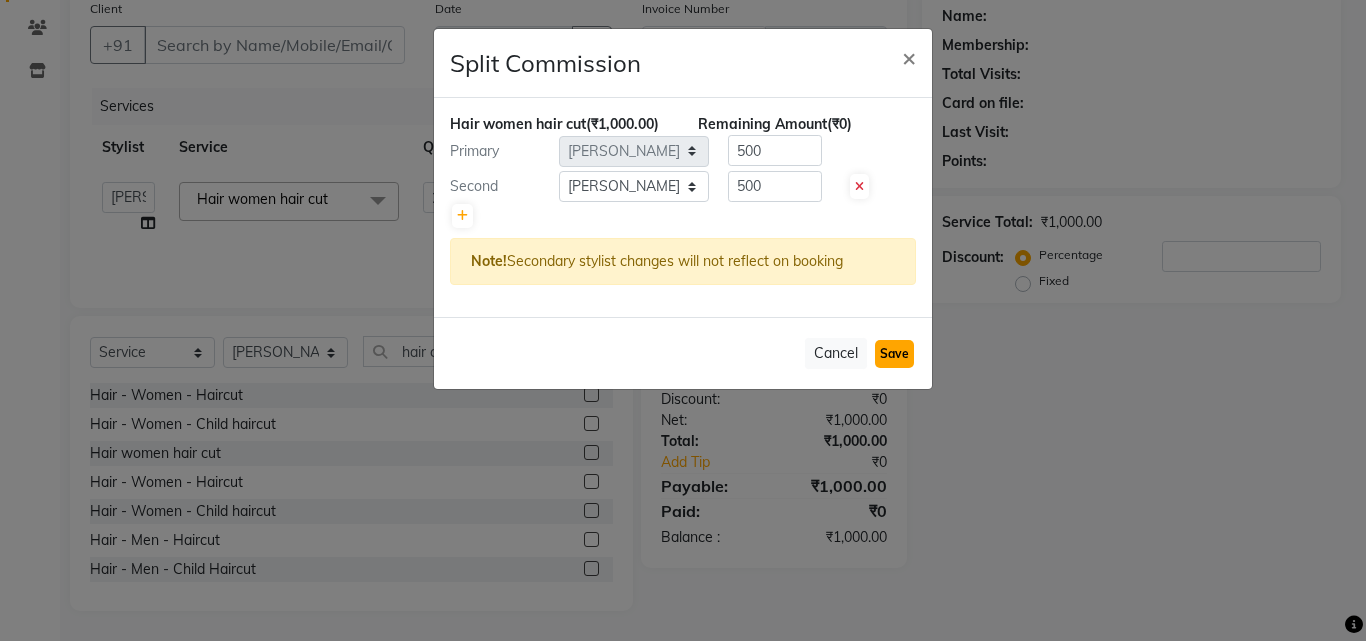 click on "Save" 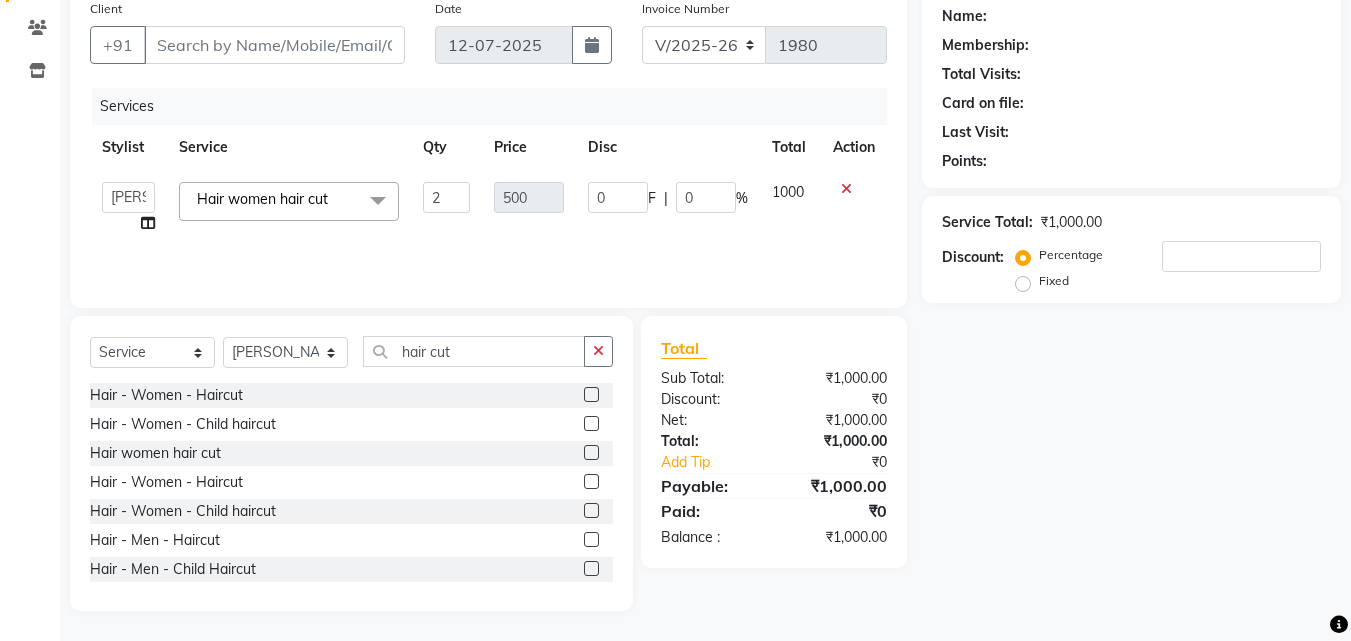 scroll, scrollTop: 0, scrollLeft: 0, axis: both 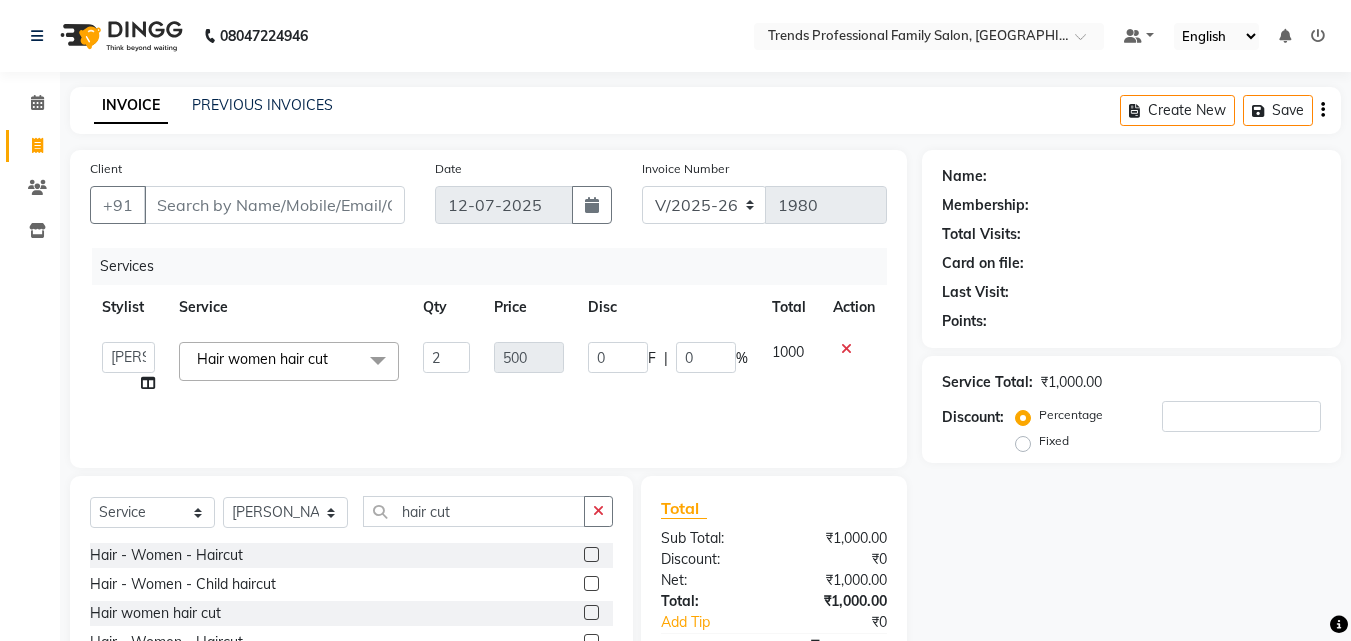 click 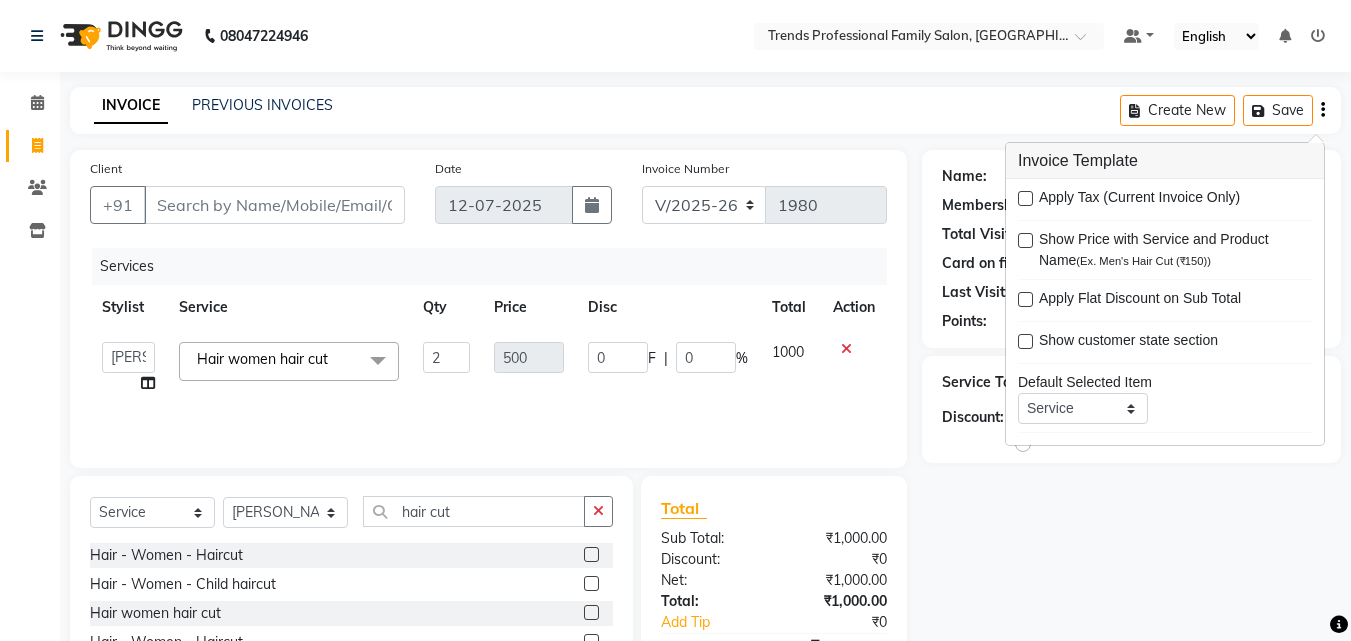 drag, startPoint x: 720, startPoint y: 91, endPoint x: 623, endPoint y: 110, distance: 98.84331 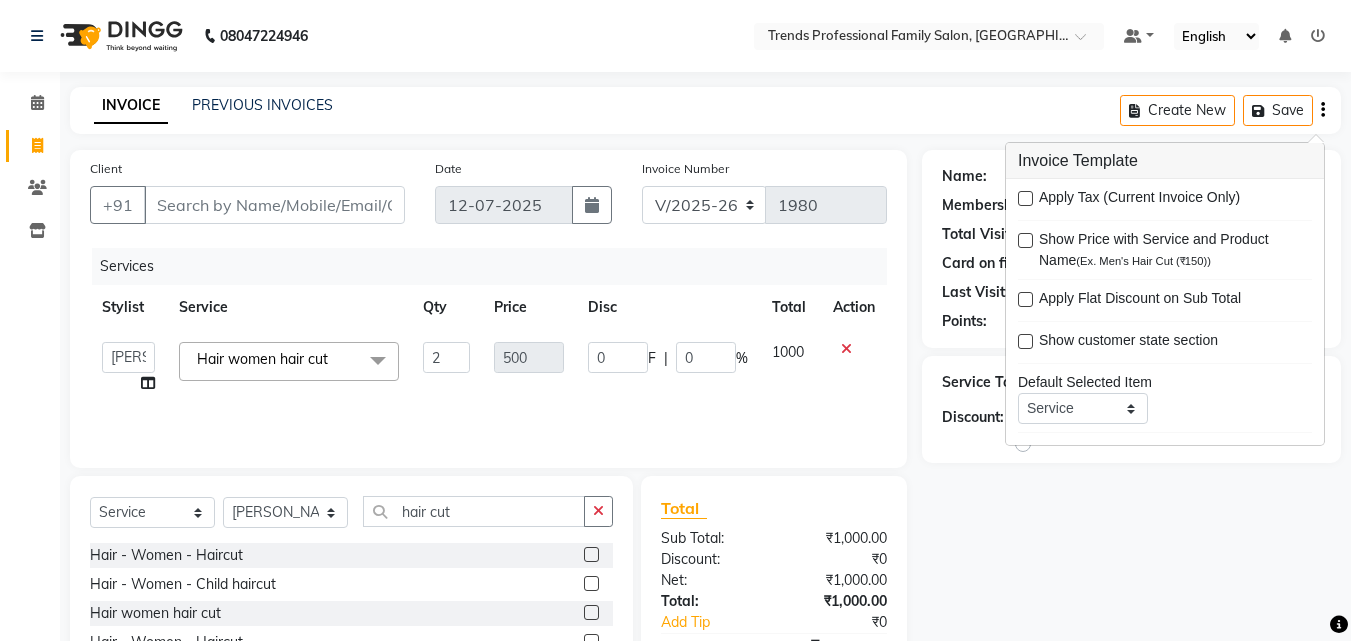 click on "INVOICE PREVIOUS INVOICES Create New   Save" 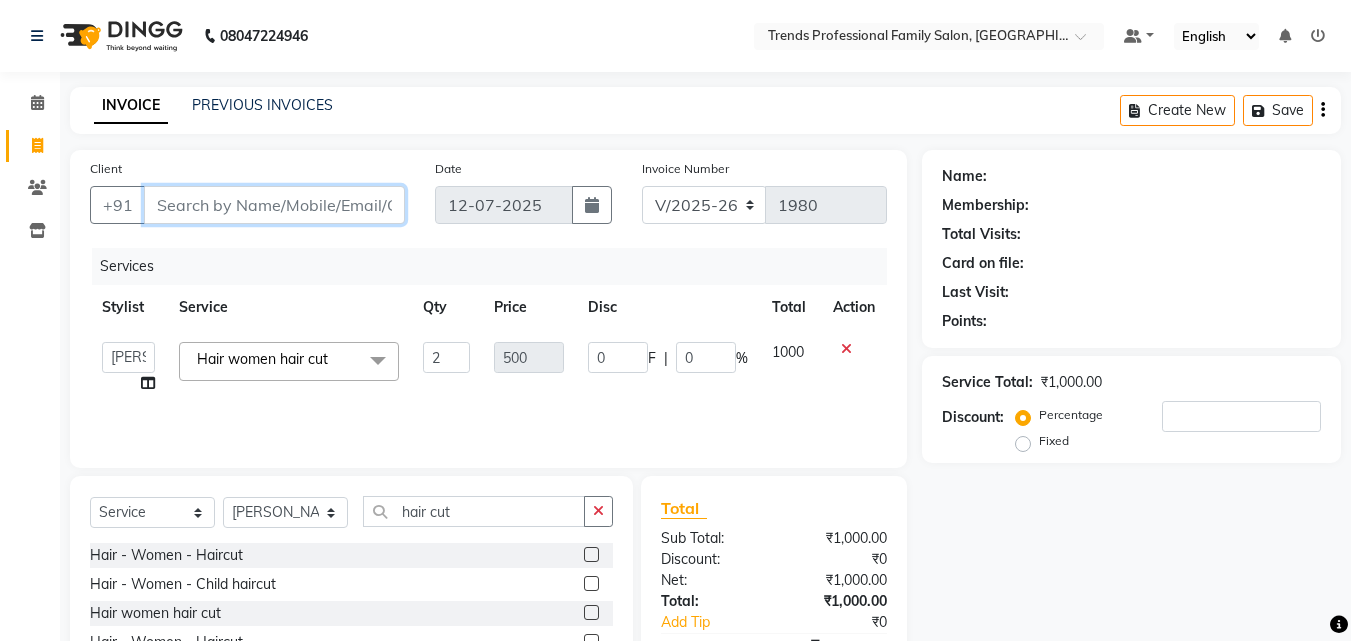click on "Client" at bounding box center [274, 205] 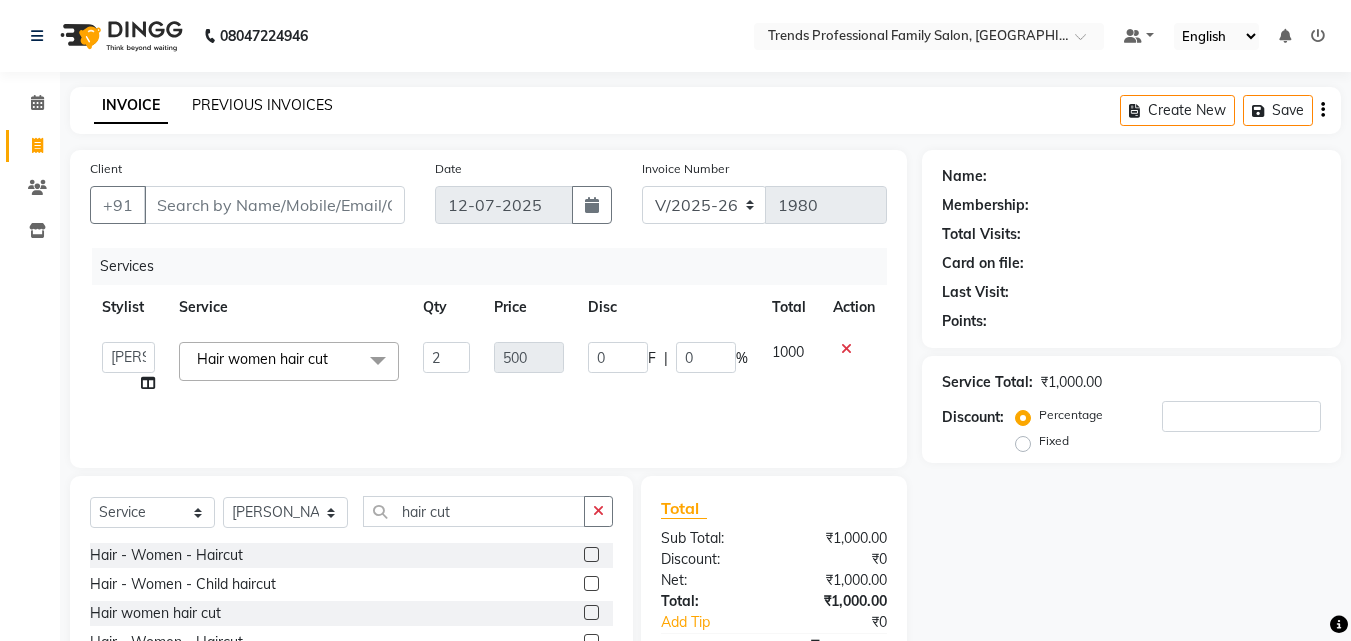 click on "PREVIOUS INVOICES" 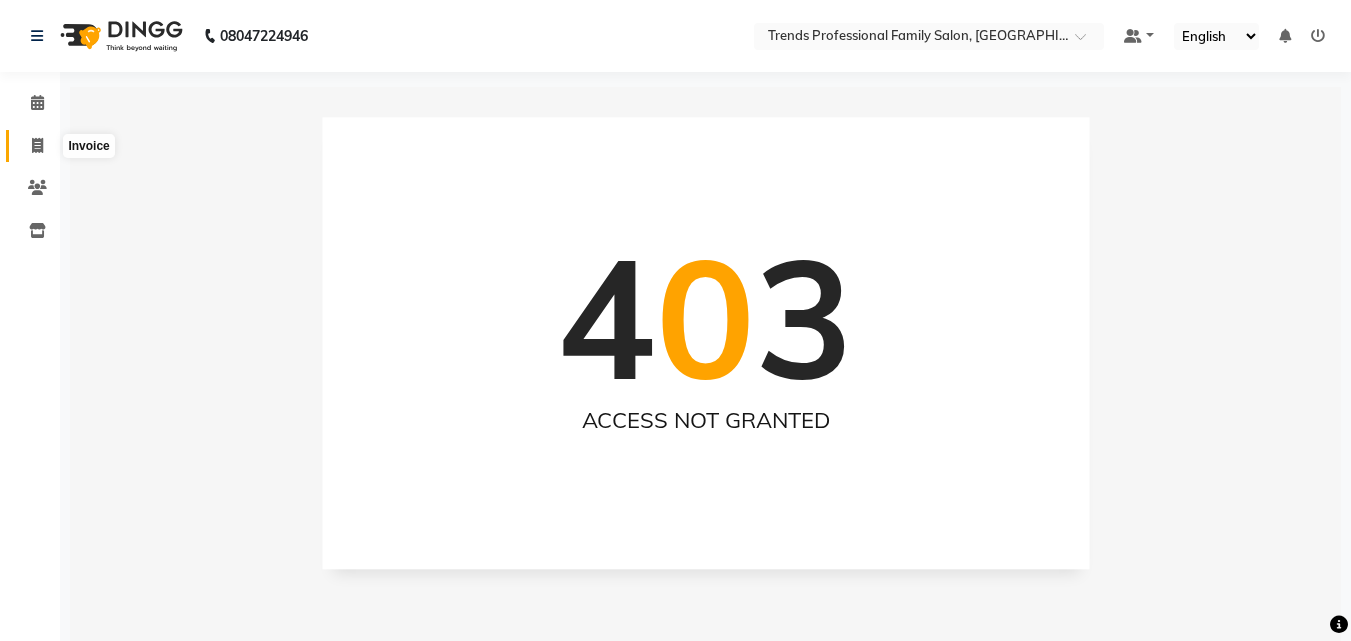 click 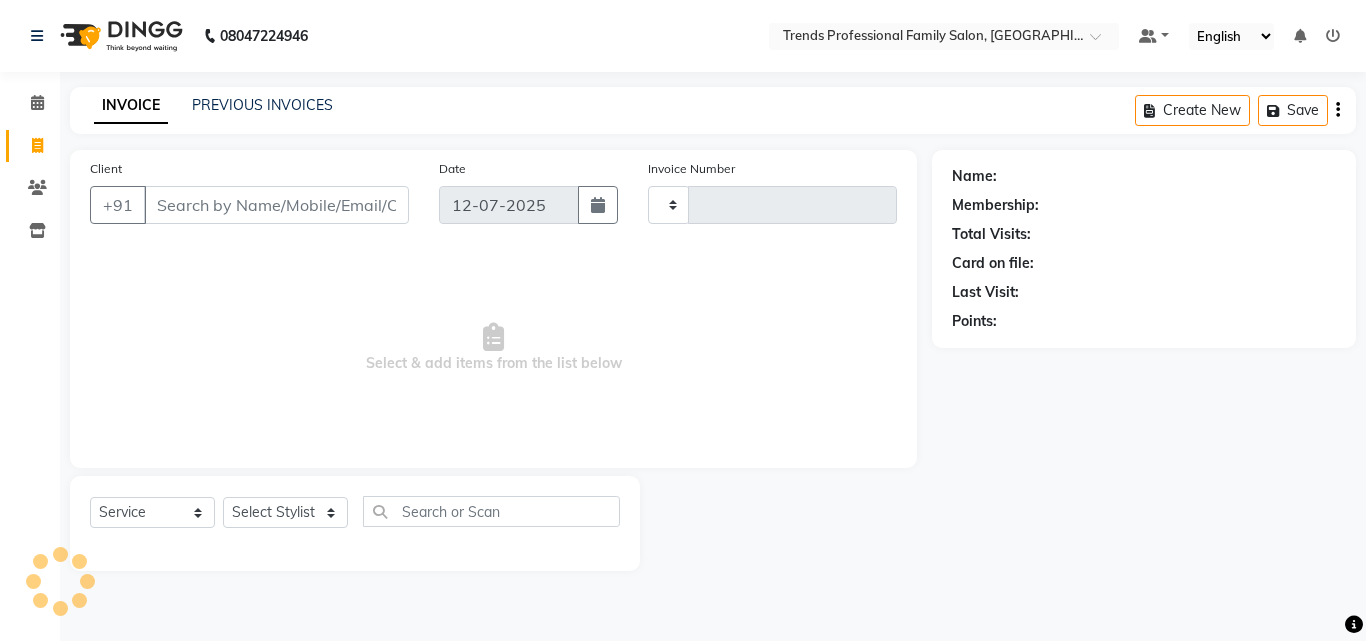type on "1980" 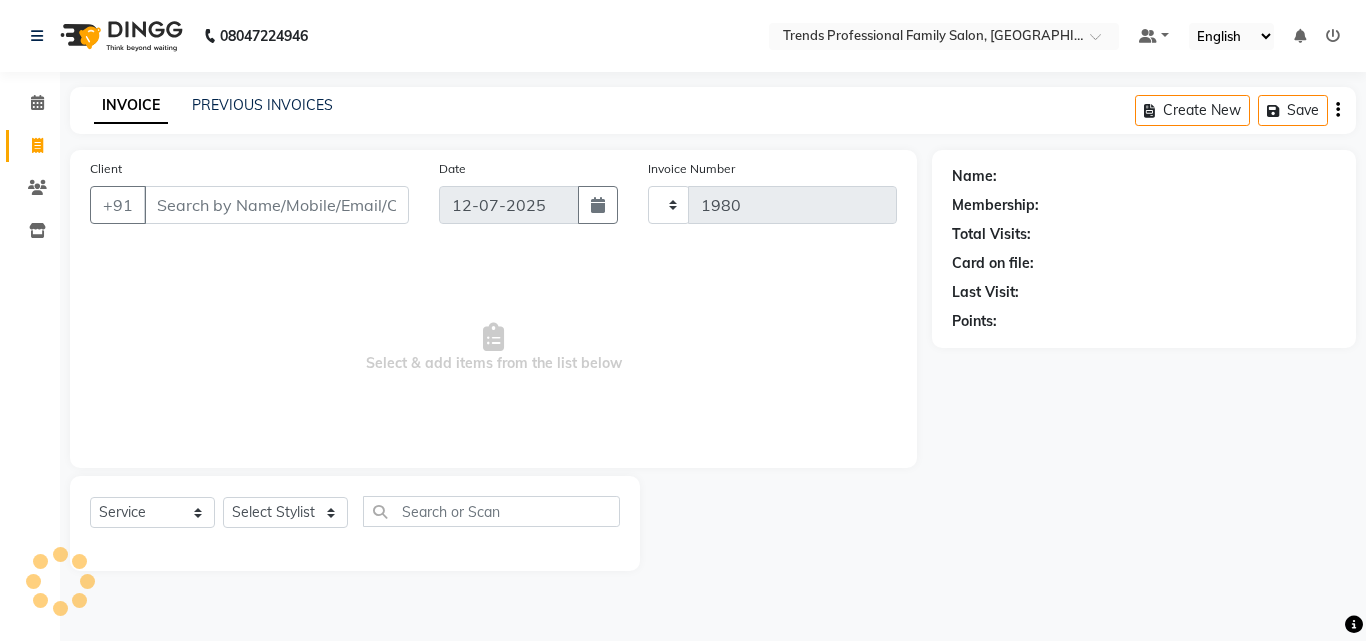 select on "7345" 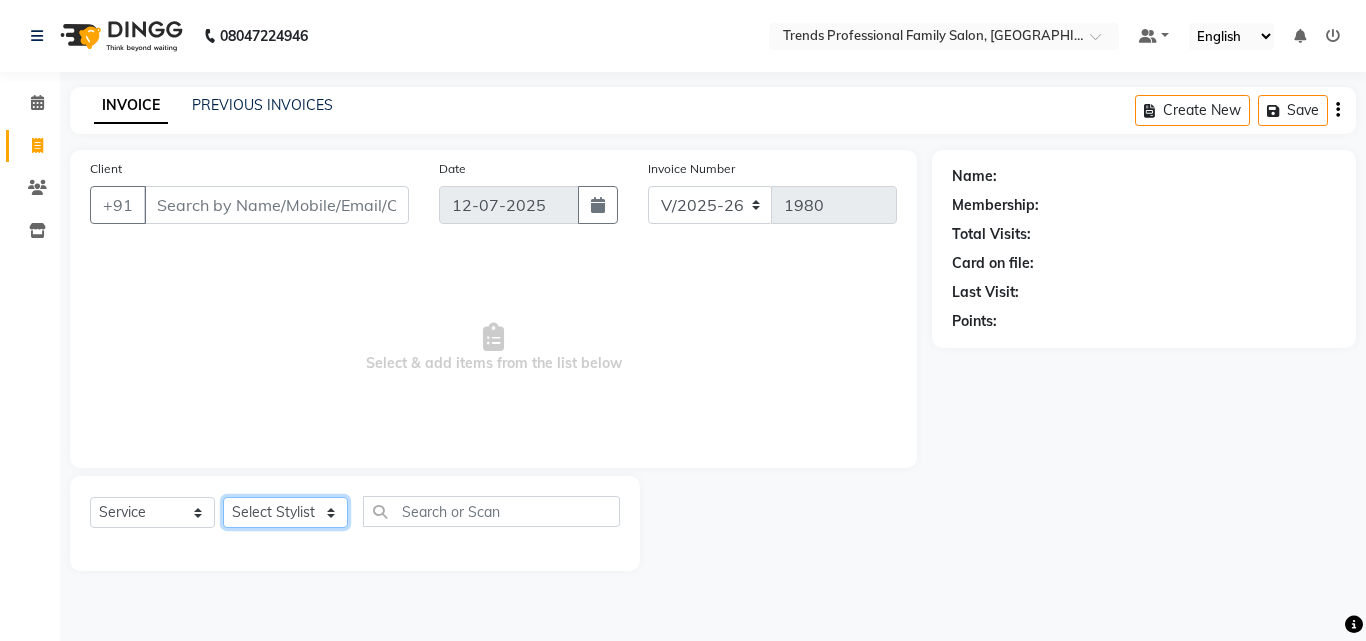 click on "Select Stylist" 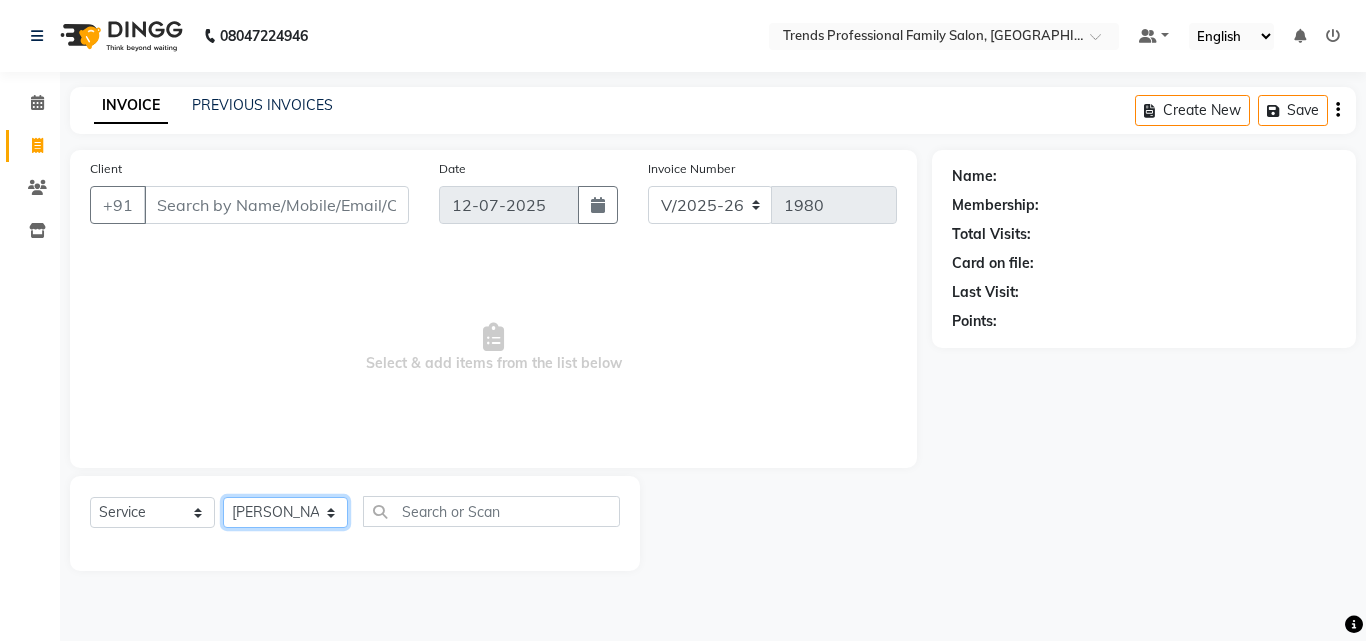 click on "Select Stylist [PERSON_NAME] [PERSON_NAME] [PERSON_NAME] [PERSON_NAME] [DEMOGRAPHIC_DATA][PERSON_NAME] Sumika Trends" 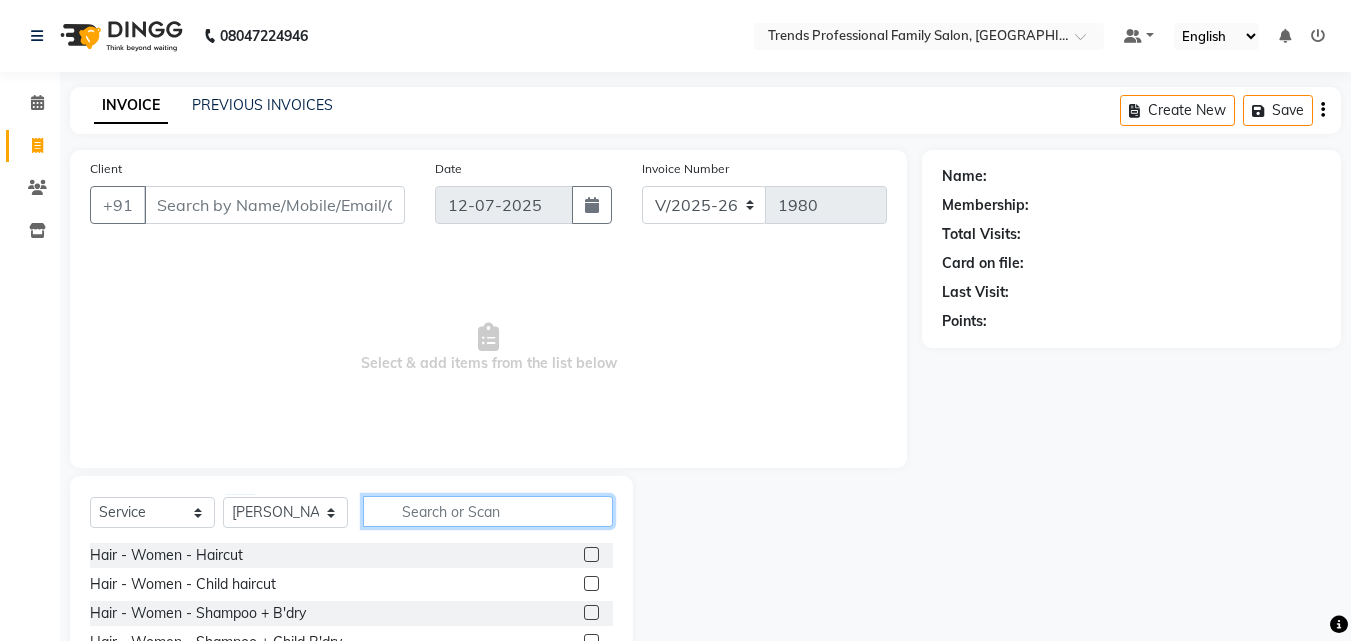 click 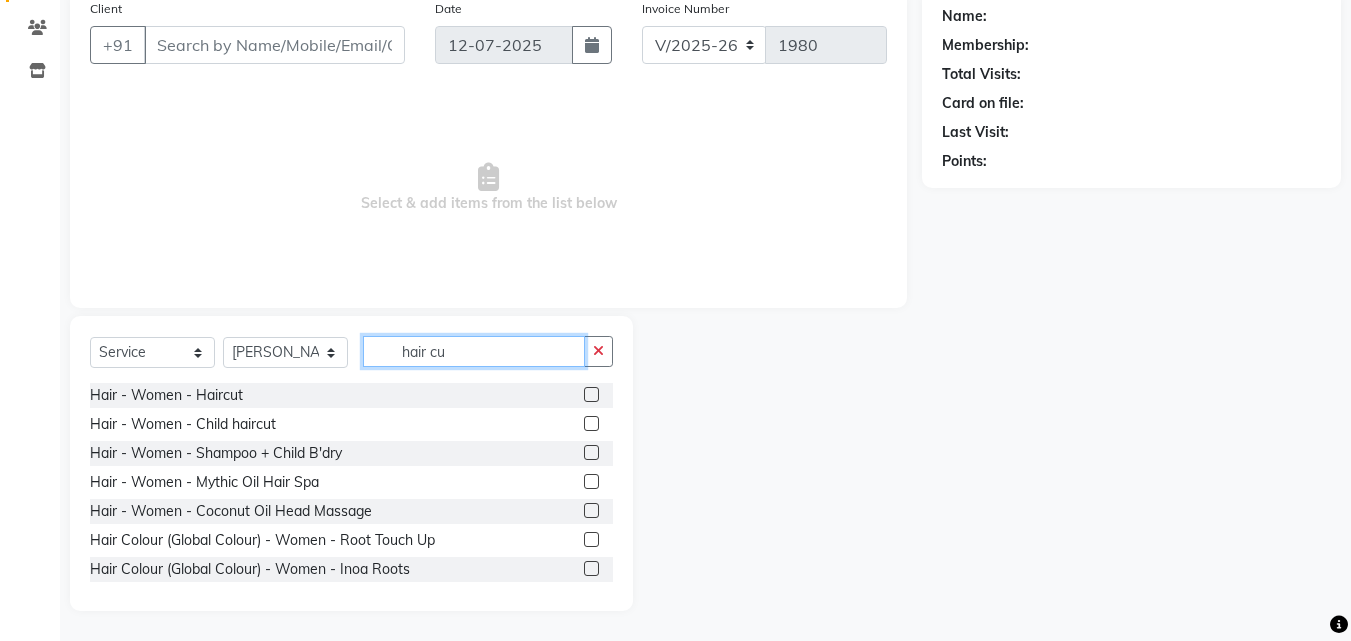 scroll, scrollTop: 134, scrollLeft: 0, axis: vertical 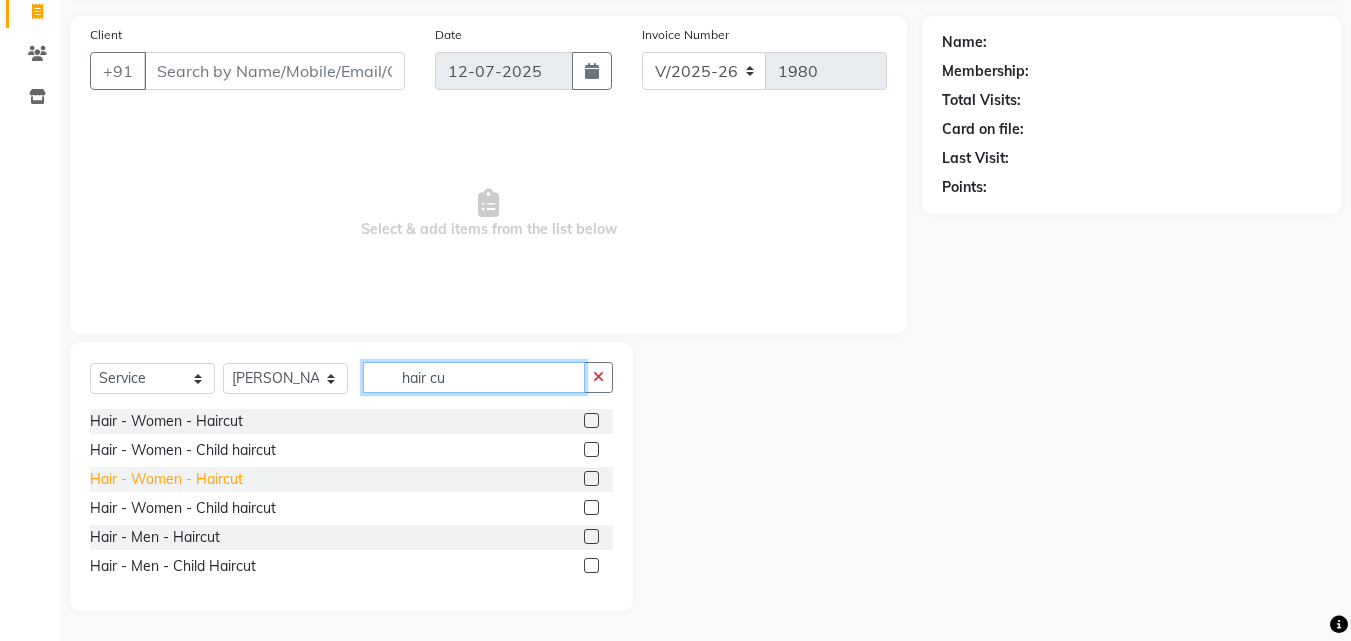 type on "hair cu" 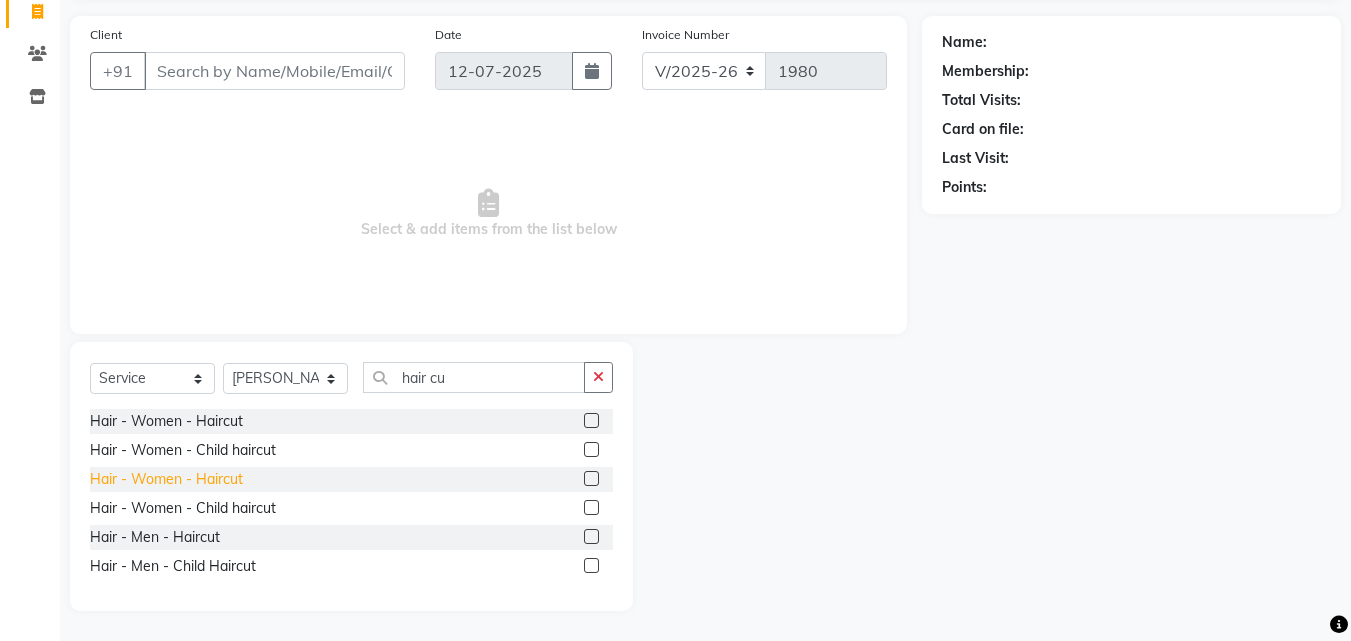 click on "Hair - Women - Haircut" 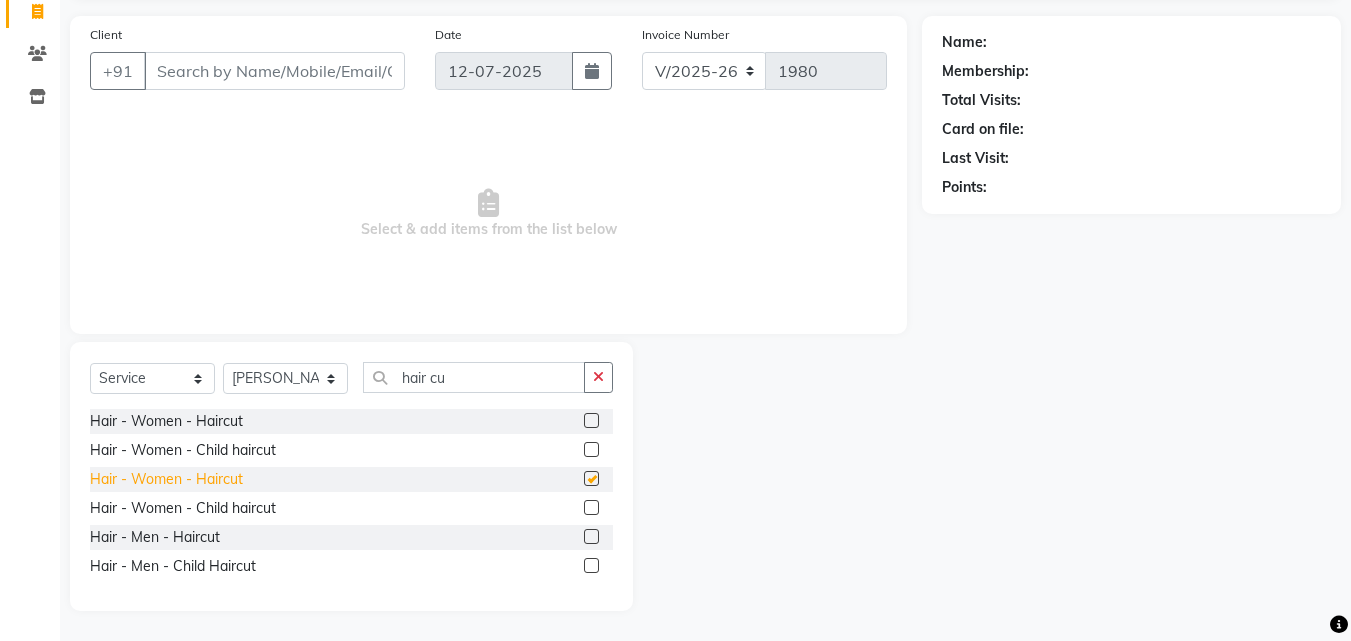 checkbox on "false" 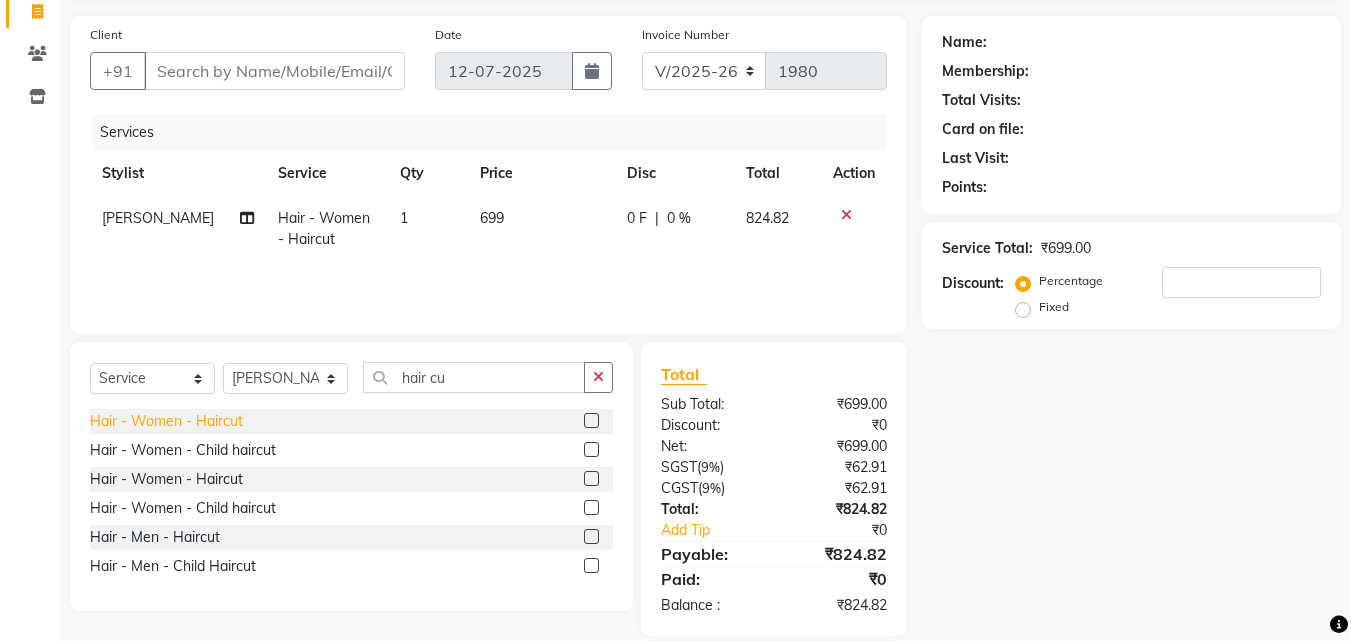 click on "Hair - Women - Haircut" 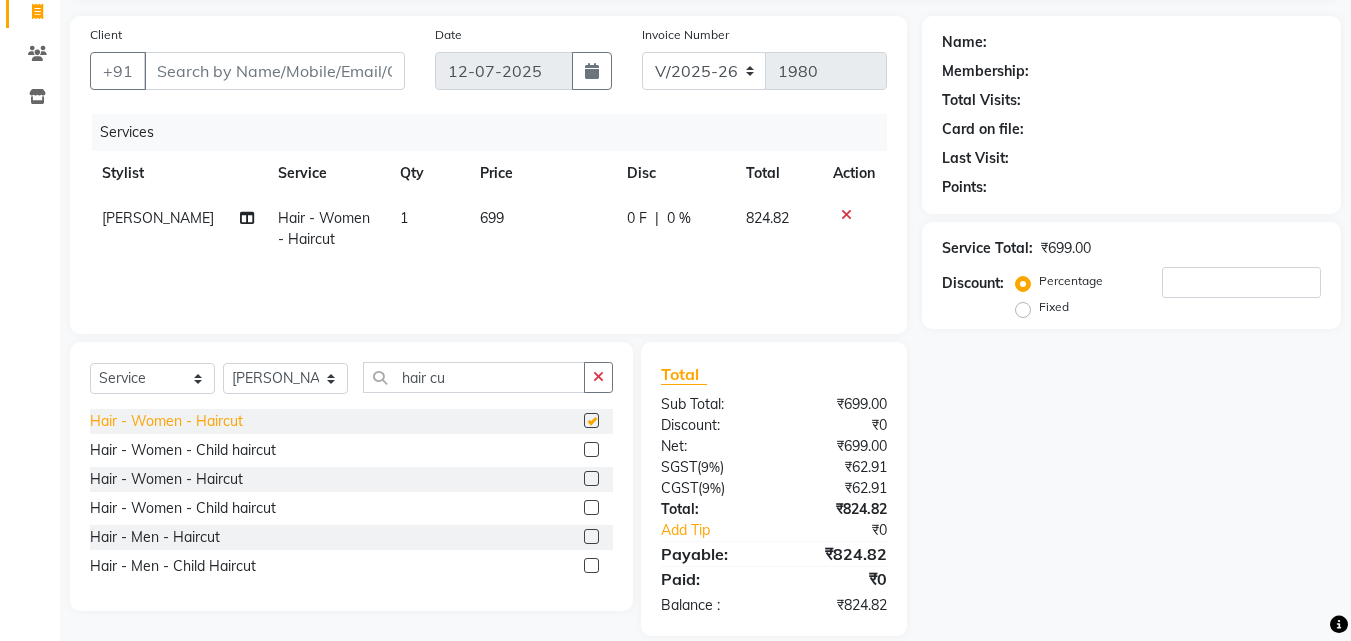 checkbox on "false" 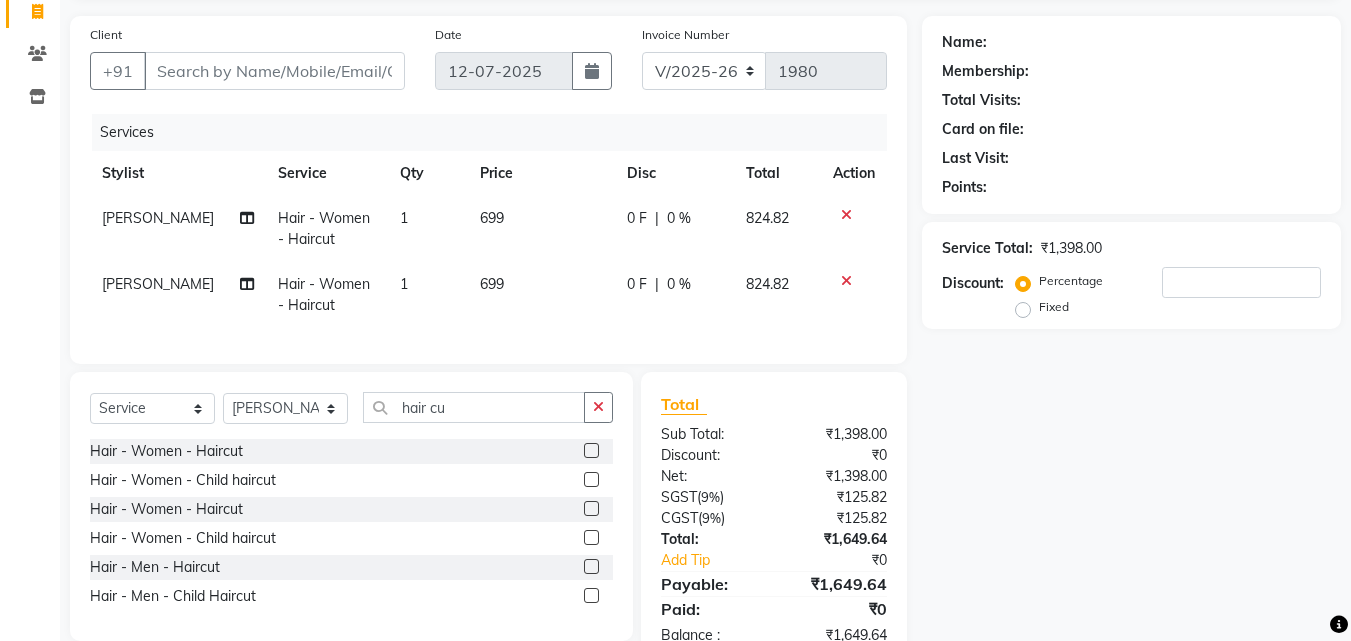 scroll, scrollTop: 204, scrollLeft: 0, axis: vertical 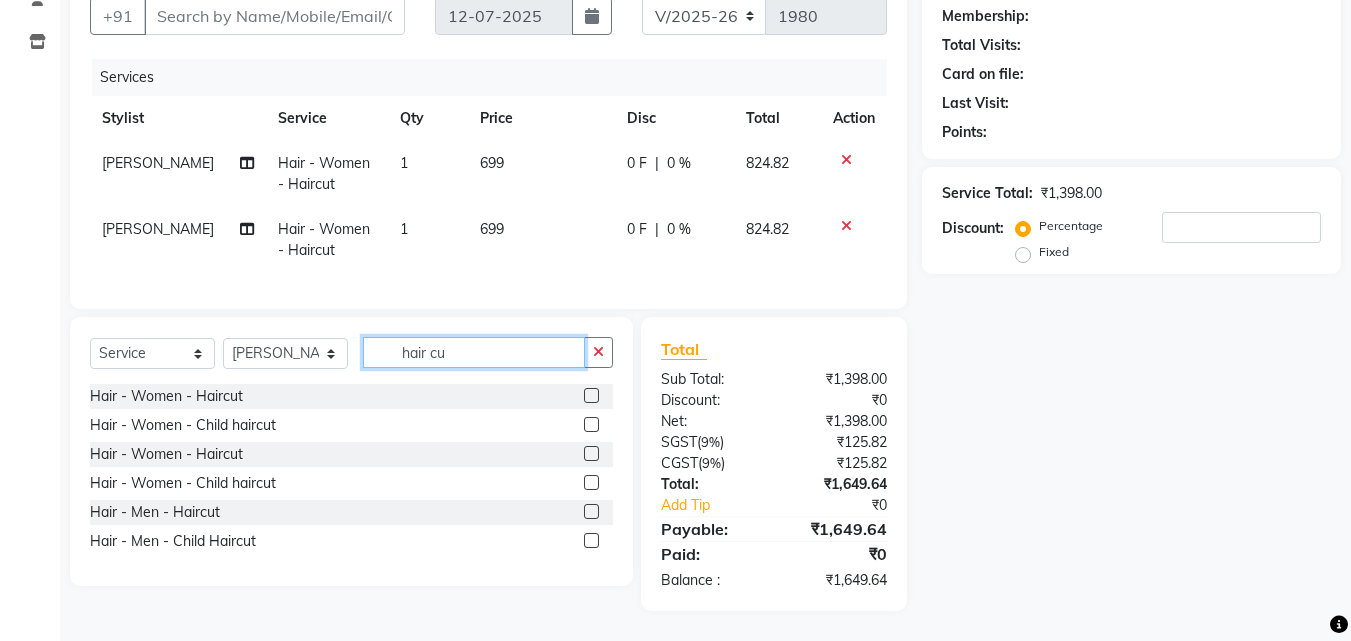 click on "hair cu" 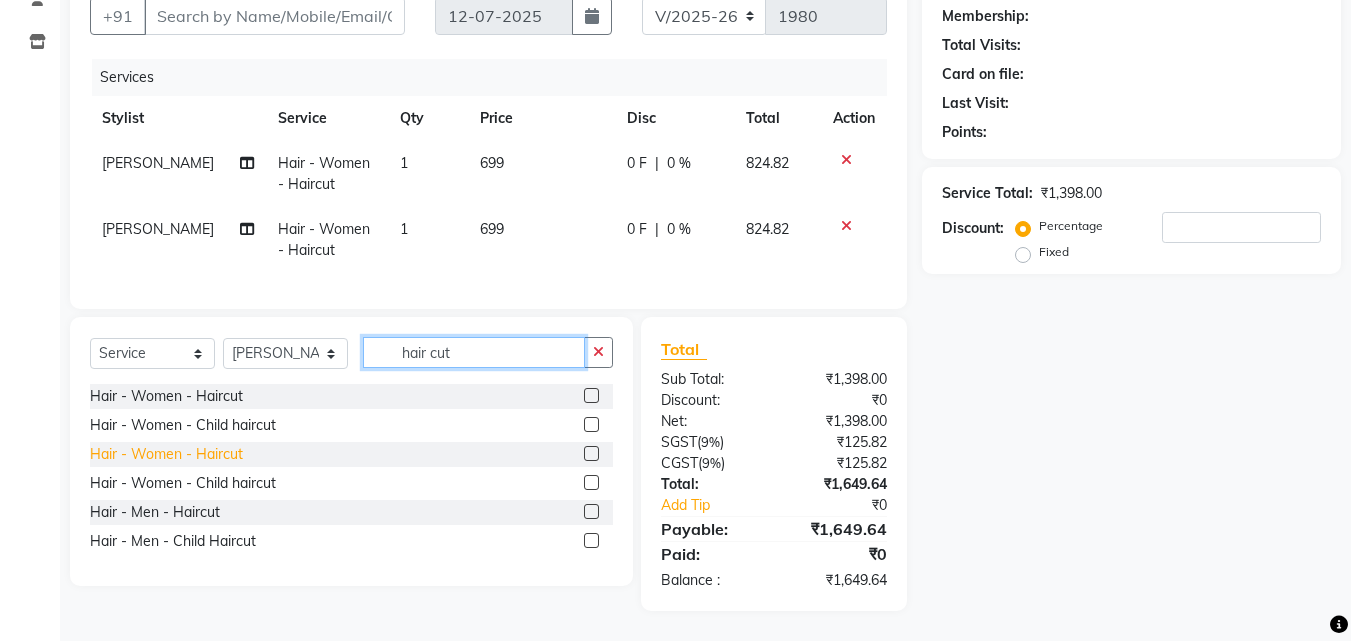 type on "hair cut" 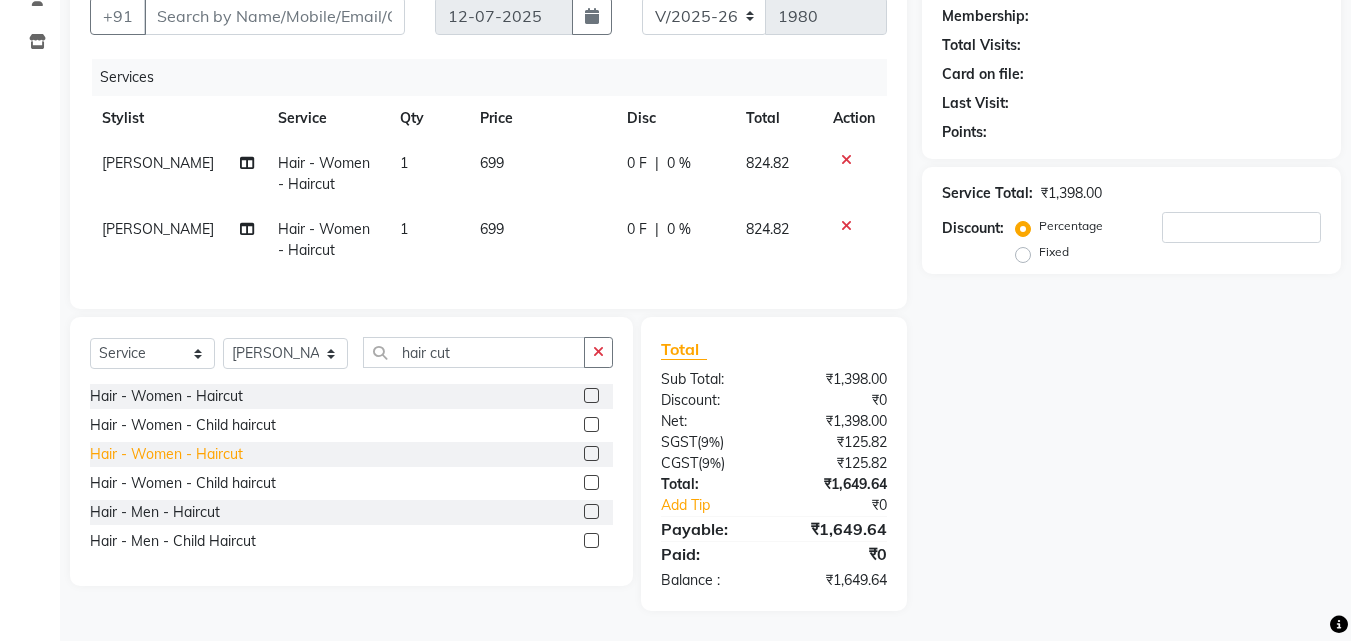 click on "Hair - Women - Haircut" 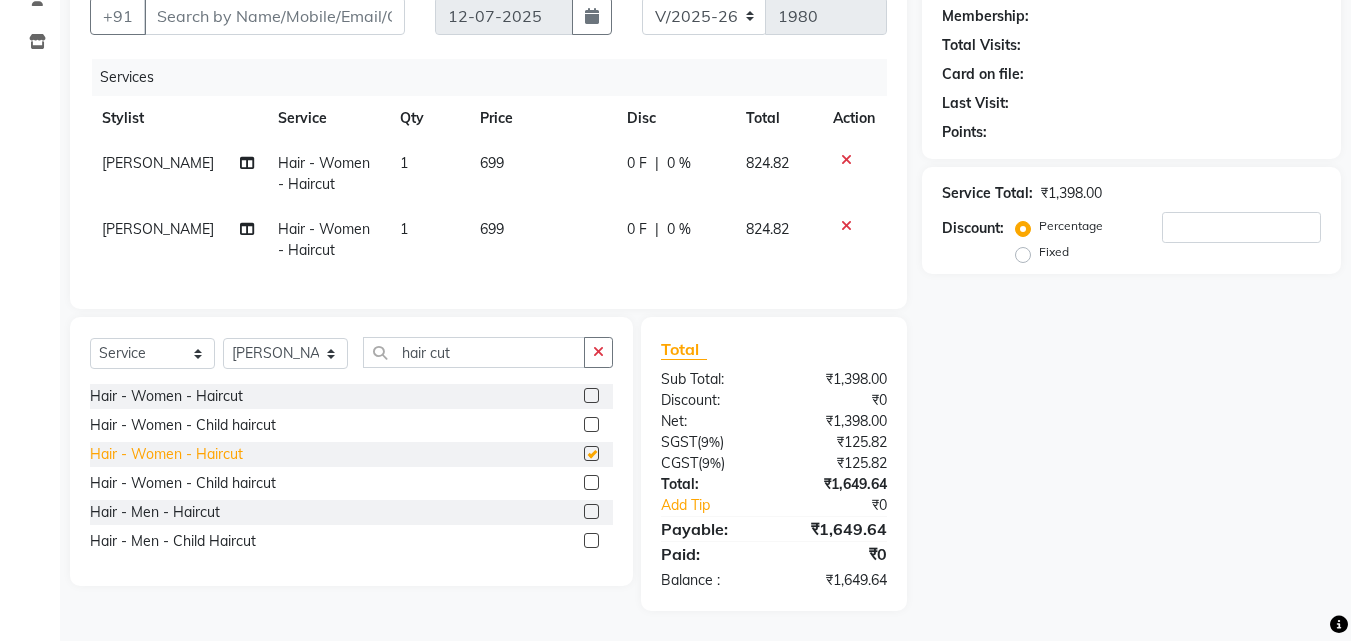 checkbox on "false" 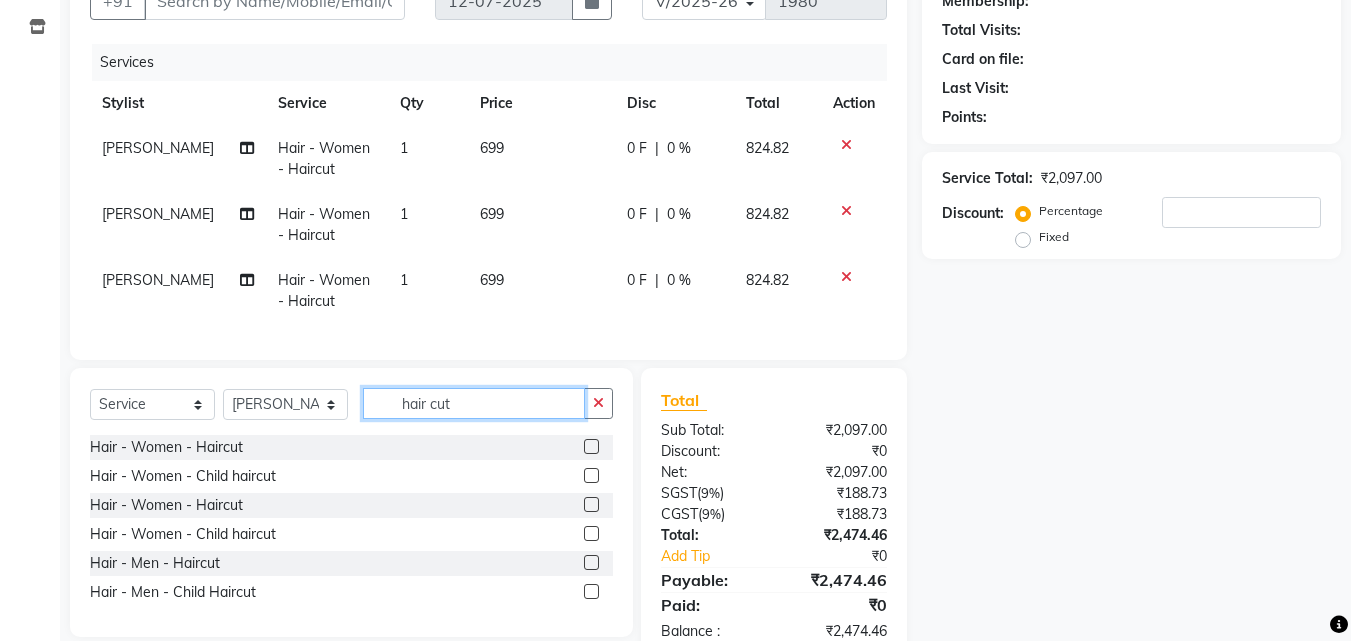 click on "hair cut" 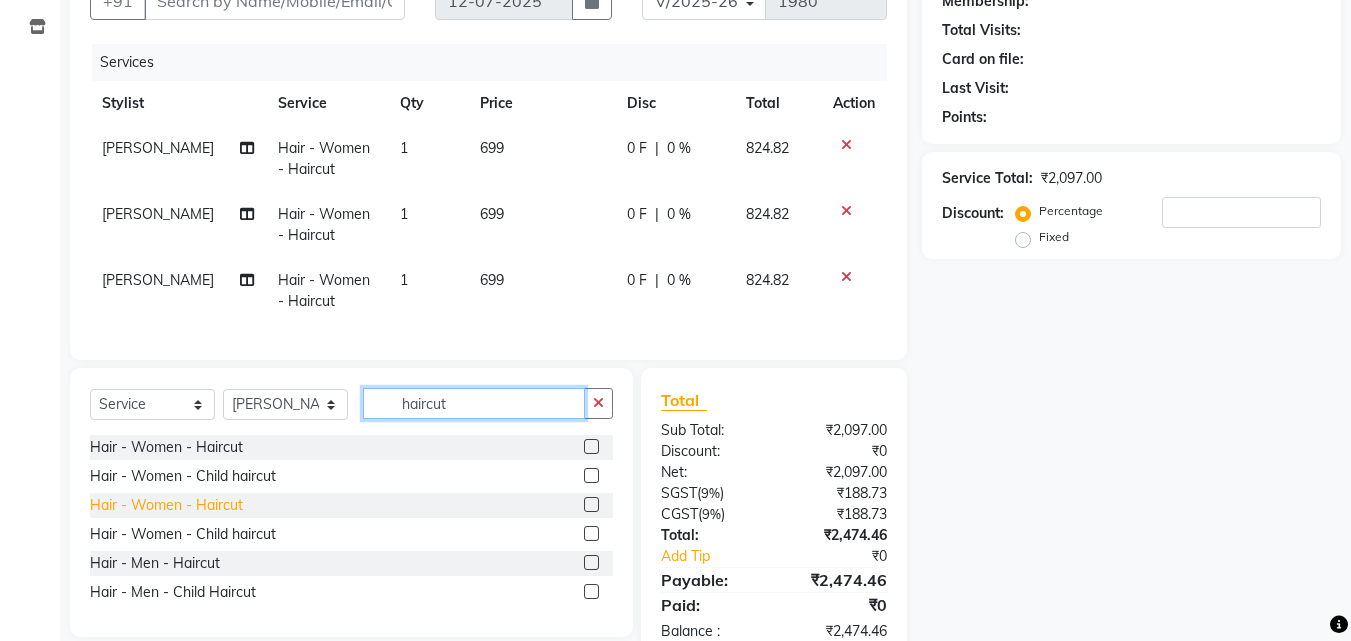 type on "haircut" 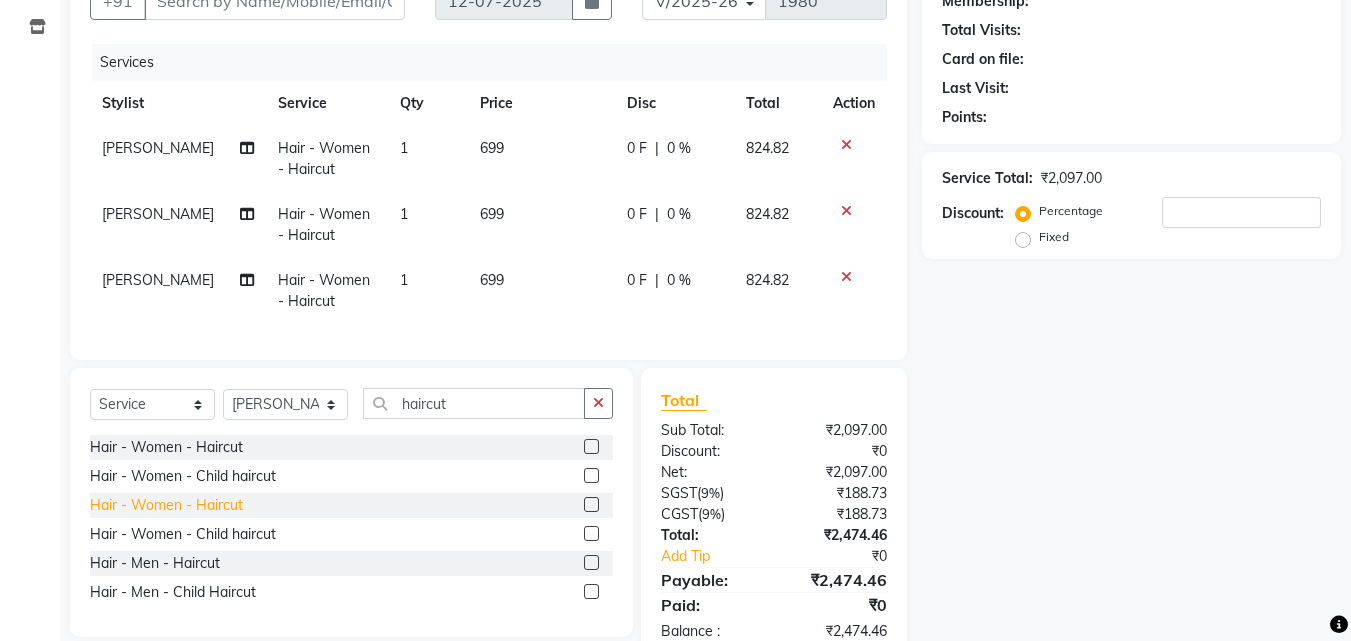 click on "Hair - Women - Haircut" 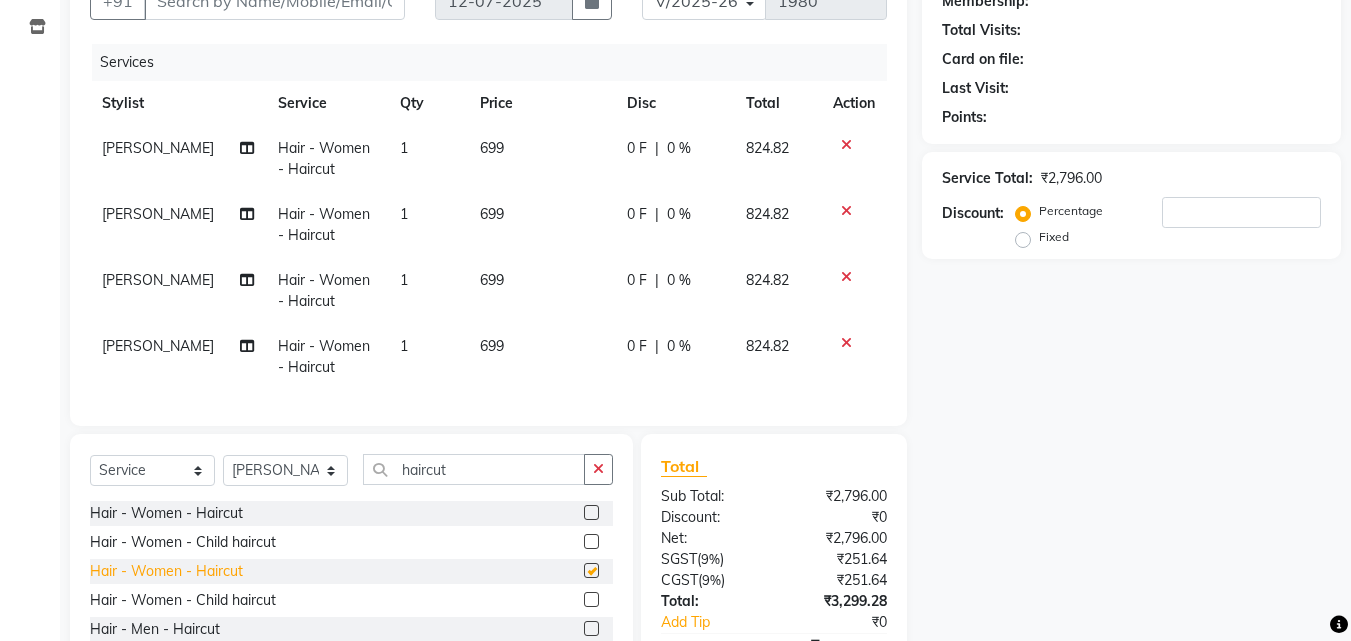 checkbox on "false" 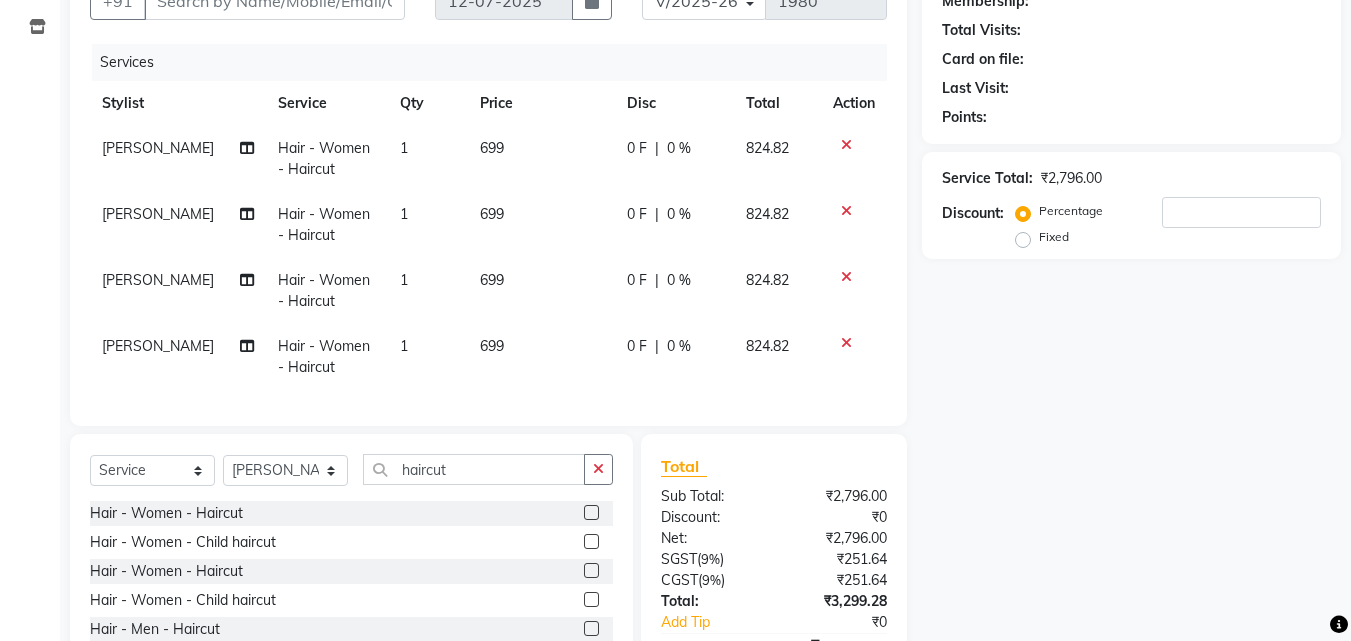 scroll, scrollTop: 336, scrollLeft: 0, axis: vertical 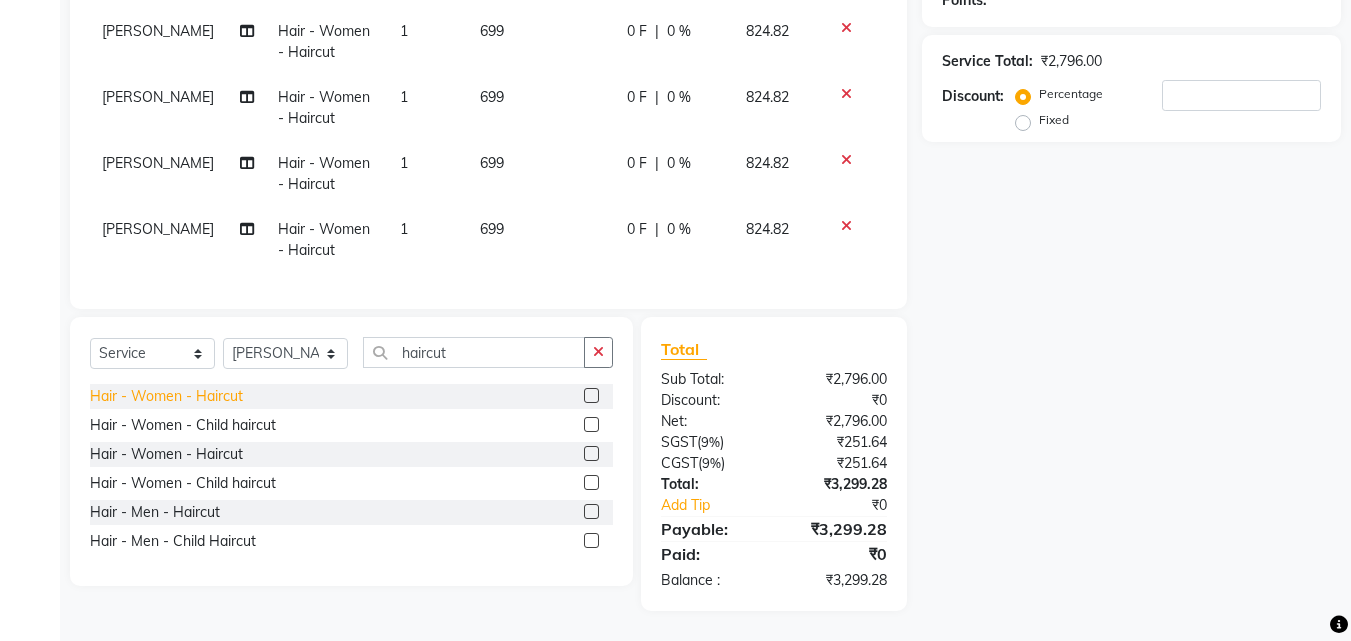 click on "Hair - Women - Haircut" 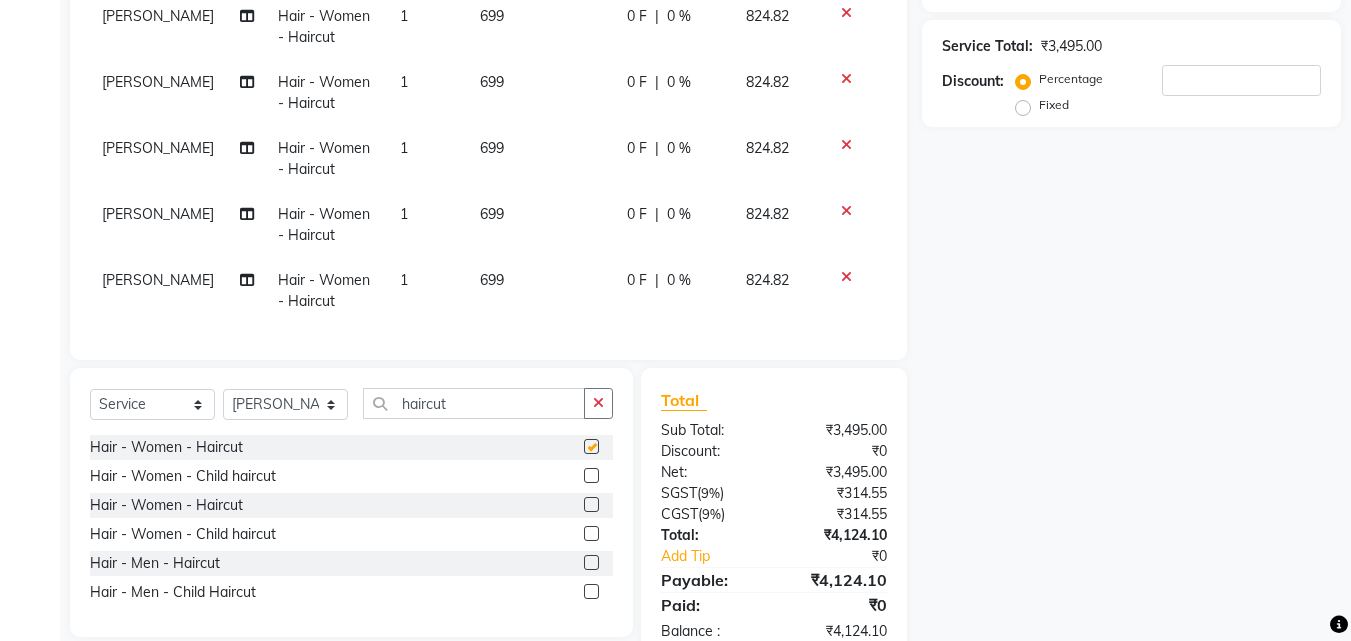 checkbox on "false" 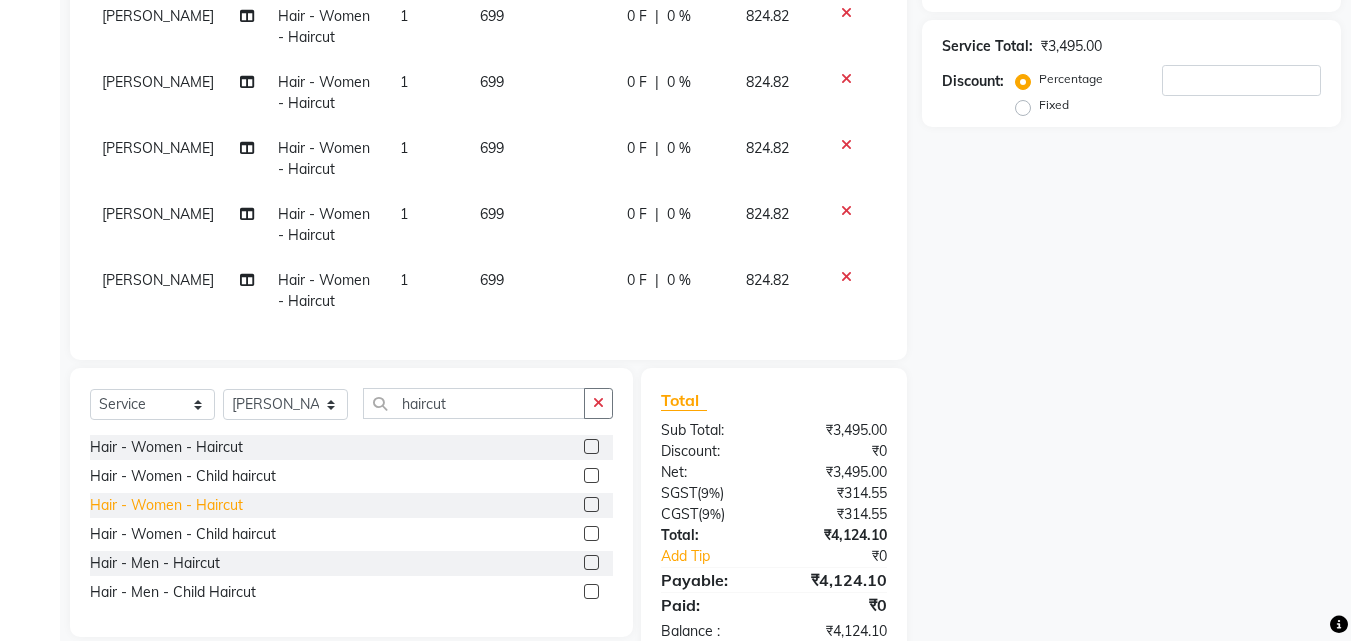 click on "Hair - Women - Haircut" 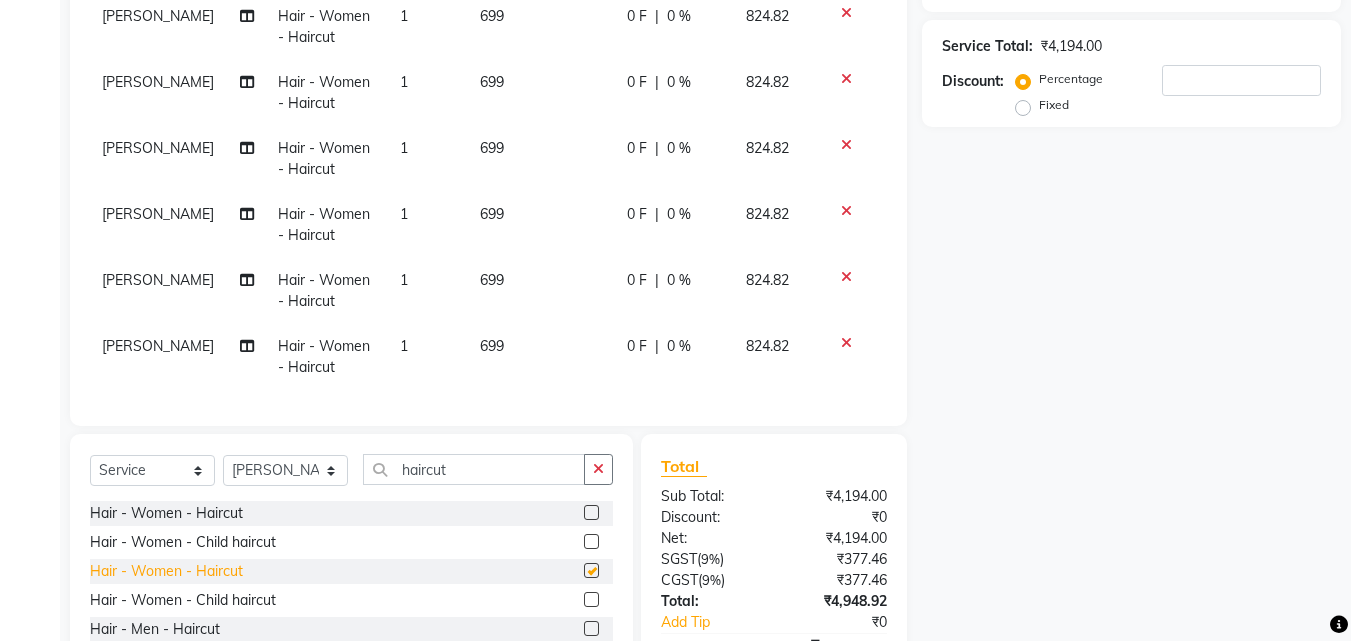 checkbox on "false" 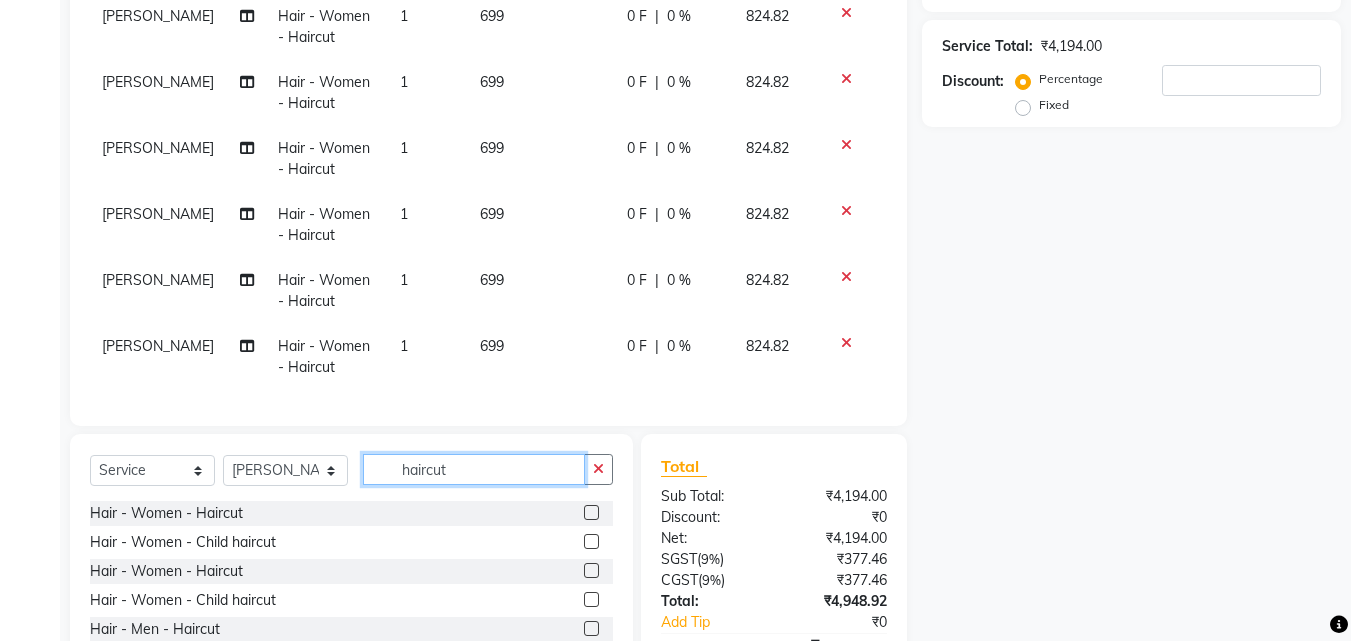 drag, startPoint x: 460, startPoint y: 475, endPoint x: 436, endPoint y: 475, distance: 24 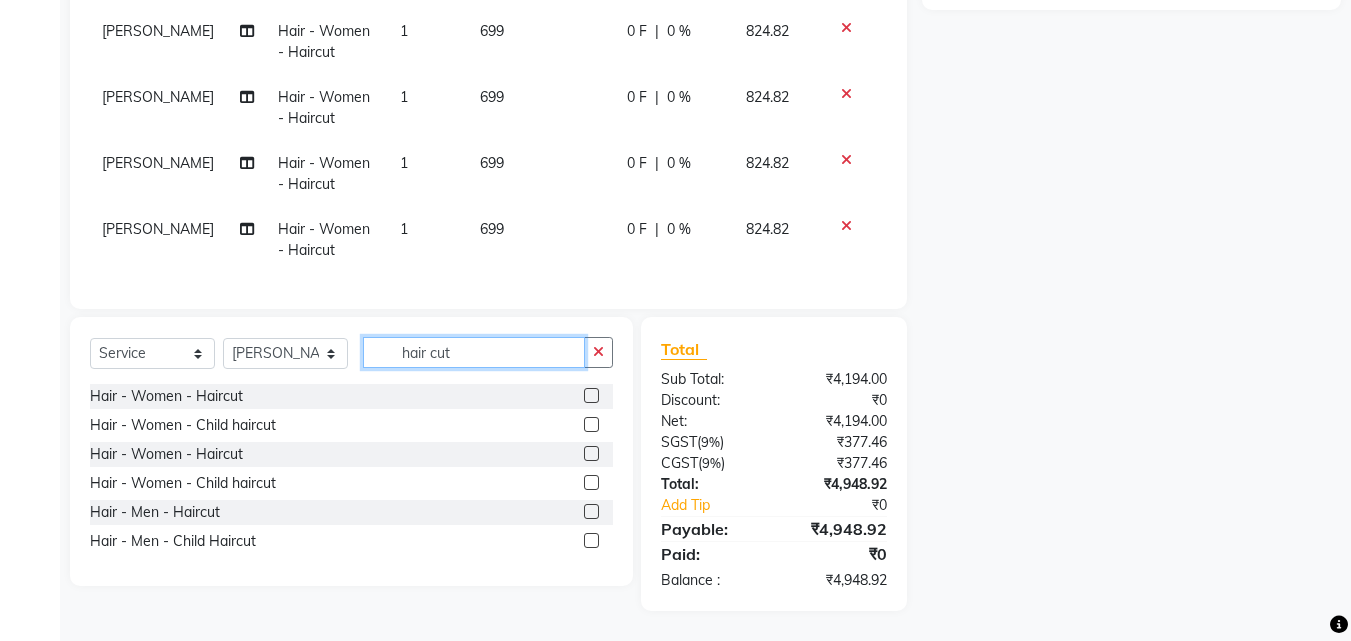 scroll, scrollTop: 0, scrollLeft: 0, axis: both 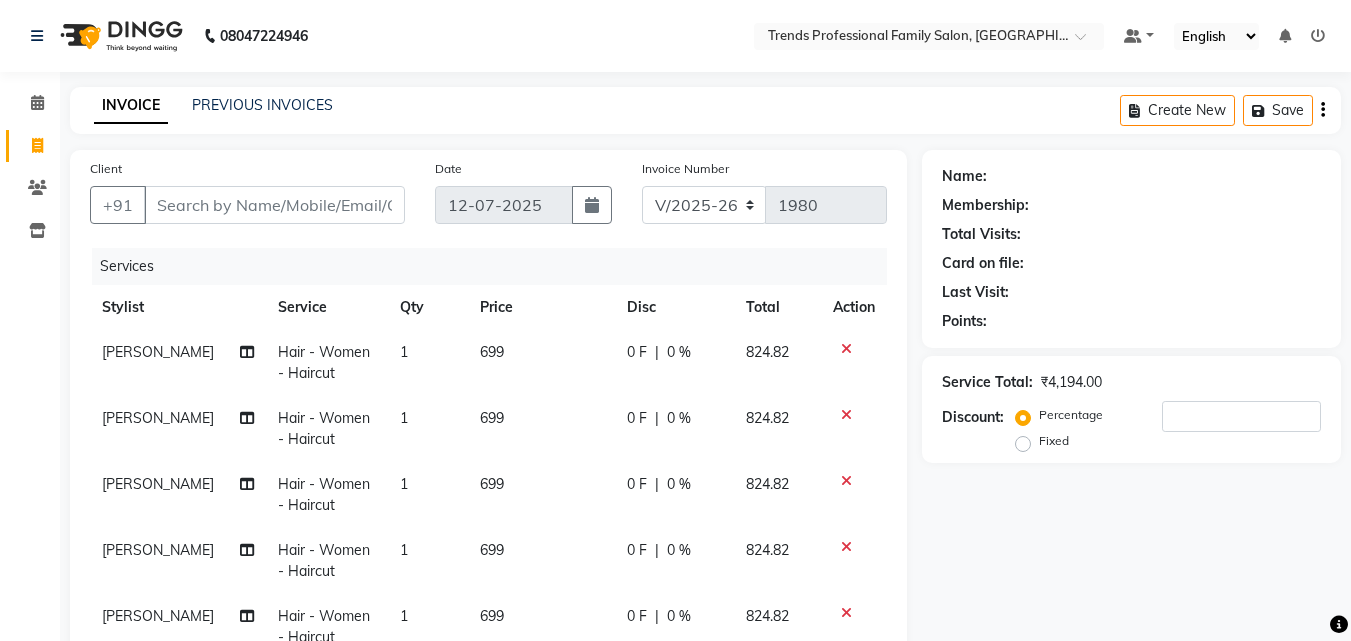 type on "hair cut" 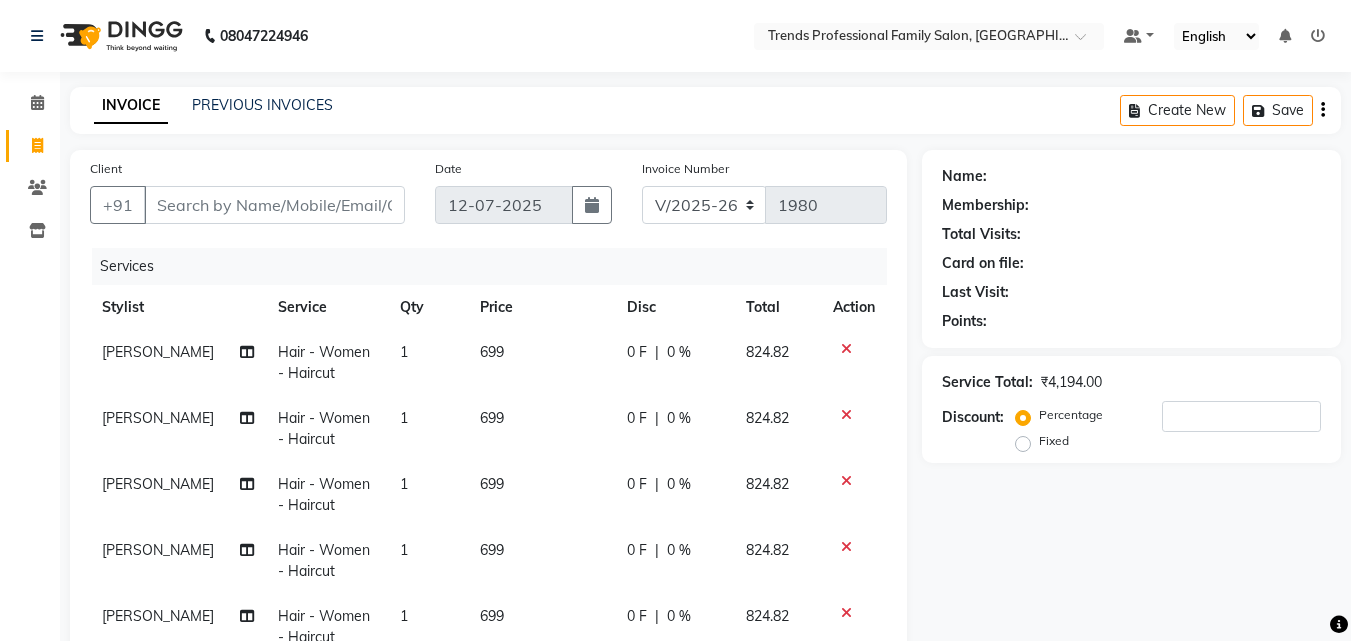 click 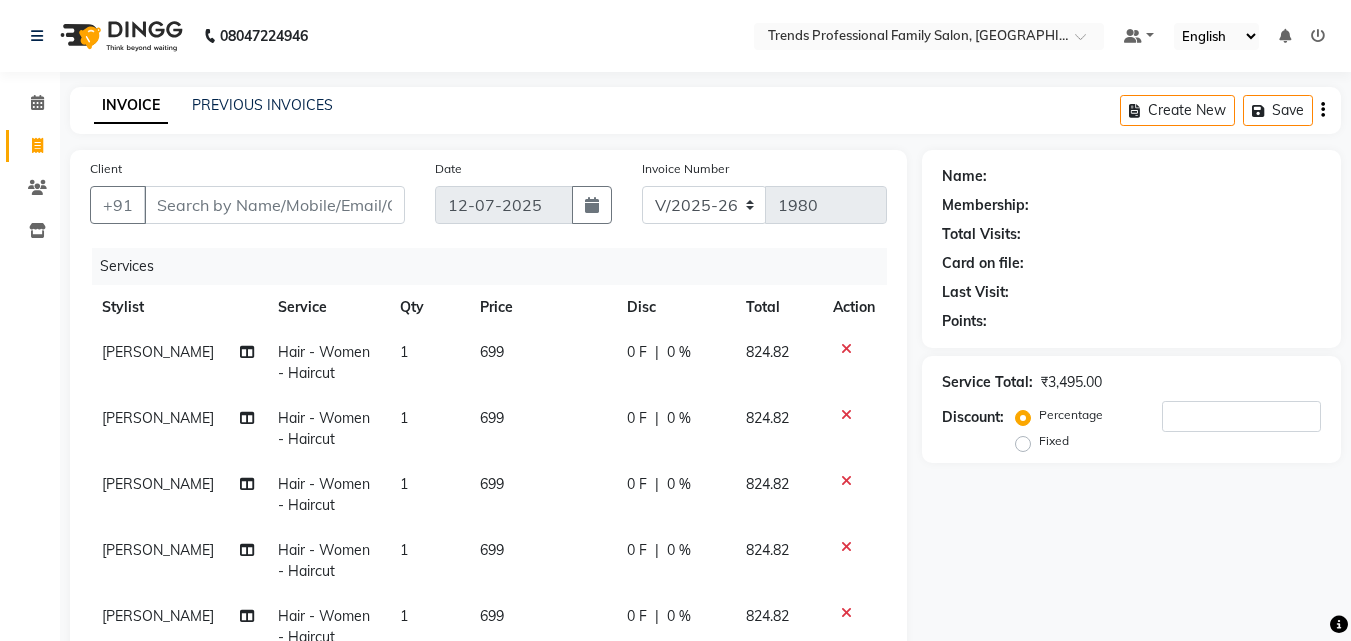 click 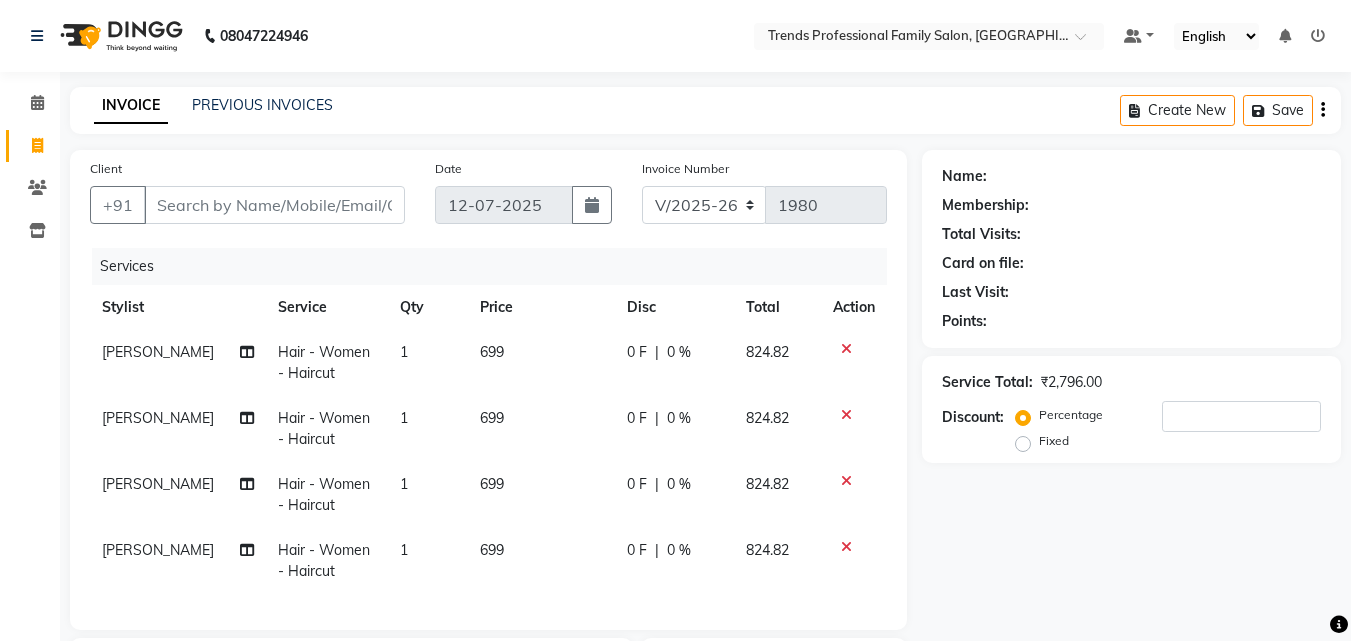 click 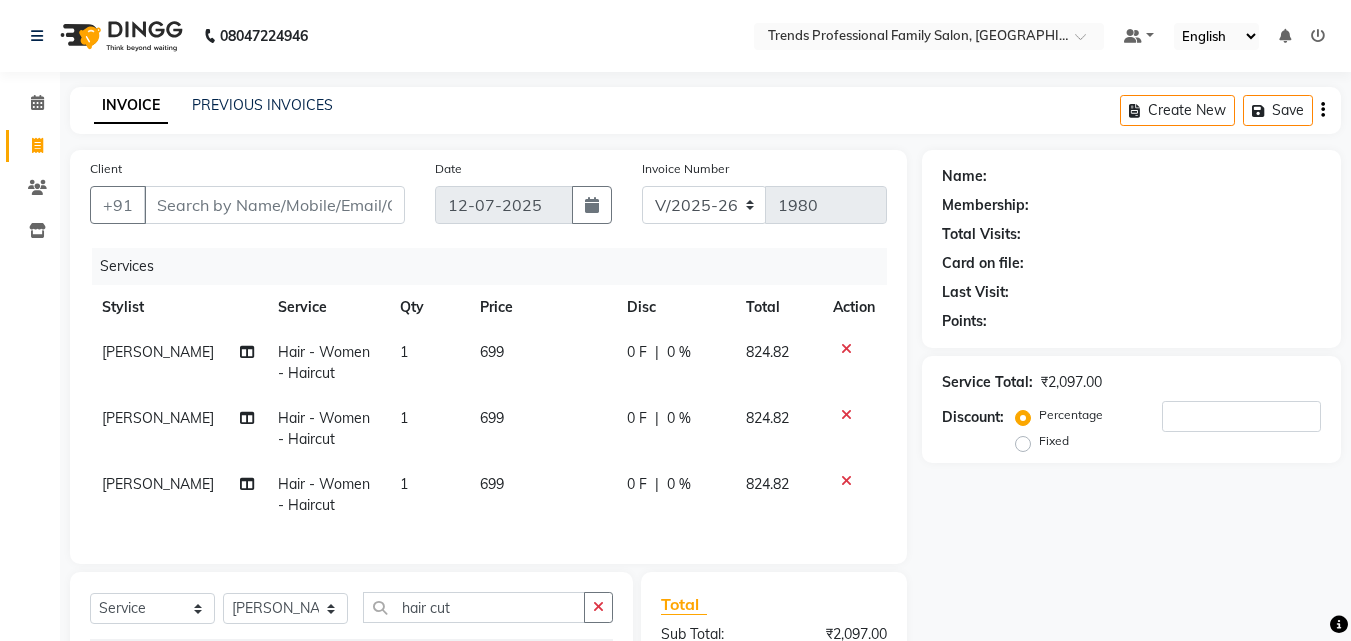 click 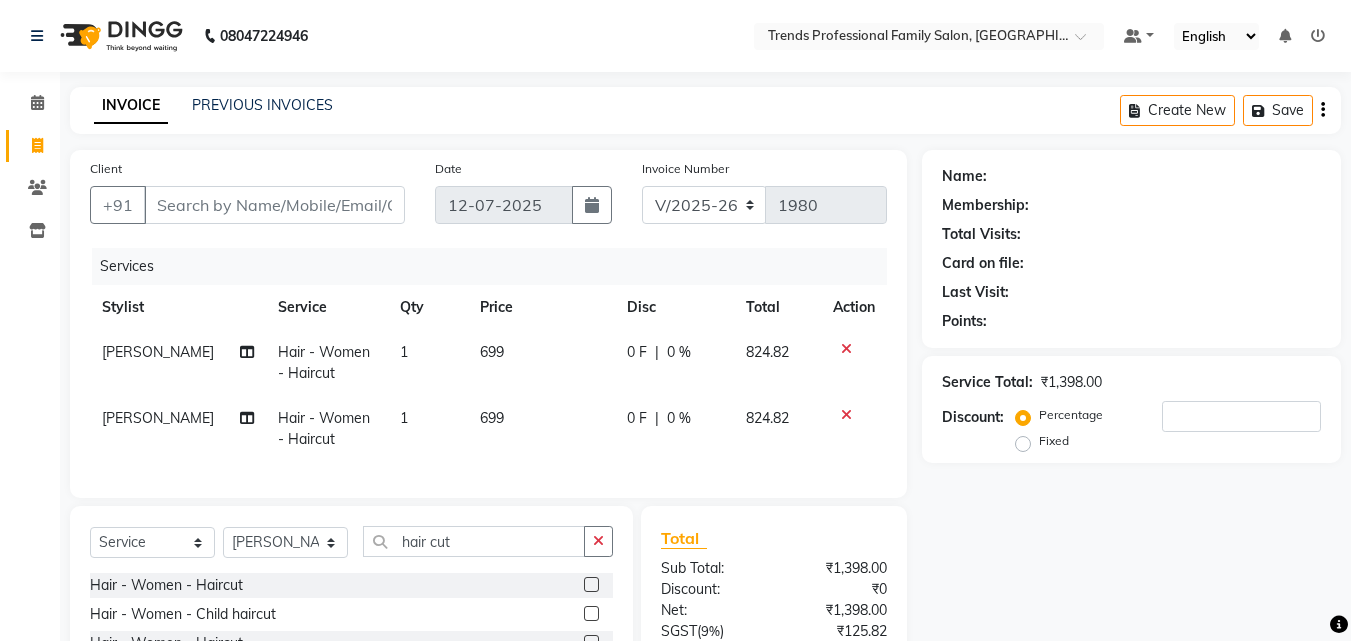 click 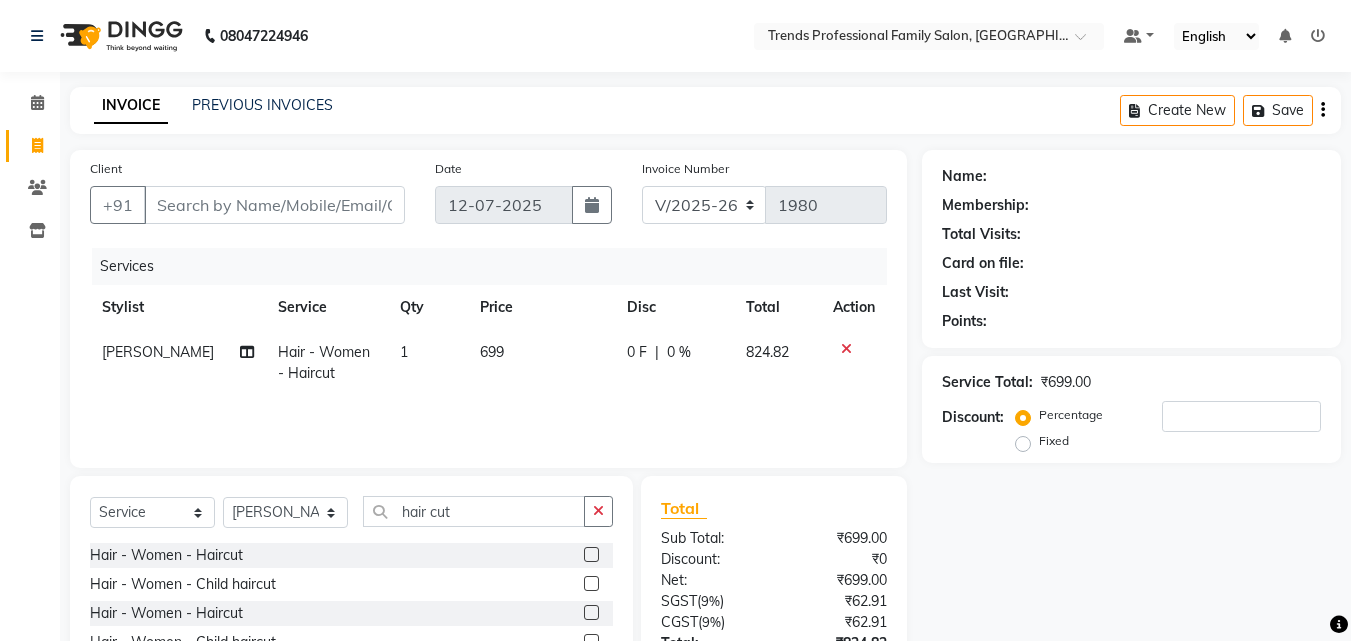click 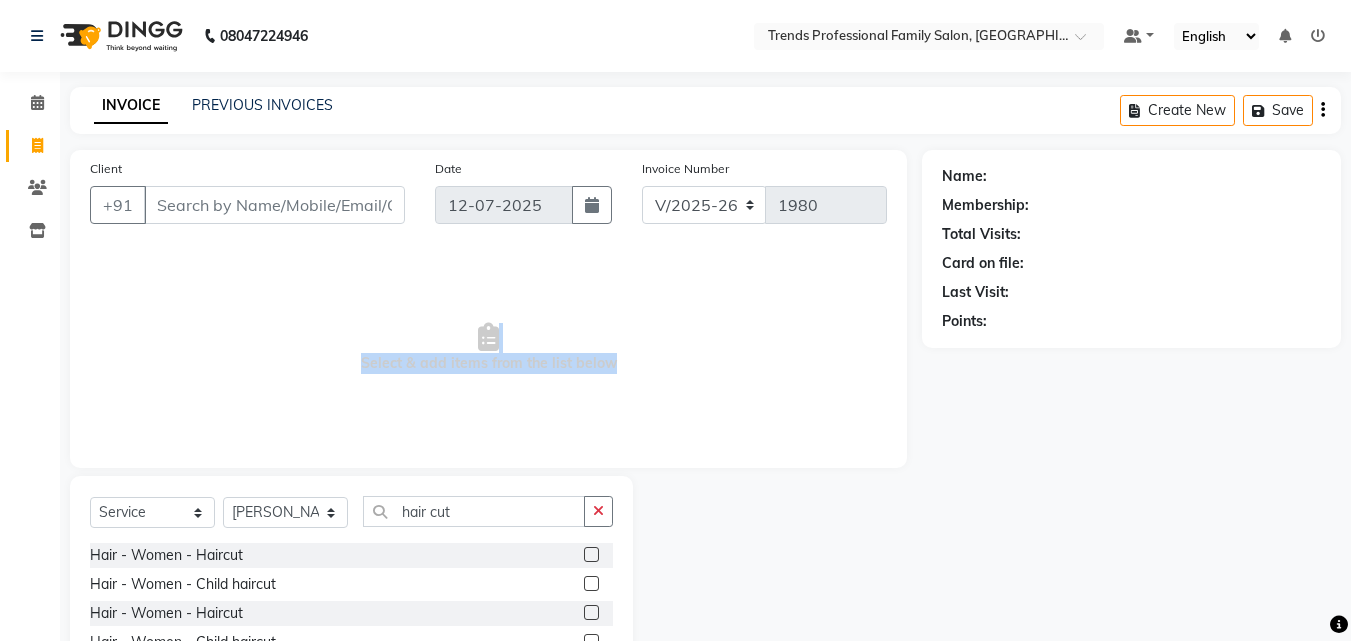scroll, scrollTop: 134, scrollLeft: 0, axis: vertical 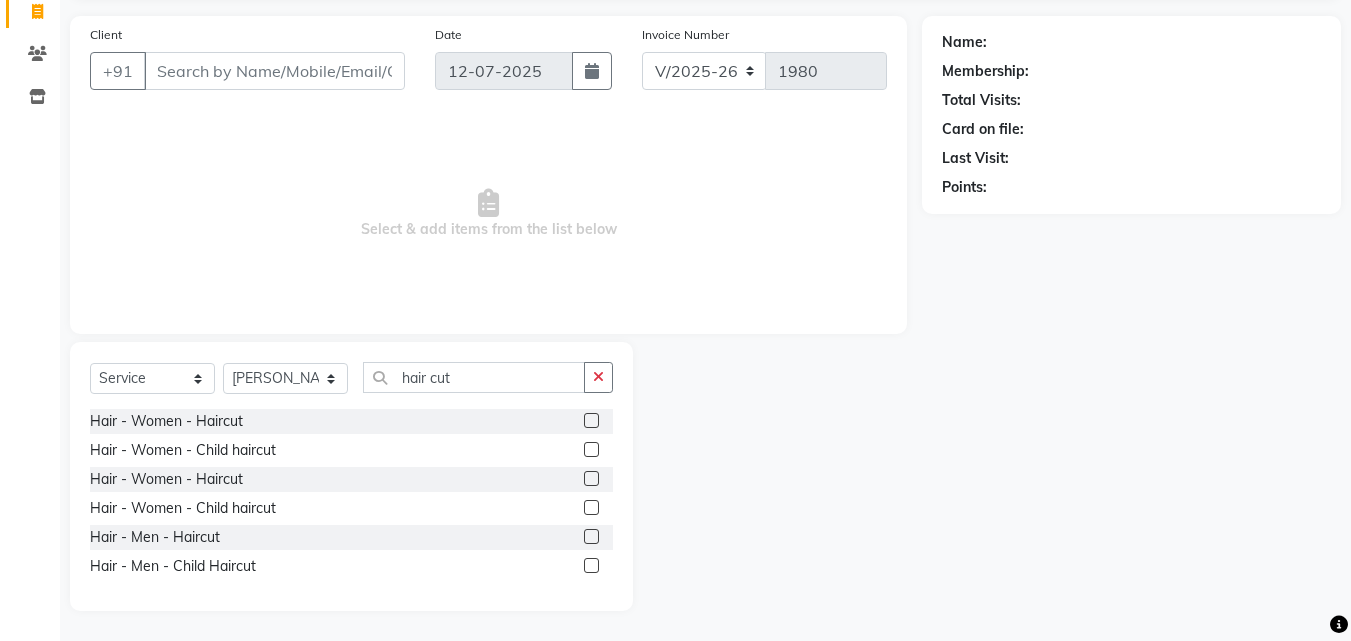 click 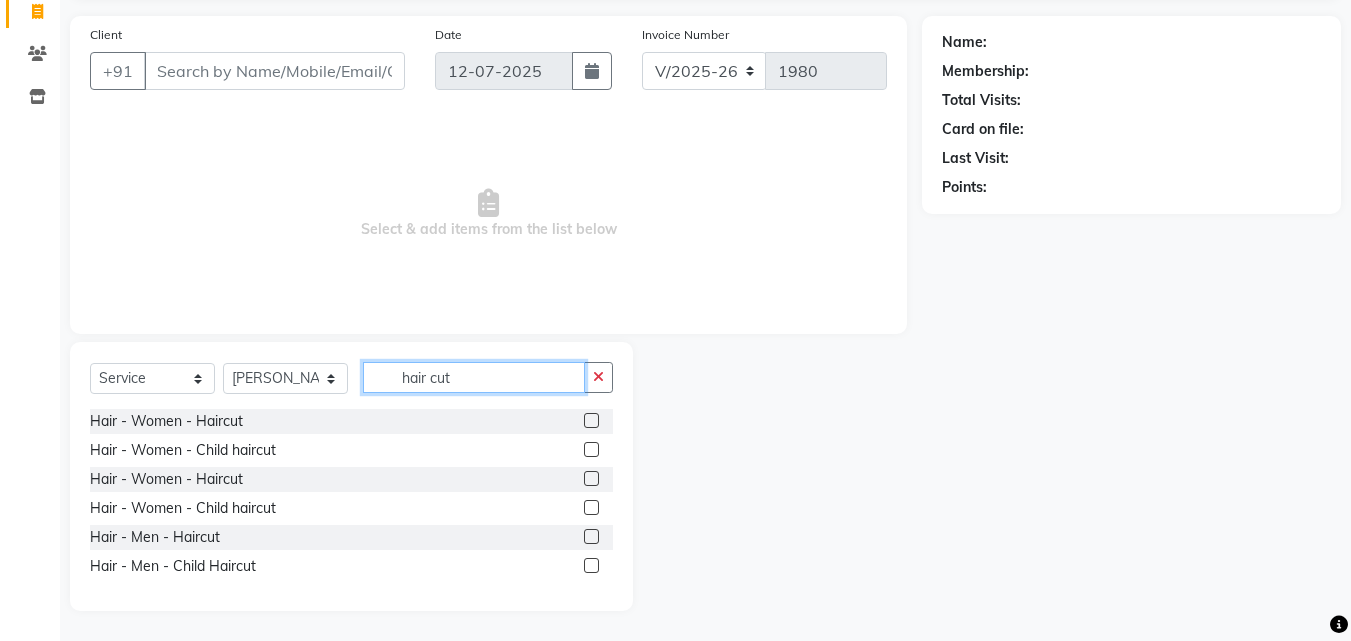 drag, startPoint x: 483, startPoint y: 376, endPoint x: 296, endPoint y: 402, distance: 188.79883 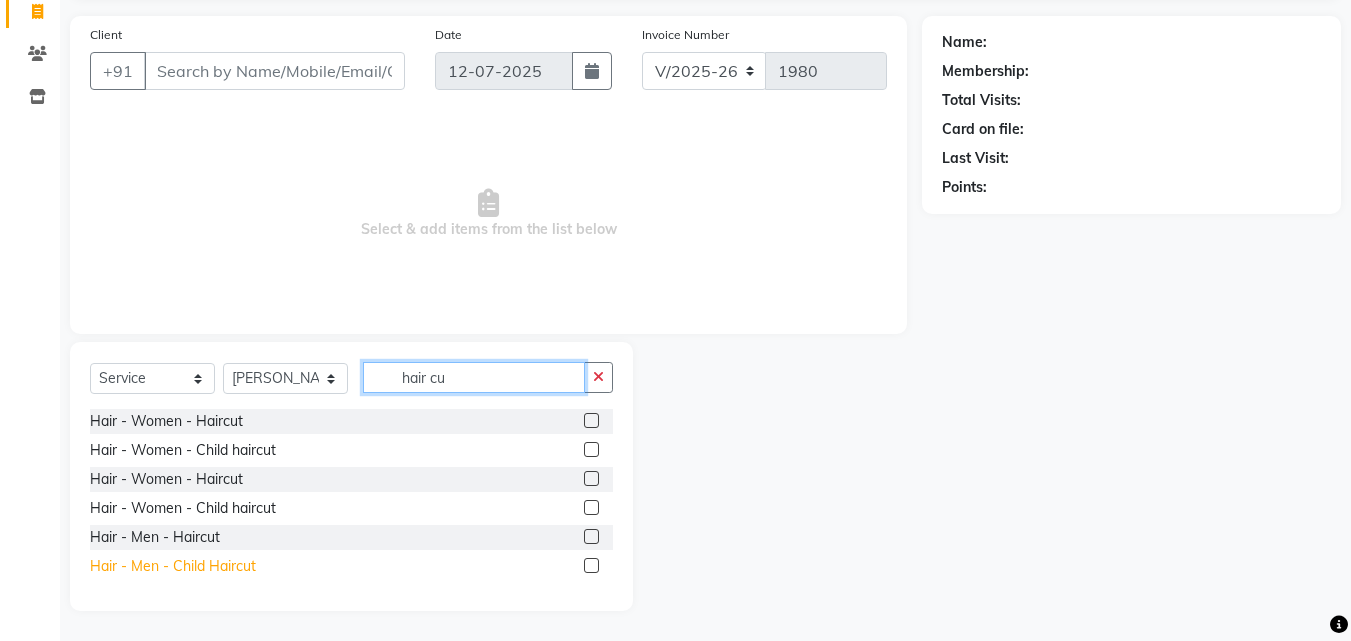 type on "hair cut" 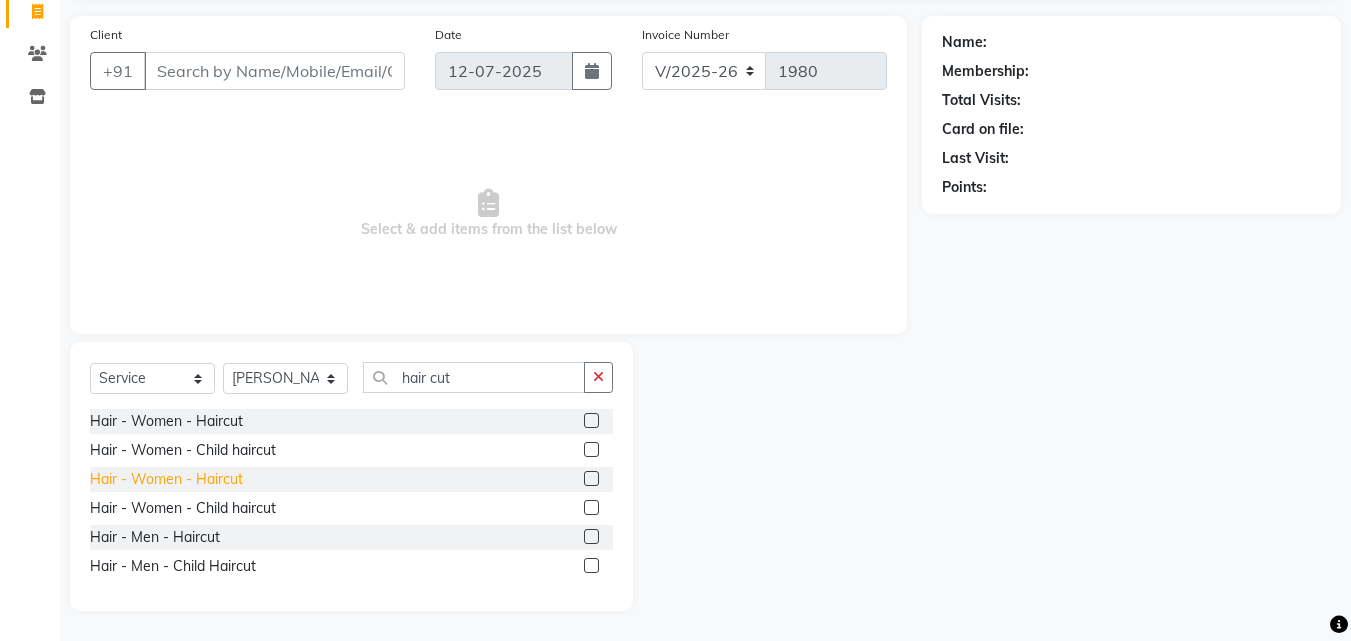 click on "Hair - Women - Haircut" 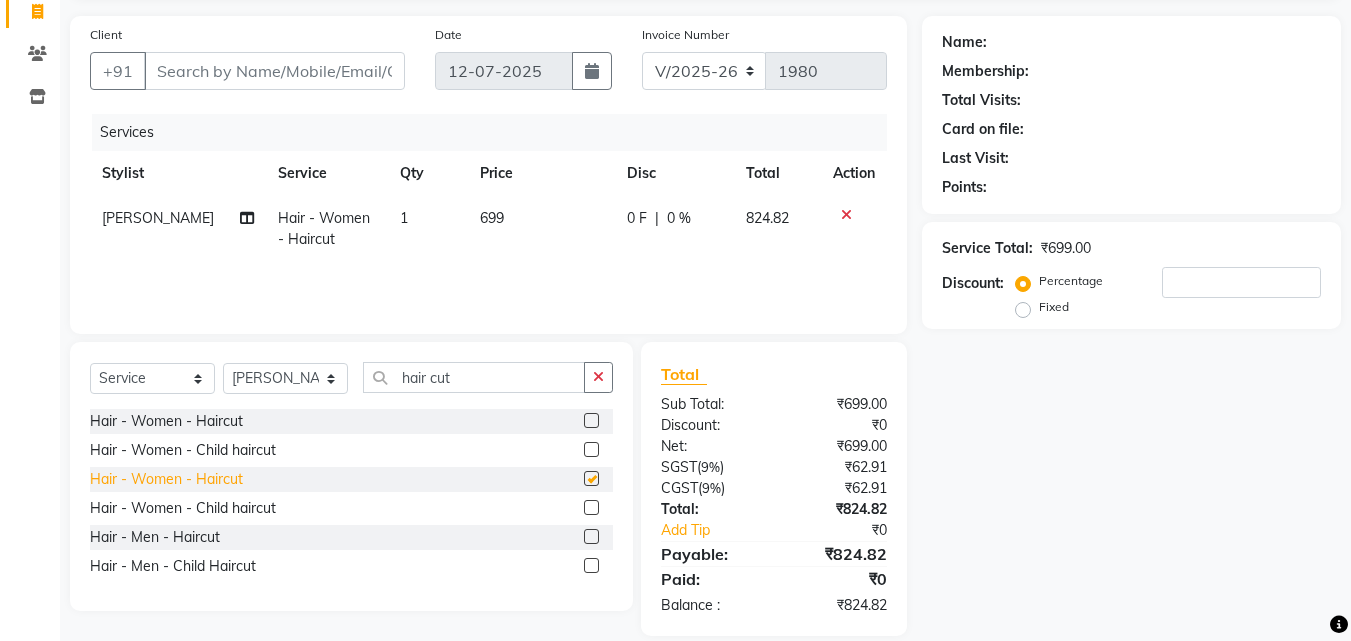 type 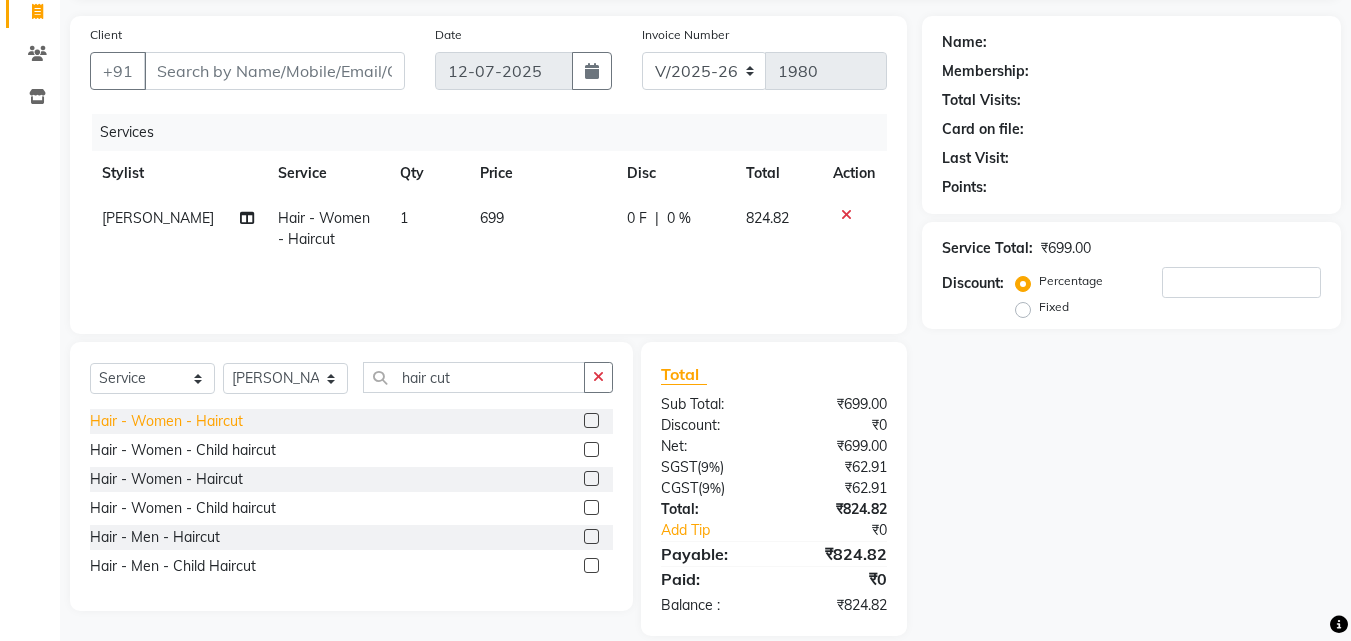 click on "Hair - Women - Haircut" 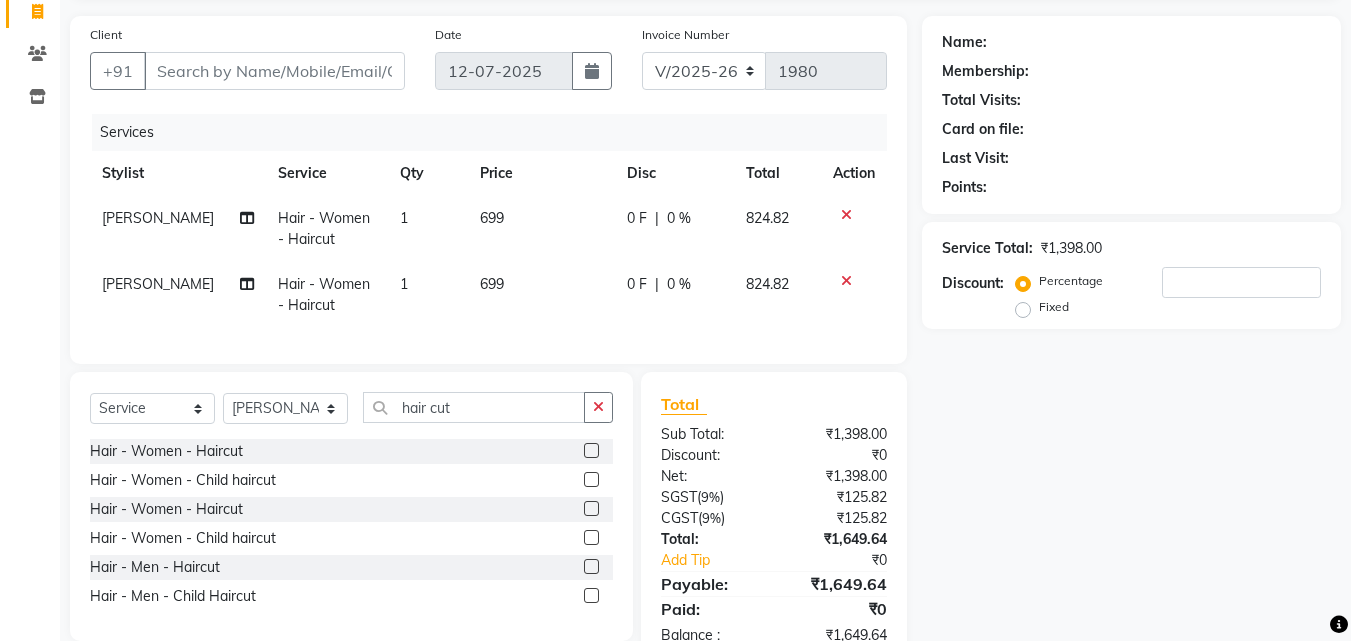 click on "0 %" 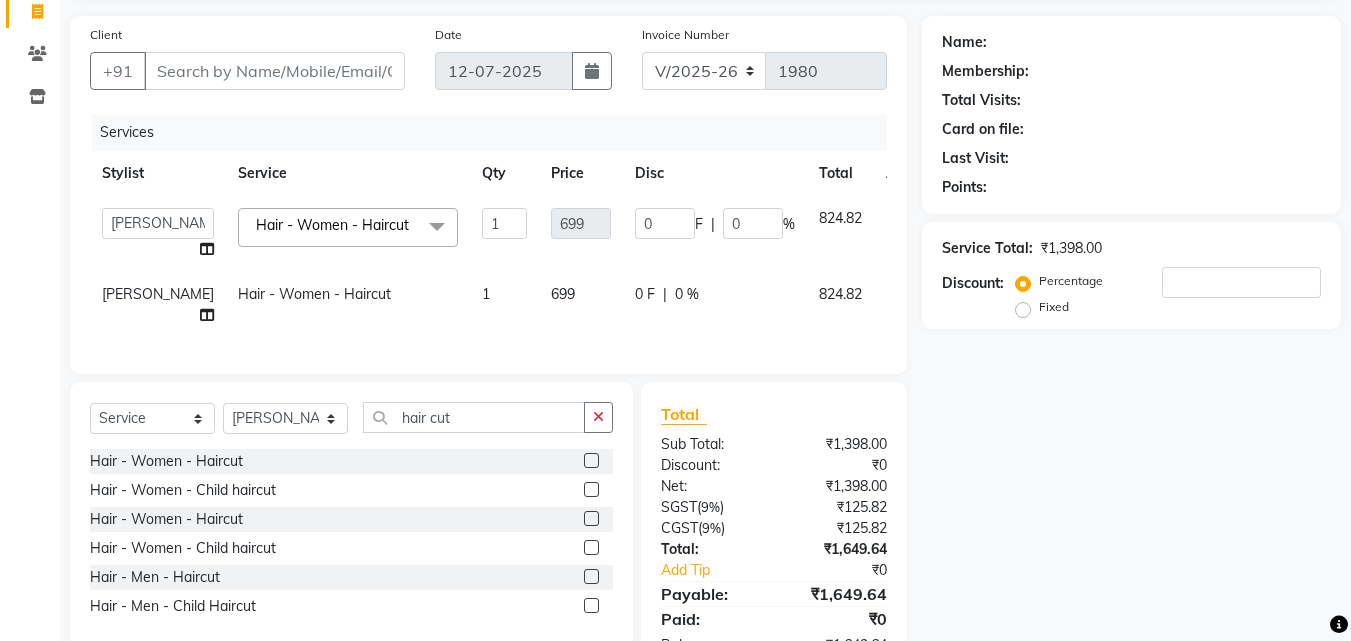 click on "[PERSON_NAME]" 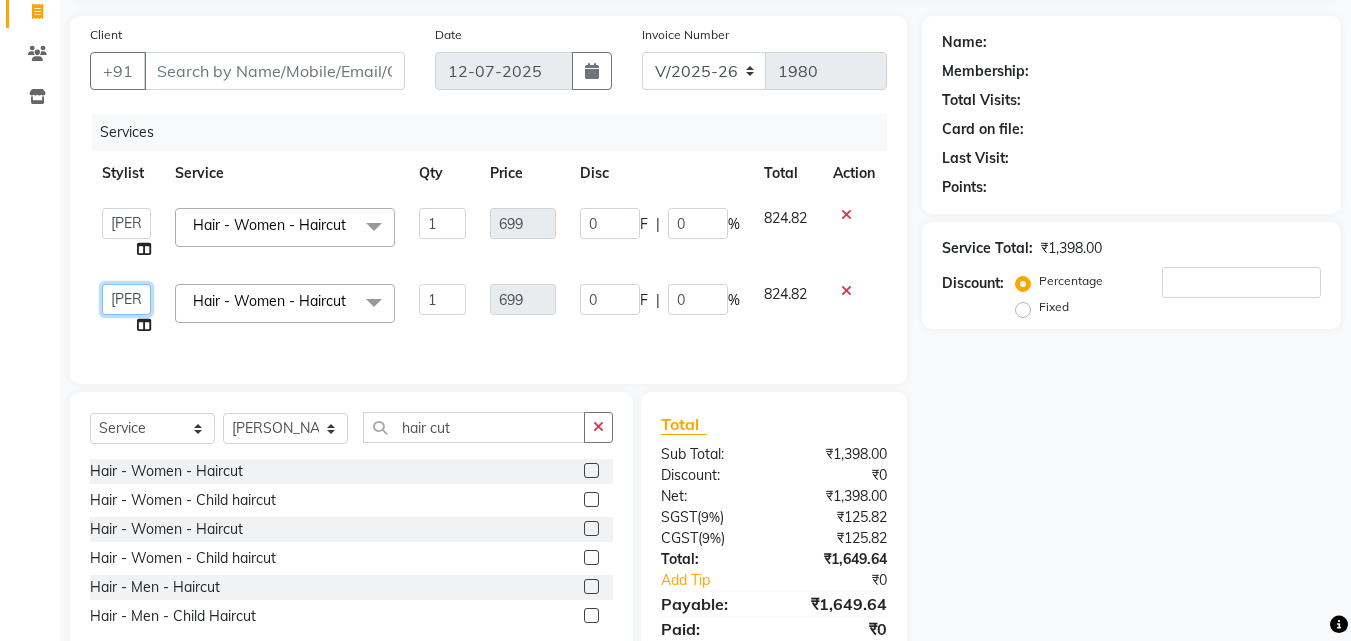 click on "[PERSON_NAME]   [PERSON_NAME]   [PERSON_NAME]   RUSTHAM   [PERSON_NAME]   [DEMOGRAPHIC_DATA][PERSON_NAME][DEMOGRAPHIC_DATA]   Trends" 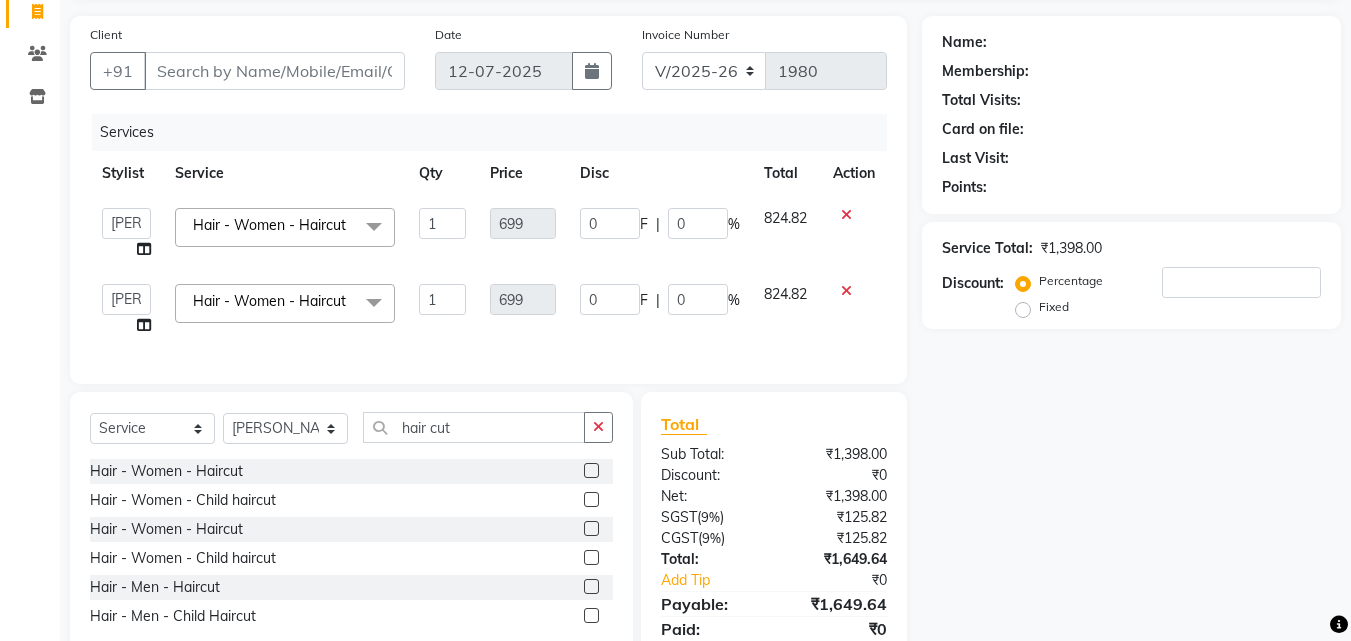 click on "Name: Membership: Total Visits: Card on file: Last Visit:  Points:  Service Total:  ₹1,398.00  Discount:  Percentage   Fixed" 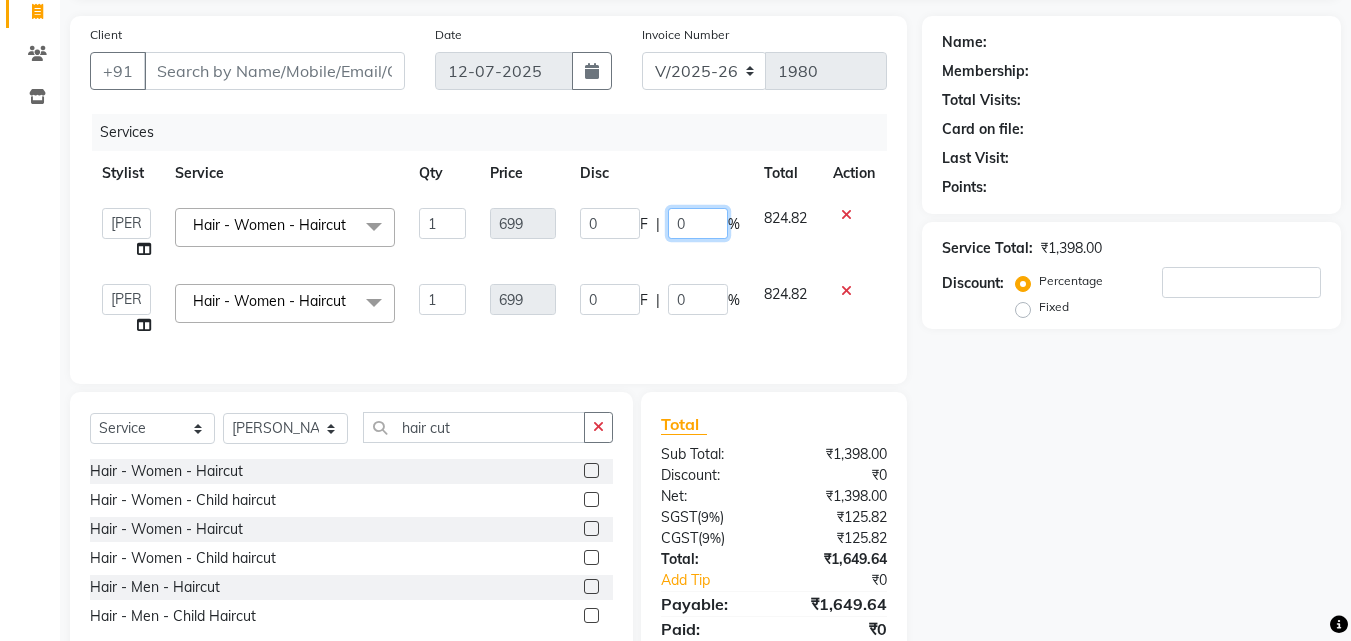 click on "0" 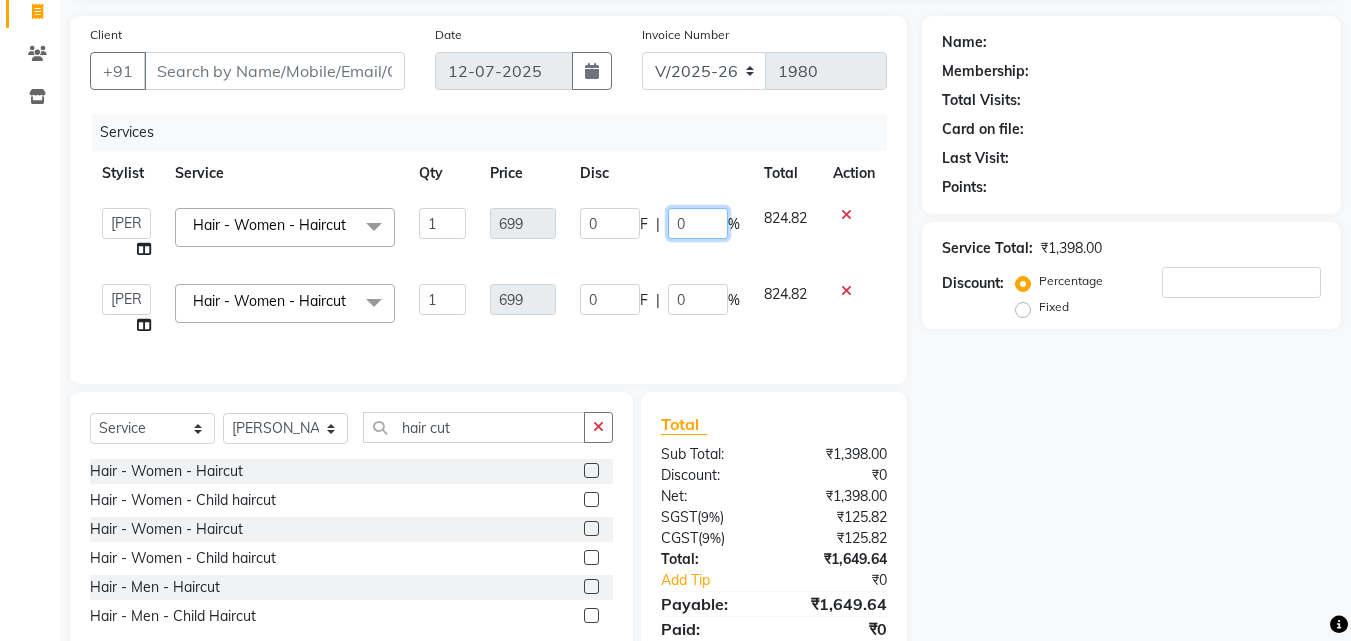 scroll, scrollTop: 0, scrollLeft: 0, axis: both 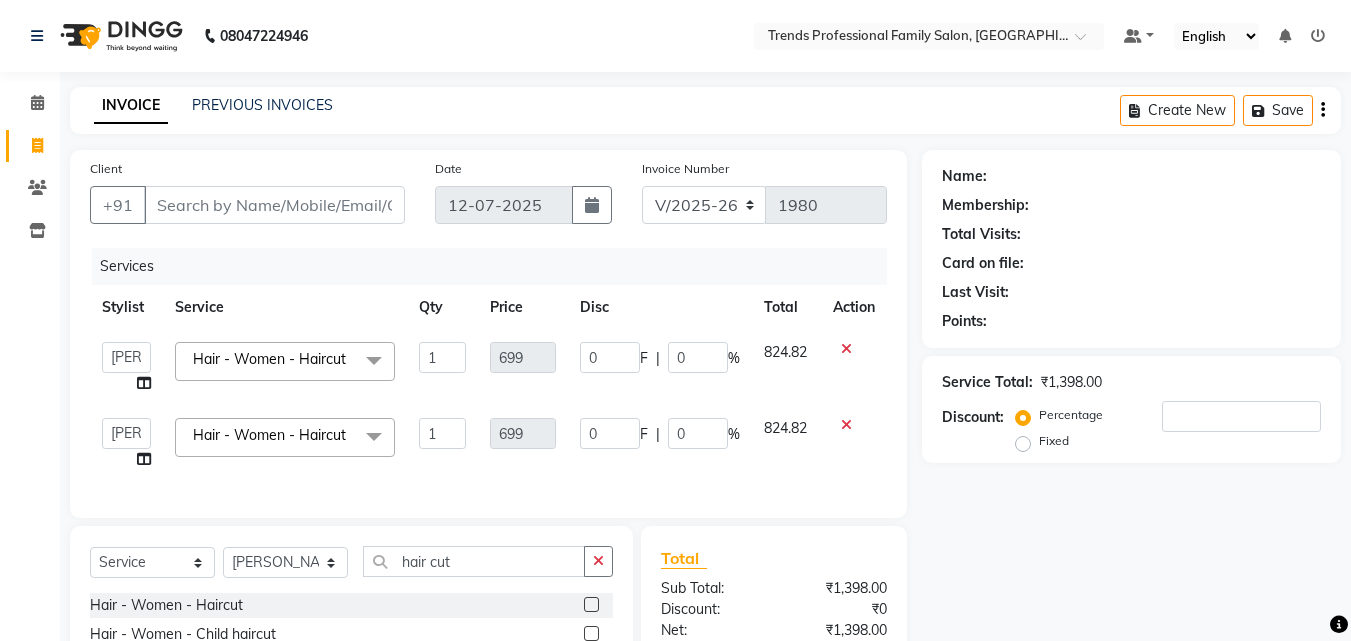 click 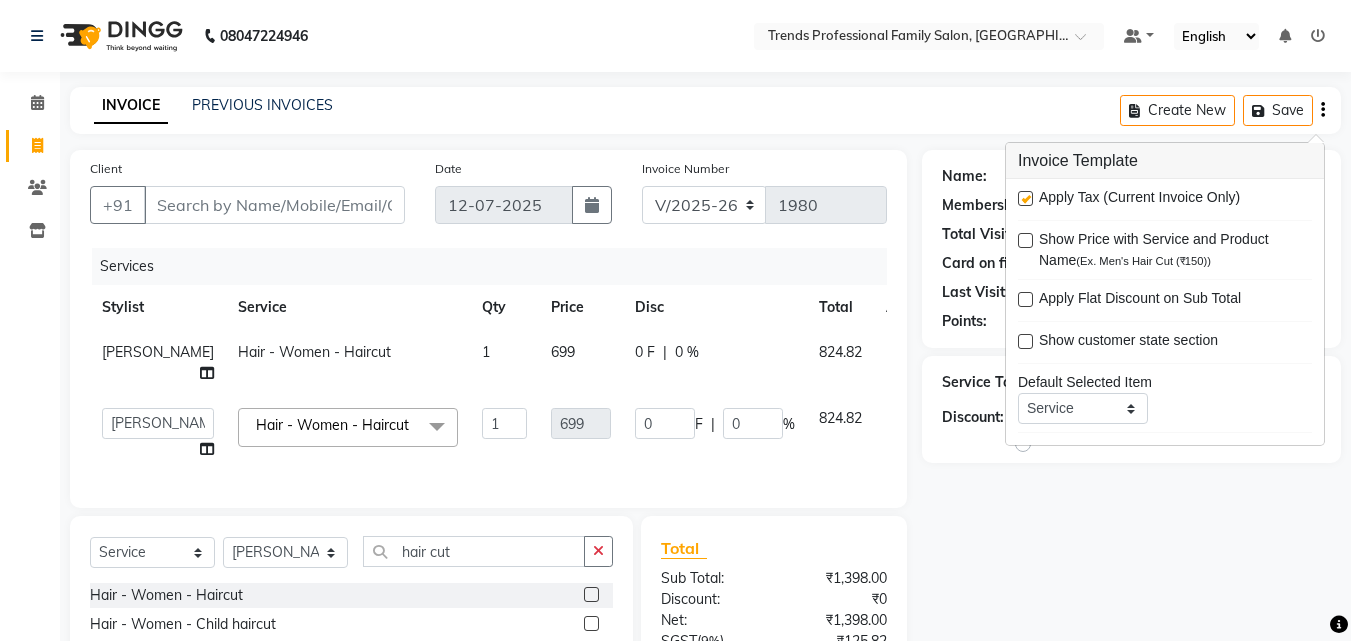 click at bounding box center (1025, 198) 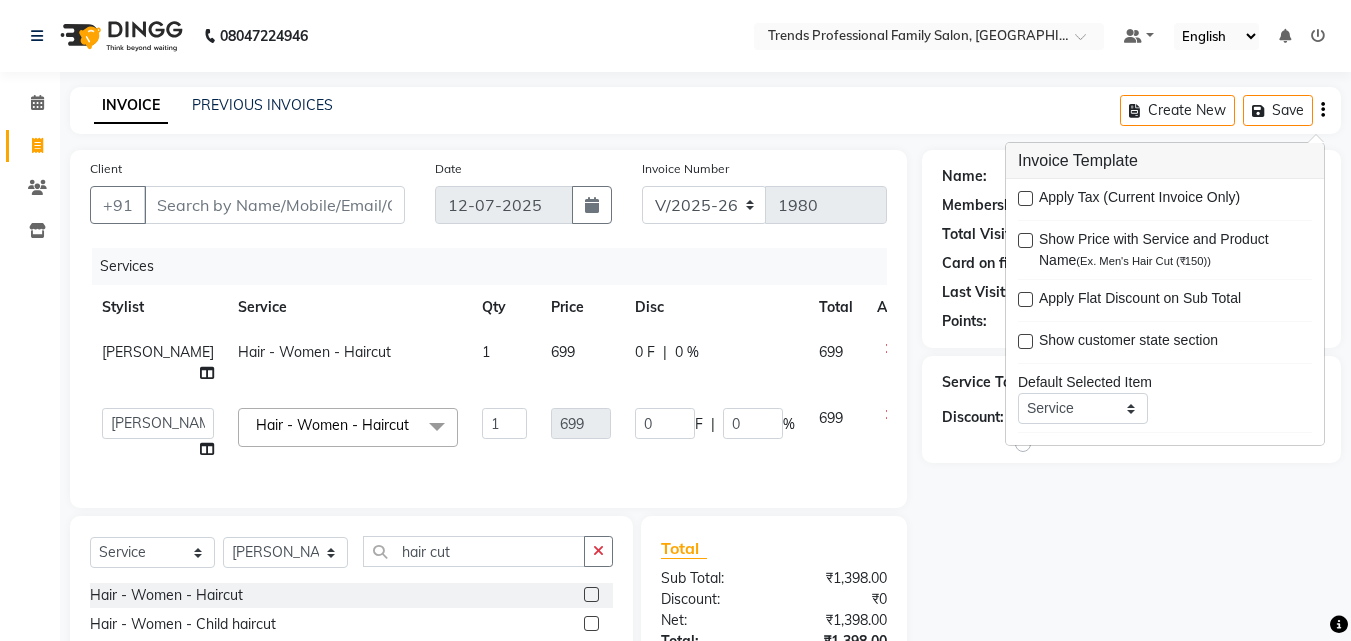 click on "INVOICE PREVIOUS INVOICES Create New   Save" 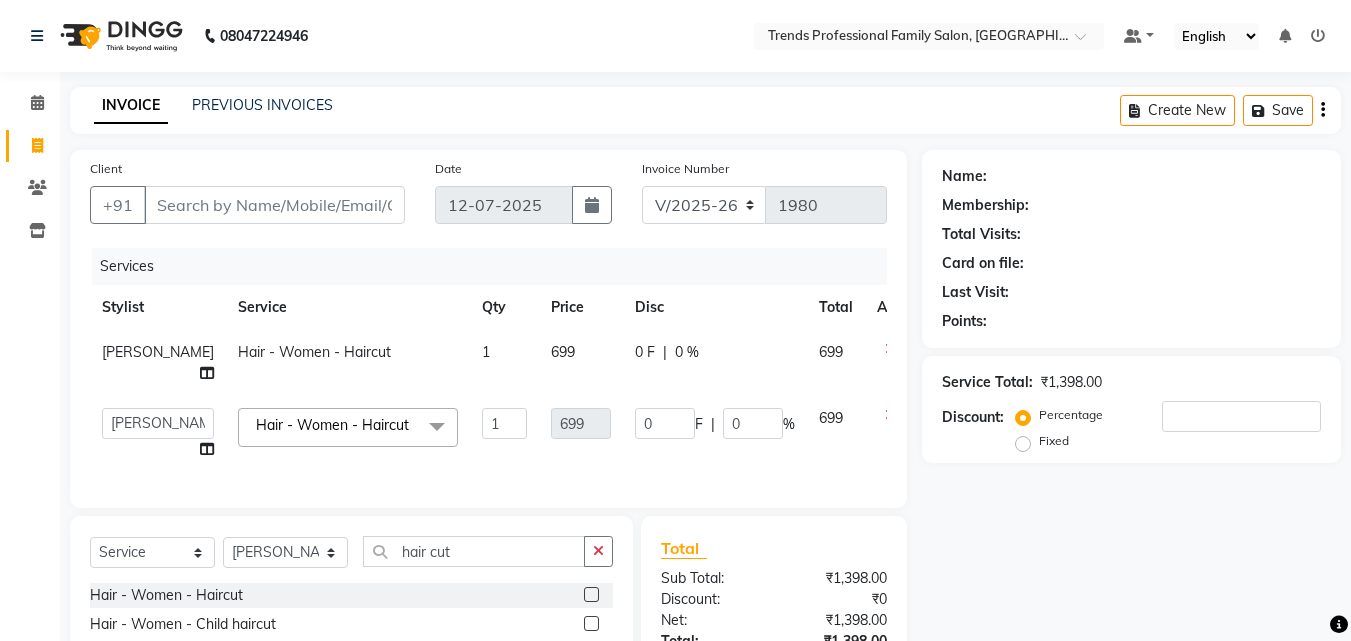 scroll, scrollTop: 189, scrollLeft: 0, axis: vertical 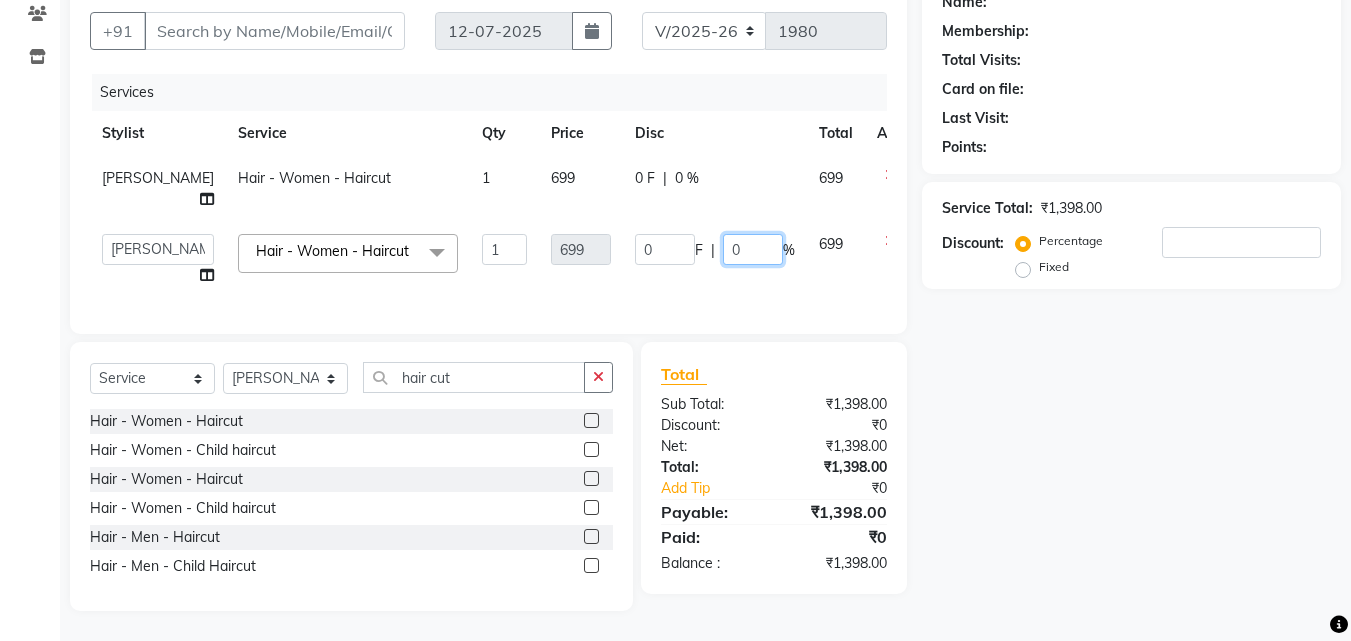 click on "0" 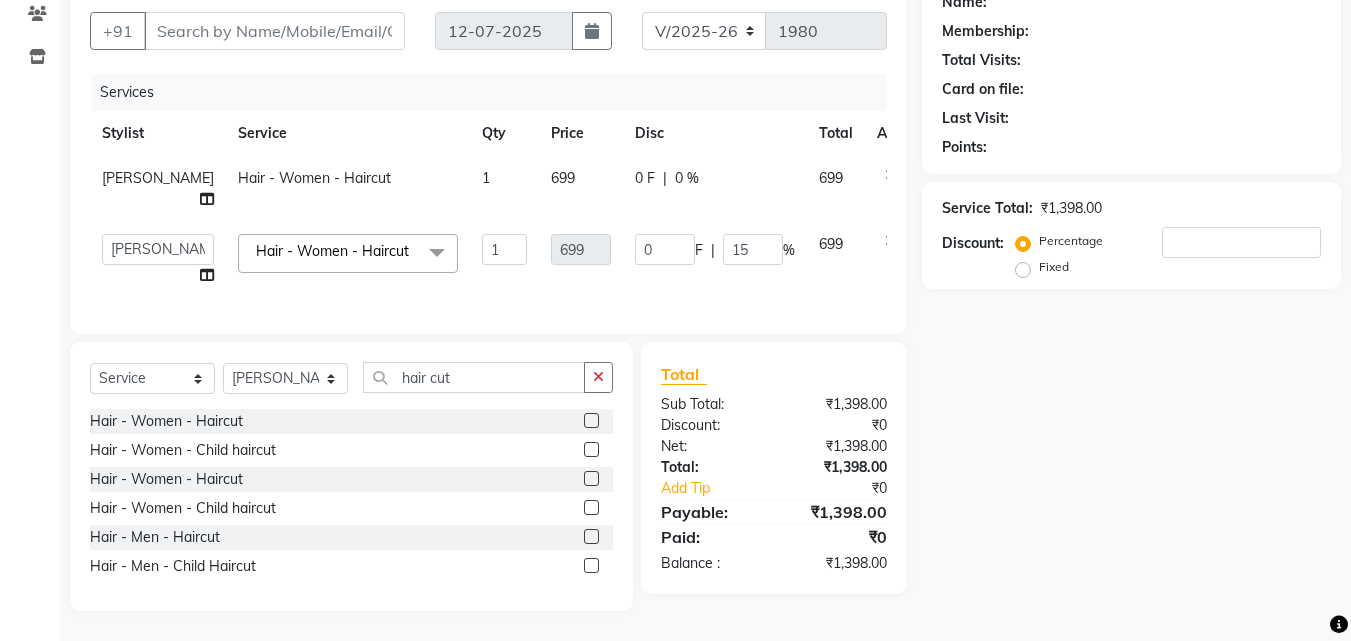 scroll, scrollTop: 179, scrollLeft: 0, axis: vertical 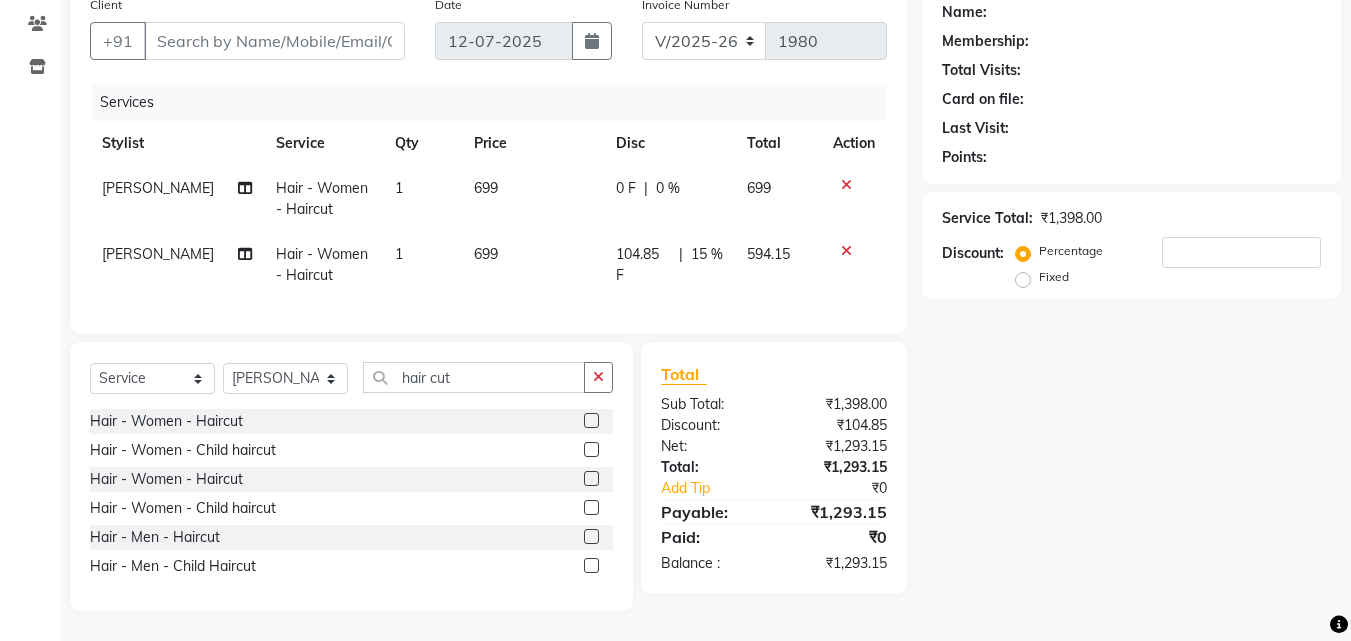 click on "104.85 F | 15 %" 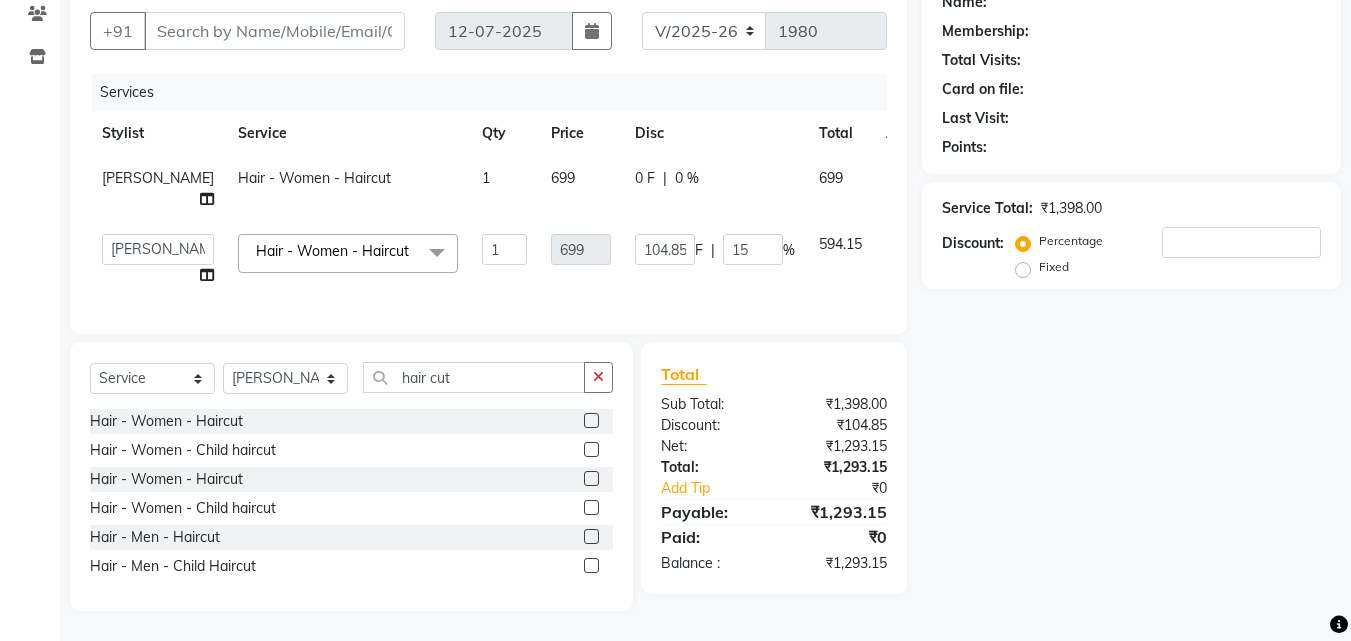 click on "104.85 F | 15 %" 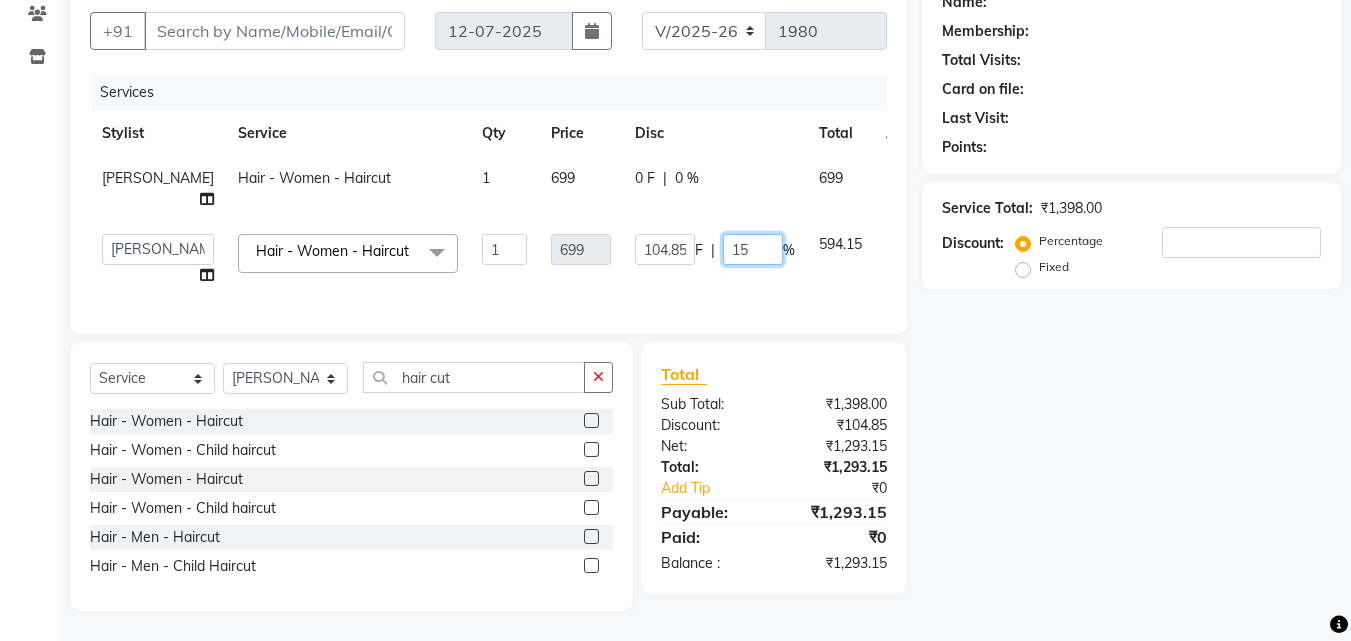 click on "15" 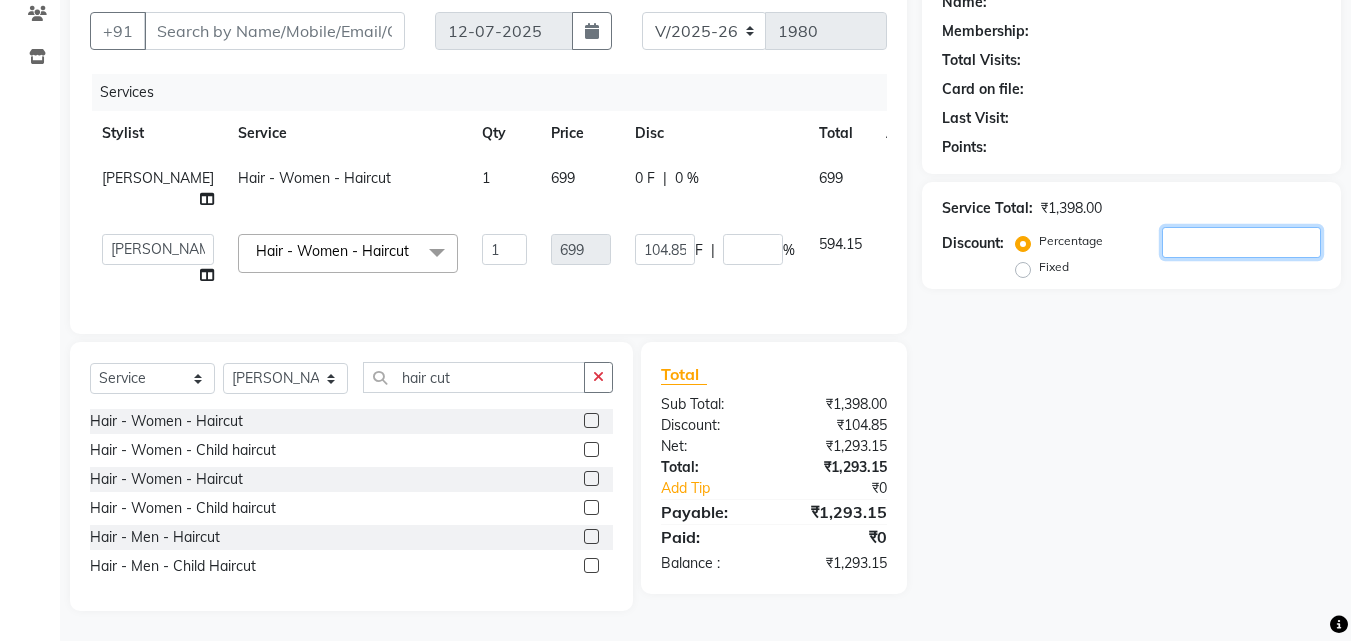 scroll, scrollTop: 179, scrollLeft: 0, axis: vertical 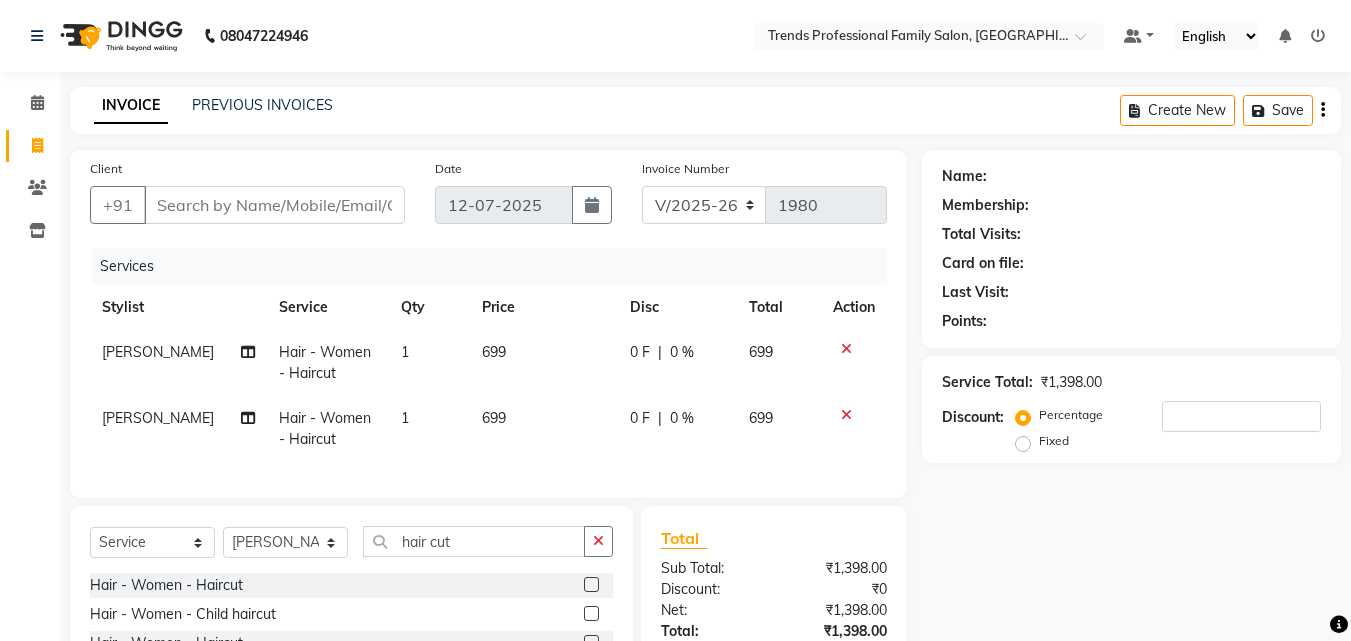 click on "Create New   Save" 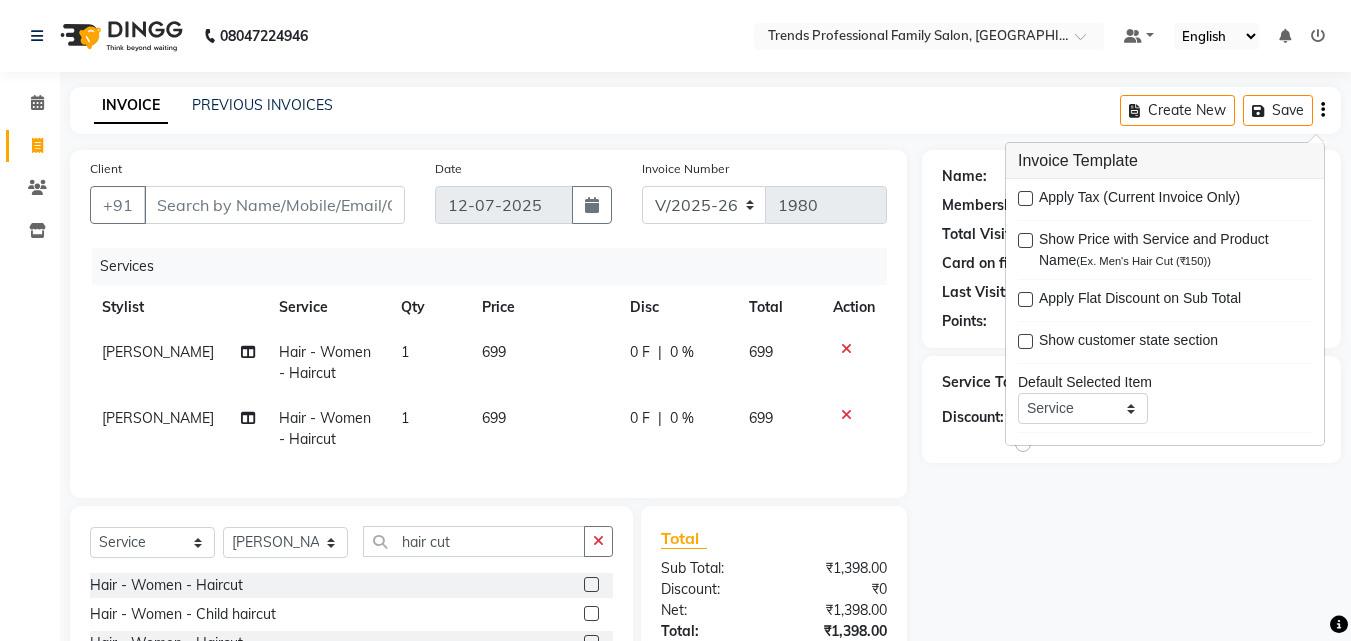 click on "INVOICE PREVIOUS INVOICES Create New   Save" 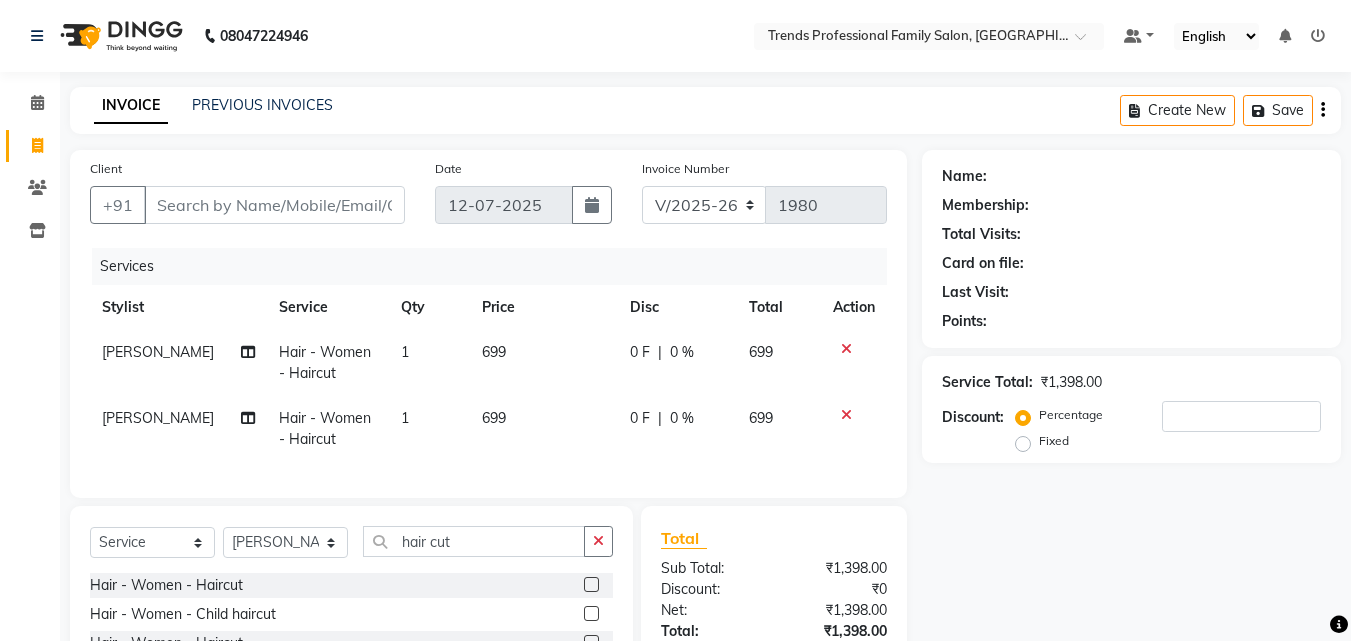 scroll, scrollTop: 179, scrollLeft: 0, axis: vertical 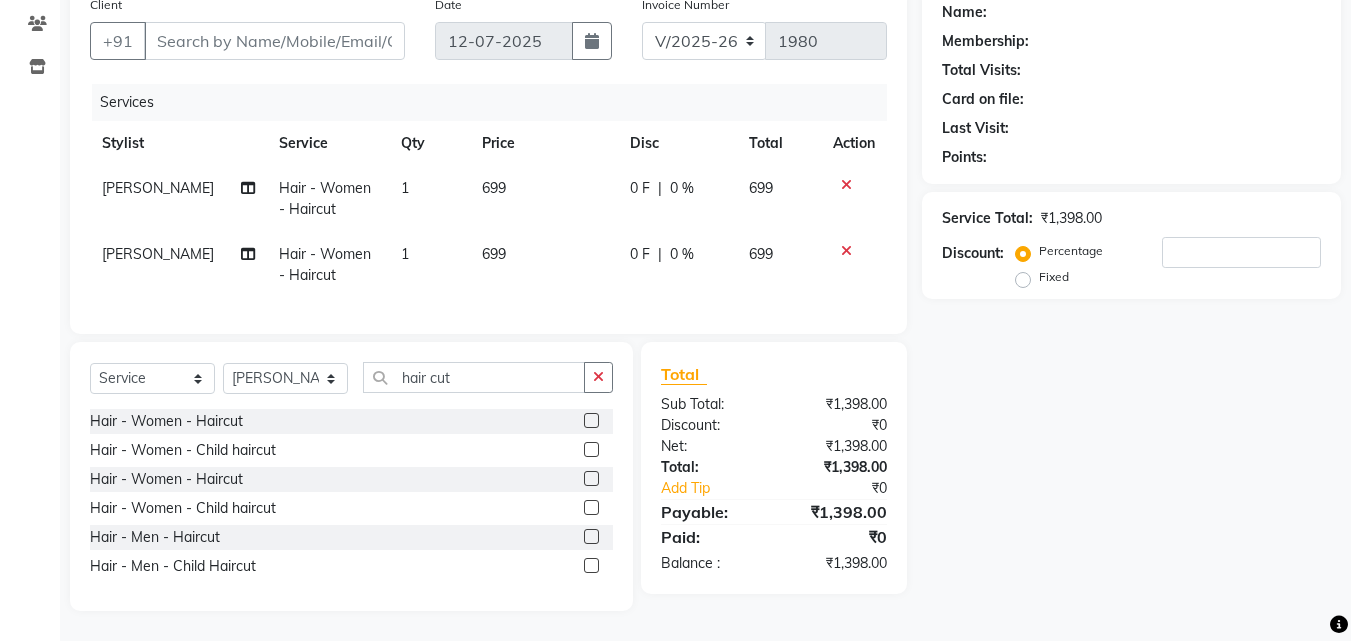 click on "Percentage   Fixed" 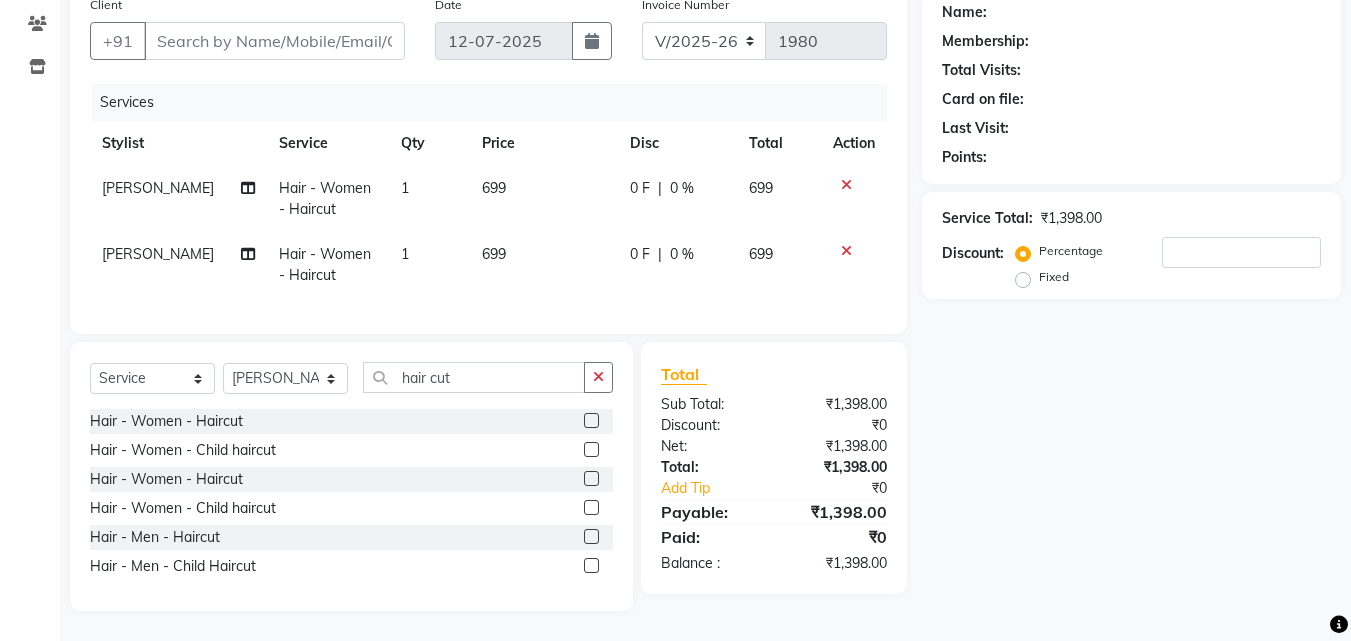 click on "Name: Membership: Total Visits: Card on file: Last Visit:  Points:  Service Total:  ₹1,398.00  Discount:  Percentage   Fixed" 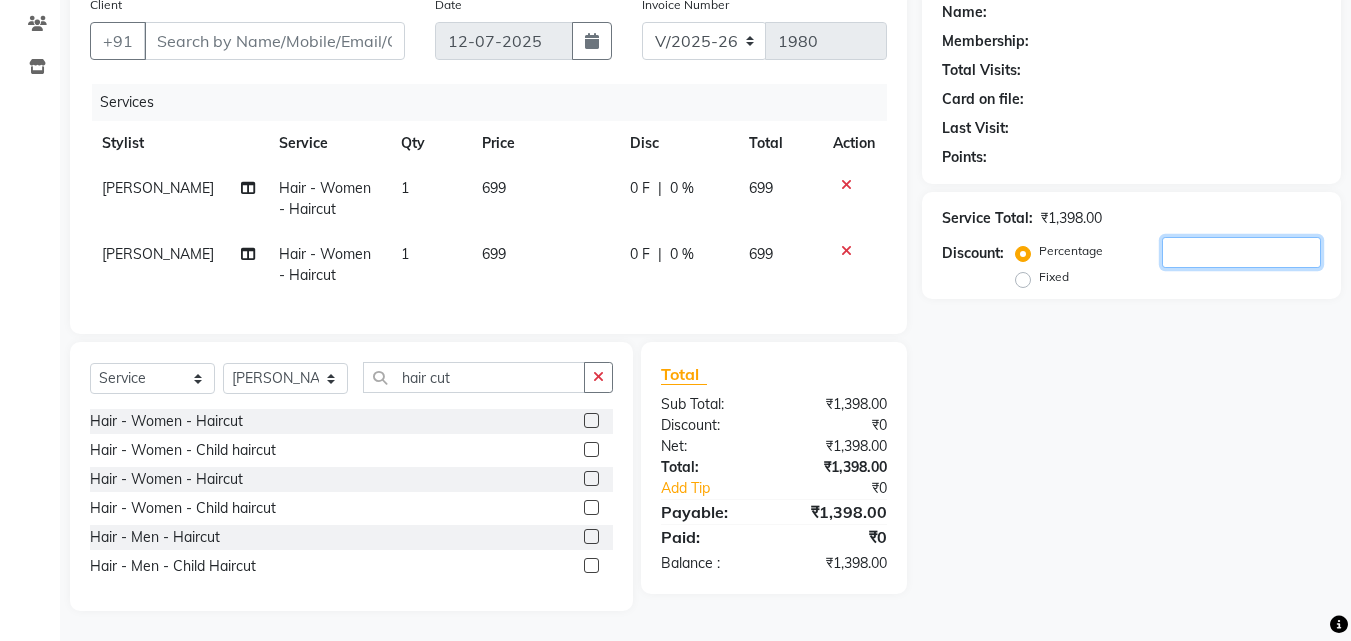 click 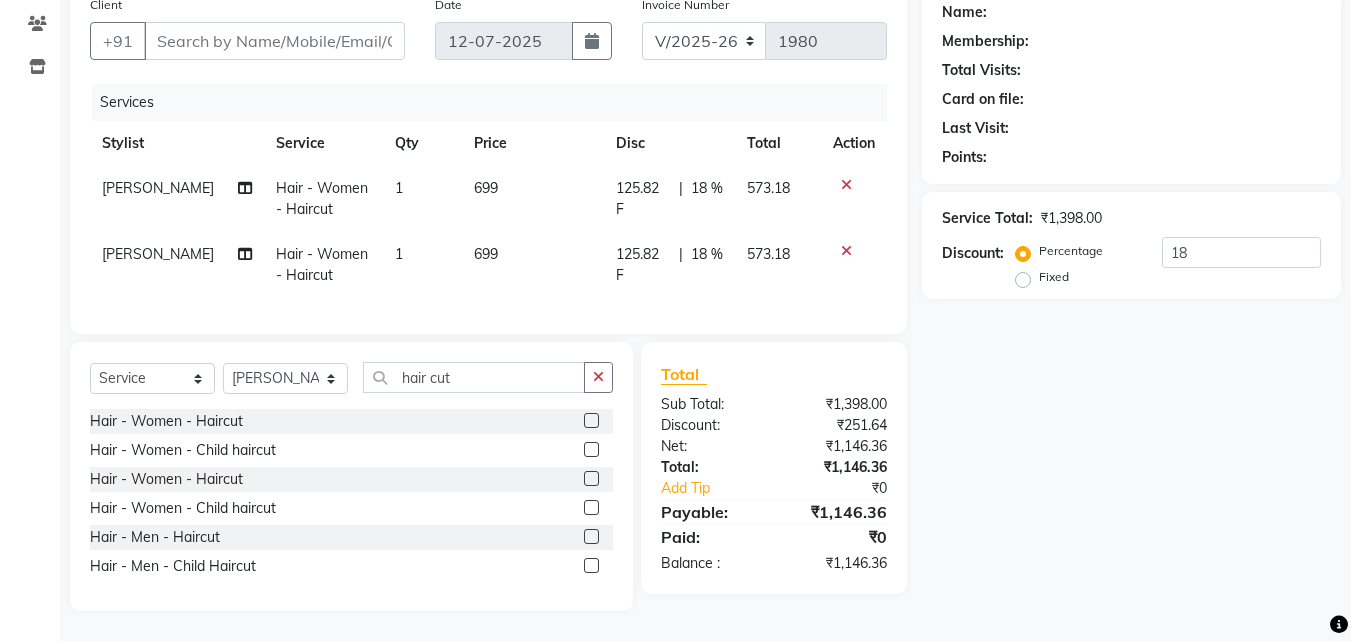 click on "Name: Membership: Total Visits: Card on file: Last Visit:  Points:  Service Total:  ₹1,398.00  Discount:  Percentage   Fixed  18" 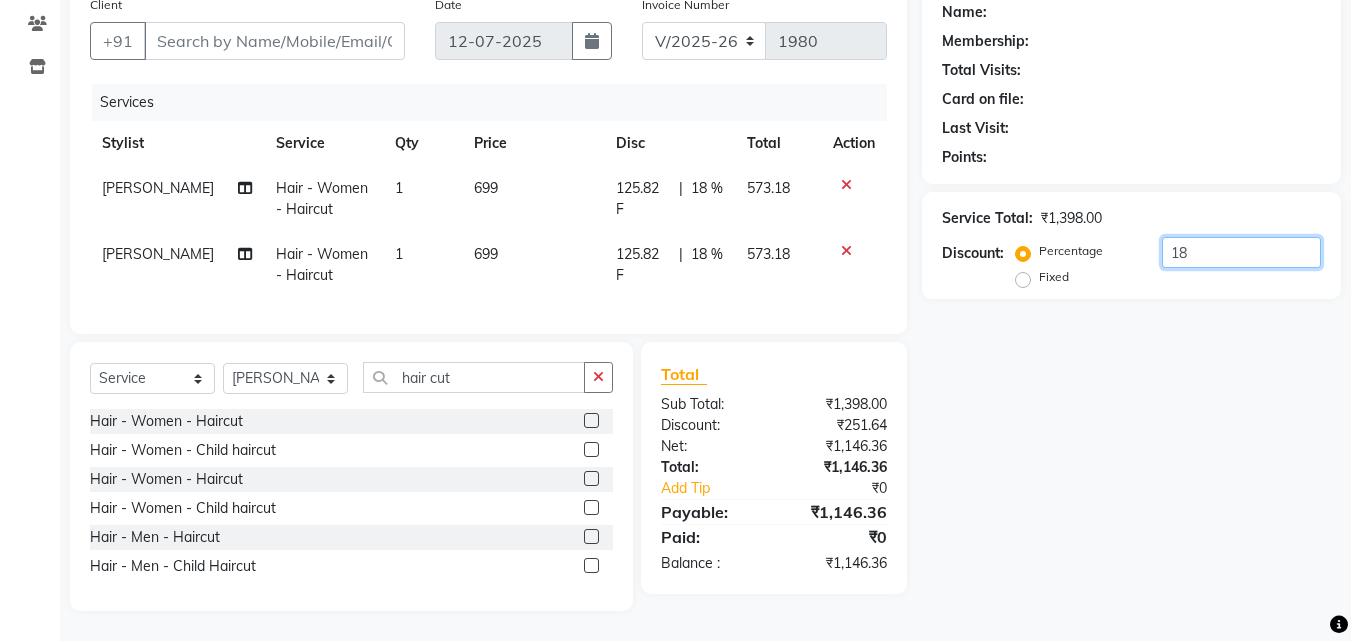 click on "18" 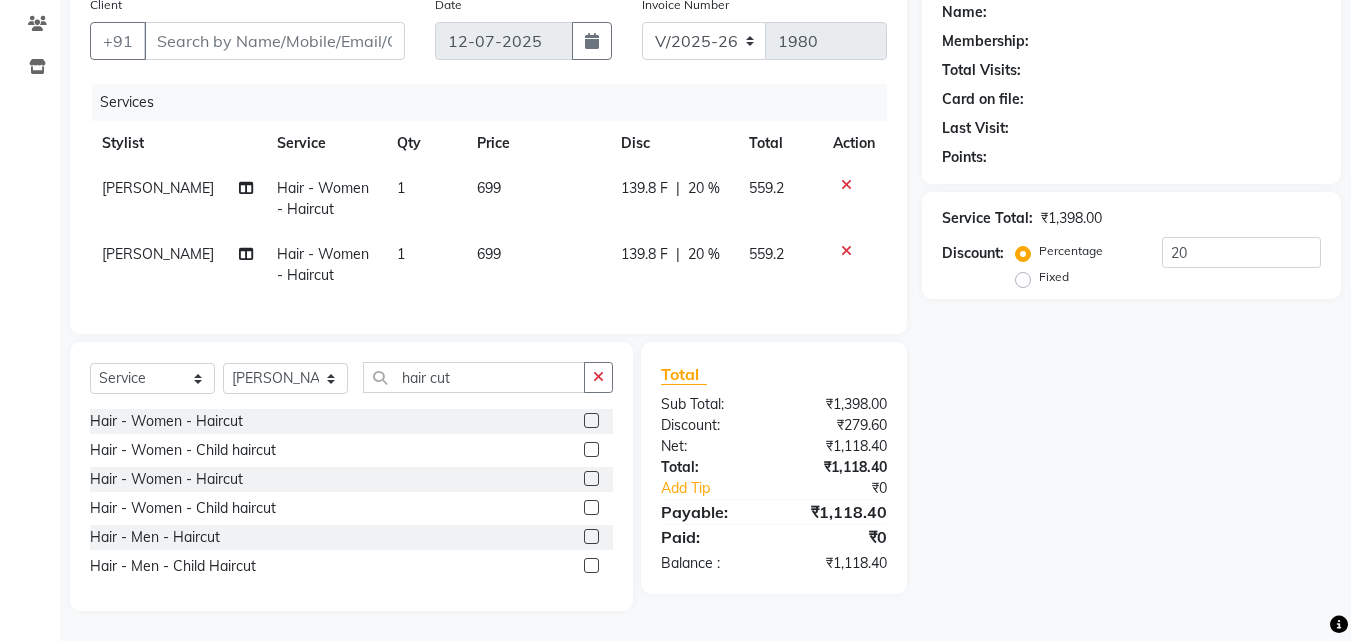 click on "Name: Membership: Total Visits: Card on file: Last Visit:  Points:  Service Total:  ₹1,398.00  Discount:  Percentage   Fixed  20" 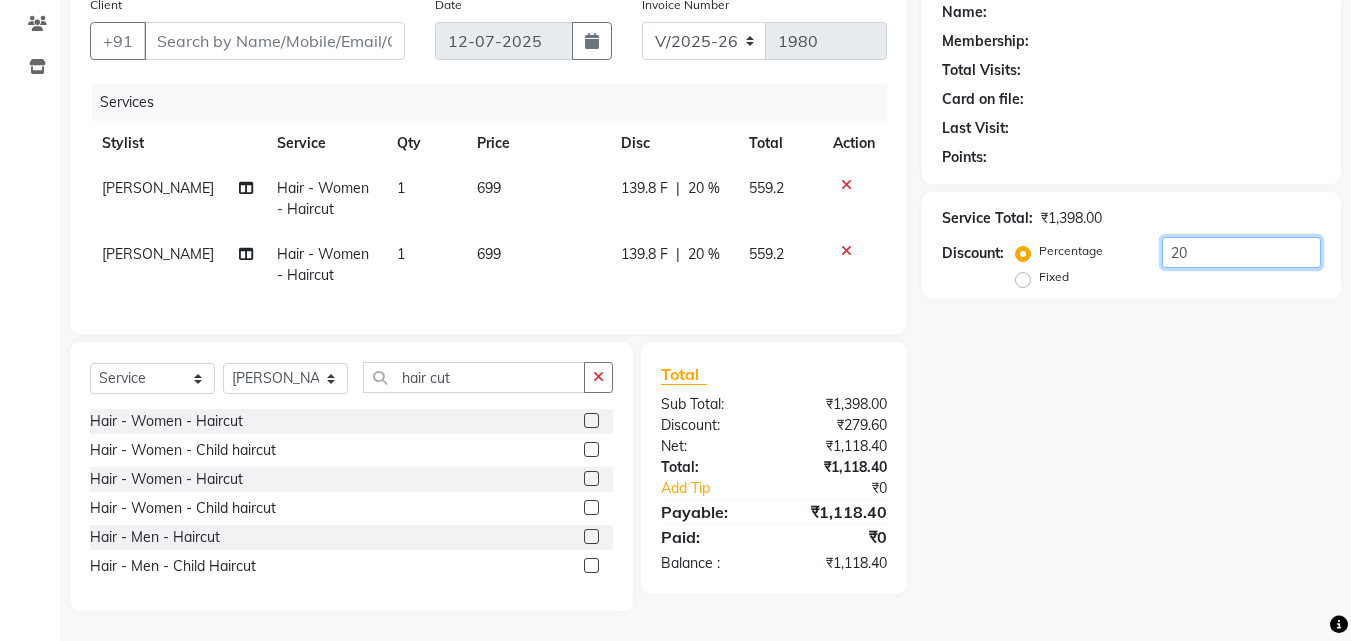 click on "20" 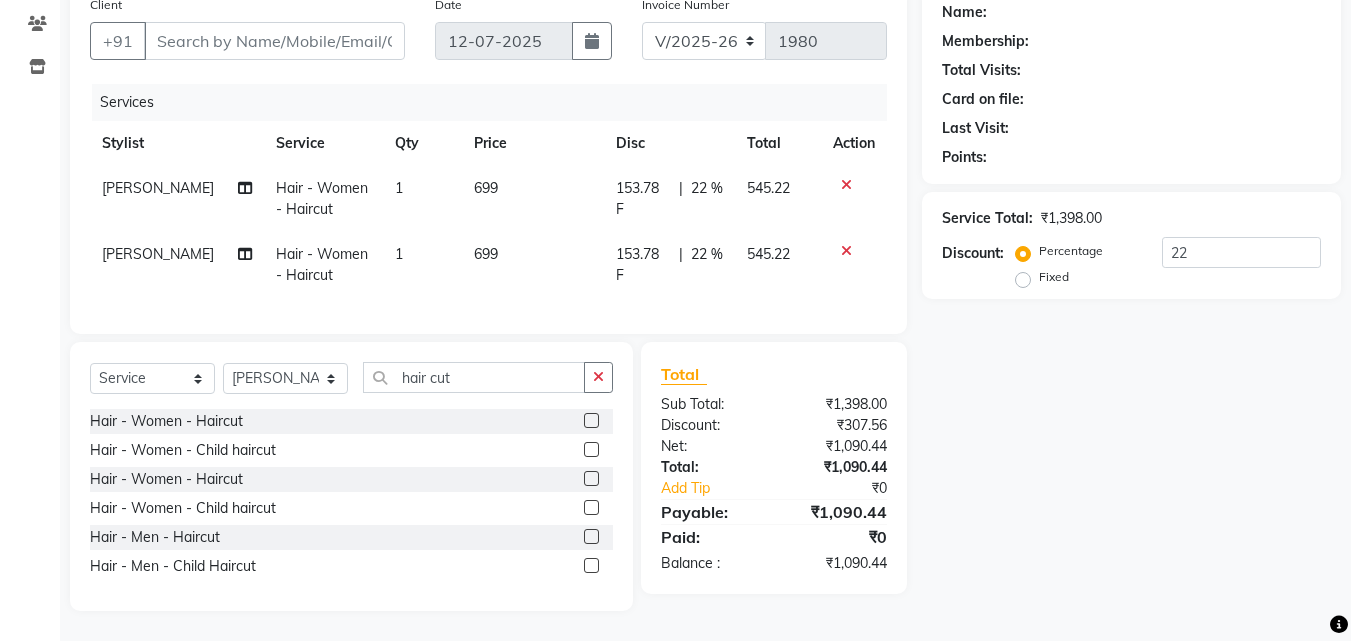 click on "Name: Membership: Total Visits: Card on file: Last Visit:  Points:  Service Total:  ₹1,398.00  Discount:  Percentage   Fixed  22" 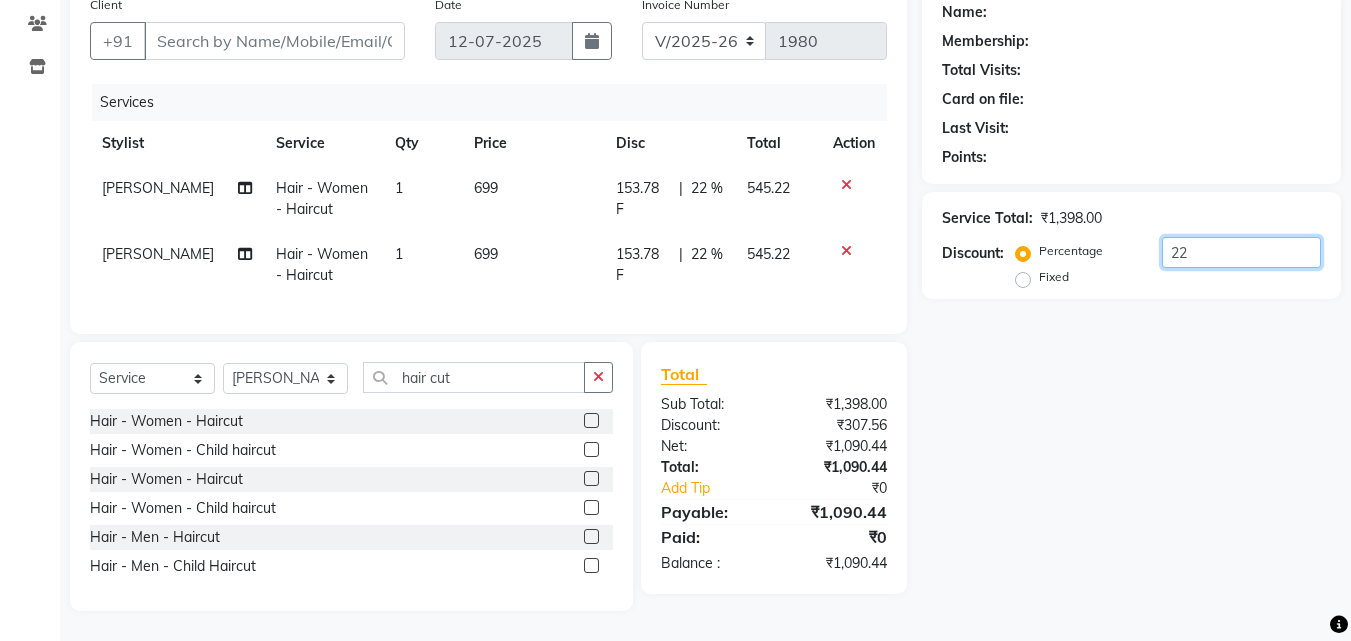 click on "22" 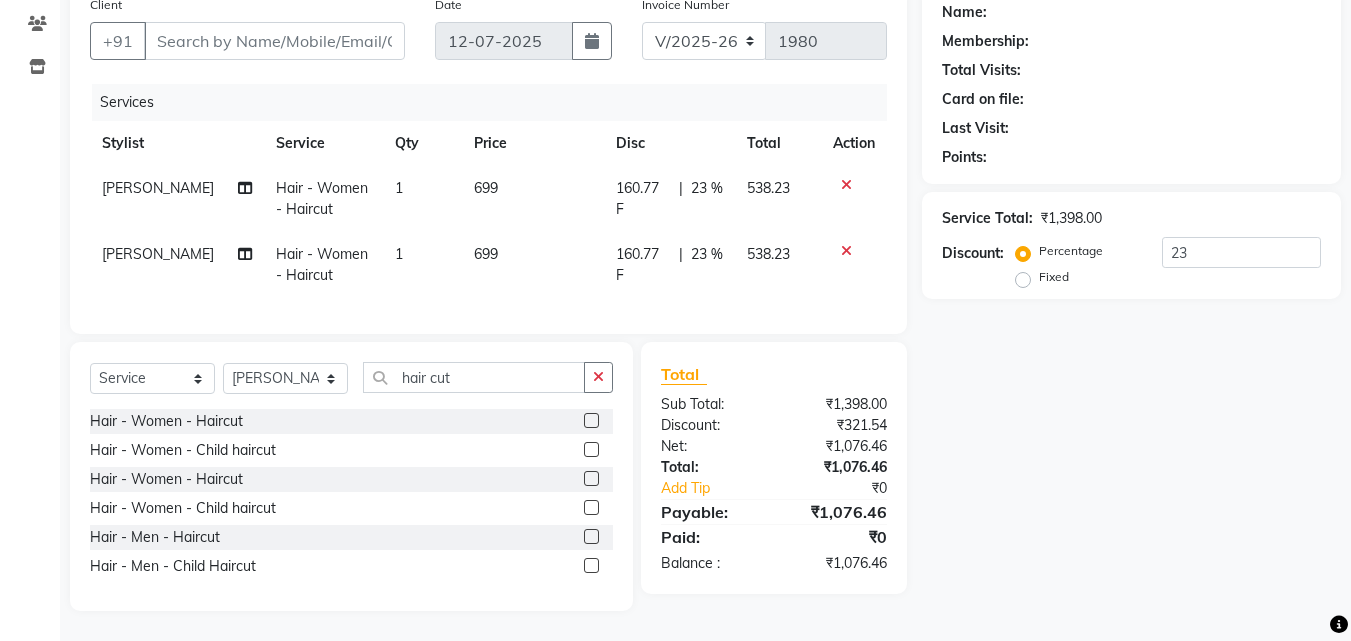 click on "Name: Membership: Total Visits: Card on file: Last Visit:  Points:  Service Total:  ₹1,398.00  Discount:  Percentage   Fixed  23" 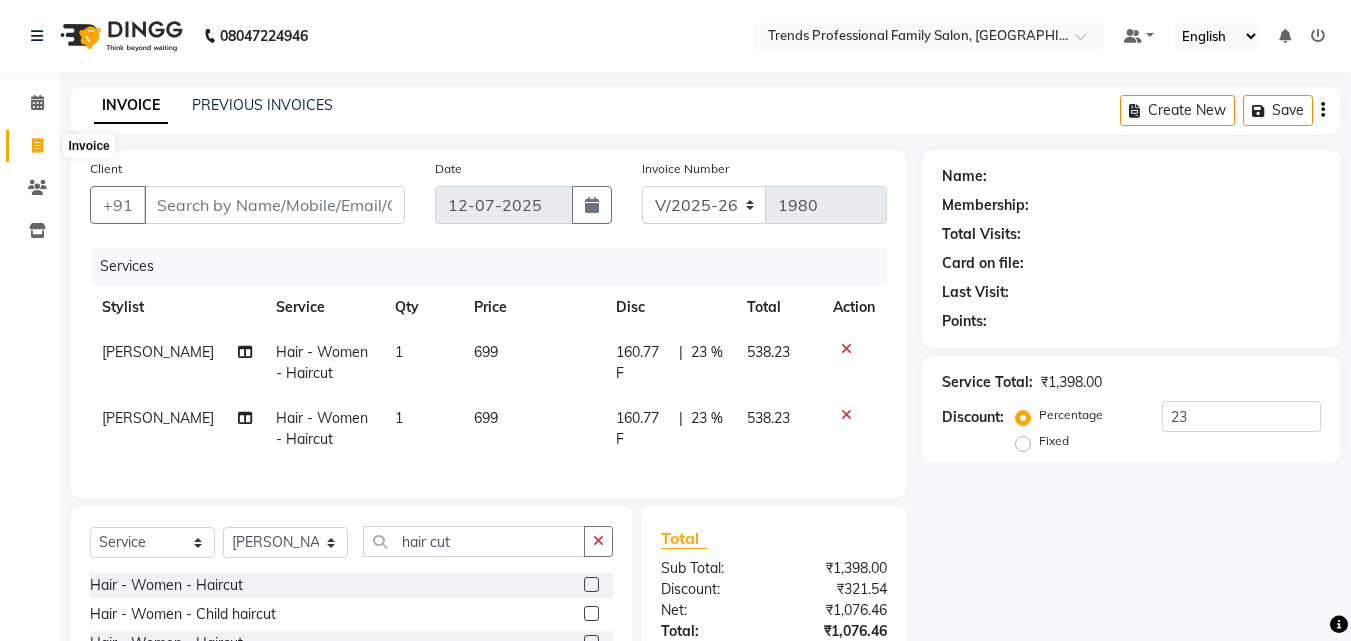 click 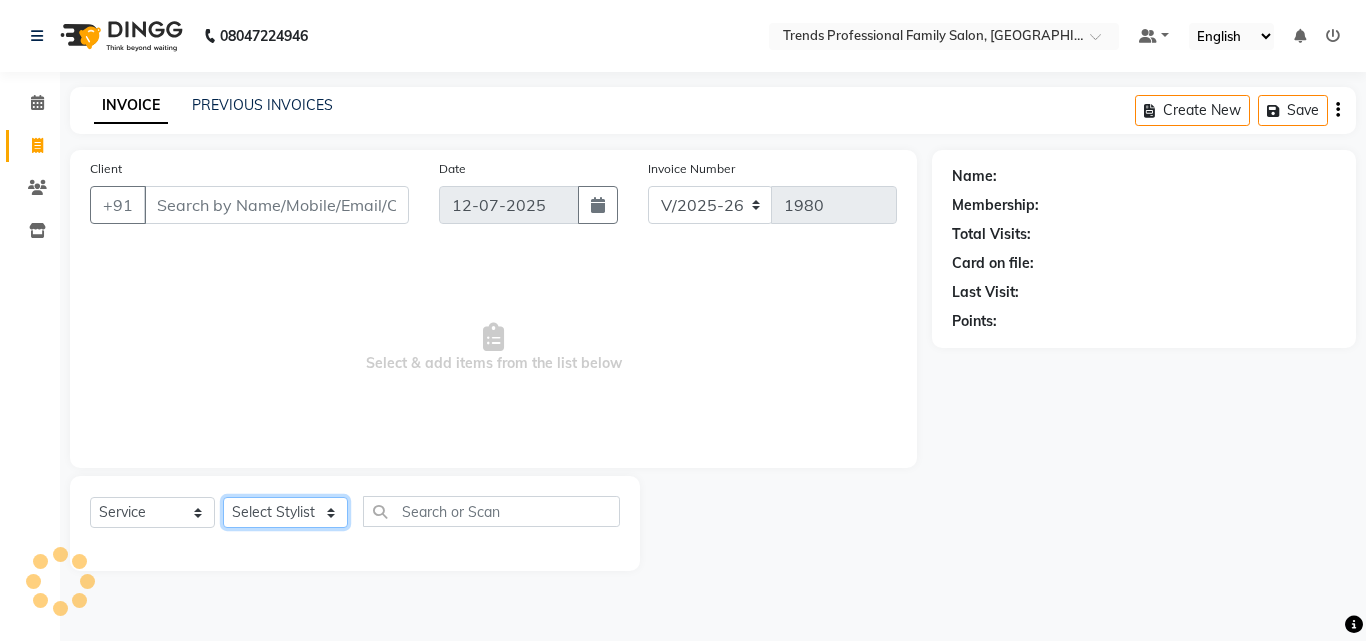 click on "Select Stylist" 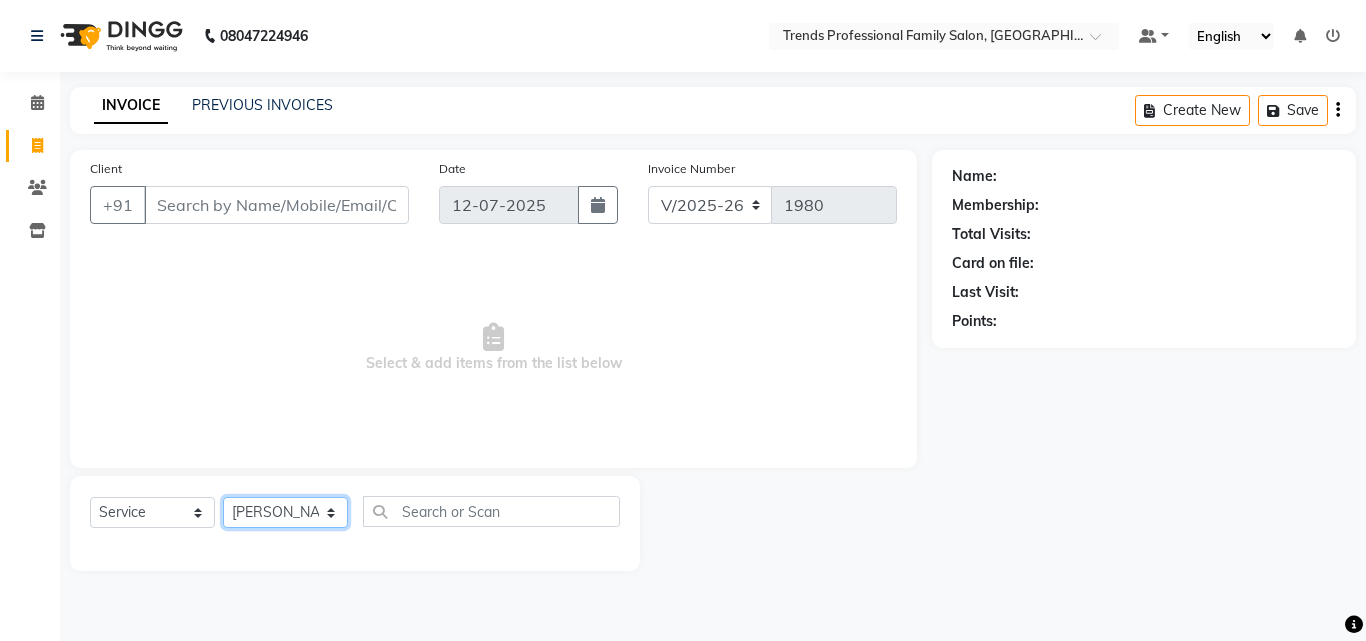 click on "Select Stylist [PERSON_NAME] [PERSON_NAME] [PERSON_NAME] [PERSON_NAME] [DEMOGRAPHIC_DATA][PERSON_NAME] Sumika Trends" 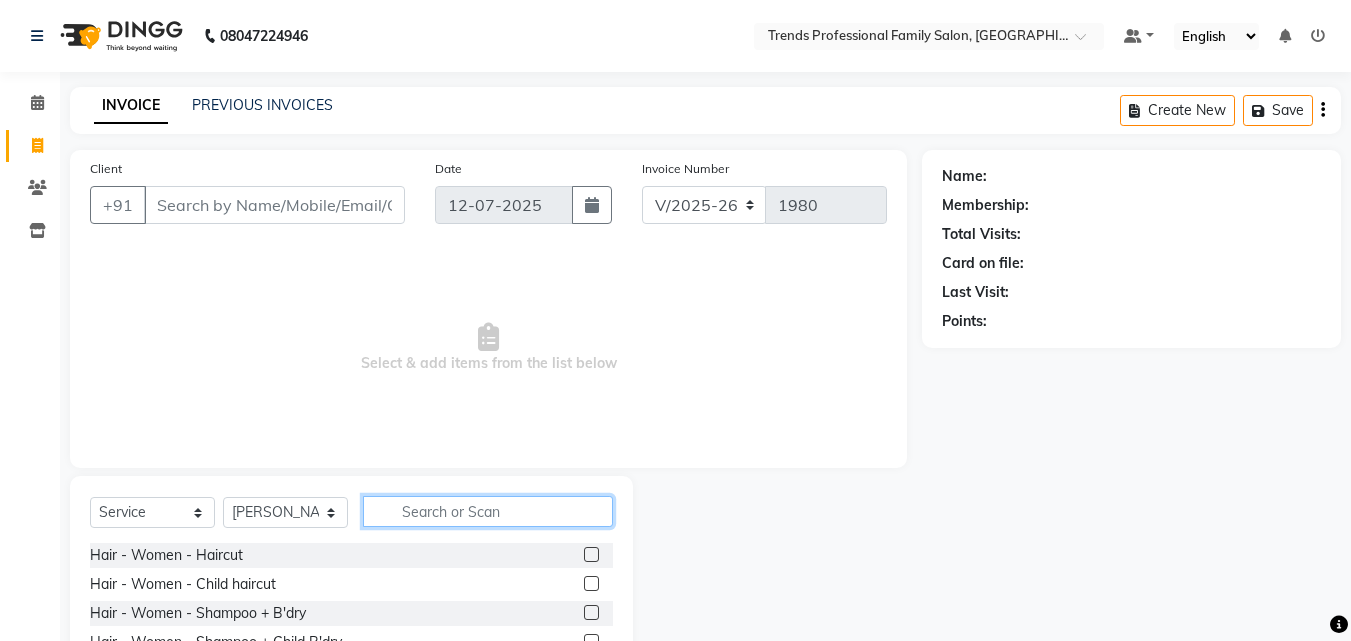 click 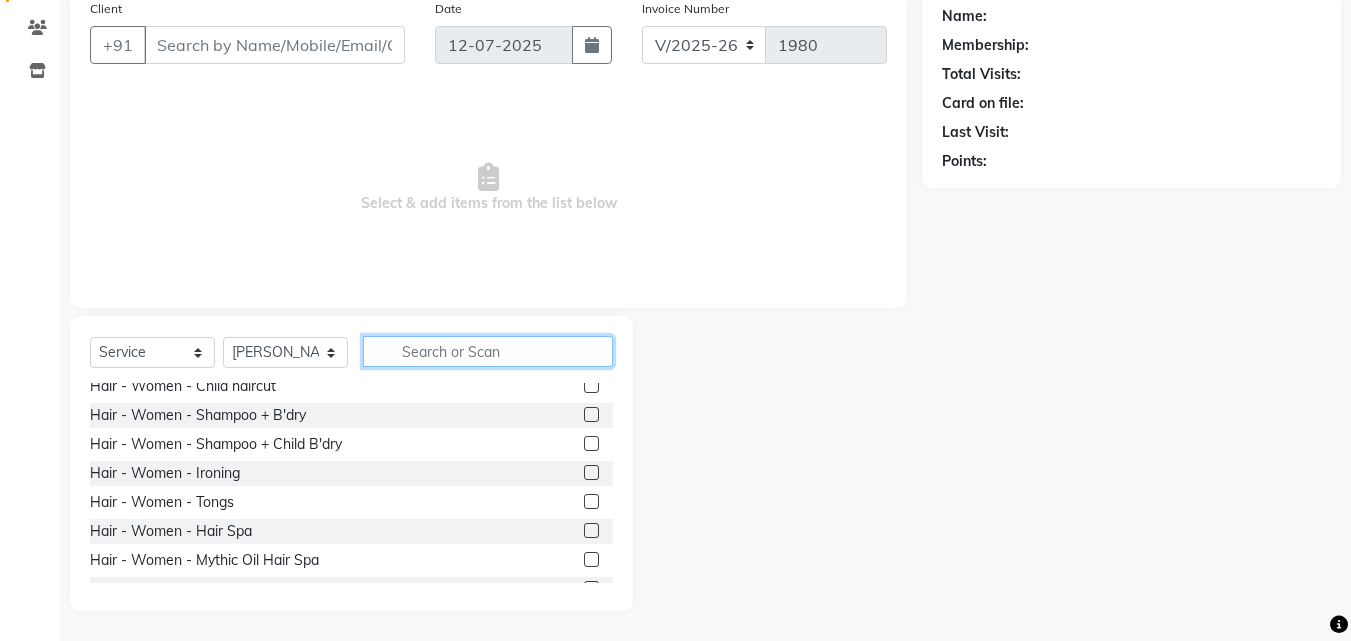 scroll, scrollTop: 0, scrollLeft: 0, axis: both 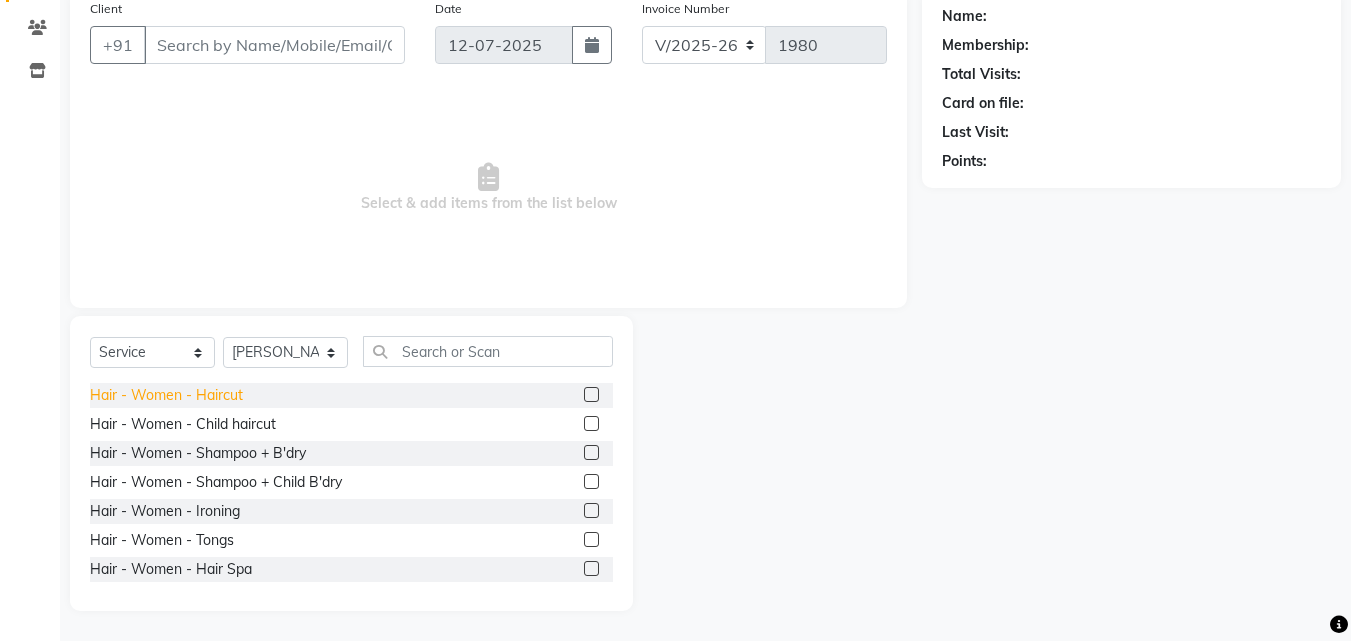 click on "Hair - Women - Haircut" 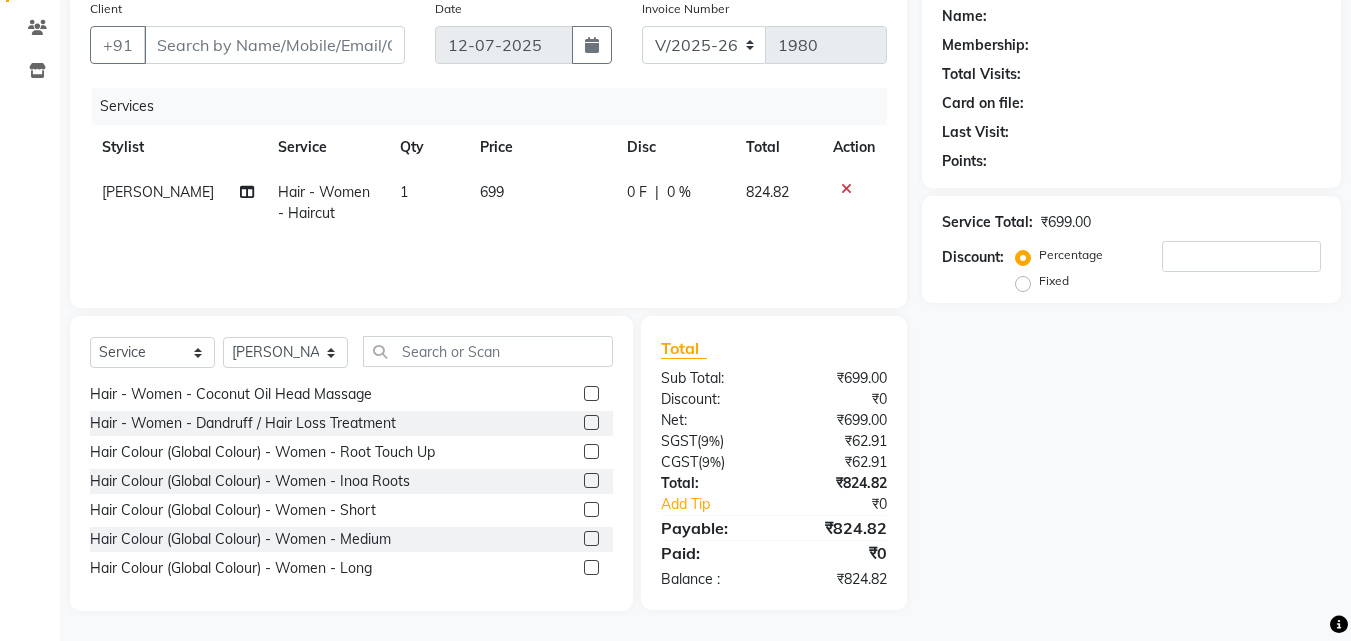 scroll, scrollTop: 333, scrollLeft: 0, axis: vertical 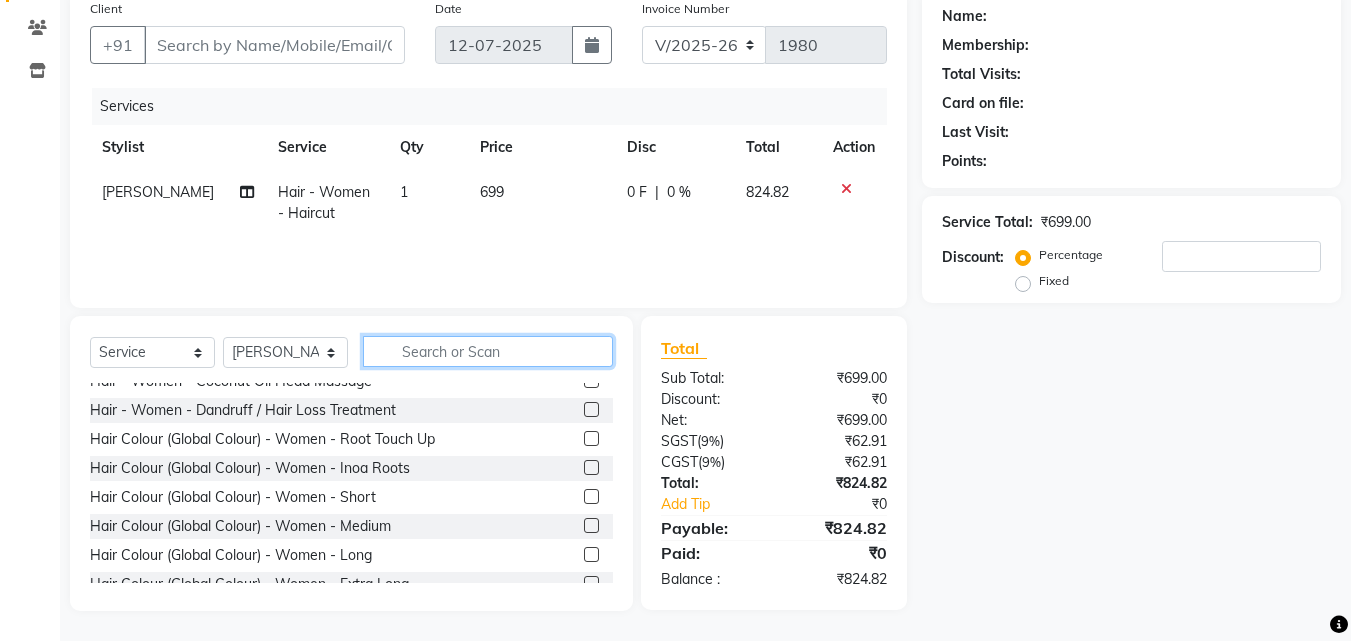 click 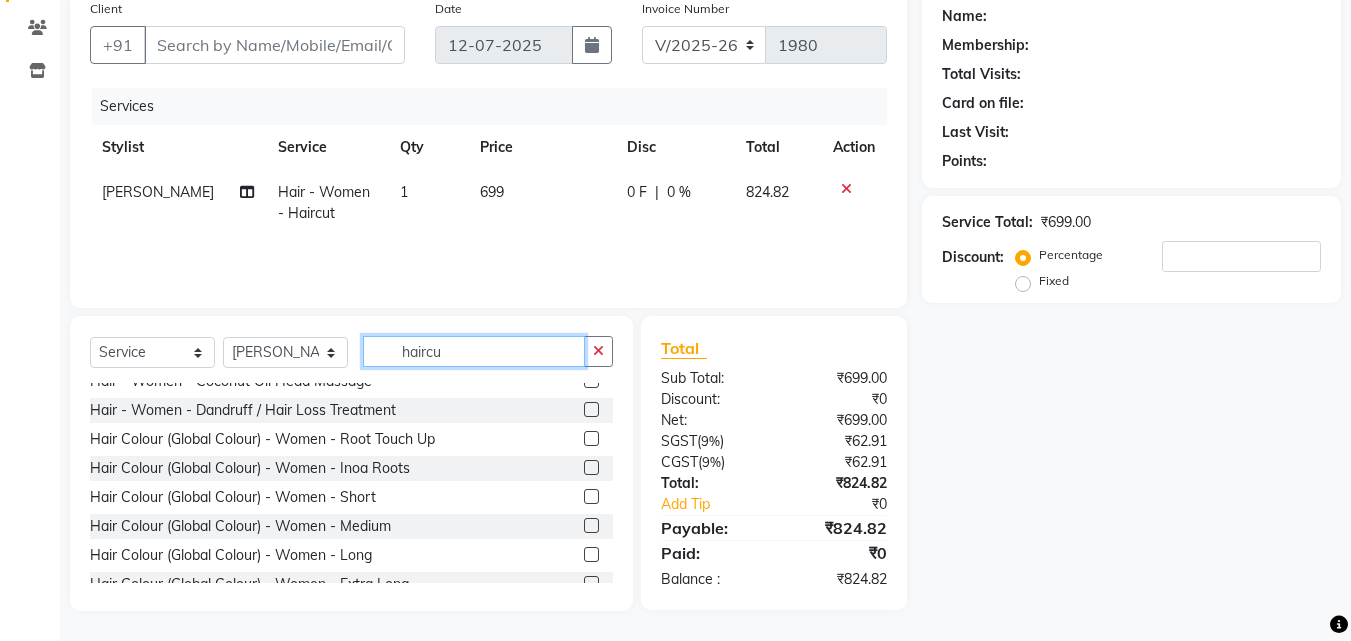 scroll, scrollTop: 0, scrollLeft: 0, axis: both 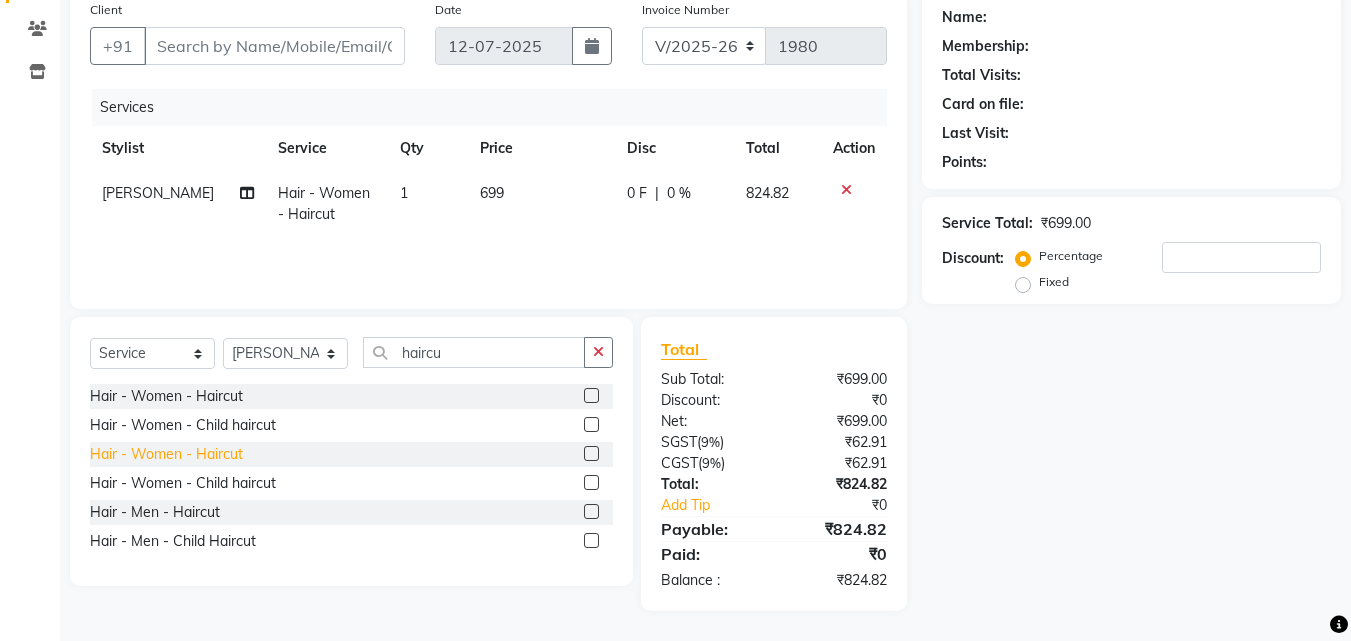 click on "Hair - Women - Haircut" 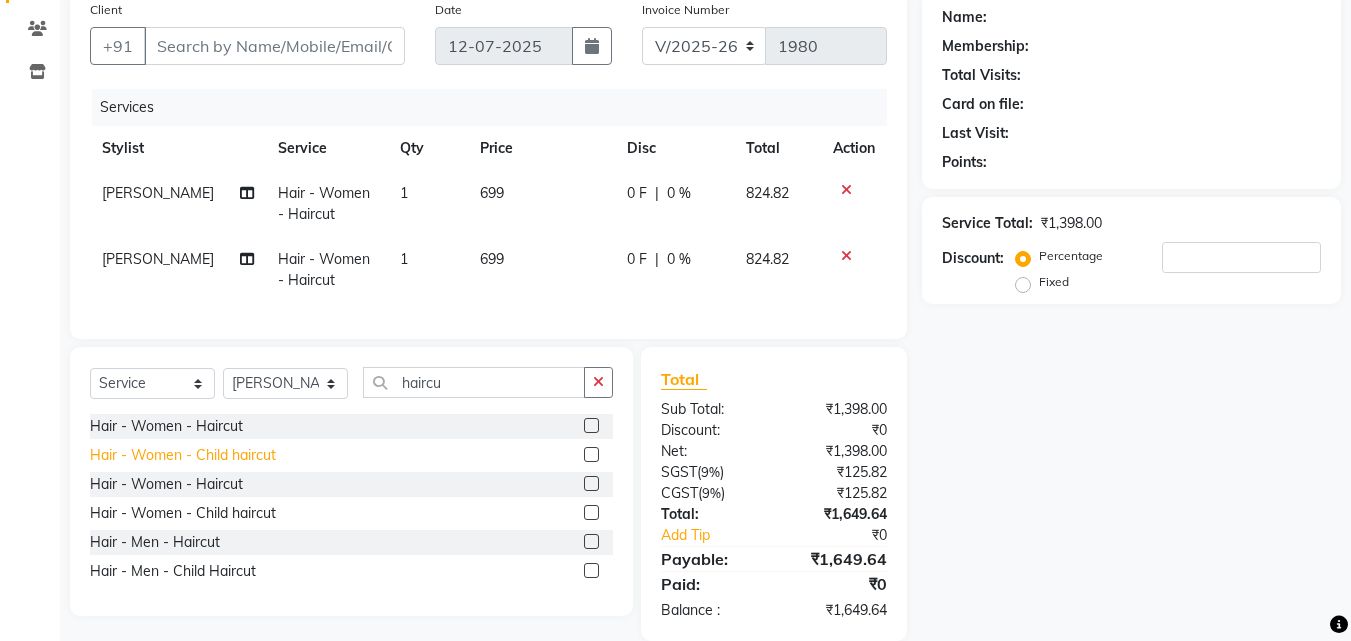 click on "Hair - Women - Child haircut" 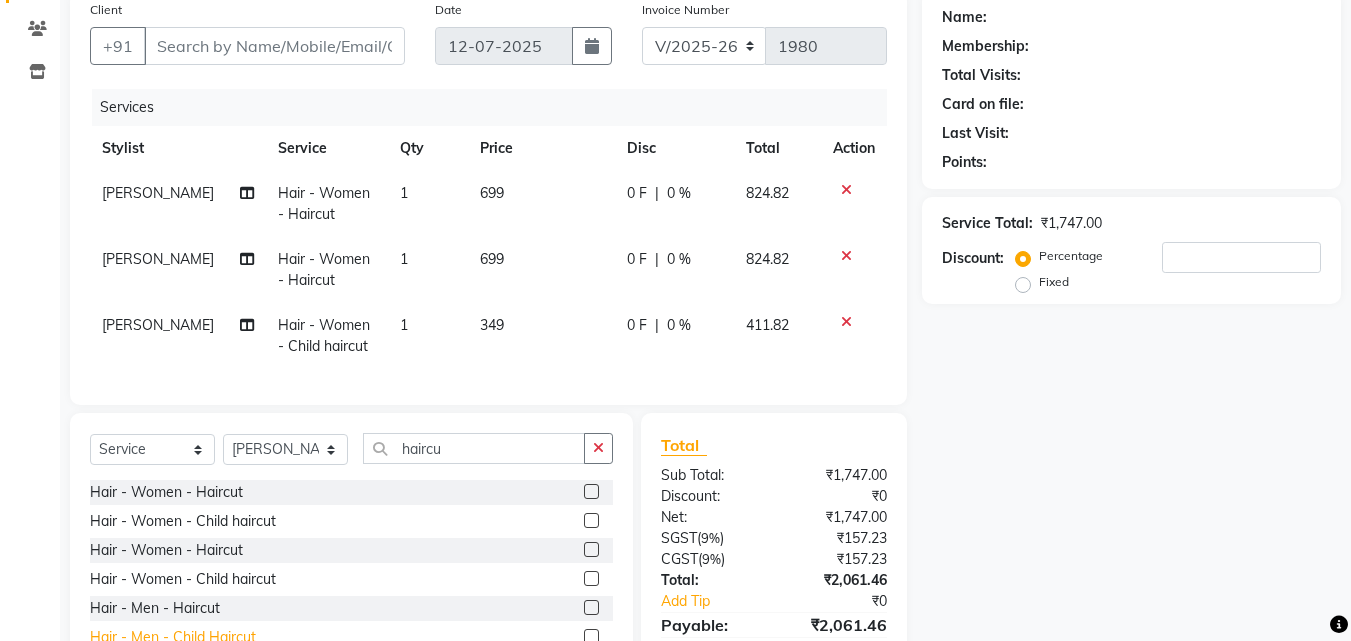 scroll, scrollTop: 270, scrollLeft: 0, axis: vertical 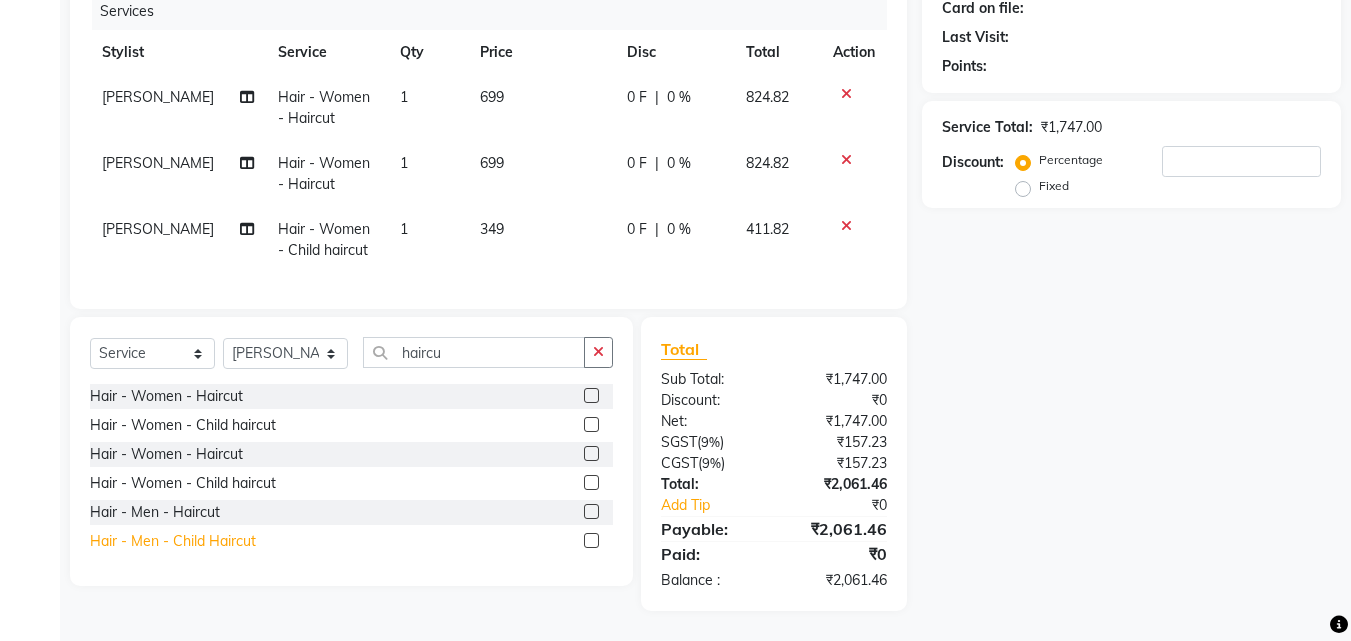 click on "Hair - Men - Child Haircut" 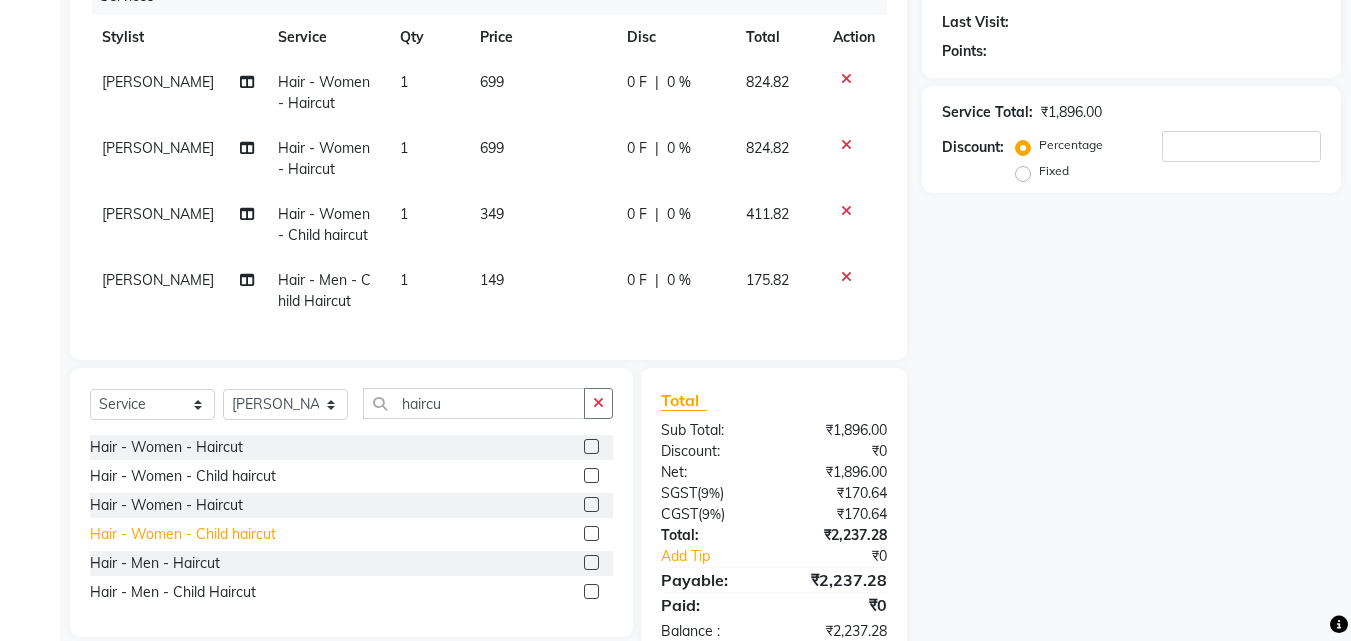 click on "Hair - Women - Child haircut" 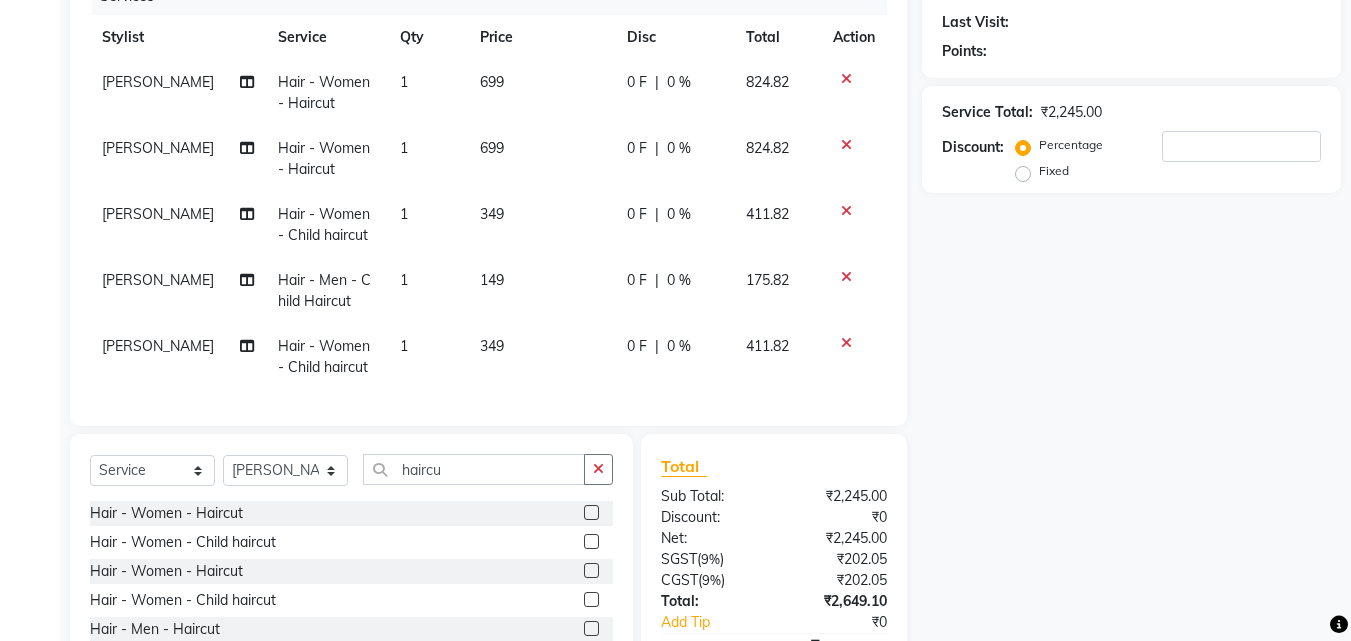 scroll, scrollTop: 402, scrollLeft: 0, axis: vertical 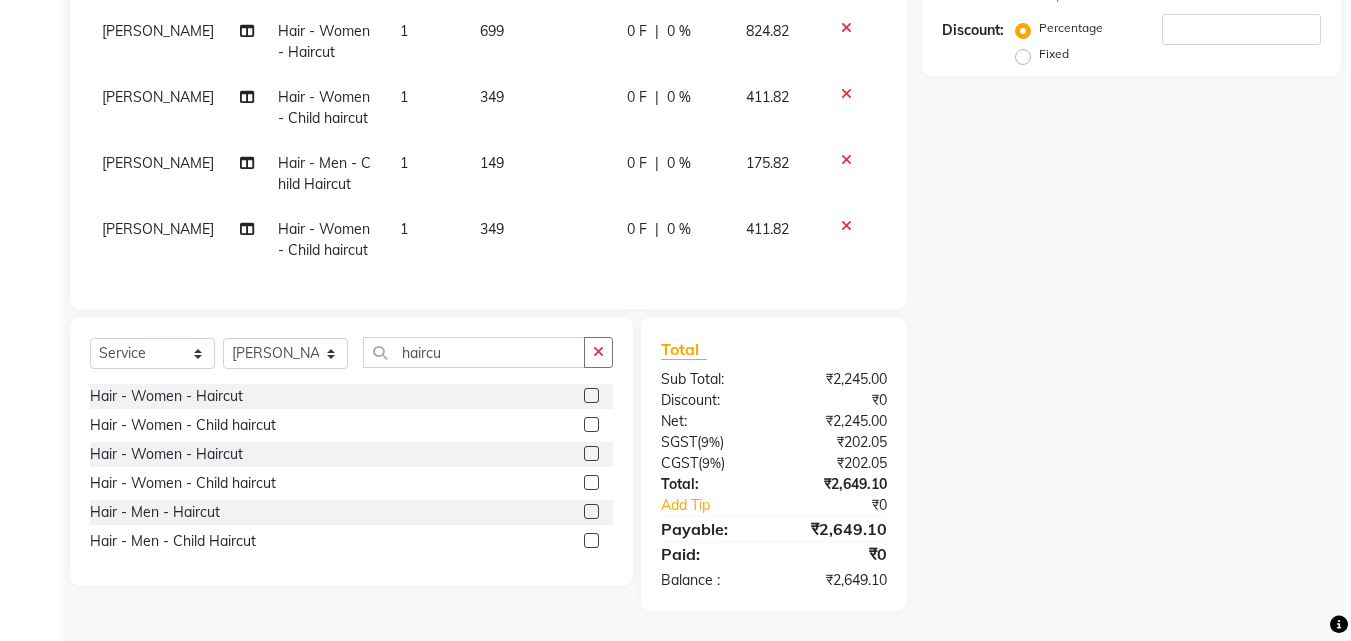 click on "Hair - Men - Haircut" 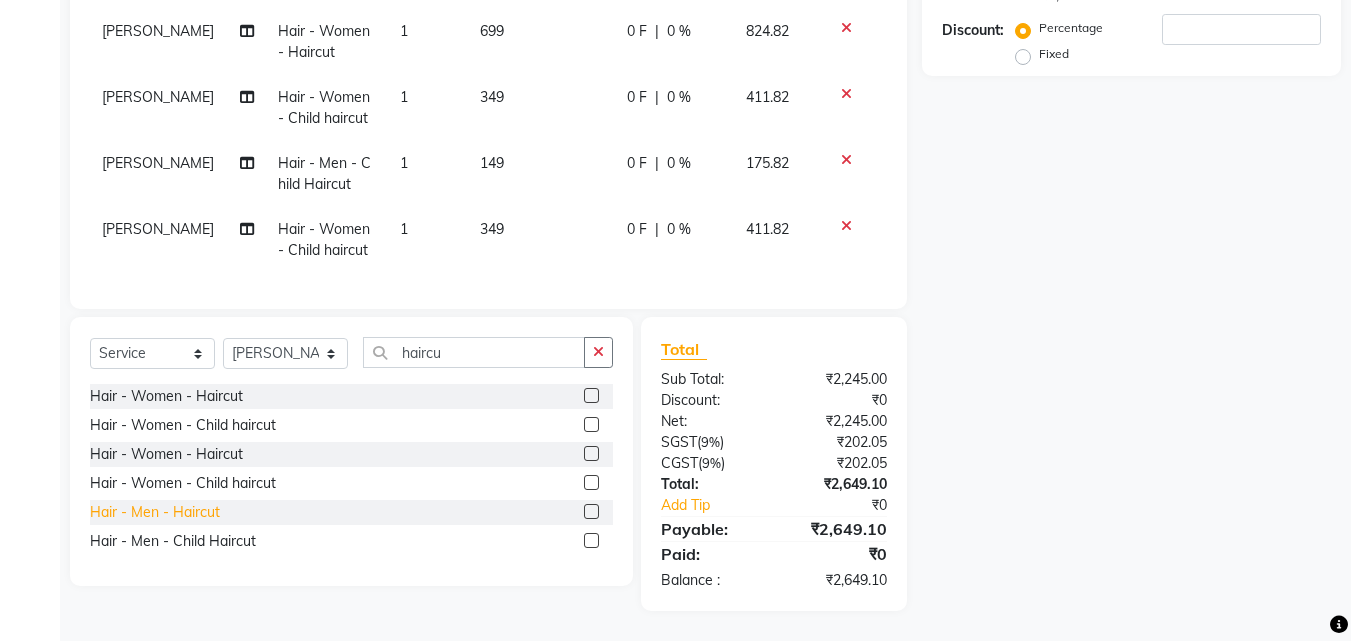 click on "Hair - Men - Haircut" 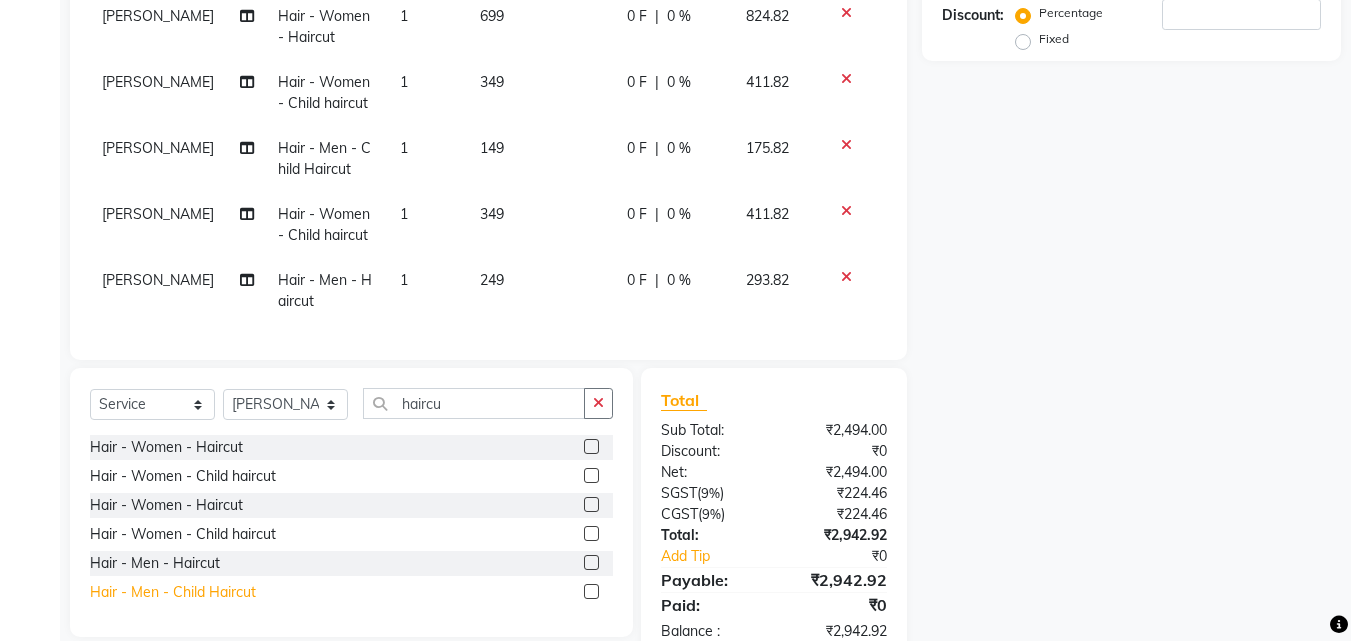 click on "Hair - Men - Child Haircut" 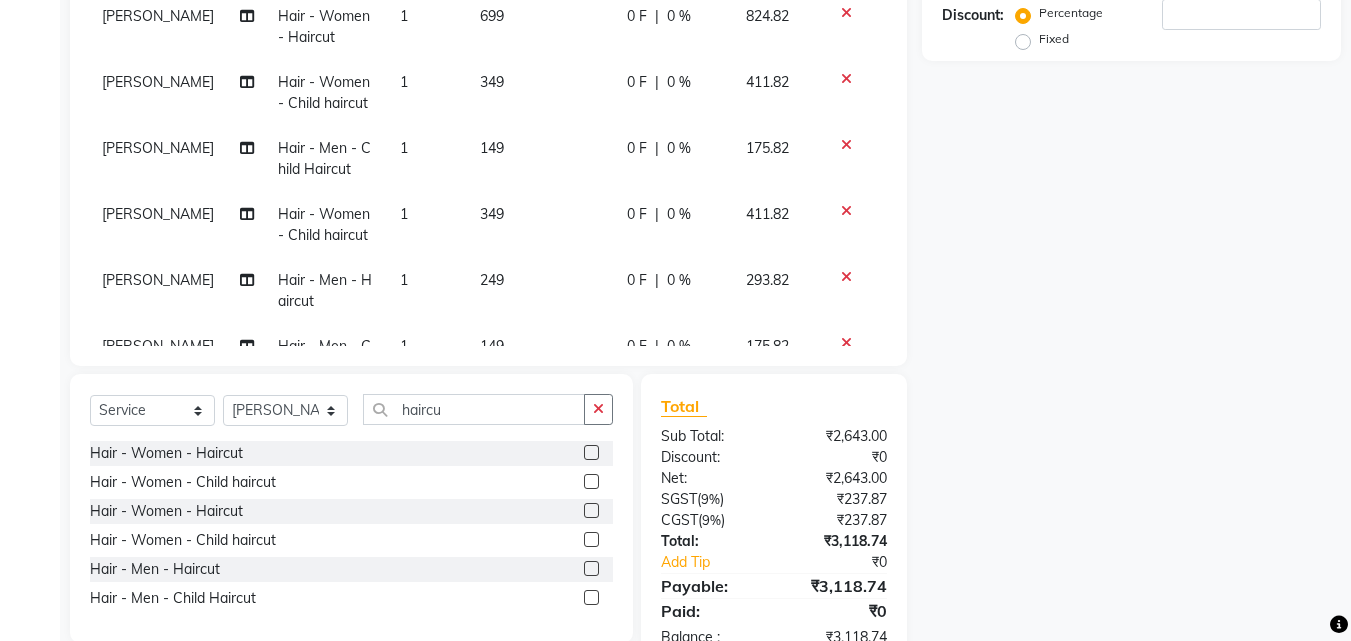 click 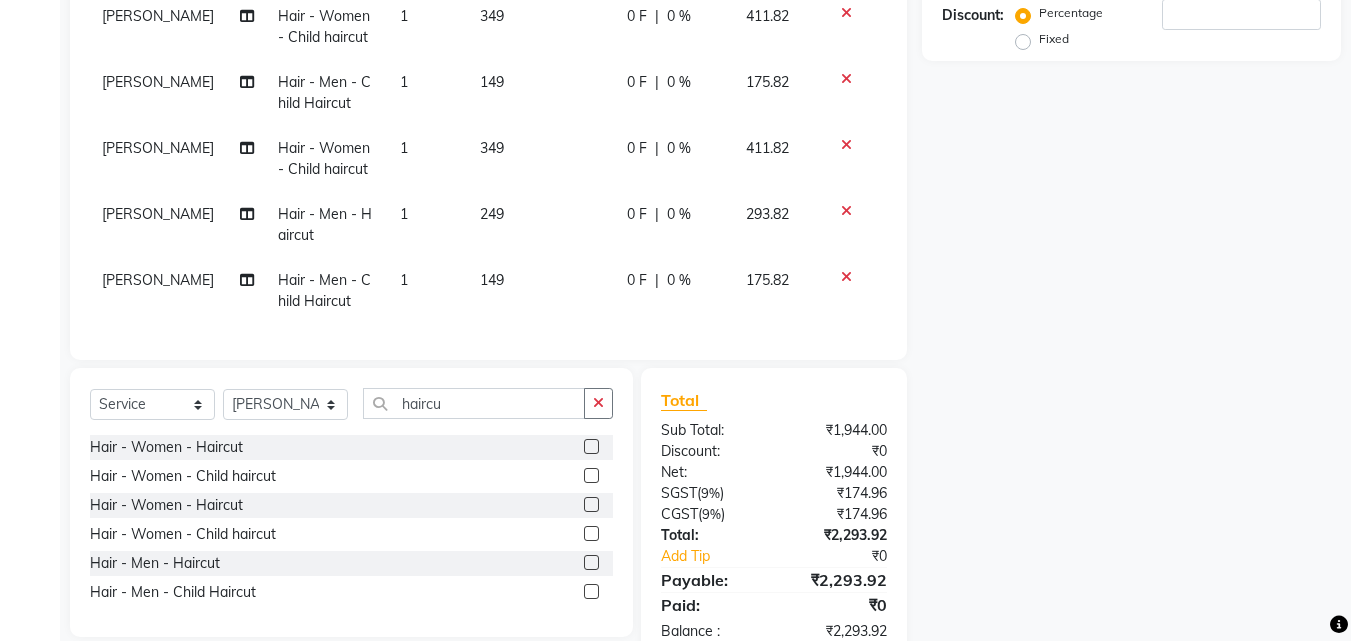 click 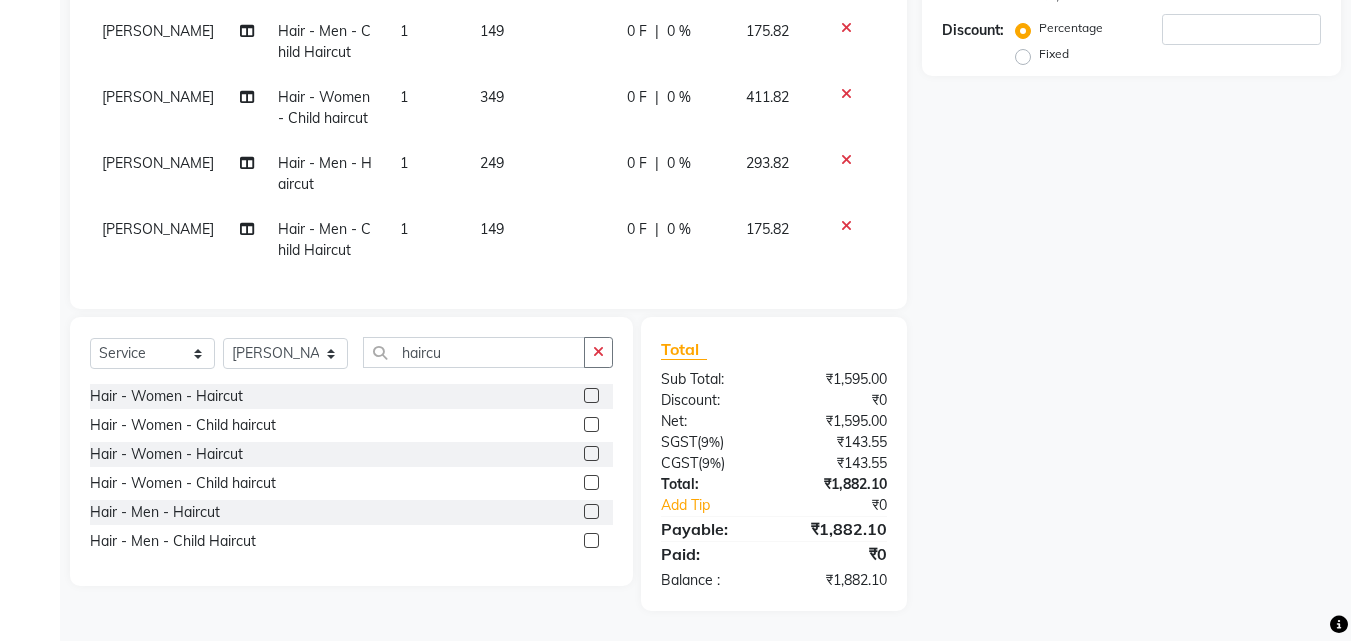 click 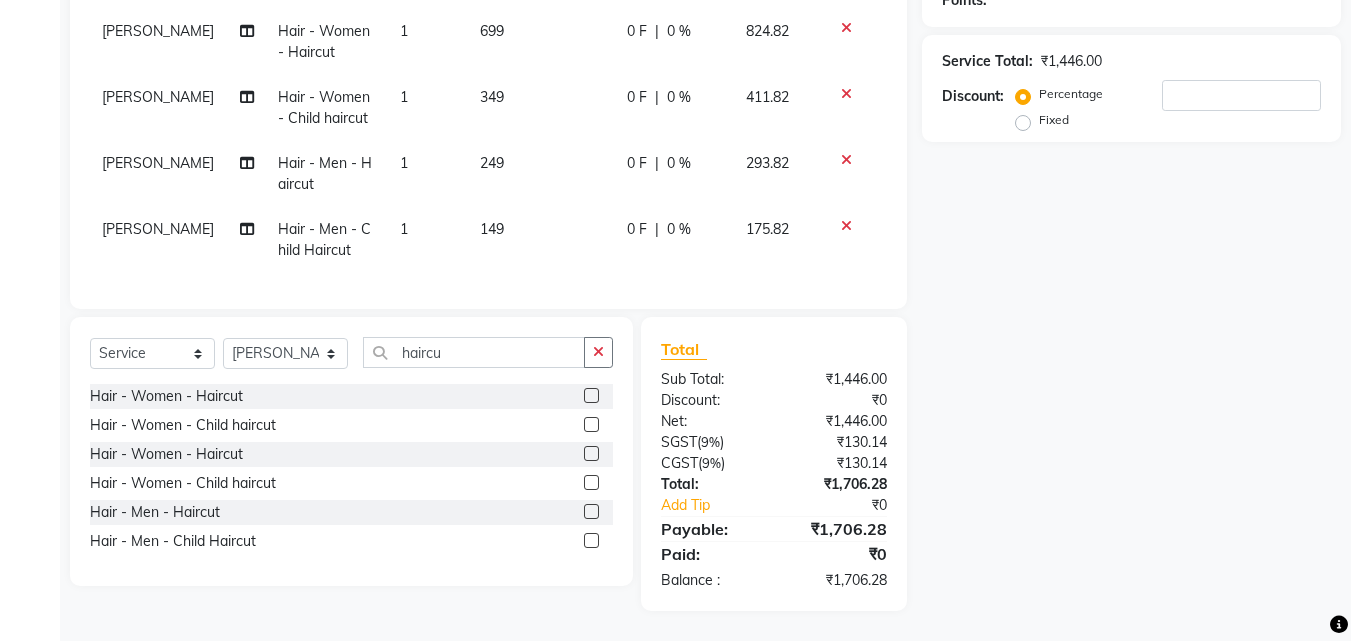 click 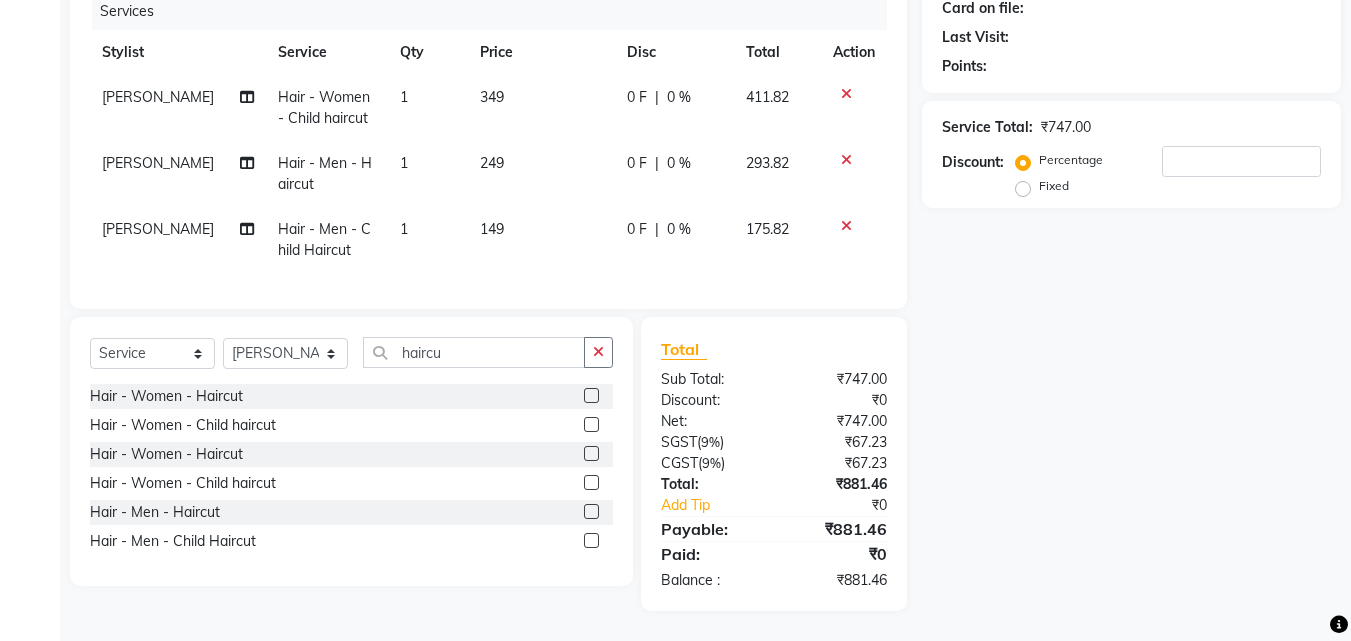 scroll, scrollTop: 270, scrollLeft: 0, axis: vertical 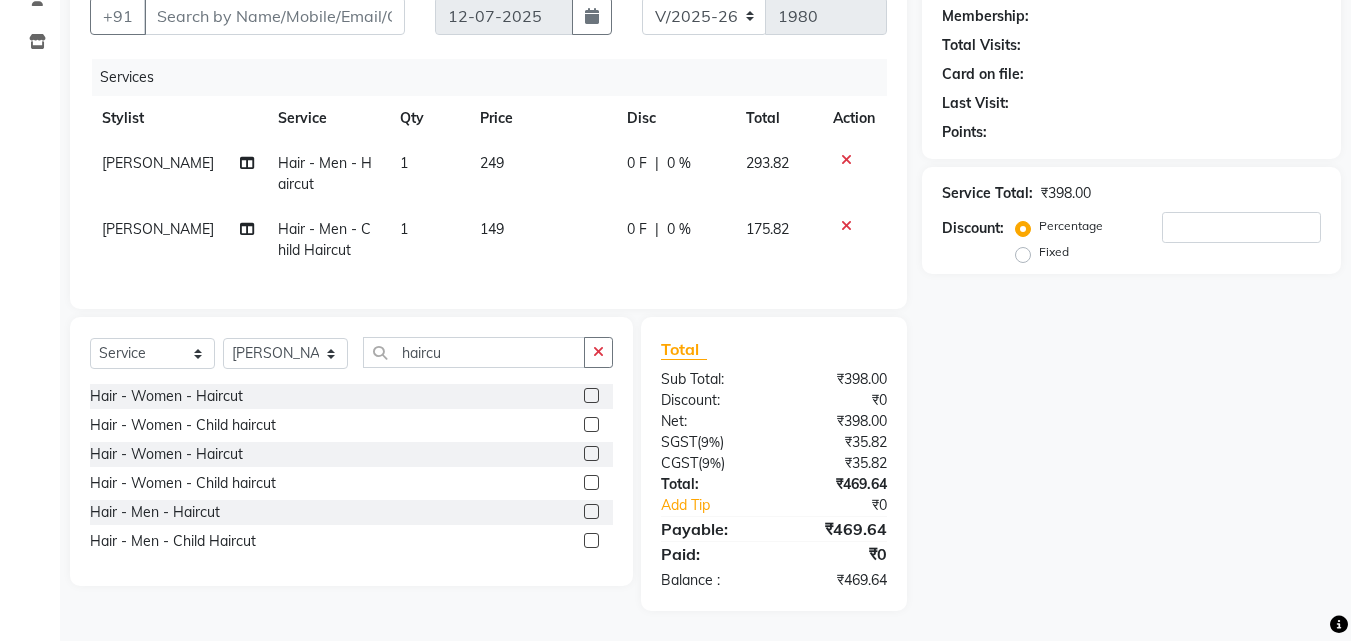 click 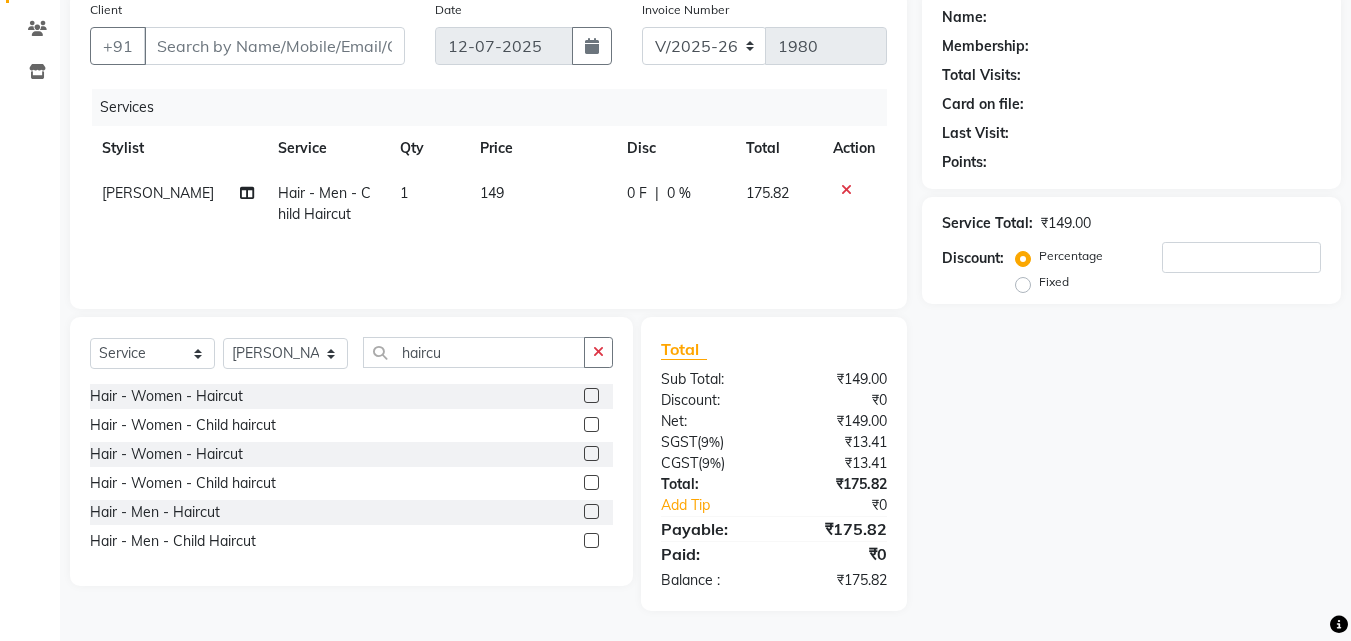 click 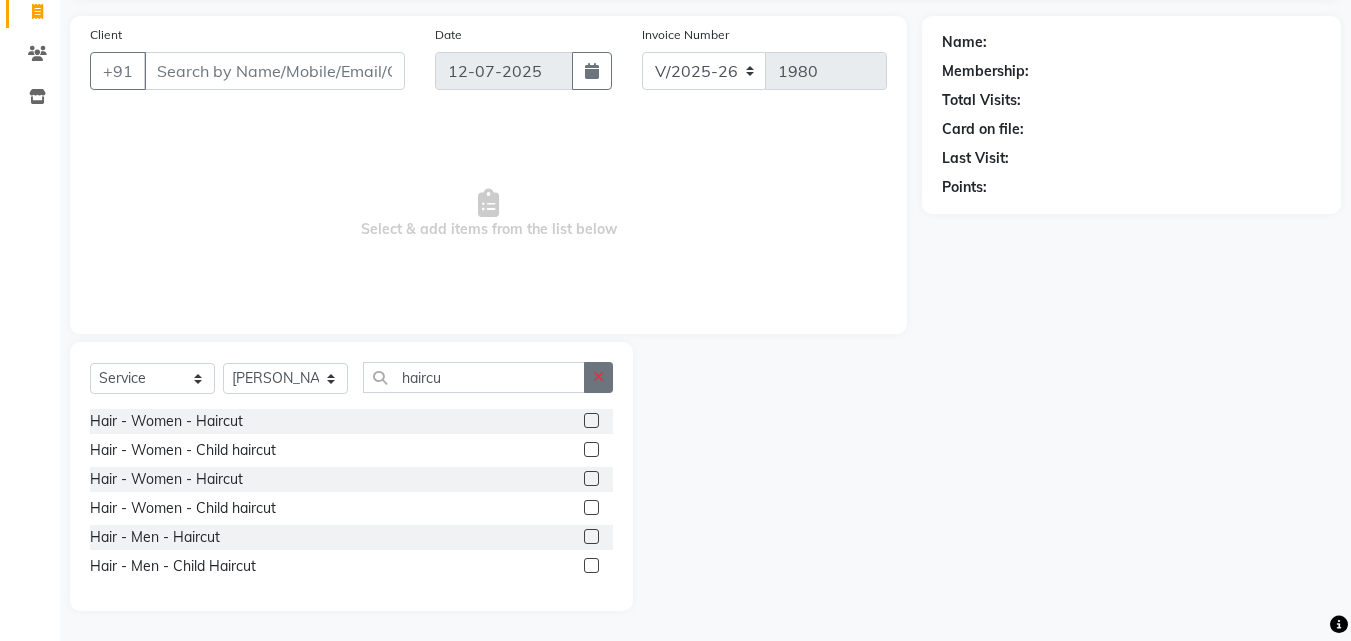 click 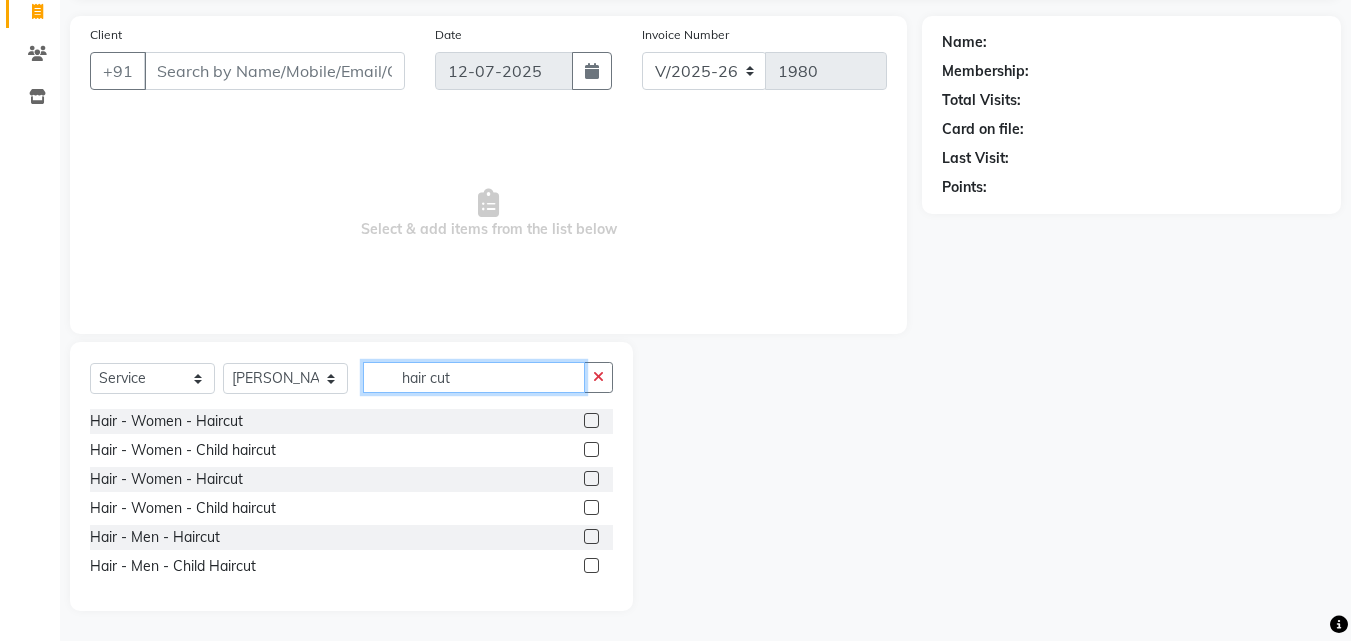 click on "hair cut" 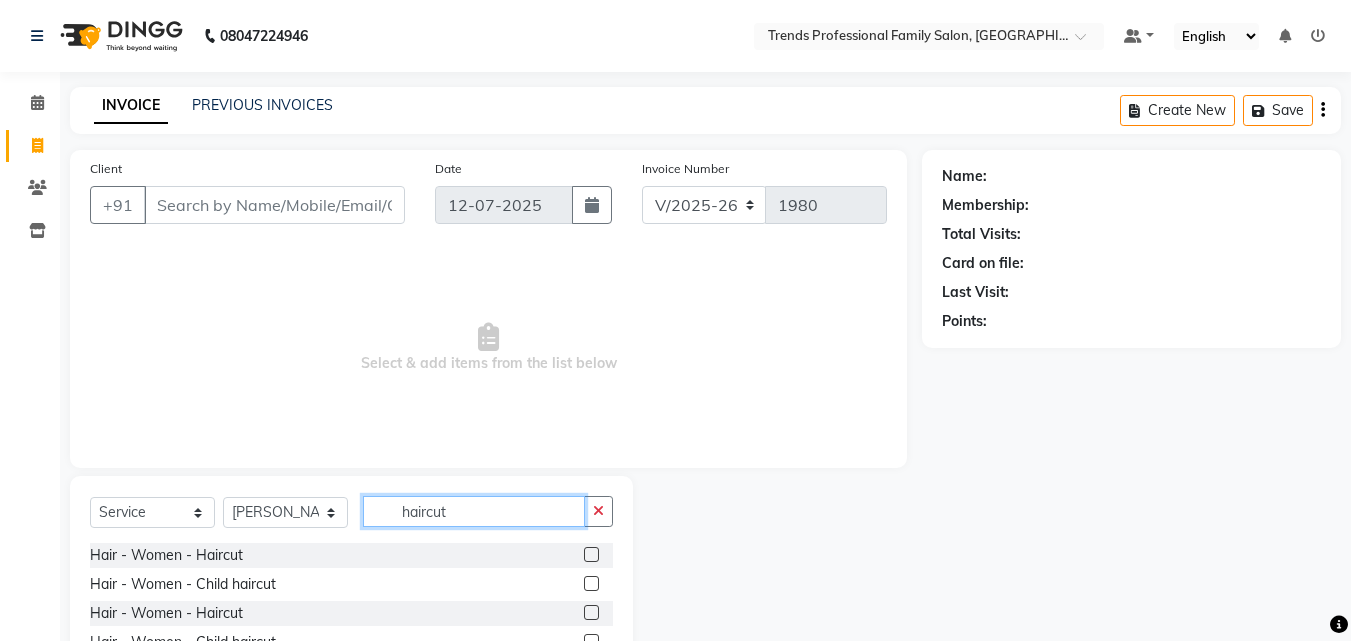 scroll, scrollTop: 134, scrollLeft: 0, axis: vertical 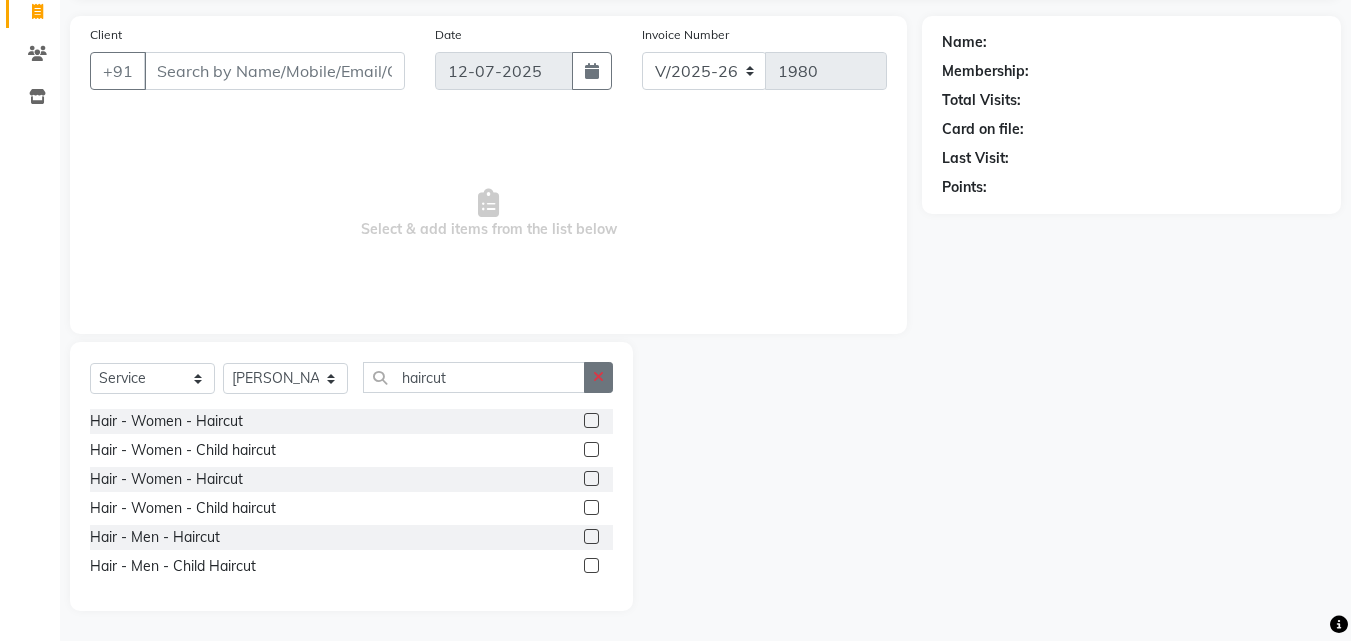 click 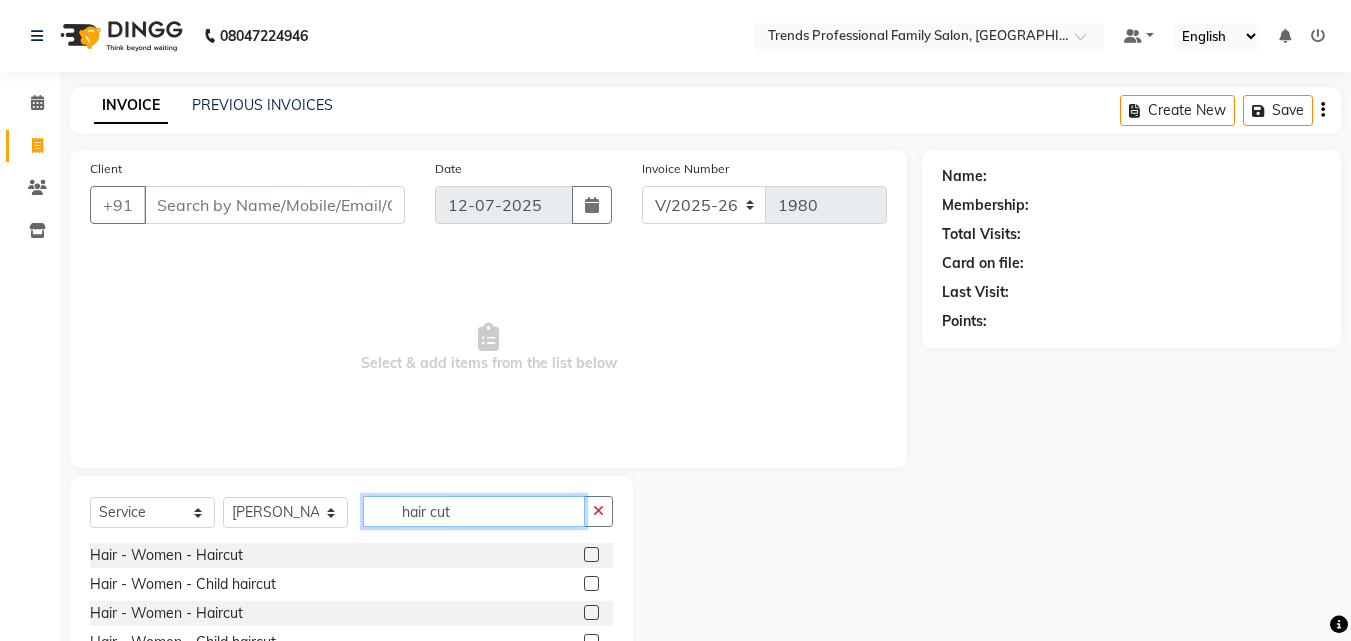 scroll, scrollTop: 134, scrollLeft: 0, axis: vertical 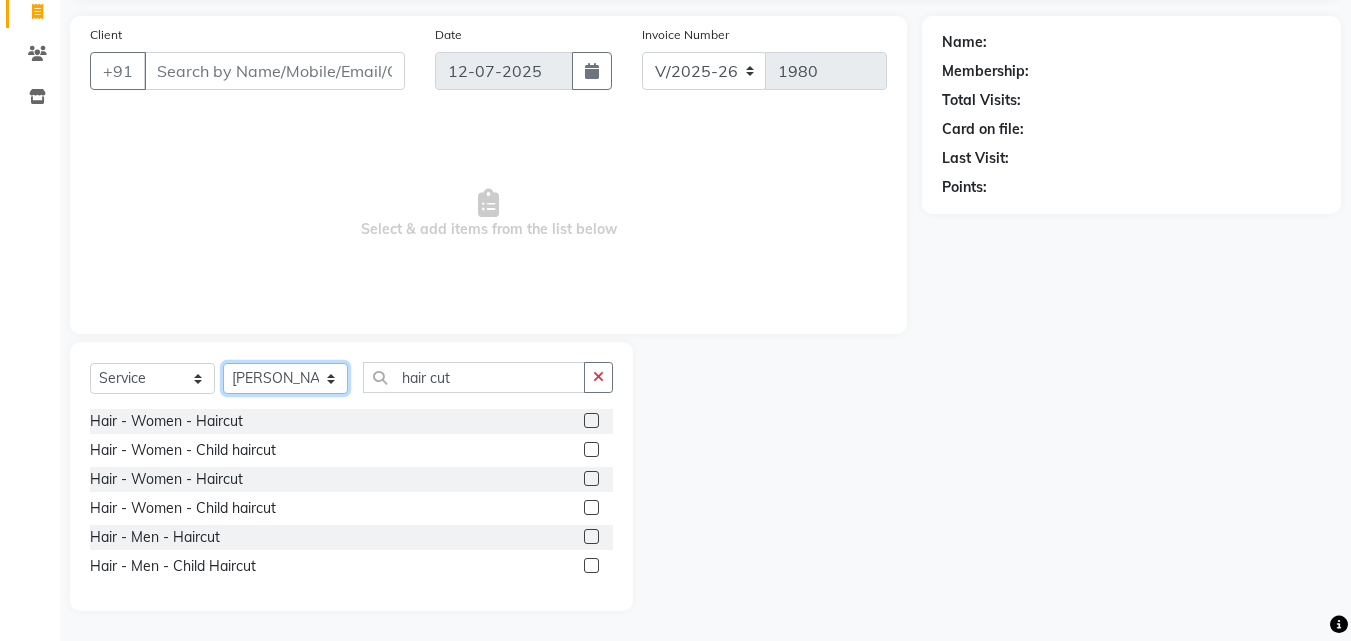 click on "Select Stylist [PERSON_NAME] [PERSON_NAME] [PERSON_NAME] [PERSON_NAME] [DEMOGRAPHIC_DATA][PERSON_NAME] Sumika Trends" 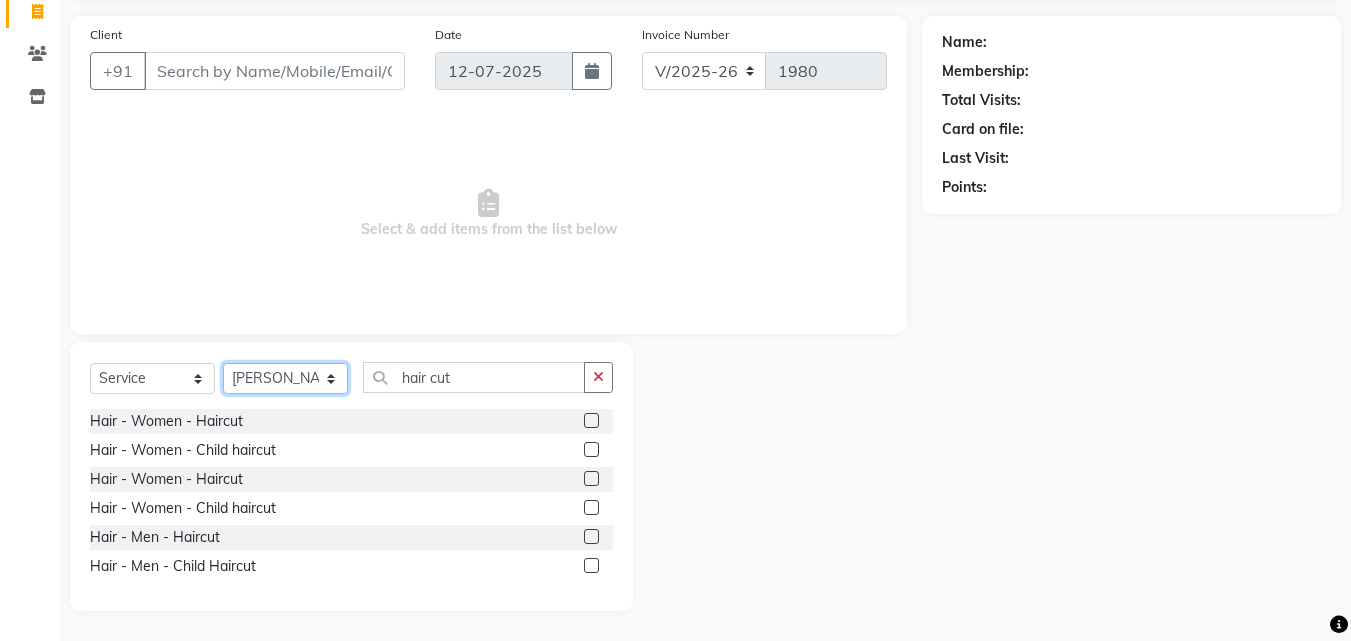 click on "Select Stylist [PERSON_NAME] [PERSON_NAME] [PERSON_NAME] [PERSON_NAME] [DEMOGRAPHIC_DATA][PERSON_NAME] Sumika Trends" 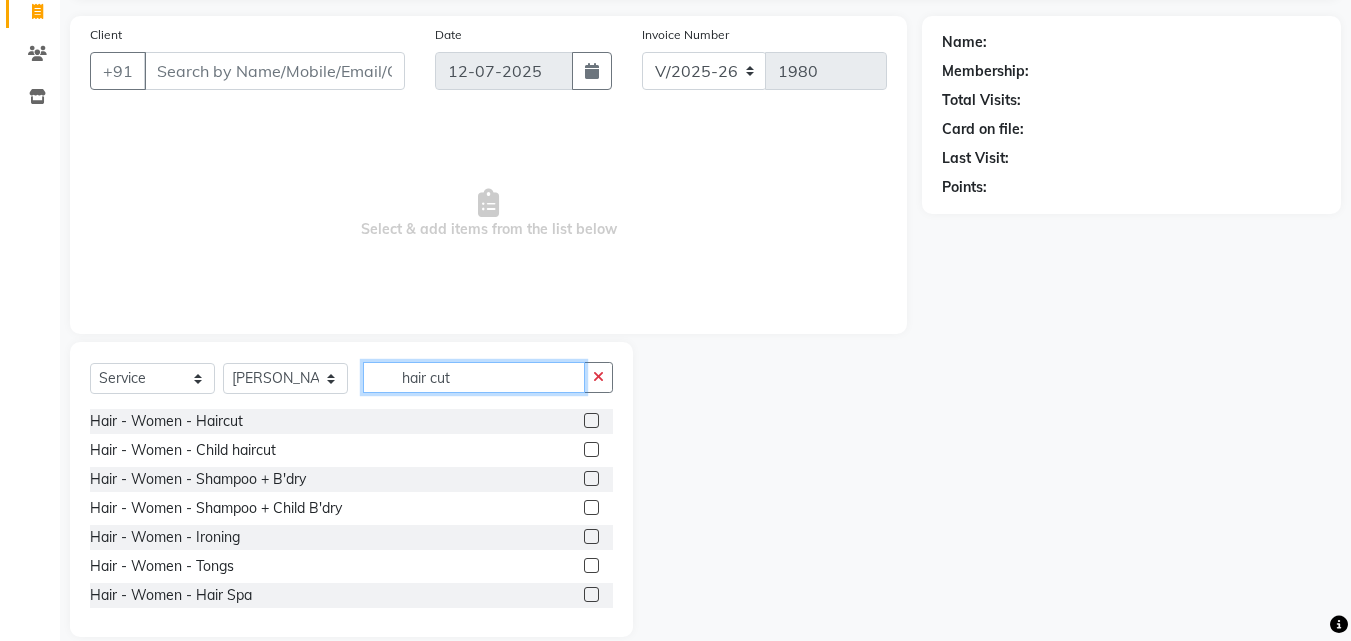 click on "hair cut" 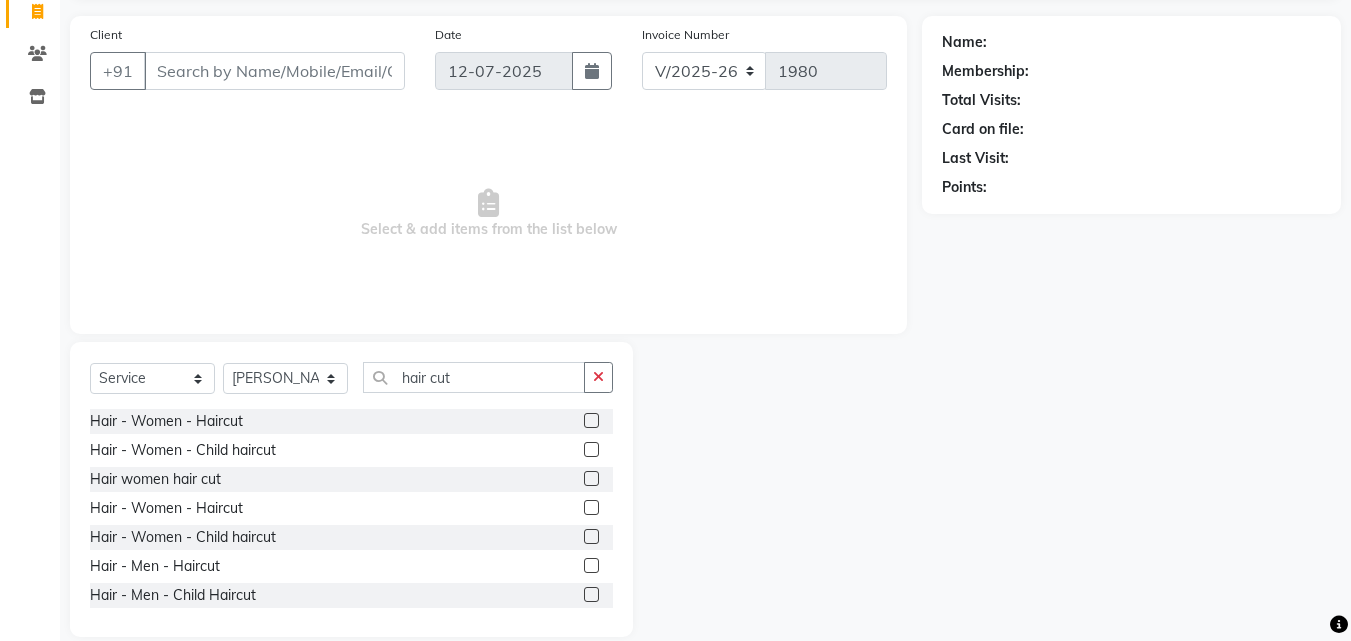 click 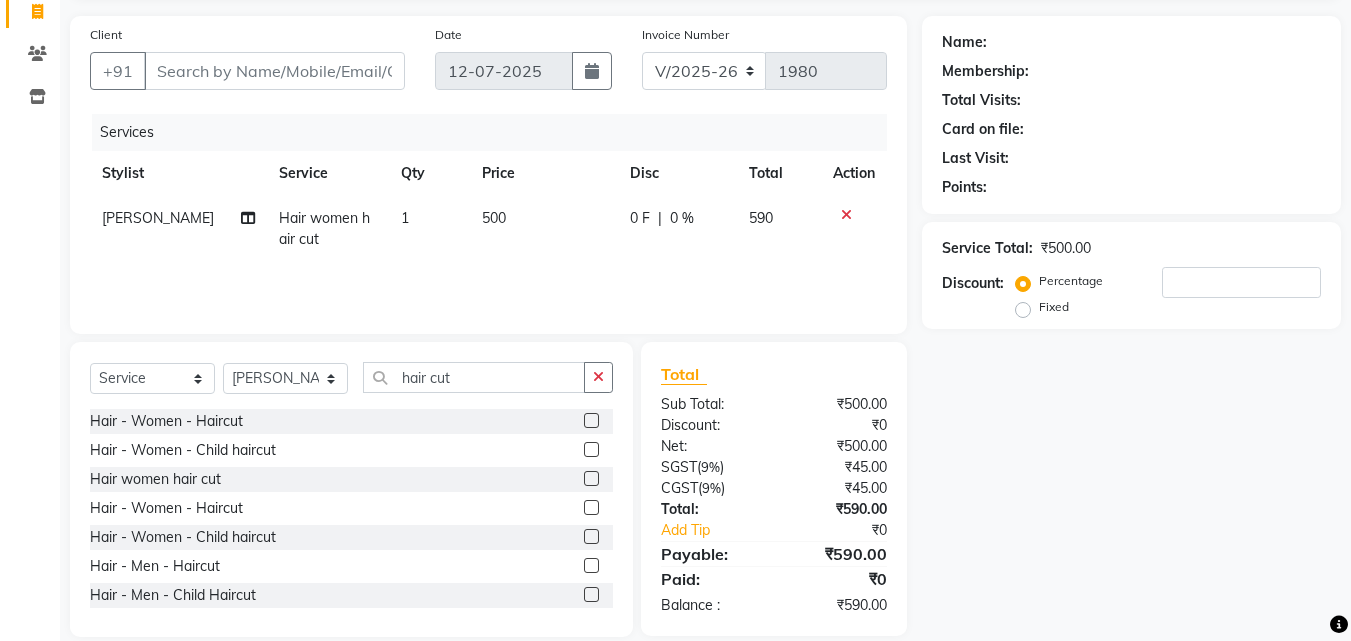 click on "0 %" 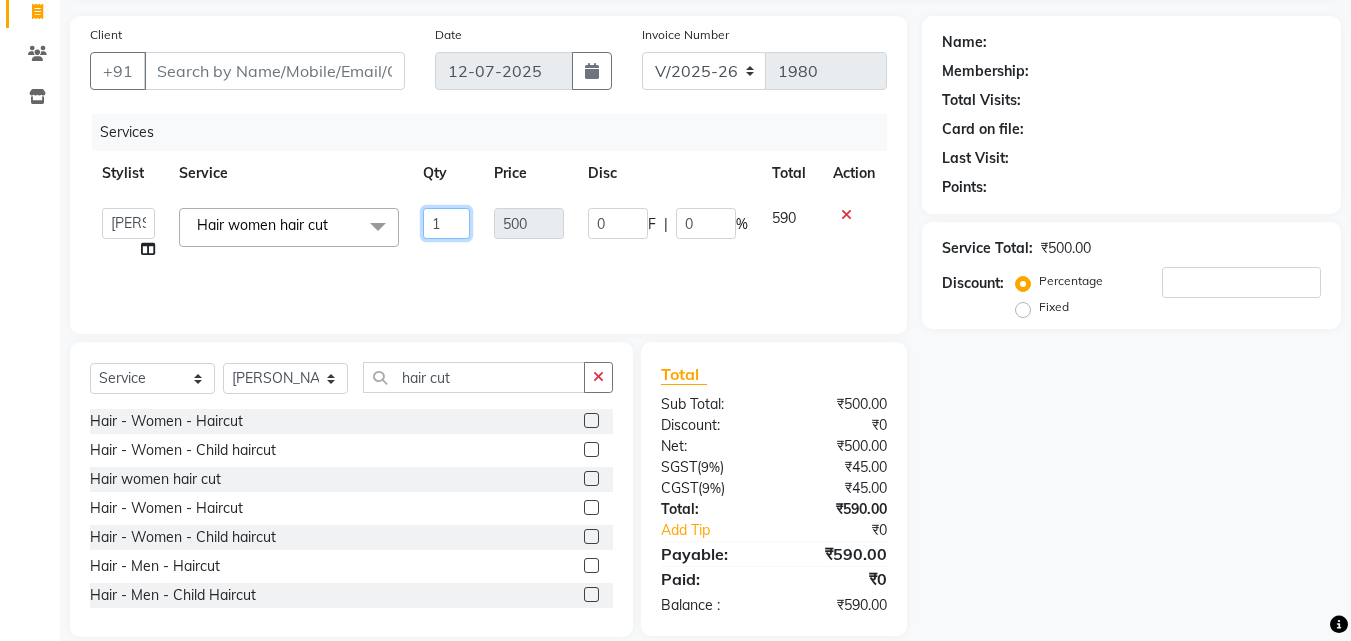 click on "1" 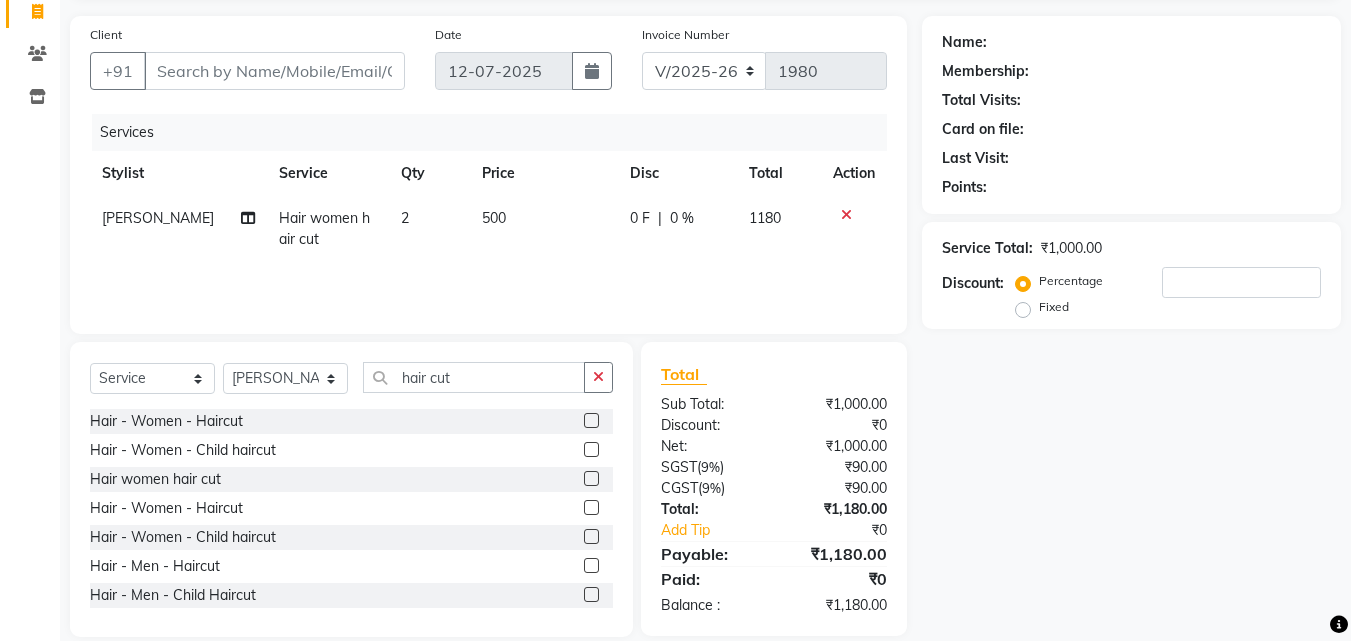 click on "Services Stylist Service Qty Price Disc Total Action [PERSON_NAME] Hair women hair cut 2 500 0 F | 0 % 1180" 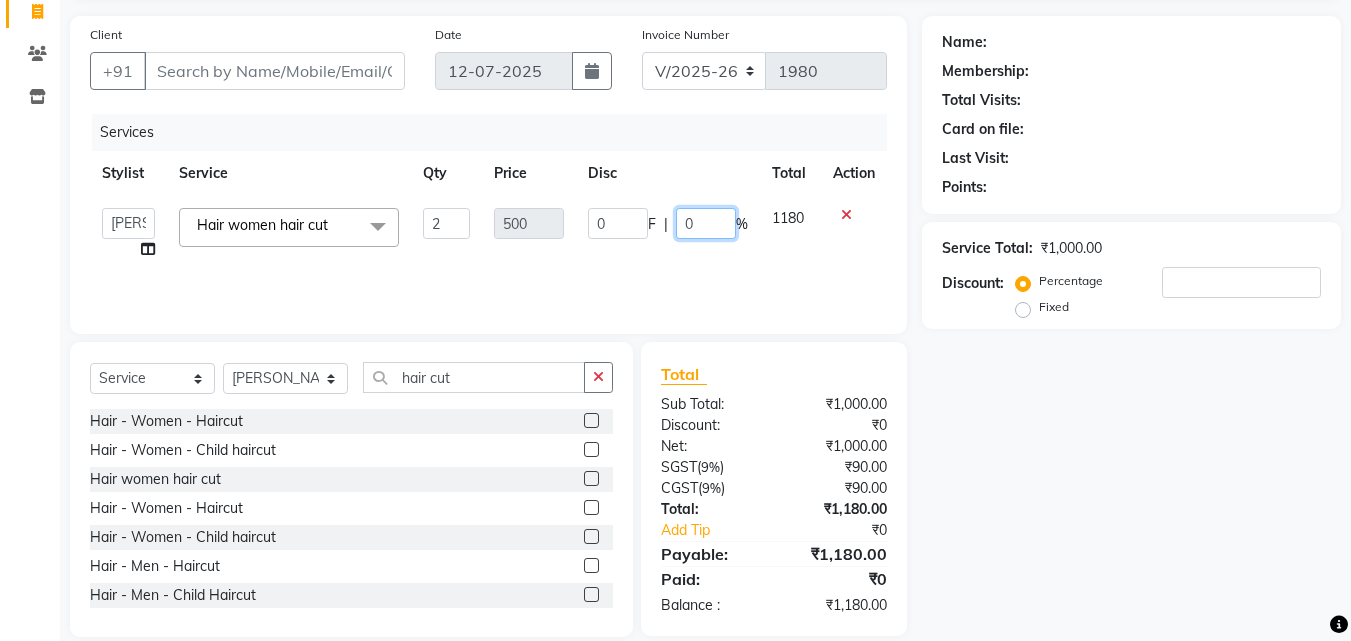 click on "0" 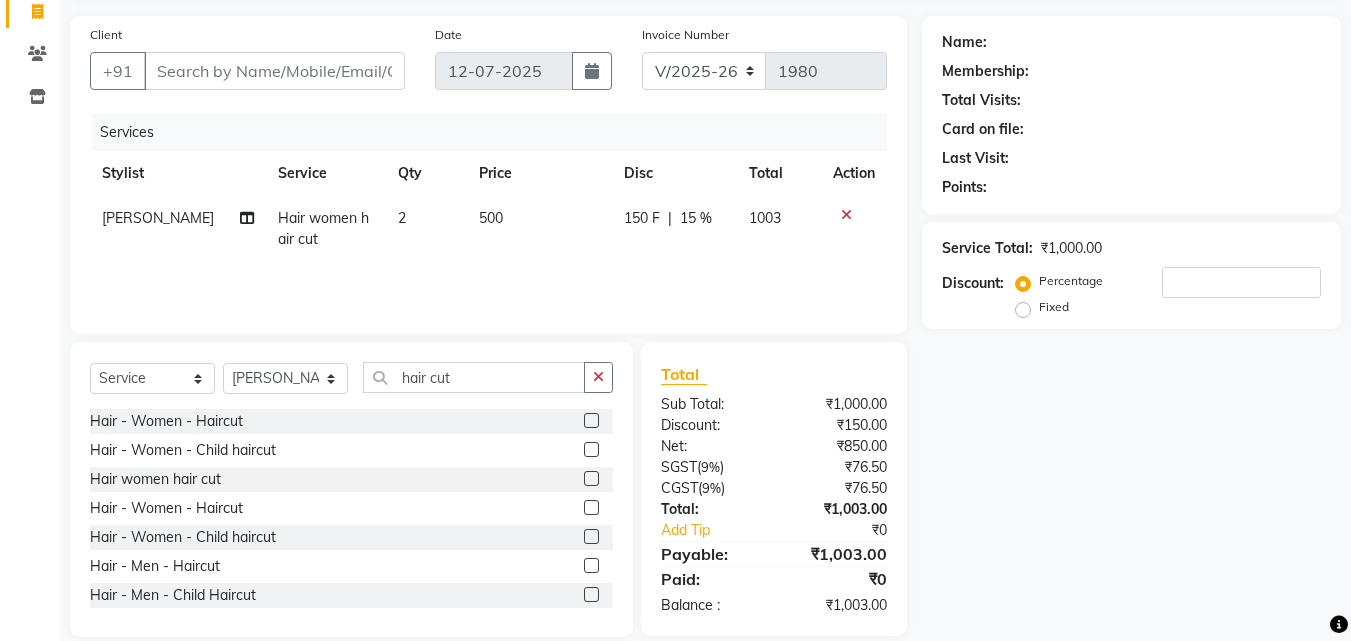 click on "Name: Membership: Total Visits: Card on file: Last Visit:  Points:  Service Total:  ₹1,000.00  Discount:  Percentage   Fixed" 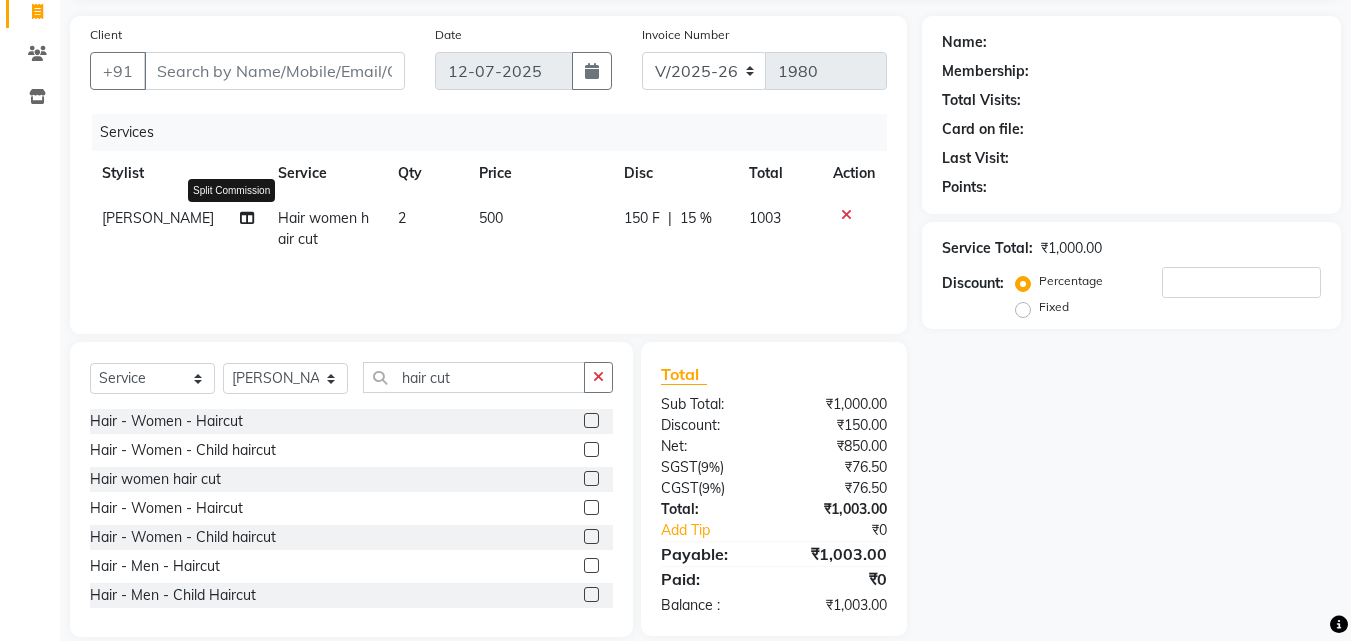 click 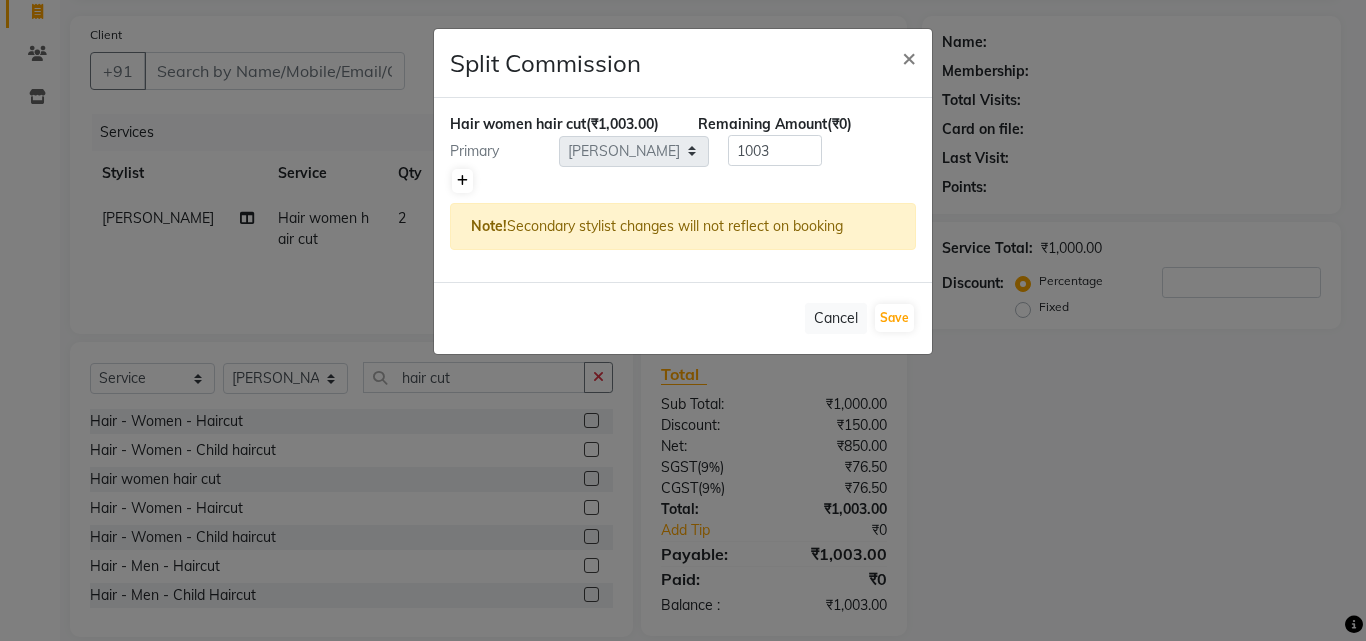 click 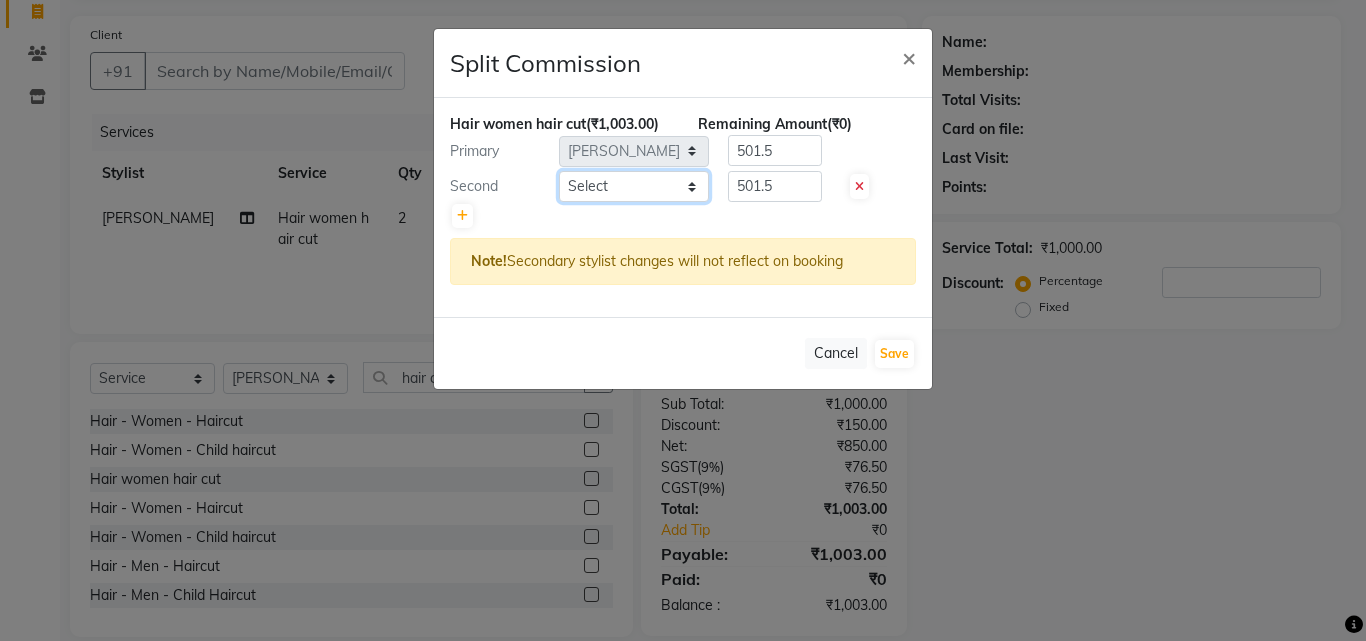 click on "Select  [PERSON_NAME]   [PERSON_NAME]   [PERSON_NAME]   RUSTHAM   [PERSON_NAME]   [DEMOGRAPHIC_DATA][PERSON_NAME][DEMOGRAPHIC_DATA]   Trends" 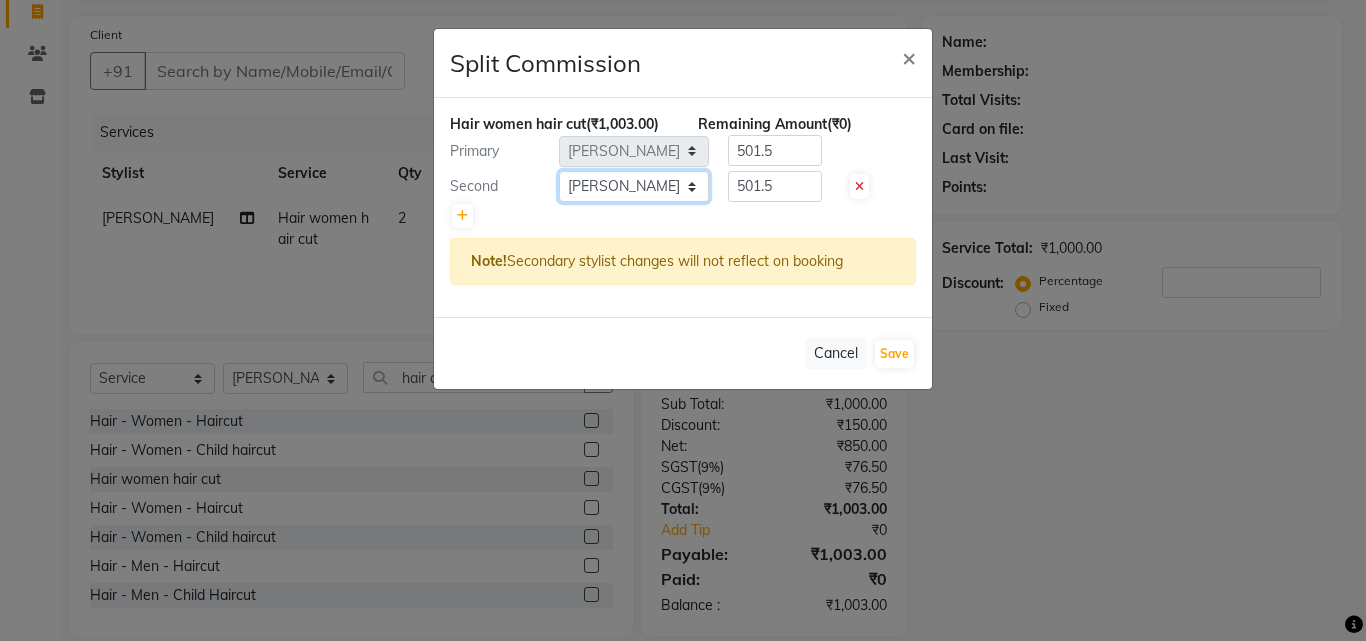 click on "Select  [PERSON_NAME]   [PERSON_NAME]   [PERSON_NAME]   RUSTHAM   [PERSON_NAME]   [DEMOGRAPHIC_DATA][PERSON_NAME][DEMOGRAPHIC_DATA]   Trends" 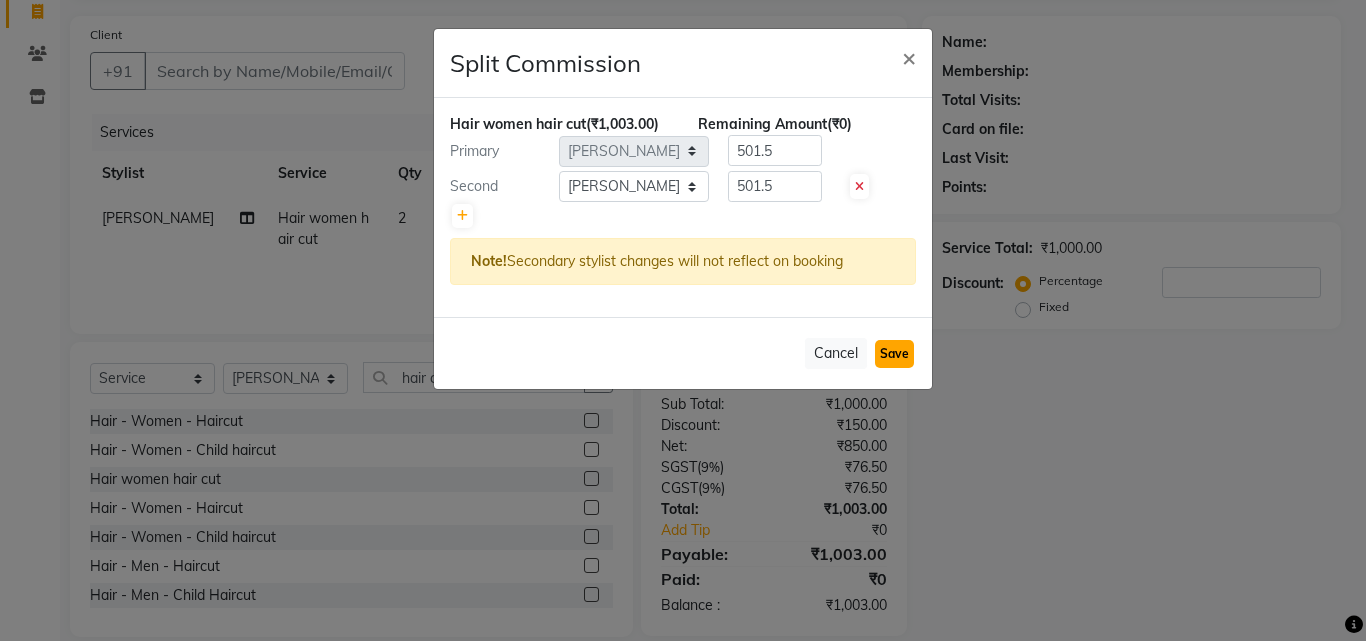 click on "Save" 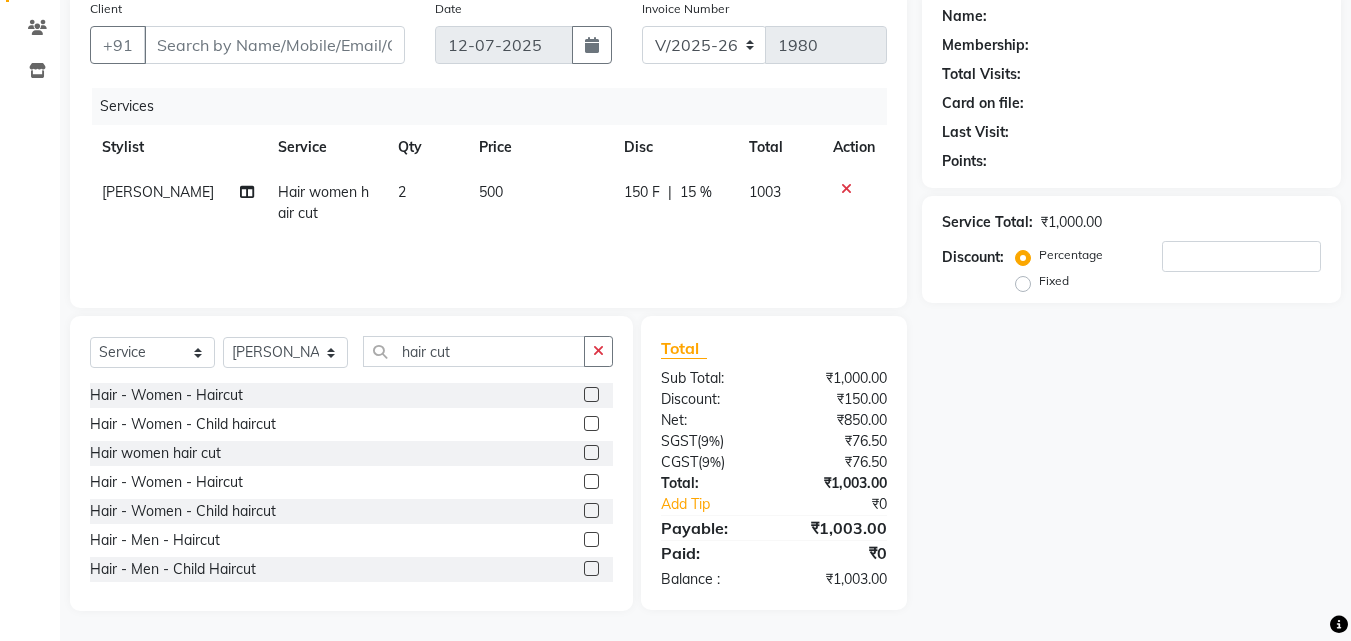 scroll, scrollTop: 0, scrollLeft: 0, axis: both 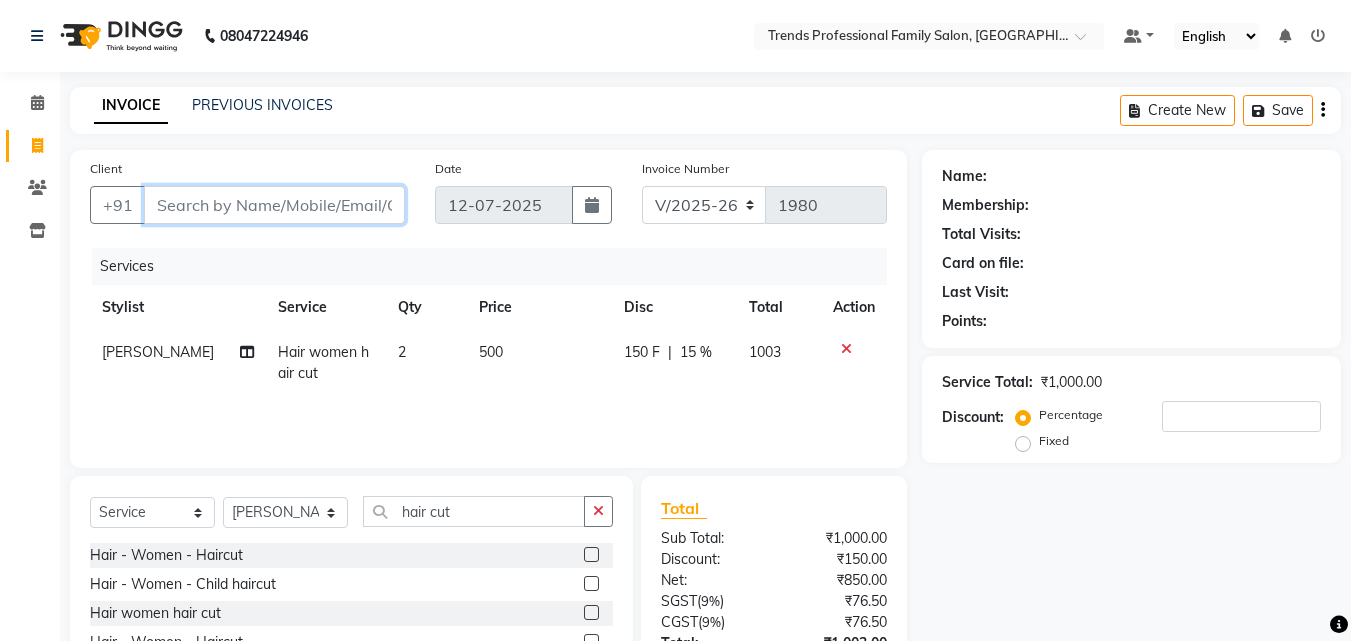 click on "Client" at bounding box center (274, 205) 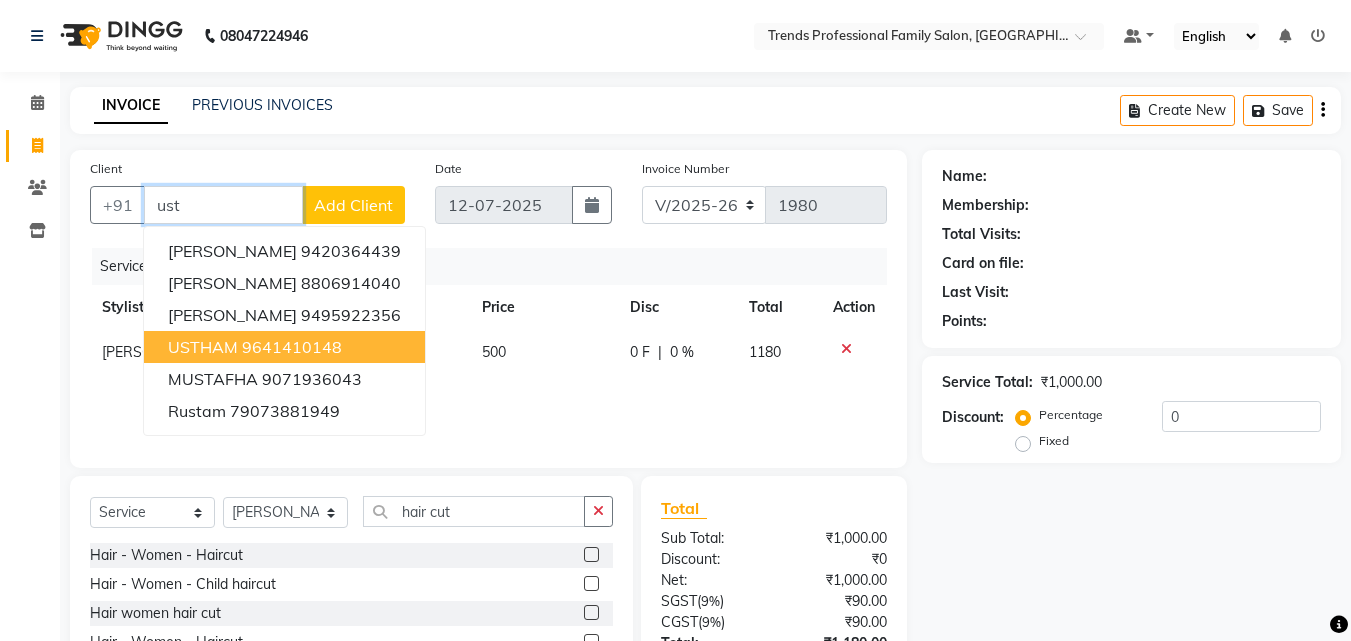 click on "9641410148" at bounding box center [292, 347] 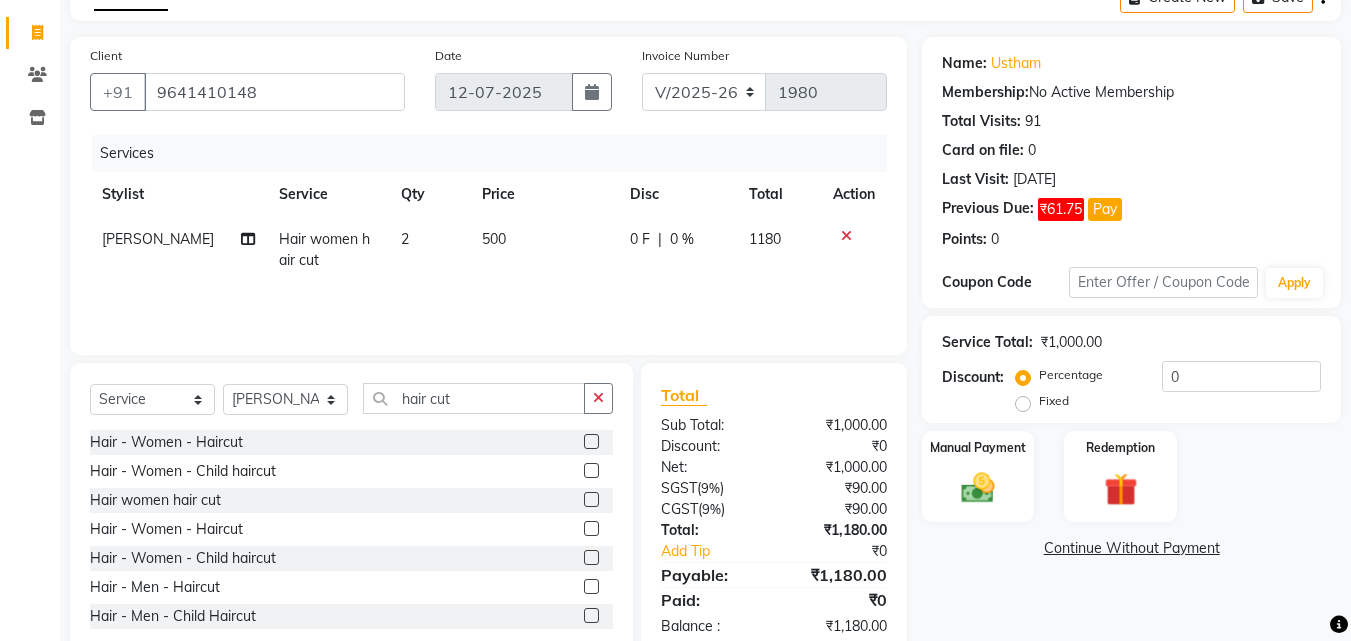 scroll, scrollTop: 160, scrollLeft: 0, axis: vertical 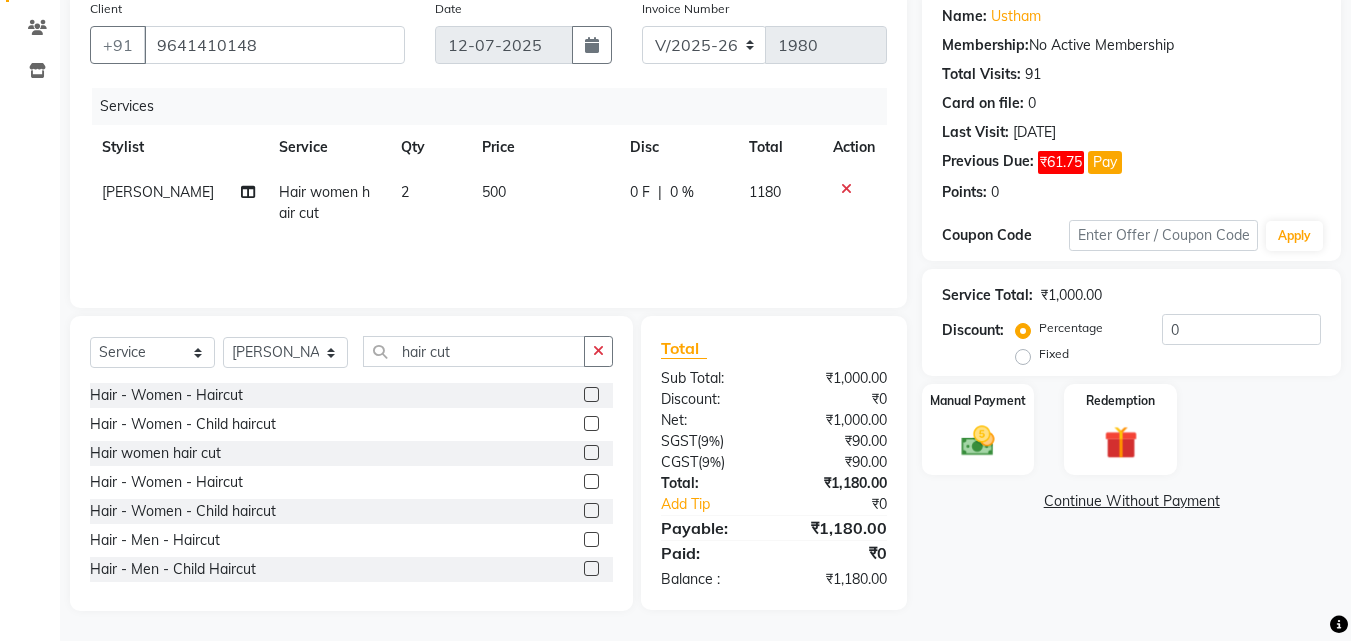 click on "0 F | 0 %" 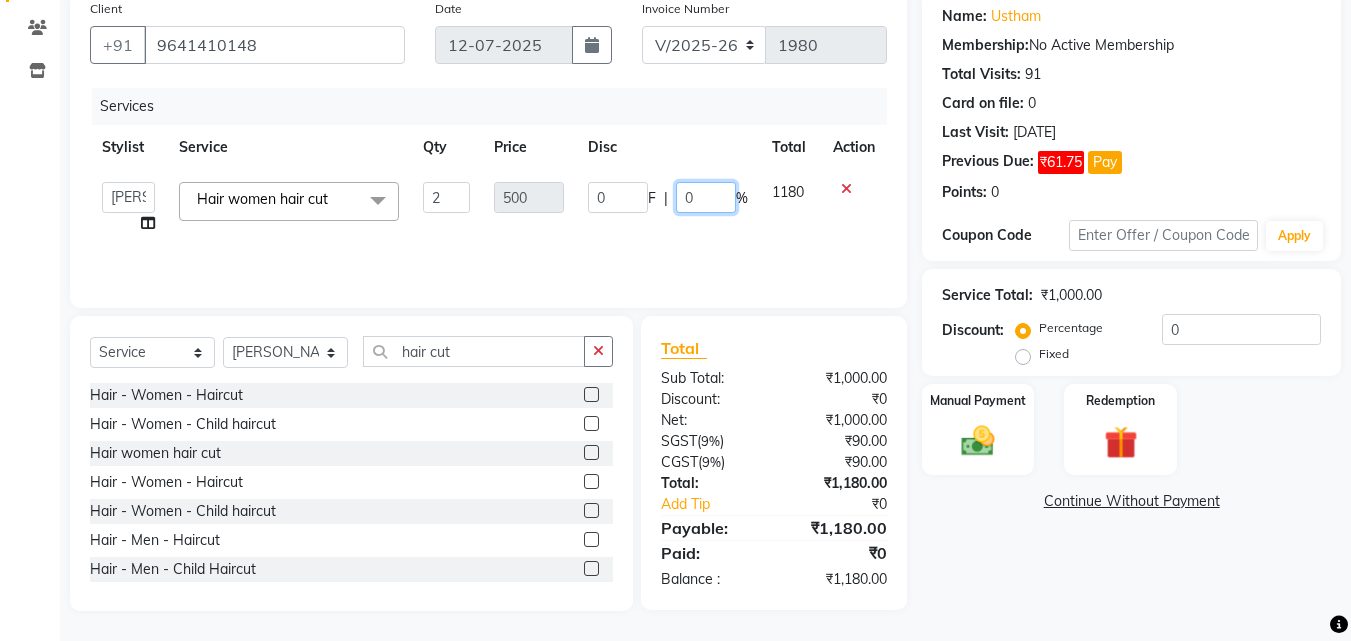 click on "0" 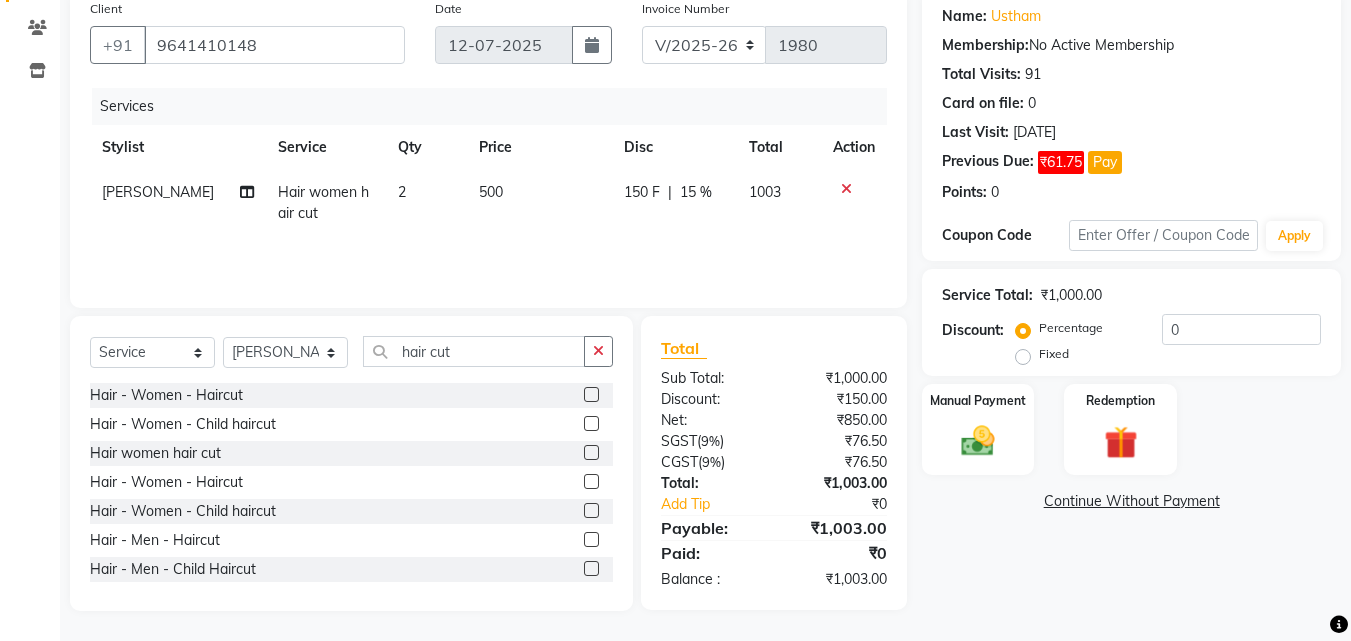 click on "Name: Ustham  Membership:  No Active Membership  Total Visits:  91 Card on file:  0 Last Visit:   [DATE] Previous Due:  ₹61.75 Pay Points:   0  Coupon Code Apply Service Total:  ₹1,000.00  Discount:  Percentage   Fixed  0 Manual Payment Redemption  Continue Without Payment" 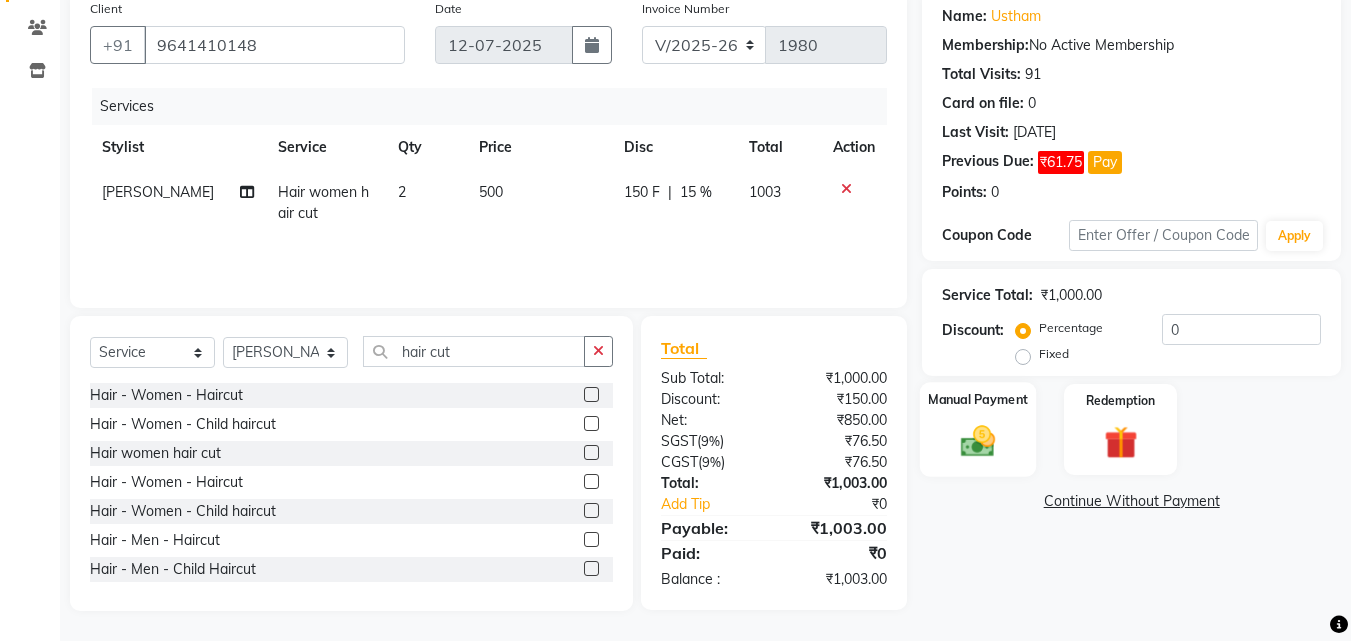 click 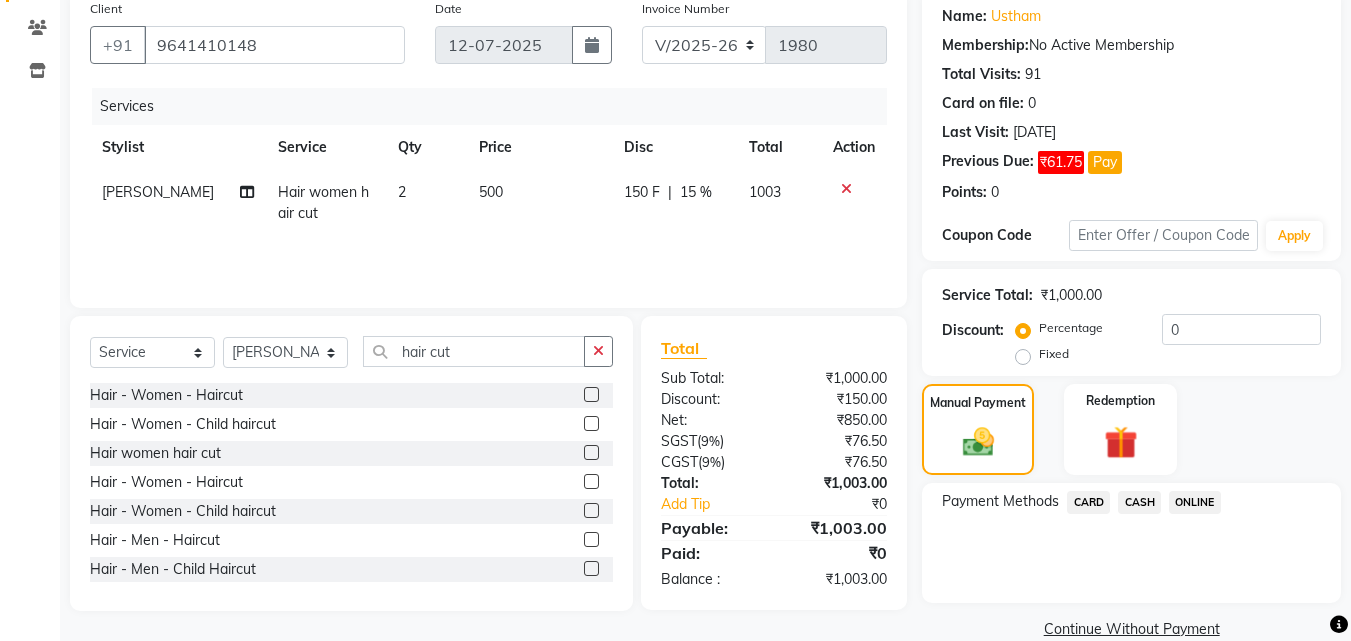 click on "ONLINE" 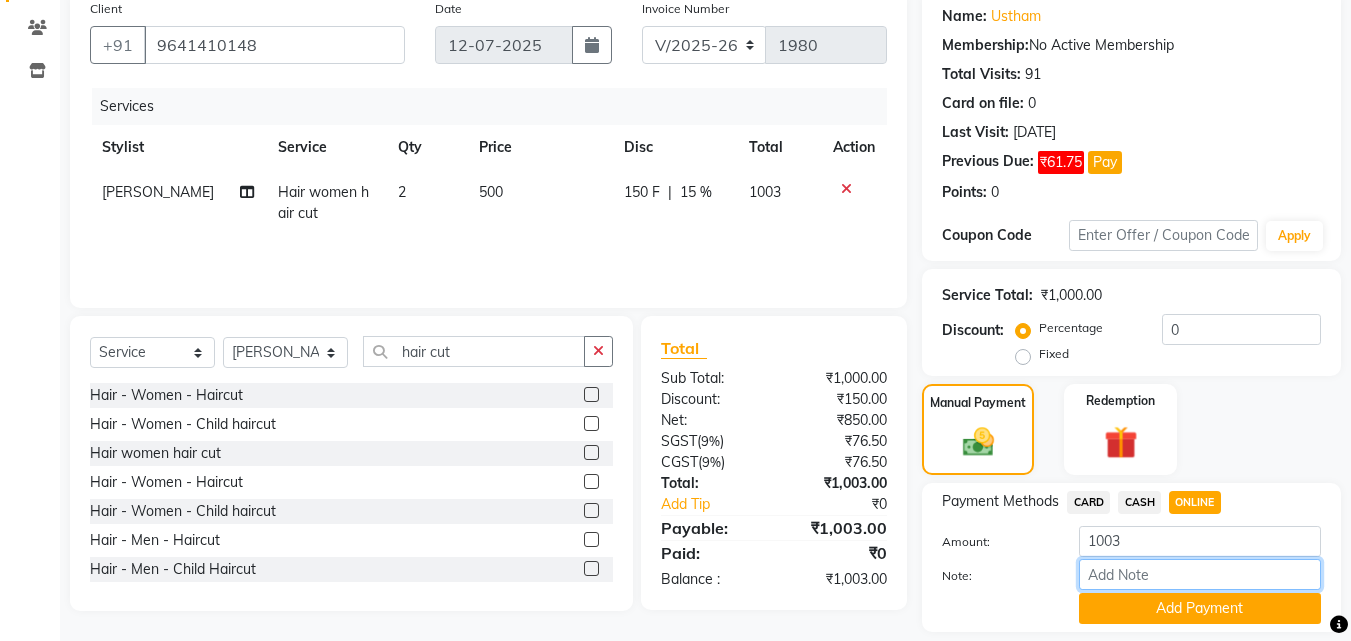 click on "Note:" at bounding box center [1200, 574] 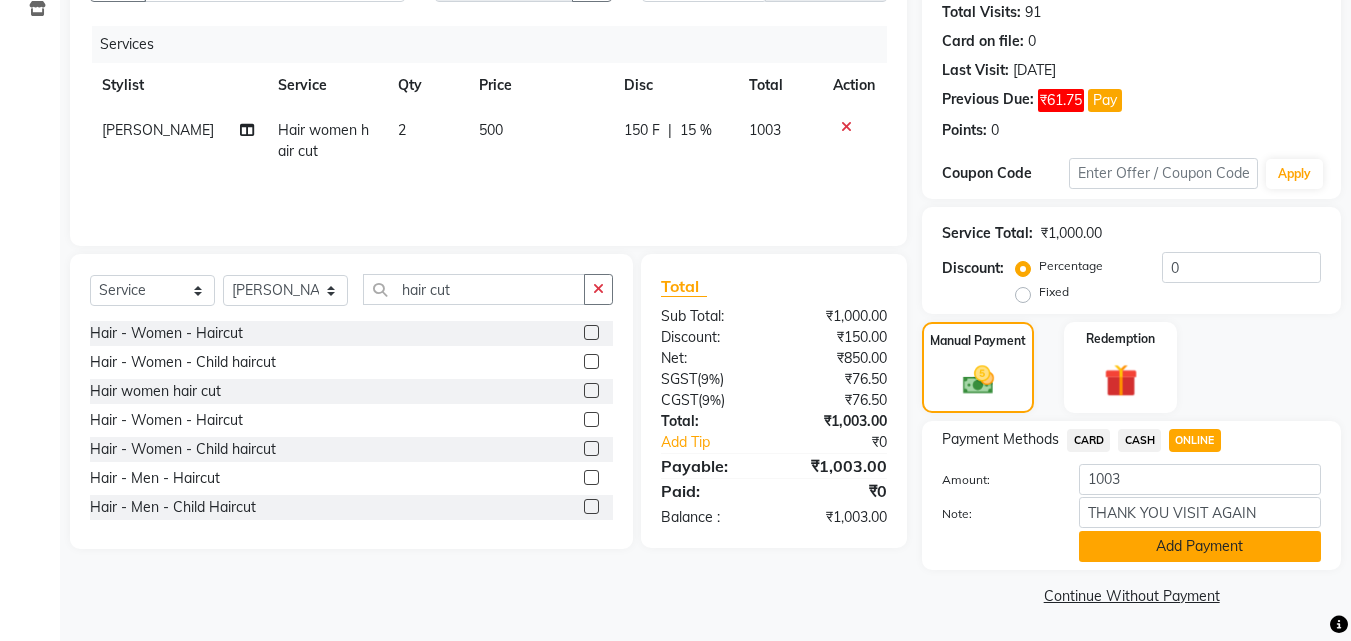click on "Add Payment" 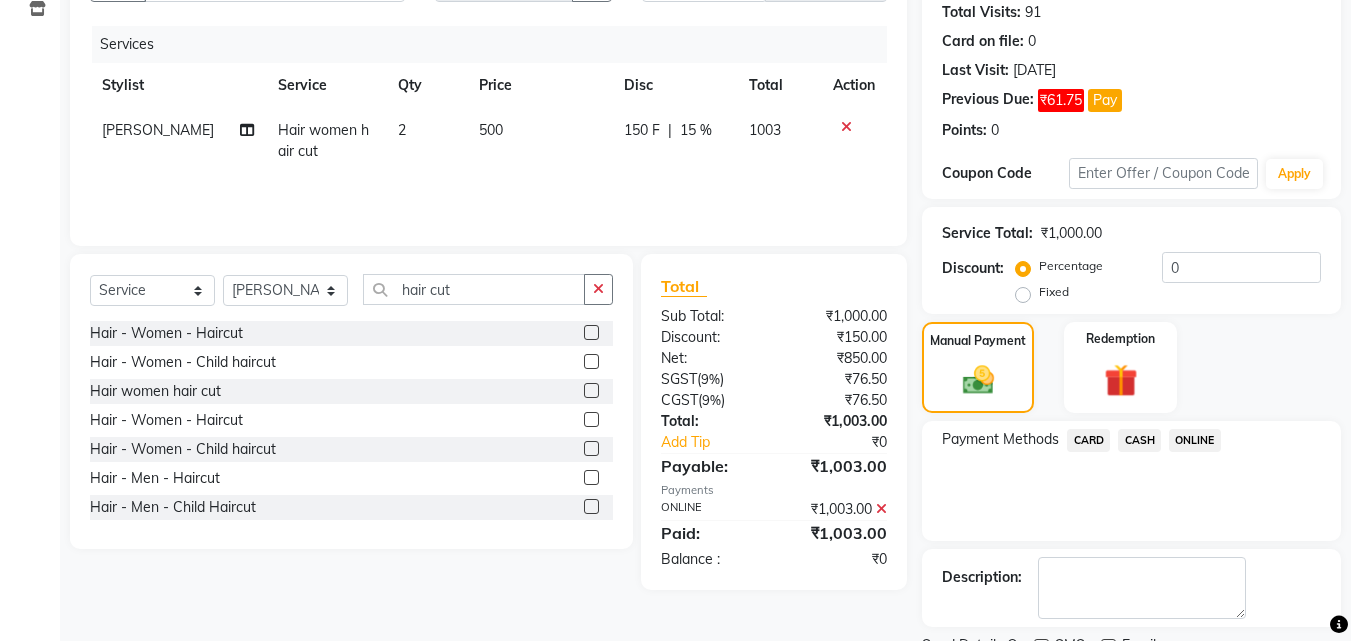 scroll, scrollTop: 306, scrollLeft: 0, axis: vertical 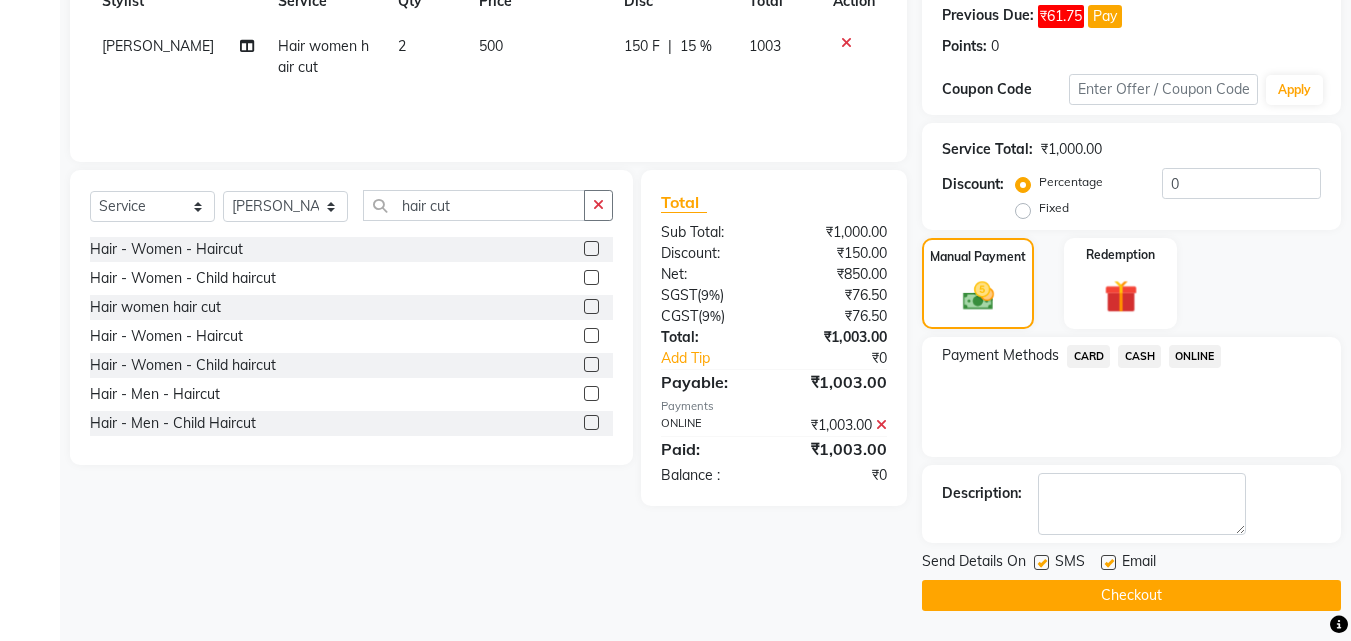 click 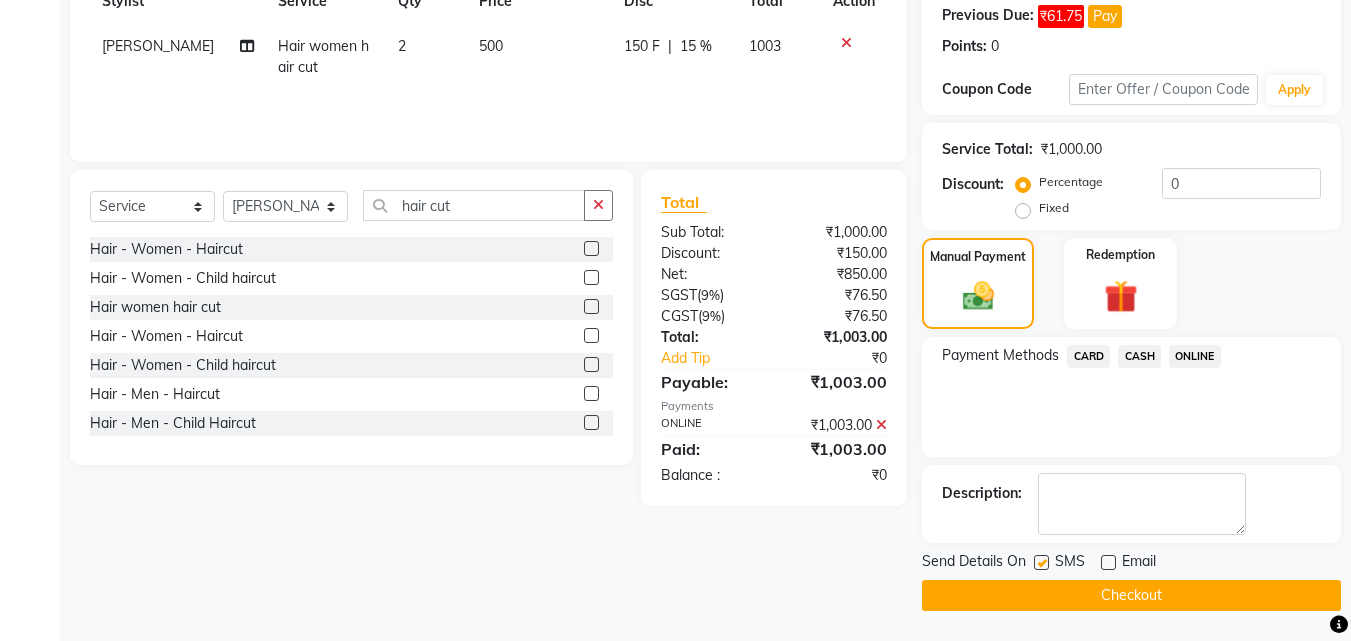 click 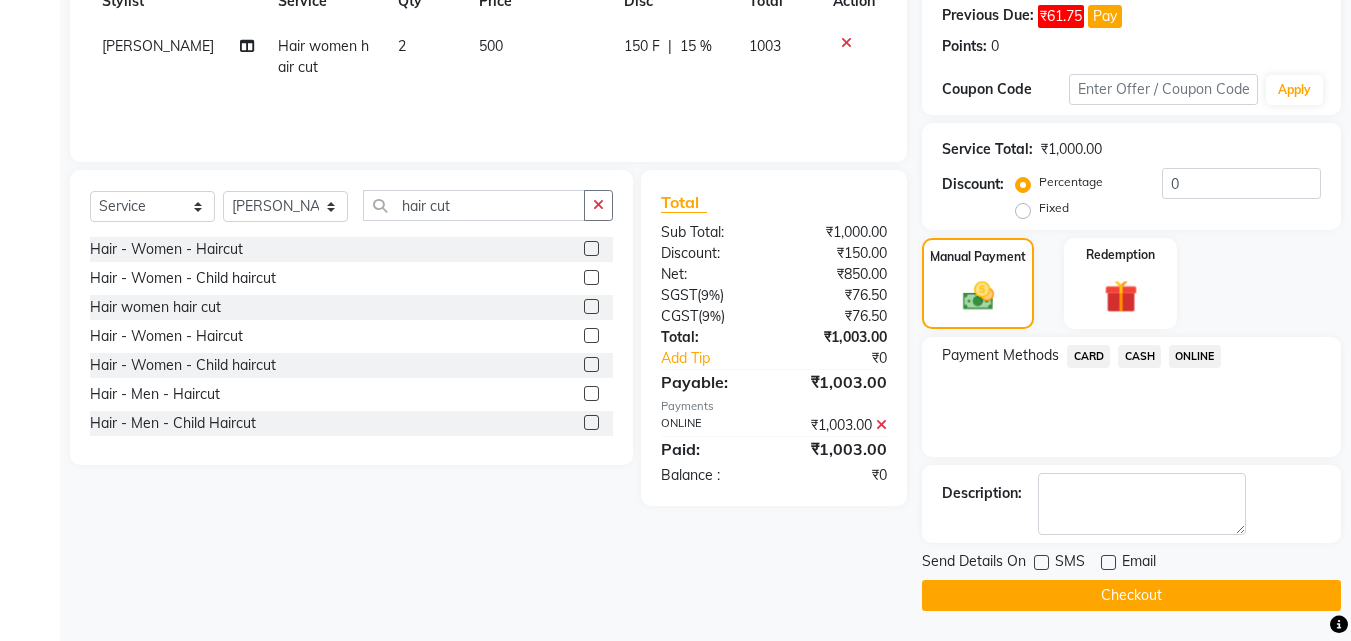 click on "Send Details On SMS Email  Checkout" 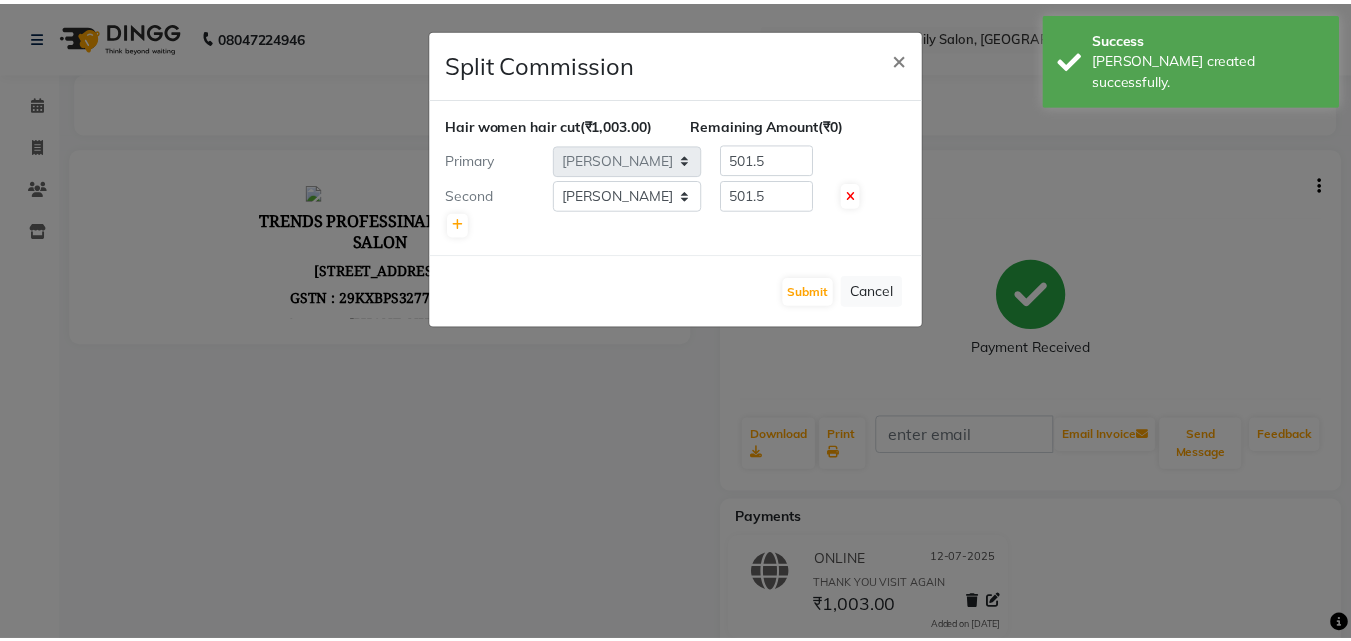 scroll, scrollTop: 0, scrollLeft: 0, axis: both 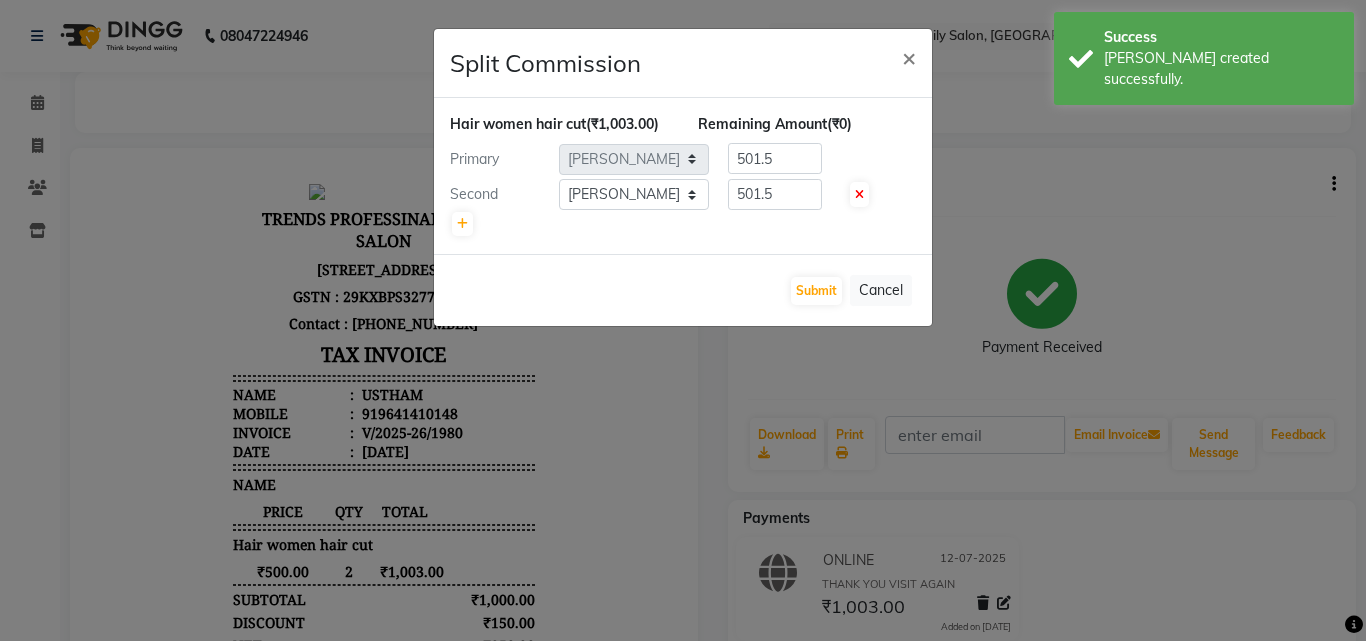 click on "Submit   Cancel" 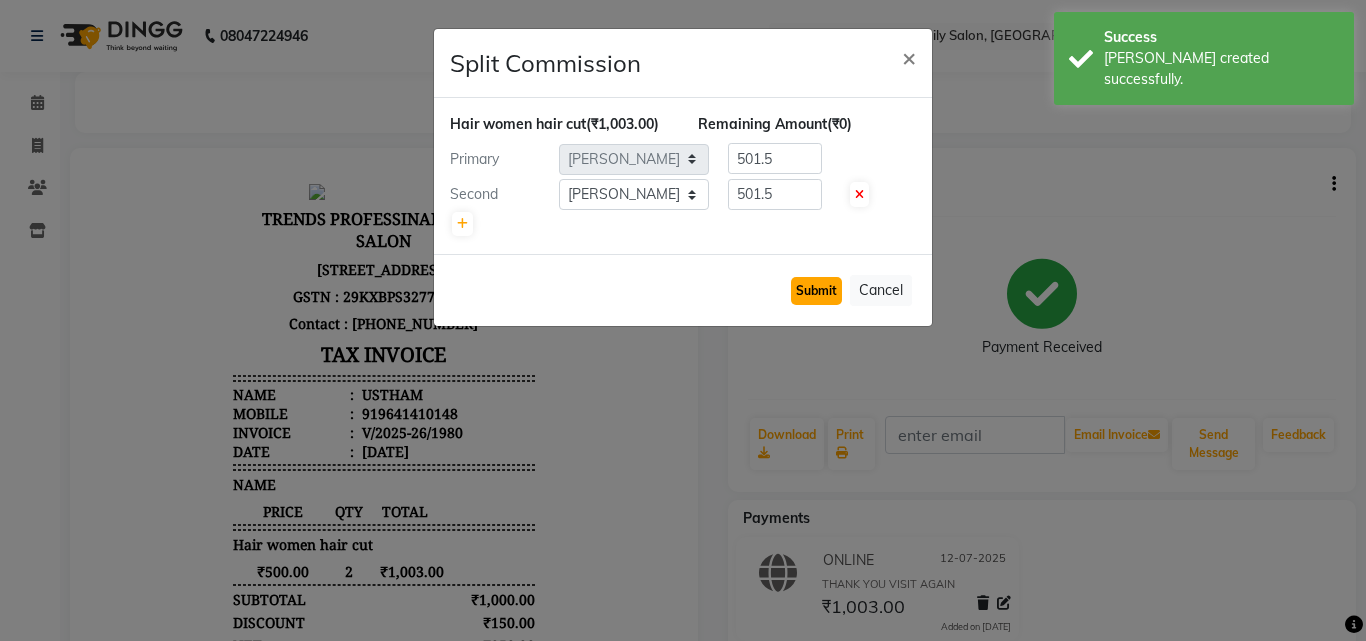 click on "Submit" 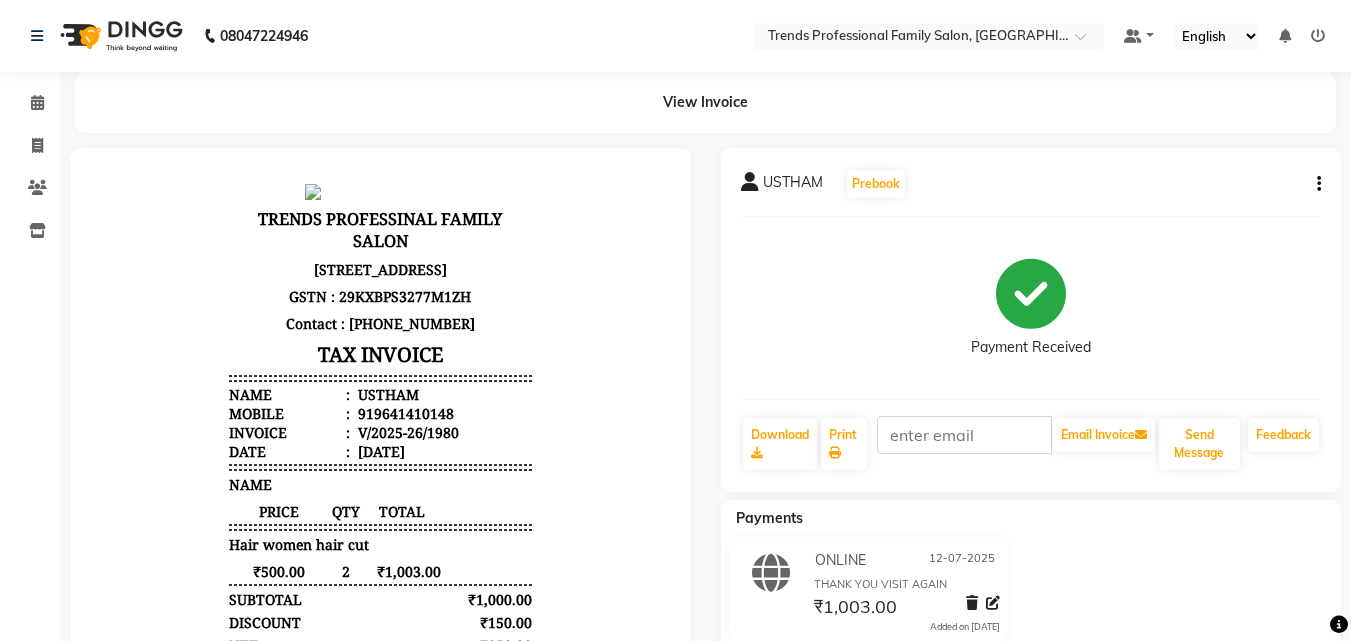 drag, startPoint x: 745, startPoint y: 90, endPoint x: 703, endPoint y: 99, distance: 42.953465 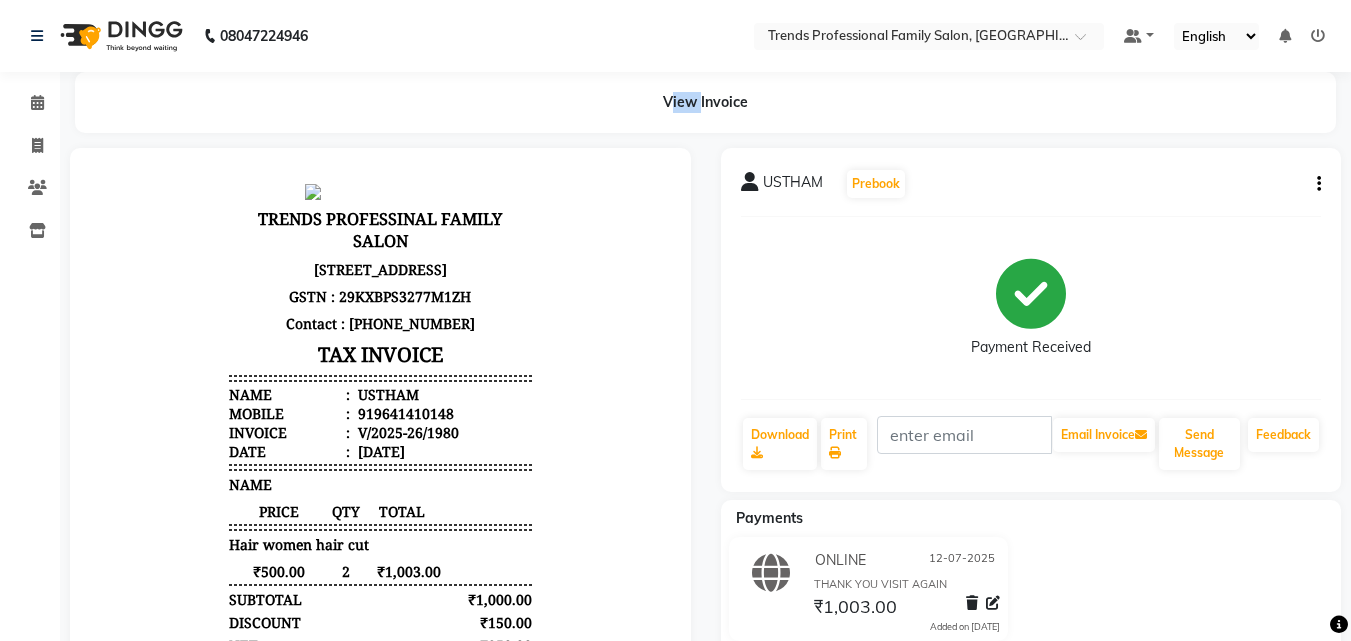 drag, startPoint x: 696, startPoint y: 94, endPoint x: 656, endPoint y: 85, distance: 41 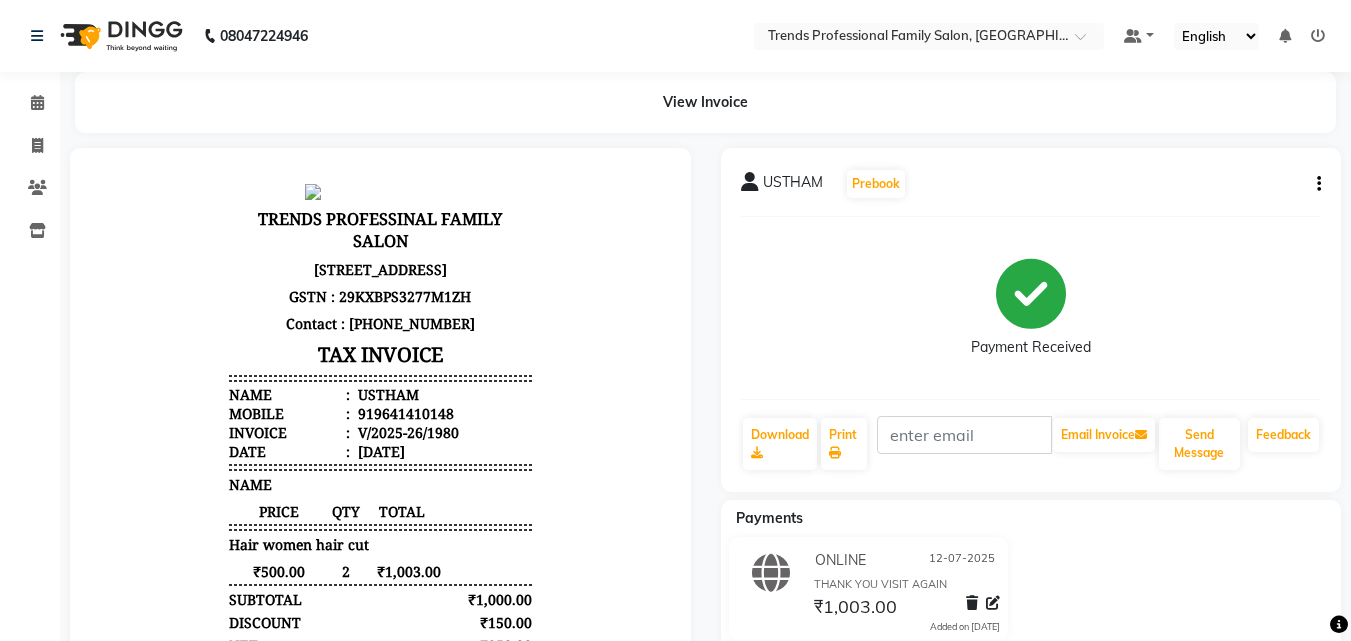 drag, startPoint x: 698, startPoint y: 91, endPoint x: 747, endPoint y: 101, distance: 50.01 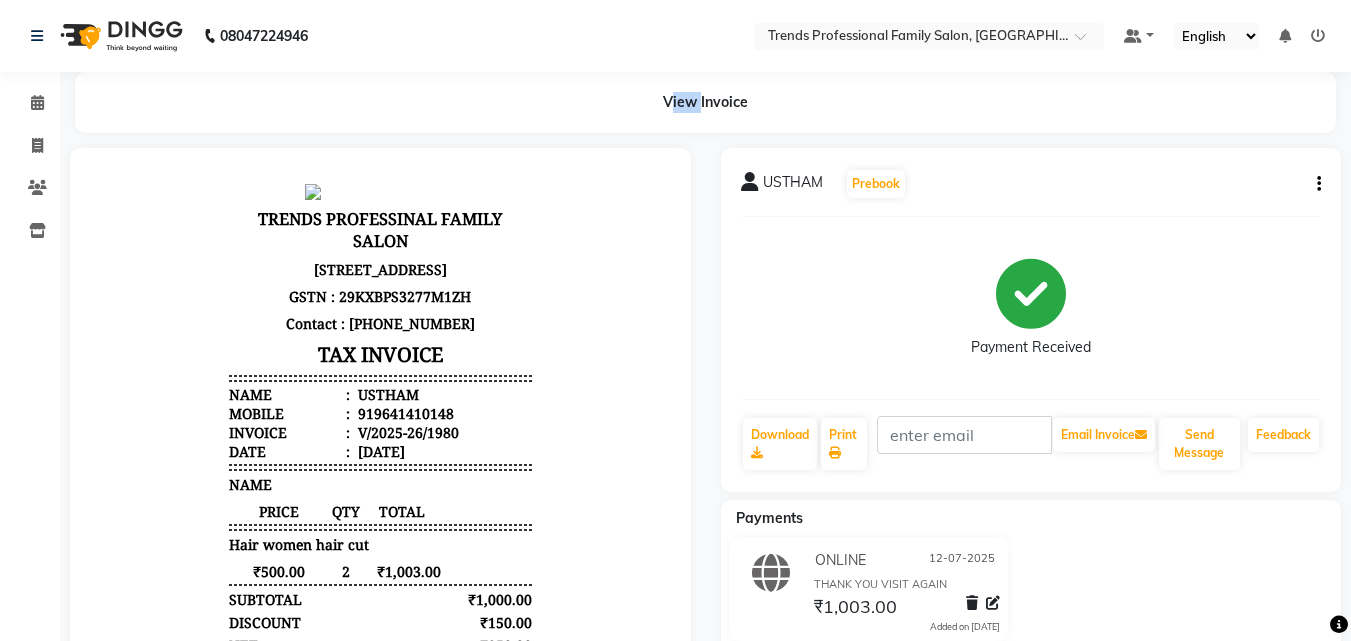 drag, startPoint x: 698, startPoint y: 97, endPoint x: 662, endPoint y: 90, distance: 36.67424 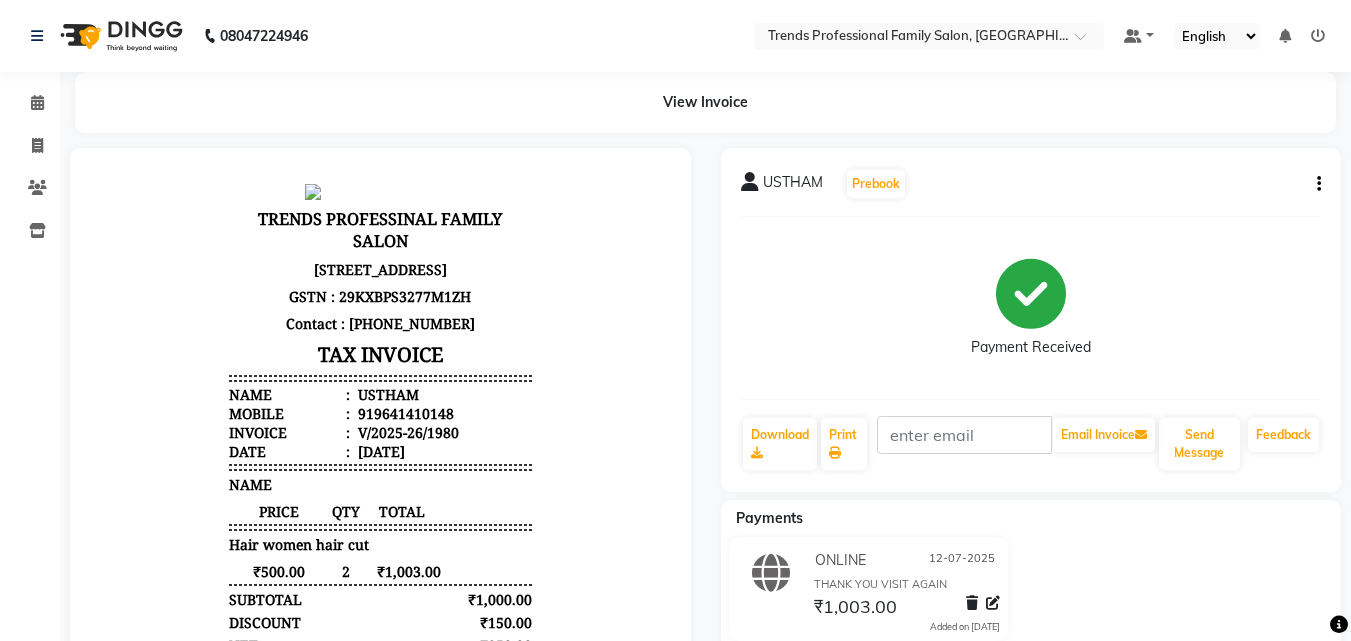 click on "View Invoice" 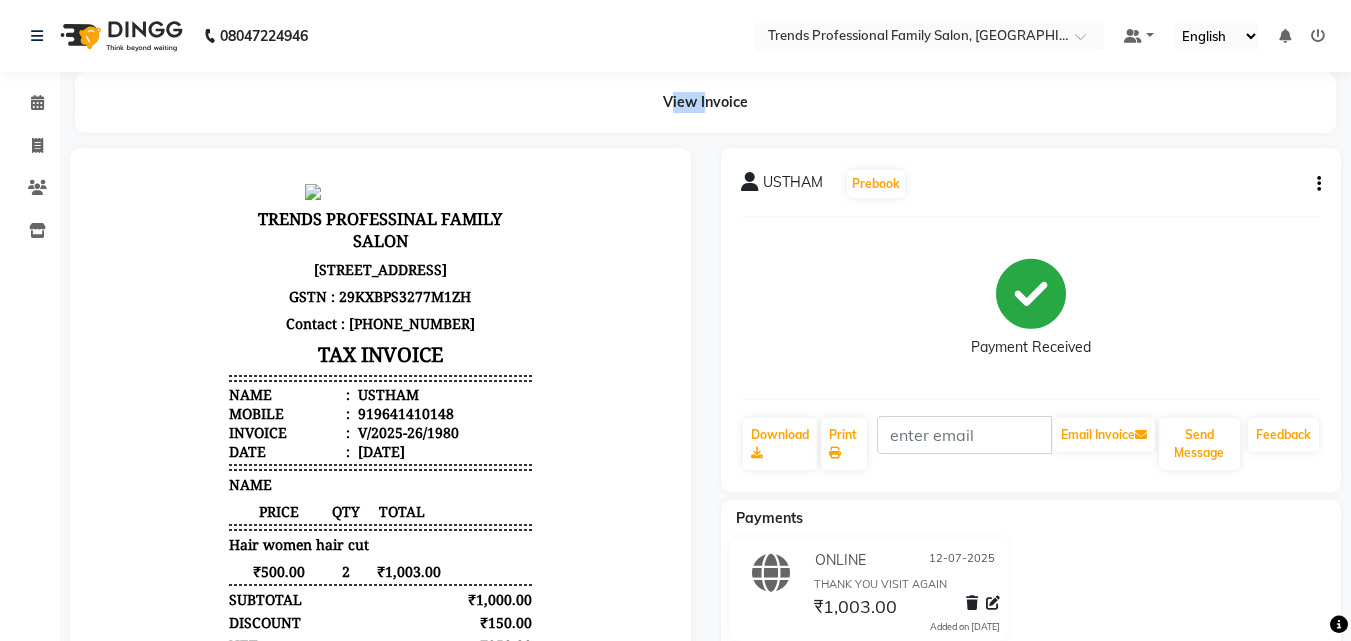 drag, startPoint x: 699, startPoint y: 97, endPoint x: 657, endPoint y: 91, distance: 42.426407 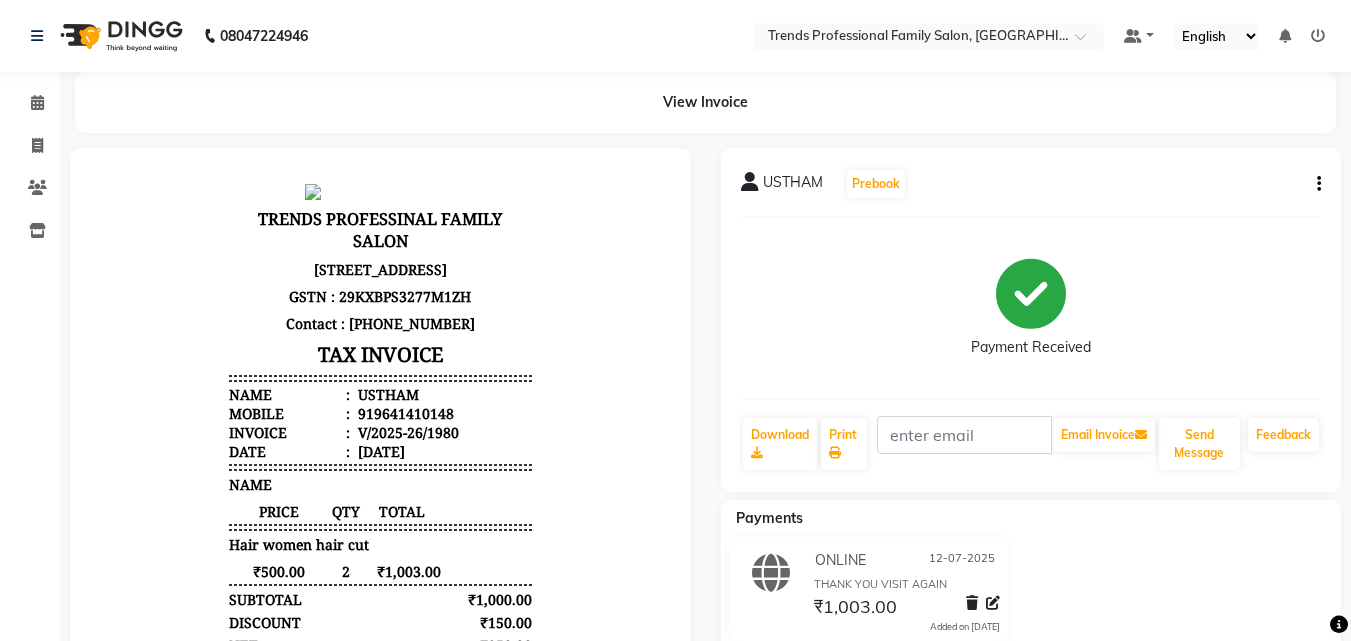 drag, startPoint x: 699, startPoint y: 92, endPoint x: 746, endPoint y: 98, distance: 47.38143 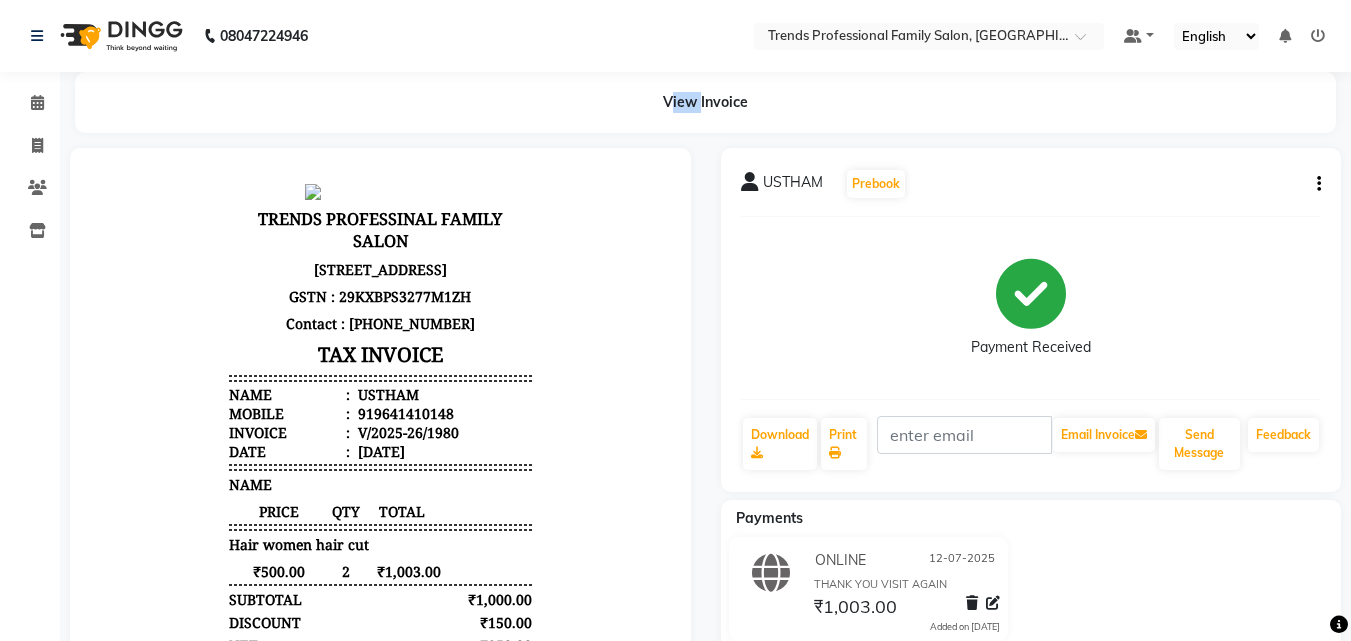 drag, startPoint x: 659, startPoint y: 95, endPoint x: 697, endPoint y: 95, distance: 38 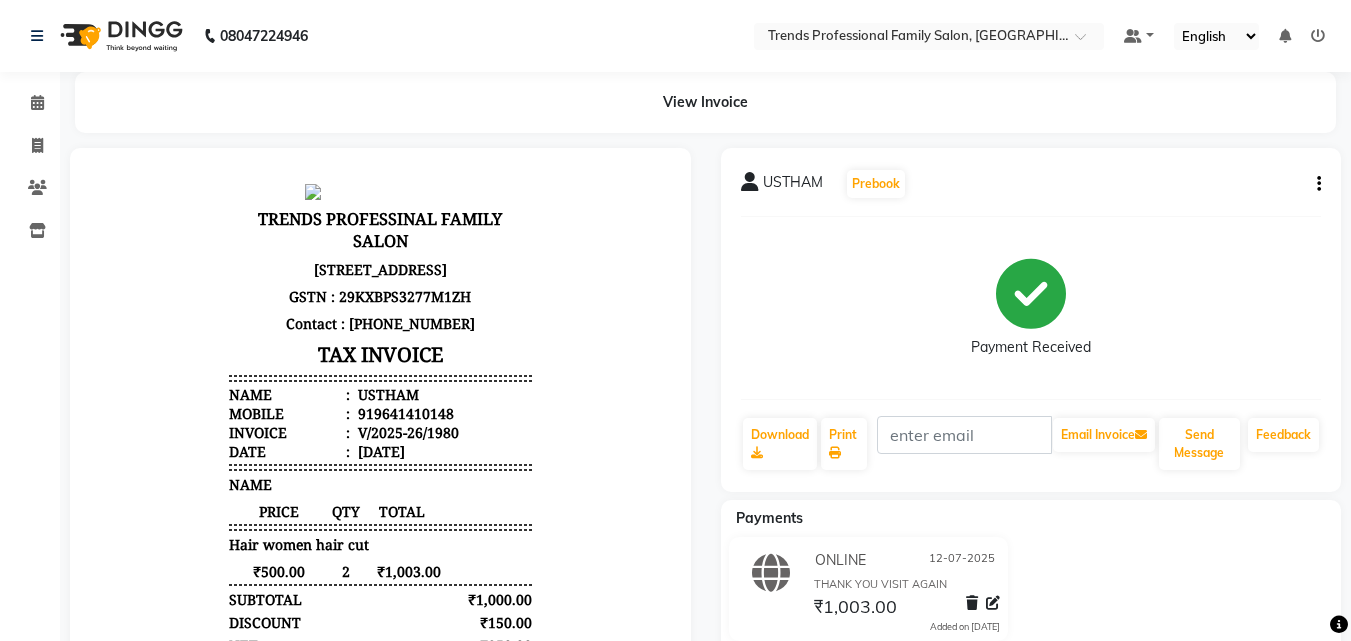 click on "View Invoice" 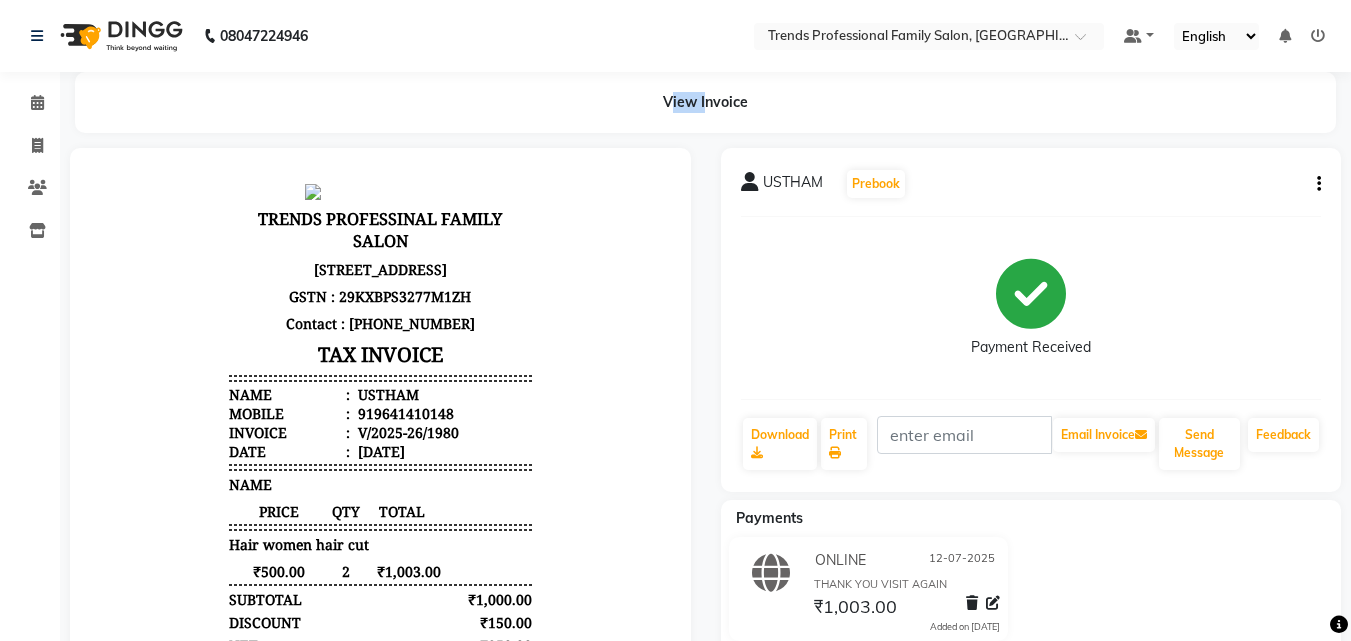 drag, startPoint x: 701, startPoint y: 95, endPoint x: 641, endPoint y: 87, distance: 60.530983 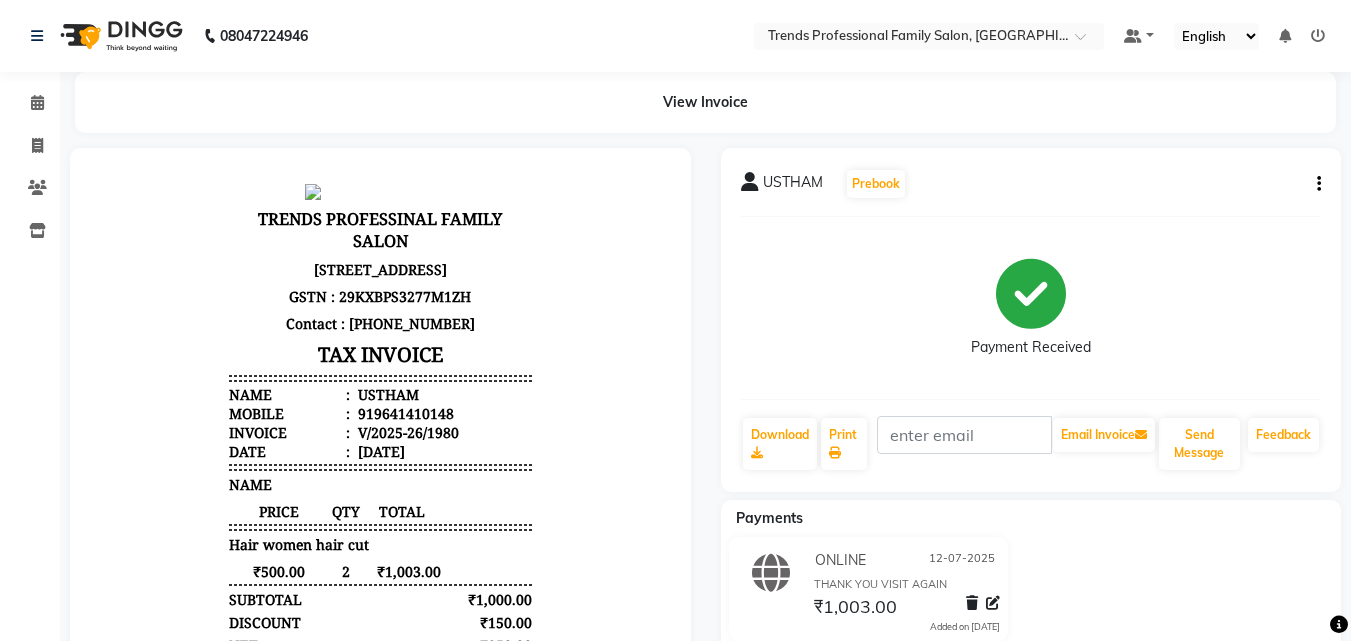 click on "View Invoice" 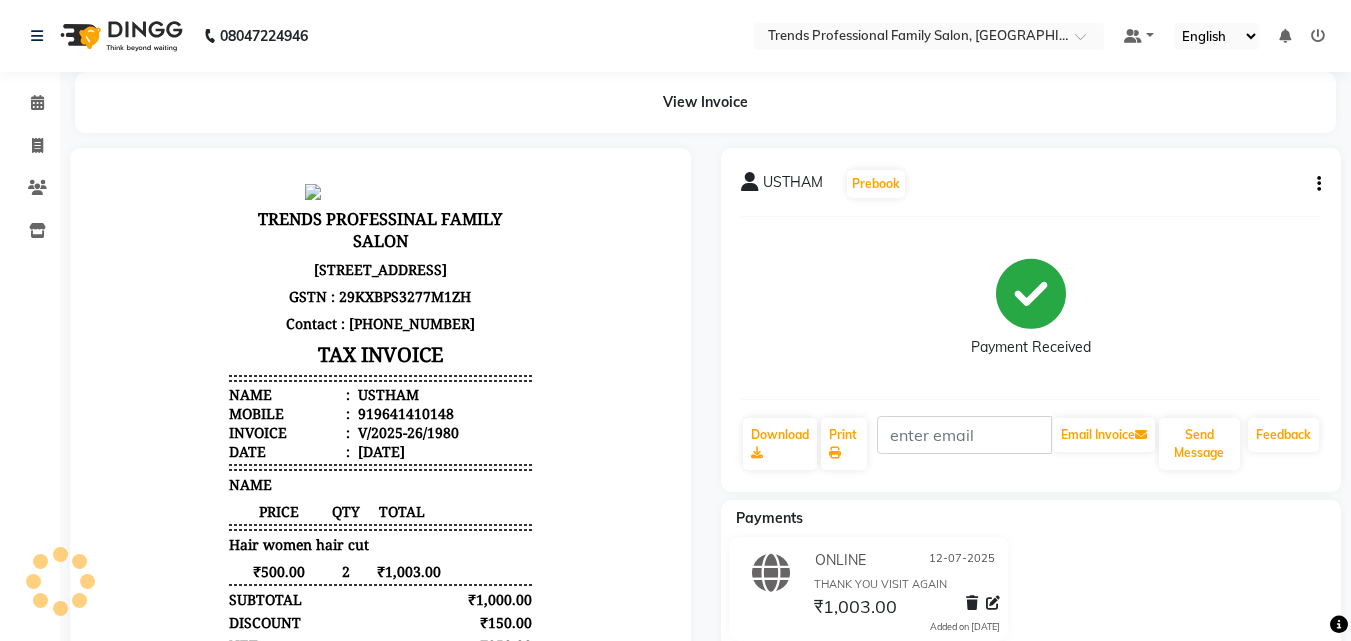 drag, startPoint x: 696, startPoint y: 85, endPoint x: 787, endPoint y: 98, distance: 91.92388 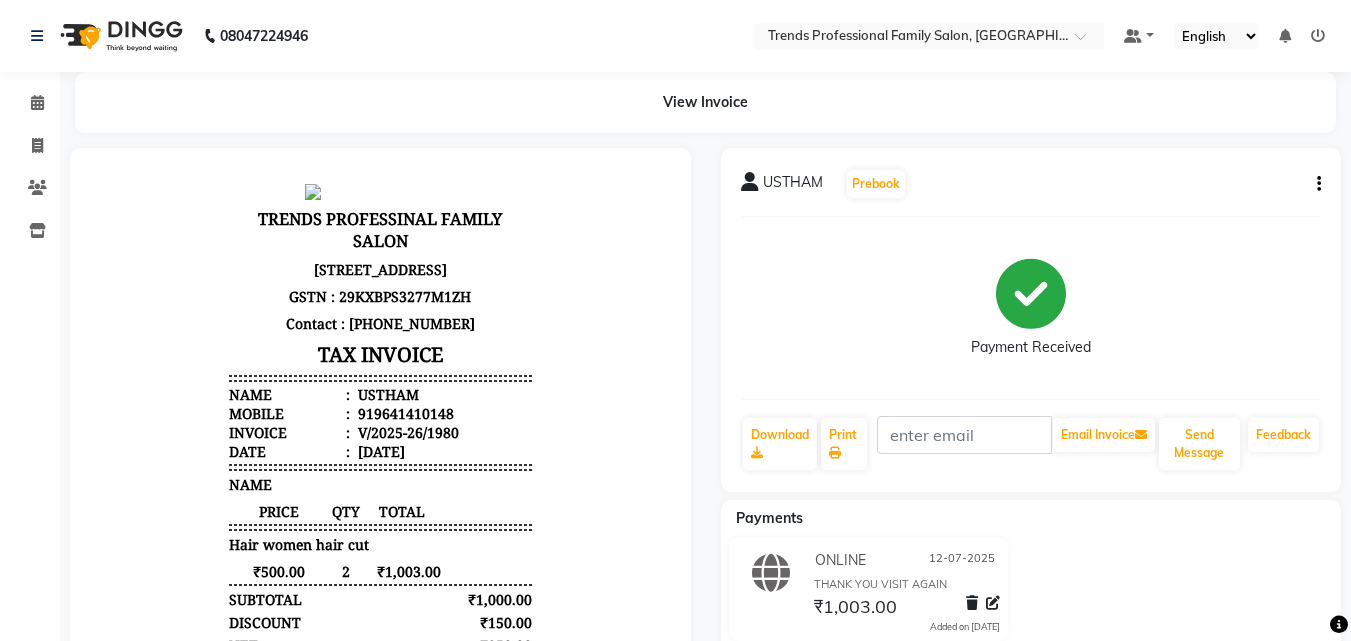 click on "View Invoice" 